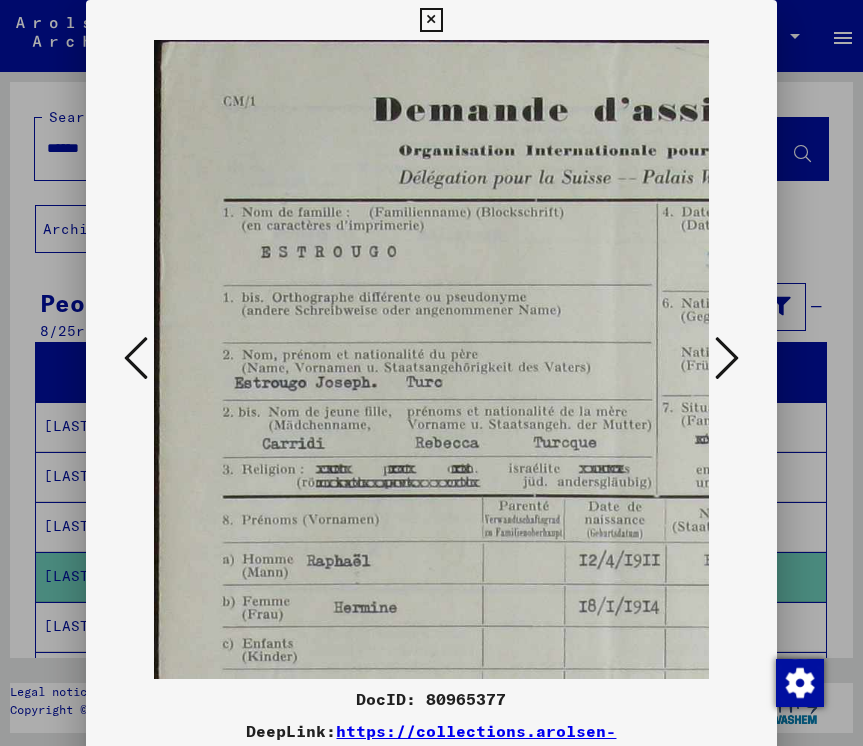scroll, scrollTop: 0, scrollLeft: 0, axis: both 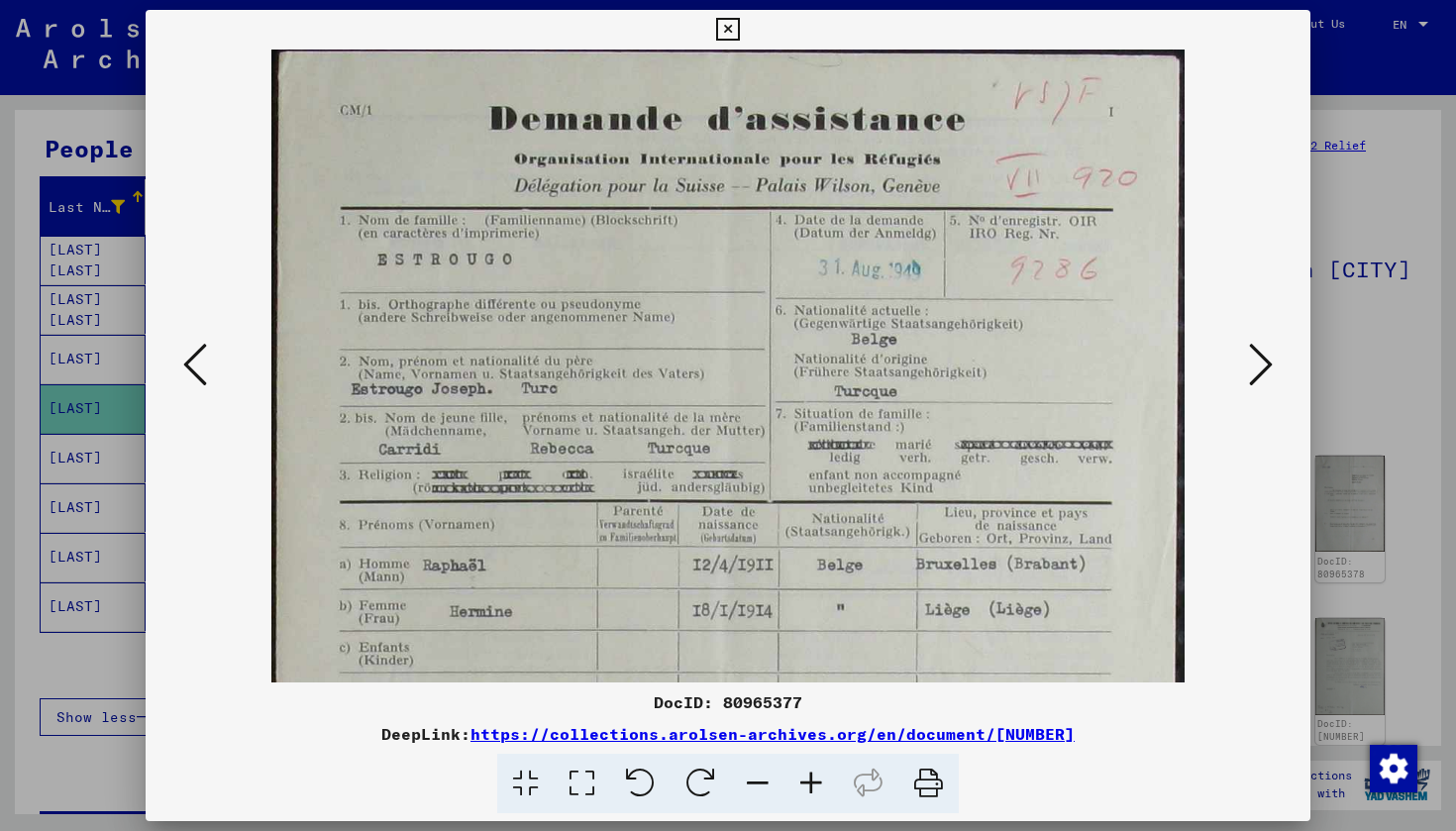 click at bounding box center (727, 687) 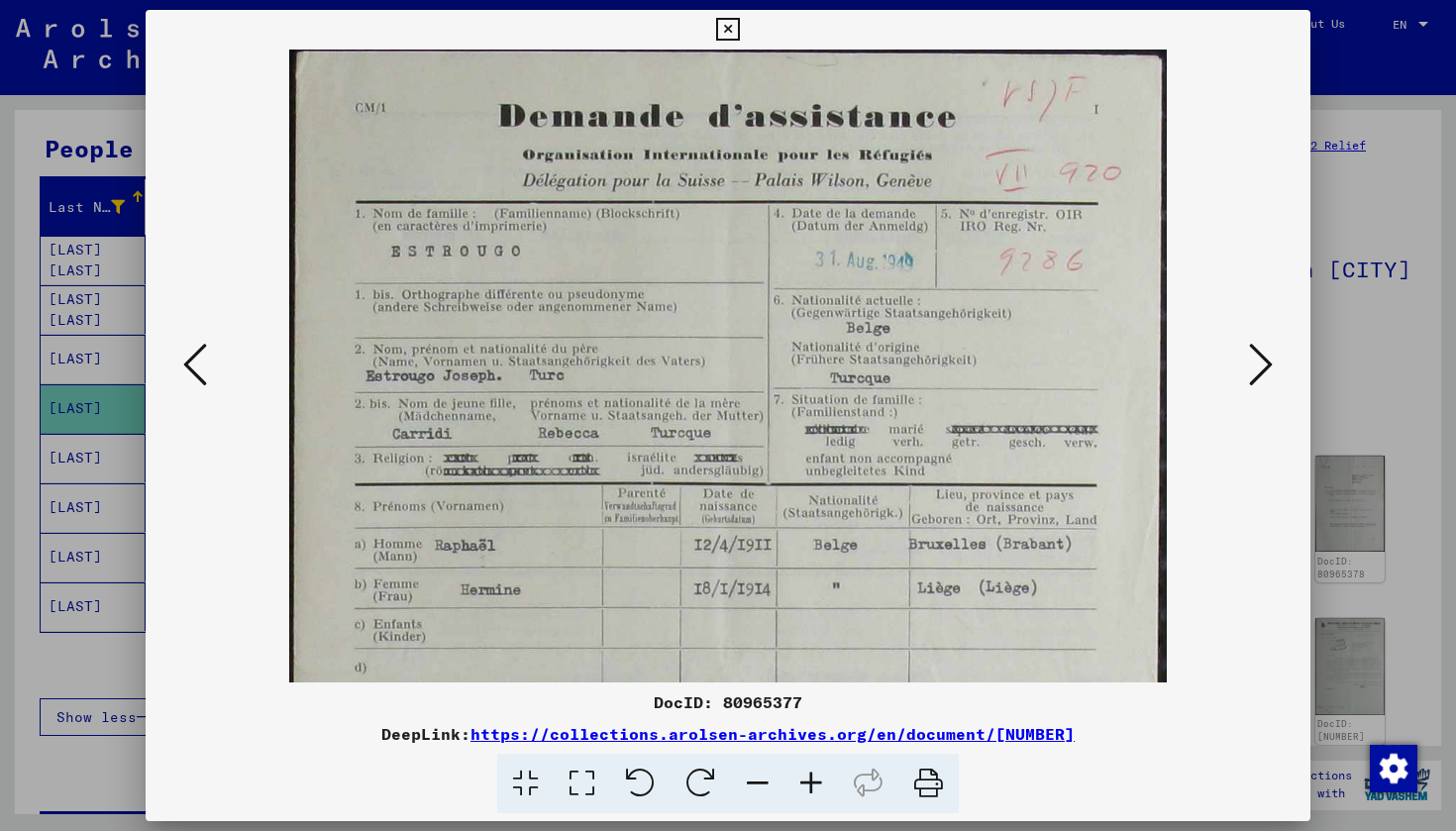click at bounding box center (758, 783) 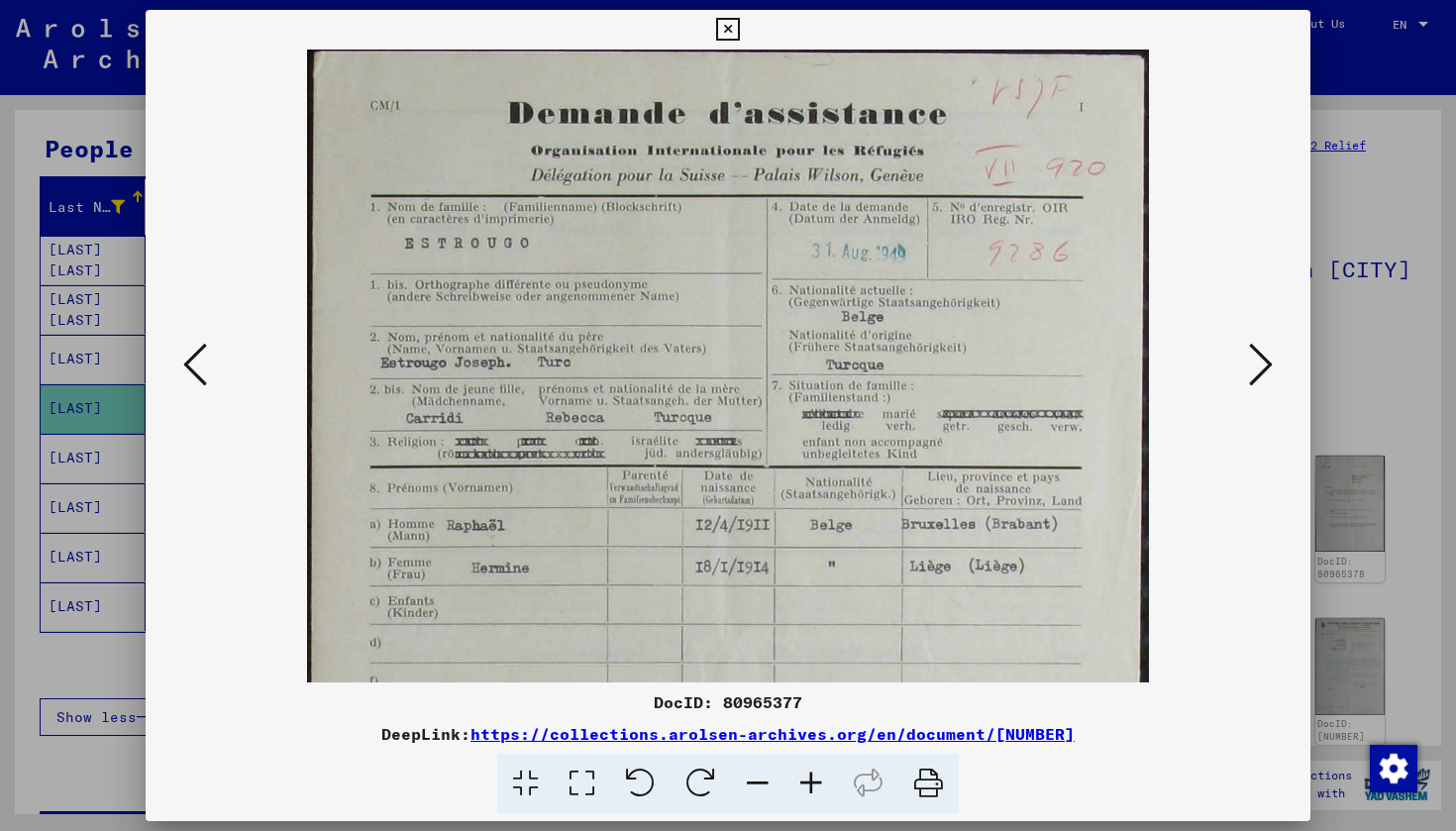 click at bounding box center (758, 783) 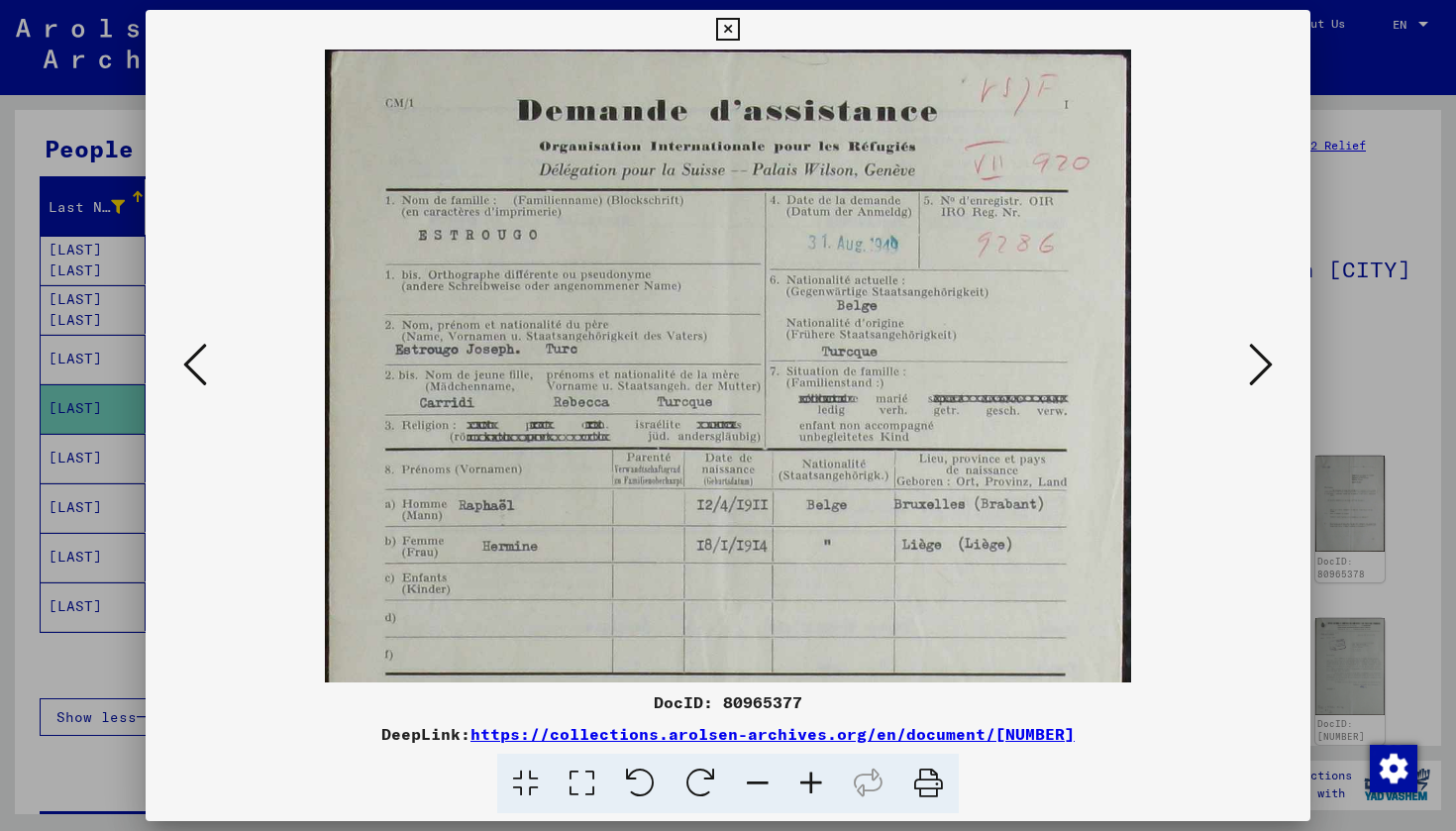 click at bounding box center [758, 783] 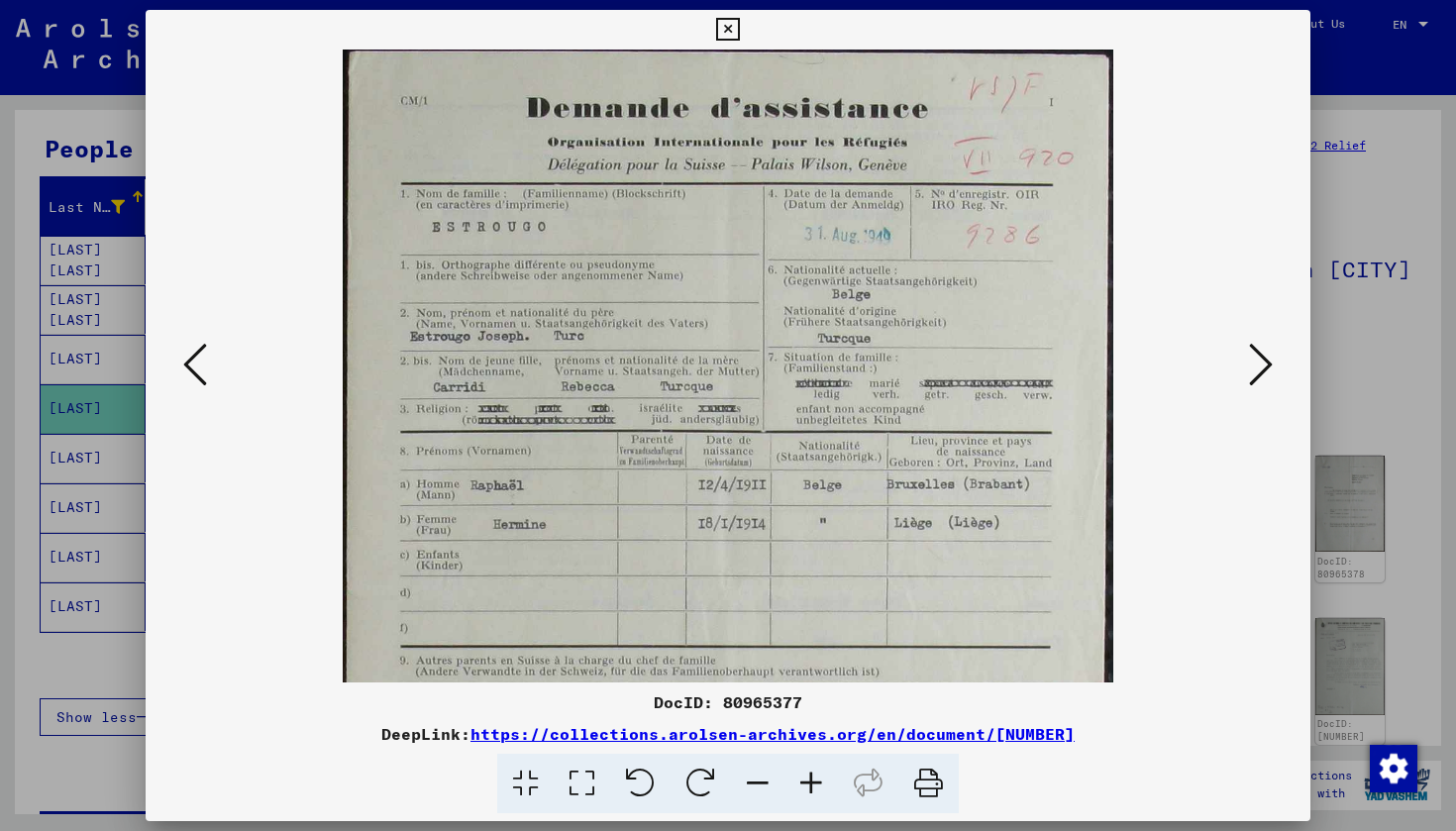click at bounding box center [758, 783] 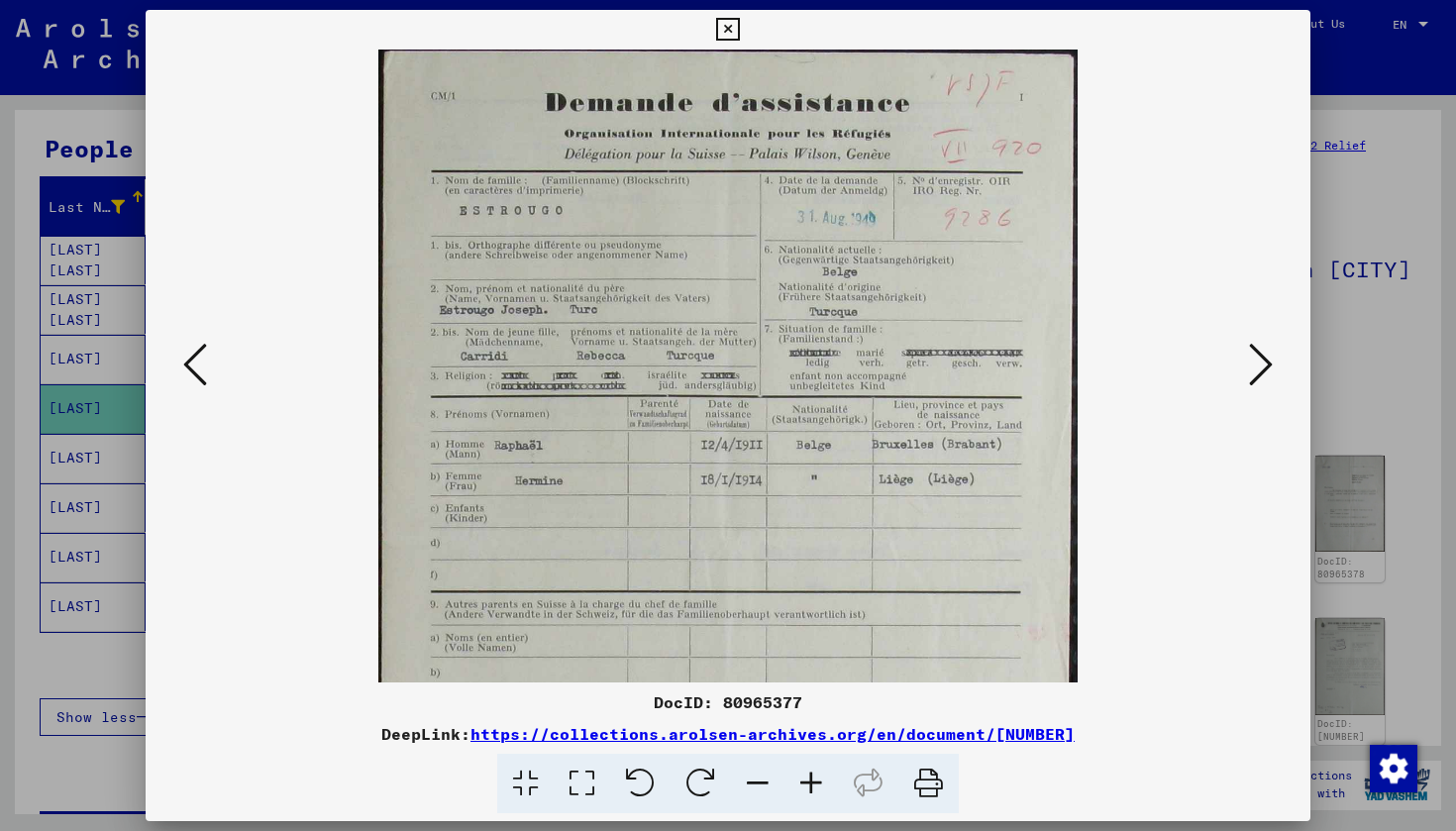click at bounding box center [758, 783] 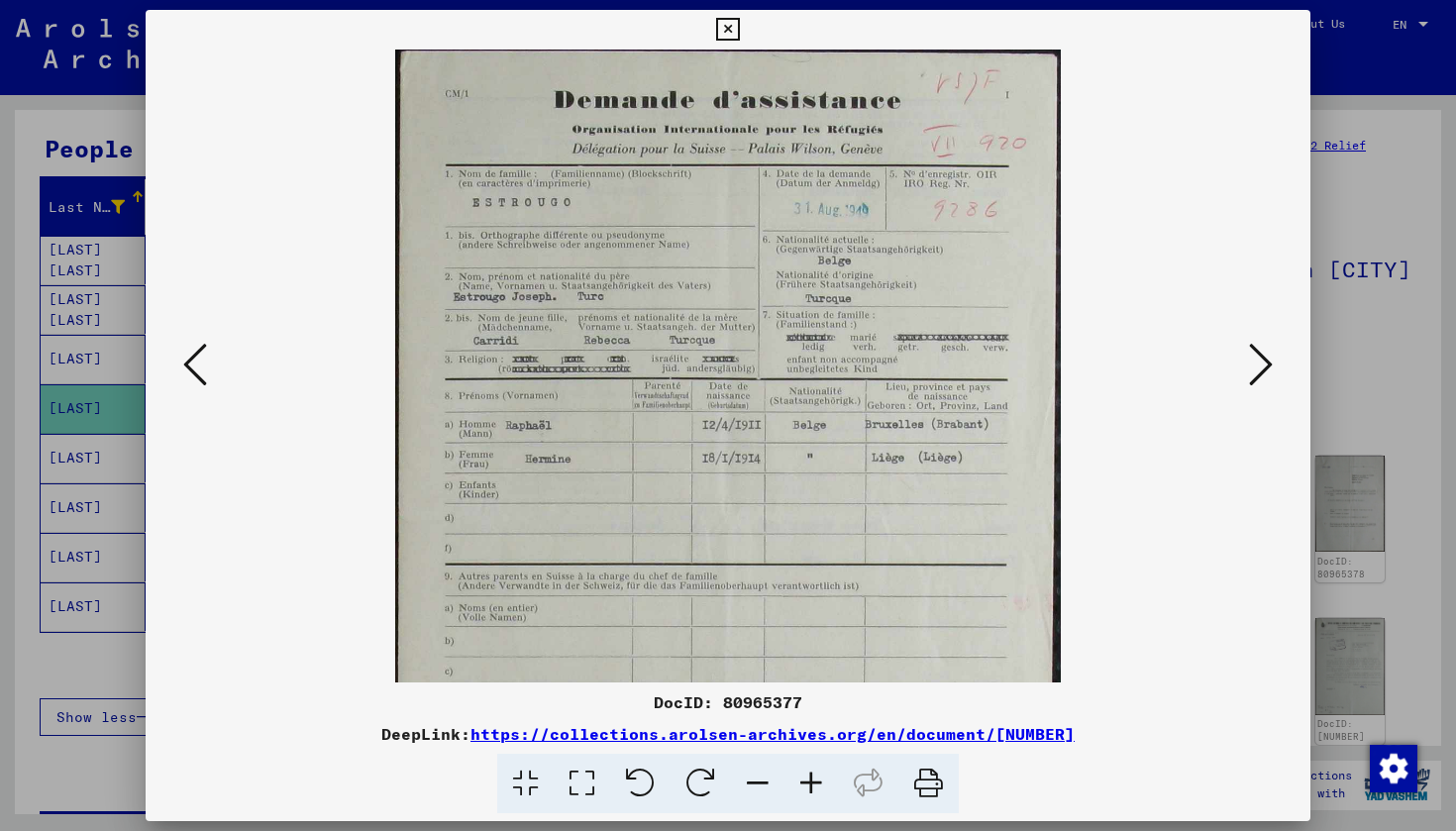 click at bounding box center (758, 783) 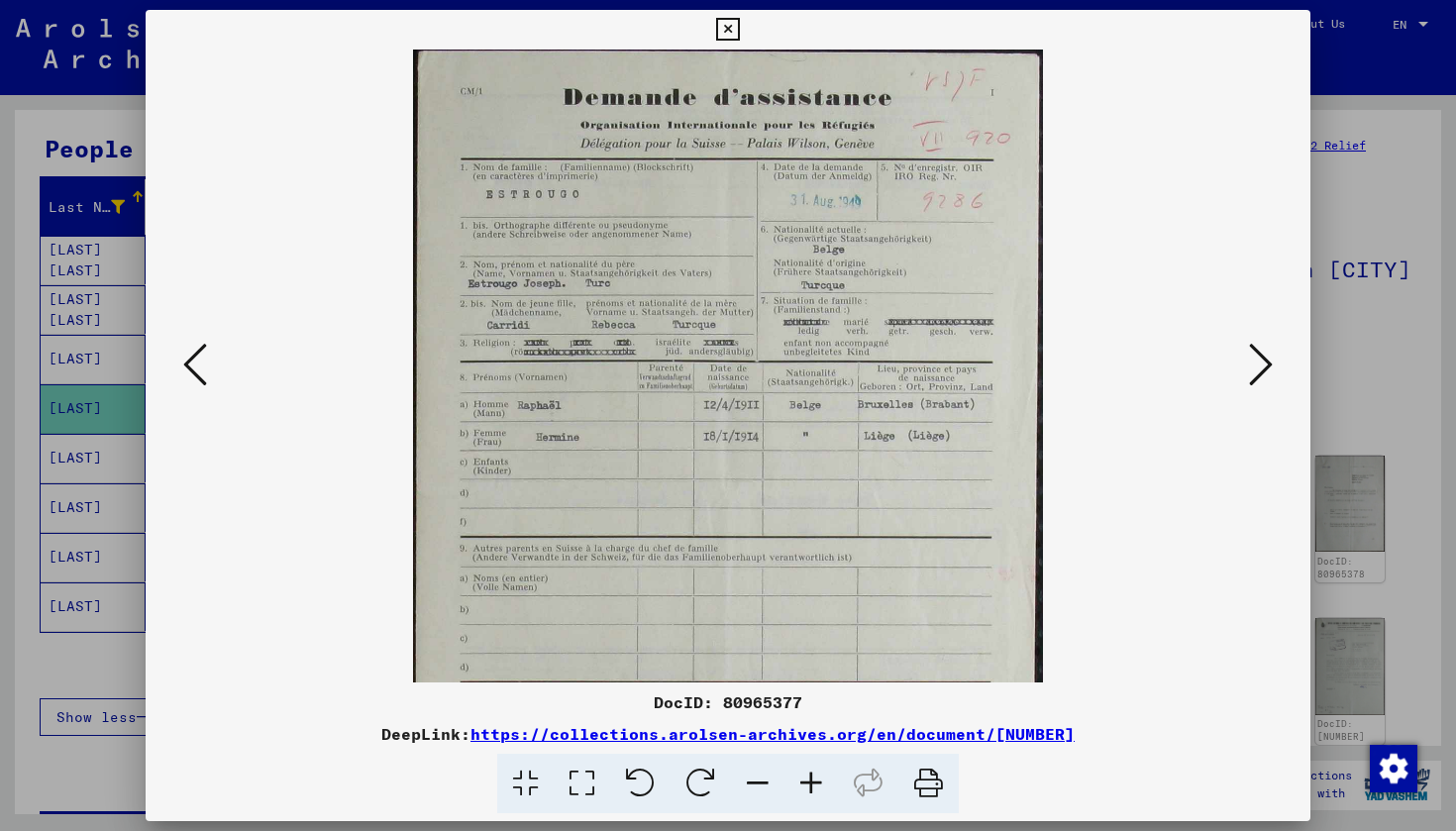 click at bounding box center (758, 783) 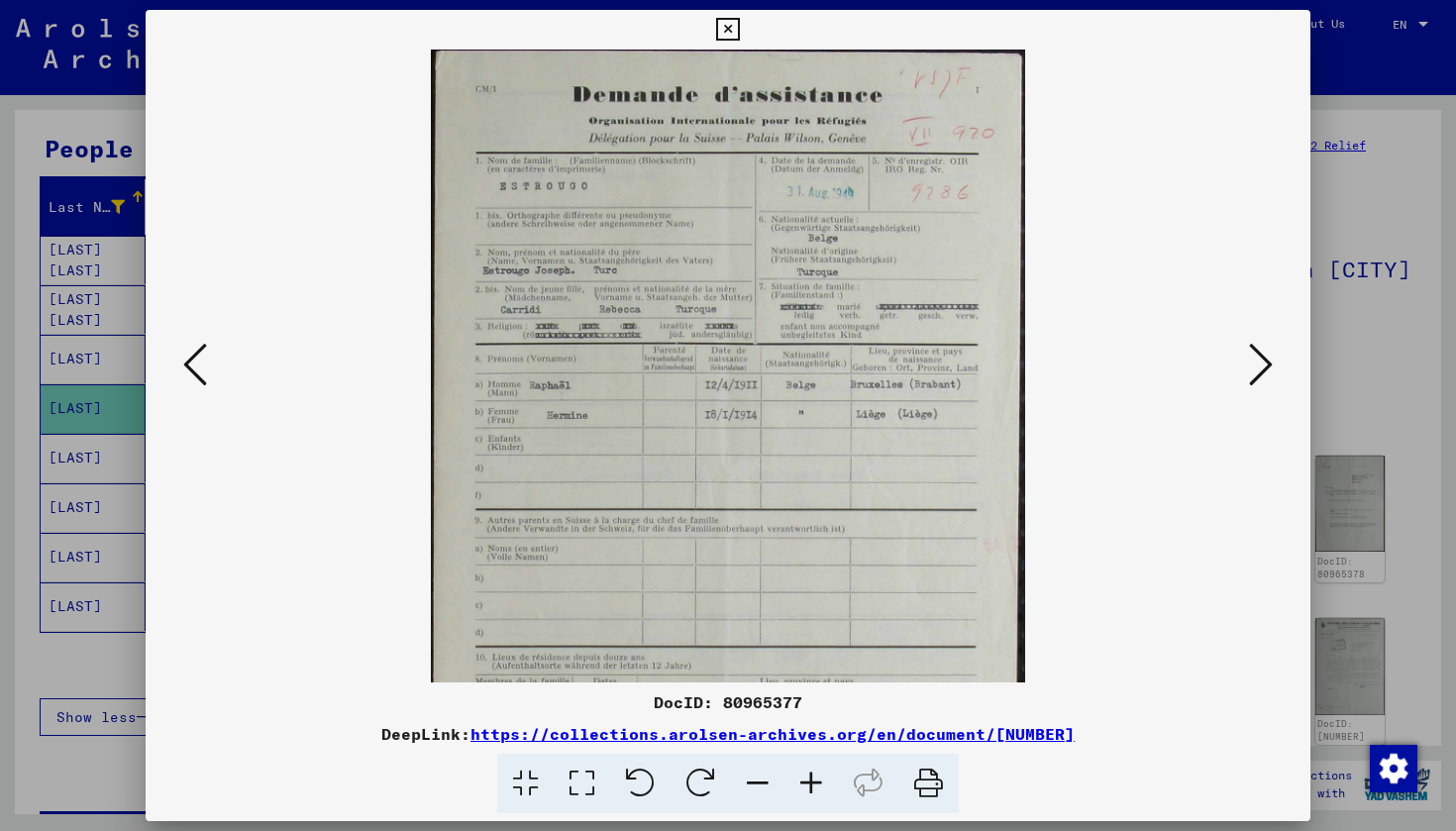 click at bounding box center (758, 783) 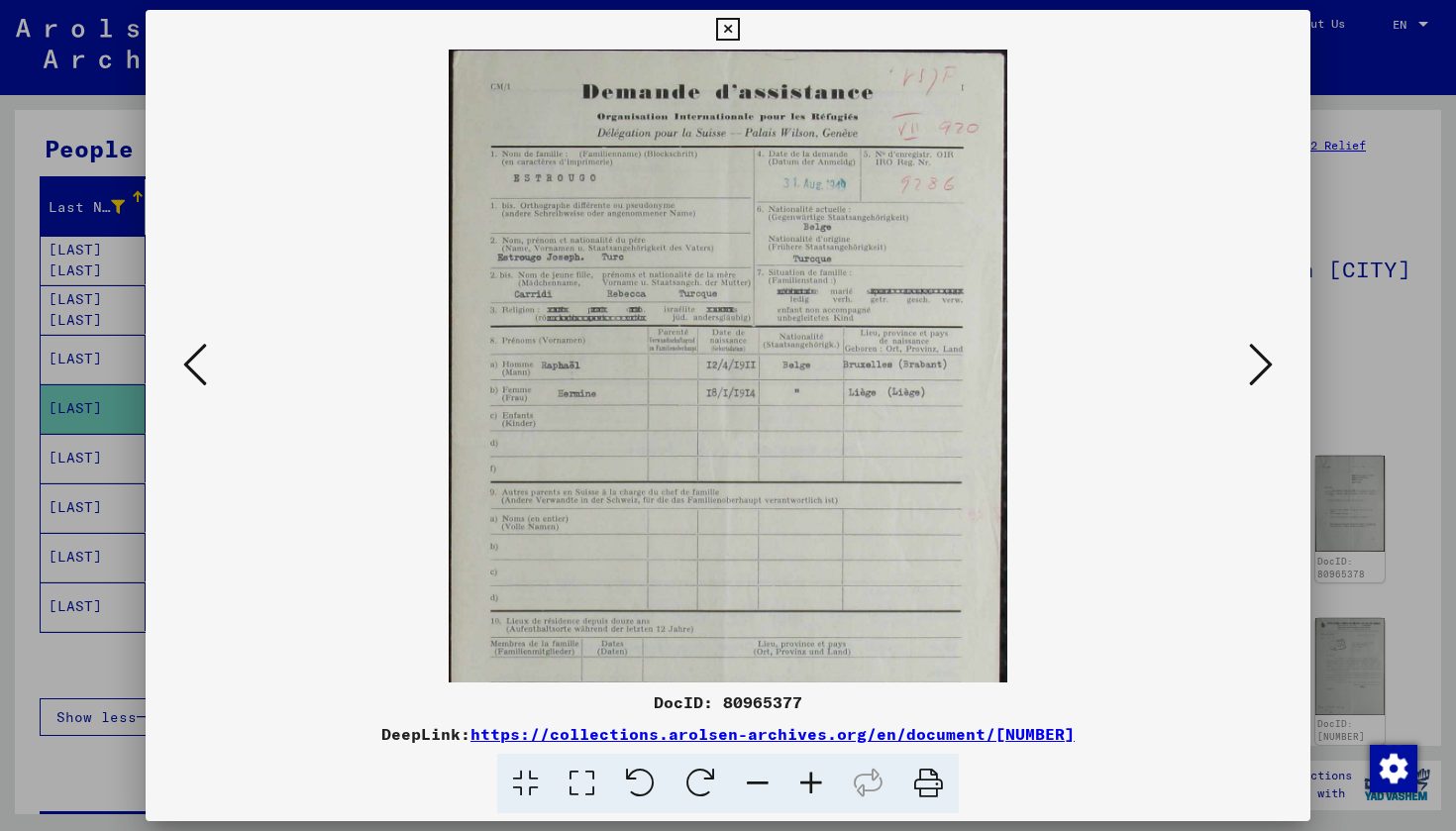 click at bounding box center [758, 783] 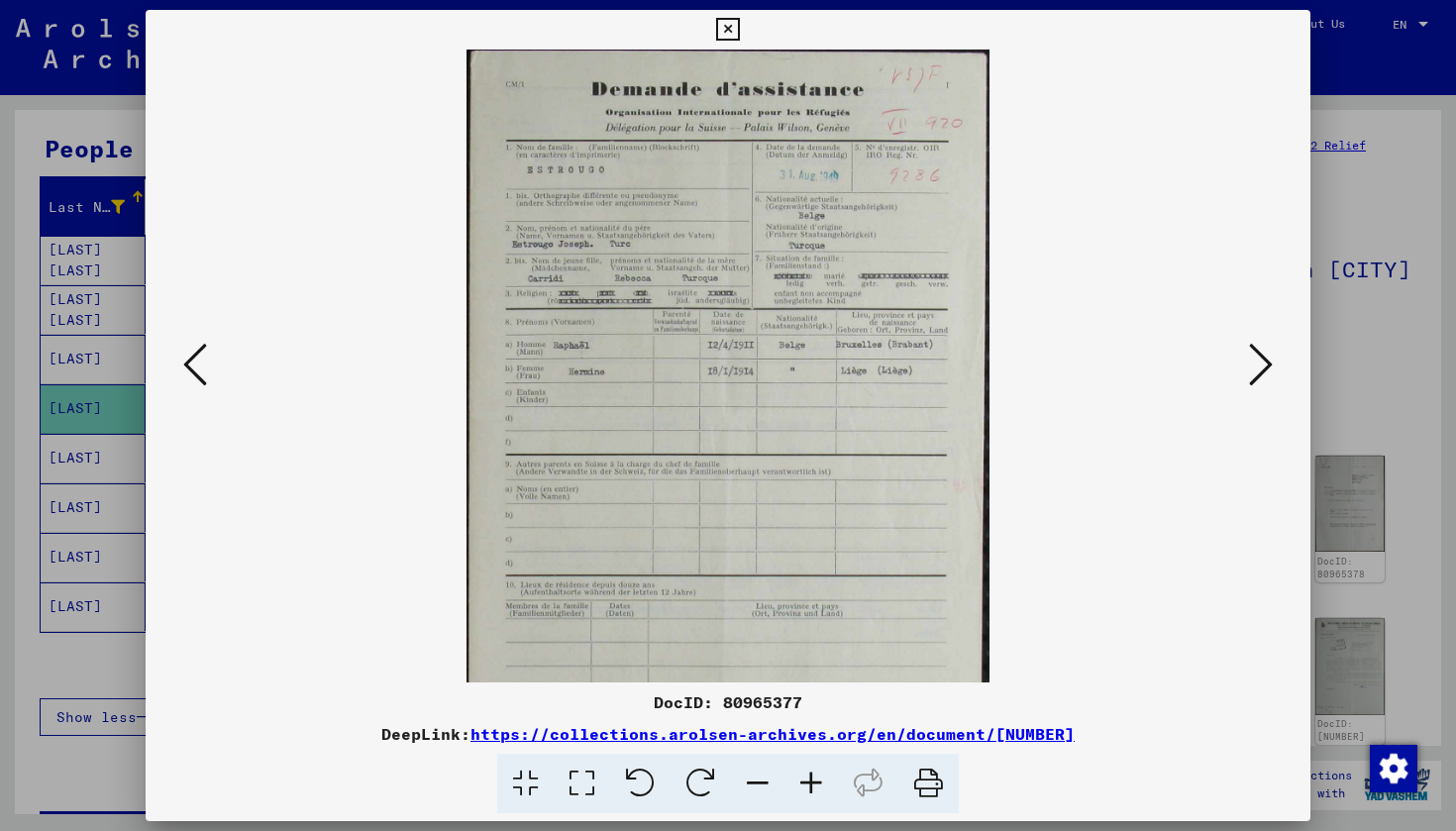 click at bounding box center [758, 783] 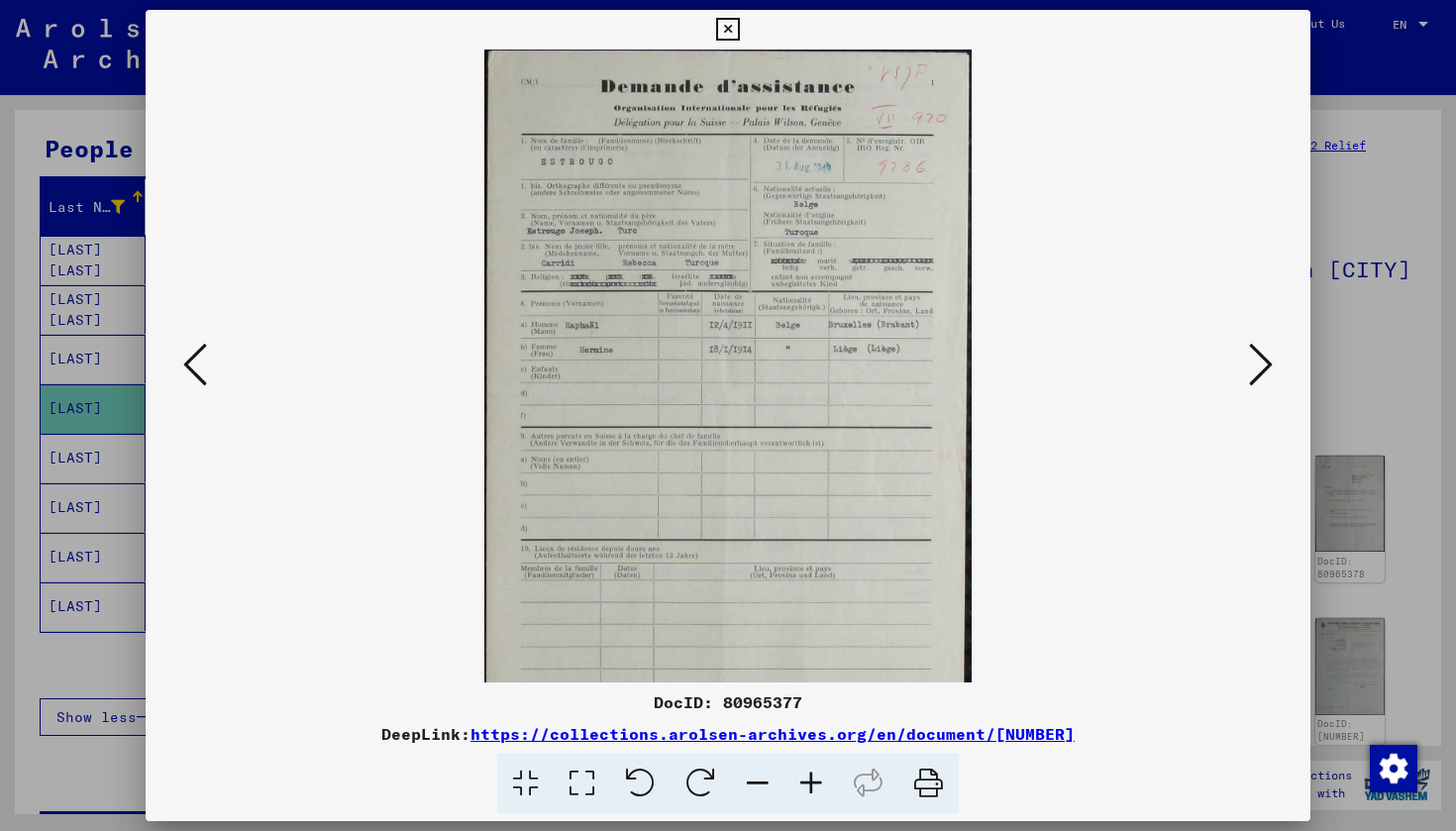 click at bounding box center [758, 783] 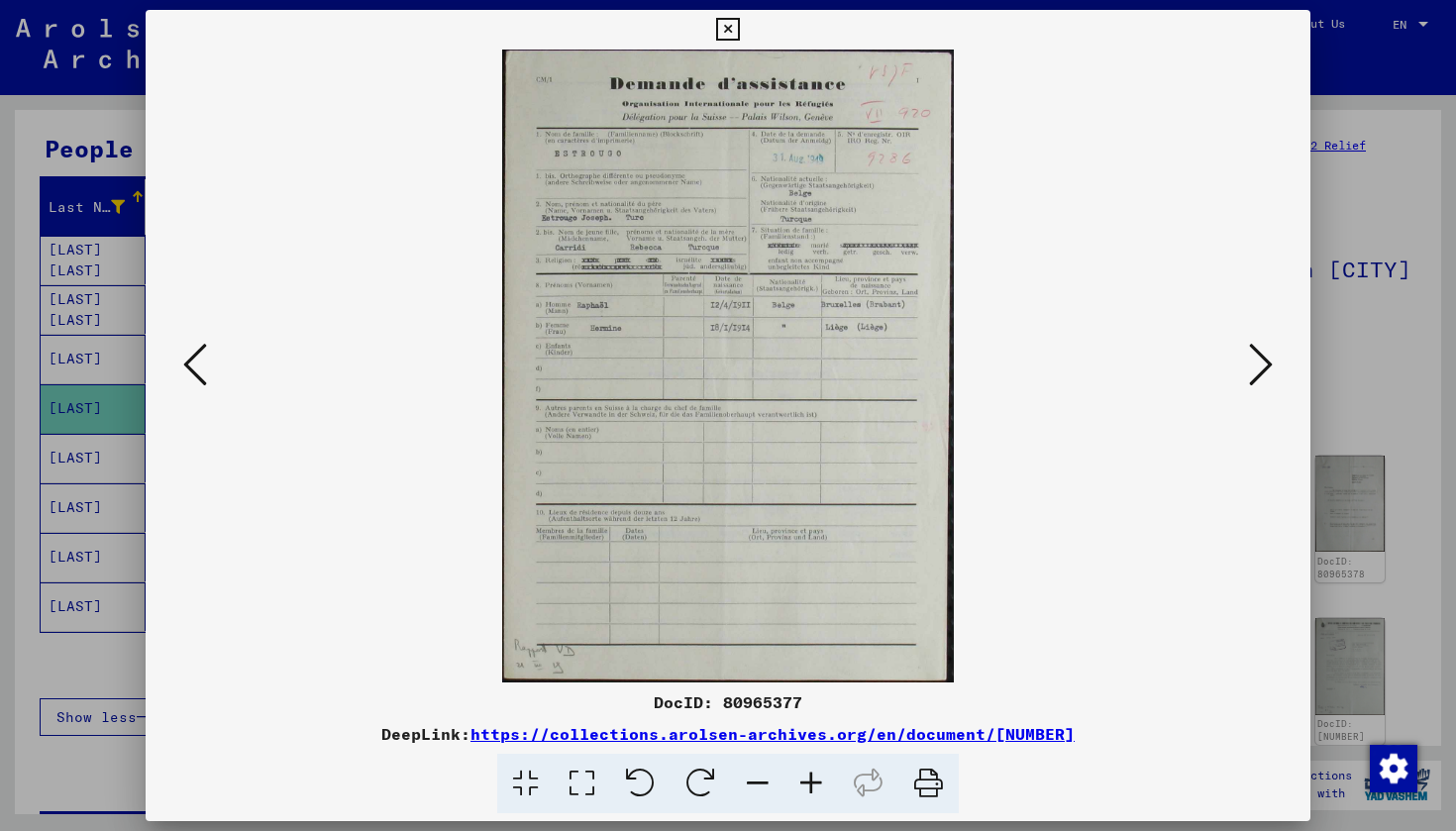 click at bounding box center (811, 783) 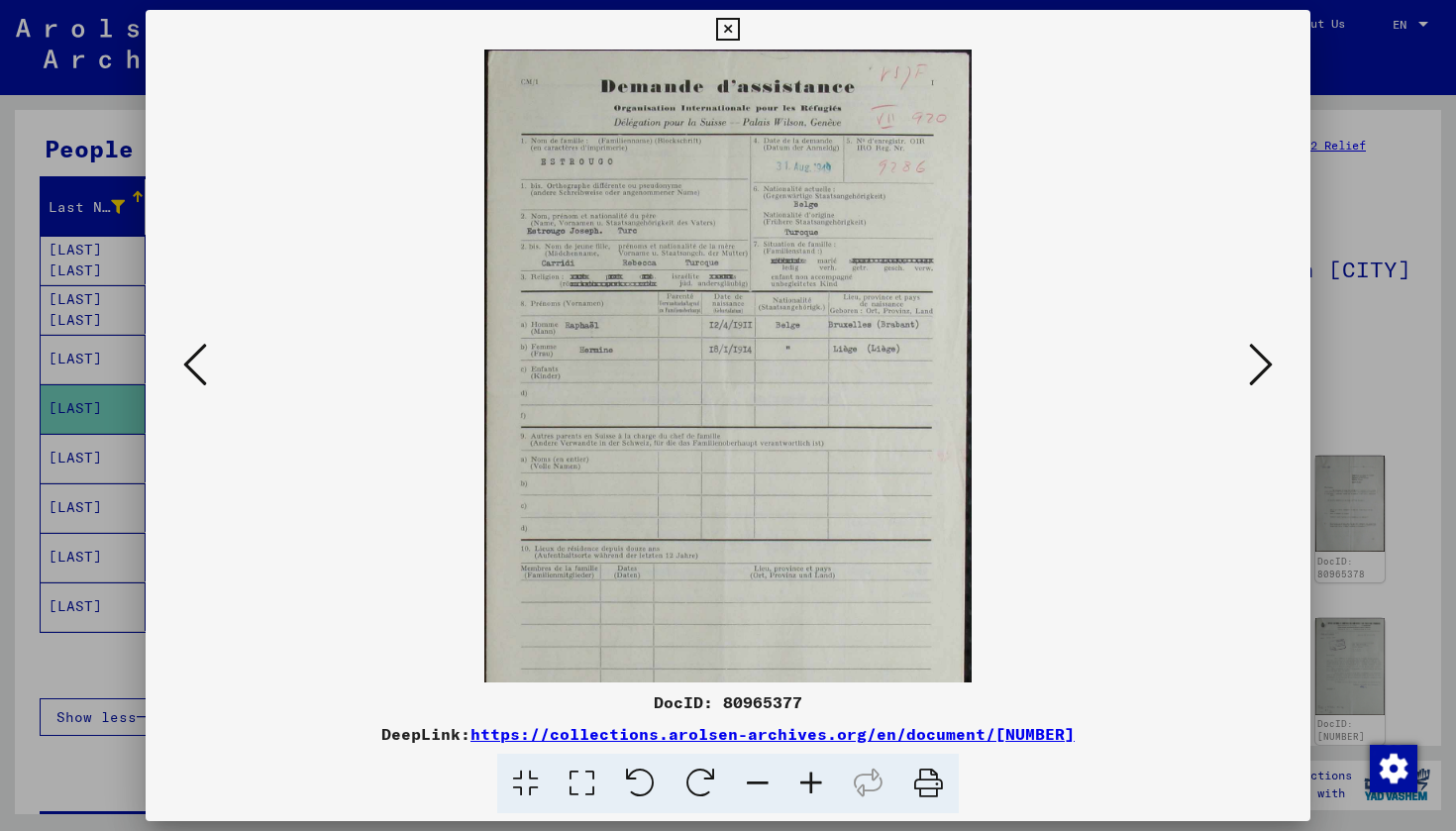 click at bounding box center (811, 783) 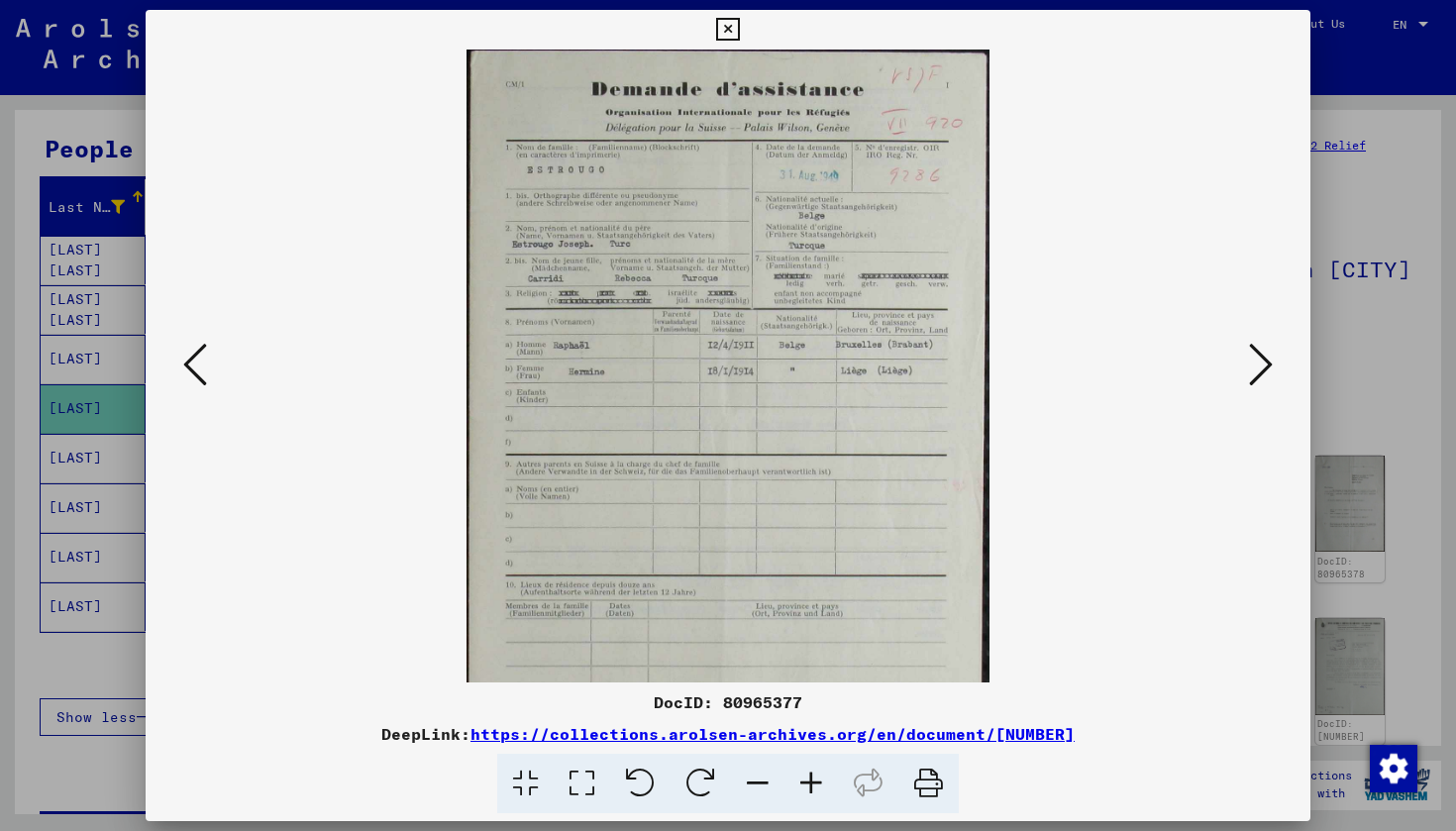 click at bounding box center (811, 783) 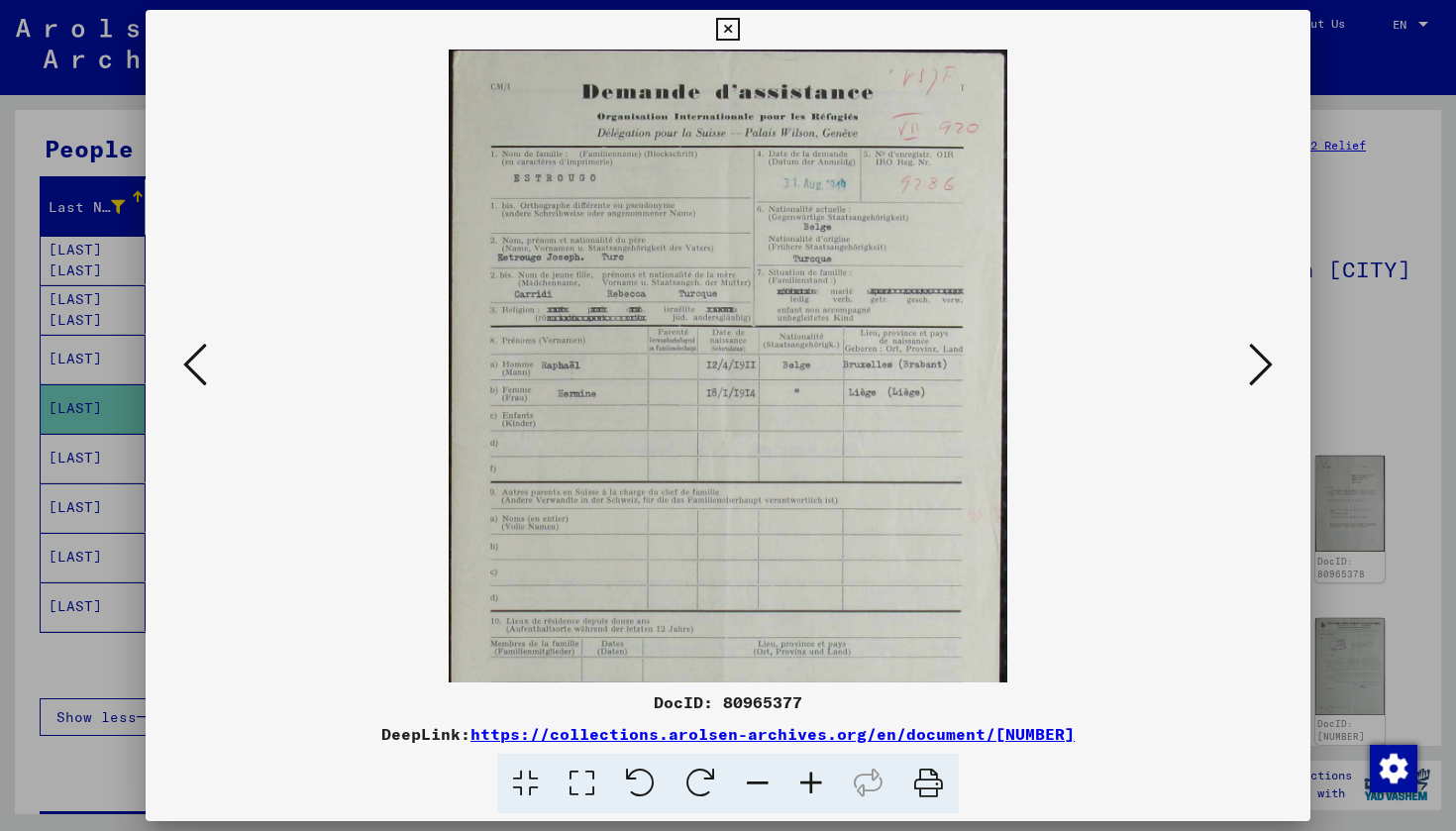 click at bounding box center (811, 783) 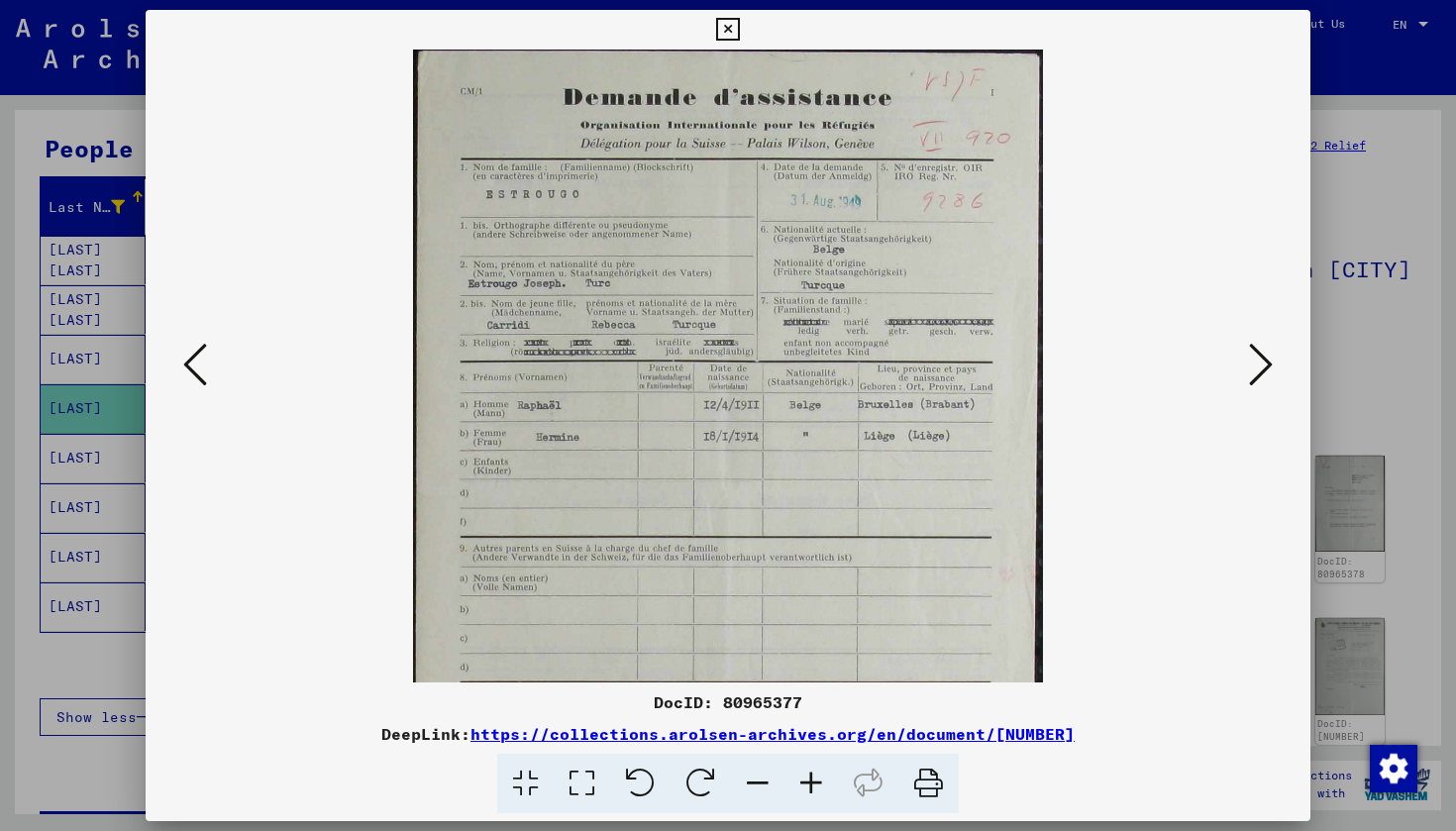 click at bounding box center [811, 783] 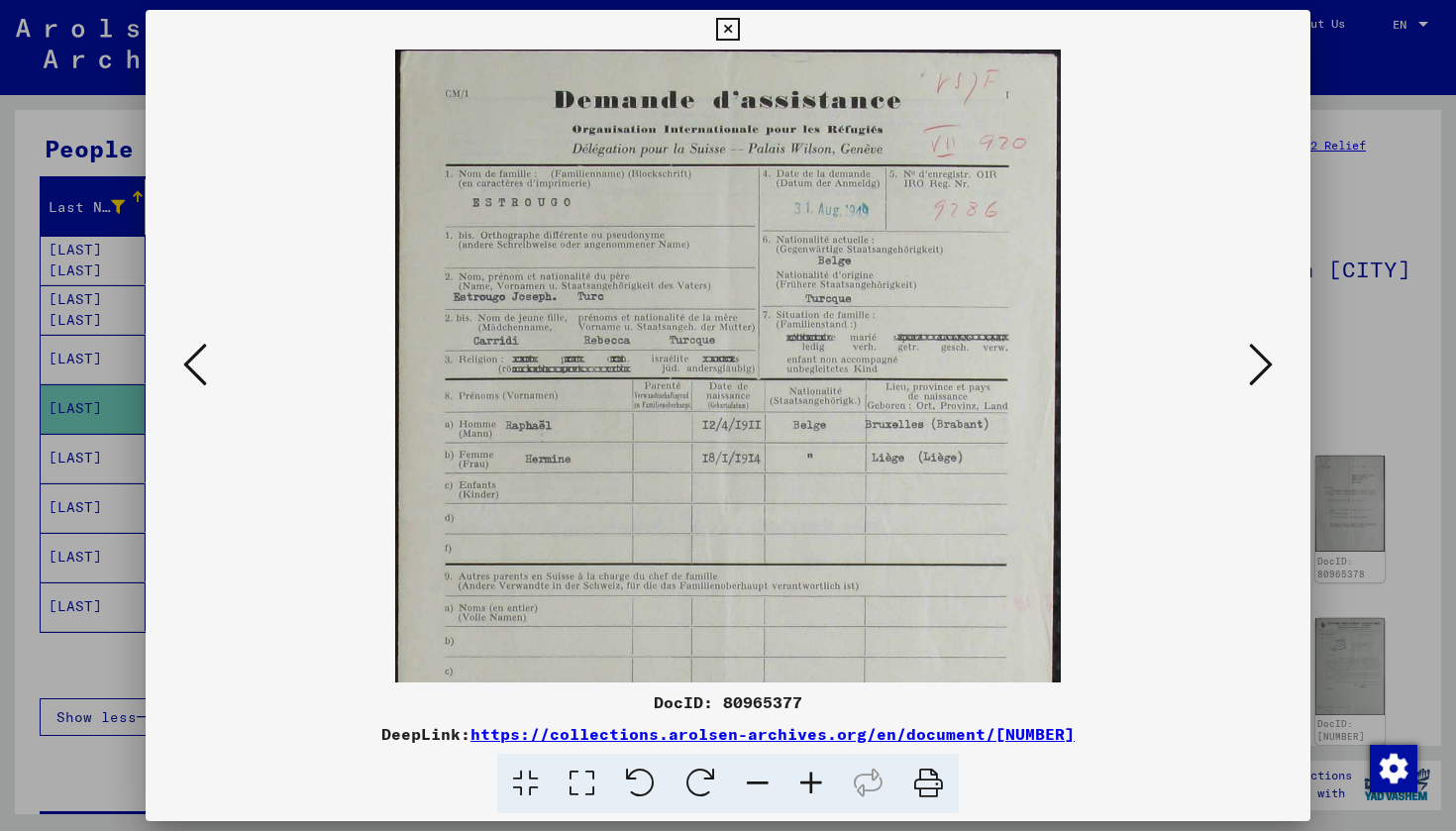 click at bounding box center [811, 783] 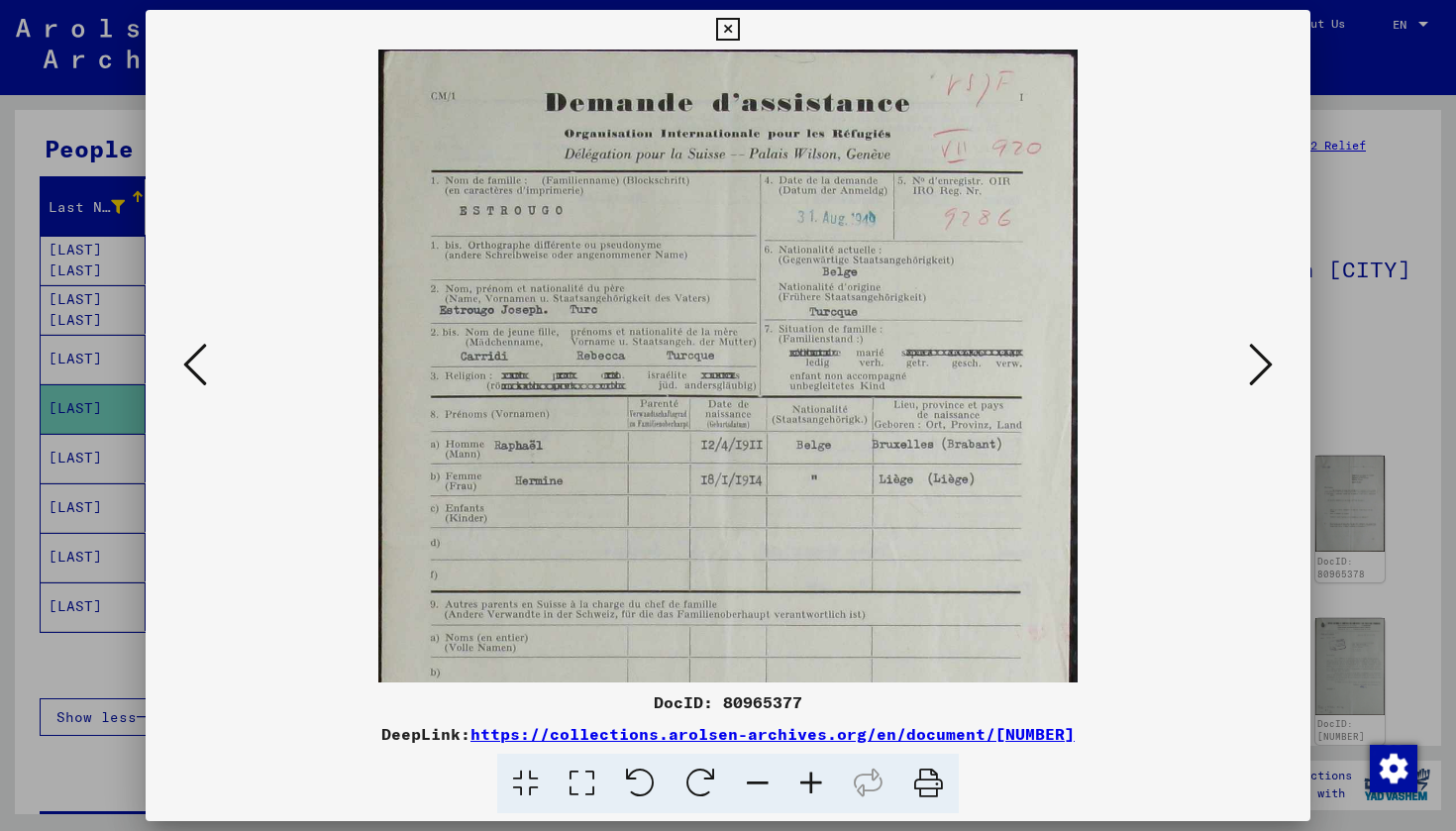 click at bounding box center (811, 783) 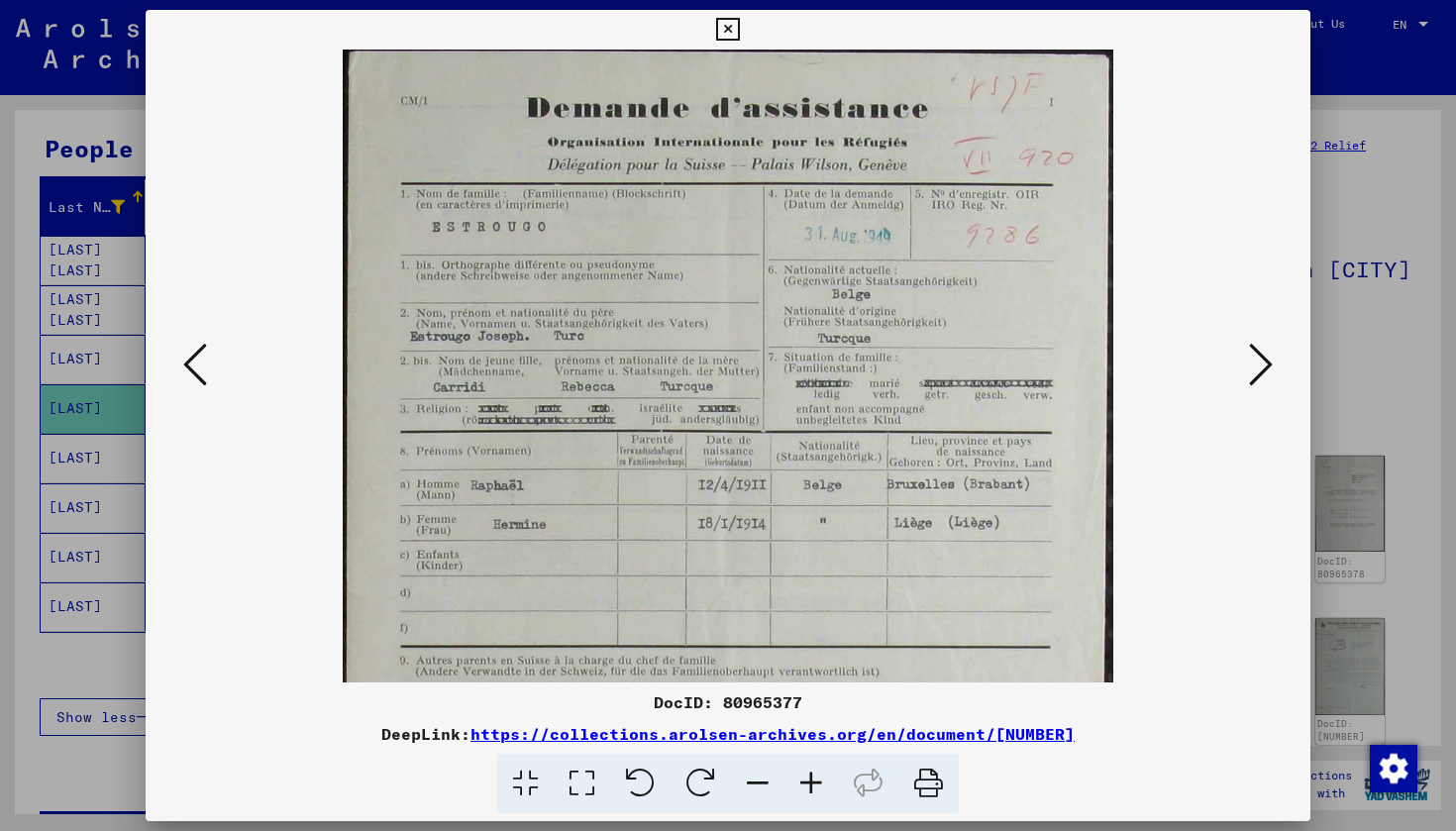 click at bounding box center [811, 783] 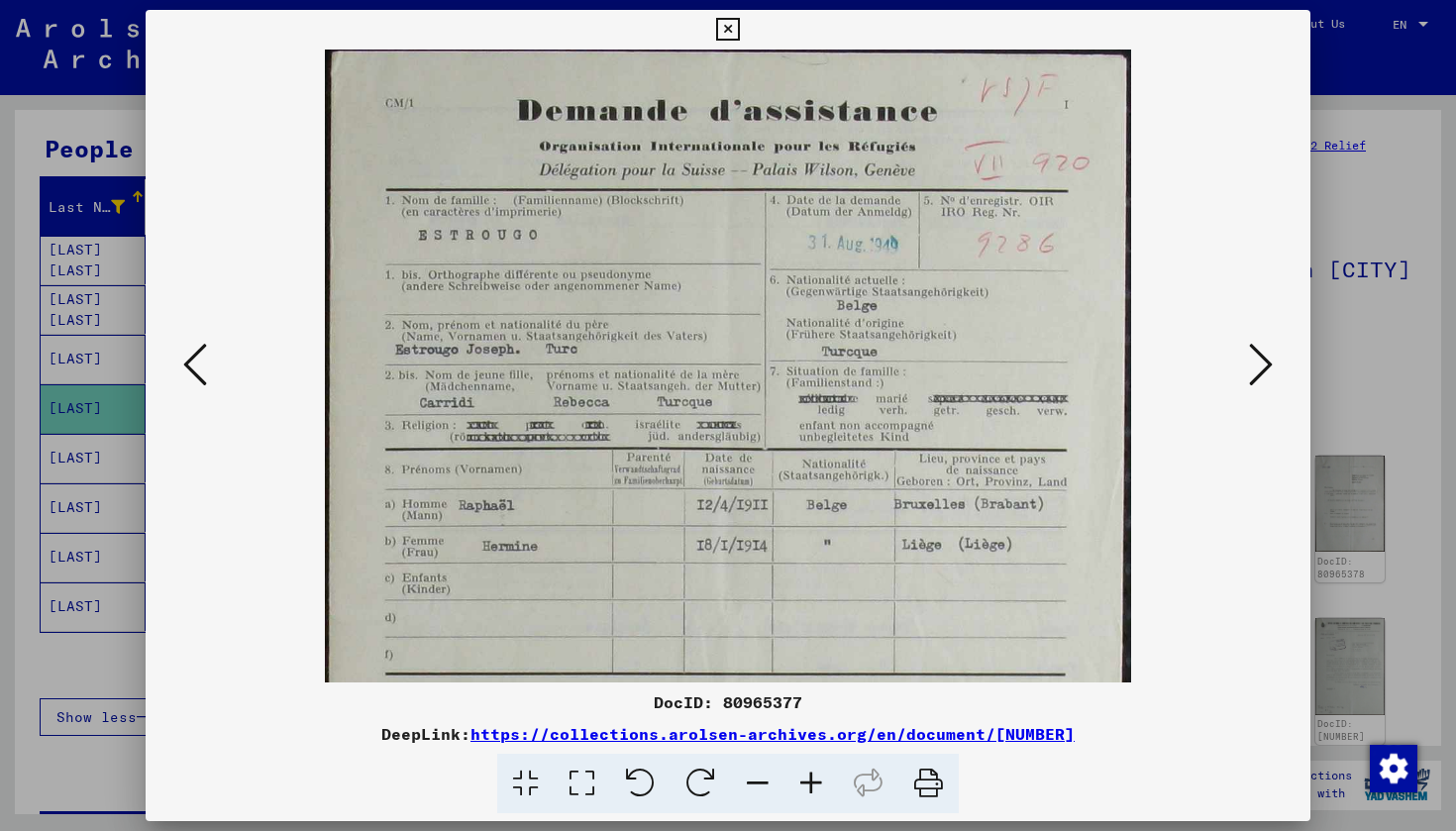 click at bounding box center [811, 783] 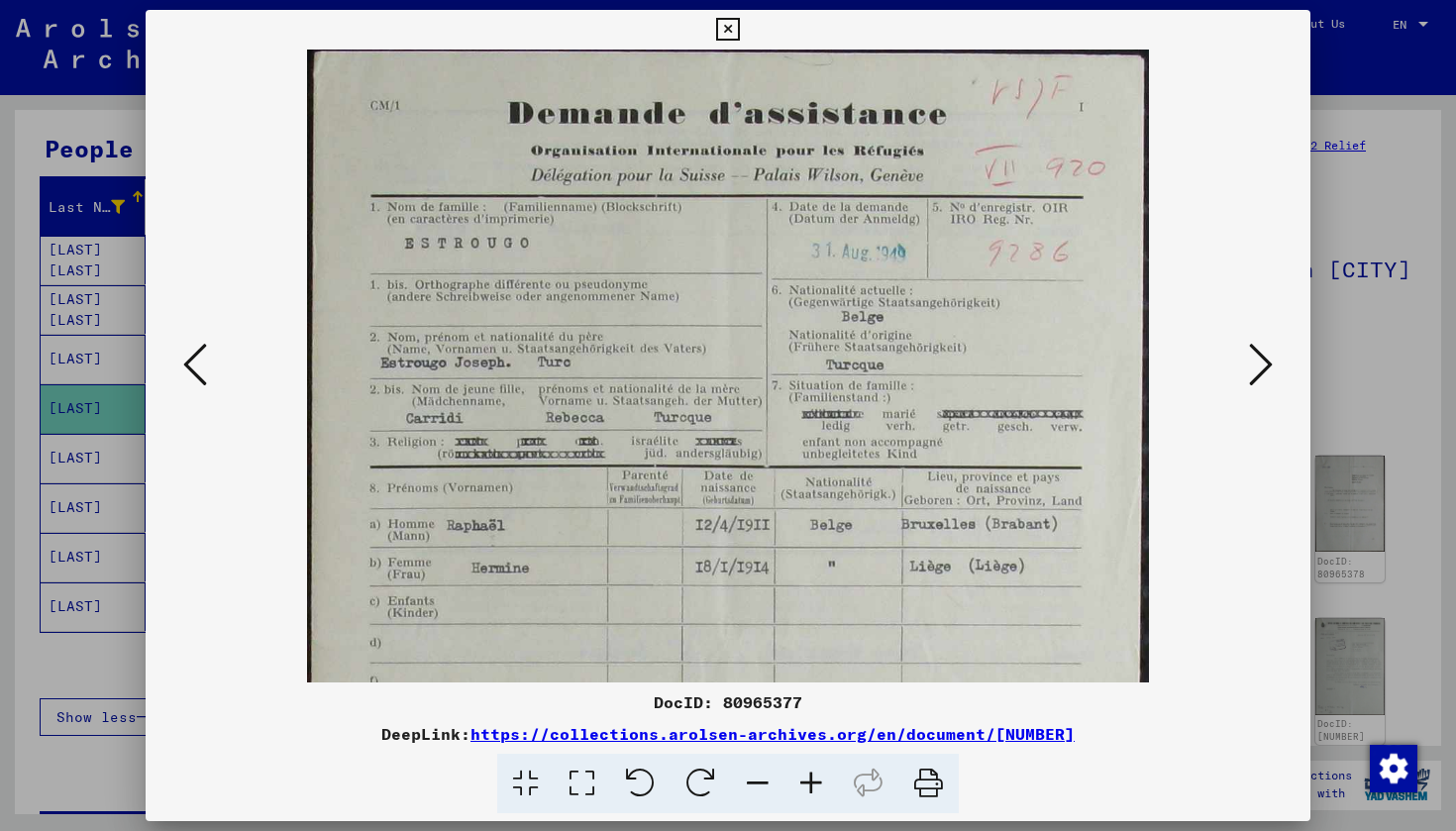 click at bounding box center (811, 783) 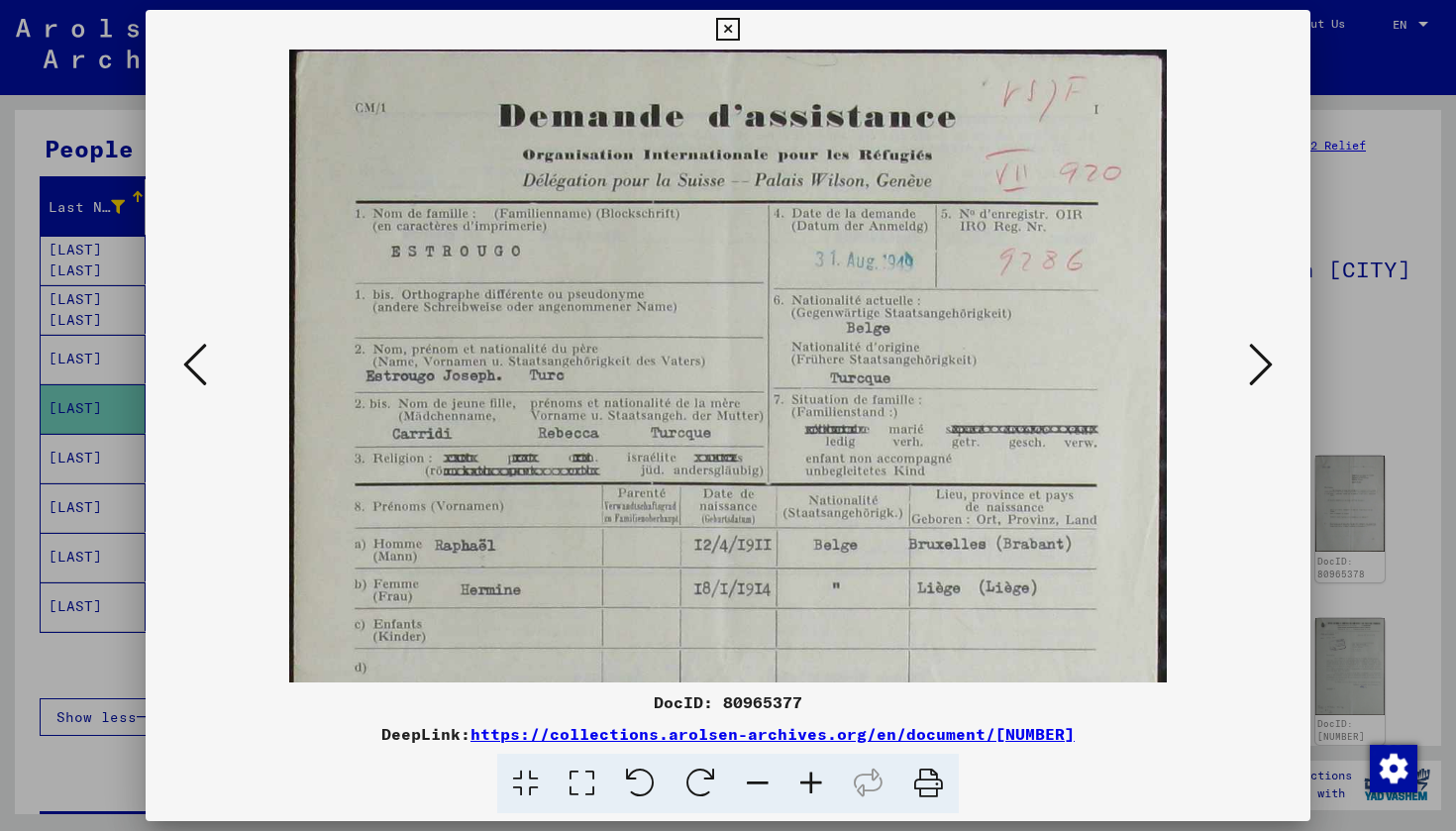 click at bounding box center [811, 783] 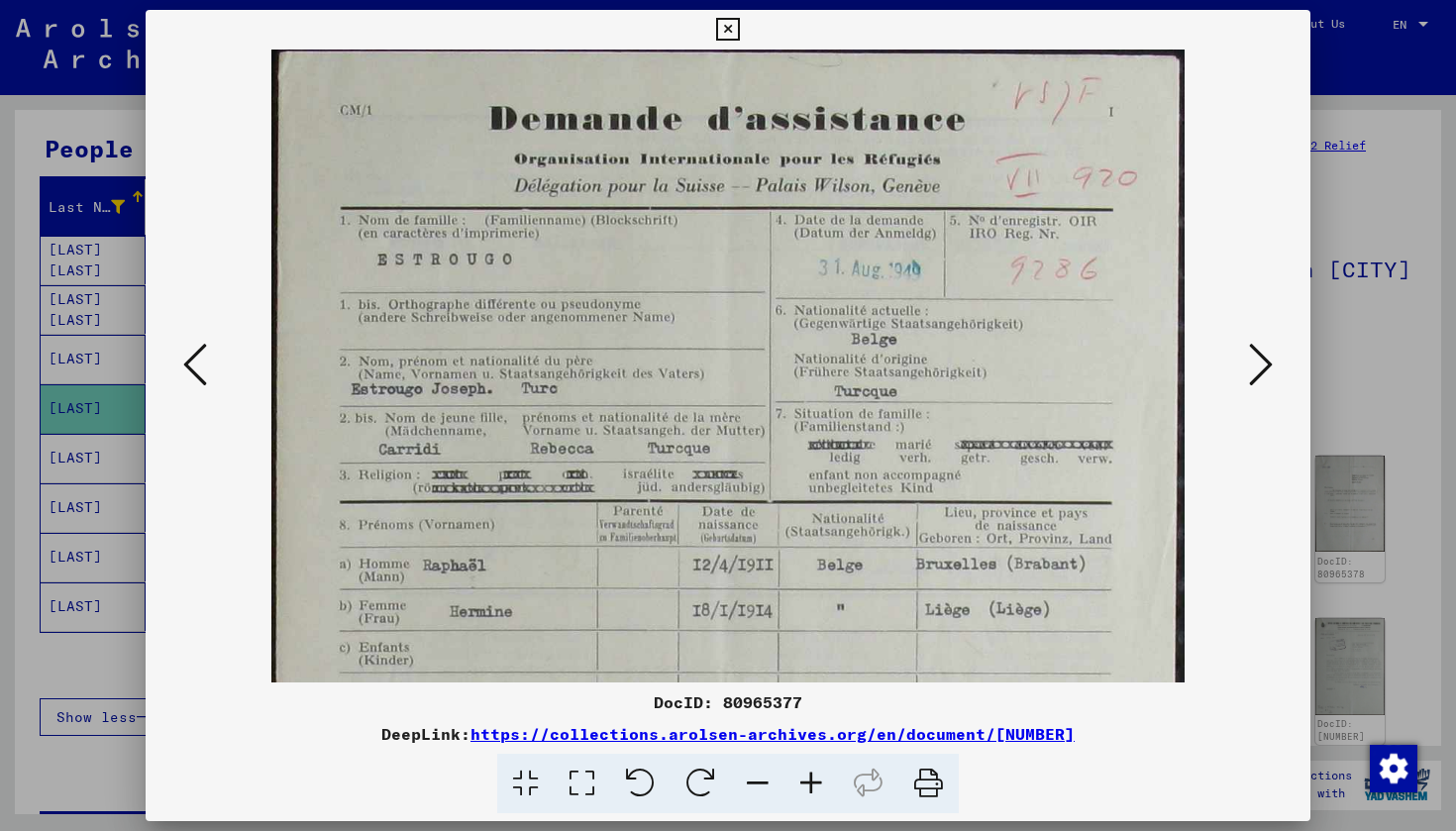 scroll, scrollTop: 2, scrollLeft: 0, axis: vertical 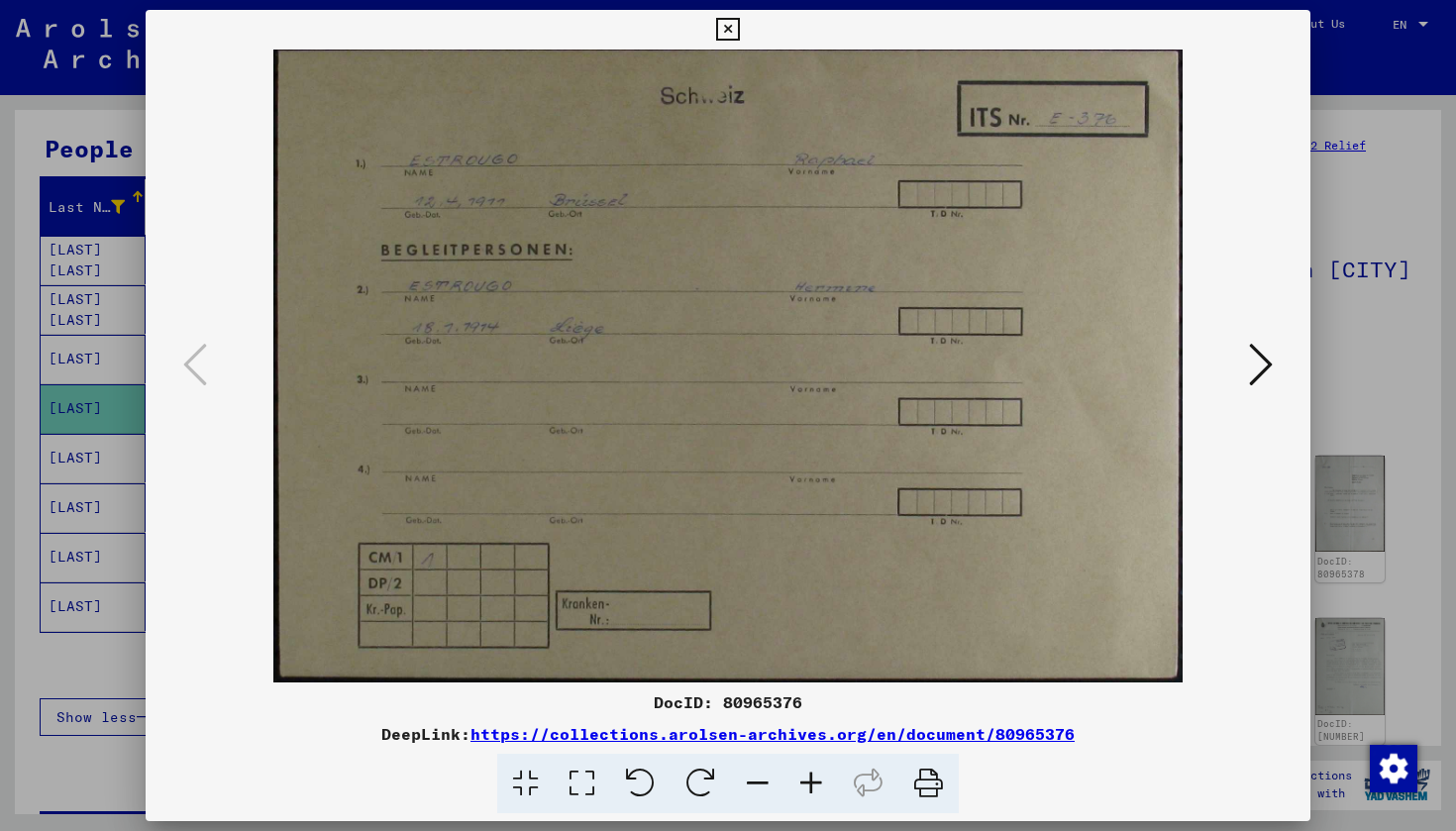 click at bounding box center (1261, 364) 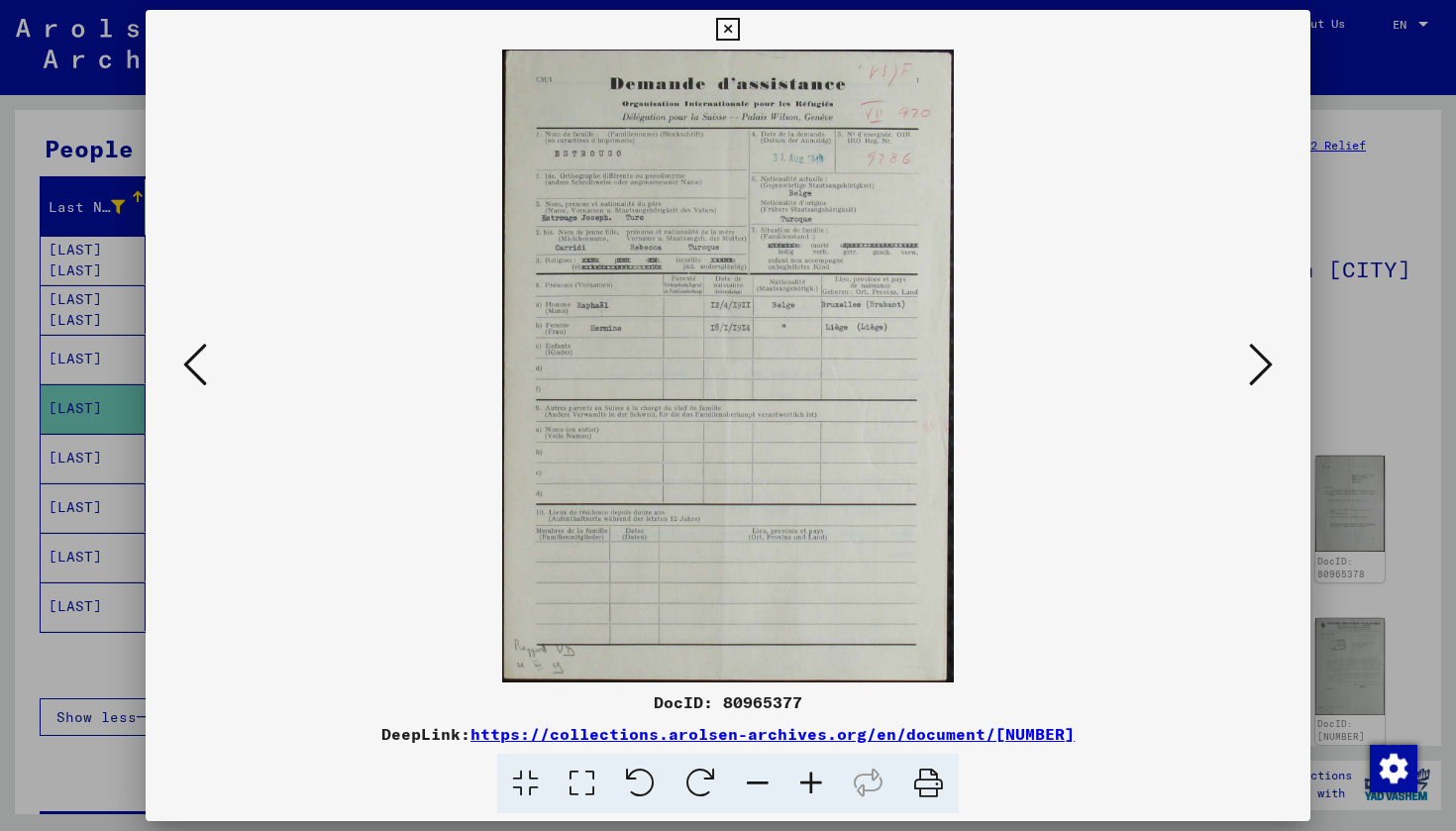 click at bounding box center (1261, 364) 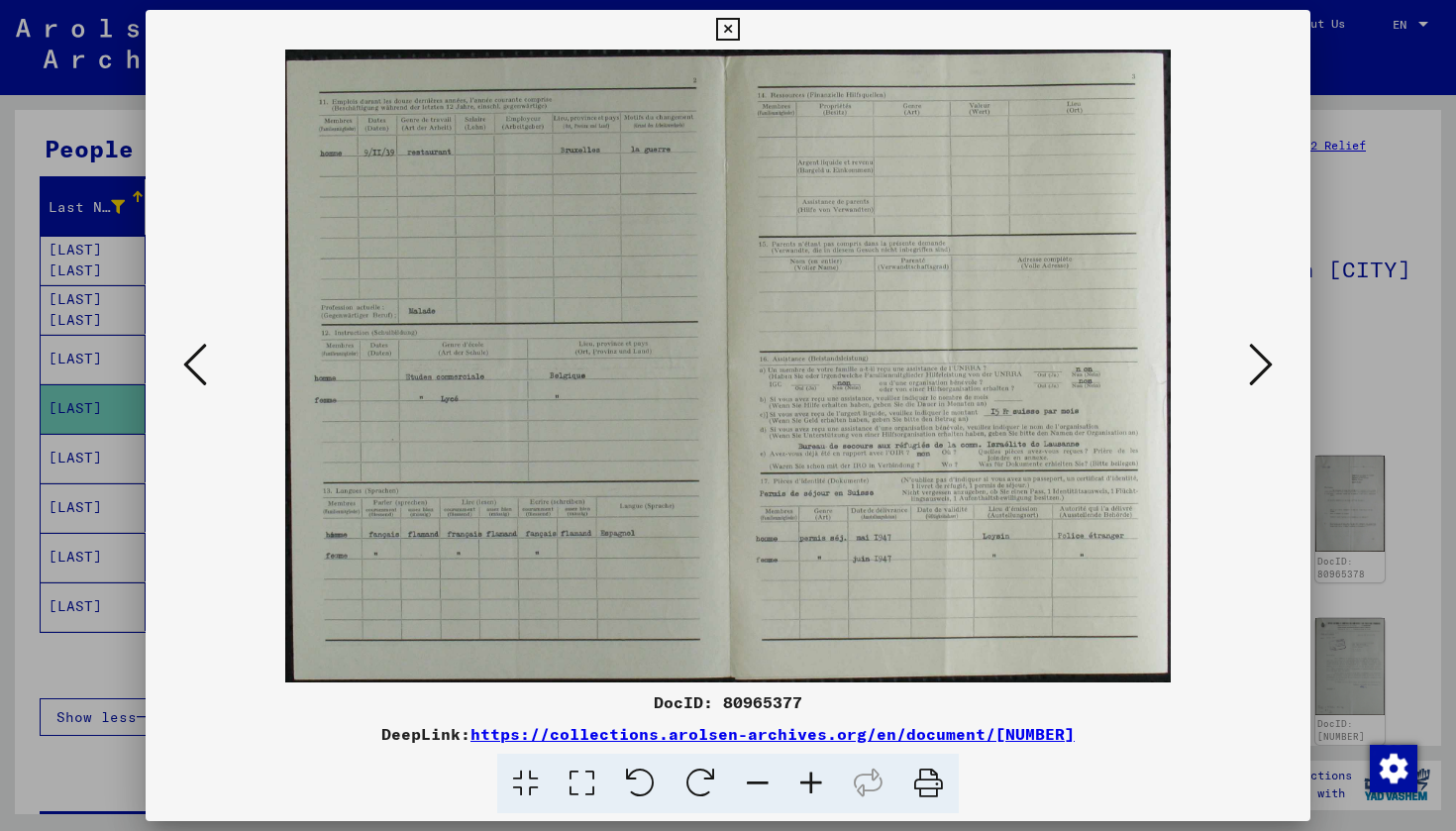 click at bounding box center (811, 783) 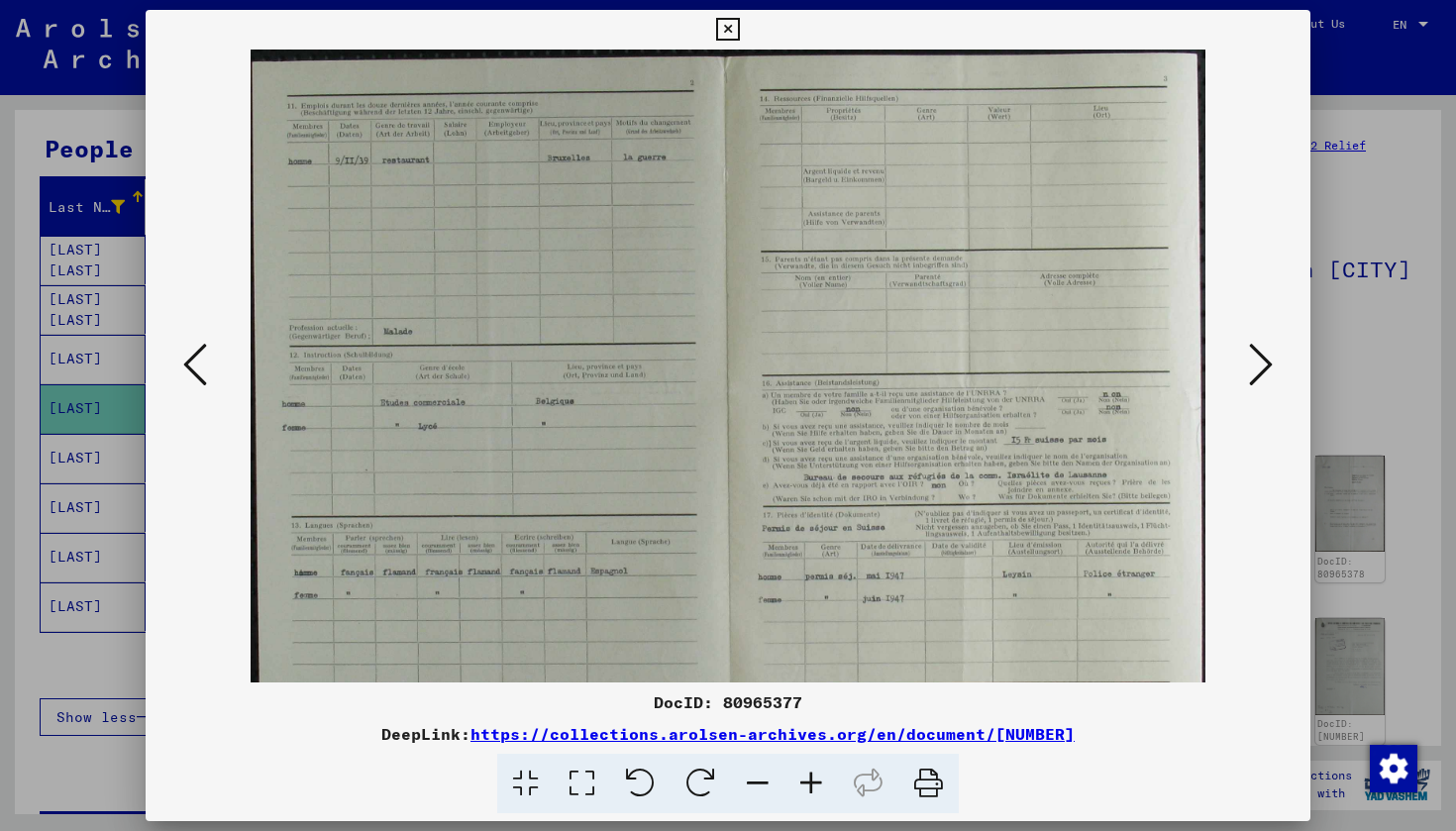 click at bounding box center (811, 783) 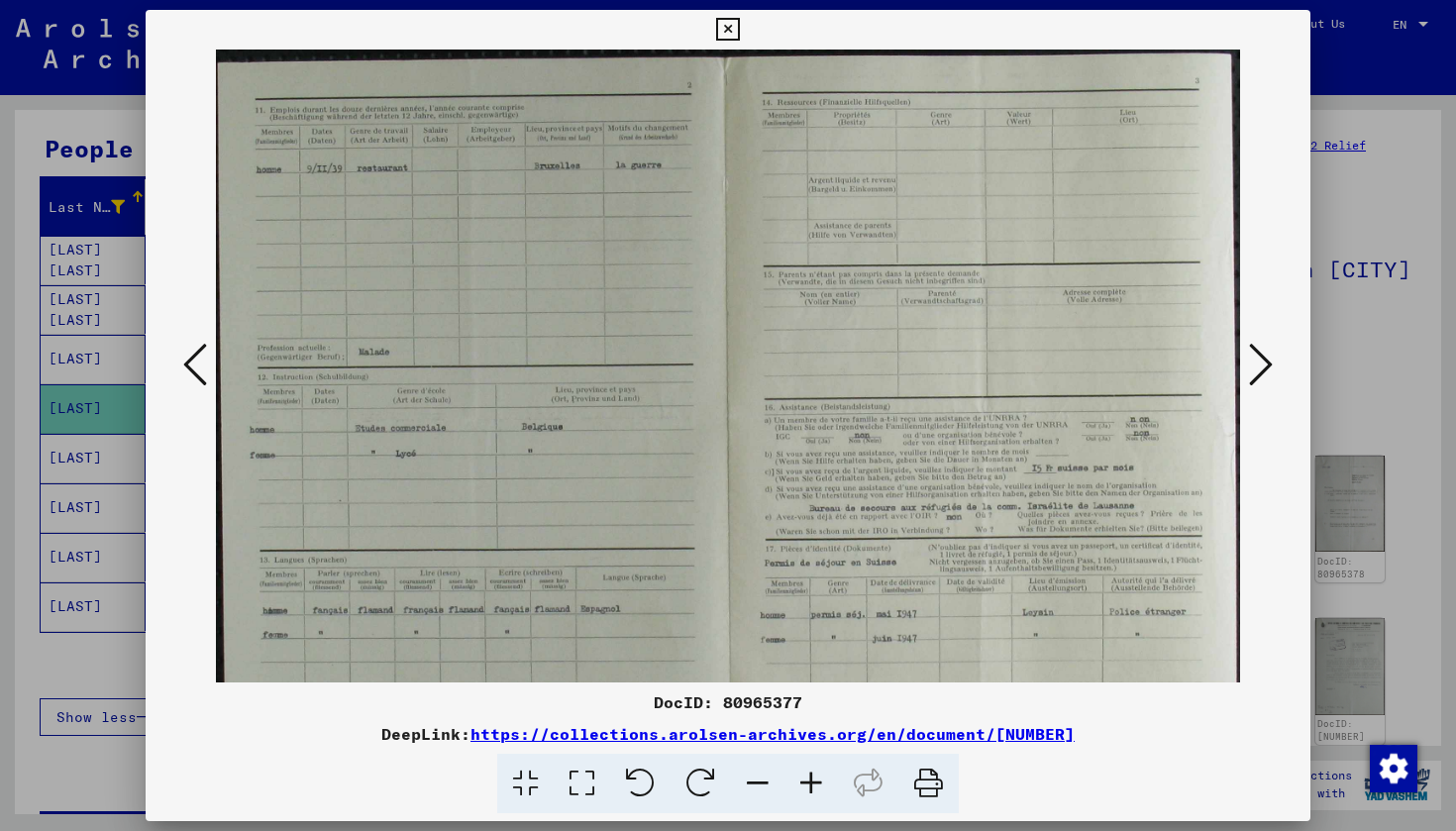 click at bounding box center (811, 783) 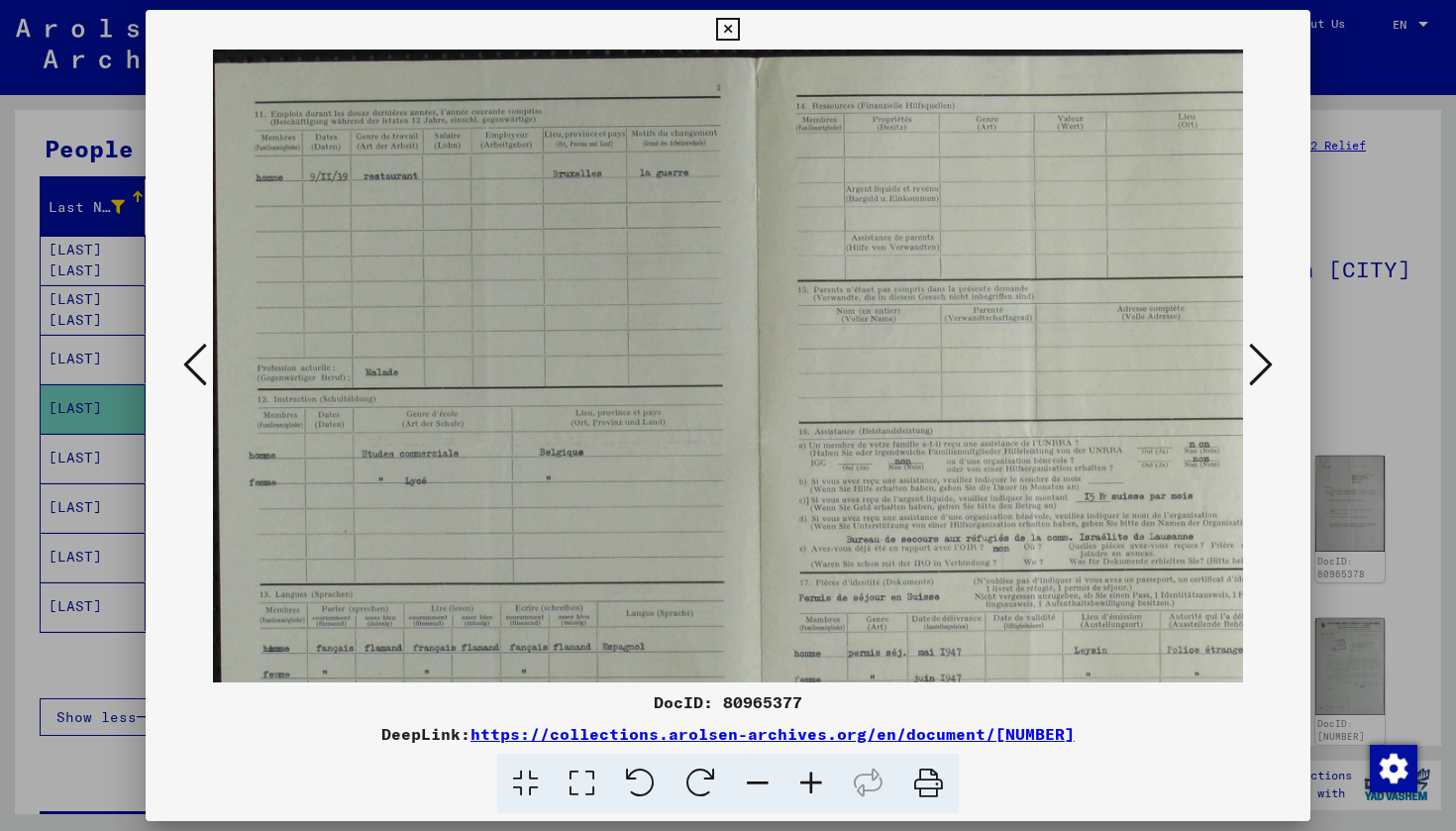 click at bounding box center (811, 783) 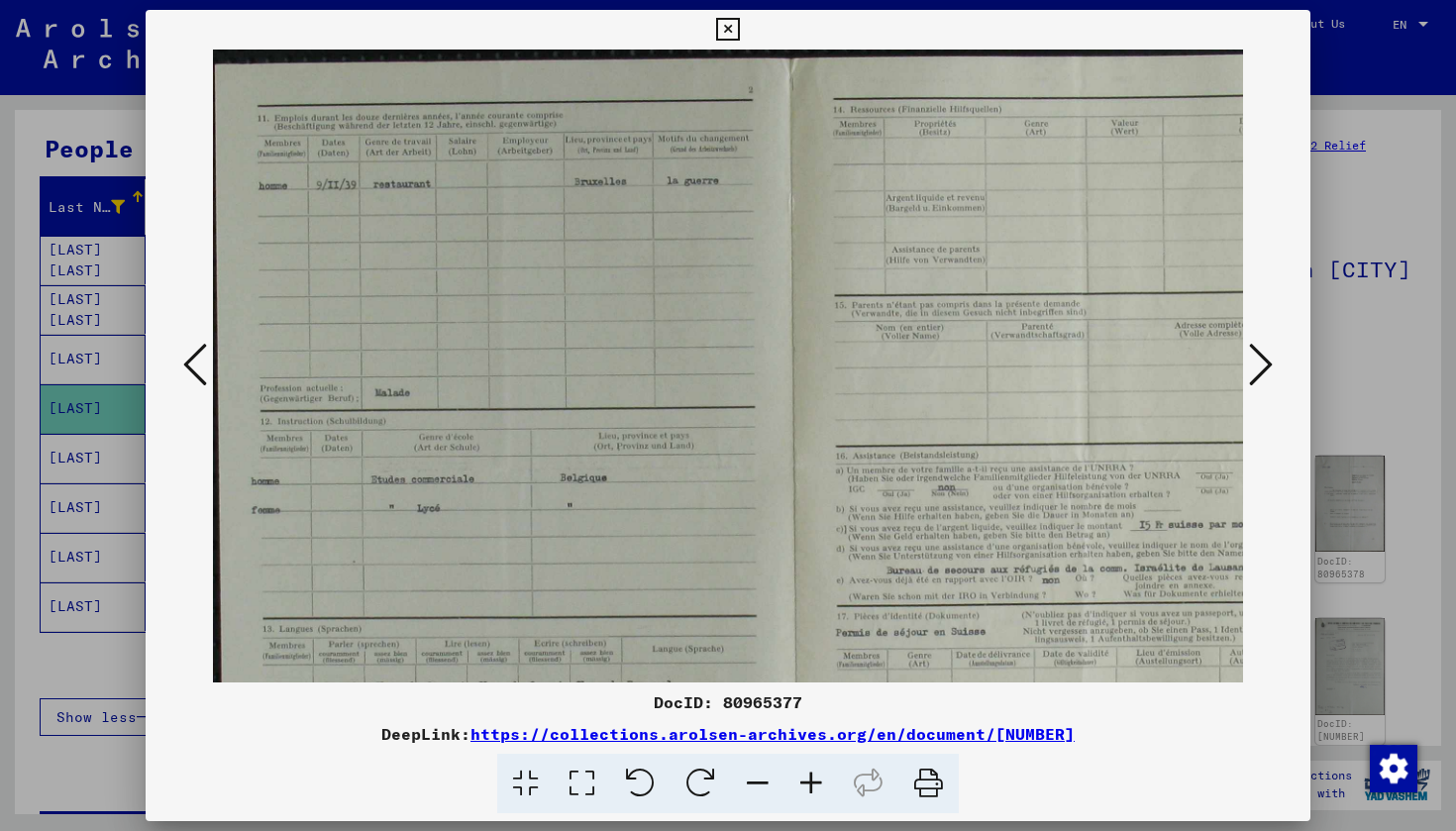 scroll, scrollTop: 0, scrollLeft: 0, axis: both 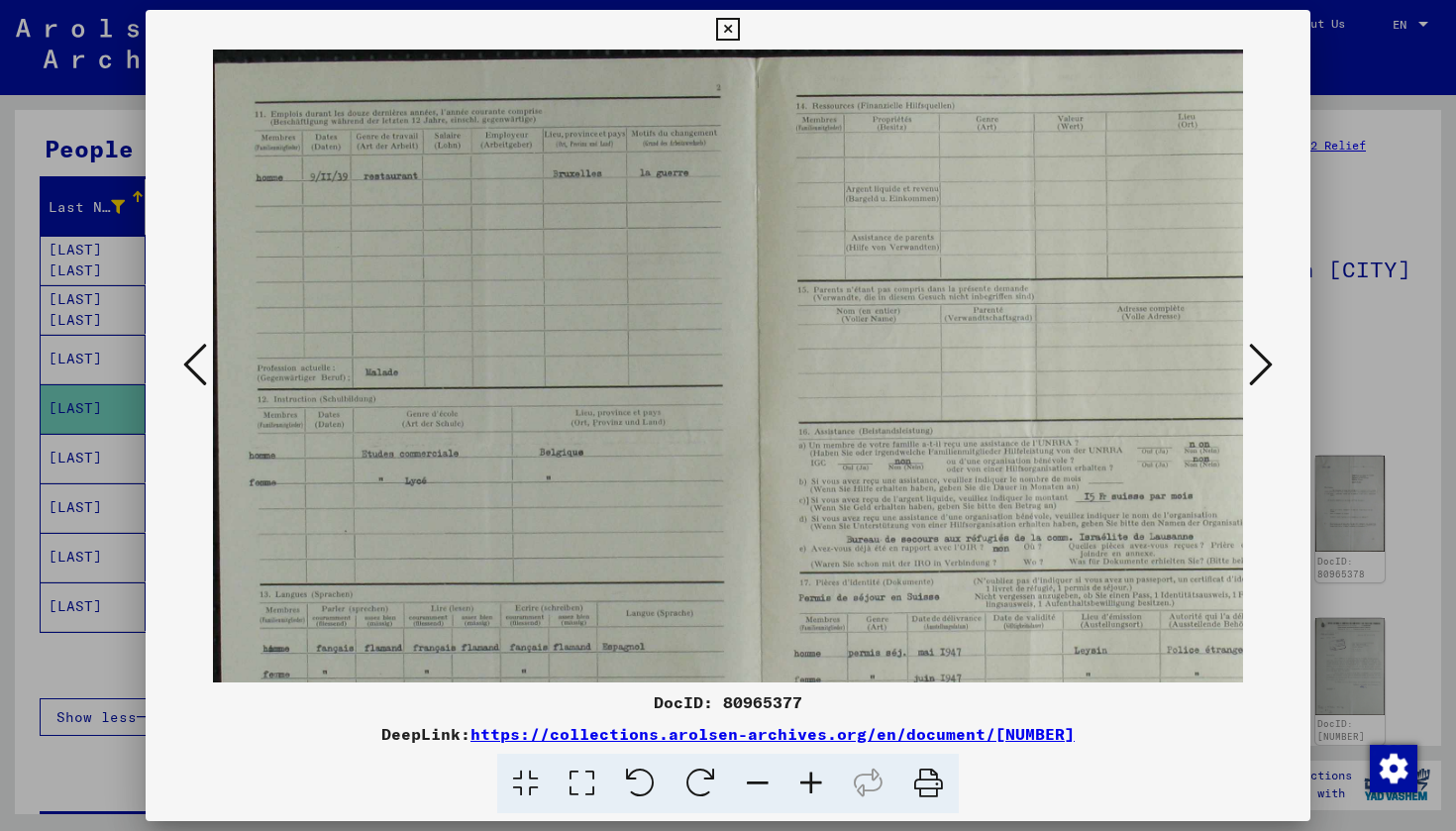 click at bounding box center [758, 783] 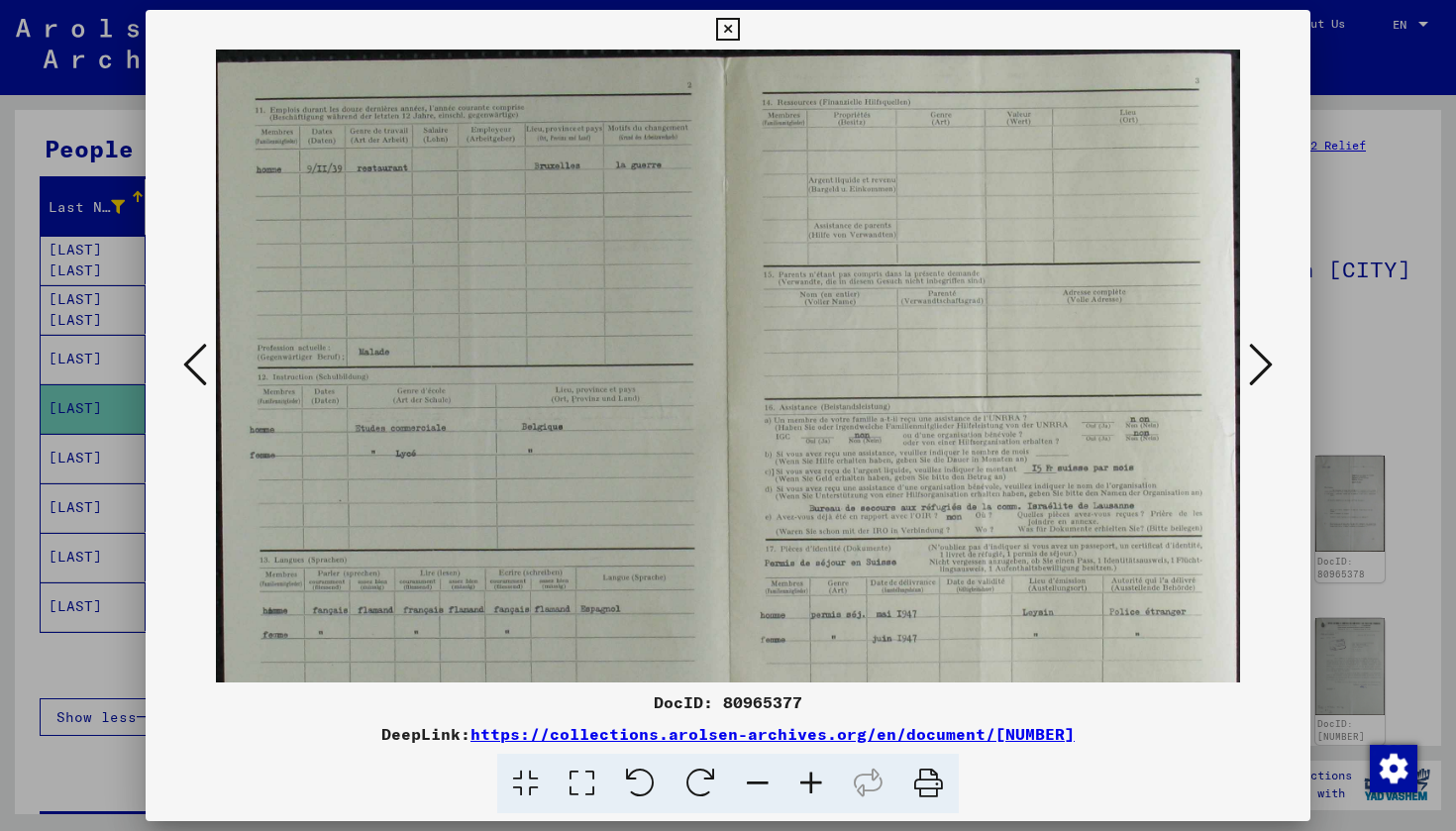click at bounding box center (758, 783) 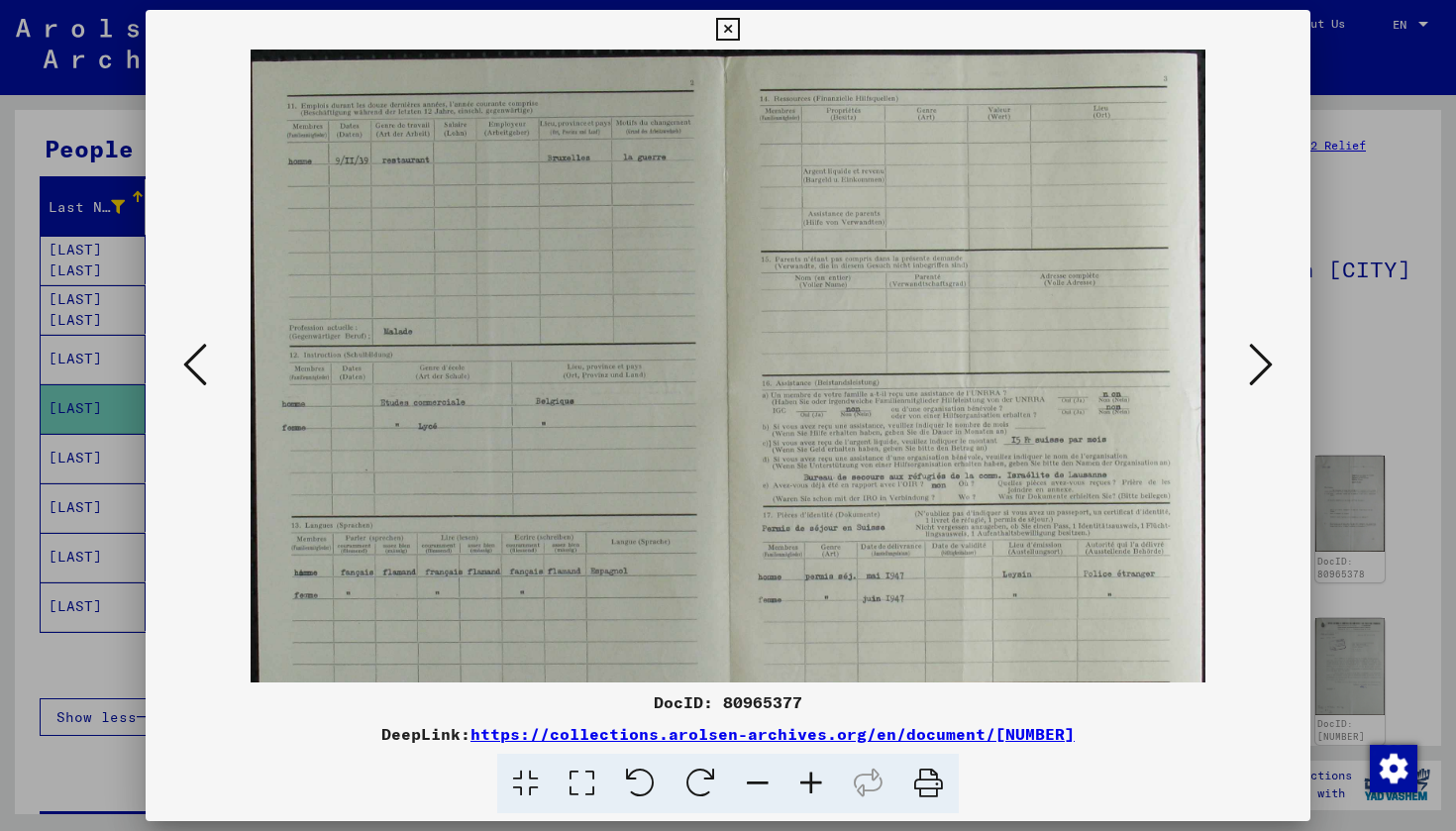 click at bounding box center [811, 783] 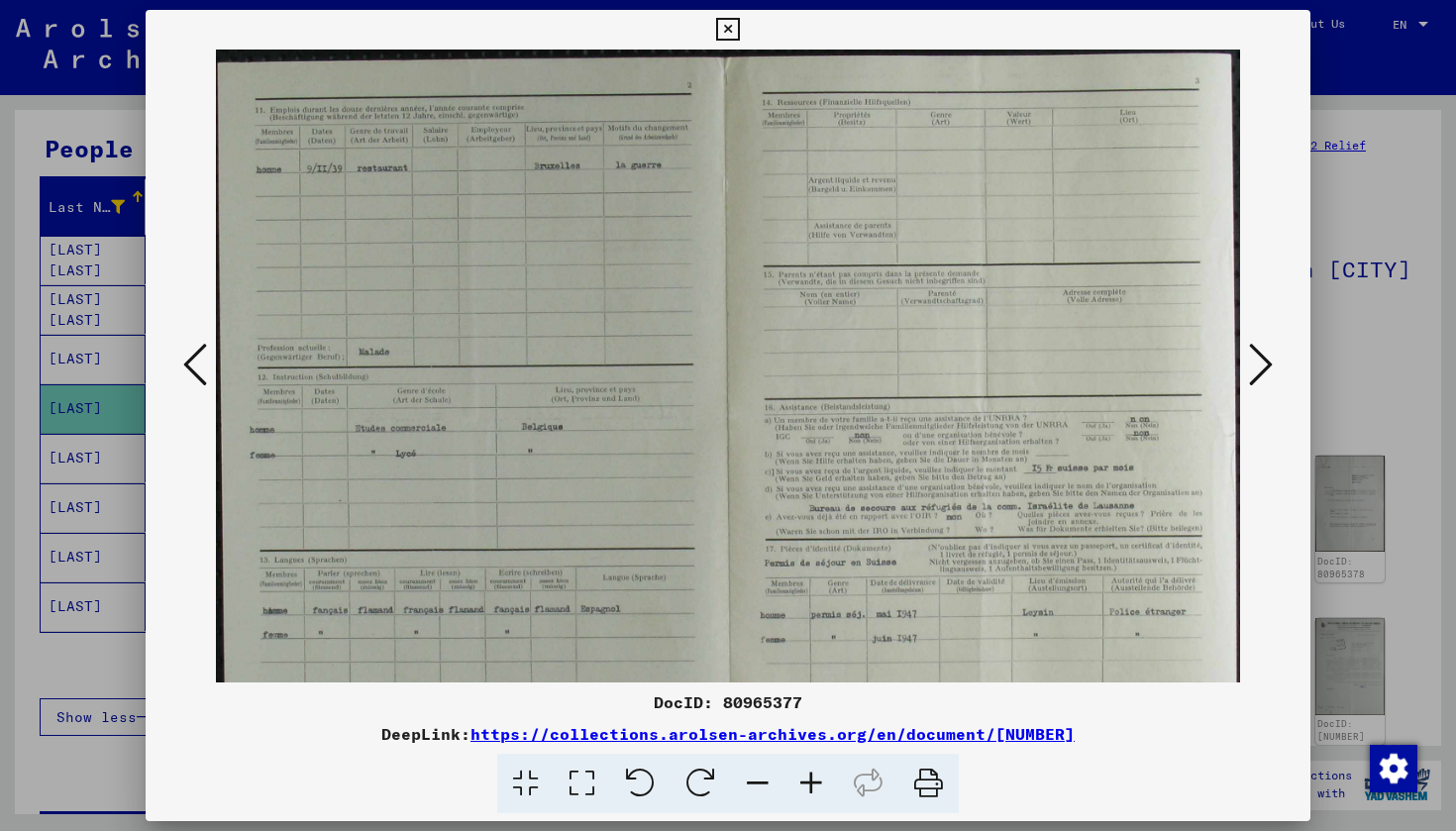 click at bounding box center (811, 783) 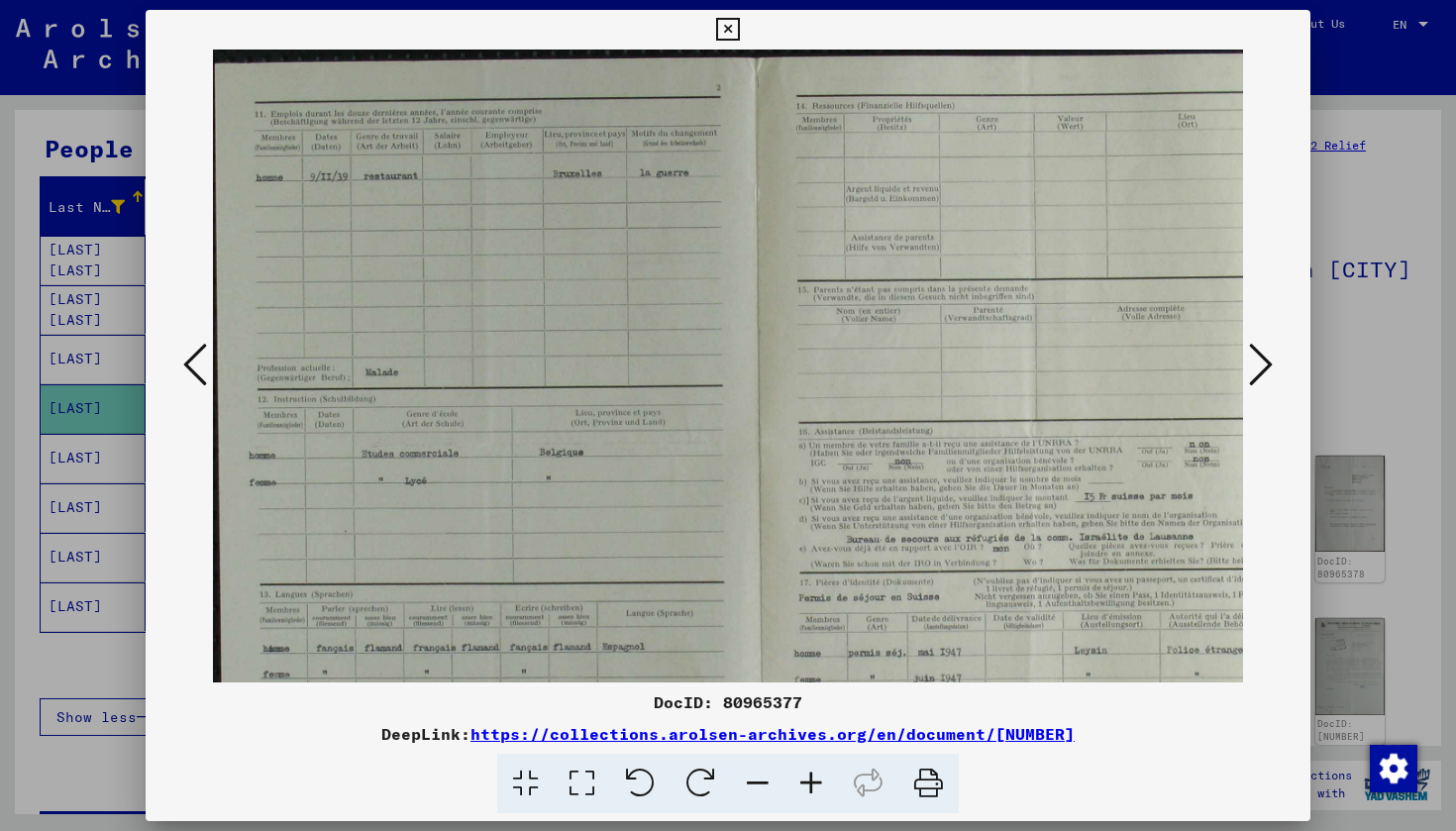 click at bounding box center [811, 783] 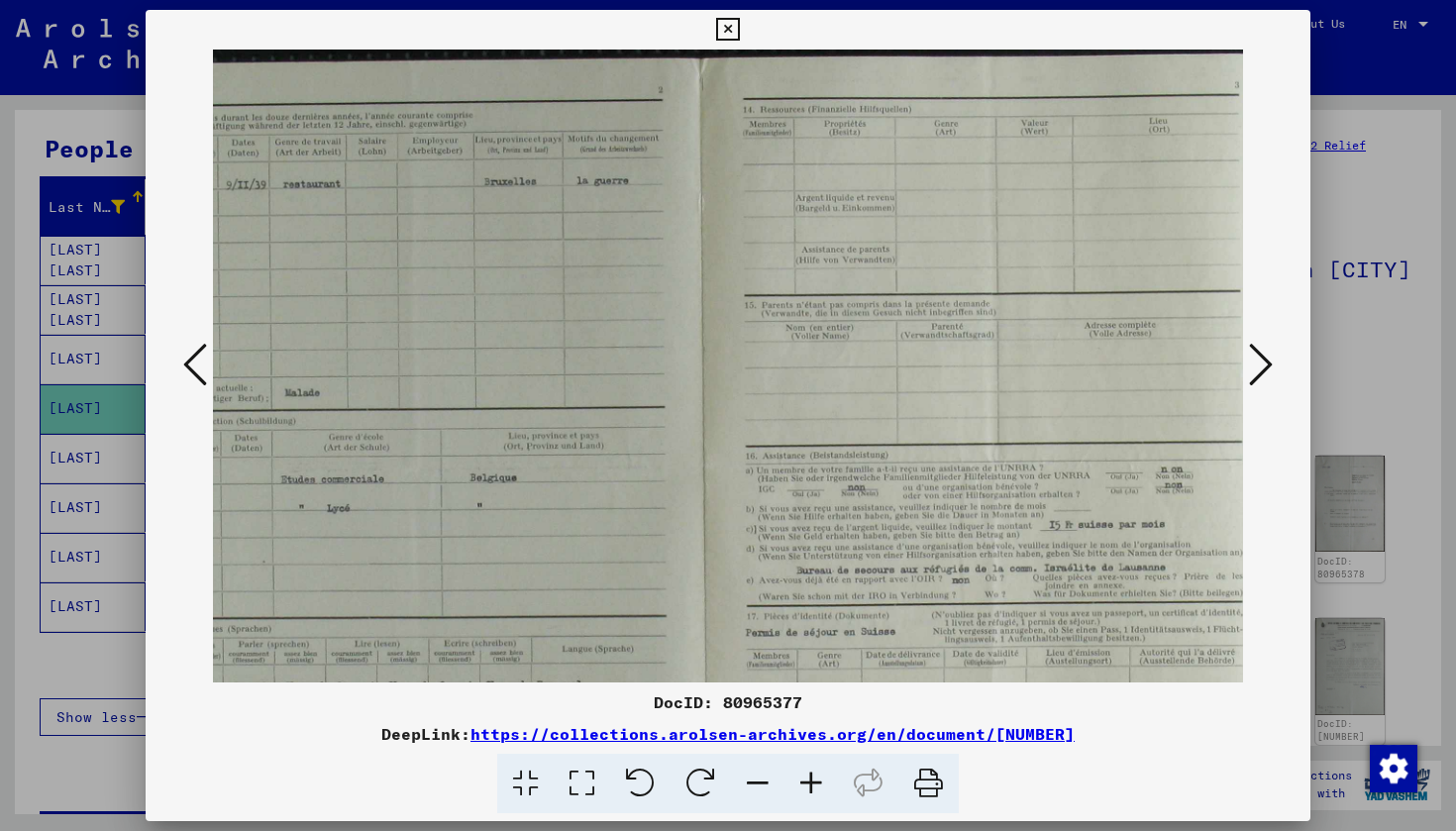 scroll, scrollTop: 0, scrollLeft: 111, axis: horizontal 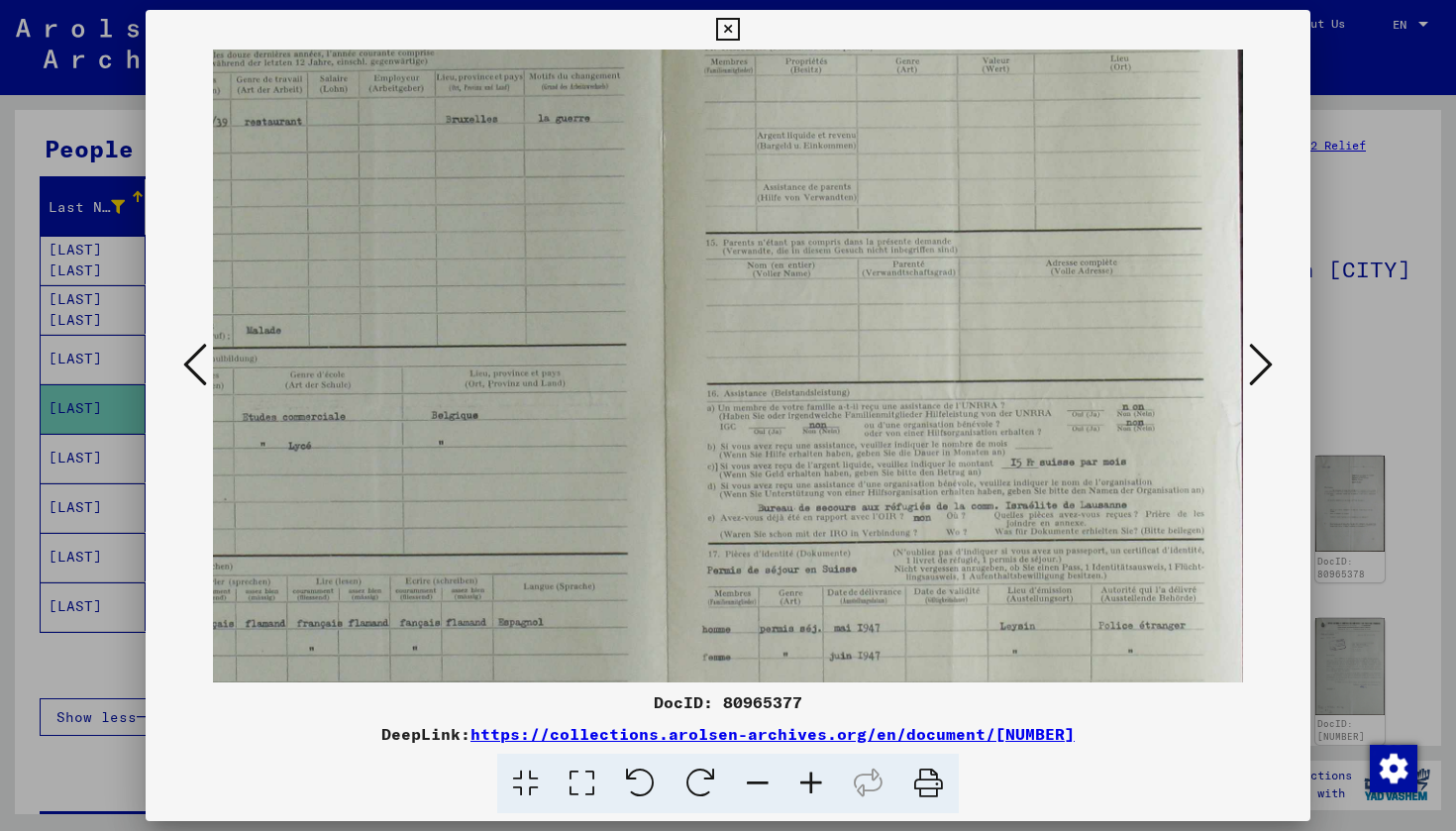 drag, startPoint x: 962, startPoint y: 572, endPoint x: 771, endPoint y: 520, distance: 197.95201 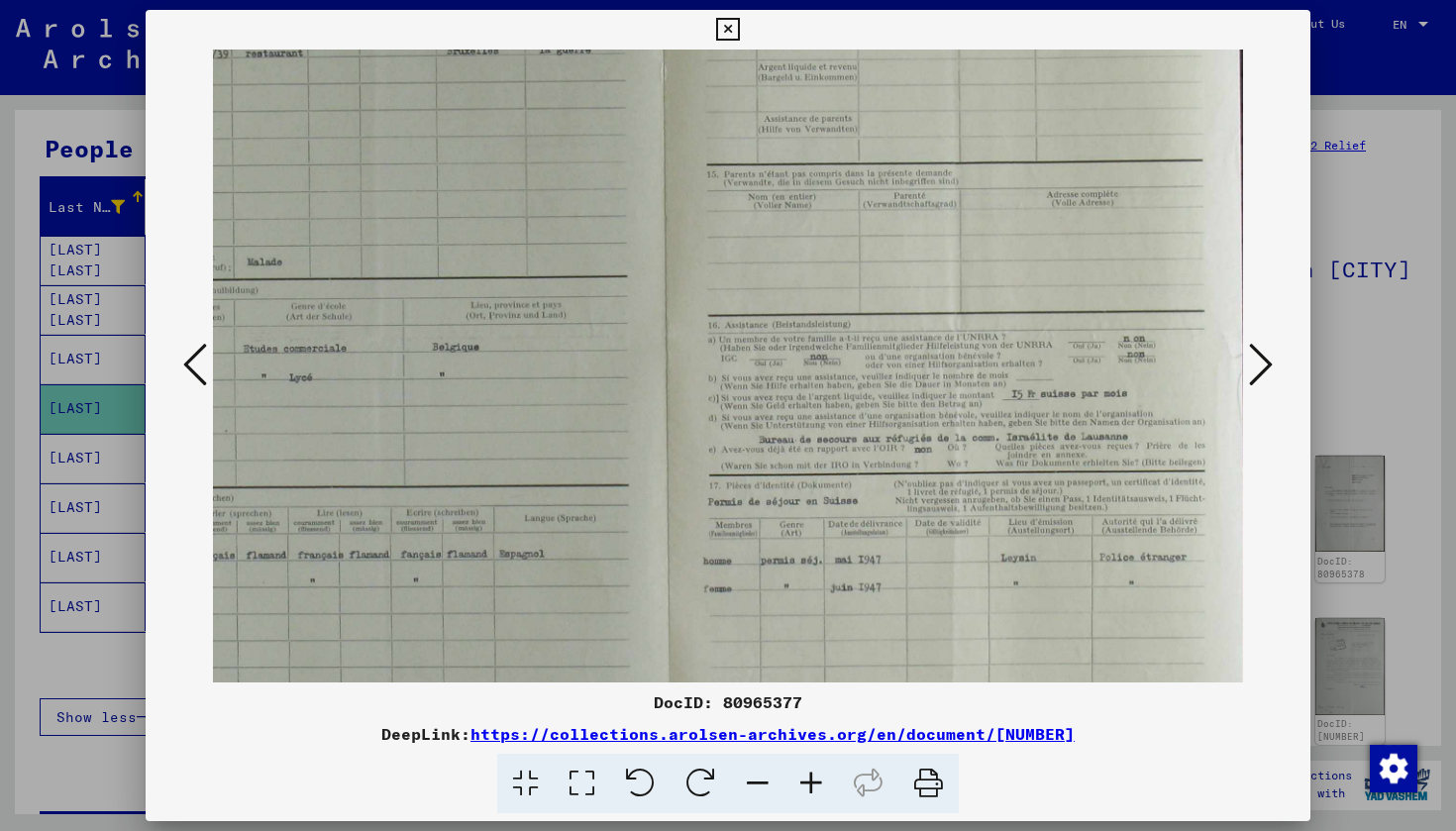drag, startPoint x: 817, startPoint y: 570, endPoint x: 818, endPoint y: 502, distance: 68.007353 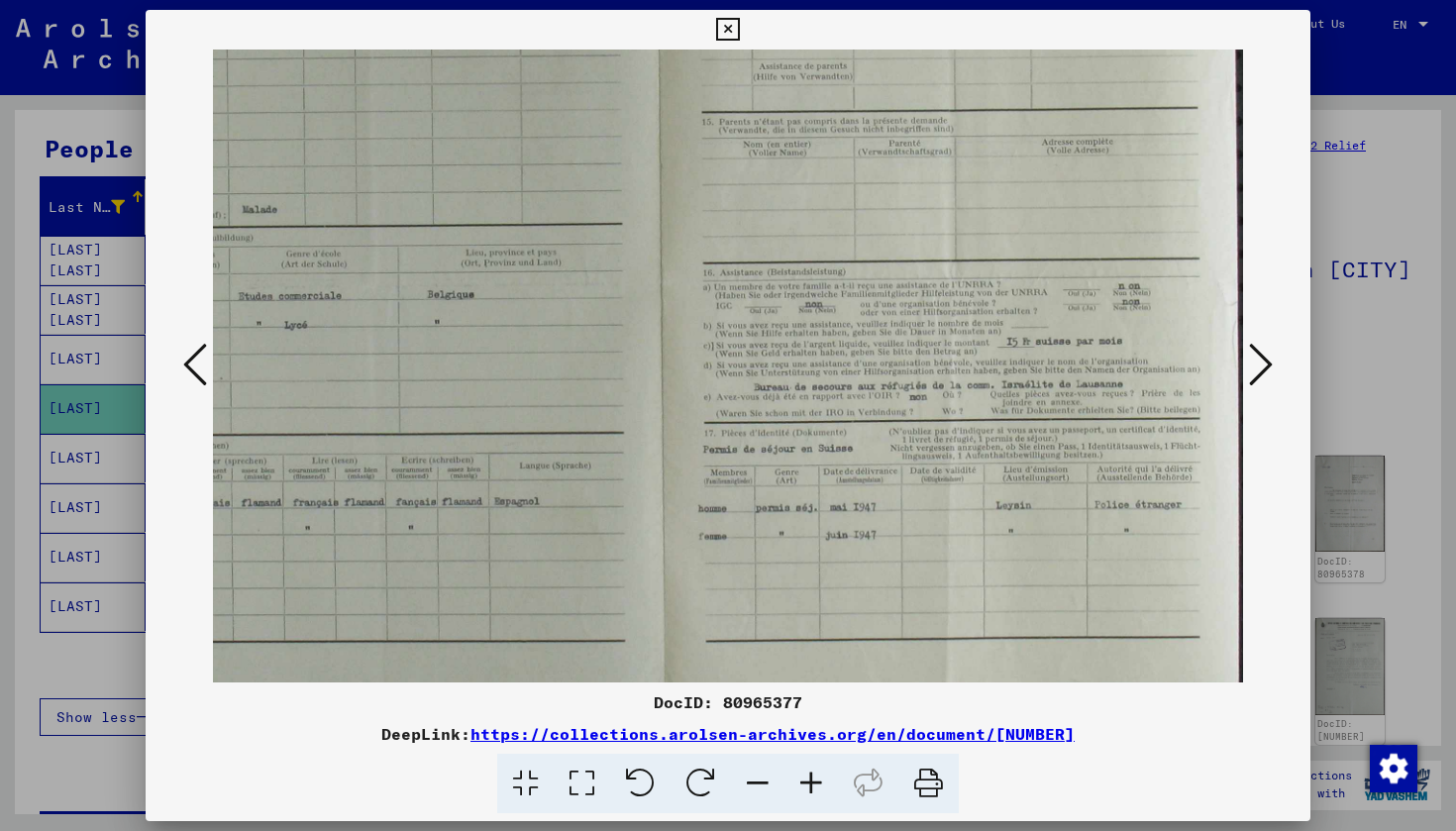 drag, startPoint x: 818, startPoint y: 532, endPoint x: 812, endPoint y: 480, distance: 52.34501 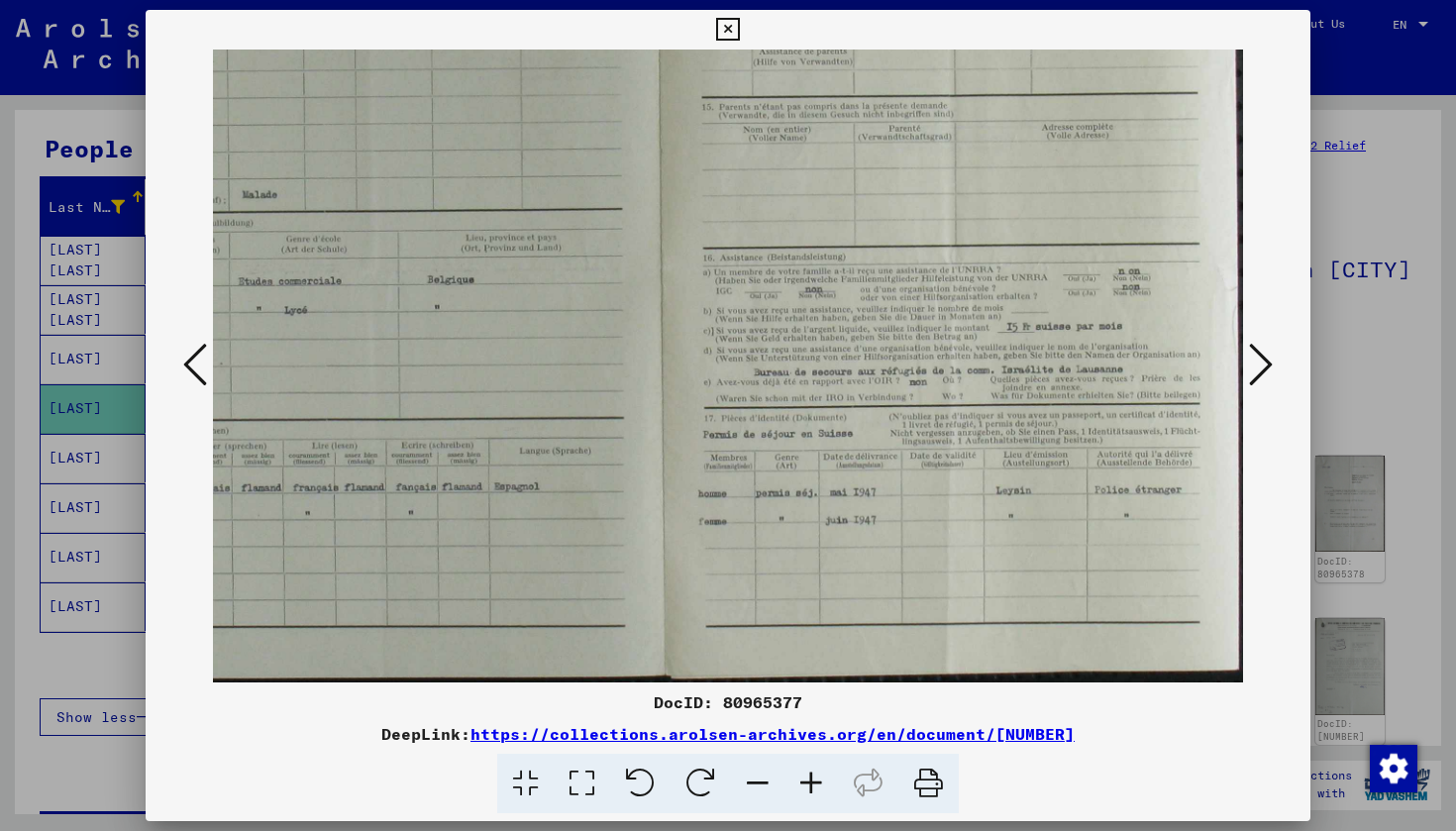drag, startPoint x: 791, startPoint y: 480, endPoint x: 810, endPoint y: 497, distance: 25.495098 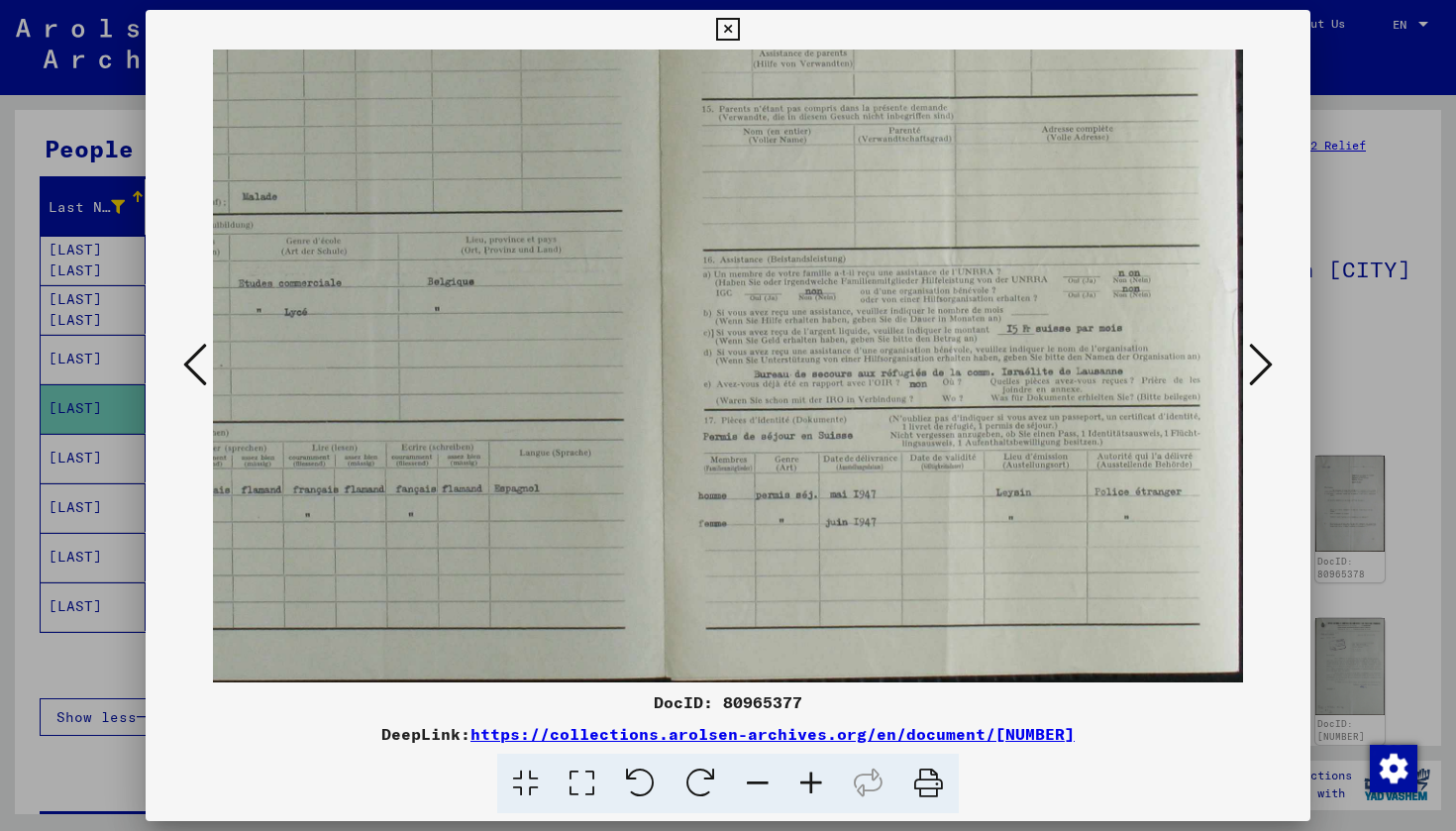 click at bounding box center [1261, 364] 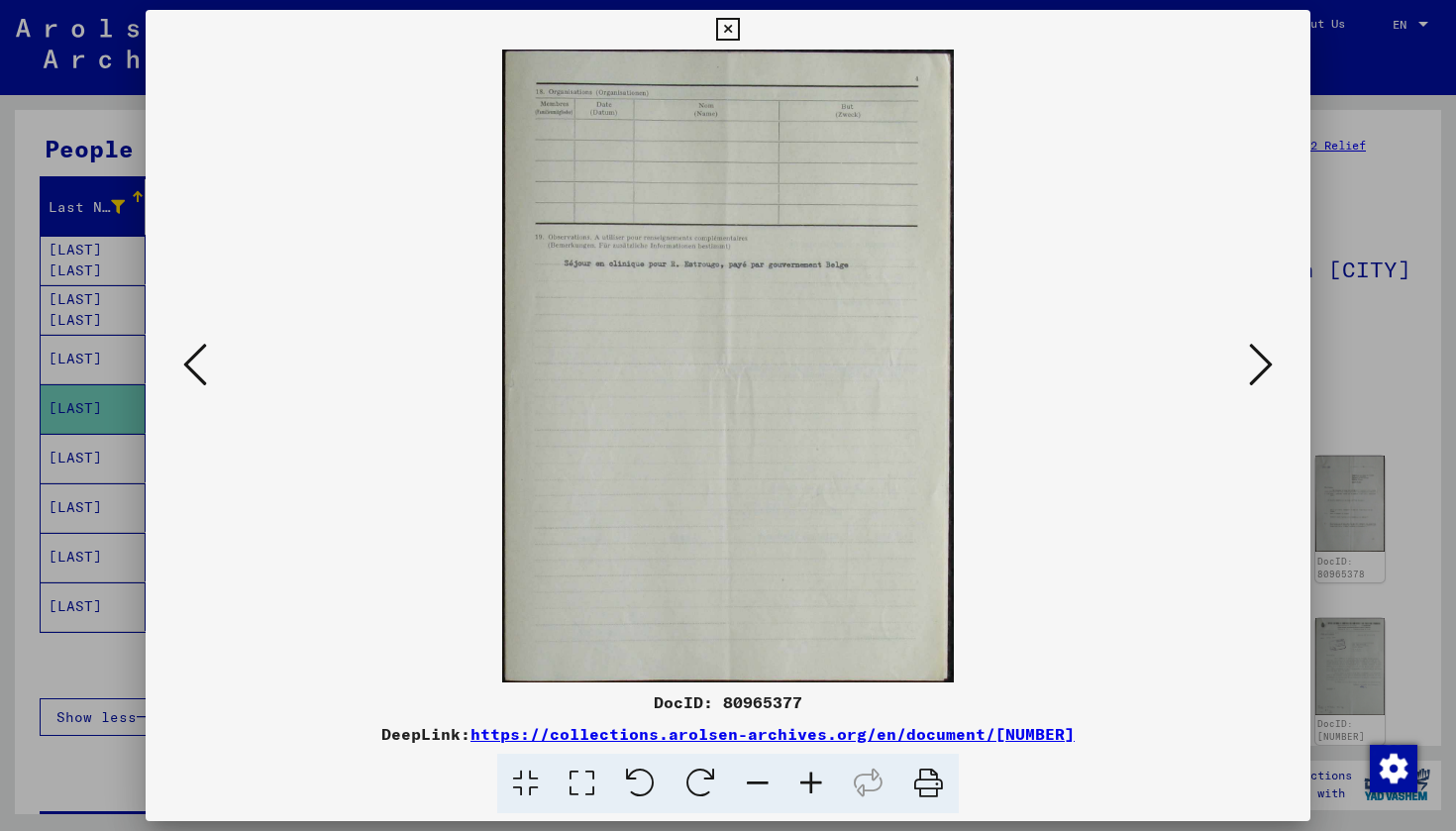 click at bounding box center (1261, 364) 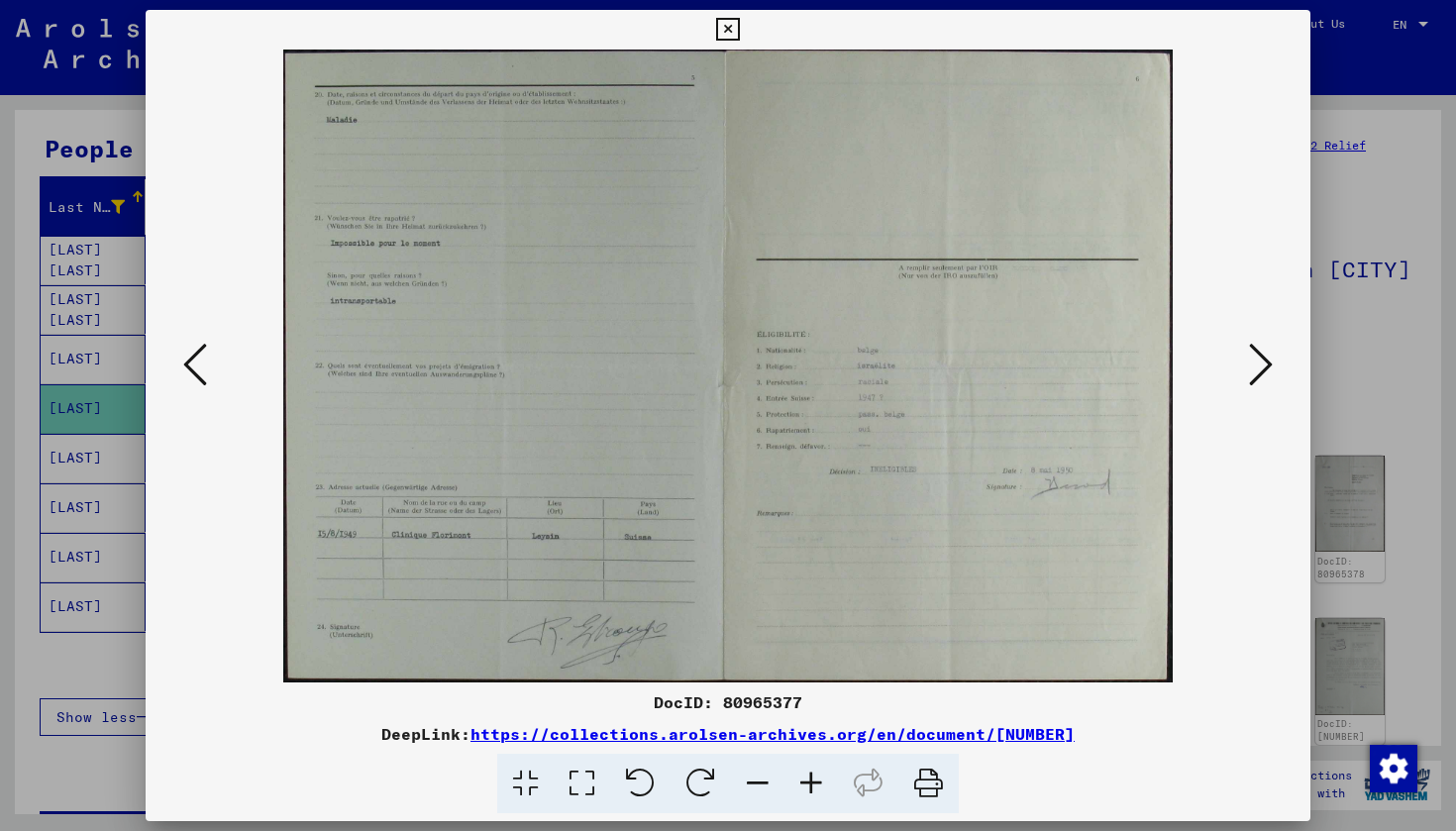 click at bounding box center [1261, 364] 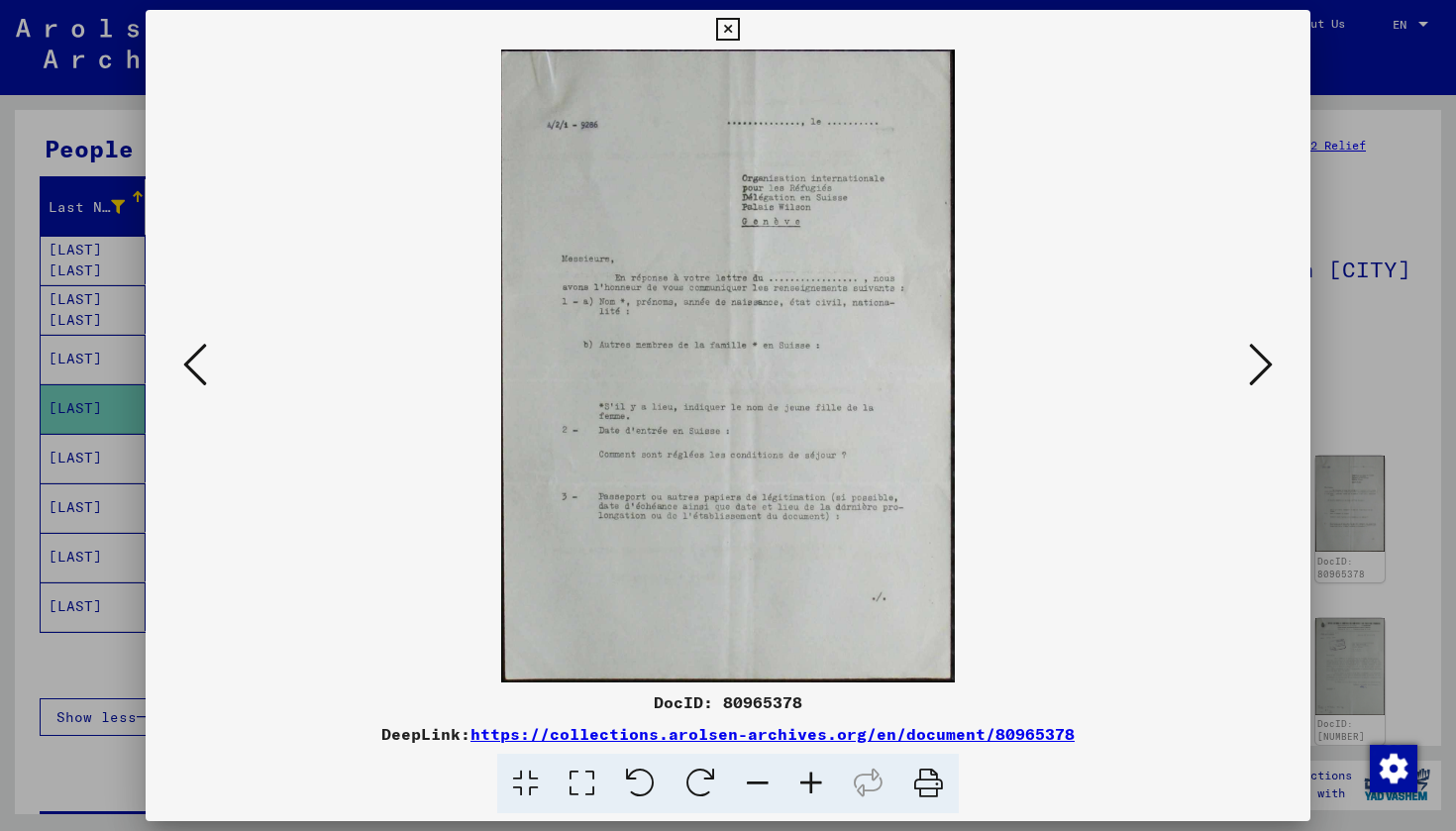 click at bounding box center (811, 783) 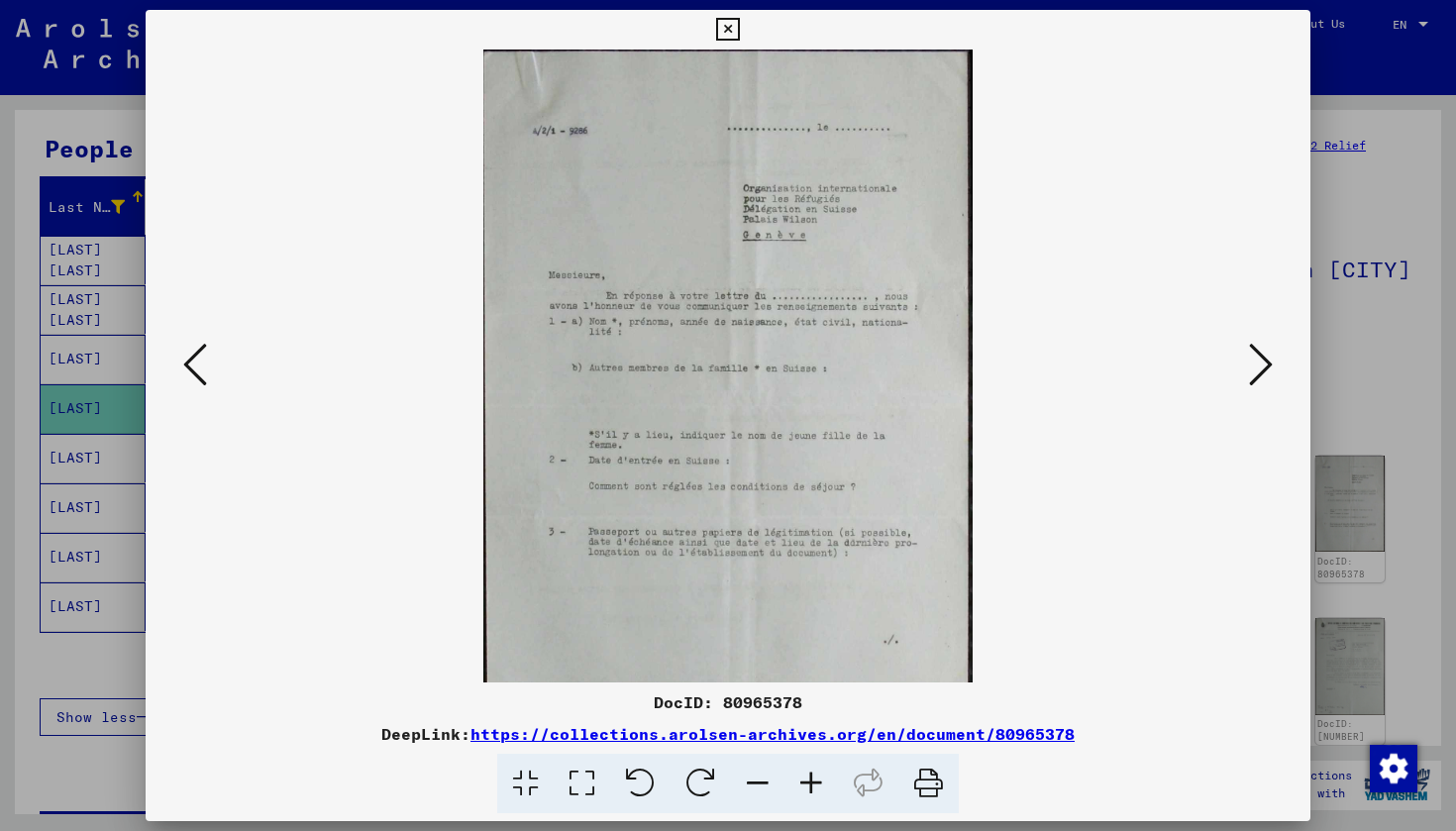 click at bounding box center [811, 783] 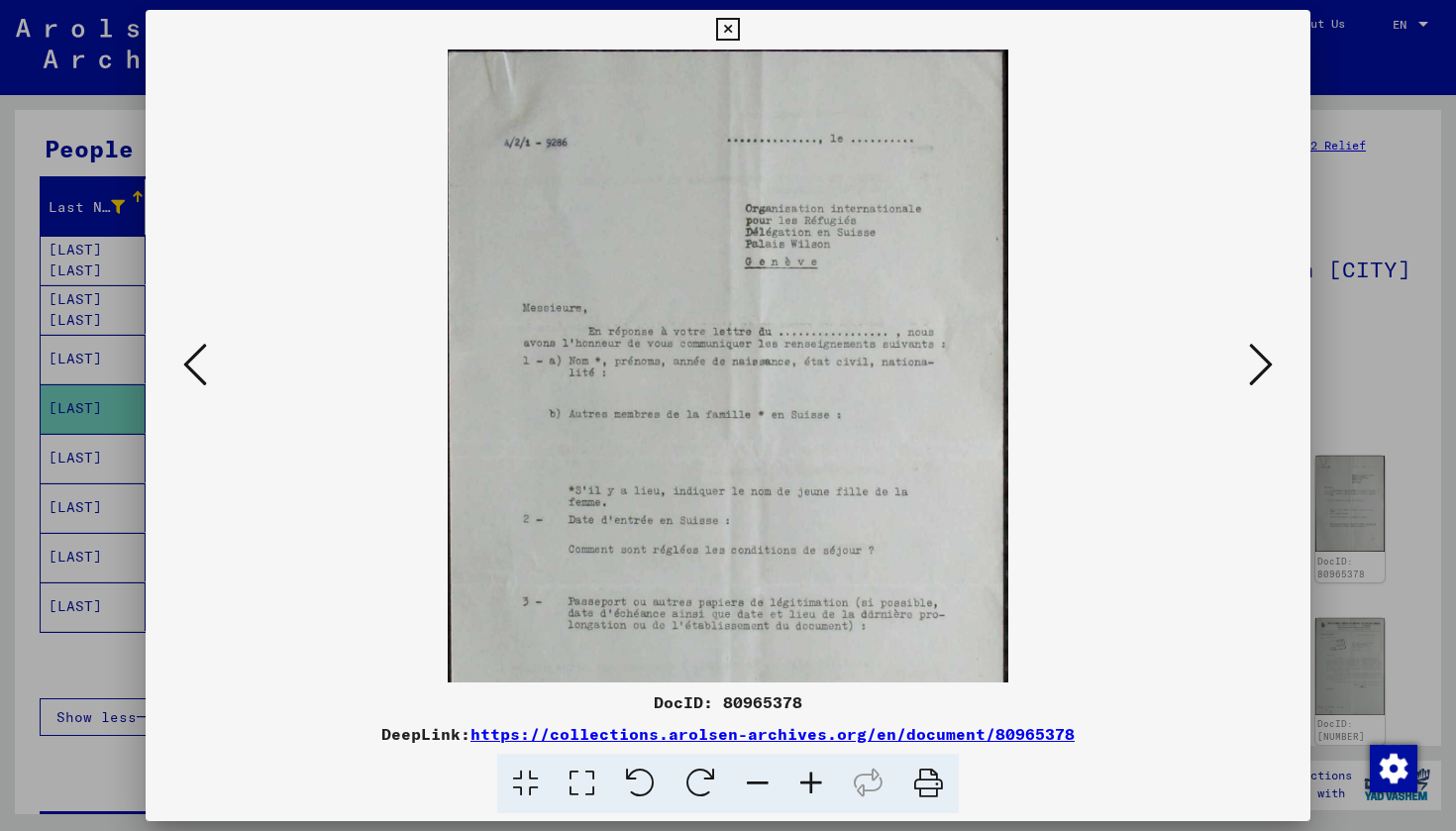click at bounding box center (811, 783) 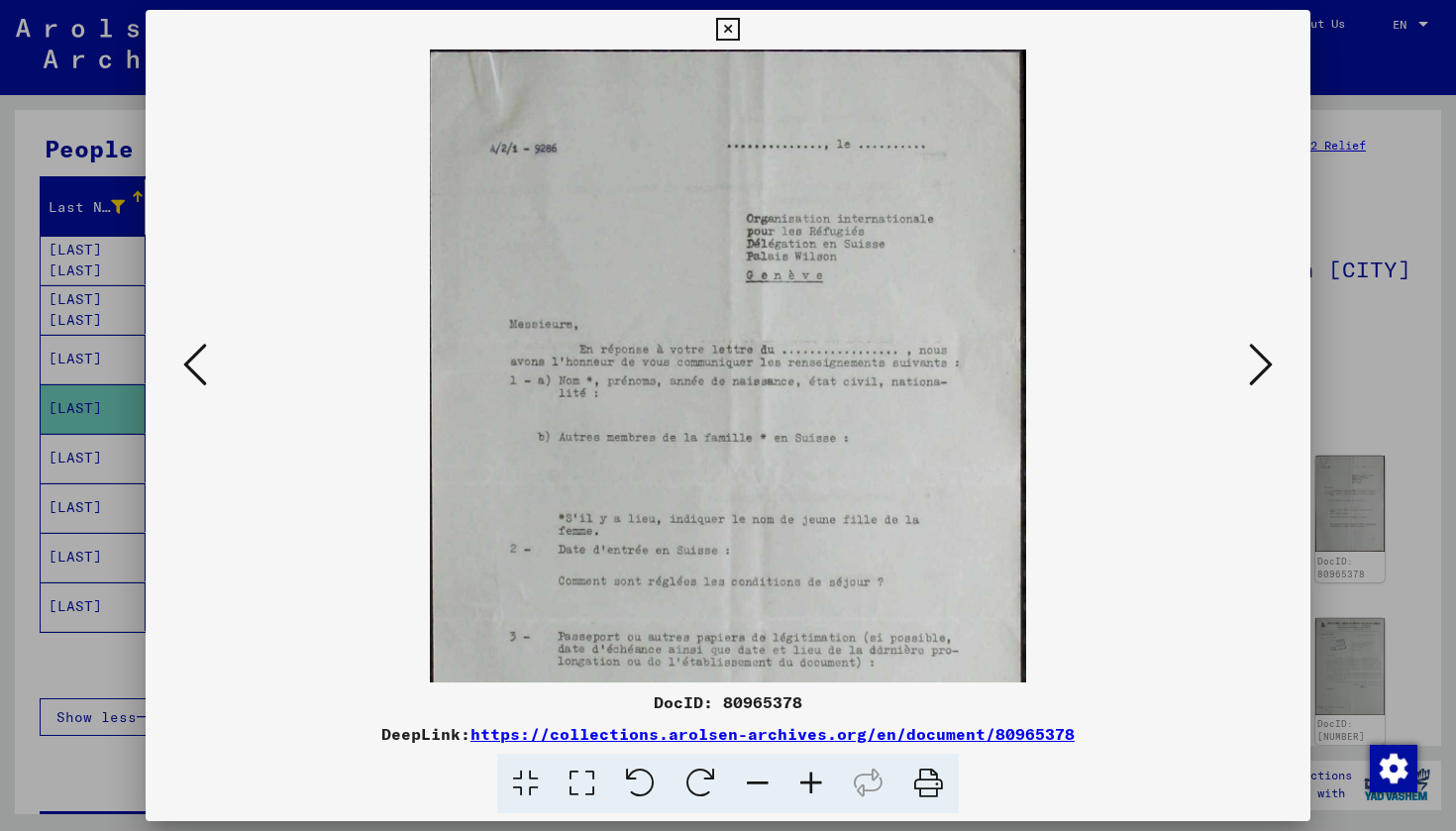 click at bounding box center [811, 783] 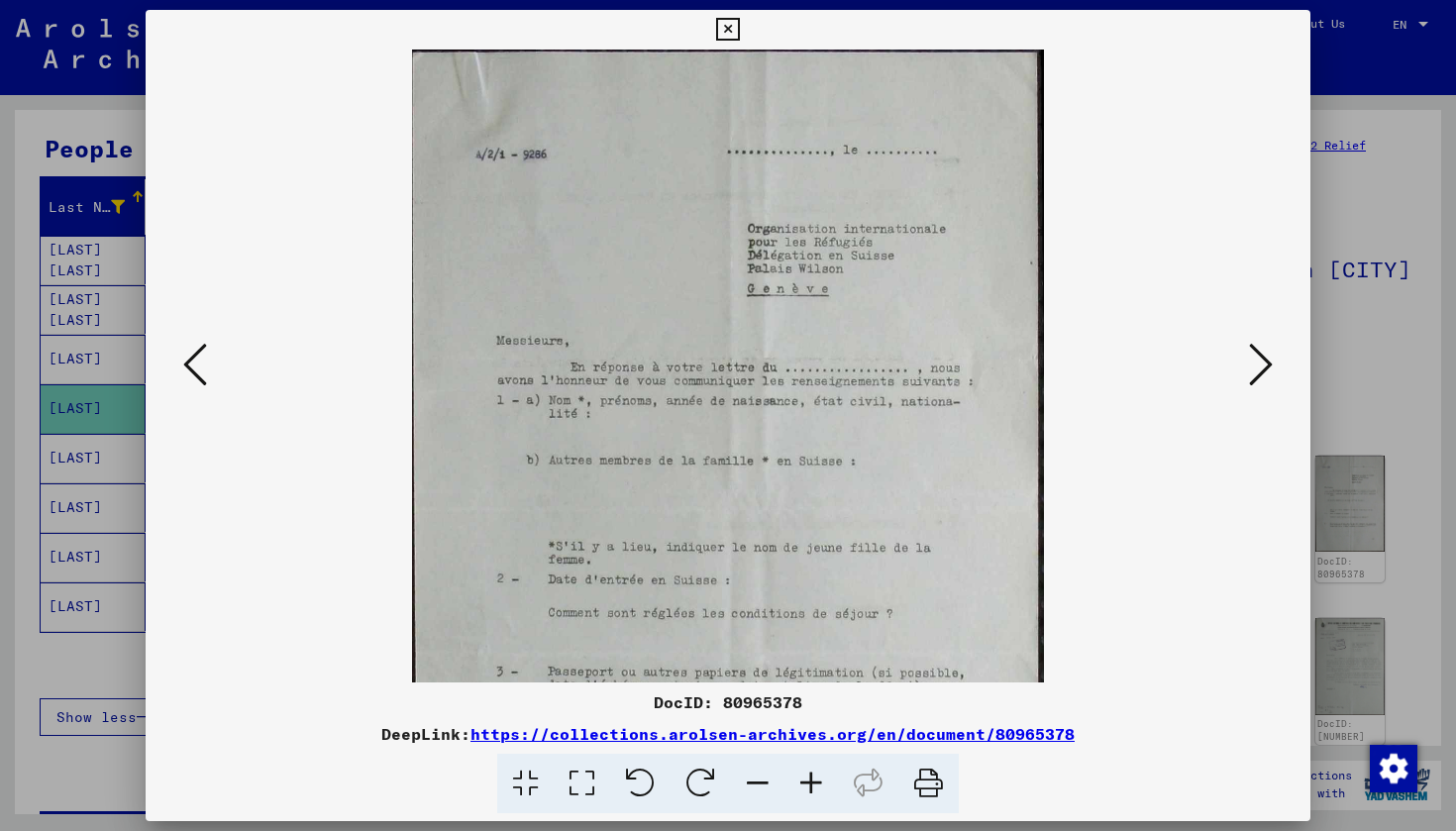 click at bounding box center (811, 783) 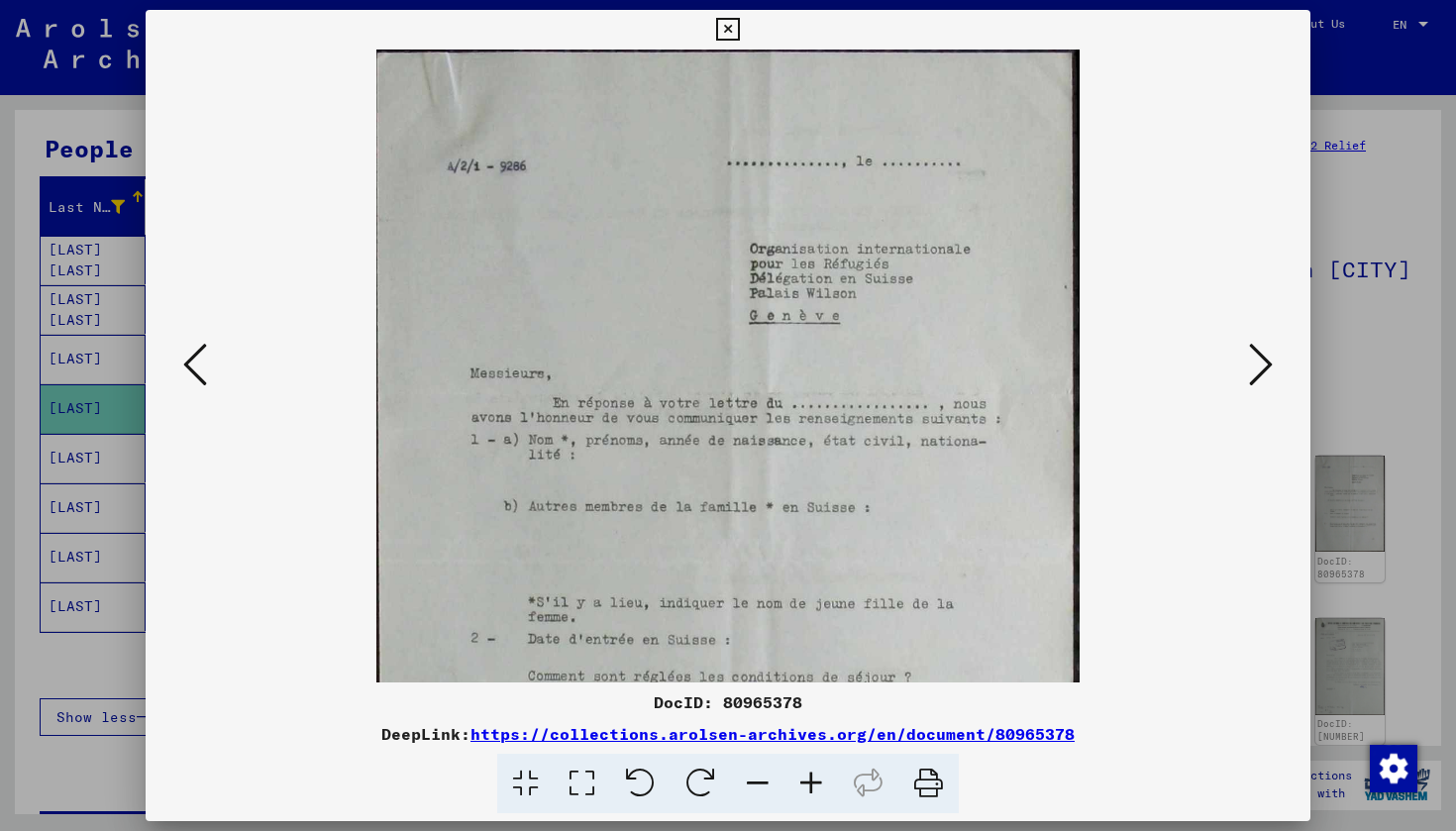 scroll, scrollTop: 1, scrollLeft: 0, axis: vertical 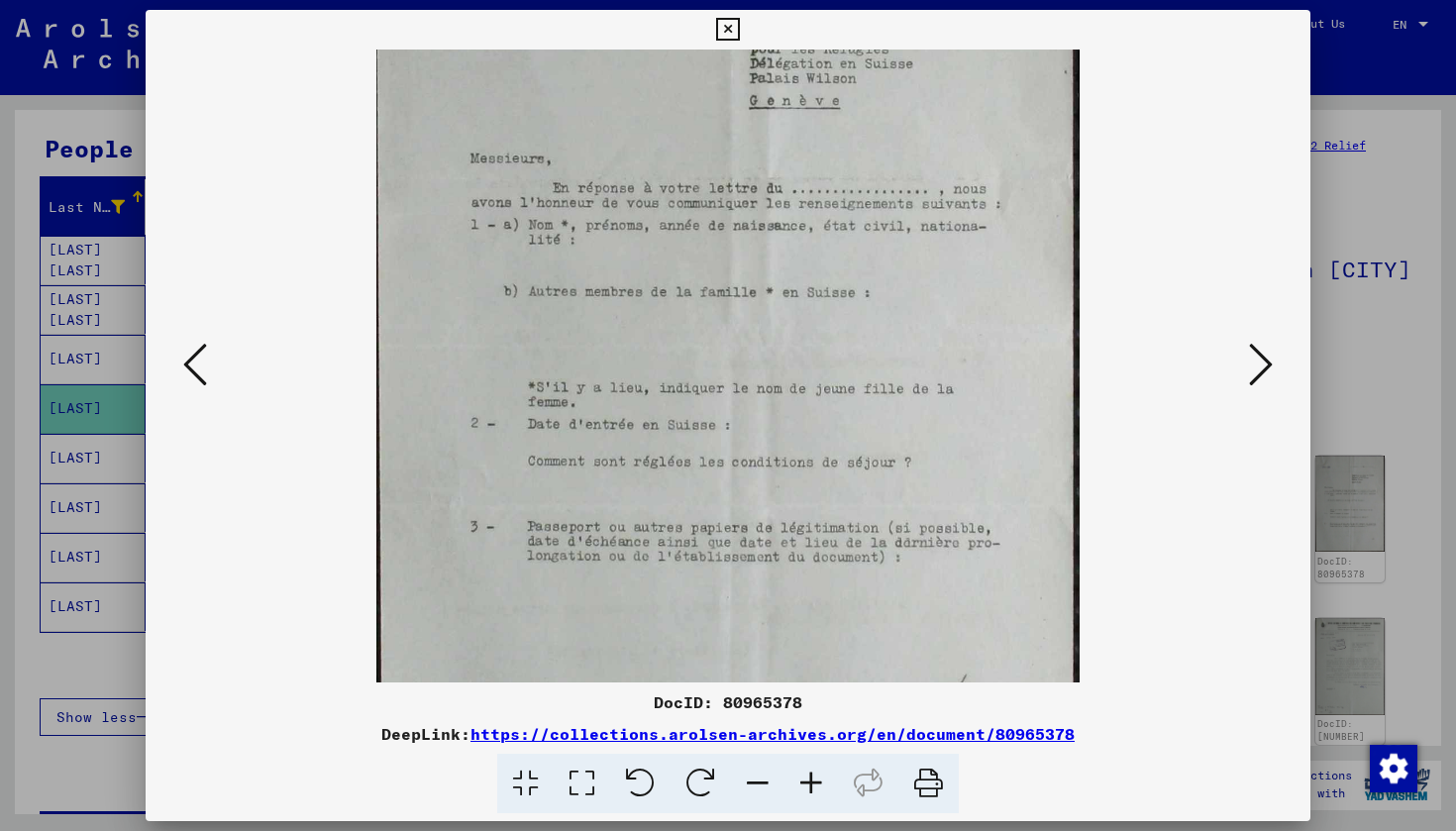 drag, startPoint x: 885, startPoint y: 577, endPoint x: 893, endPoint y: 389, distance: 188.17014 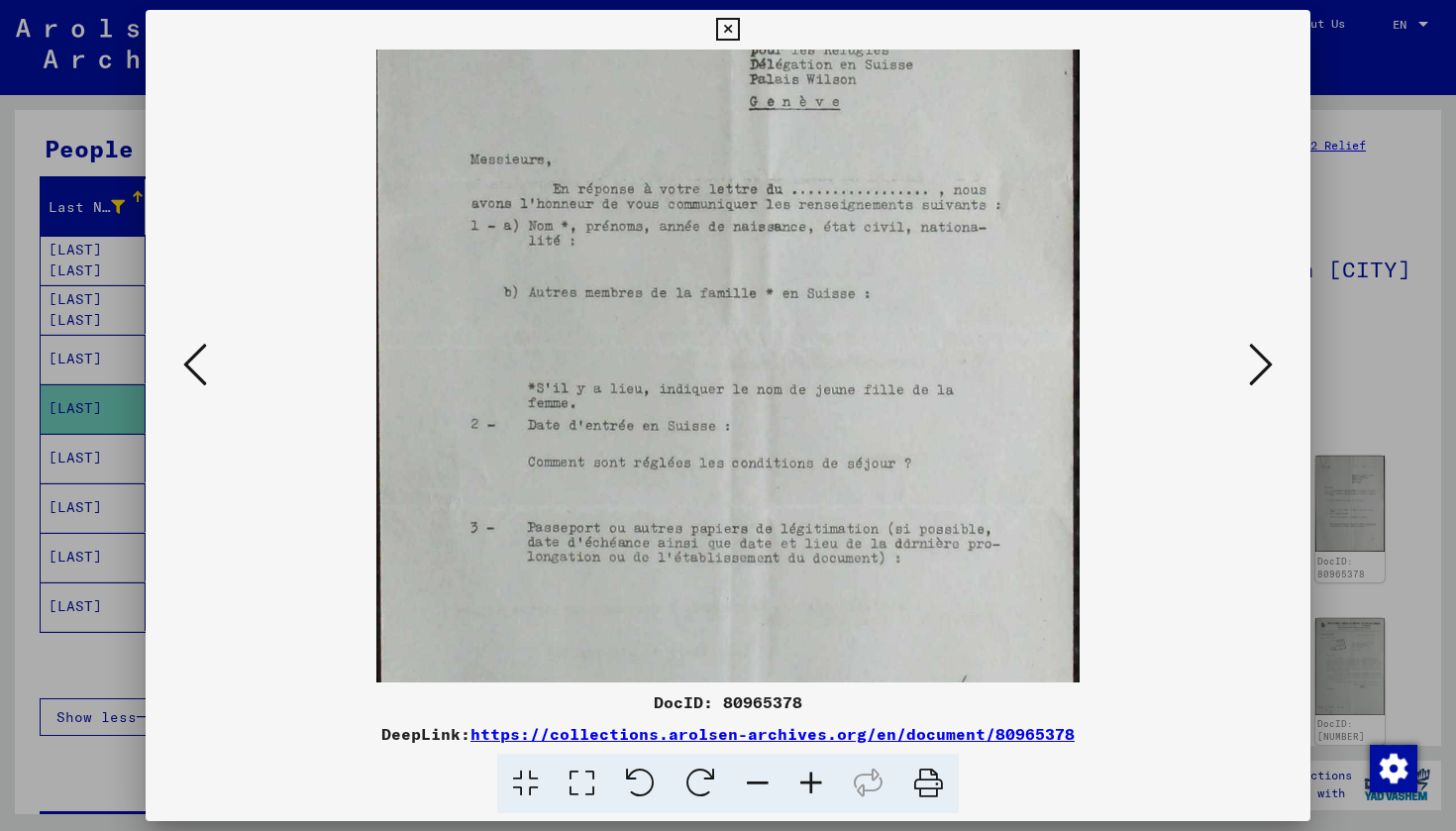 scroll, scrollTop: 0, scrollLeft: 0, axis: both 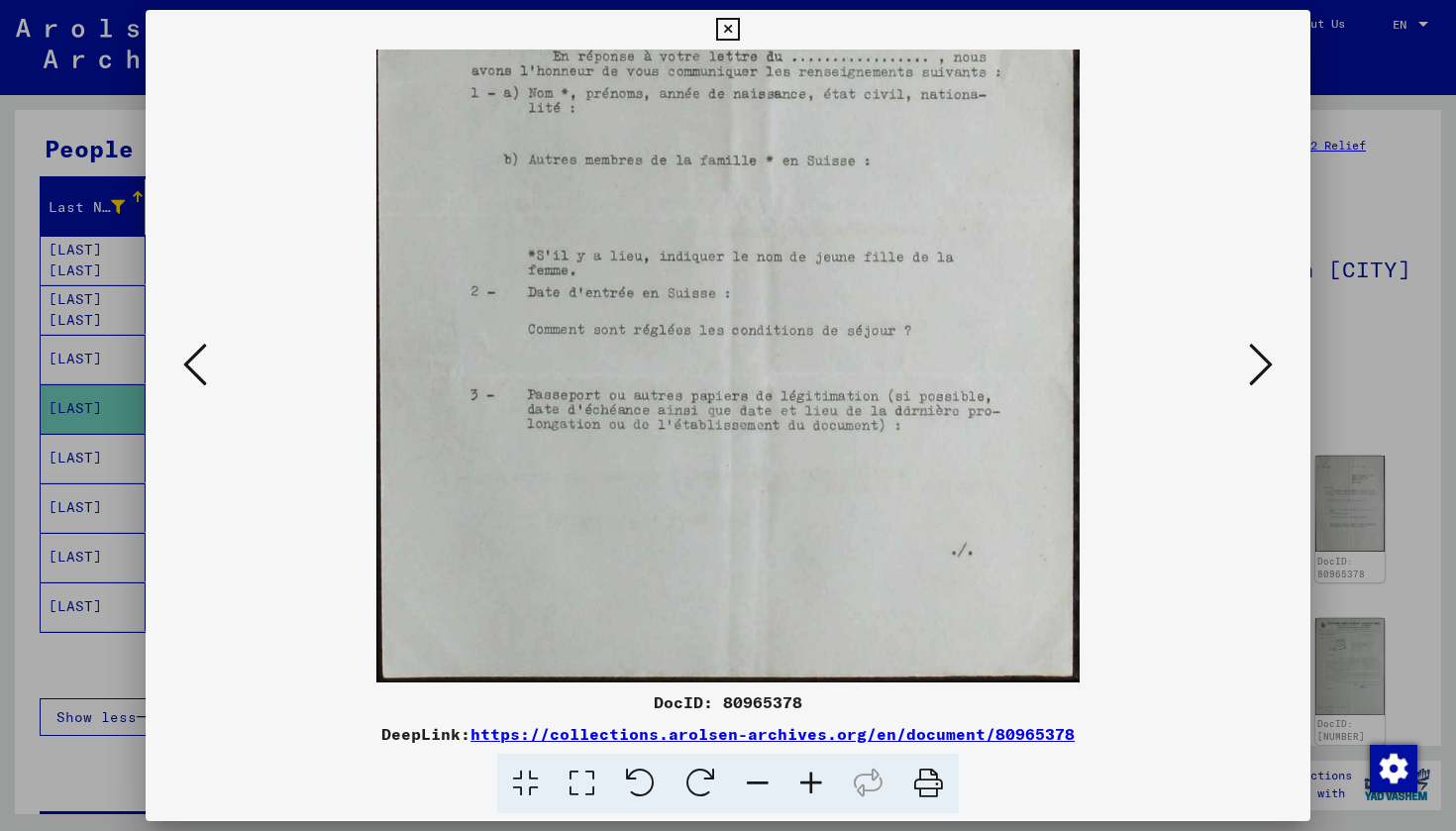 drag, startPoint x: 881, startPoint y: 466, endPoint x: 932, endPoint y: 247, distance: 224.85996 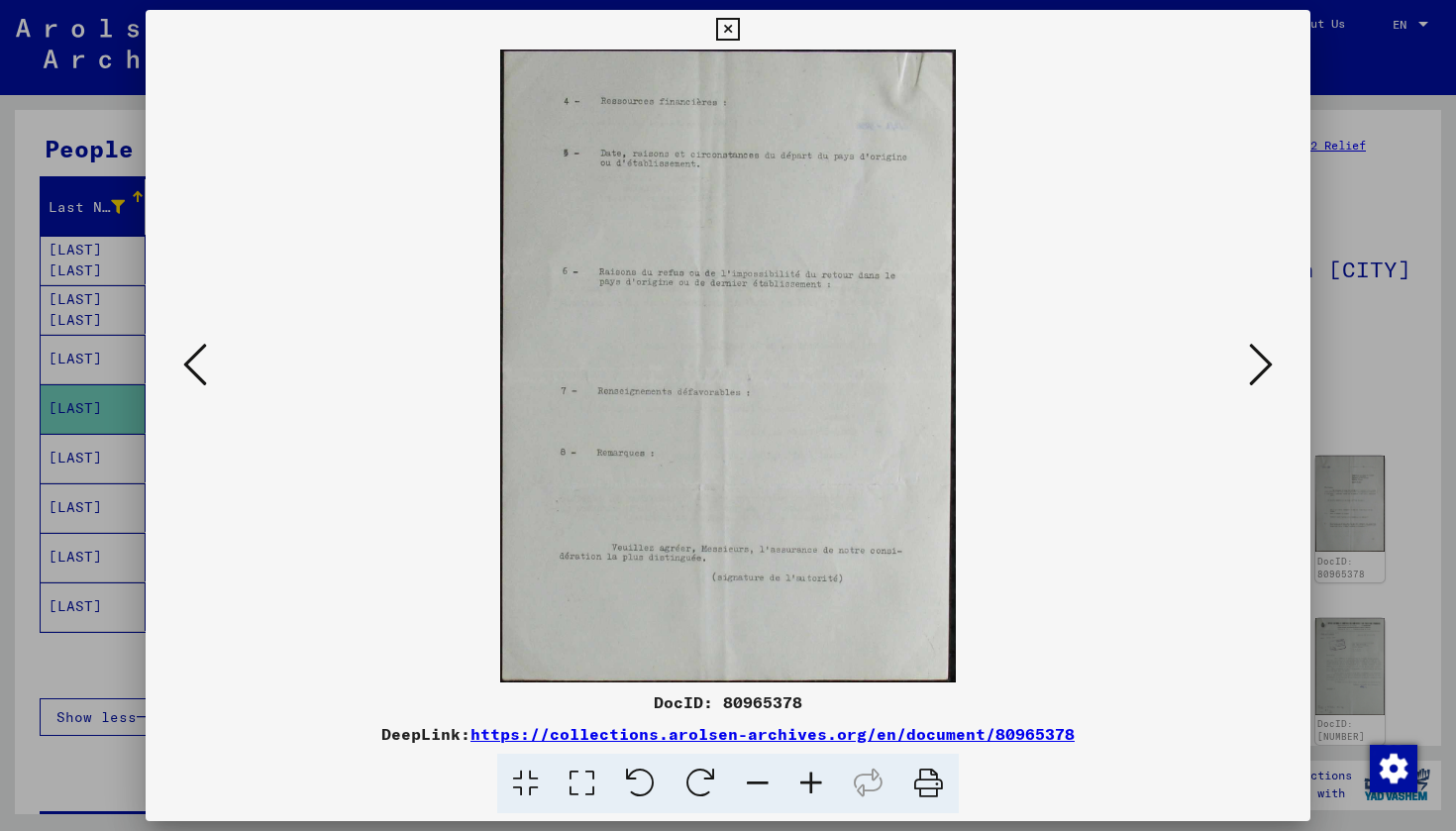 click at bounding box center [1261, 364] 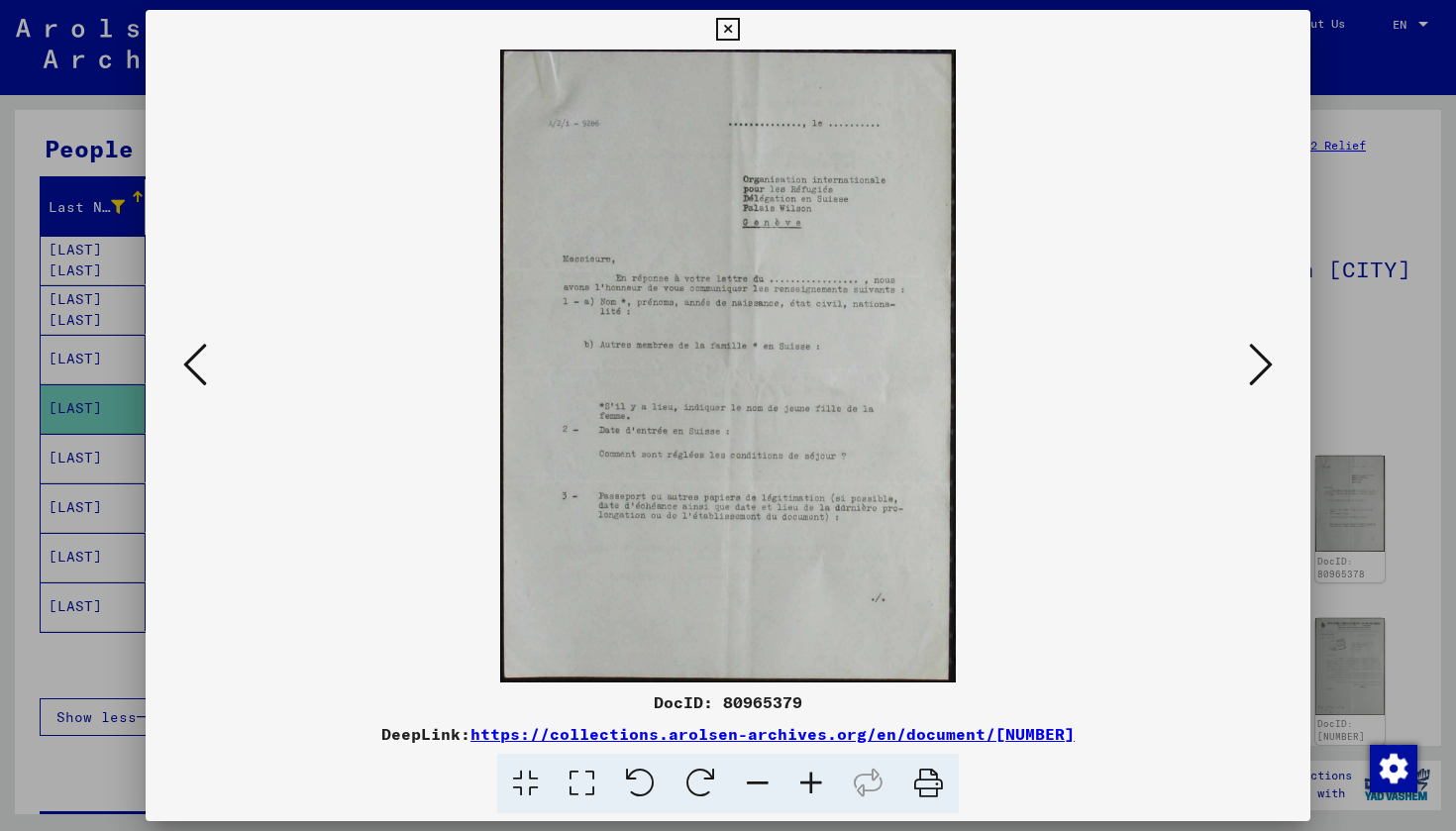 click at bounding box center [1261, 364] 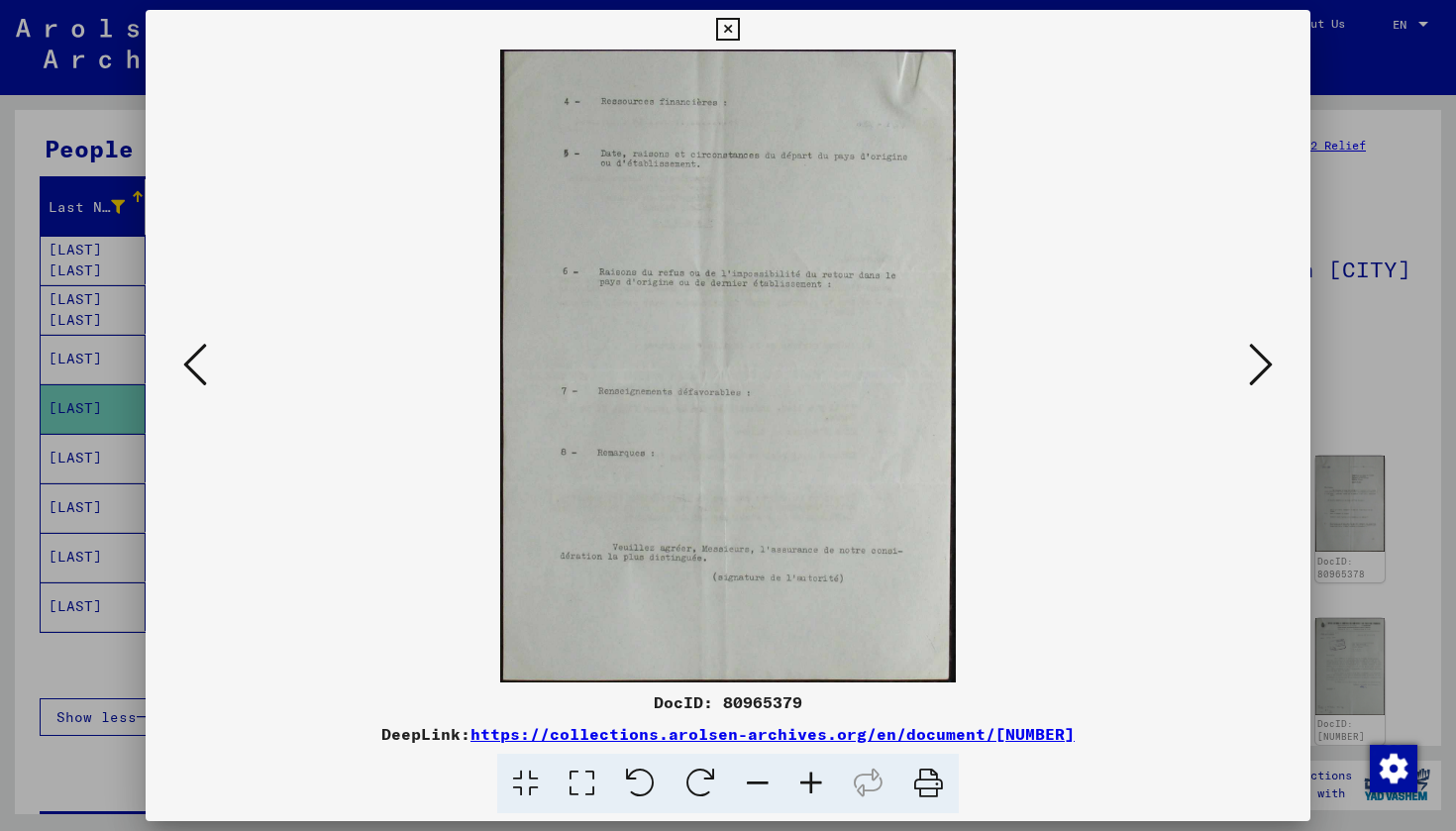 scroll, scrollTop: 1, scrollLeft: 0, axis: vertical 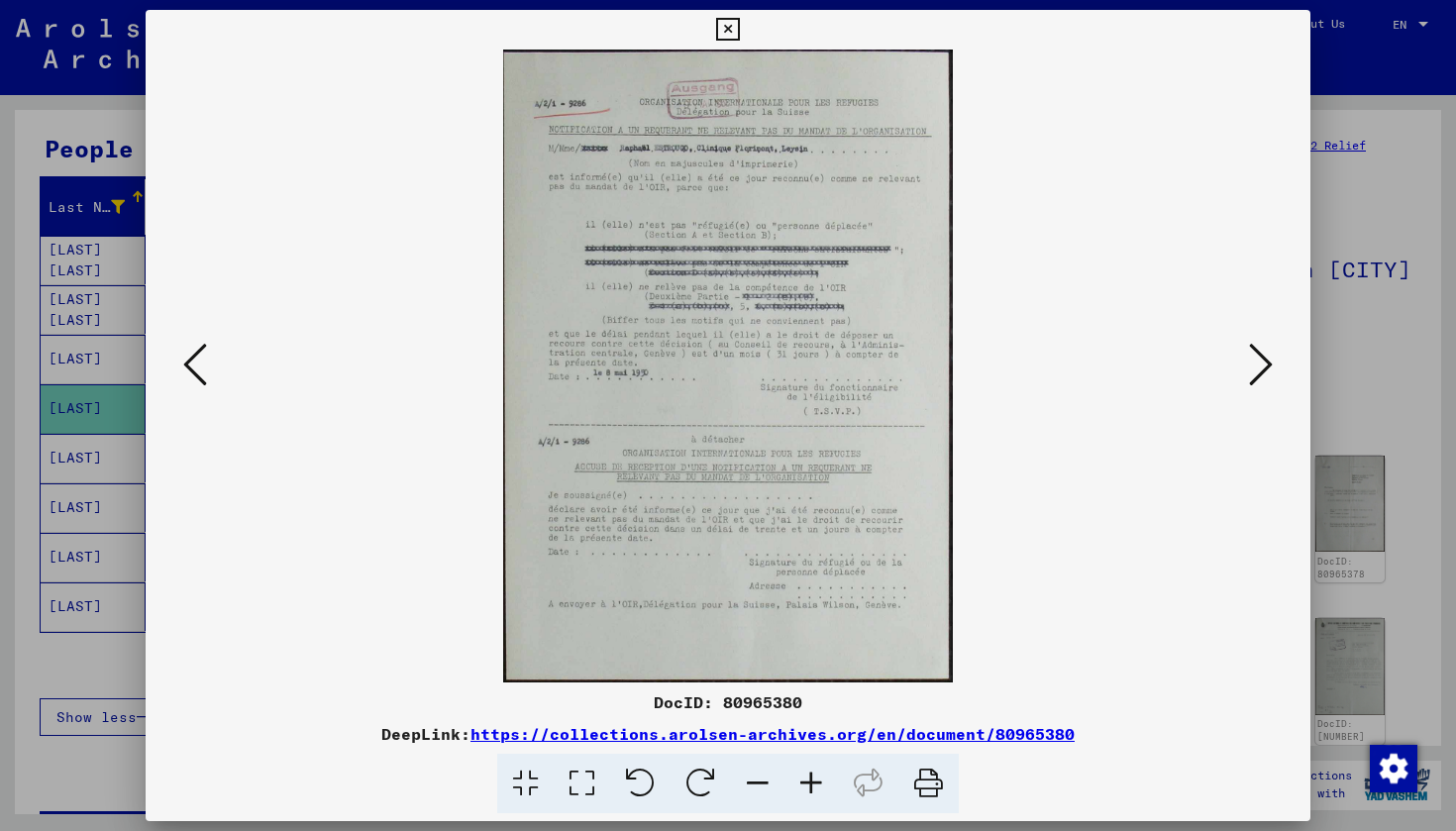 click at bounding box center [811, 783] 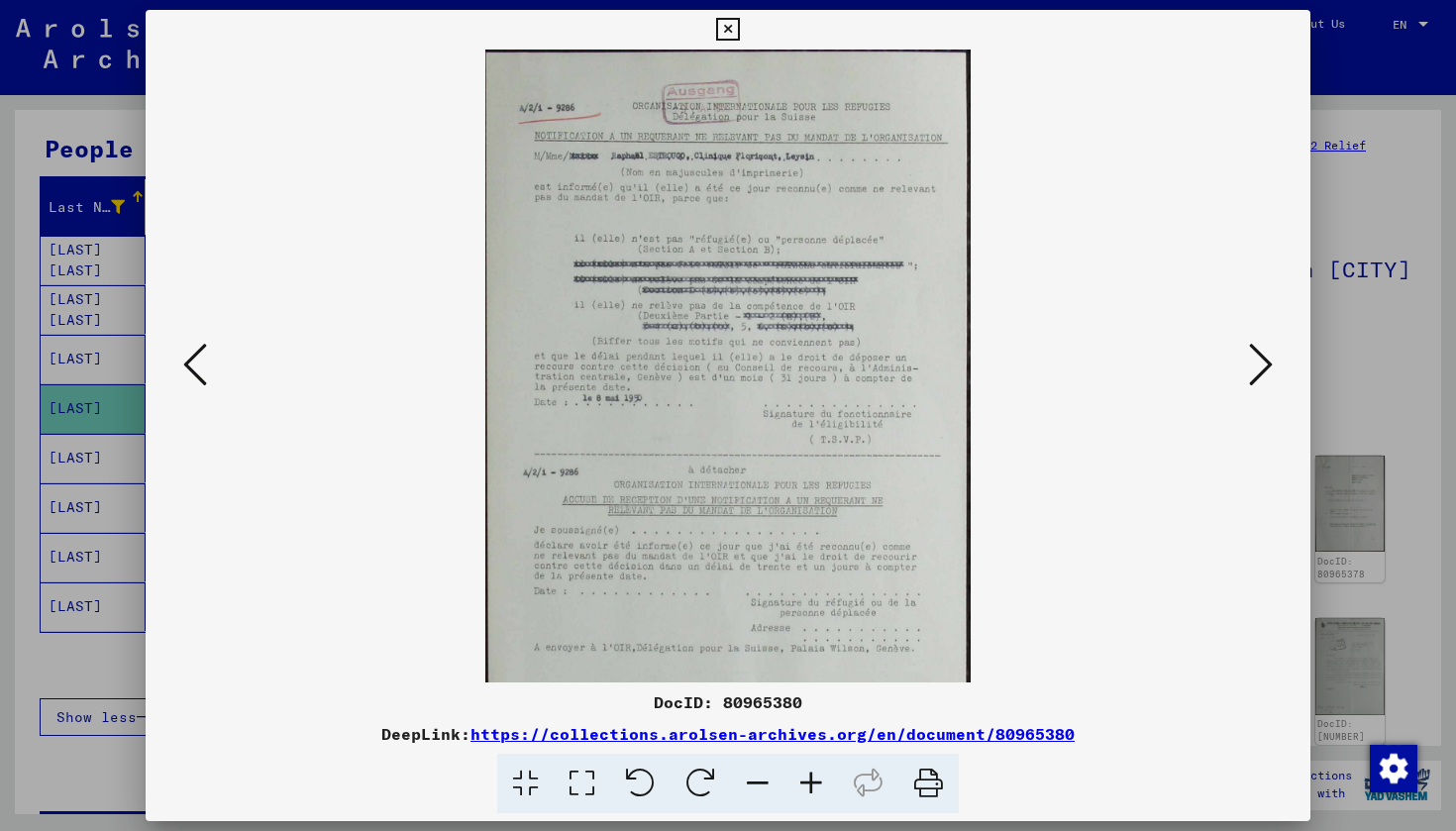 click at bounding box center [811, 783] 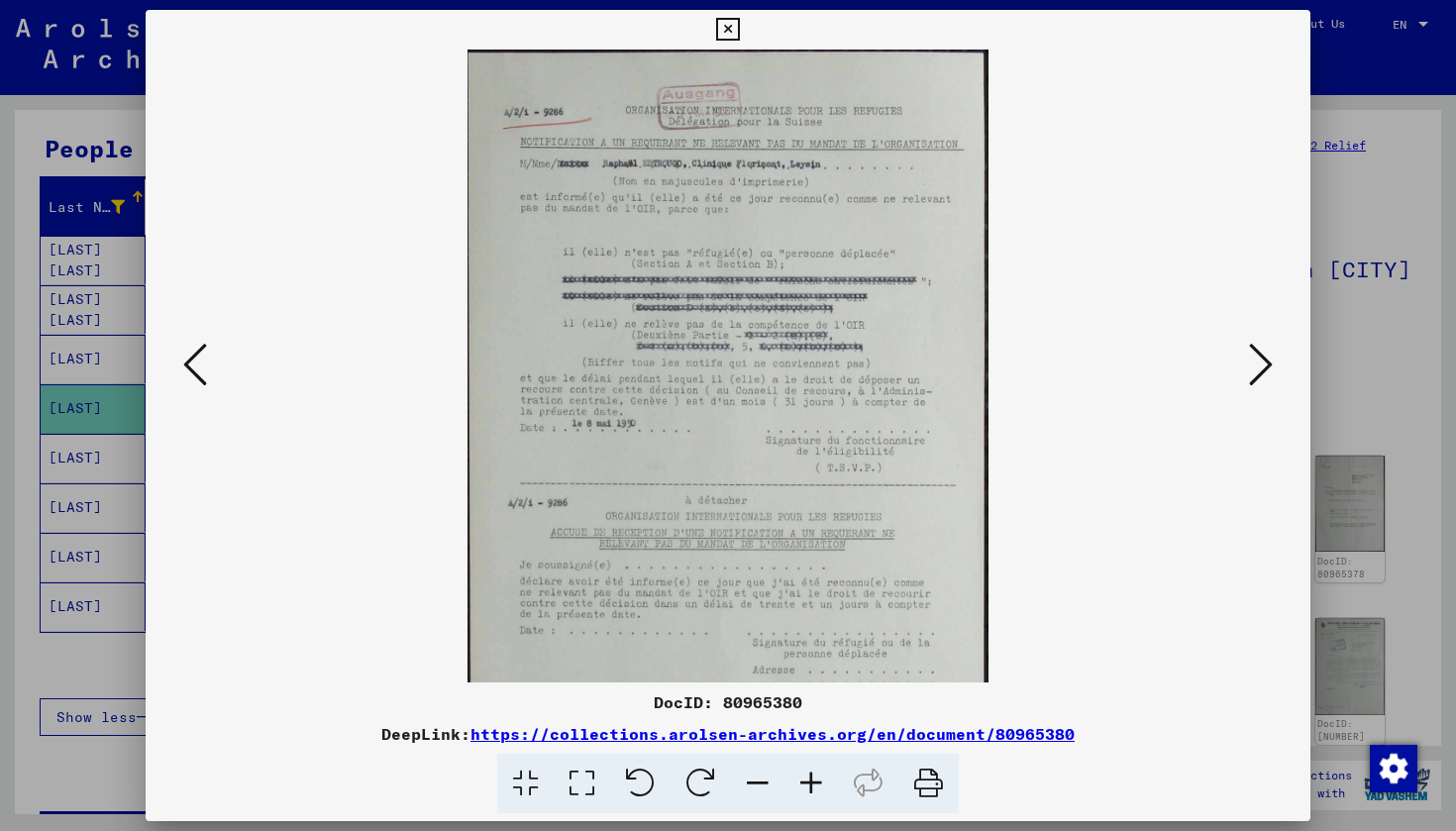 click at bounding box center (811, 783) 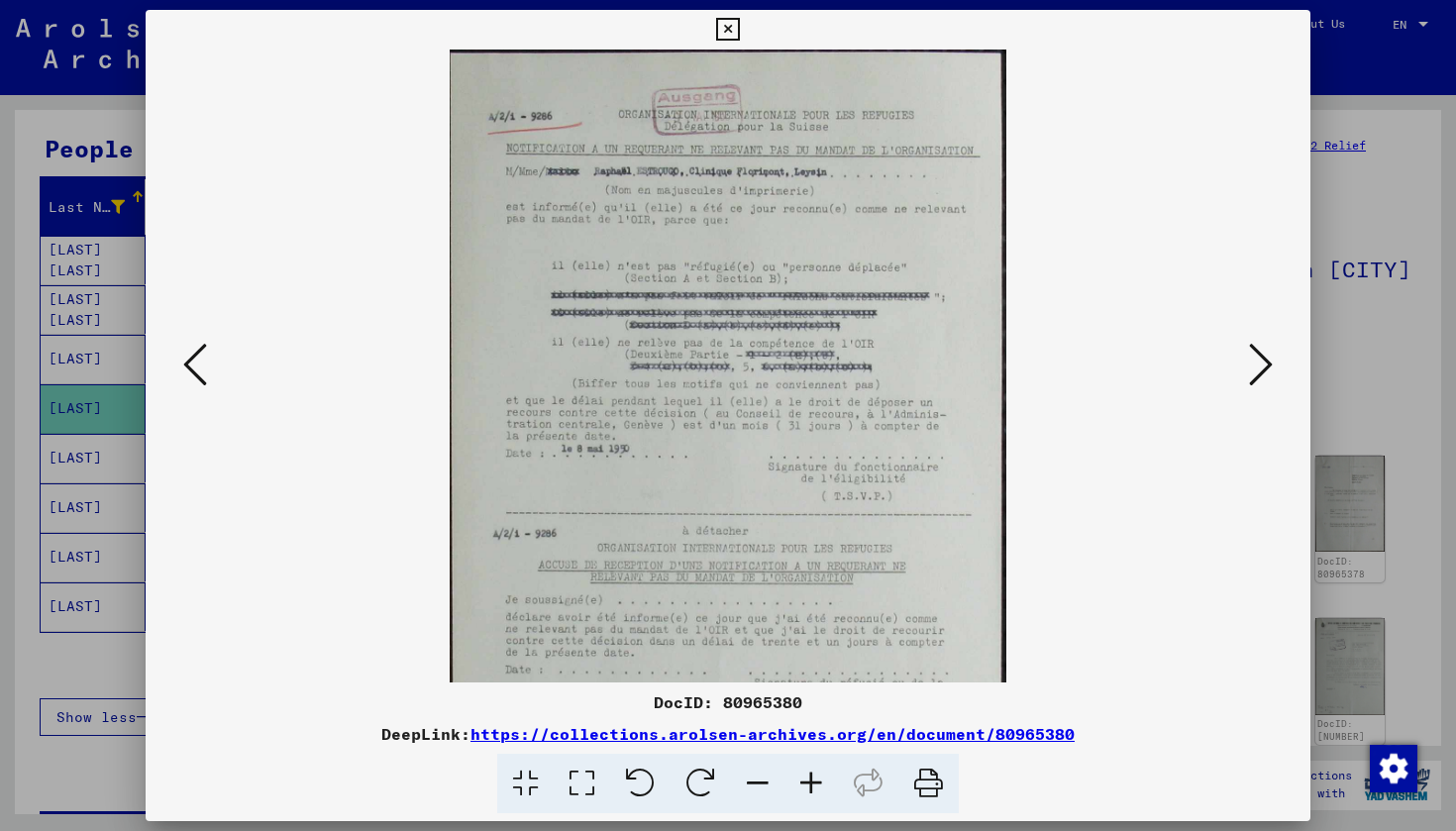 click at bounding box center (811, 783) 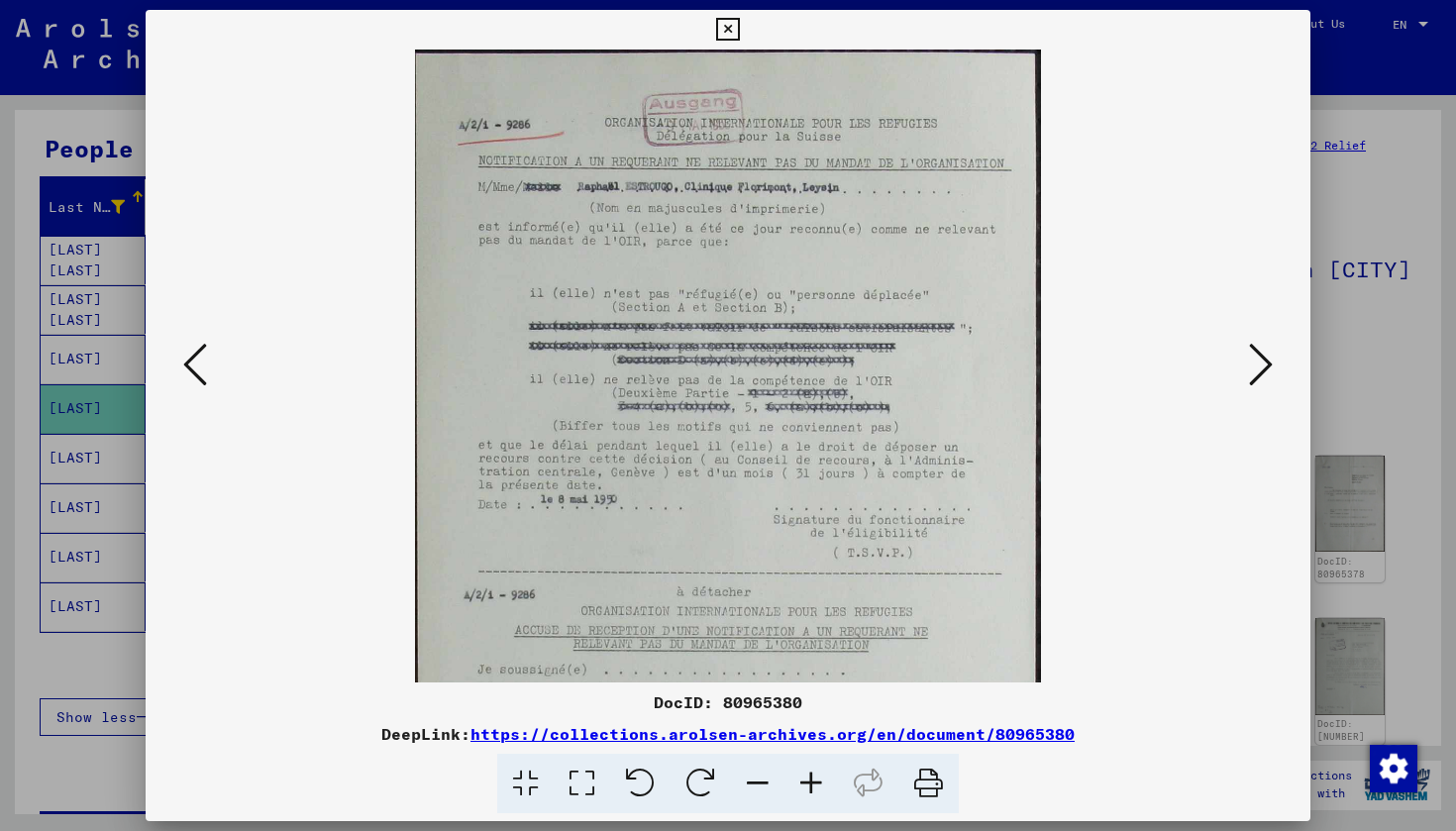 click at bounding box center [811, 783] 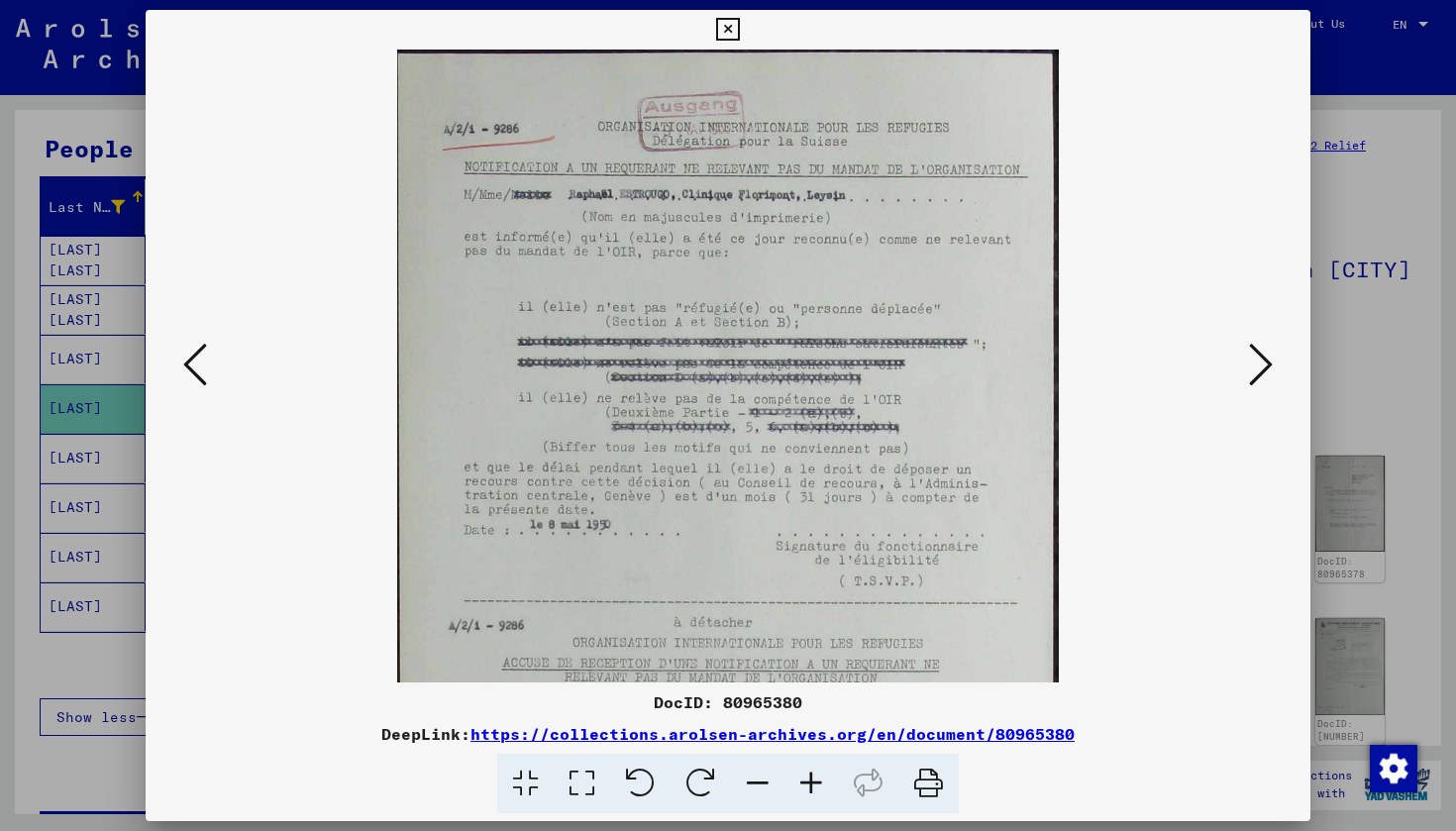 click at bounding box center (811, 783) 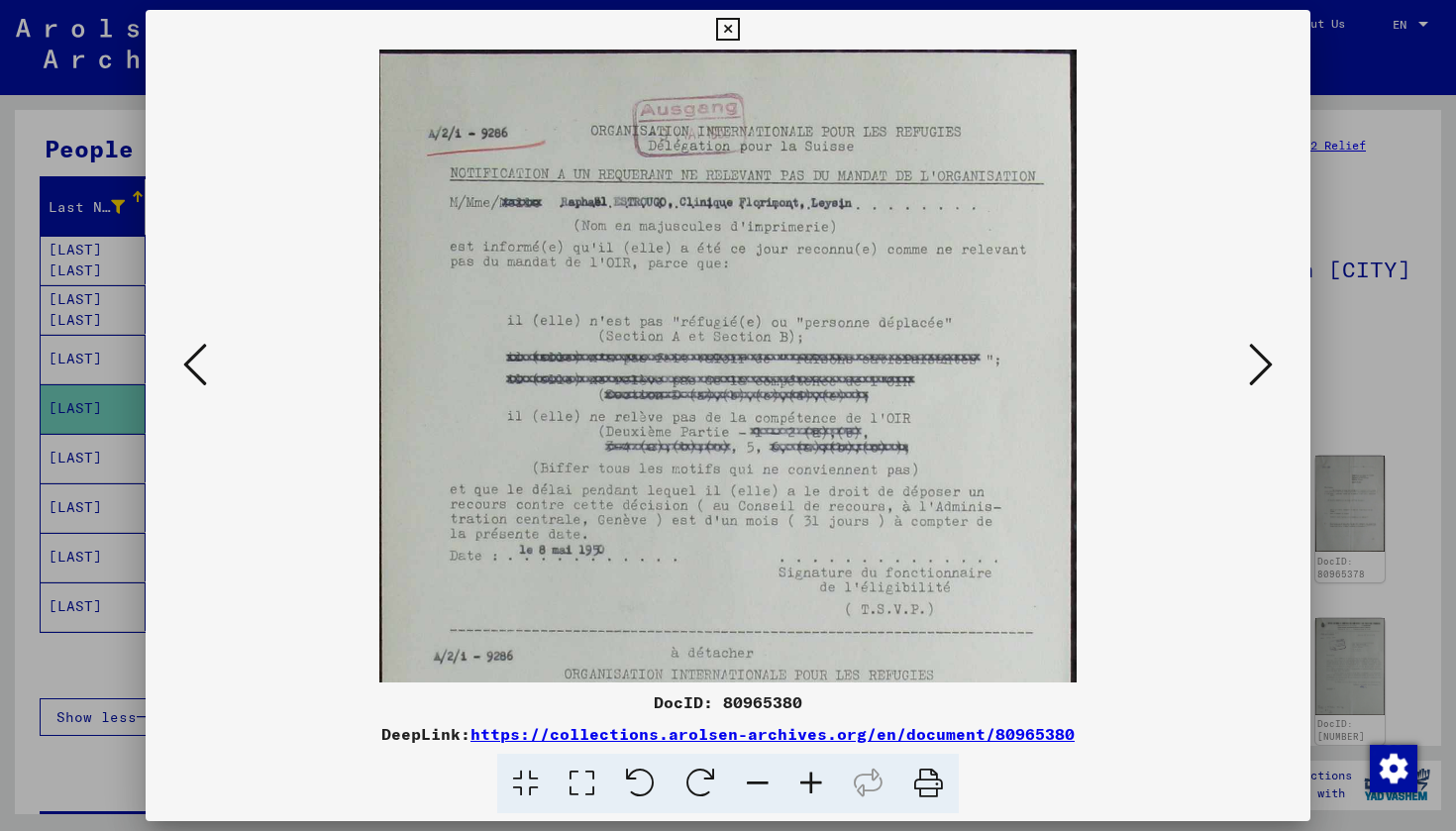 click at bounding box center [811, 783] 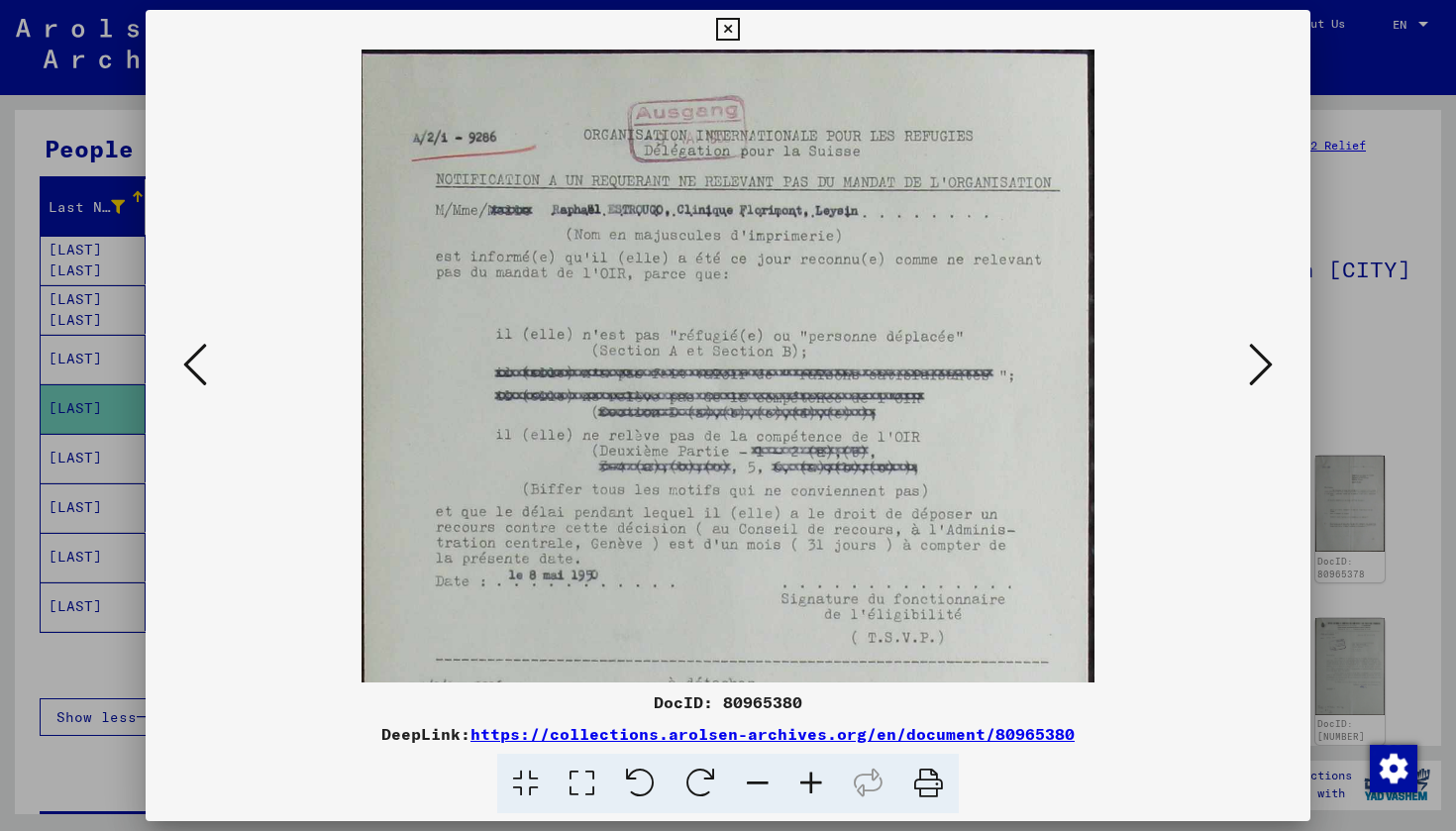 click at bounding box center [811, 783] 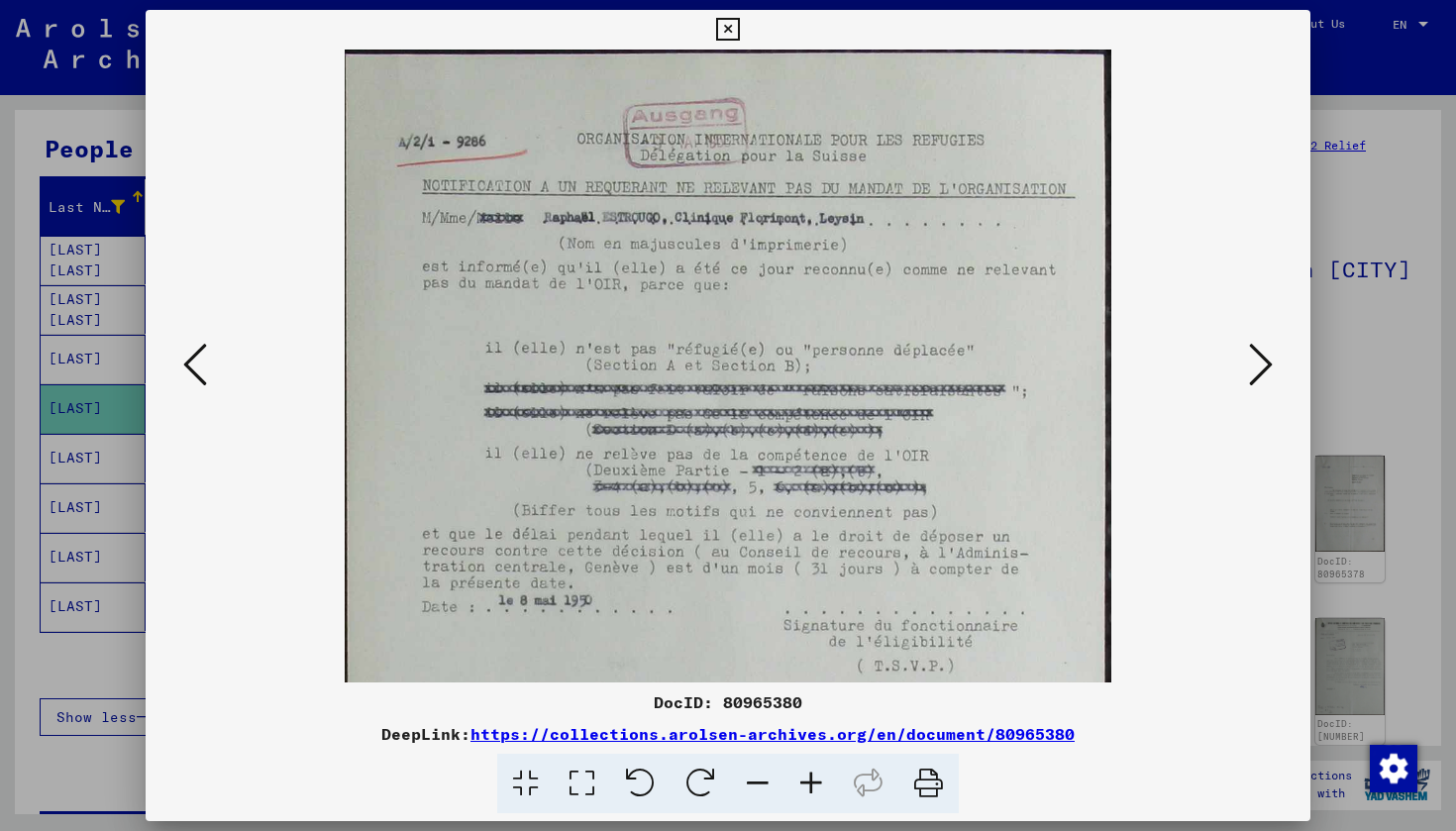 click at bounding box center (811, 783) 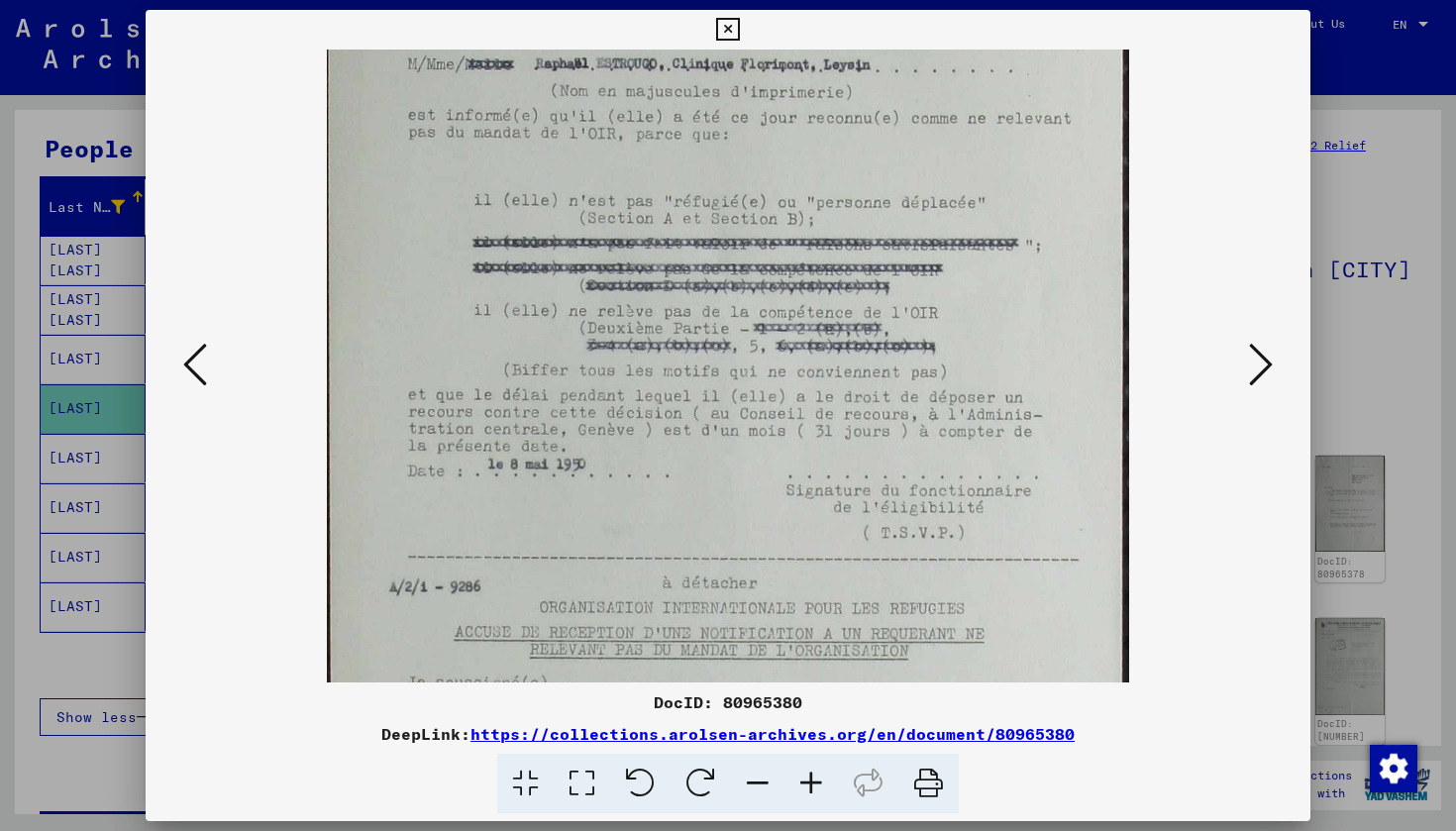 scroll, scrollTop: 174, scrollLeft: 0, axis: vertical 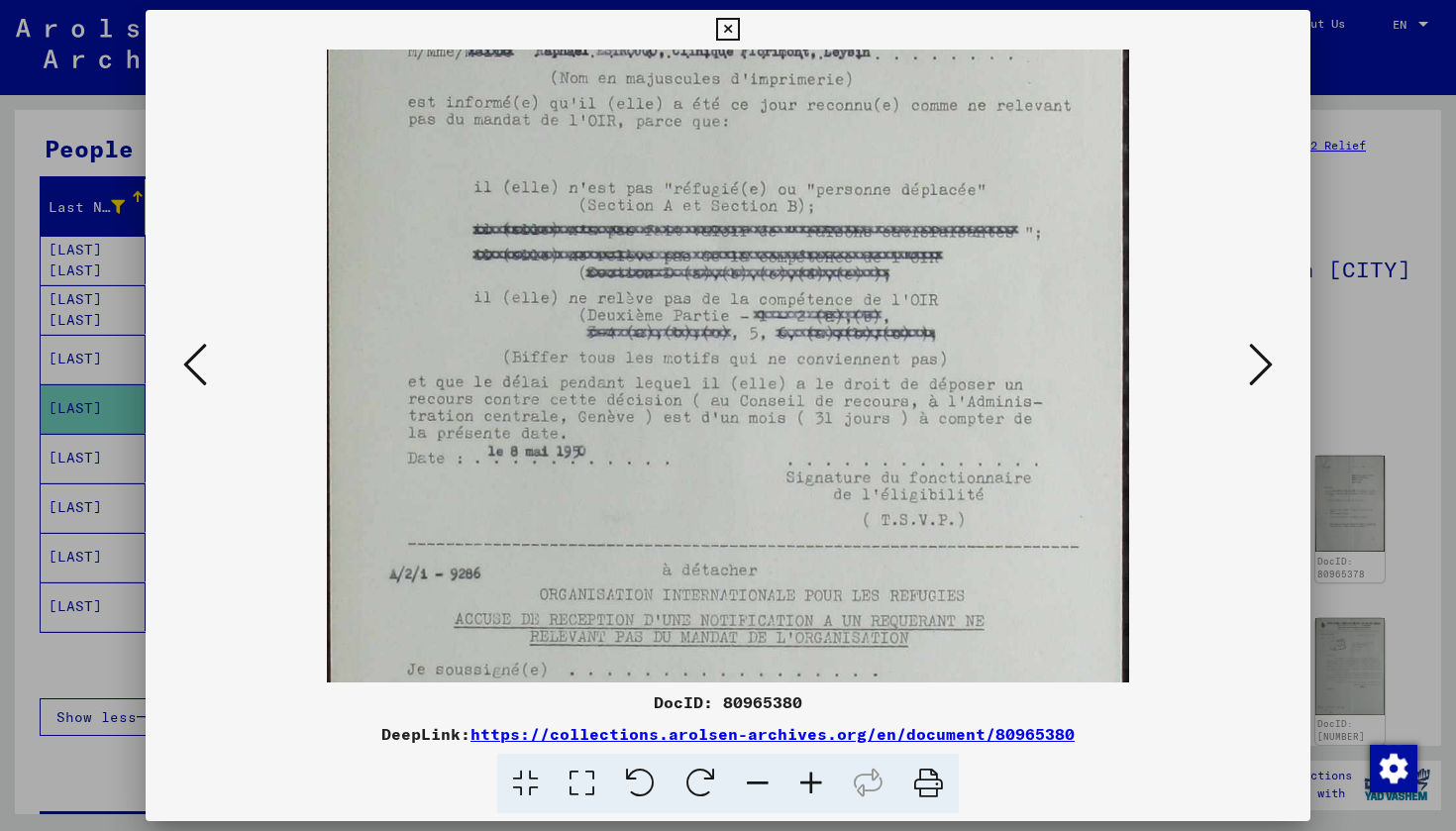 drag, startPoint x: 758, startPoint y: 606, endPoint x: 788, endPoint y: 440, distance: 168.68906 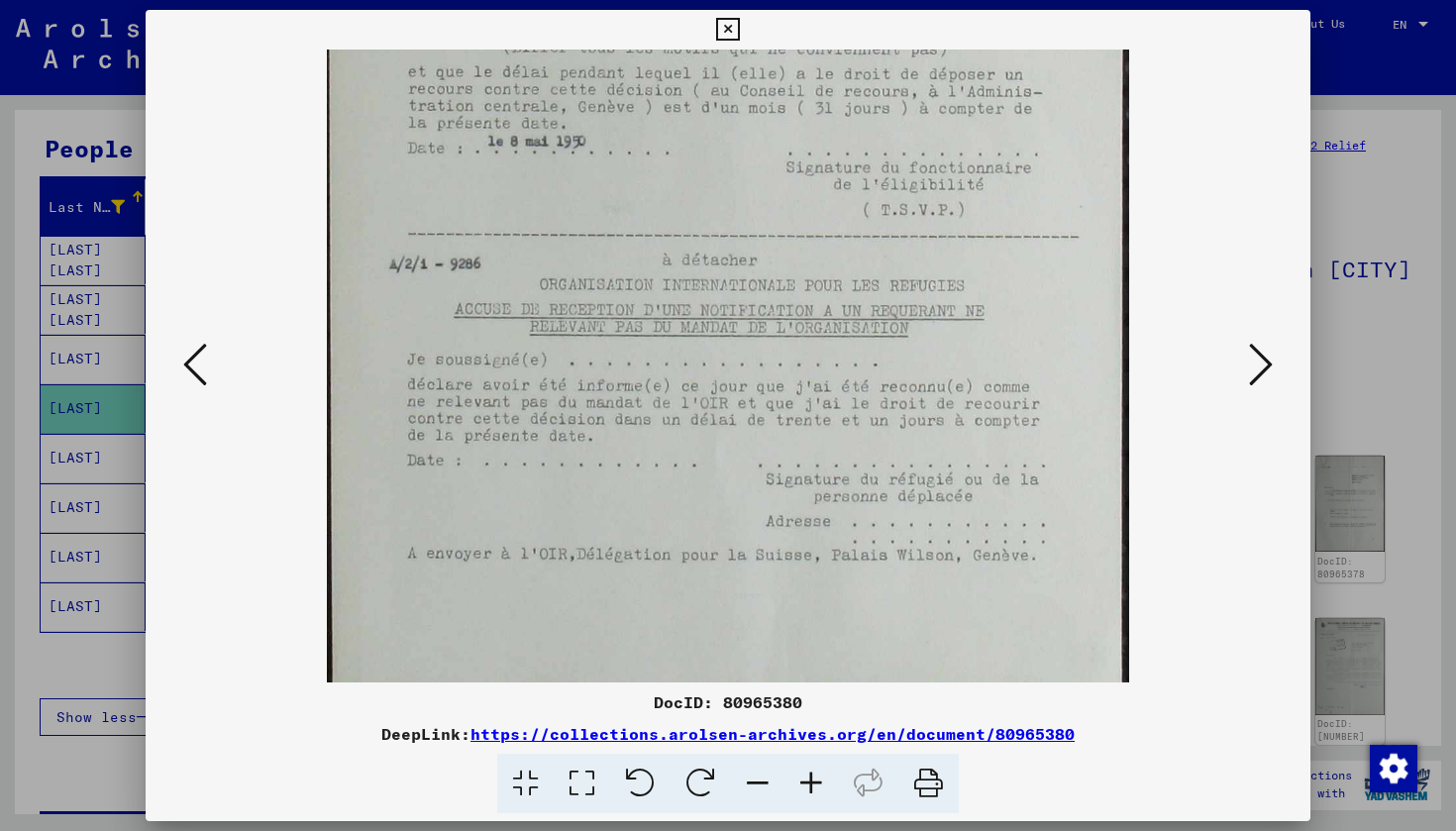 drag, startPoint x: 765, startPoint y: 629, endPoint x: 778, endPoint y: 337, distance: 292.28924 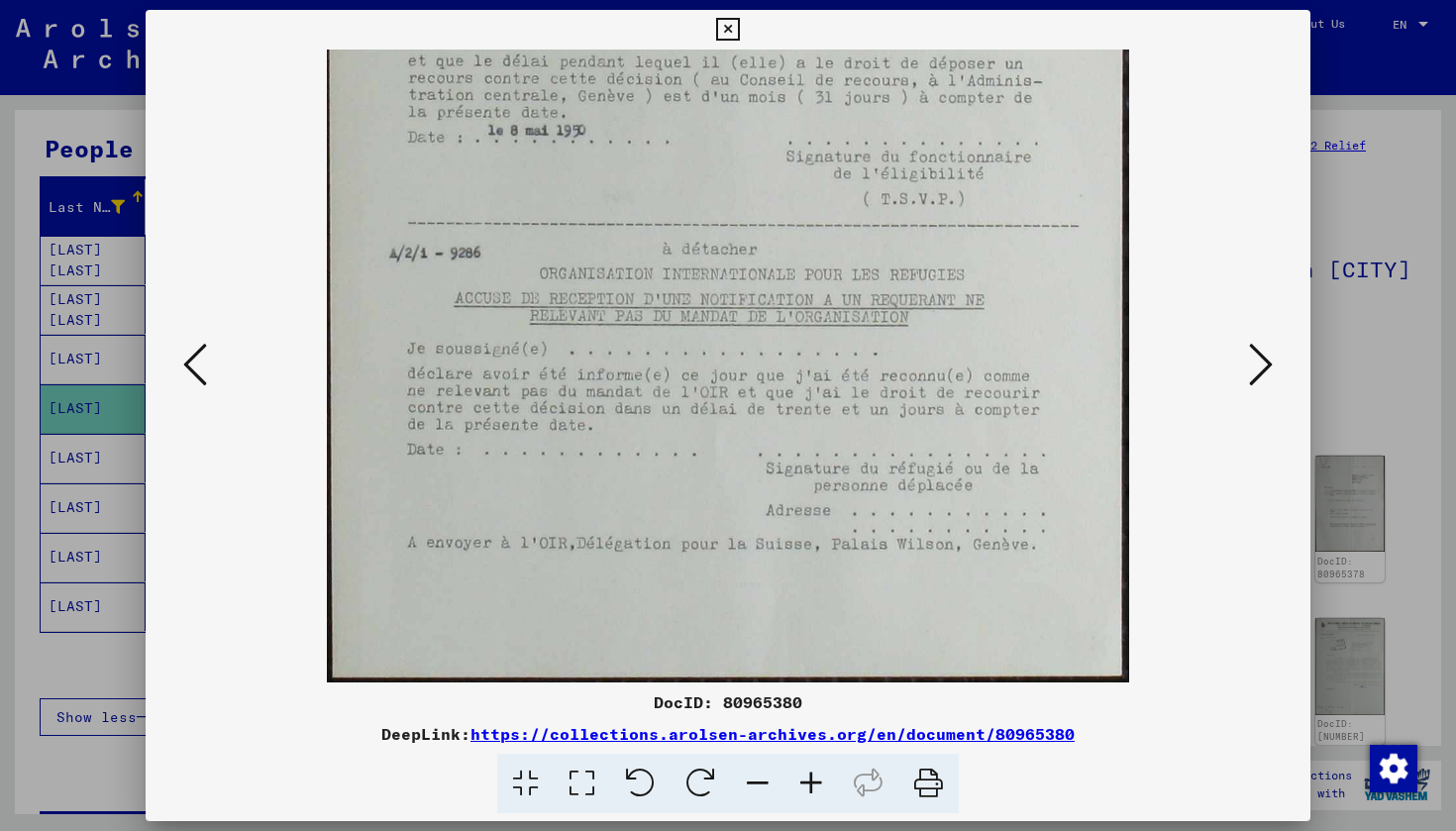 drag, startPoint x: 764, startPoint y: 576, endPoint x: 802, endPoint y: 264, distance: 314.3056 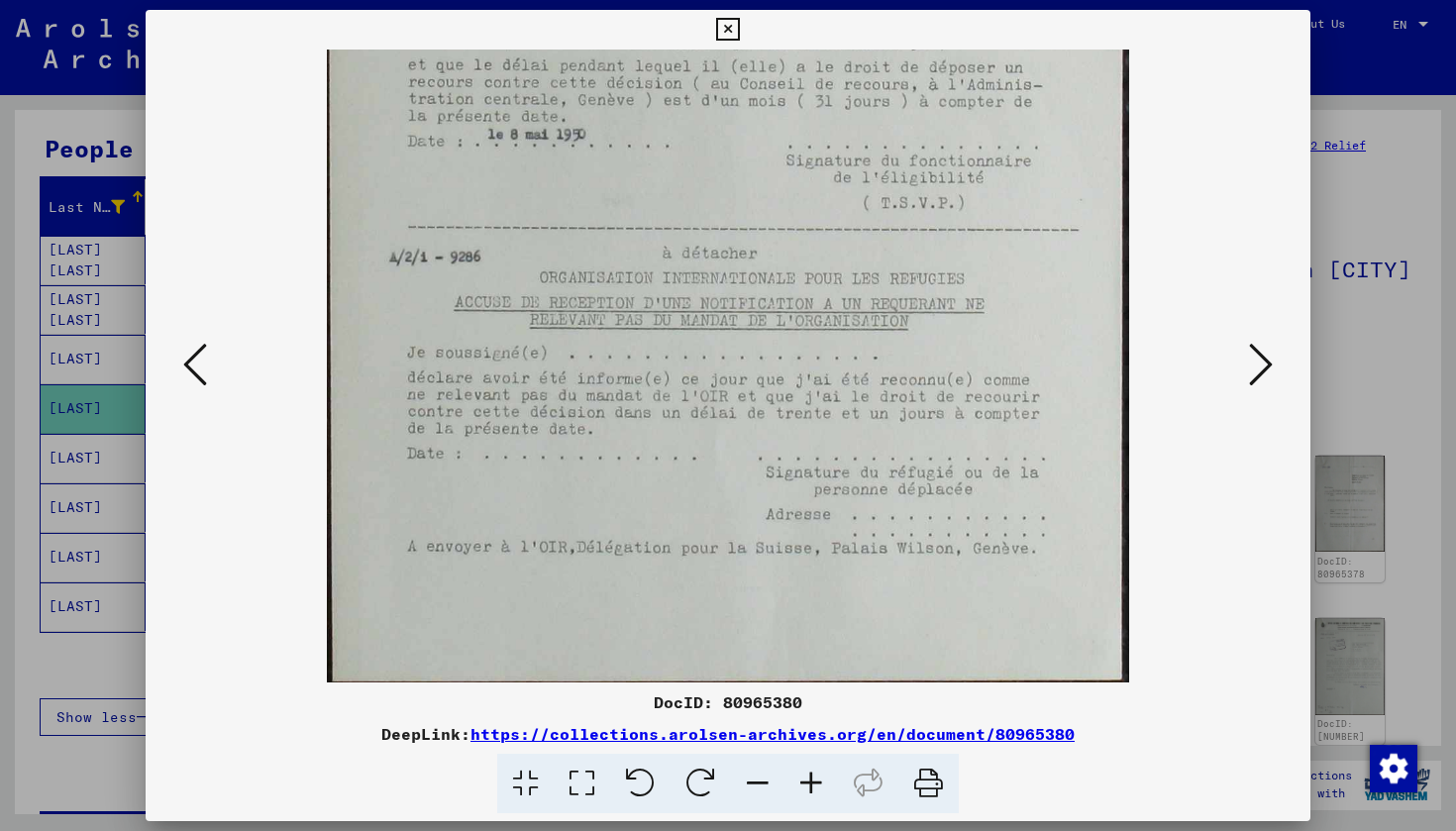 click at bounding box center (1261, 364) 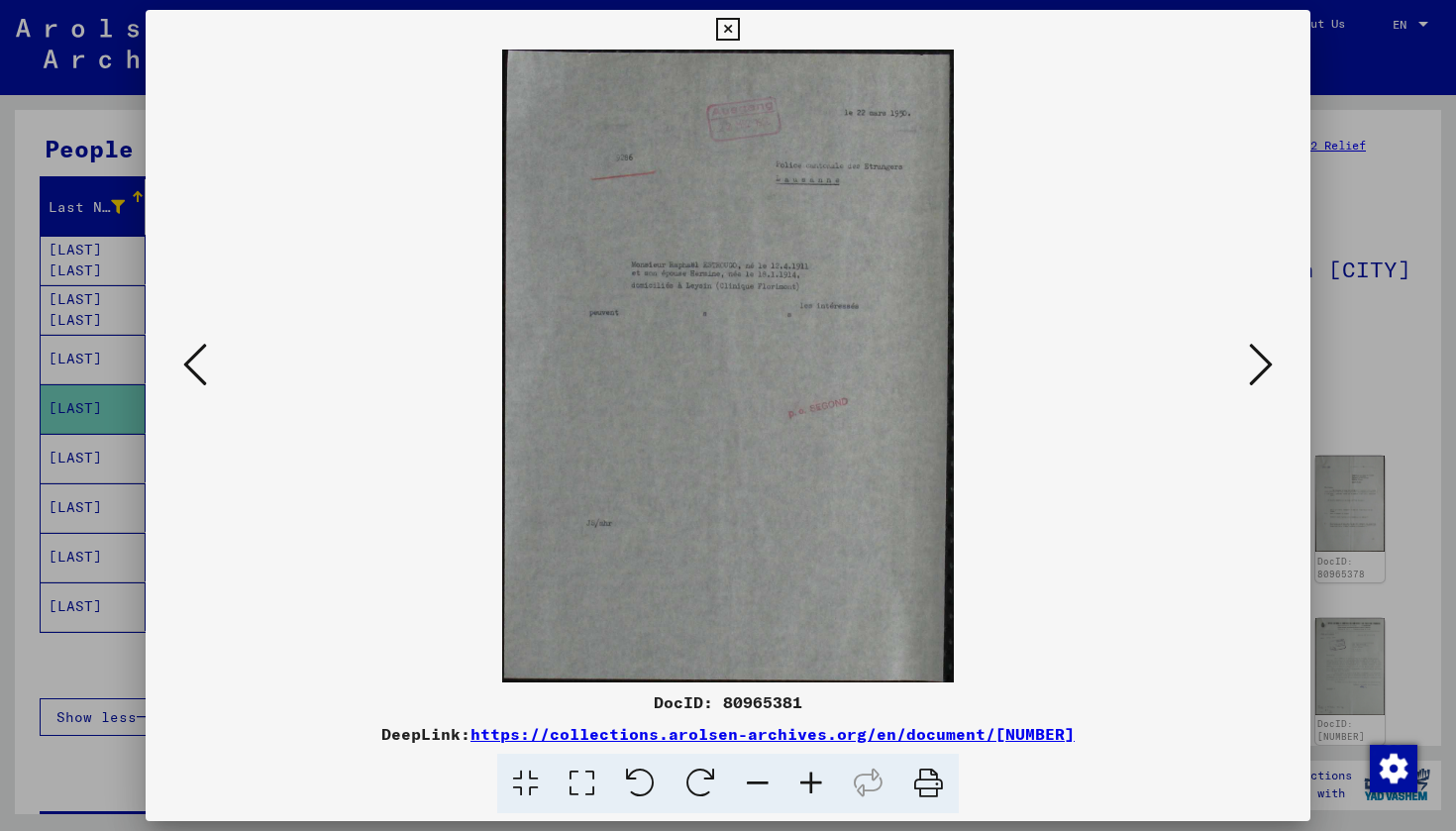 click at bounding box center [1261, 364] 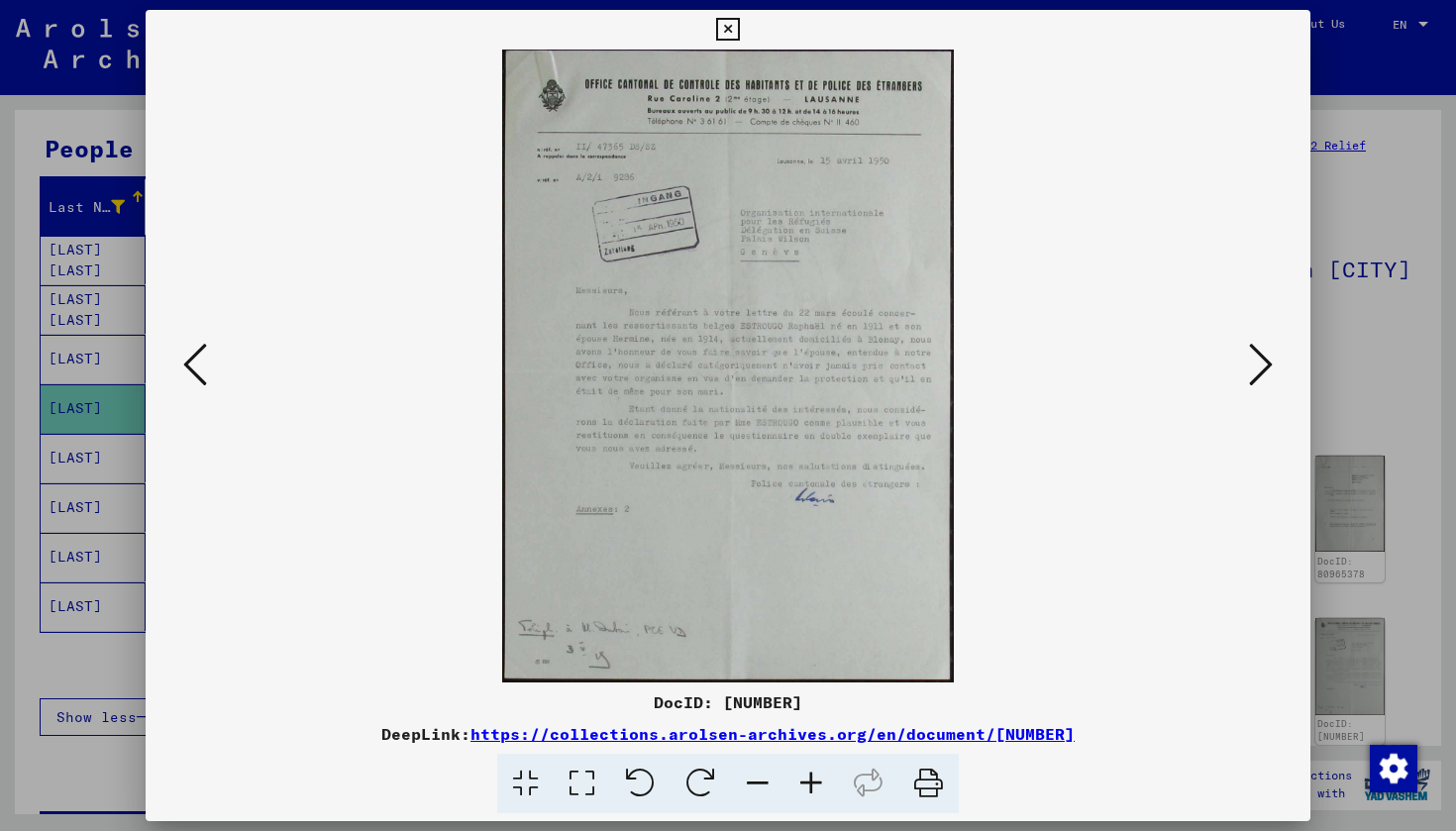 click at bounding box center [811, 783] 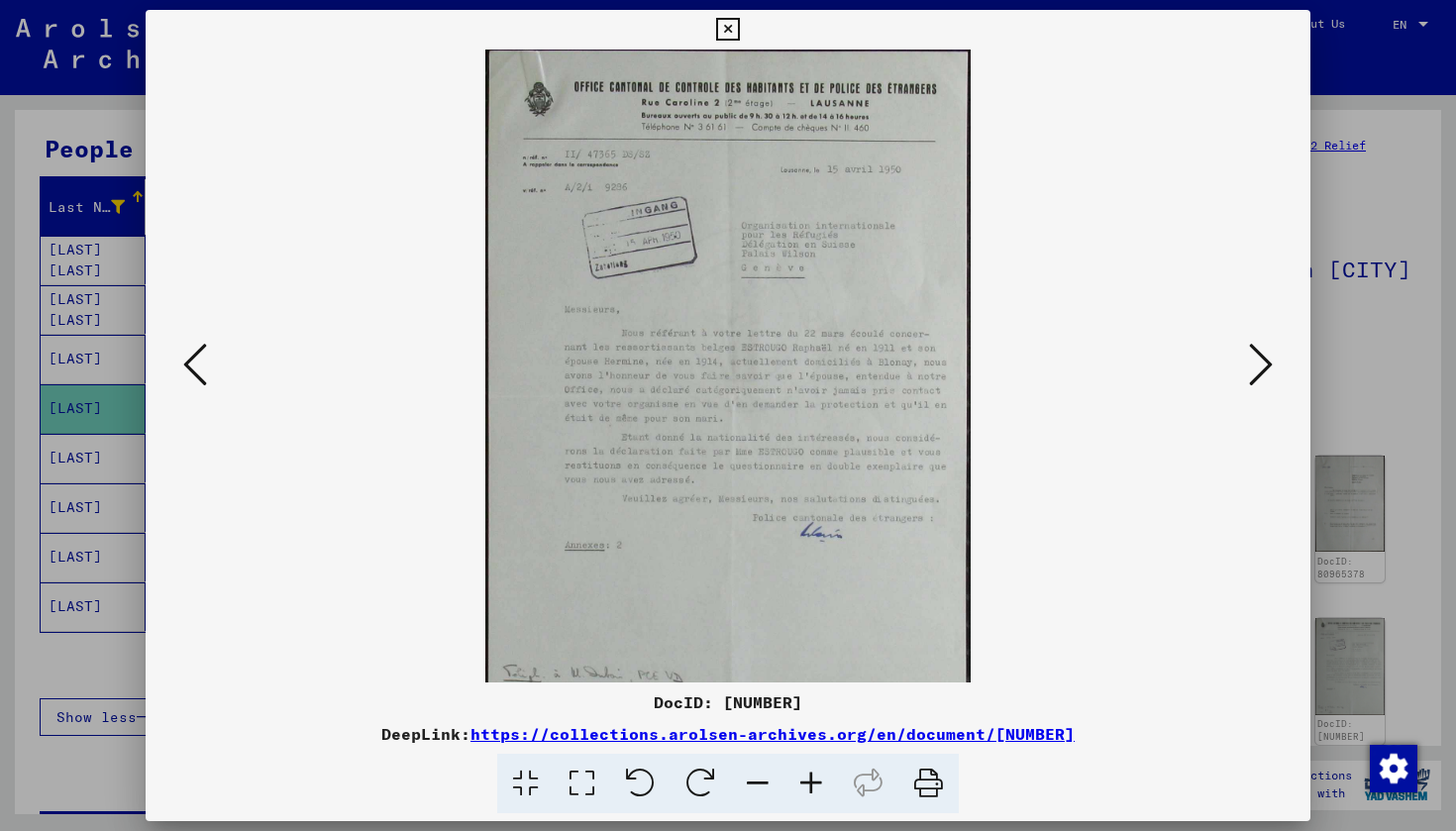 click at bounding box center (811, 783) 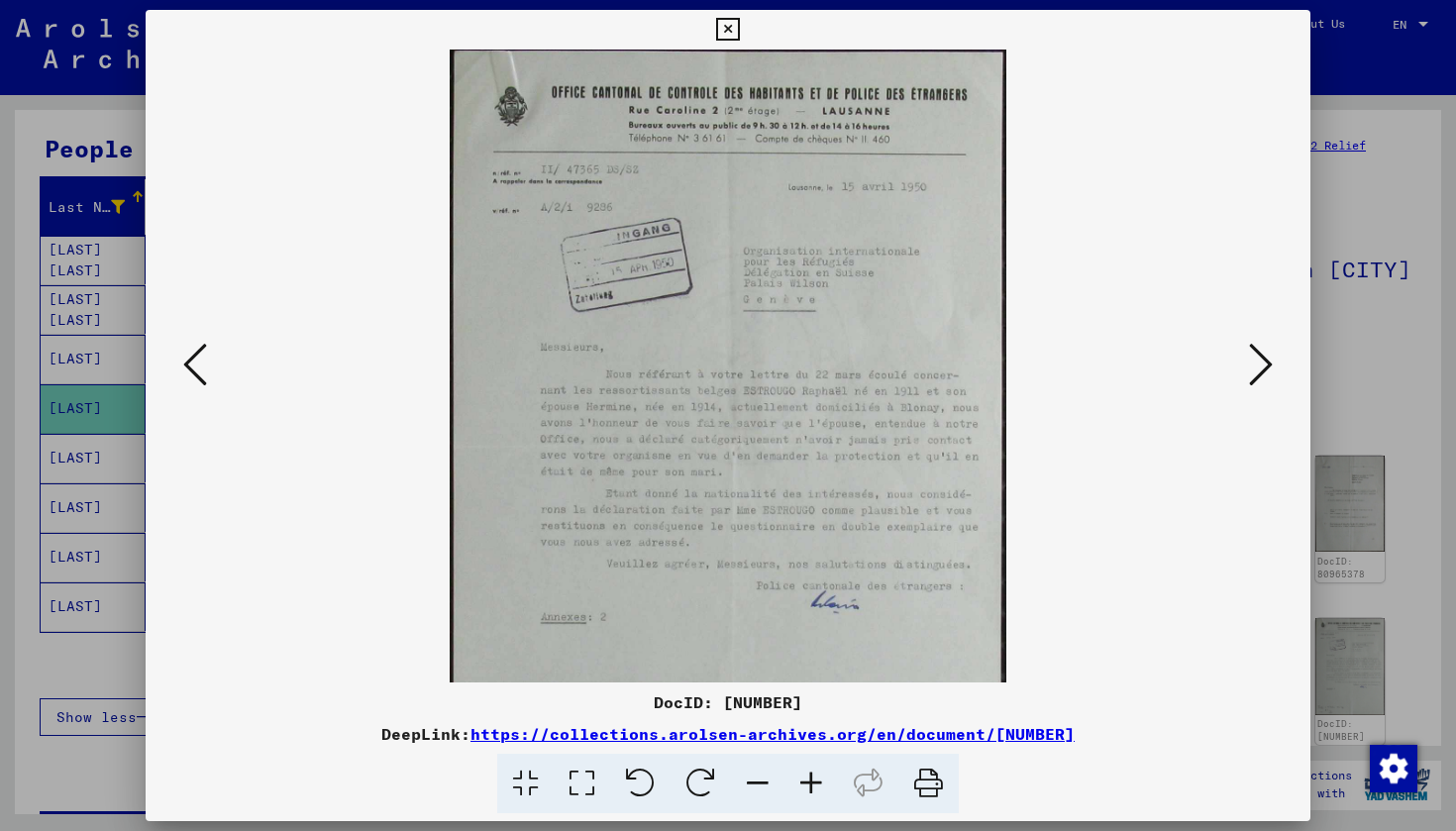 click at bounding box center (811, 783) 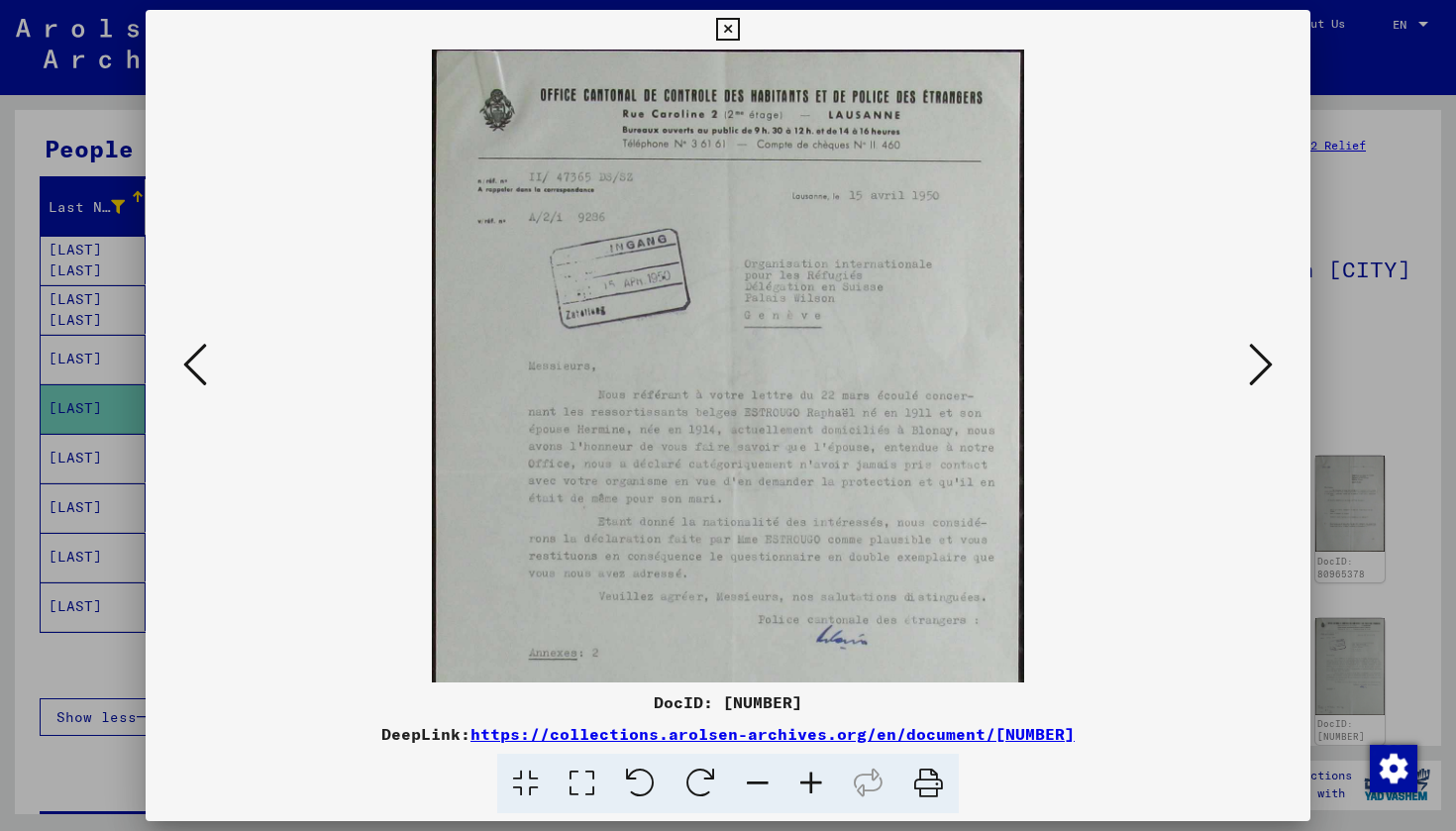 click at bounding box center (811, 783) 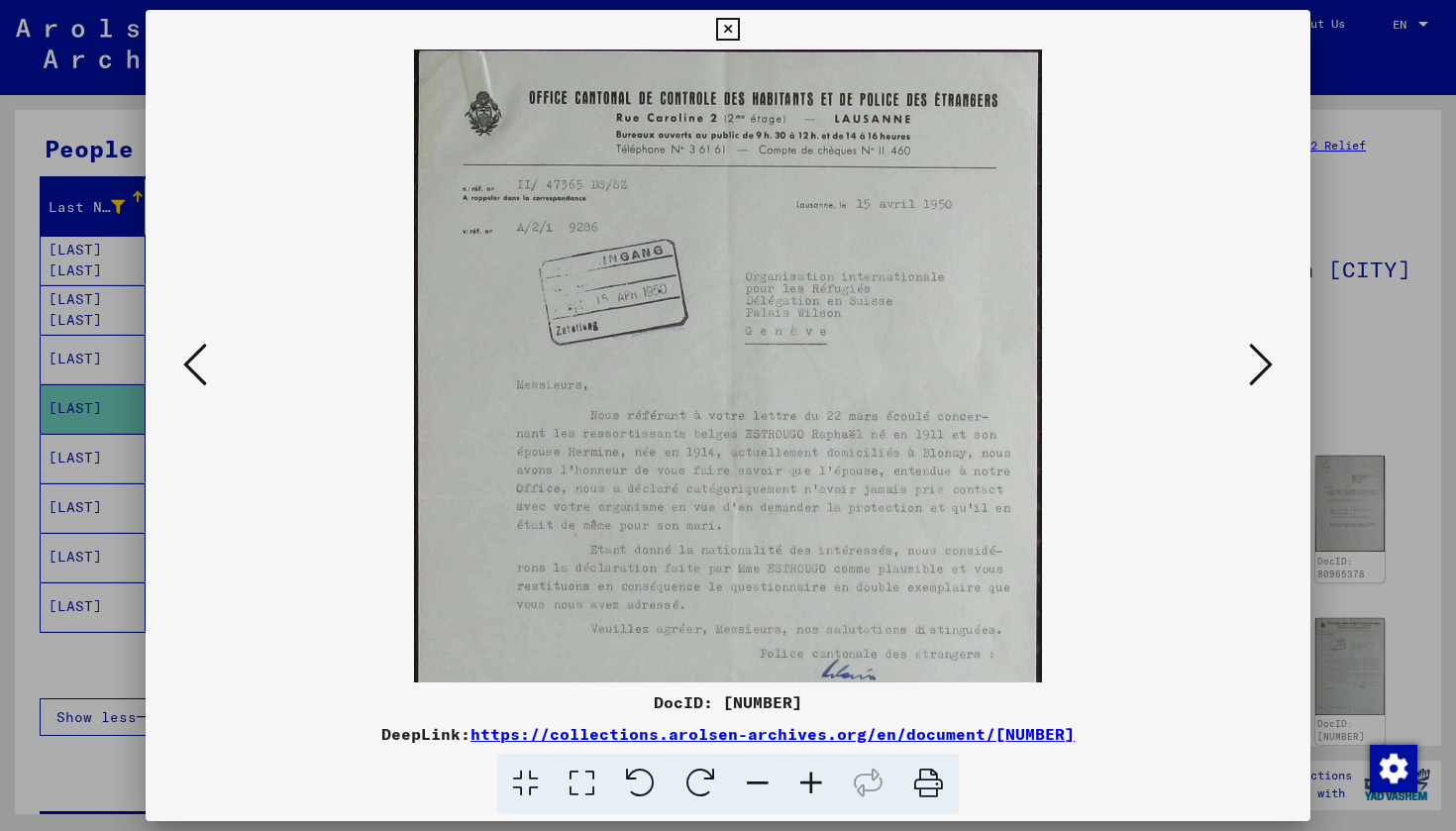 click at bounding box center [811, 783] 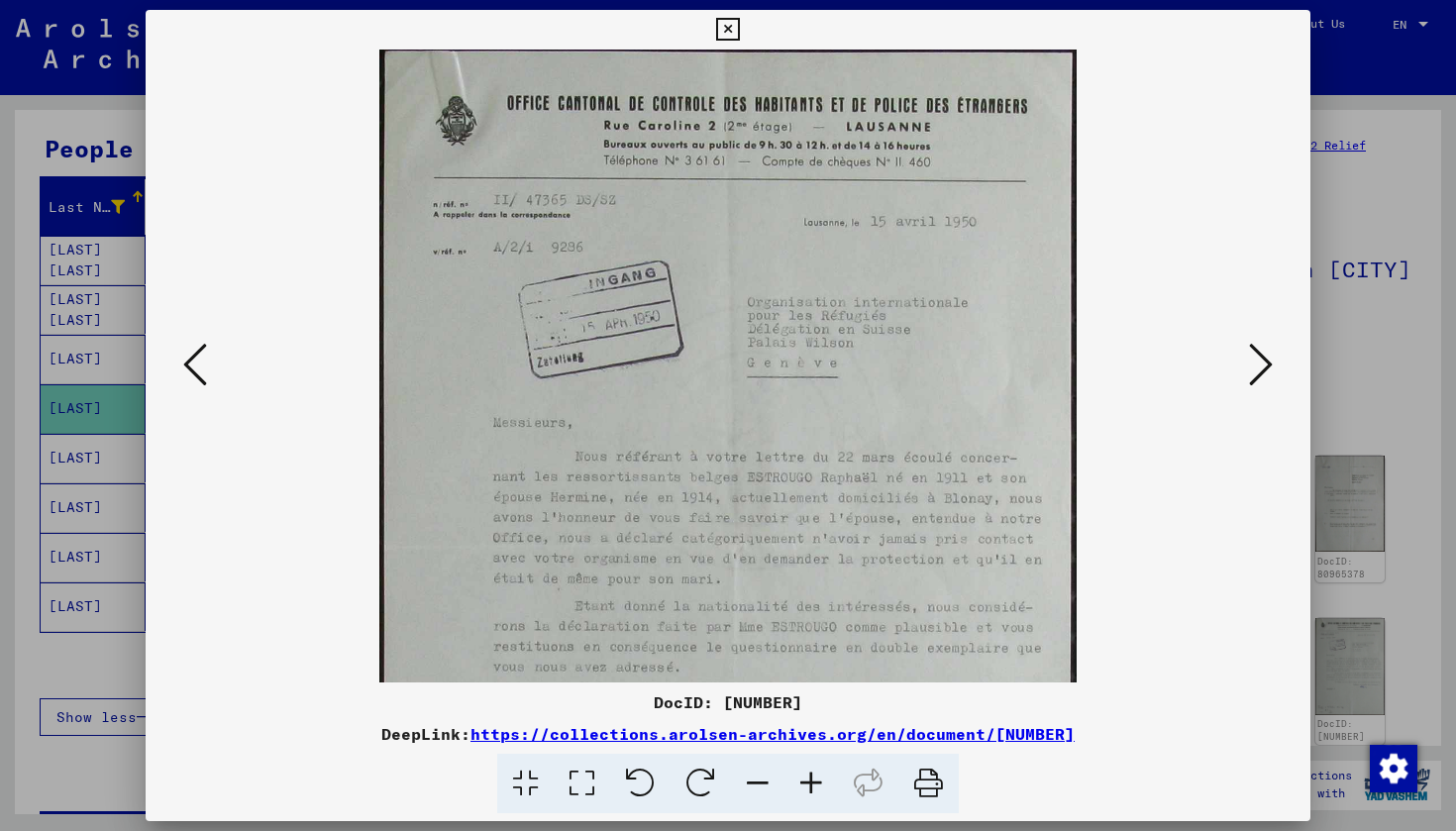 click at bounding box center [811, 783] 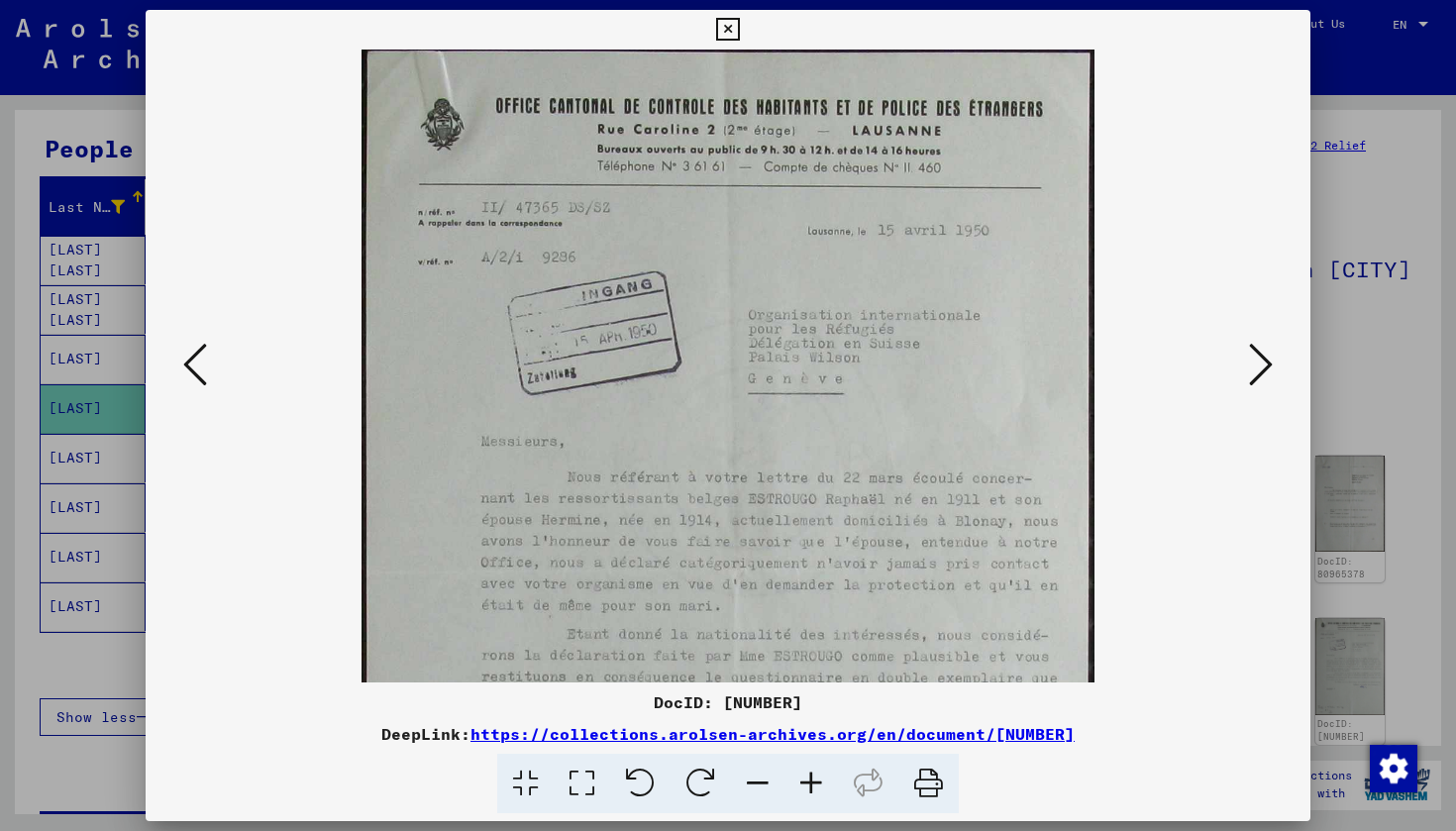 click at bounding box center (811, 783) 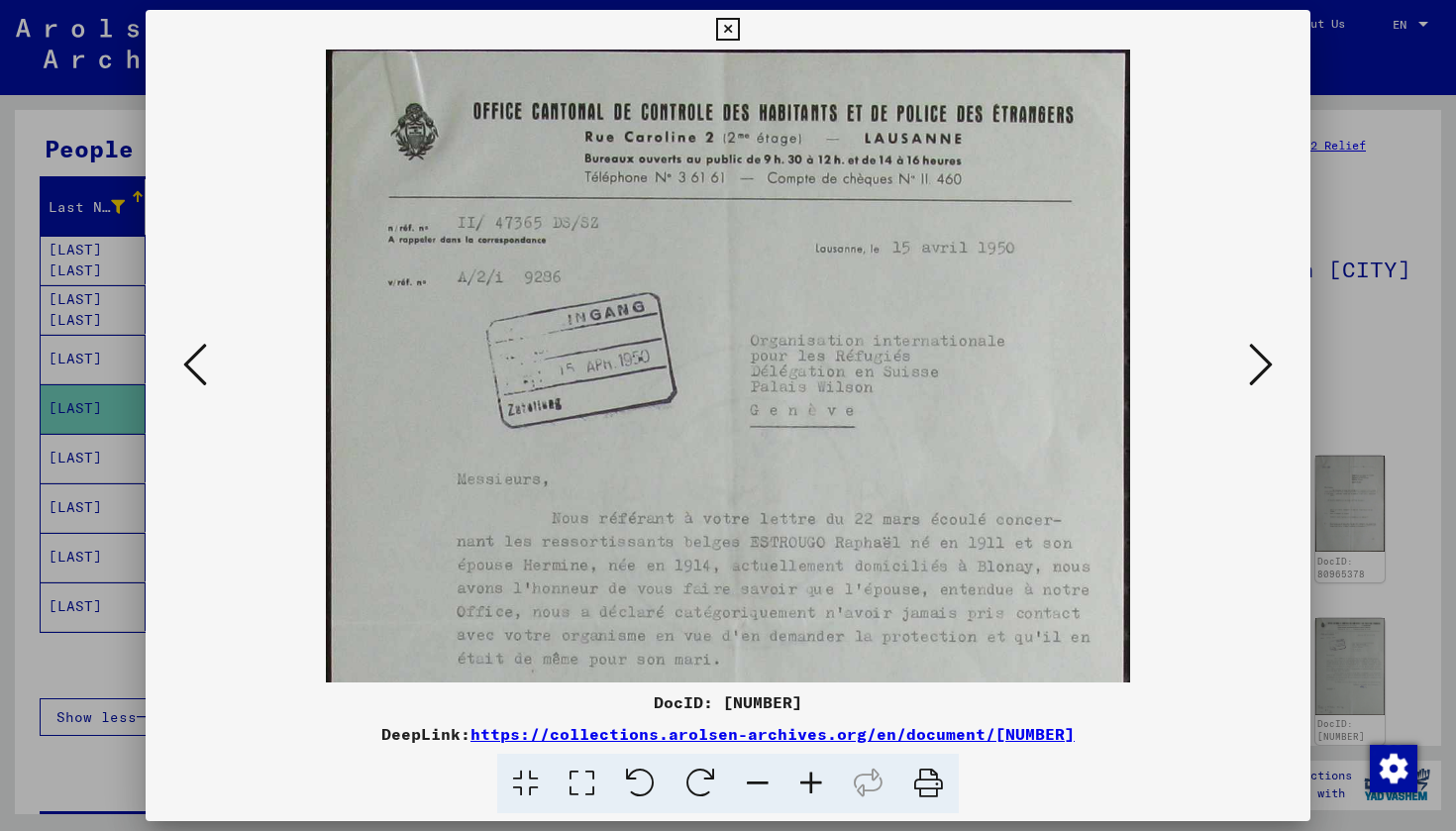 click at bounding box center [811, 783] 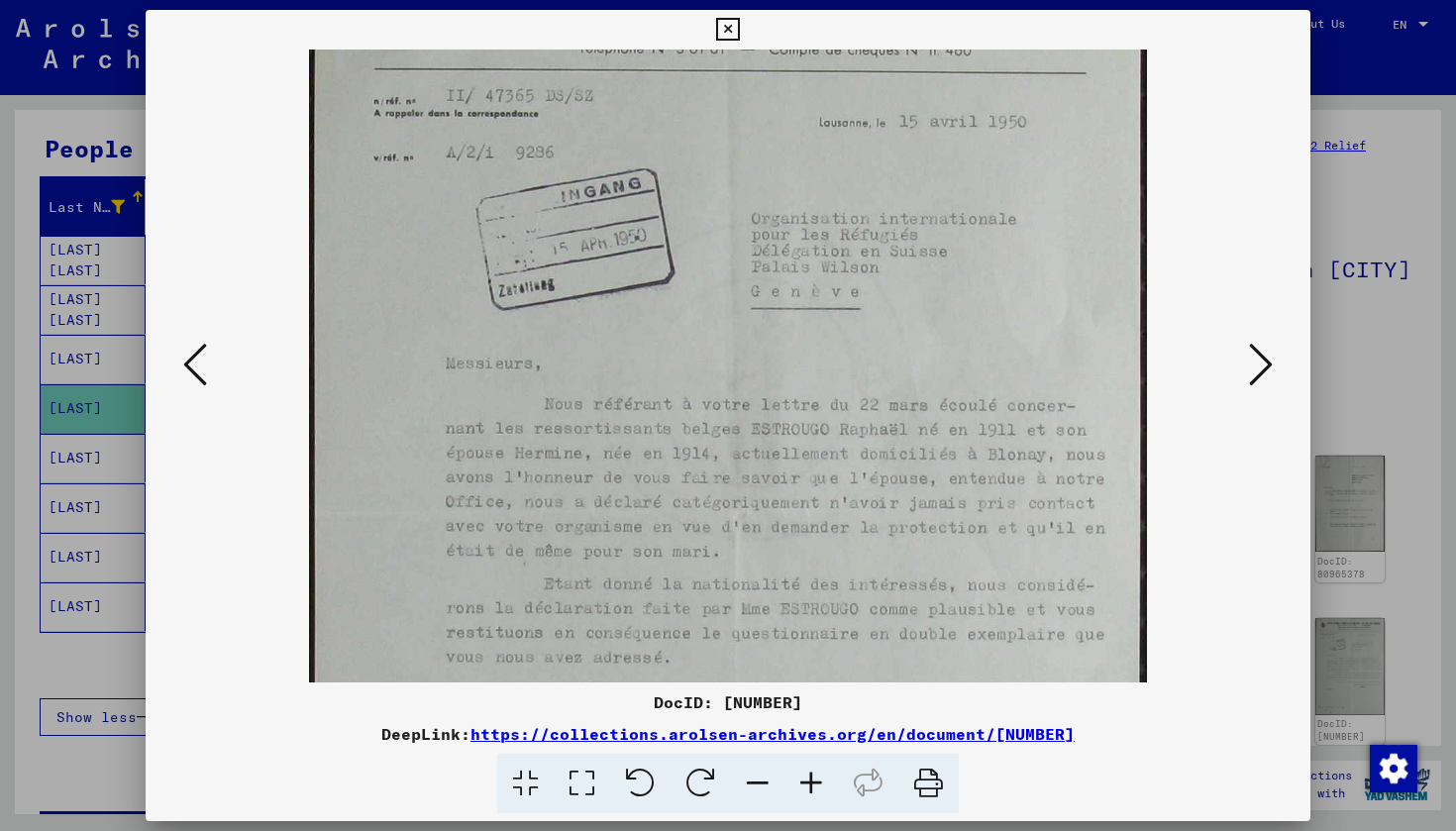 drag, startPoint x: 834, startPoint y: 572, endPoint x: 869, endPoint y: 440, distance: 136.56134 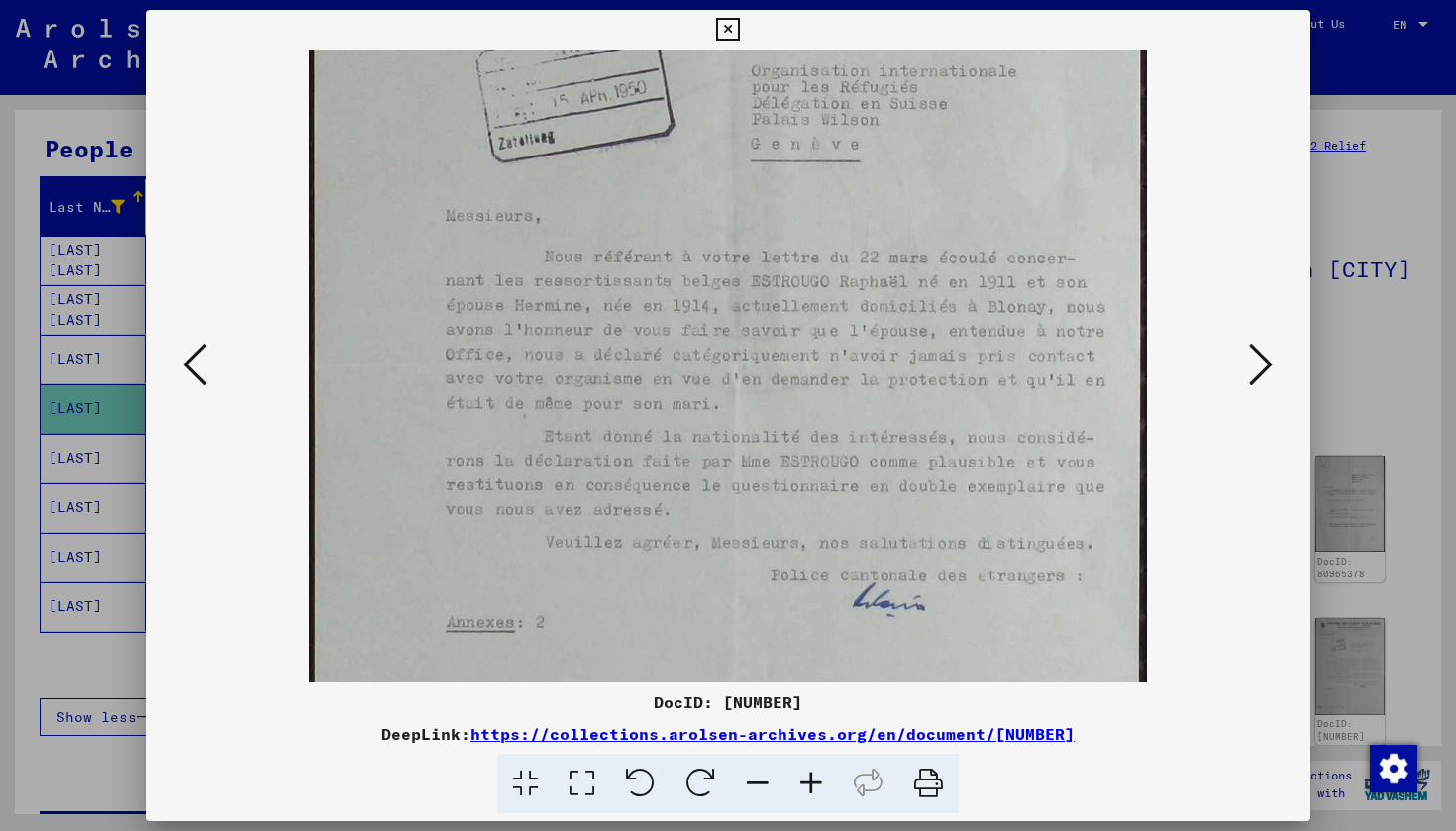 scroll, scrollTop: 287, scrollLeft: 0, axis: vertical 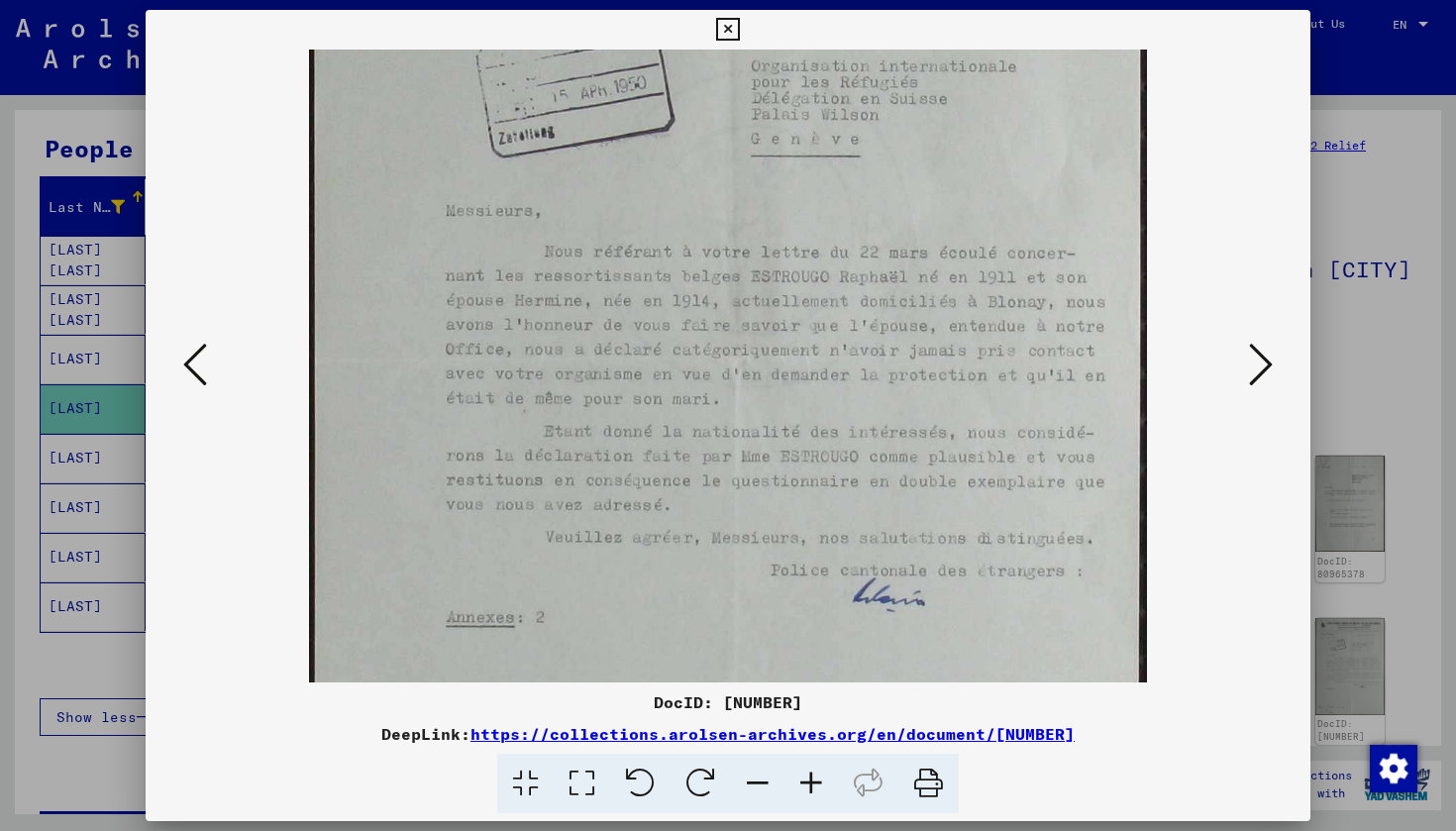 drag, startPoint x: 865, startPoint y: 604, endPoint x: 889, endPoint y: 451, distance: 154.87091 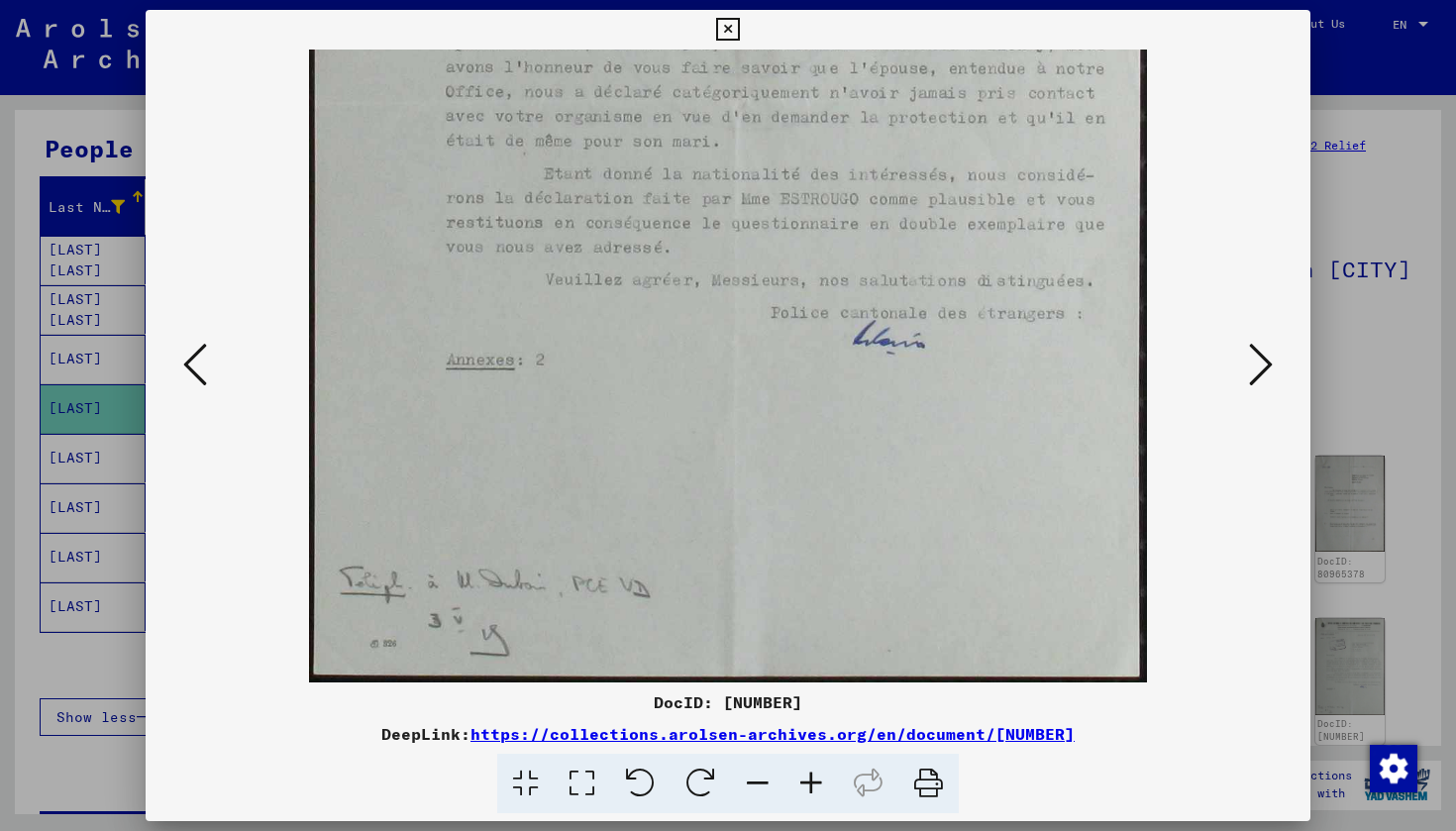 drag, startPoint x: 946, startPoint y: 511, endPoint x: 965, endPoint y: 180, distance: 331.54487 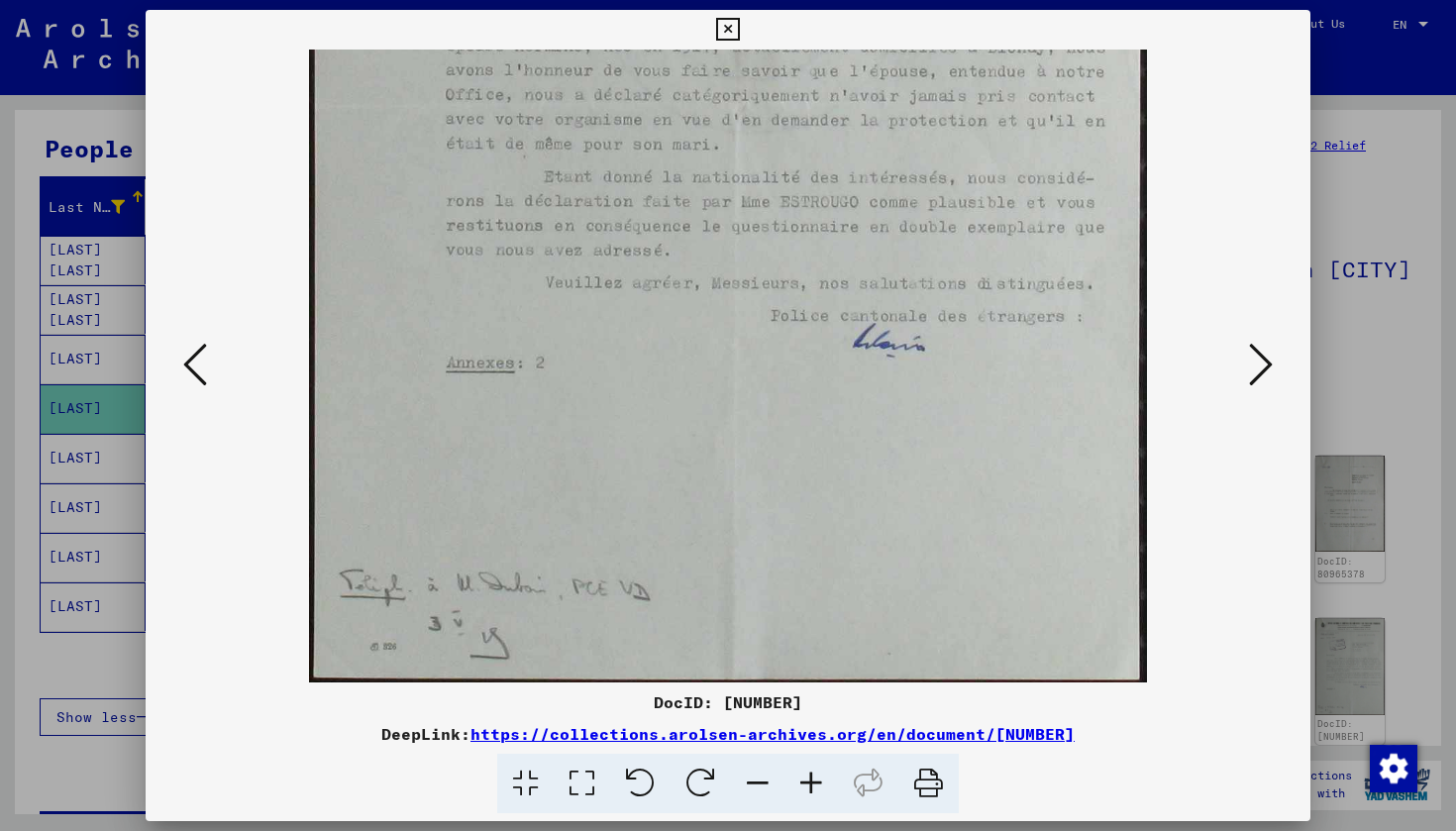 click at bounding box center [1261, 364] 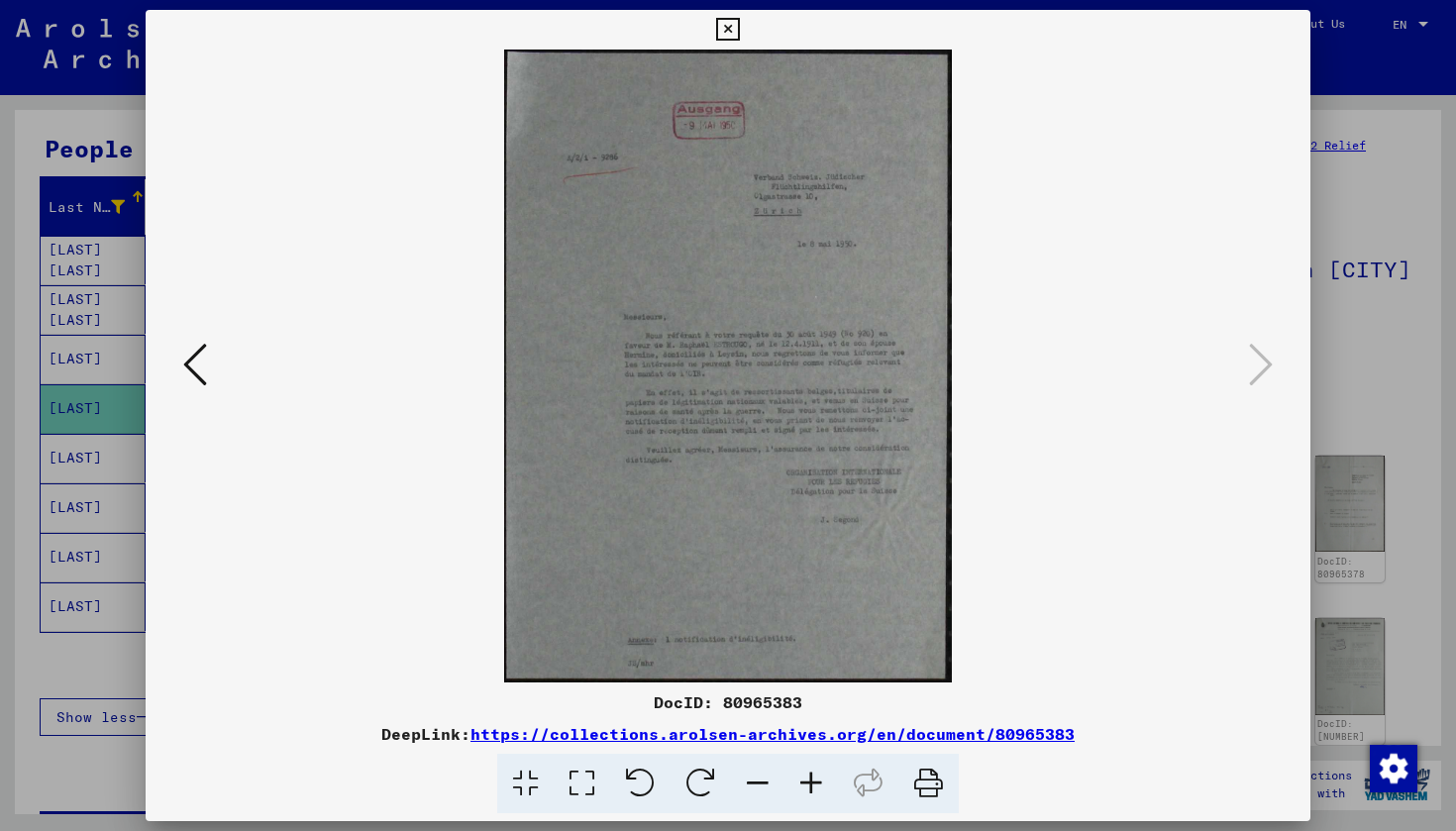 scroll, scrollTop: 0, scrollLeft: 0, axis: both 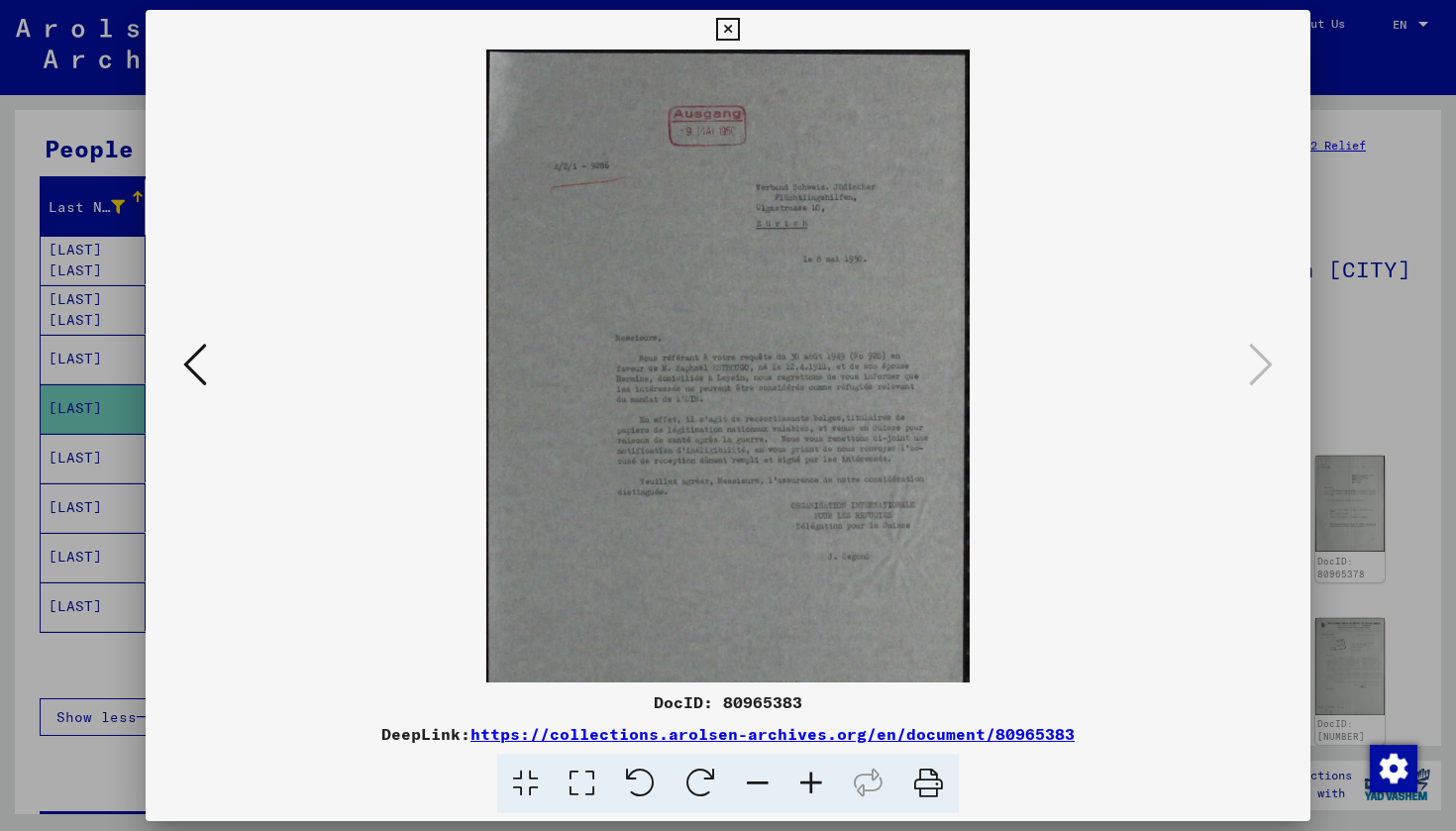 click at bounding box center (811, 783) 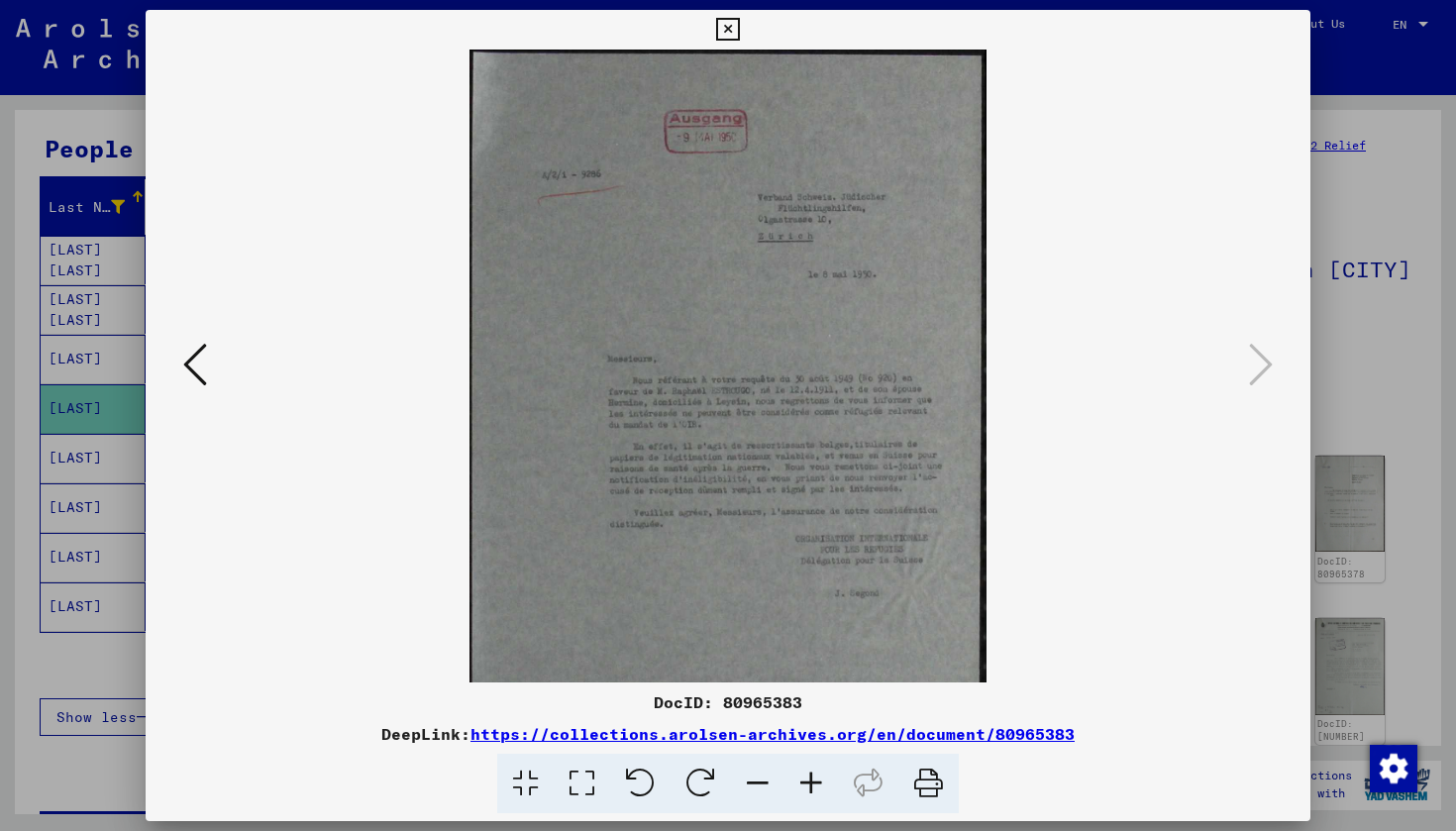 click at bounding box center [811, 783] 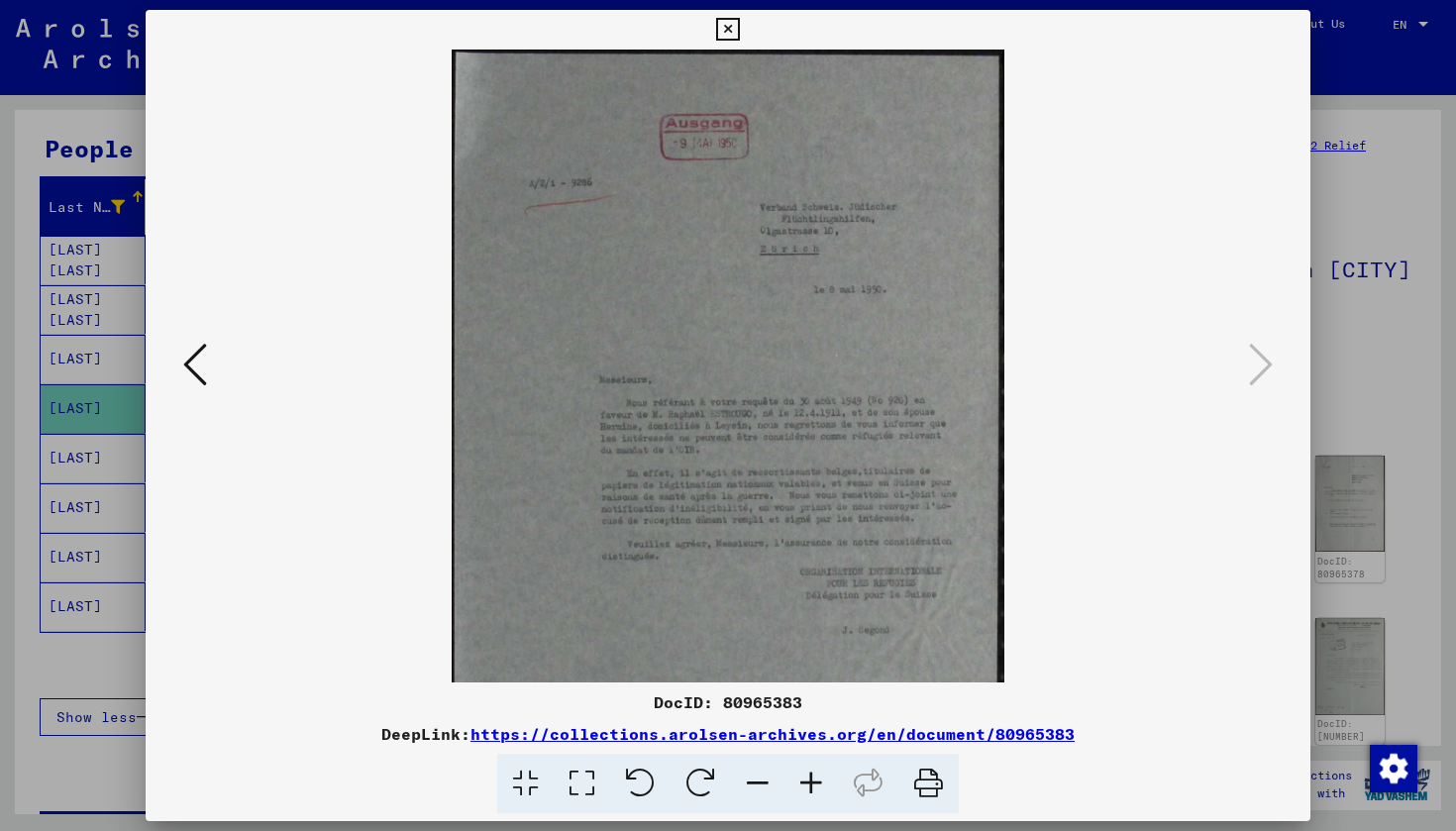click at bounding box center [811, 783] 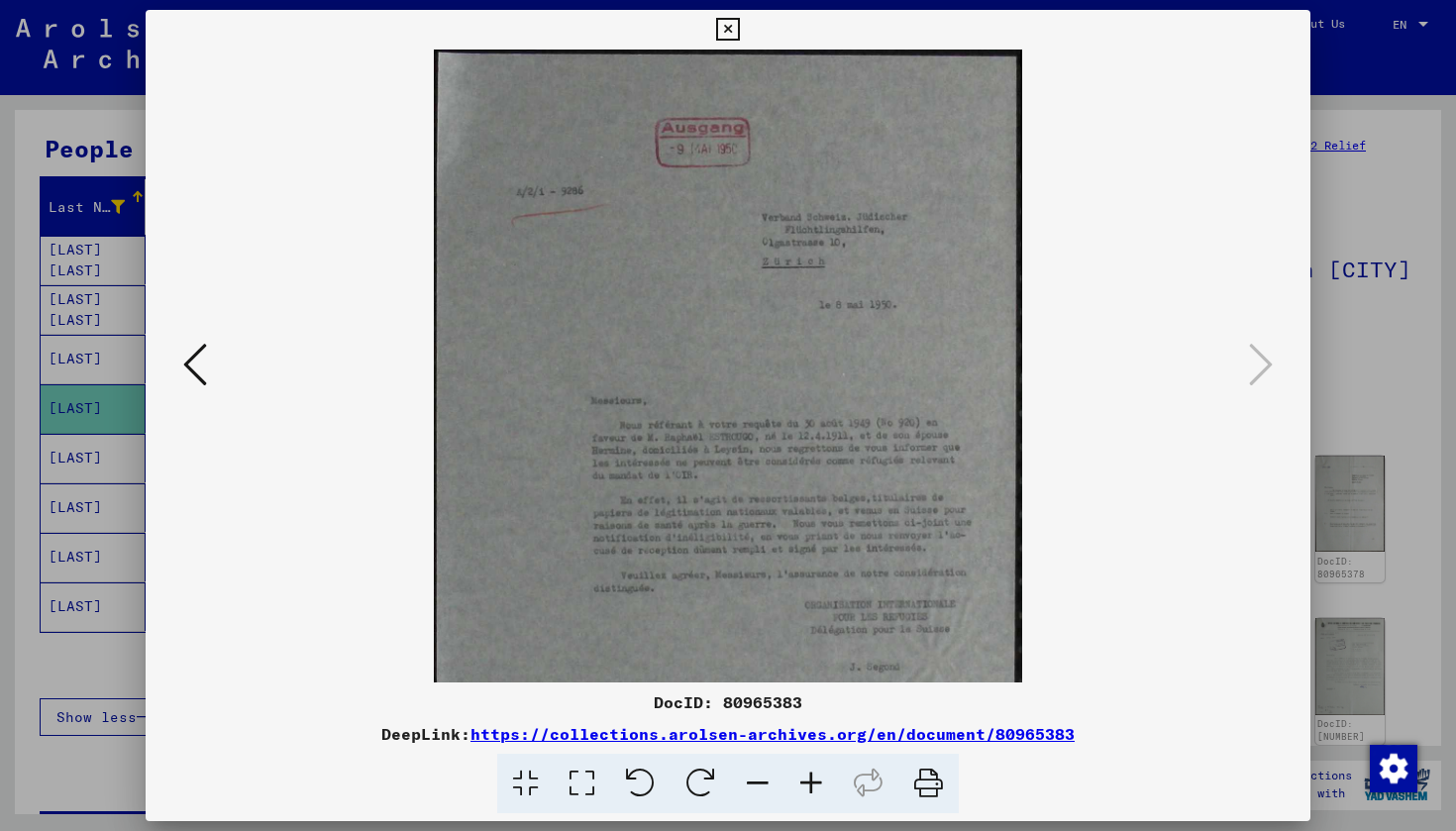 click at bounding box center (811, 783) 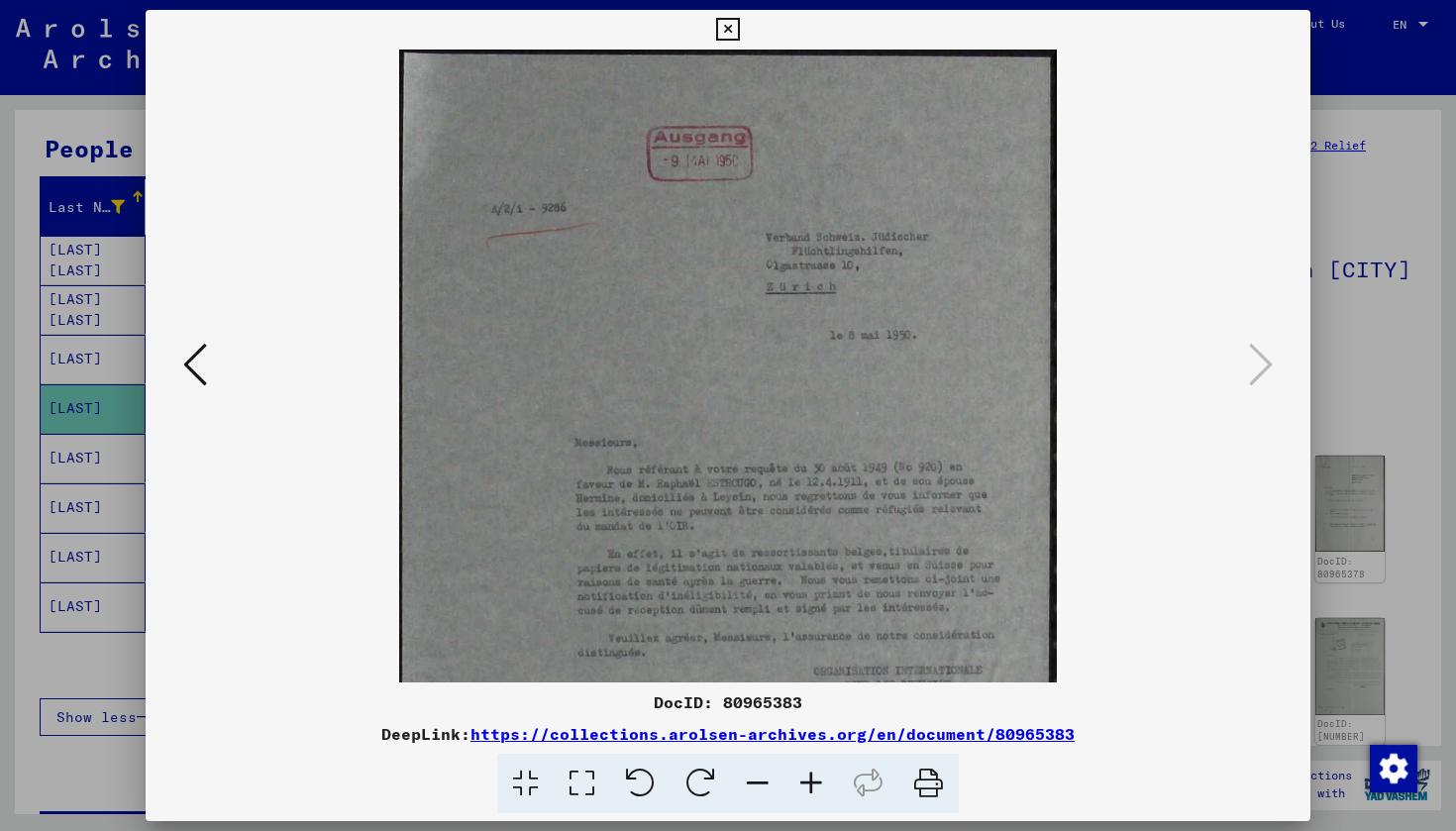 click at bounding box center [811, 783] 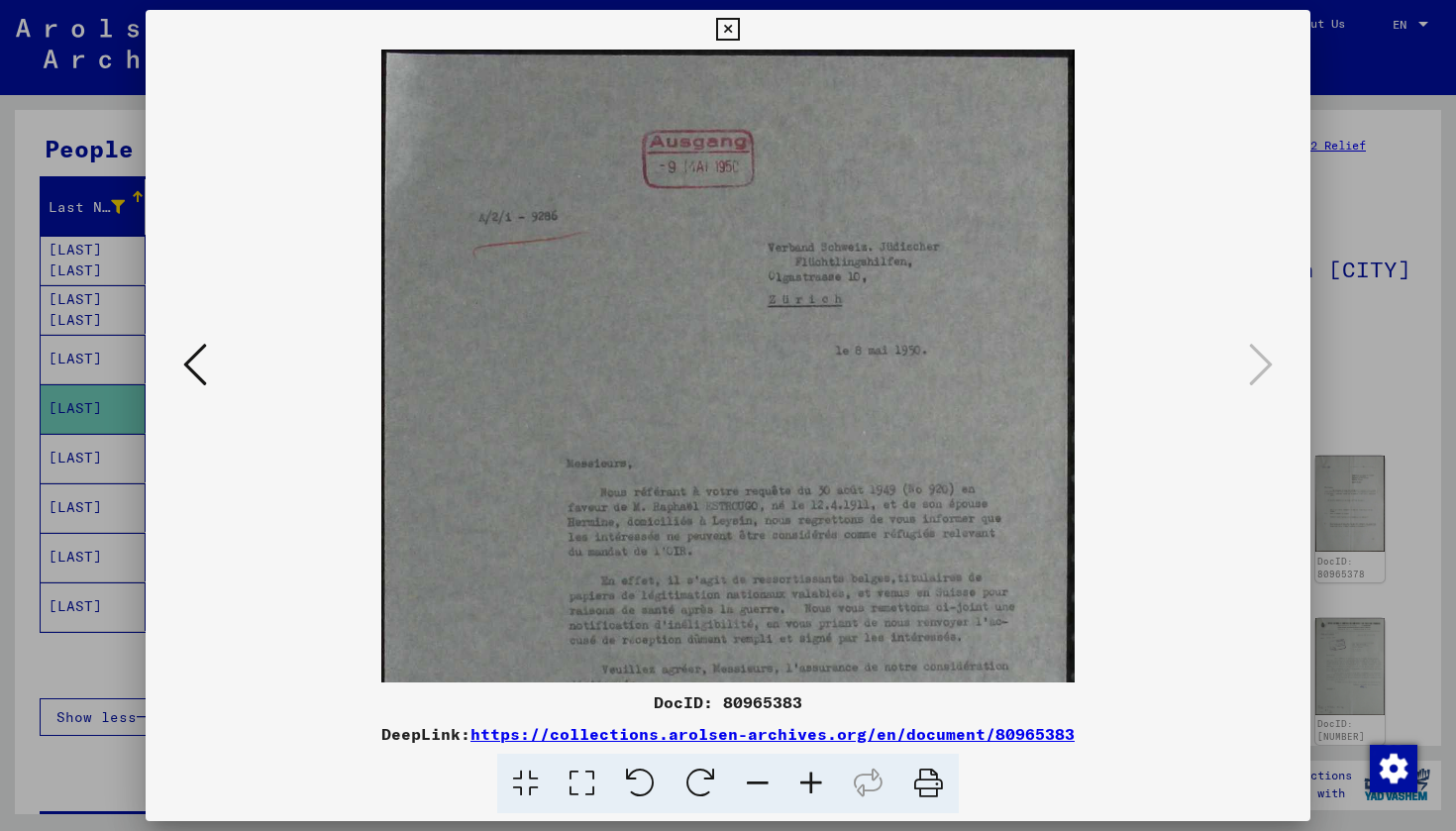 click at bounding box center [811, 783] 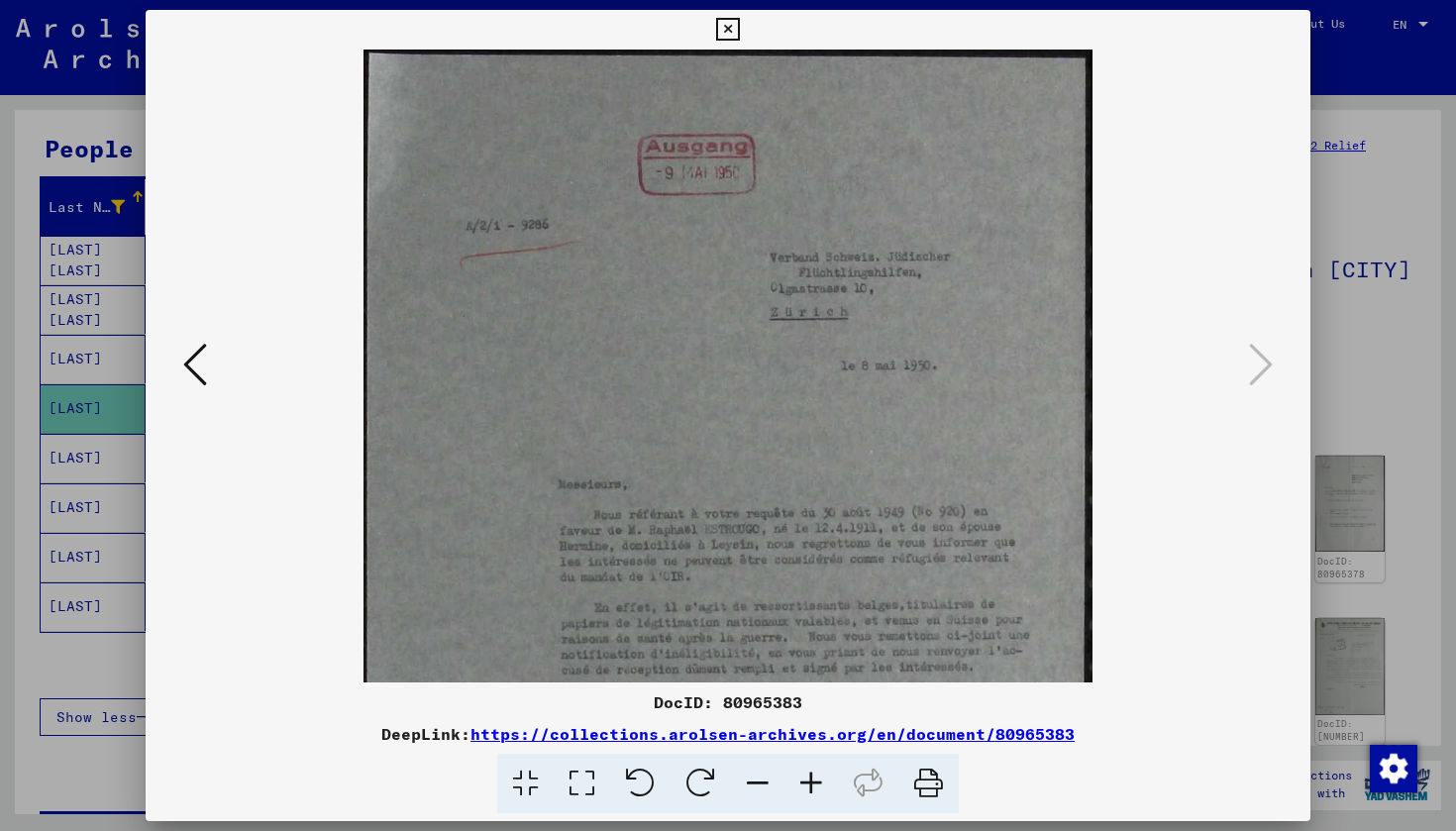 click at bounding box center (811, 783) 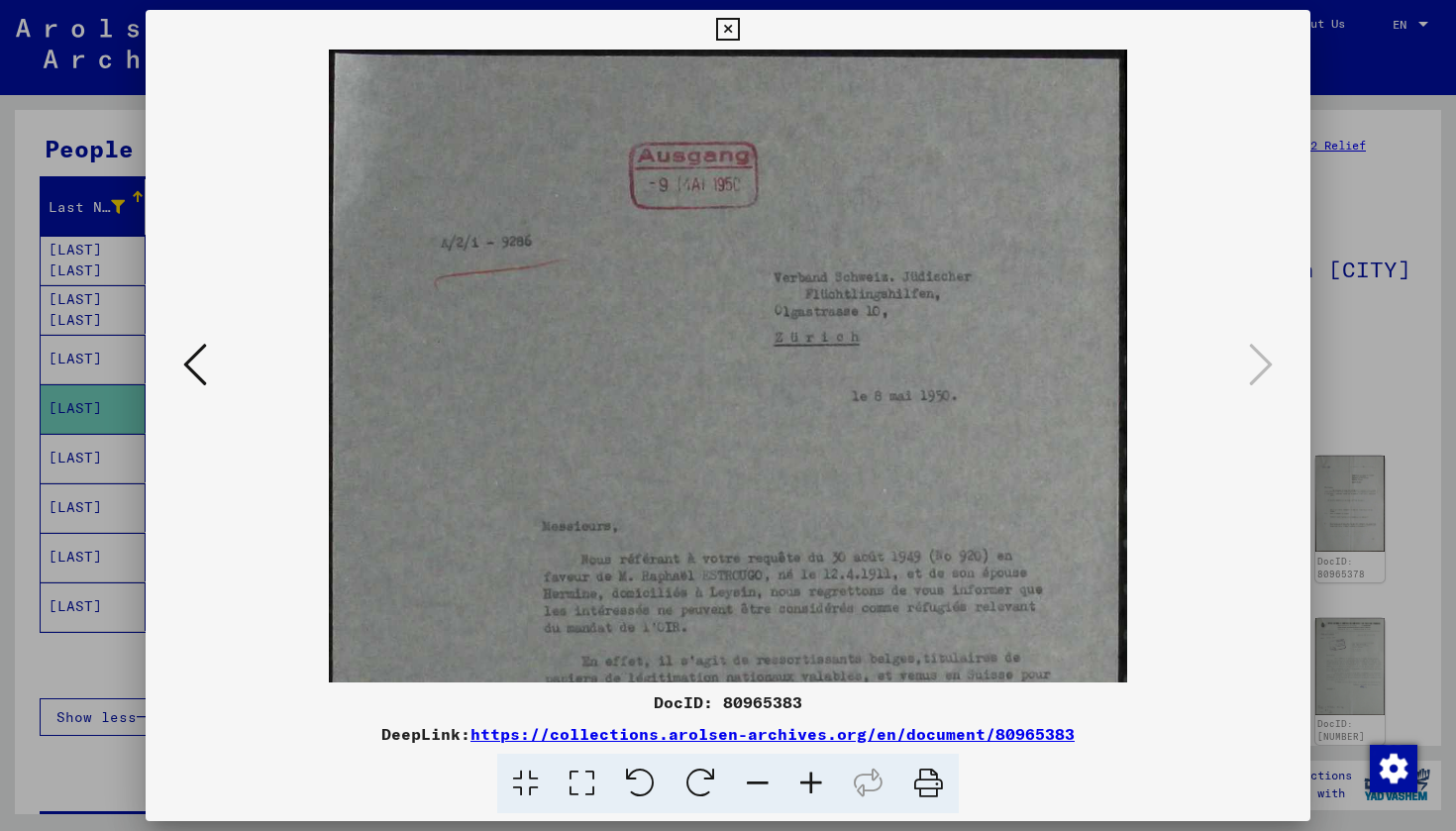 drag, startPoint x: 814, startPoint y: 783, endPoint x: 831, endPoint y: 775, distance: 18.788294 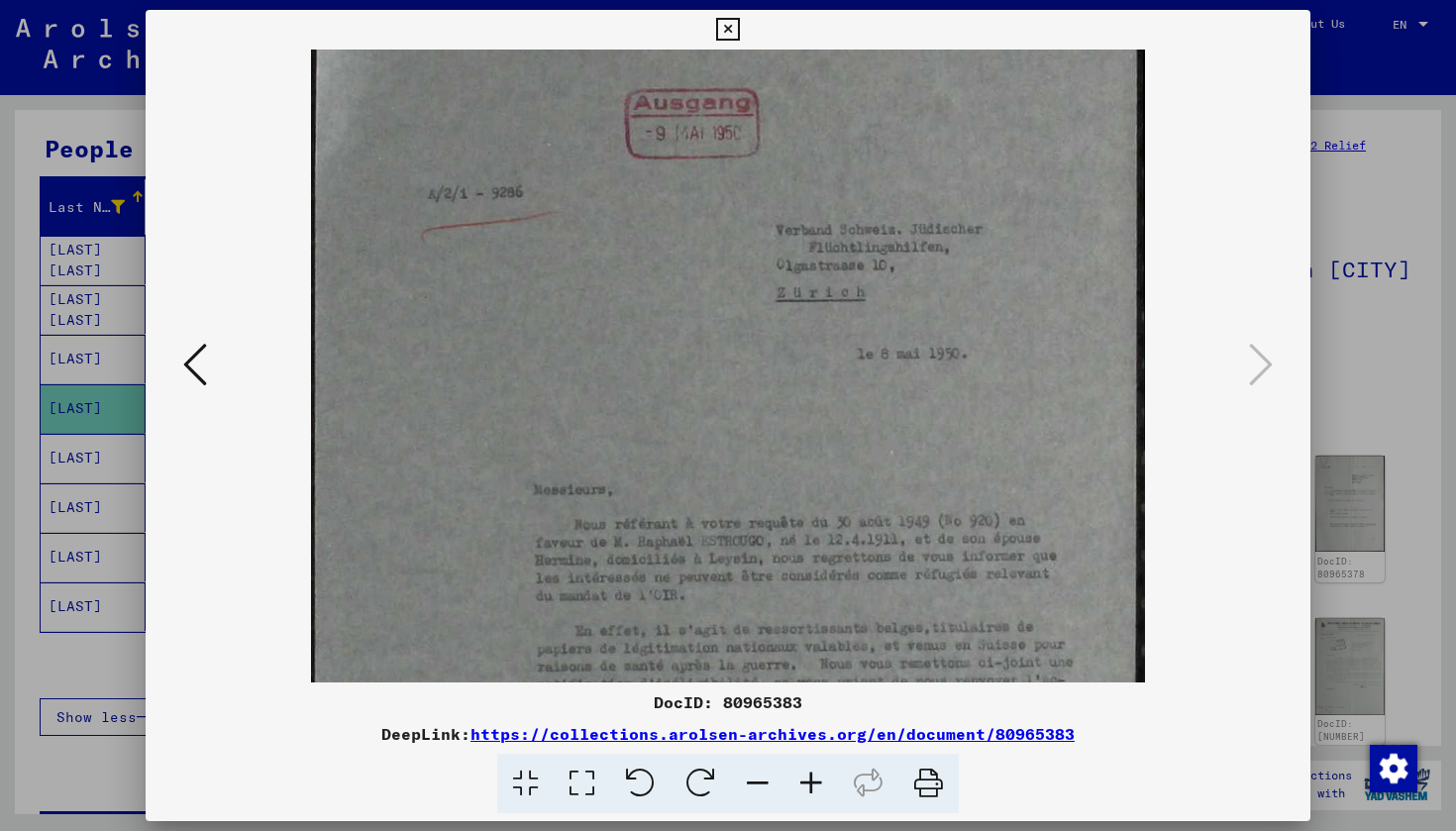 drag, startPoint x: 926, startPoint y: 592, endPoint x: 941, endPoint y: 545, distance: 49.335586 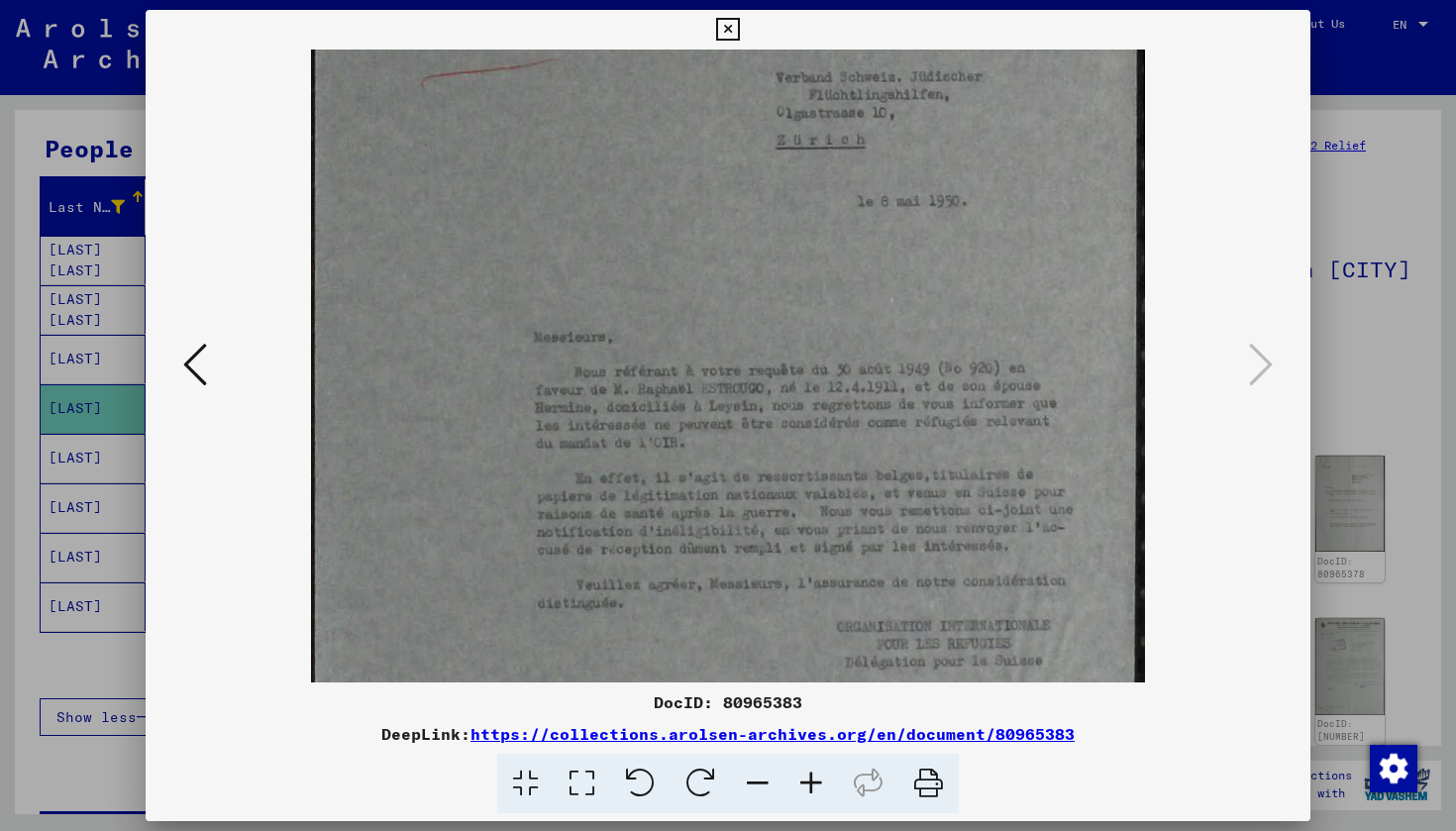 drag, startPoint x: 947, startPoint y: 577, endPoint x: 968, endPoint y: 449, distance: 129.71122 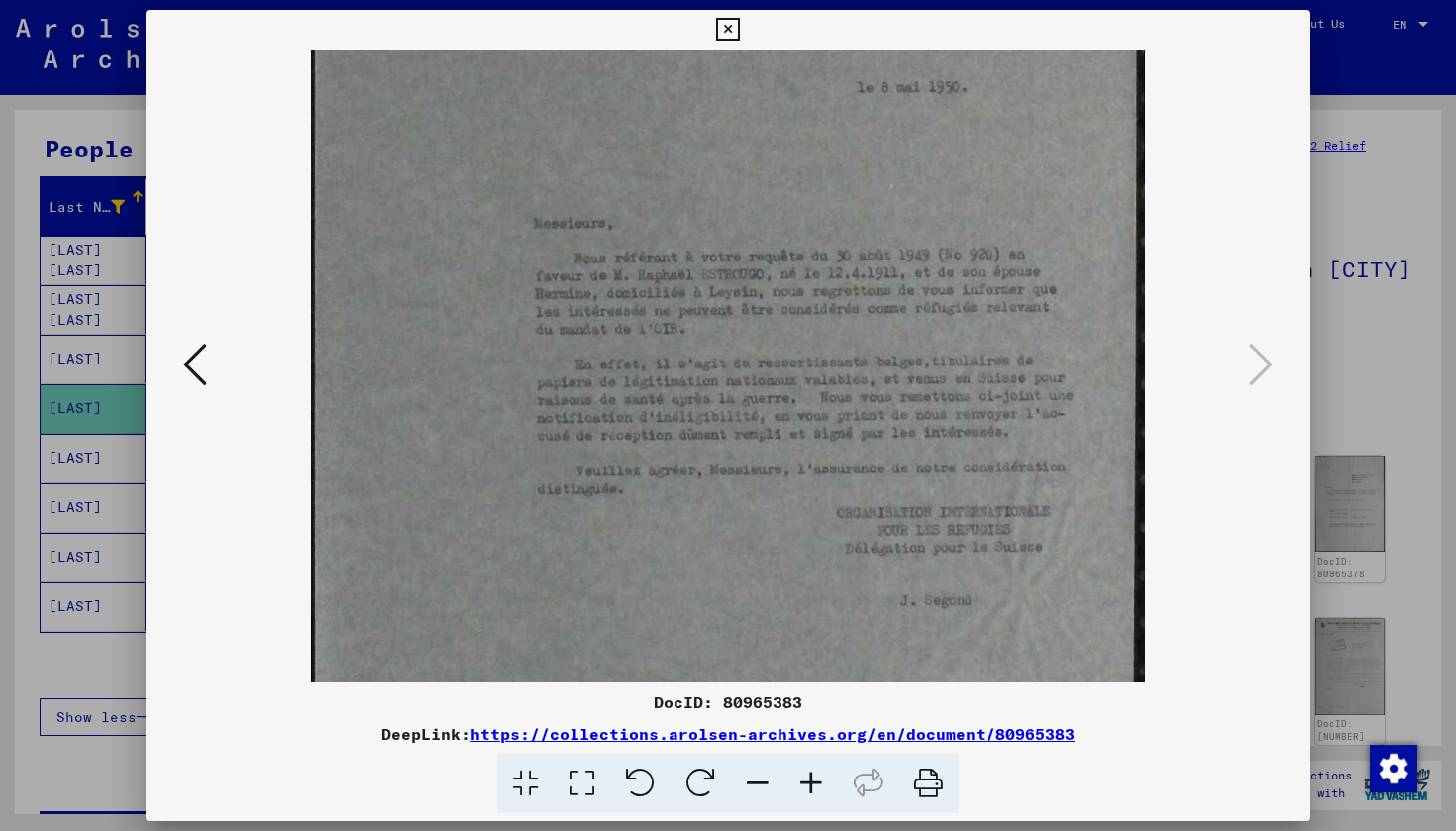 scroll, scrollTop: 325, scrollLeft: 0, axis: vertical 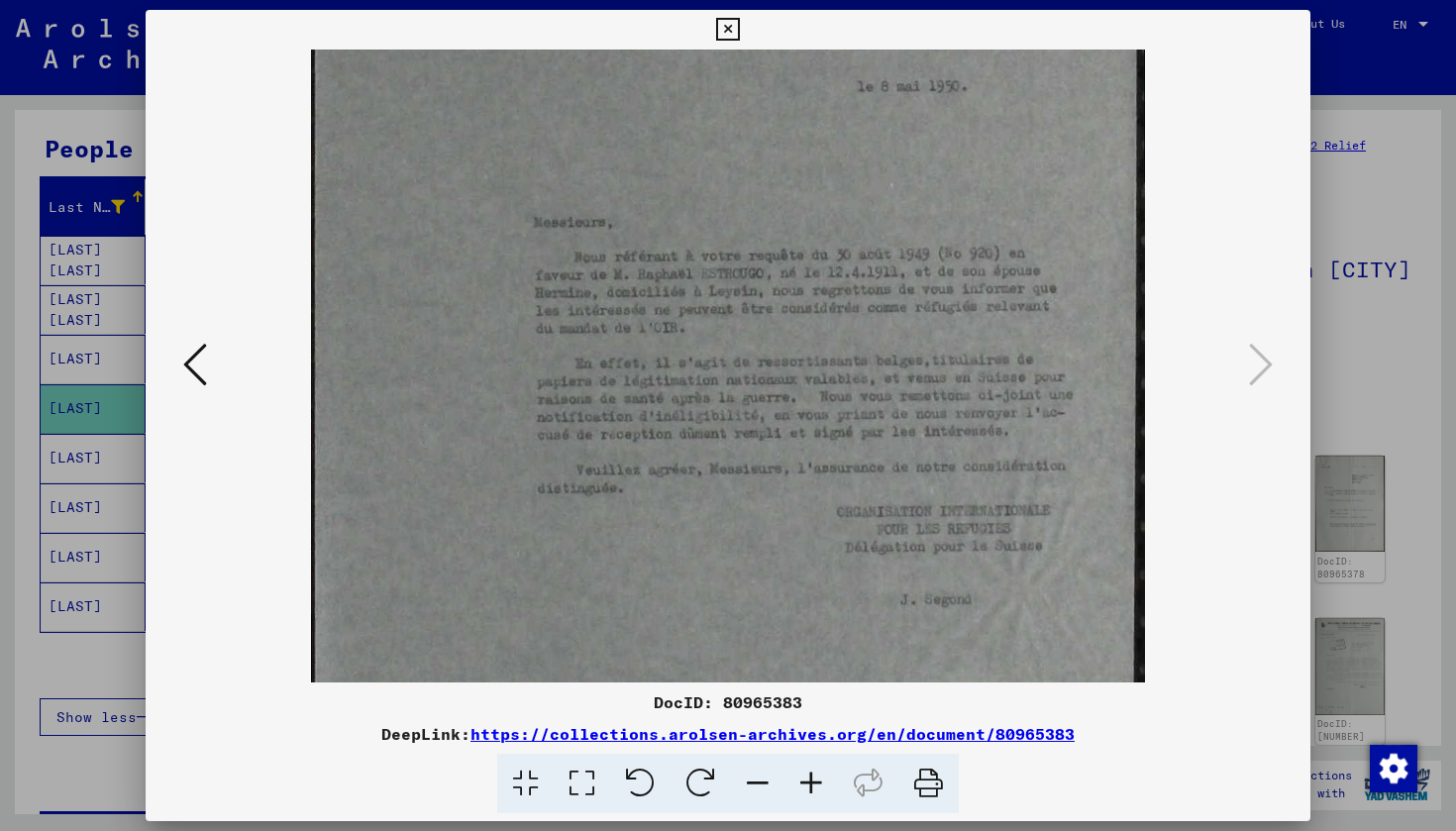 drag, startPoint x: 977, startPoint y: 565, endPoint x: 986, endPoint y: 462, distance: 103.392456 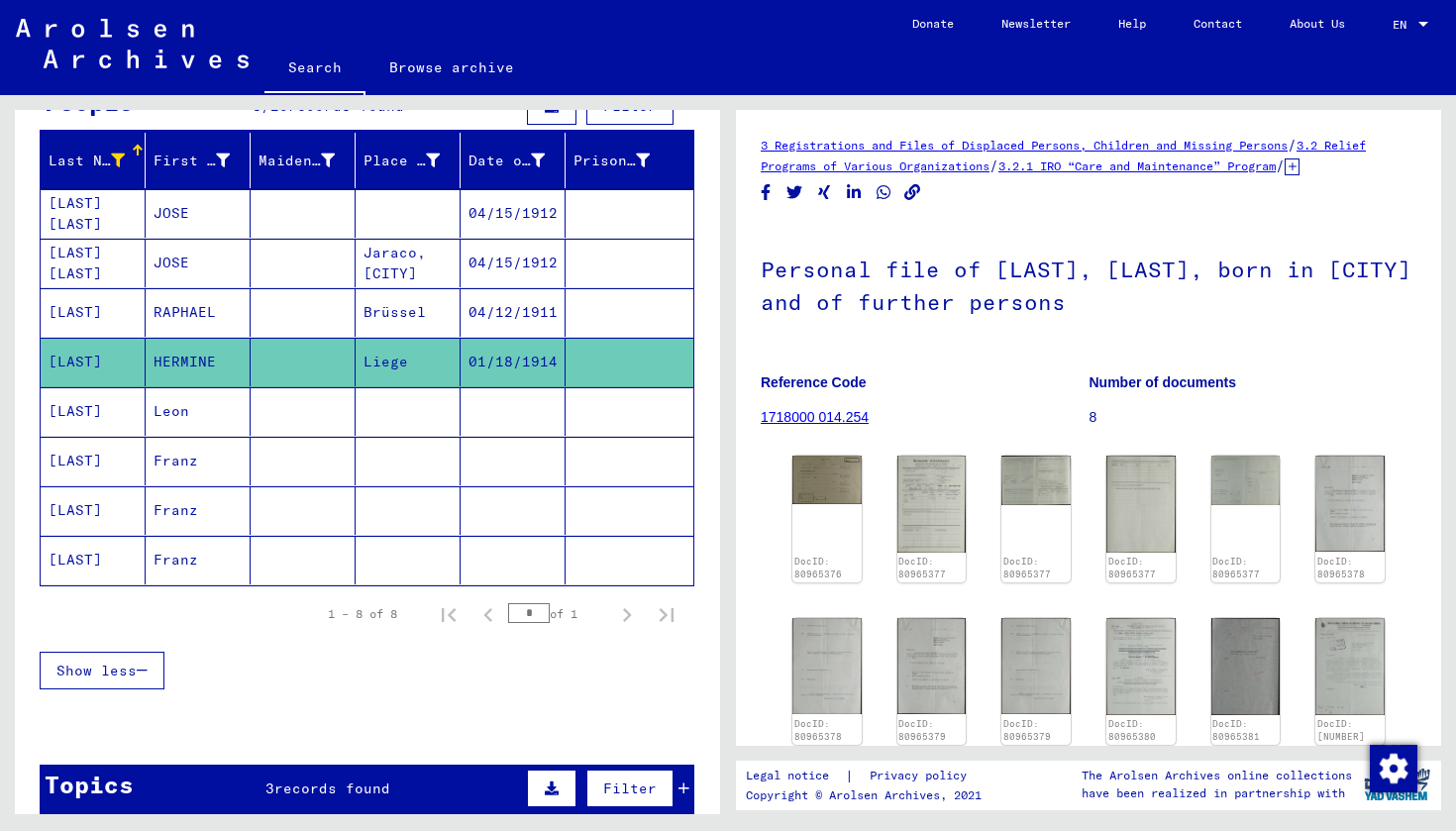 scroll, scrollTop: 217, scrollLeft: 0, axis: vertical 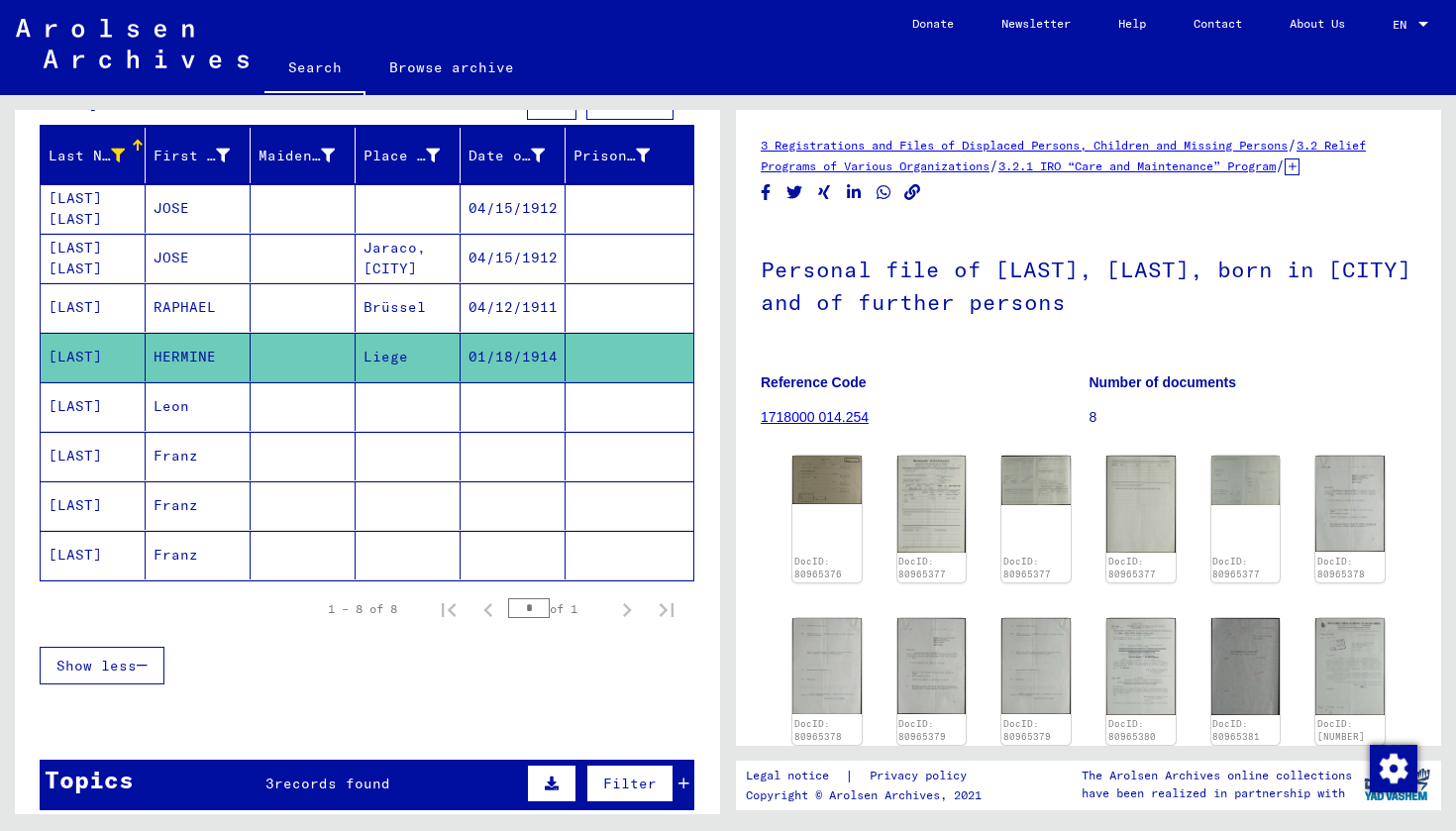 click on "Leon" at bounding box center (198, 456) 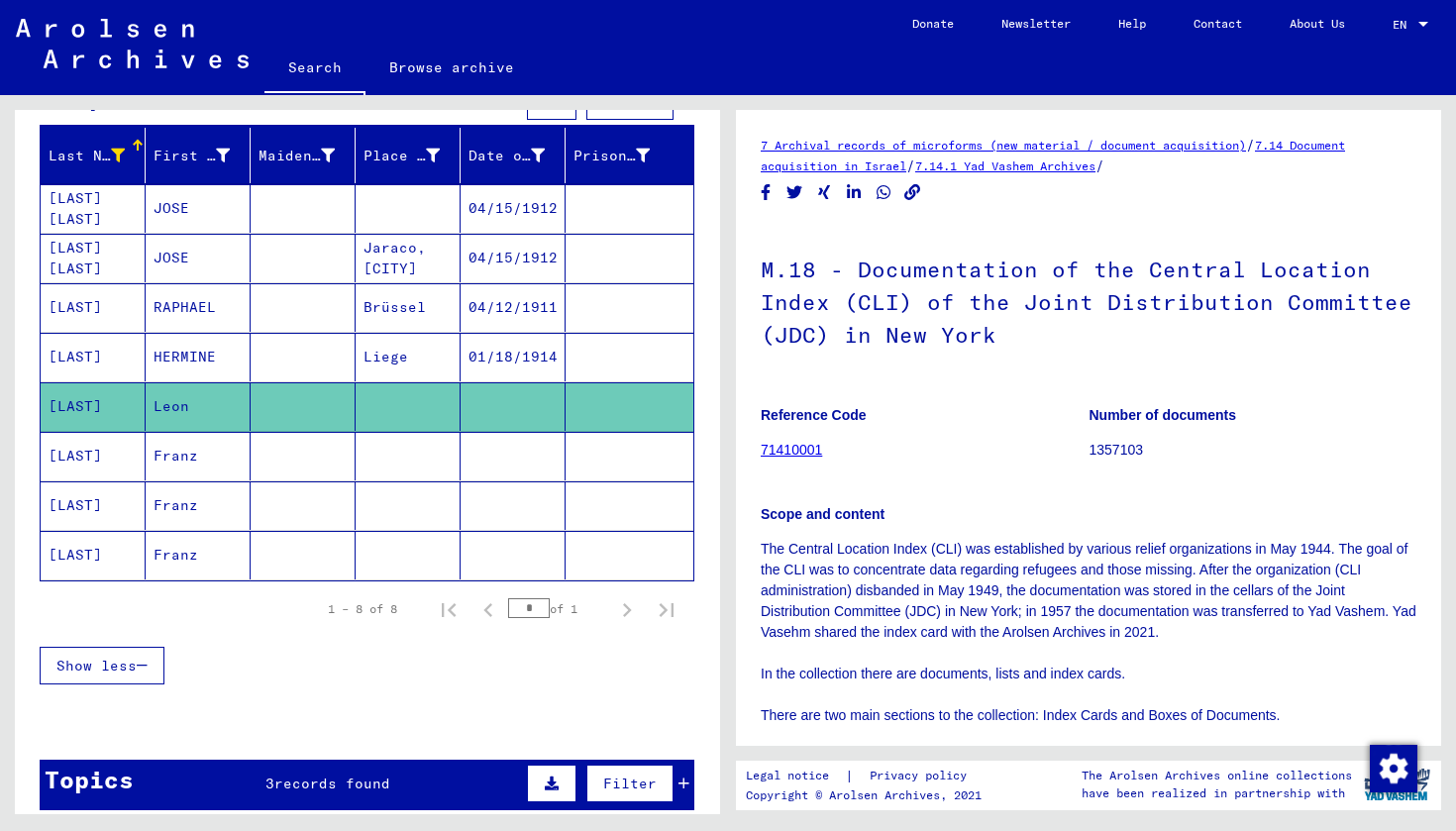 scroll, scrollTop: 0, scrollLeft: 0, axis: both 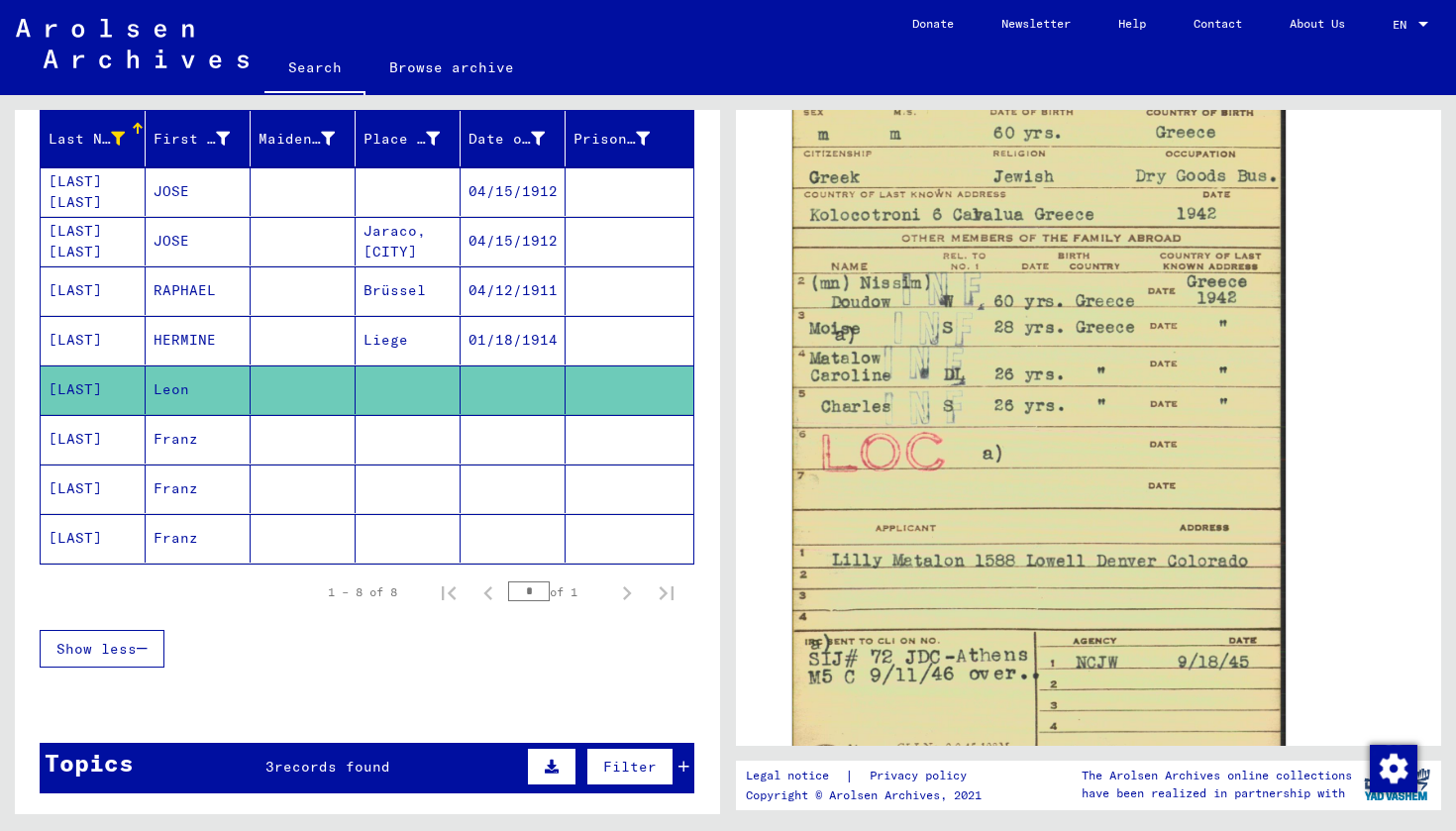 click on "Franz" at bounding box center [198, 488] 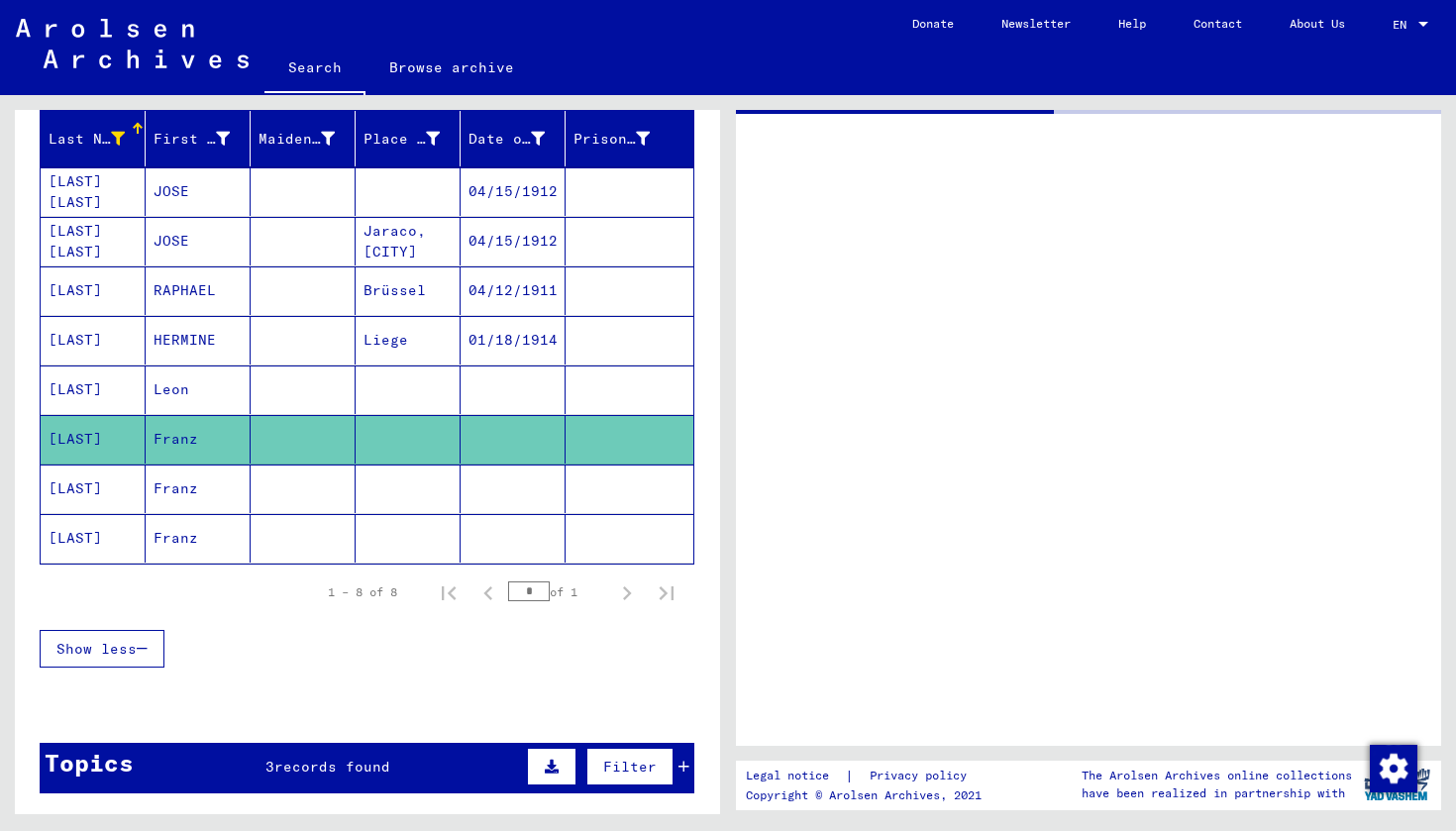 scroll, scrollTop: 0, scrollLeft: 0, axis: both 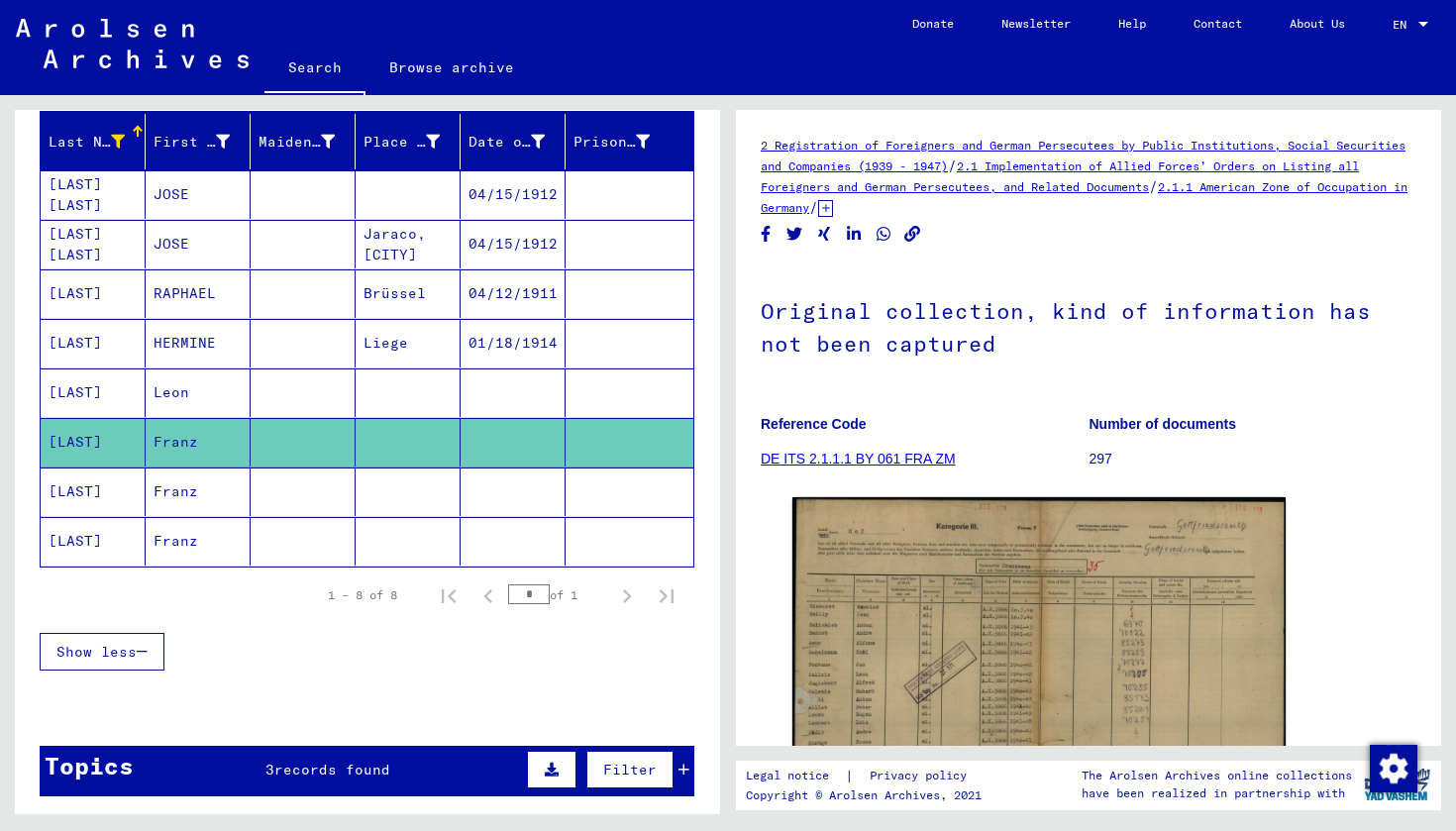 click on "Franz" at bounding box center [198, 541] 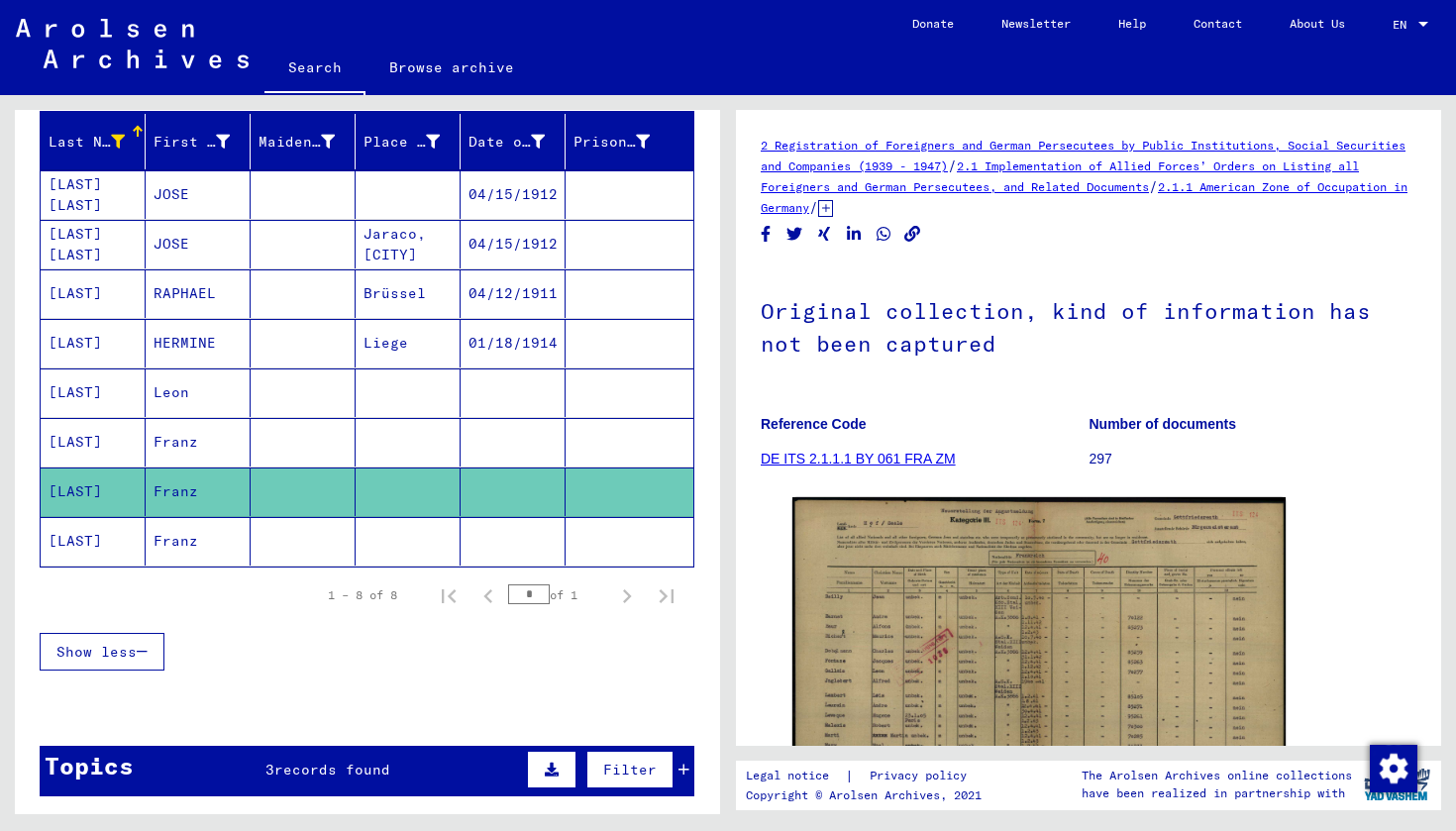 scroll, scrollTop: 0, scrollLeft: 0, axis: both 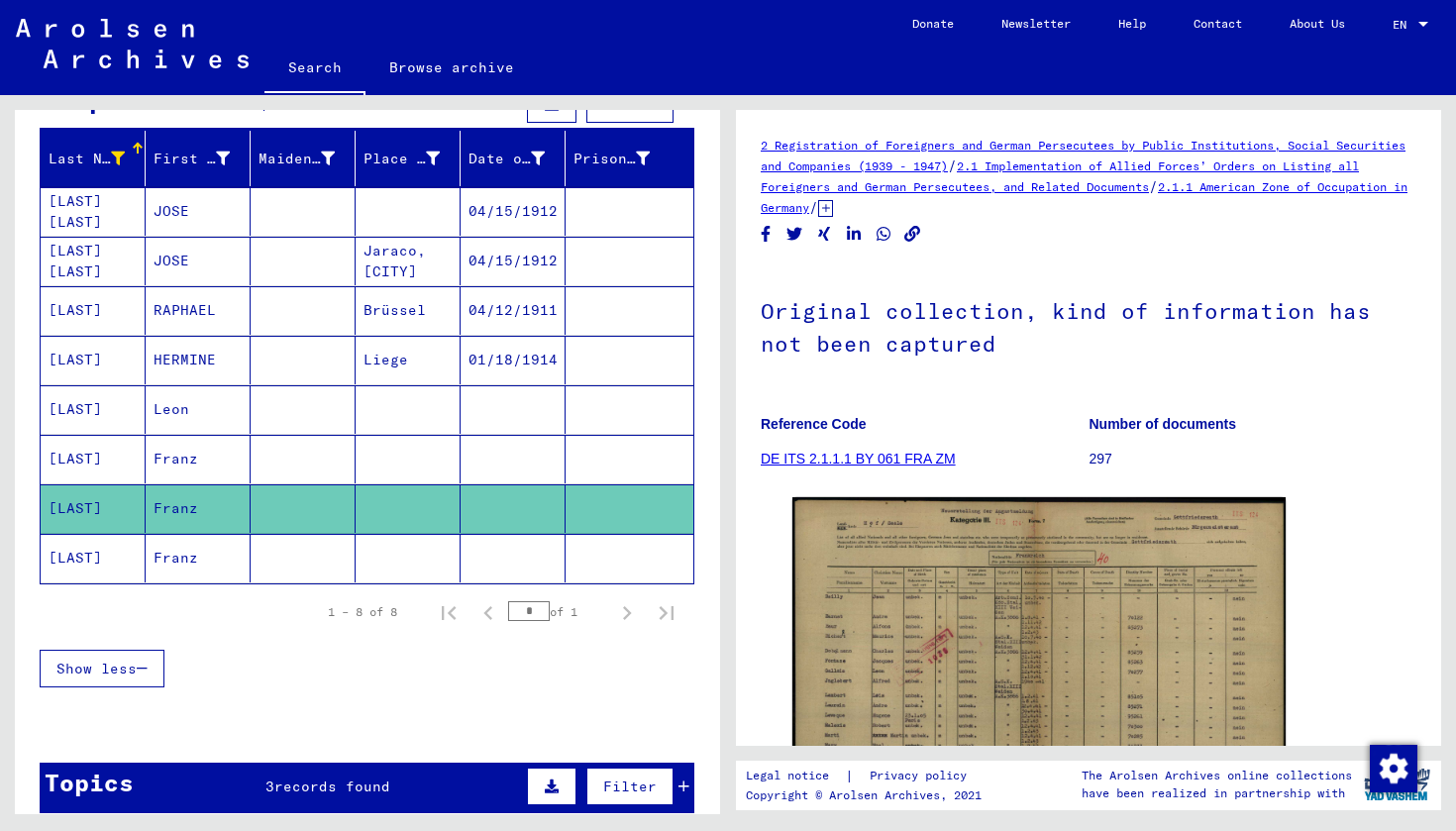 click on "Franz" at bounding box center (198, 508) 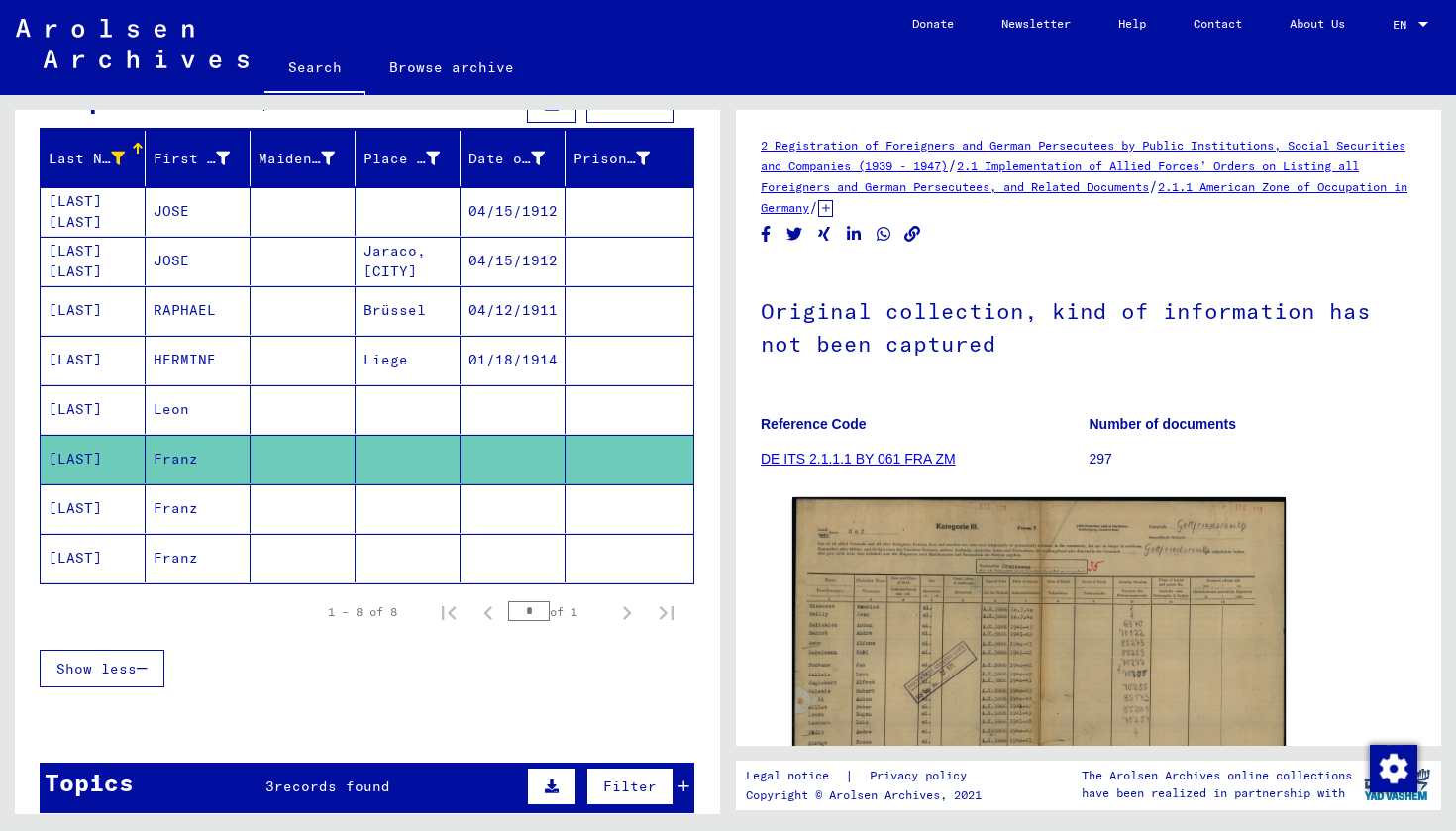 scroll, scrollTop: 0, scrollLeft: 0, axis: both 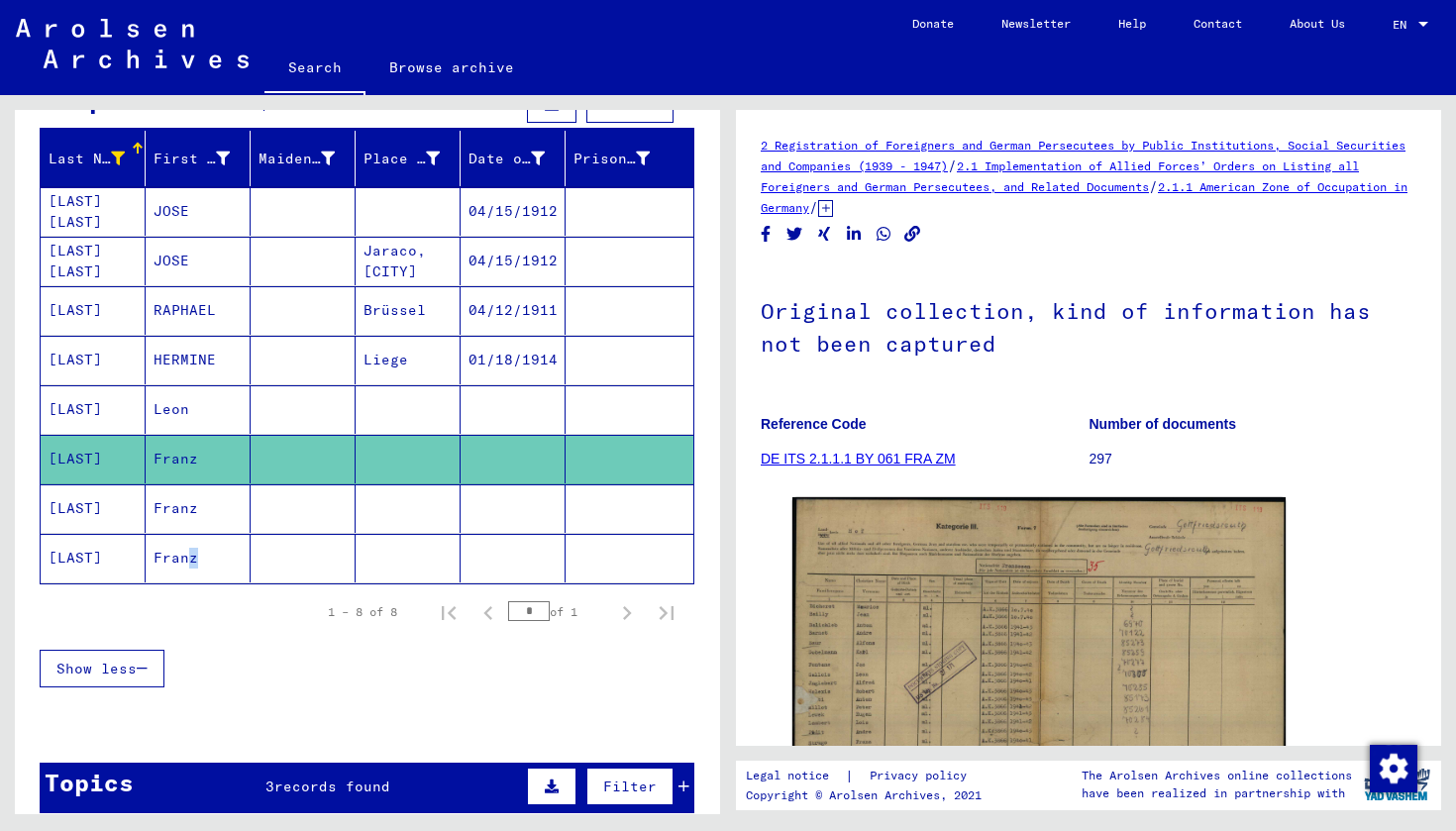 click on "Franz" 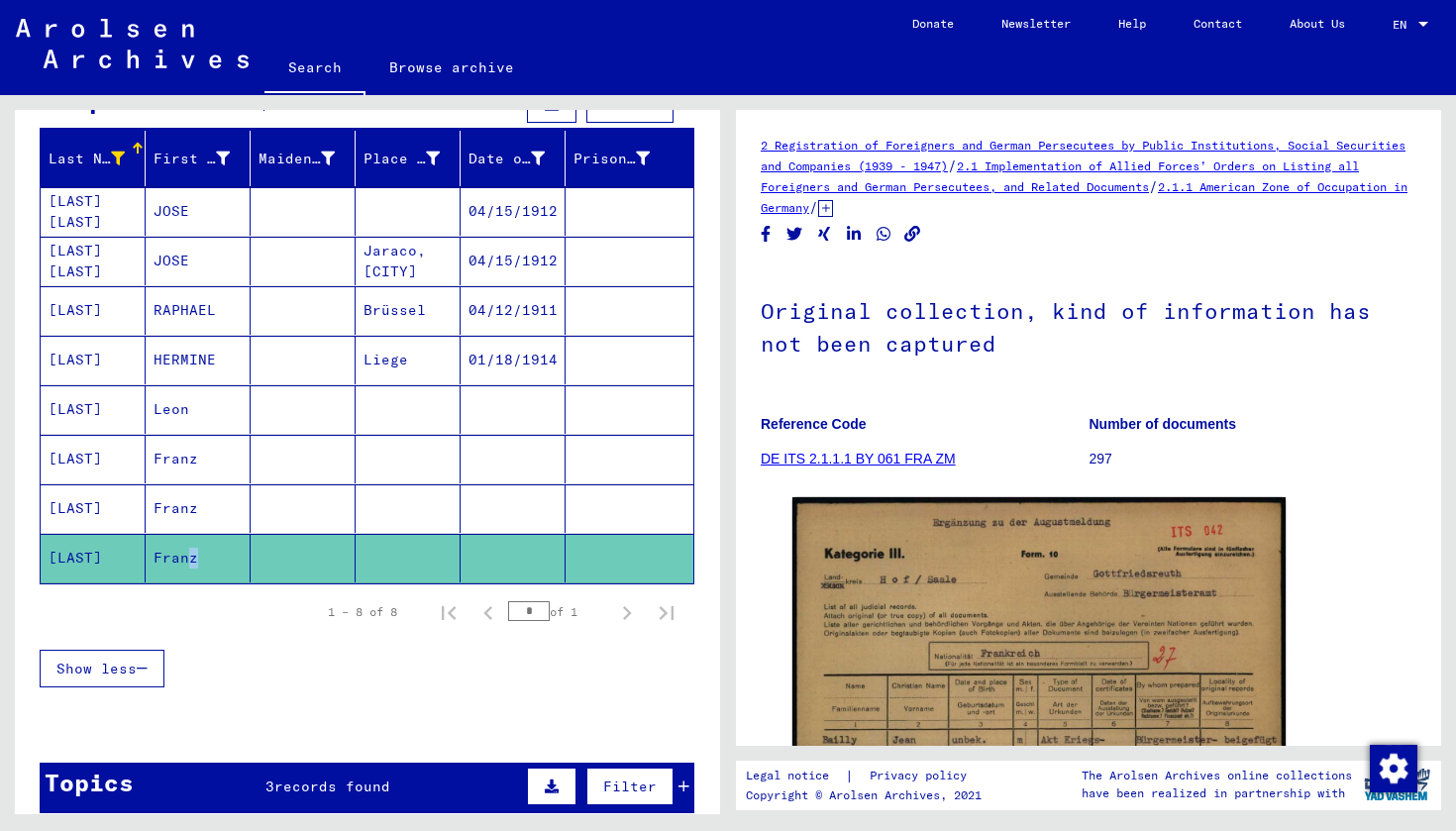 scroll, scrollTop: 0, scrollLeft: 0, axis: both 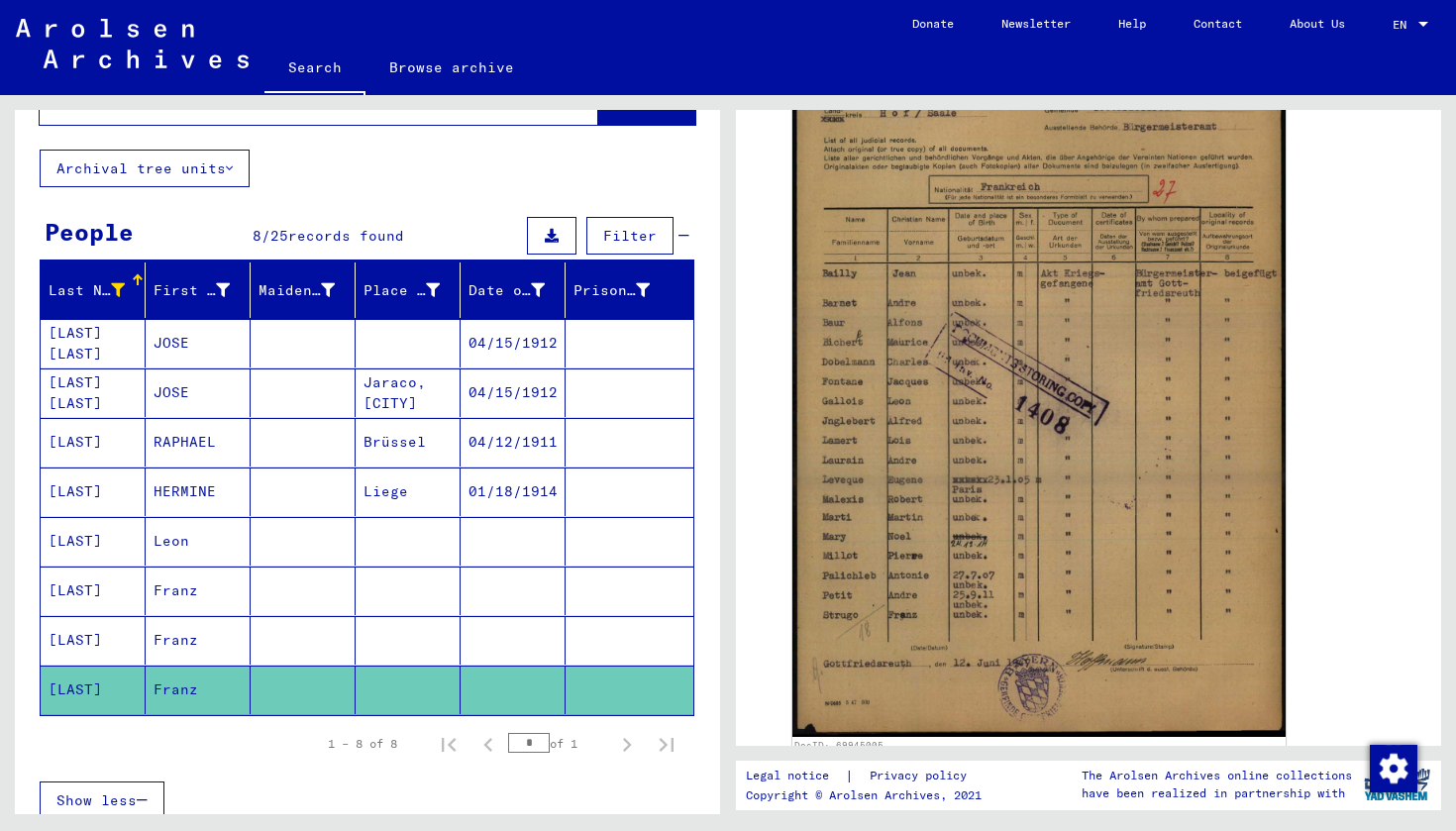 click on "Leon" at bounding box center [198, 590] 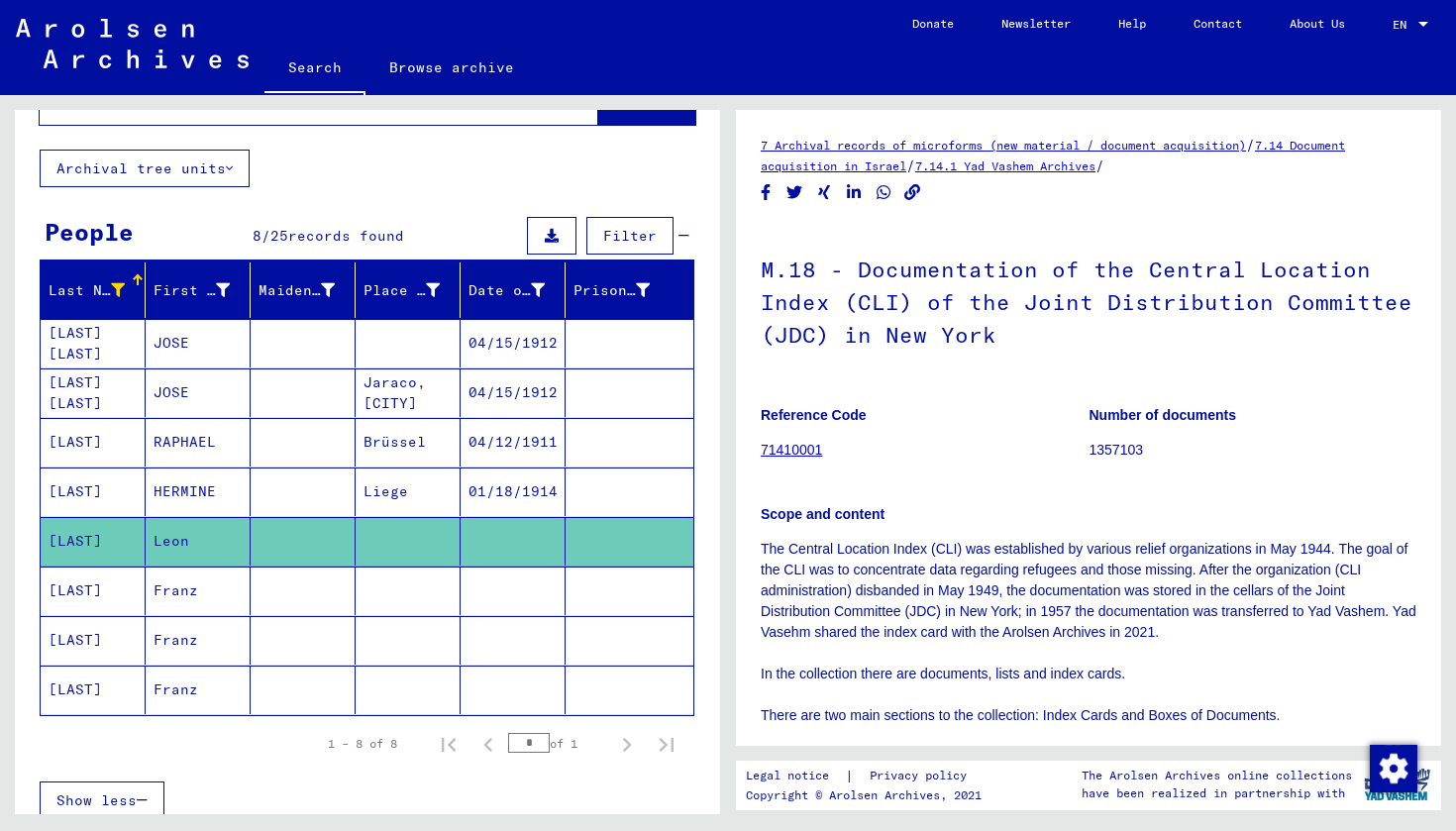 scroll, scrollTop: 0, scrollLeft: 0, axis: both 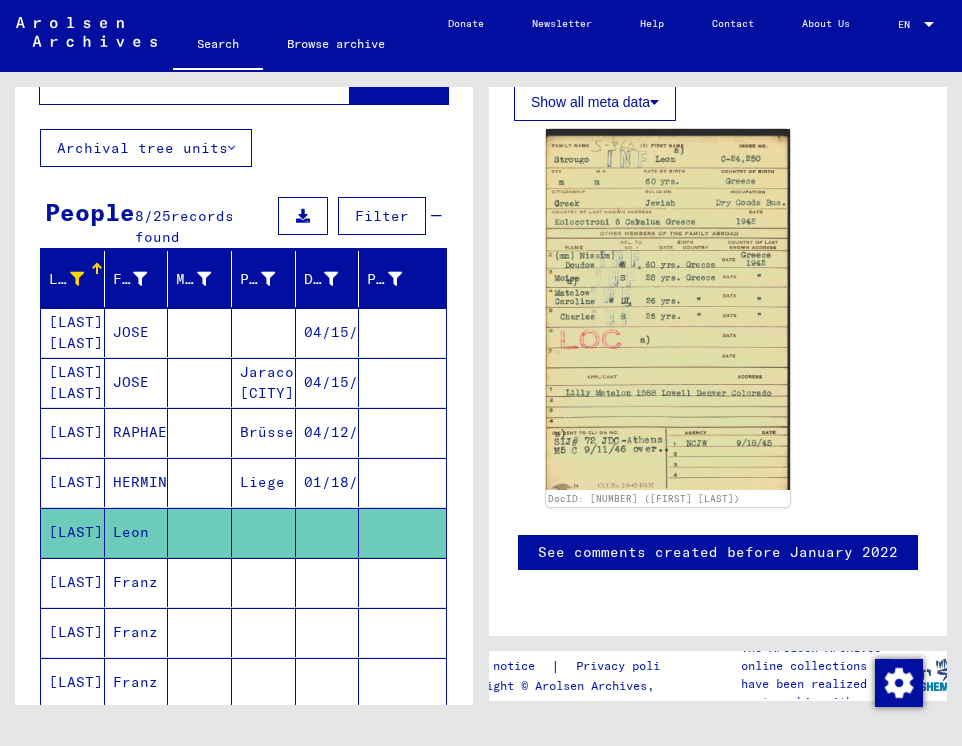 click on "RAPHAEL" at bounding box center [137, 482] 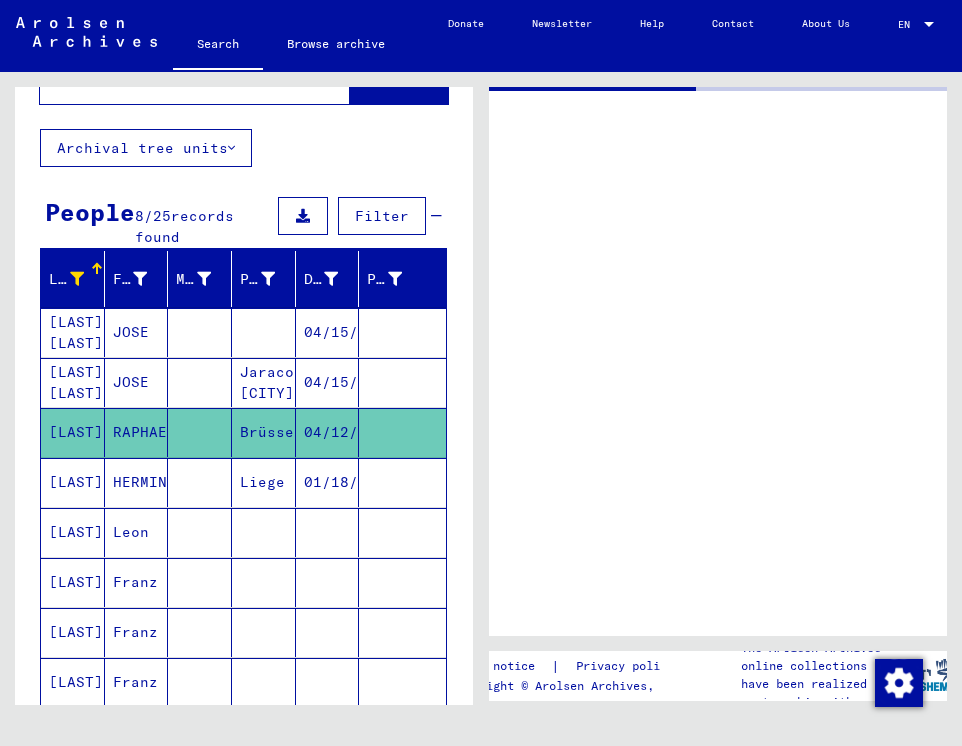 scroll, scrollTop: 0, scrollLeft: 0, axis: both 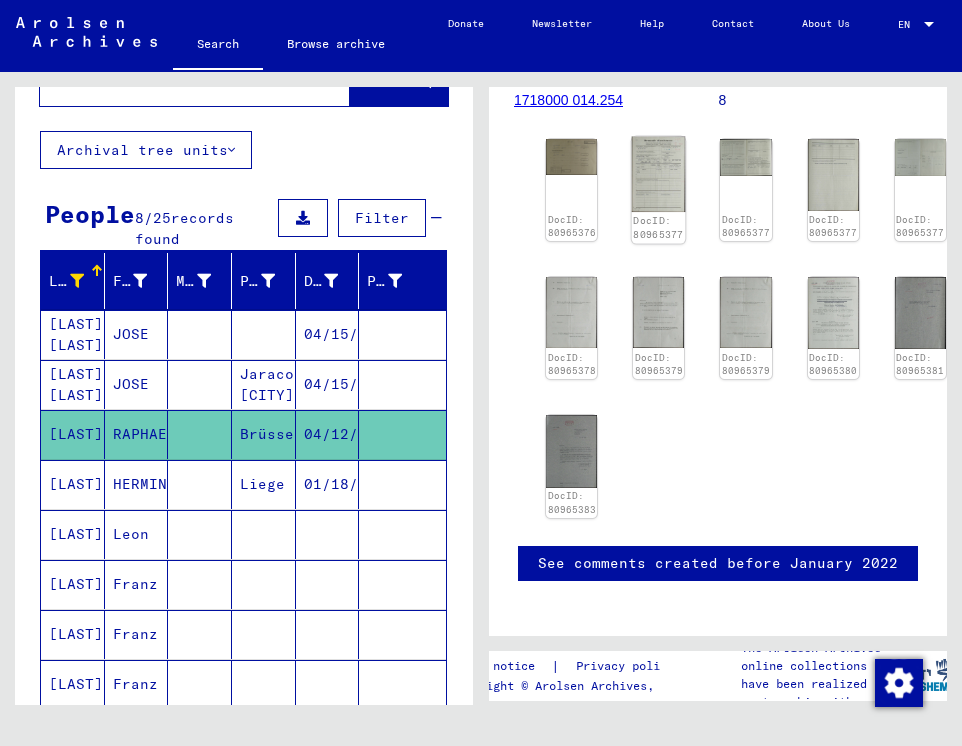click 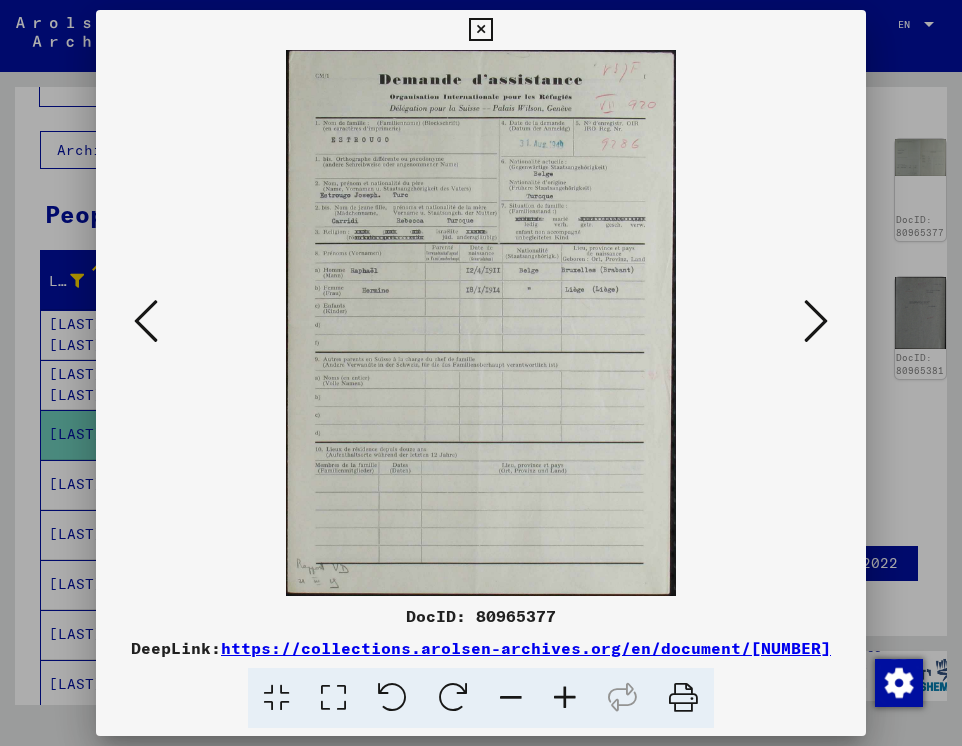 scroll, scrollTop: 0, scrollLeft: 0, axis: both 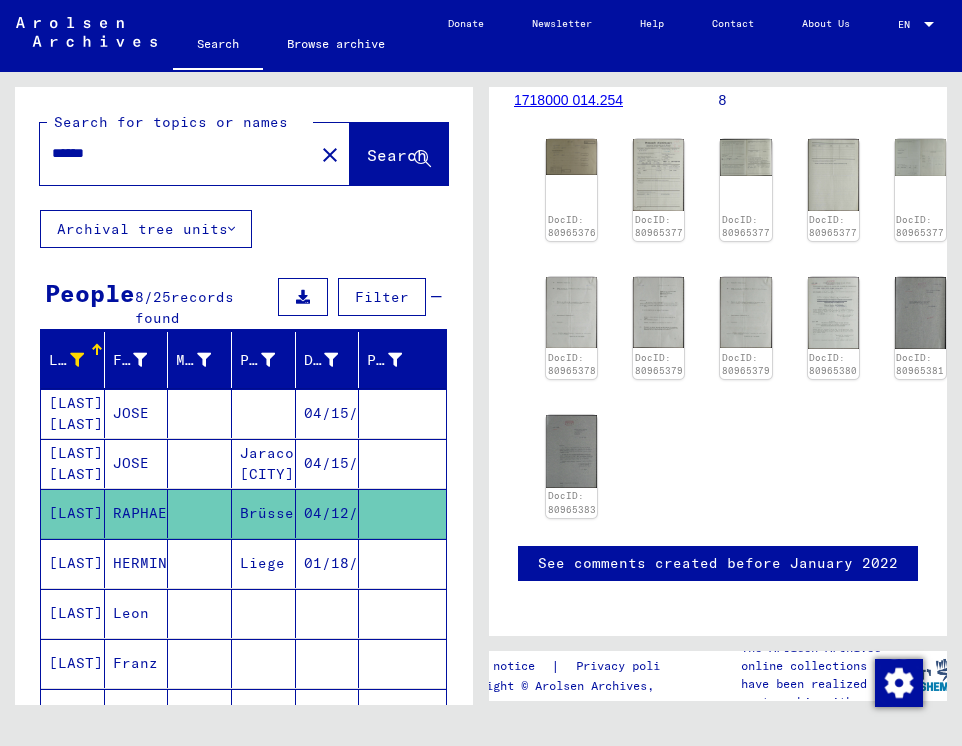 click on "close" 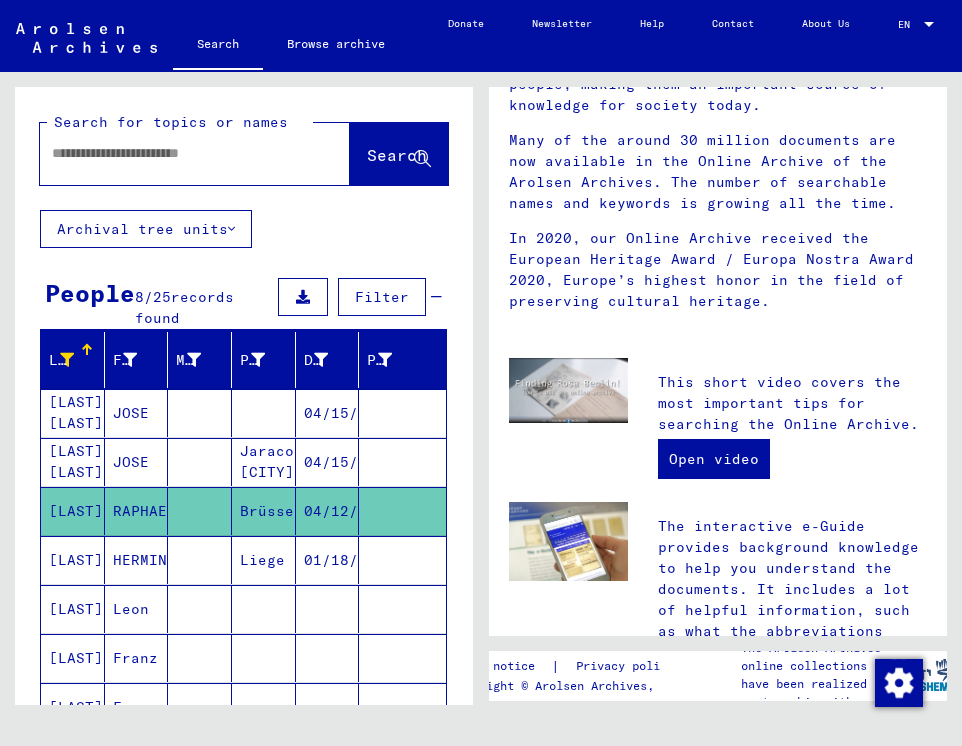 scroll, scrollTop: 0, scrollLeft: 0, axis: both 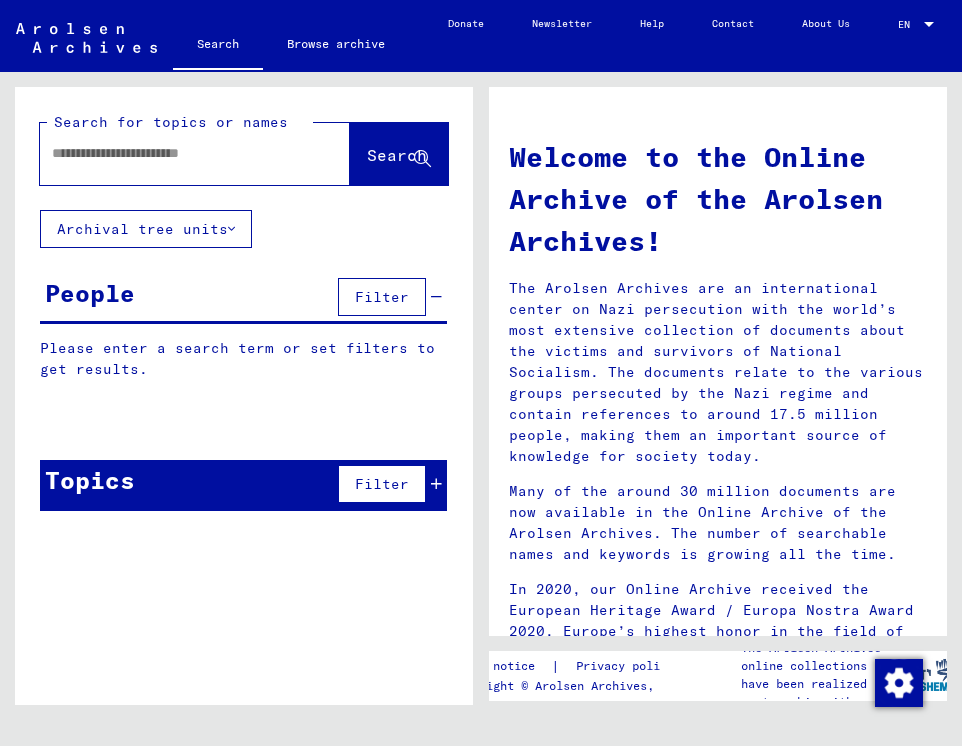 click 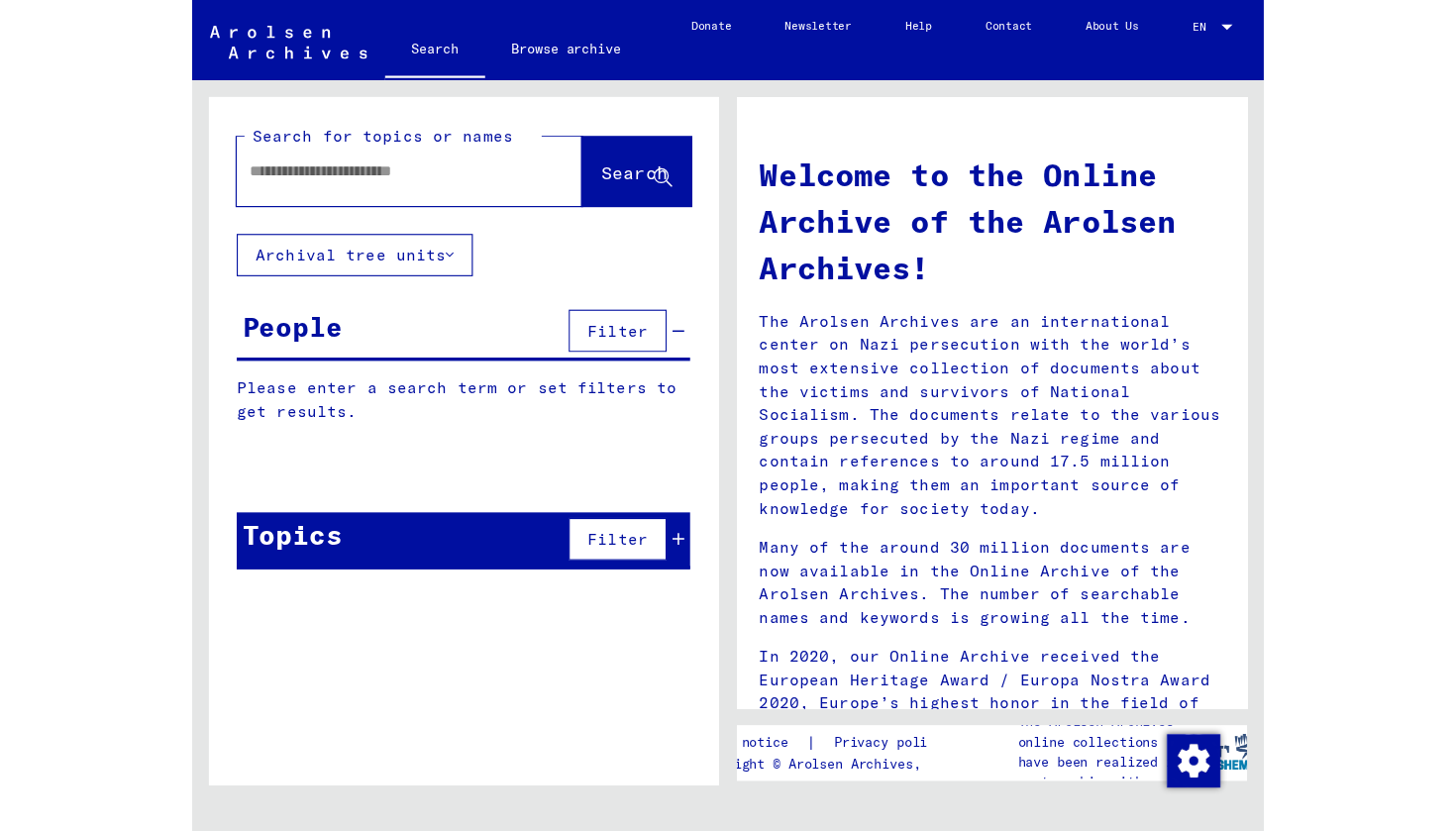 scroll, scrollTop: 0, scrollLeft: 0, axis: both 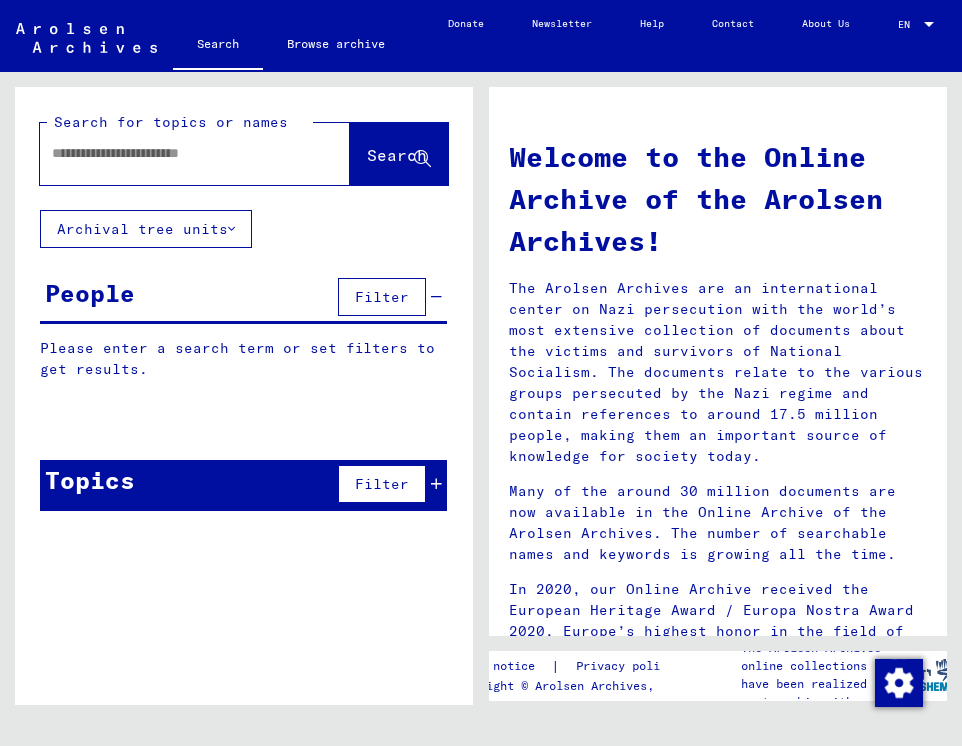 click 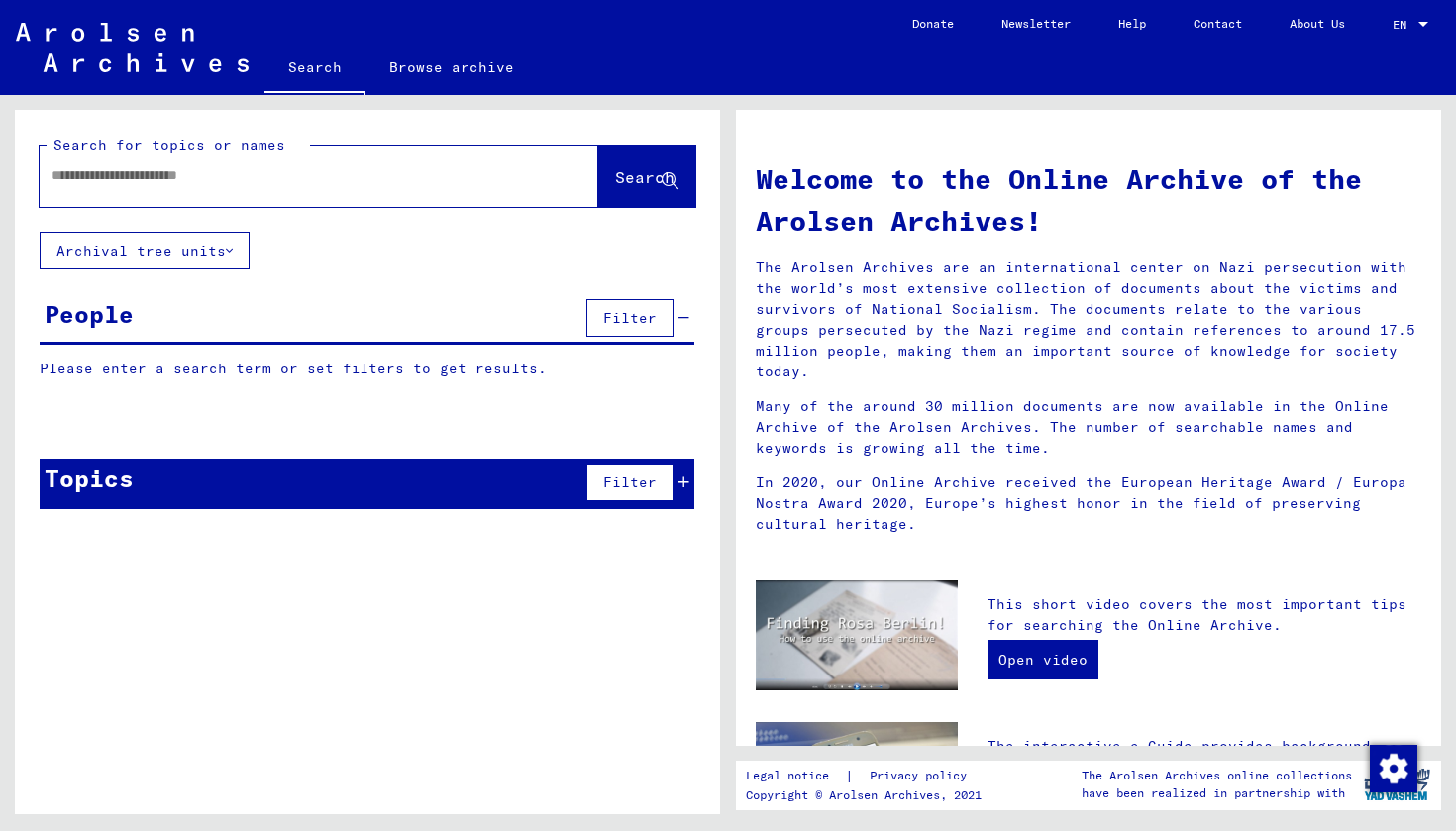 click at bounding box center (295, 175) 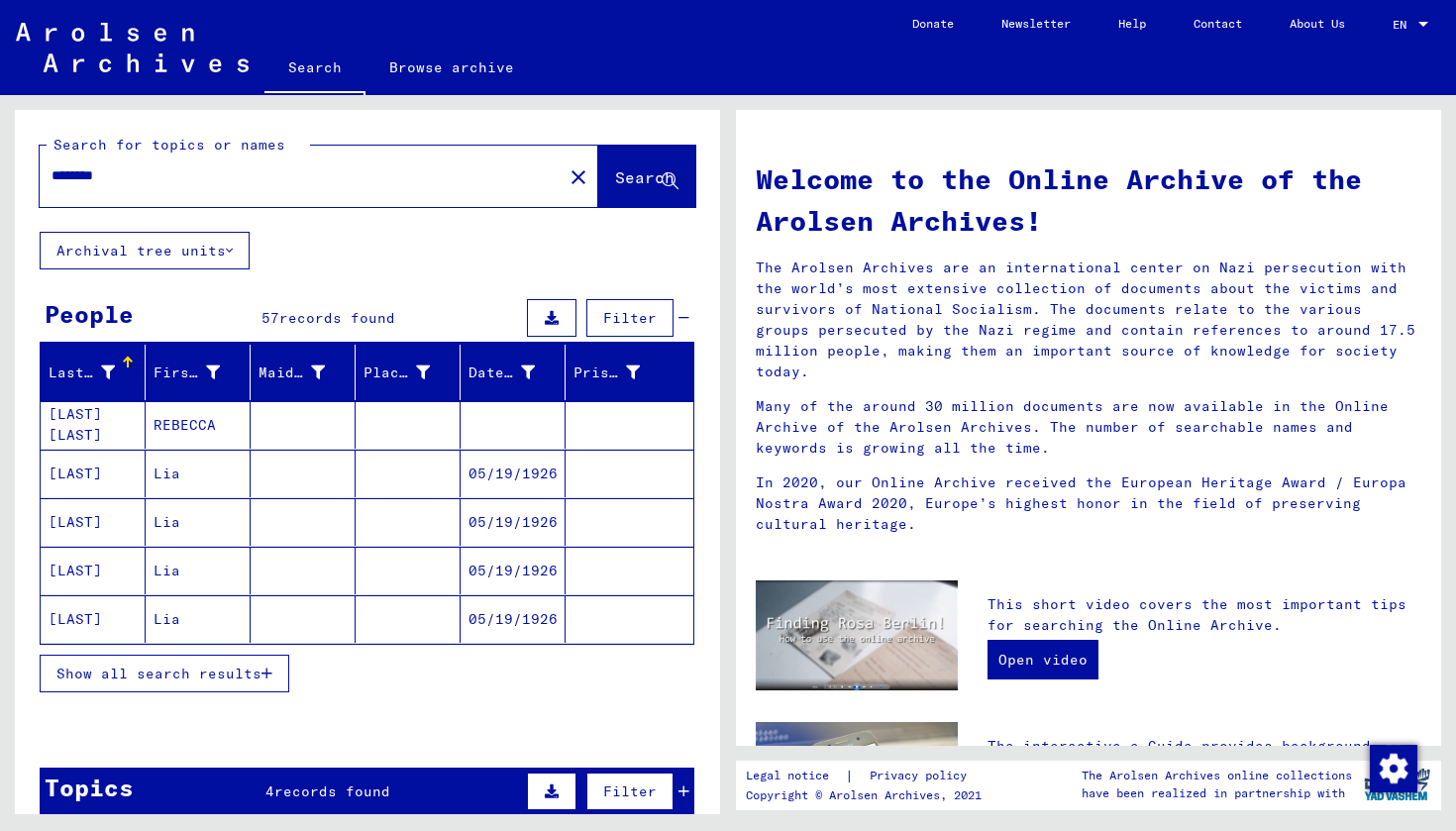 scroll, scrollTop: -1, scrollLeft: 0, axis: vertical 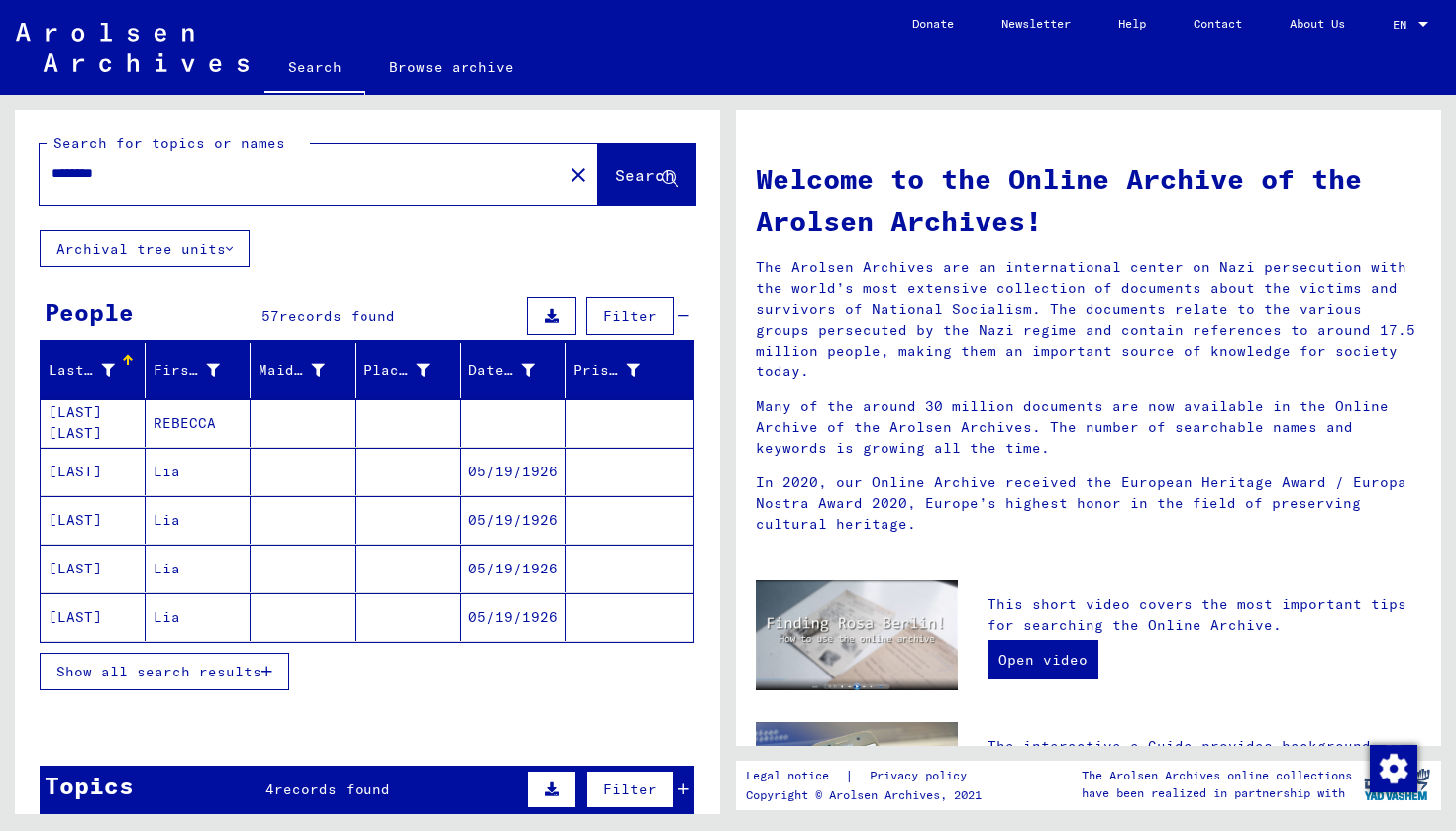 click on "REBECCA" at bounding box center (198, 471) 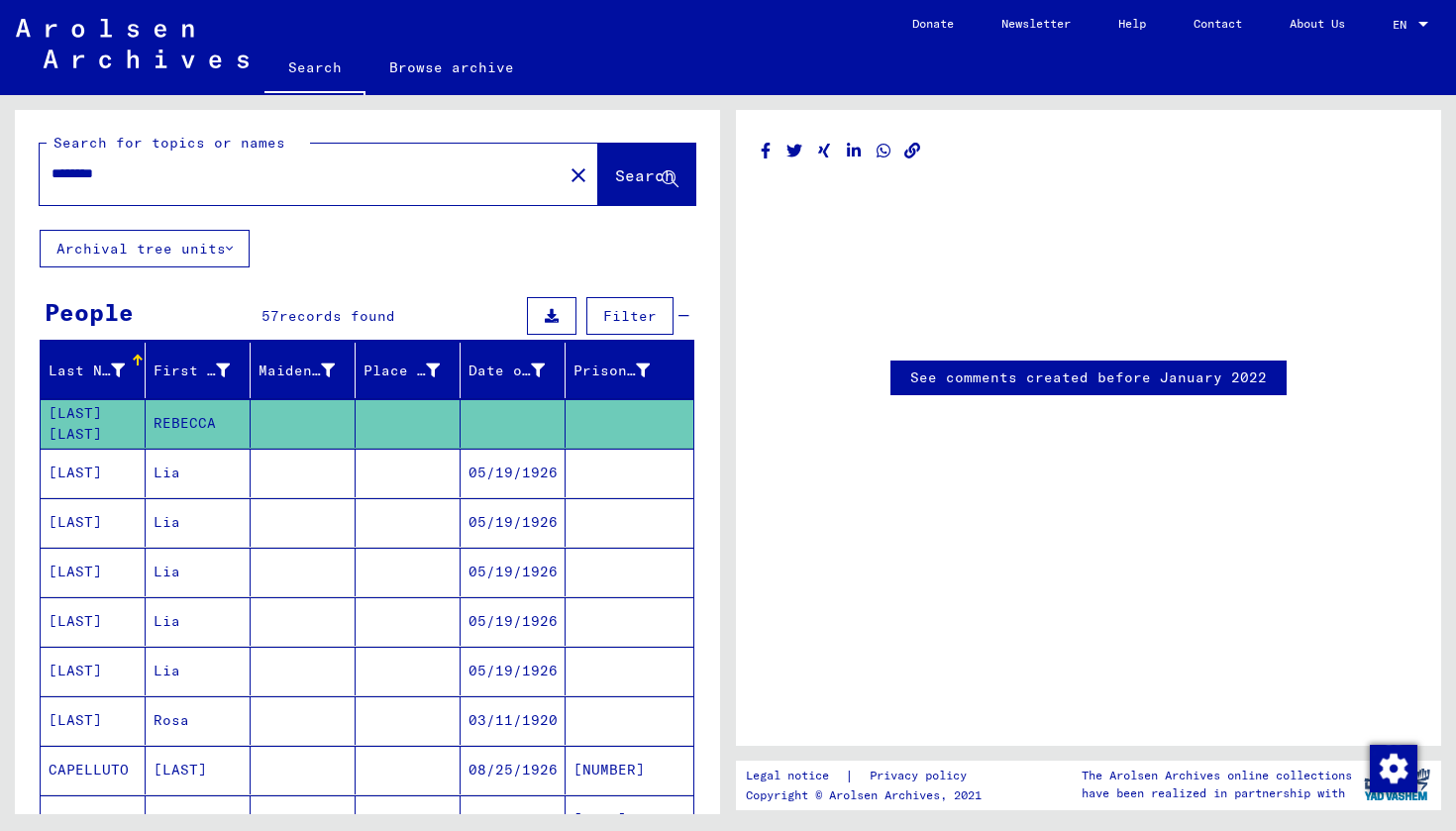 scroll, scrollTop: 0, scrollLeft: 0, axis: both 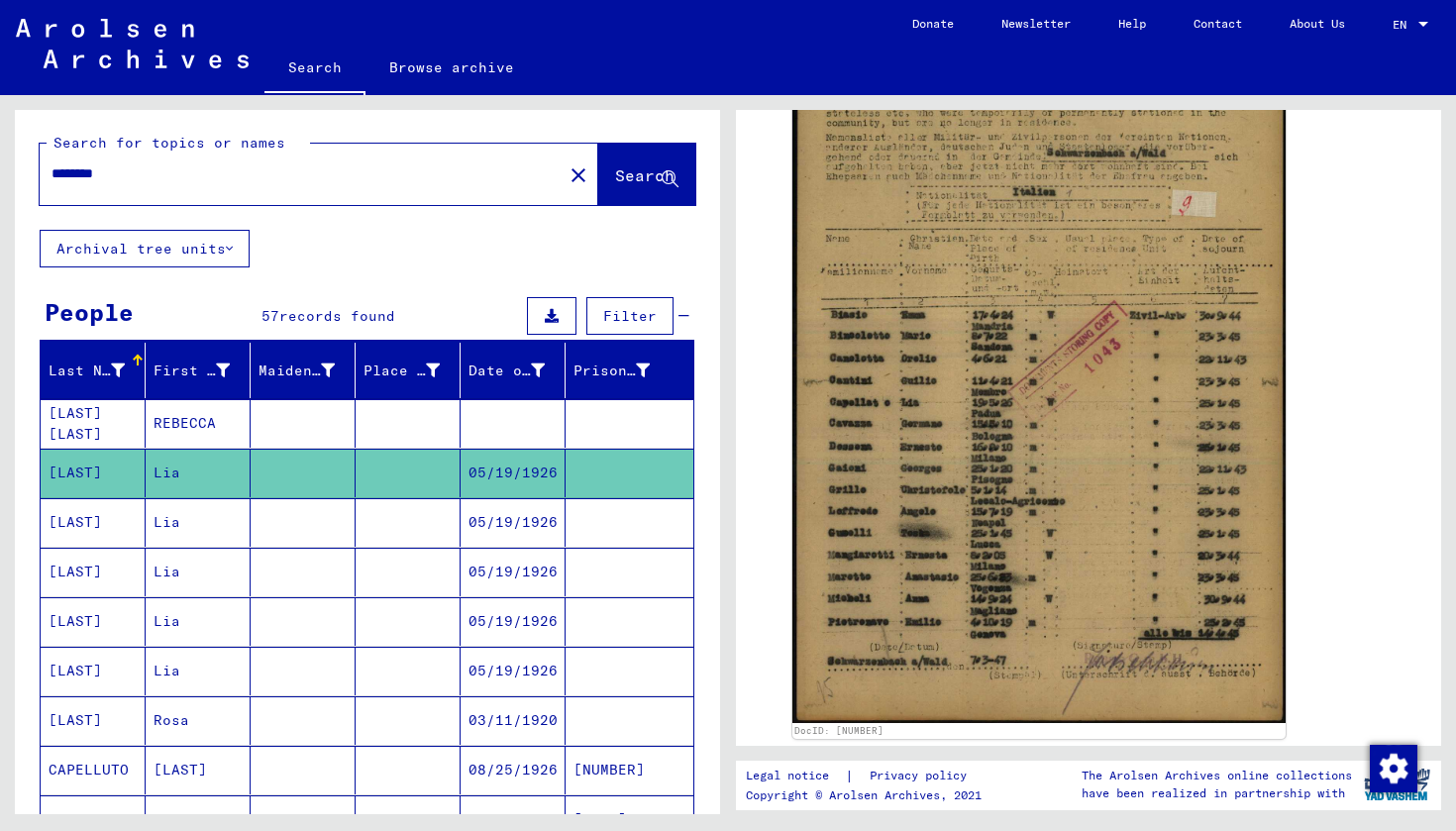 click on "Lia" at bounding box center [198, 571] 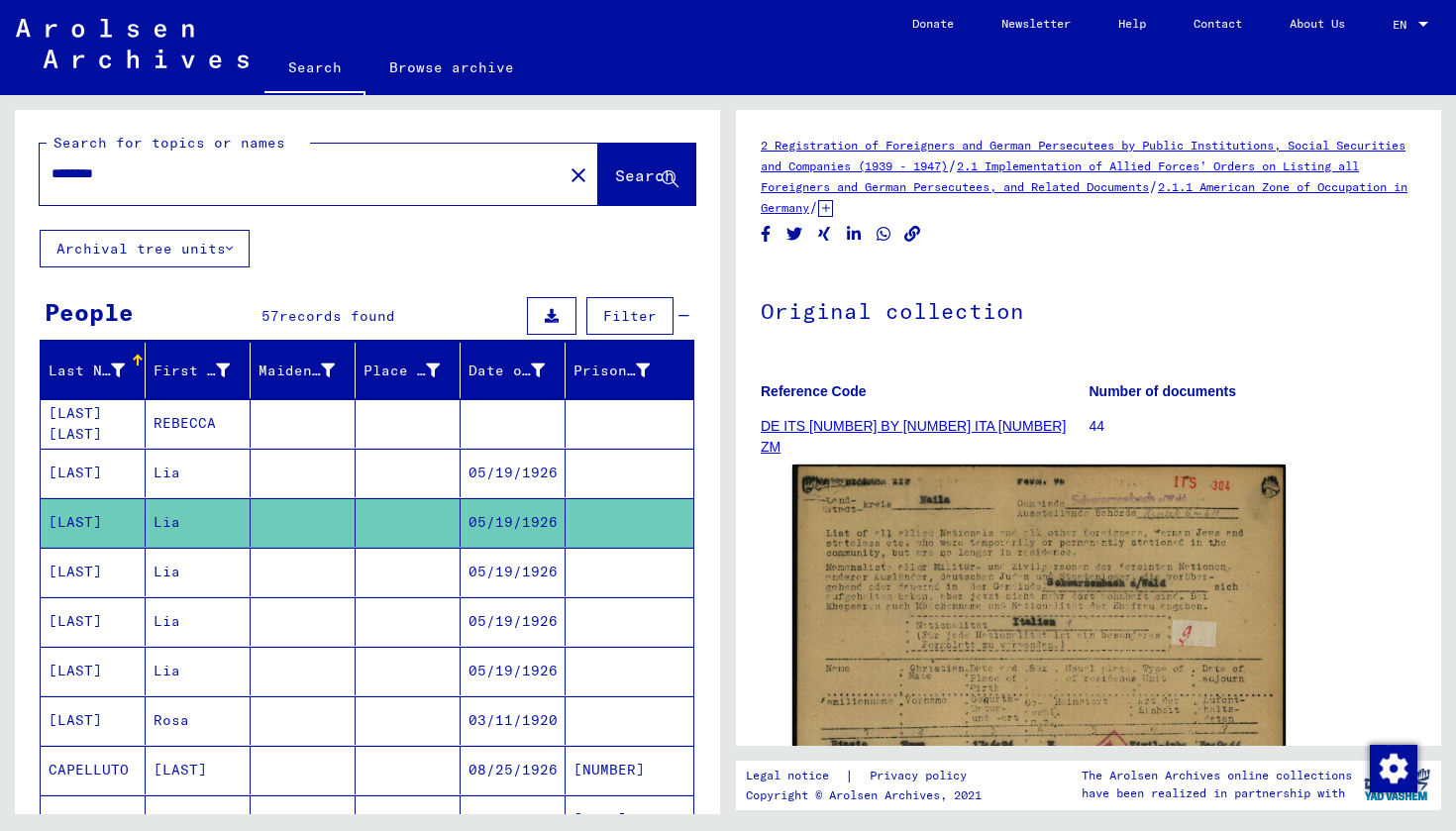 scroll, scrollTop: 0, scrollLeft: 0, axis: both 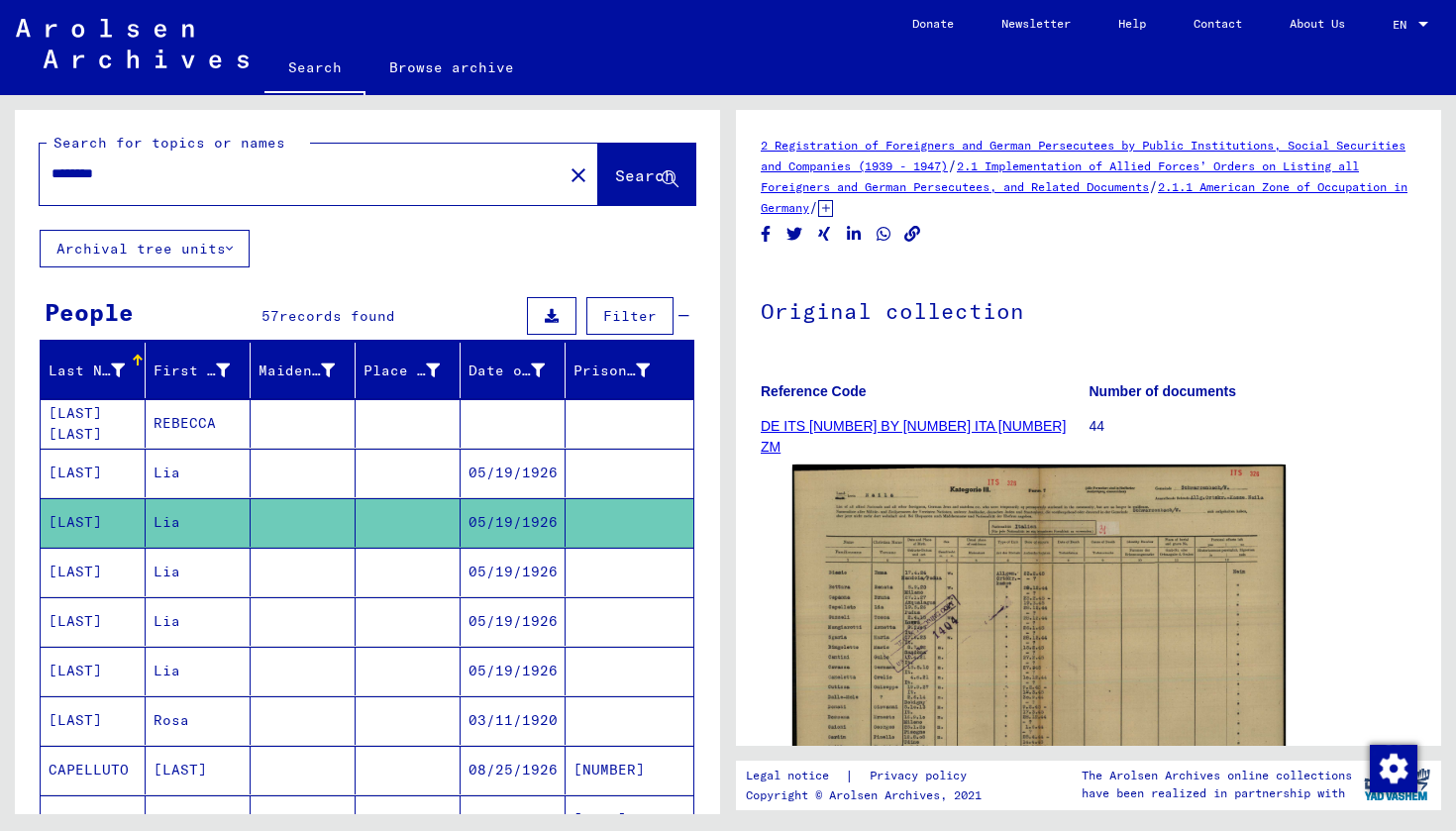click on "Lia" at bounding box center [198, 621] 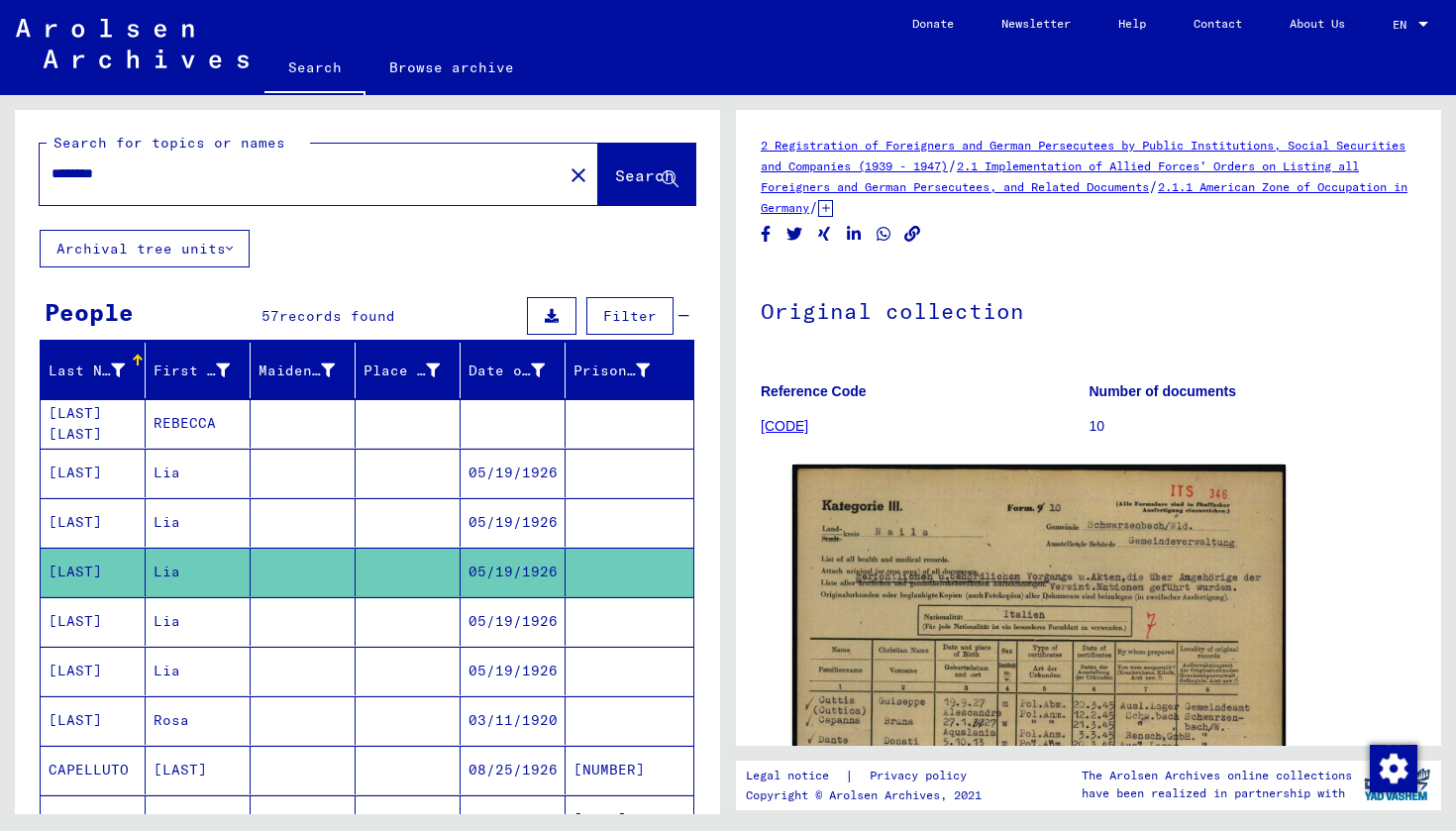 scroll, scrollTop: 0, scrollLeft: 0, axis: both 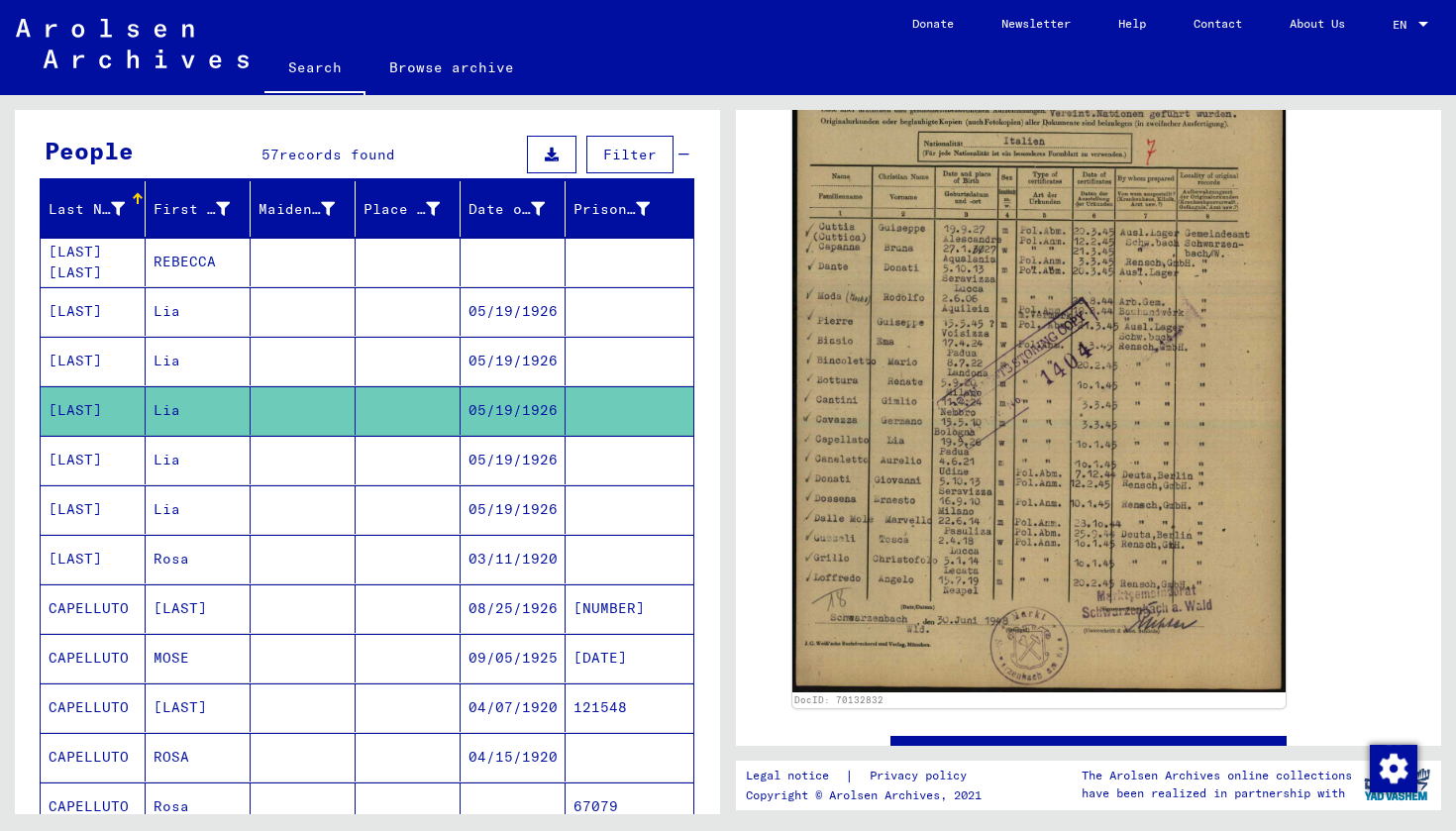 click on "Lia" at bounding box center (198, 509) 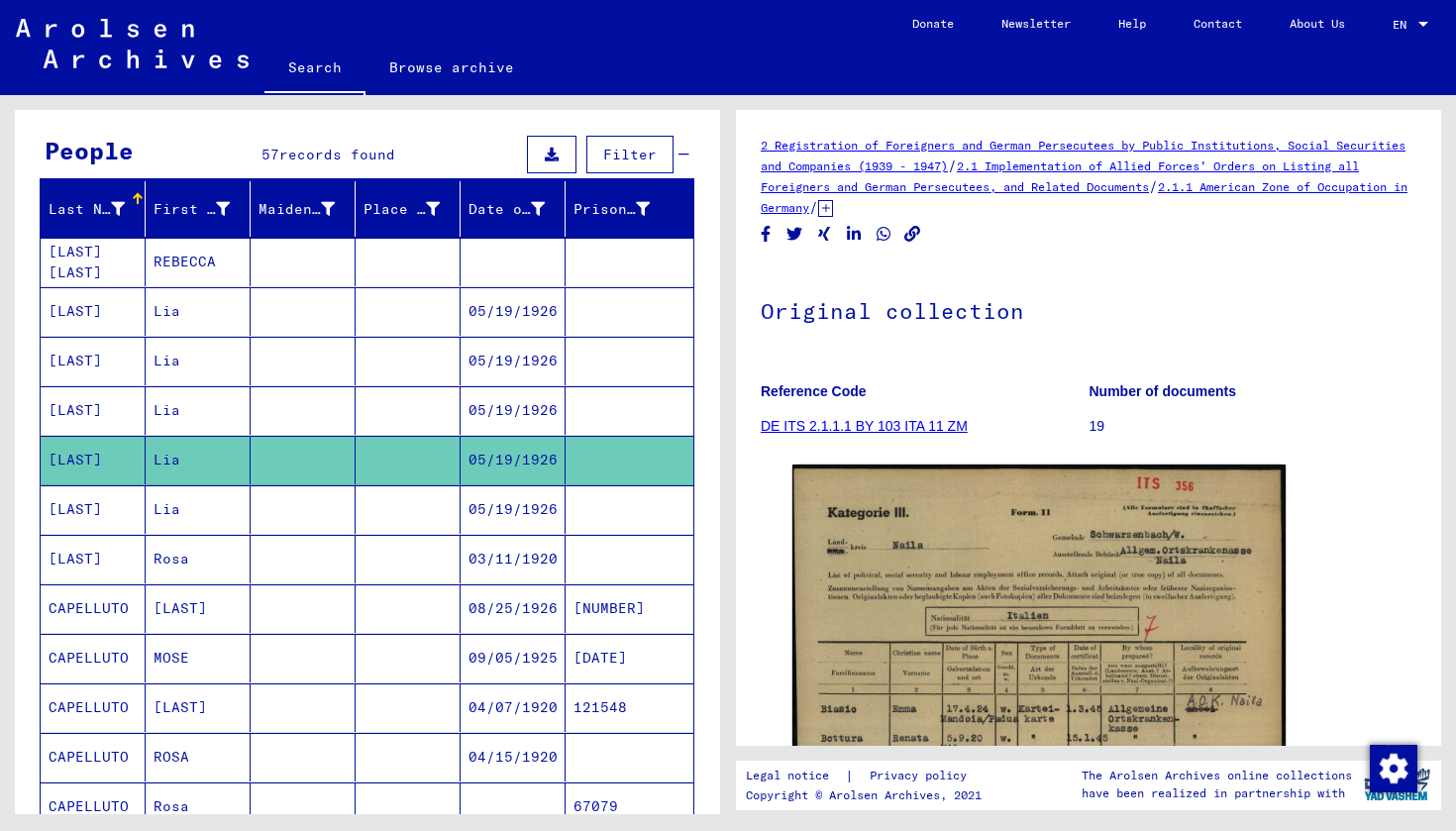 scroll, scrollTop: 0, scrollLeft: 0, axis: both 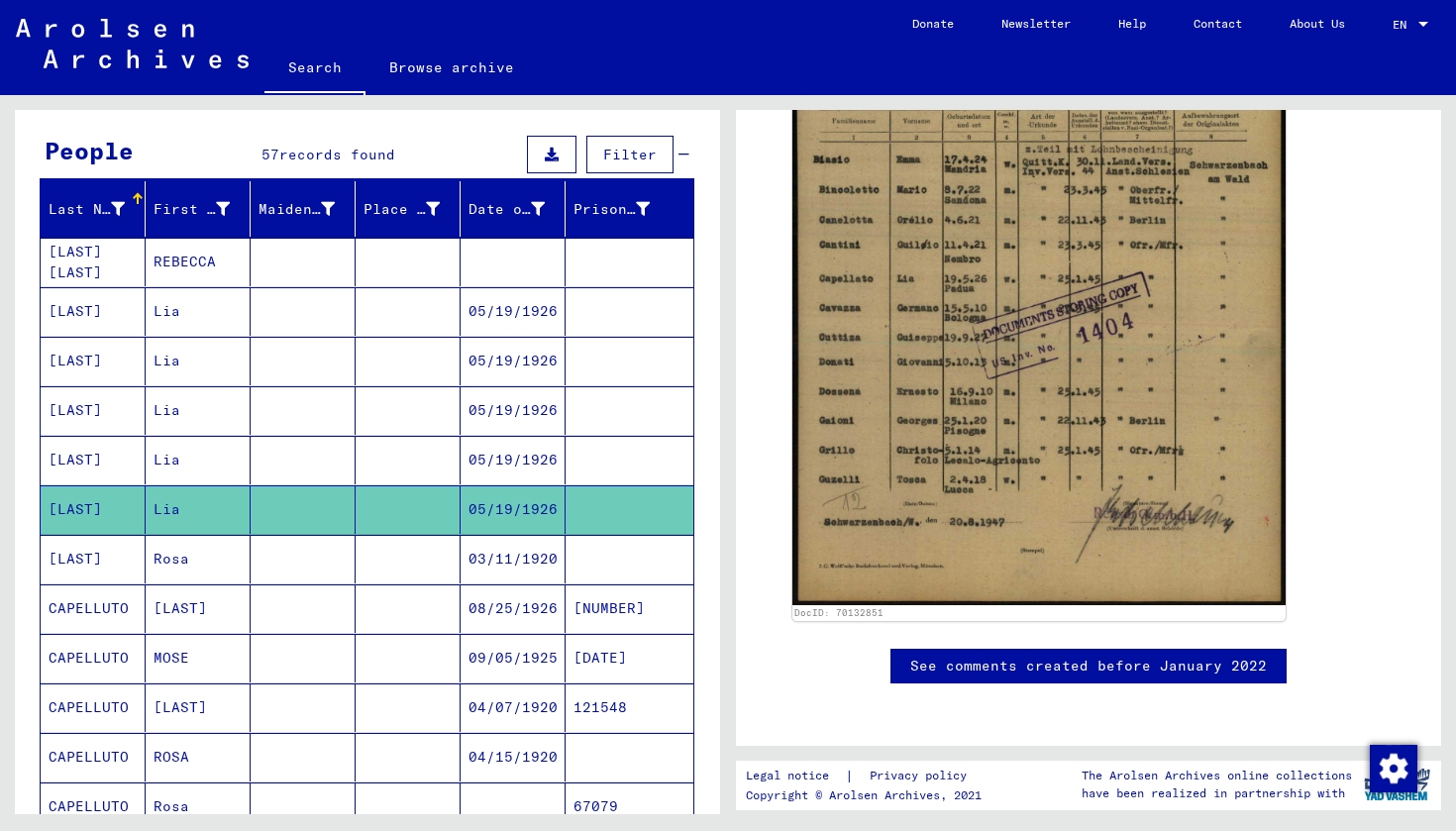click on "Rosa" at bounding box center [198, 608] 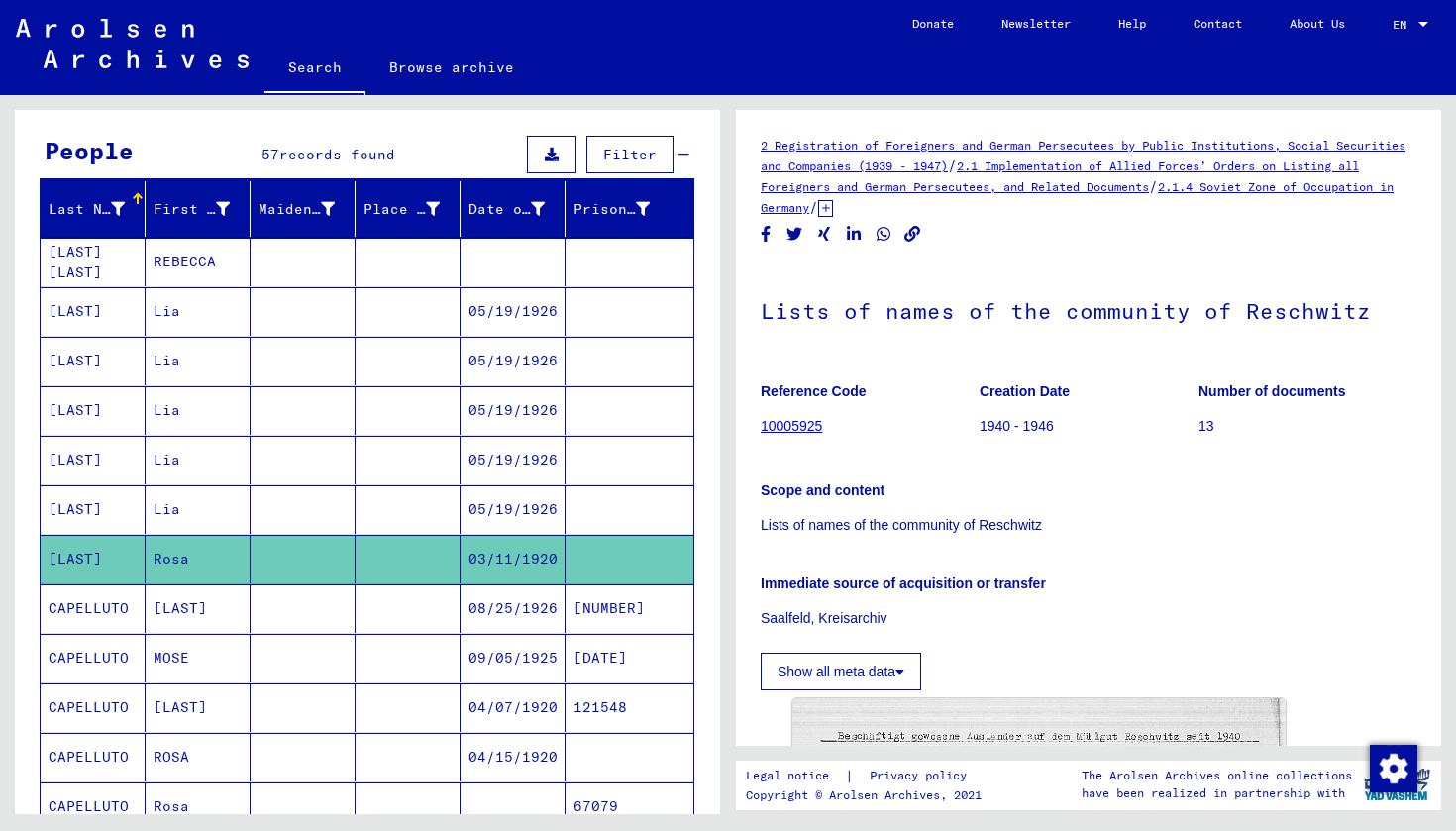 scroll, scrollTop: 0, scrollLeft: 0, axis: both 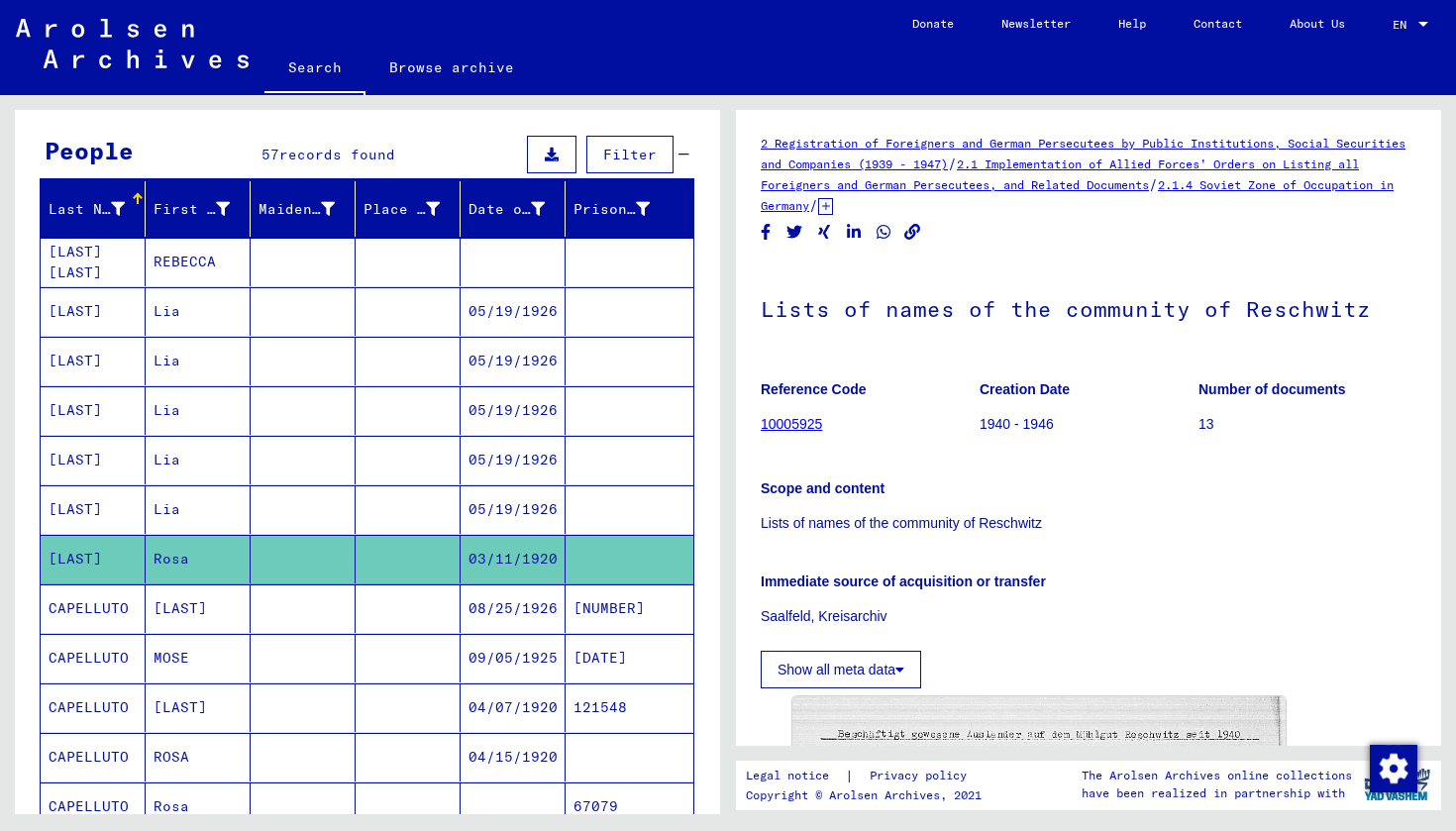 click on "[LAST]" at bounding box center (198, 658) 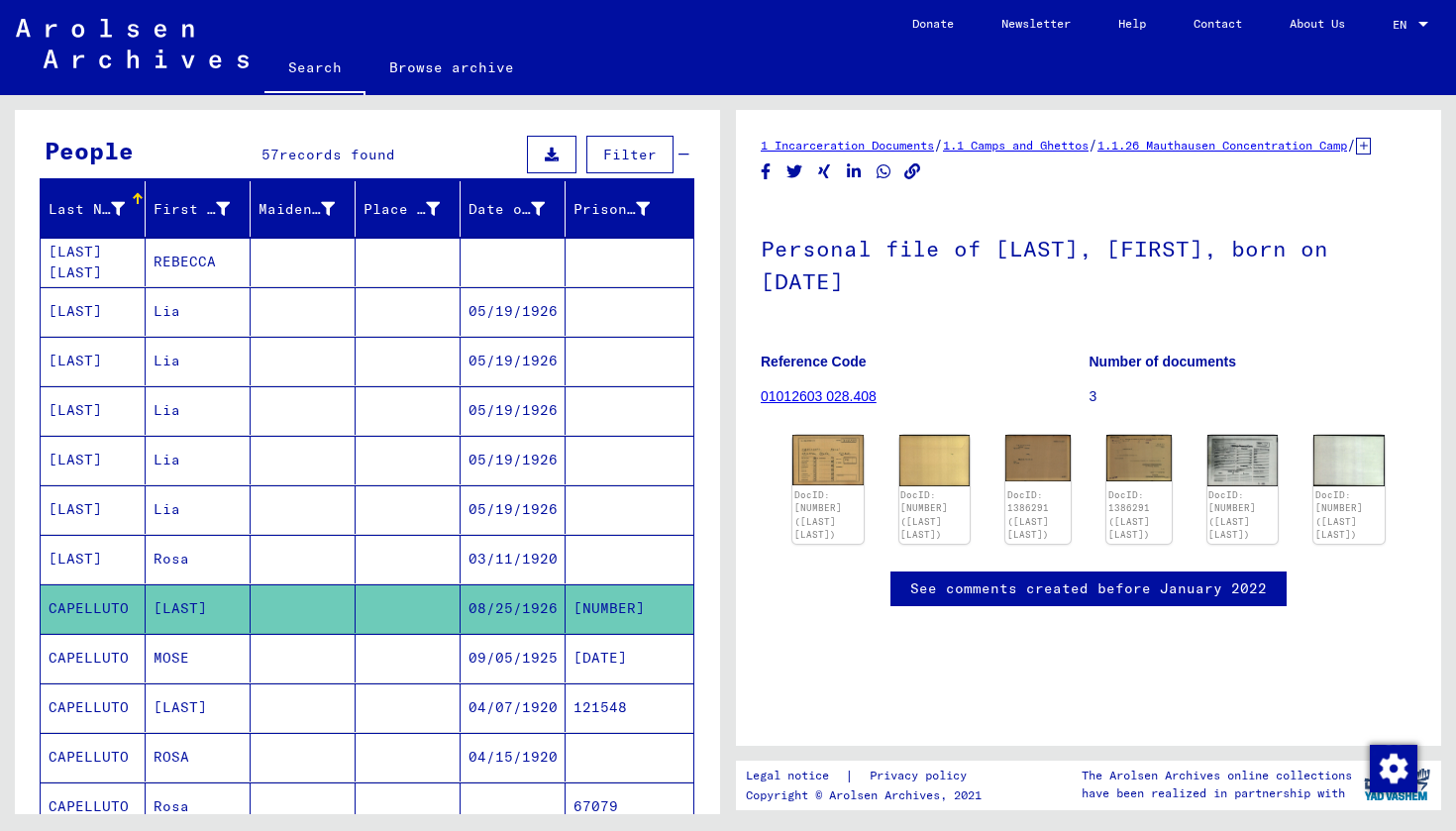 scroll, scrollTop: 0, scrollLeft: 0, axis: both 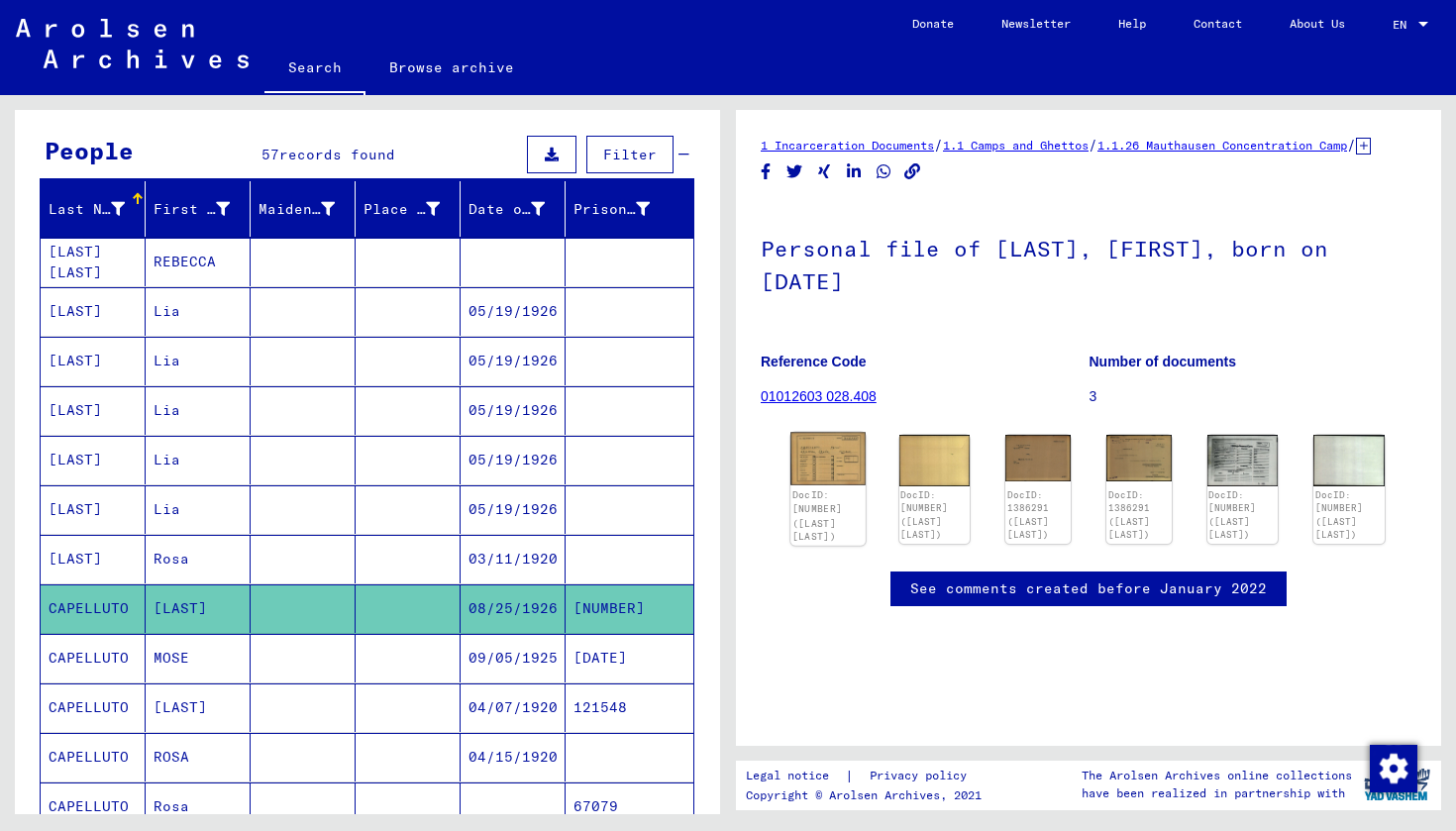 click 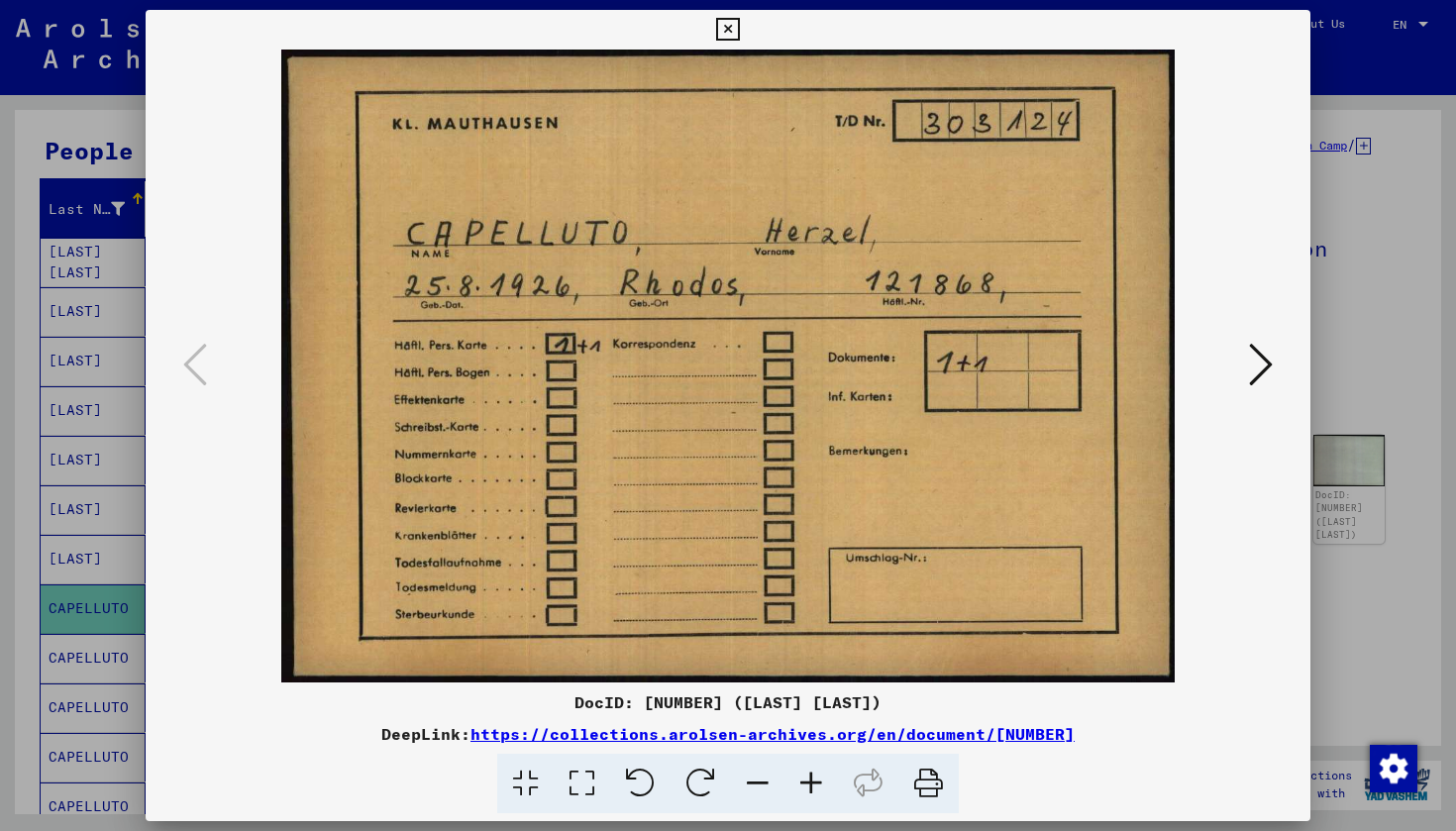 scroll, scrollTop: 0, scrollLeft: 1, axis: horizontal 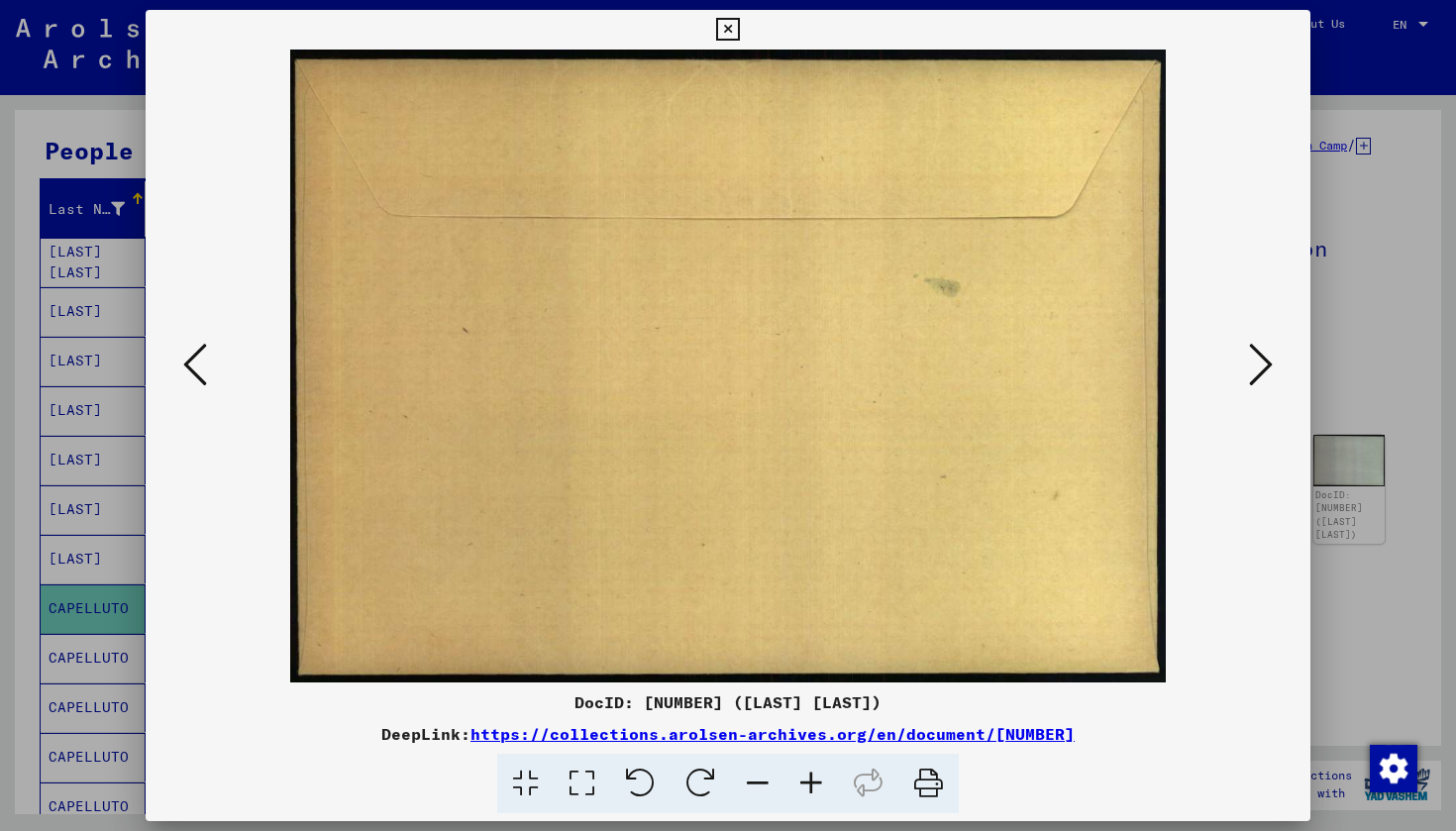 click at bounding box center (1261, 364) 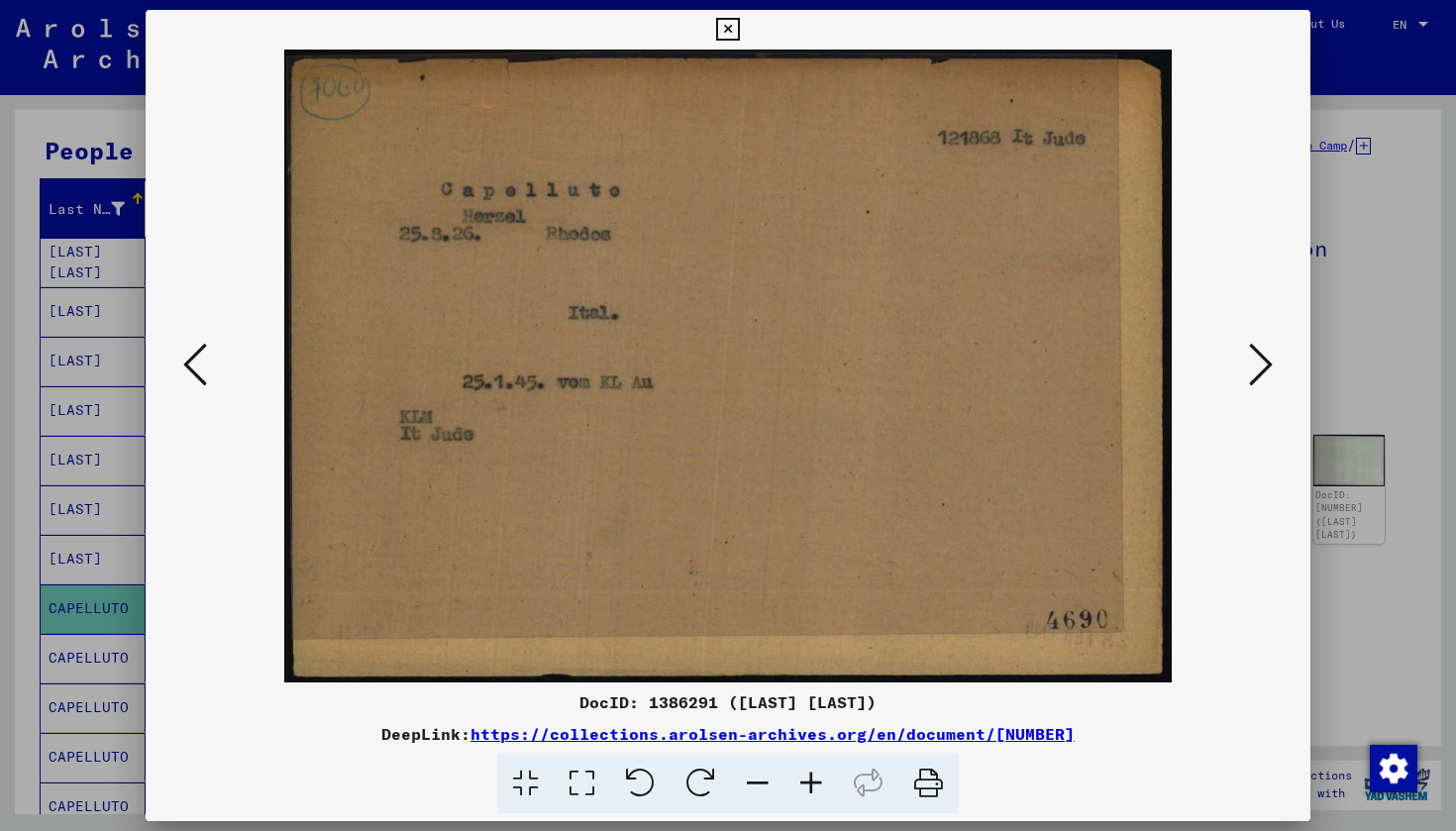 click at bounding box center [1261, 364] 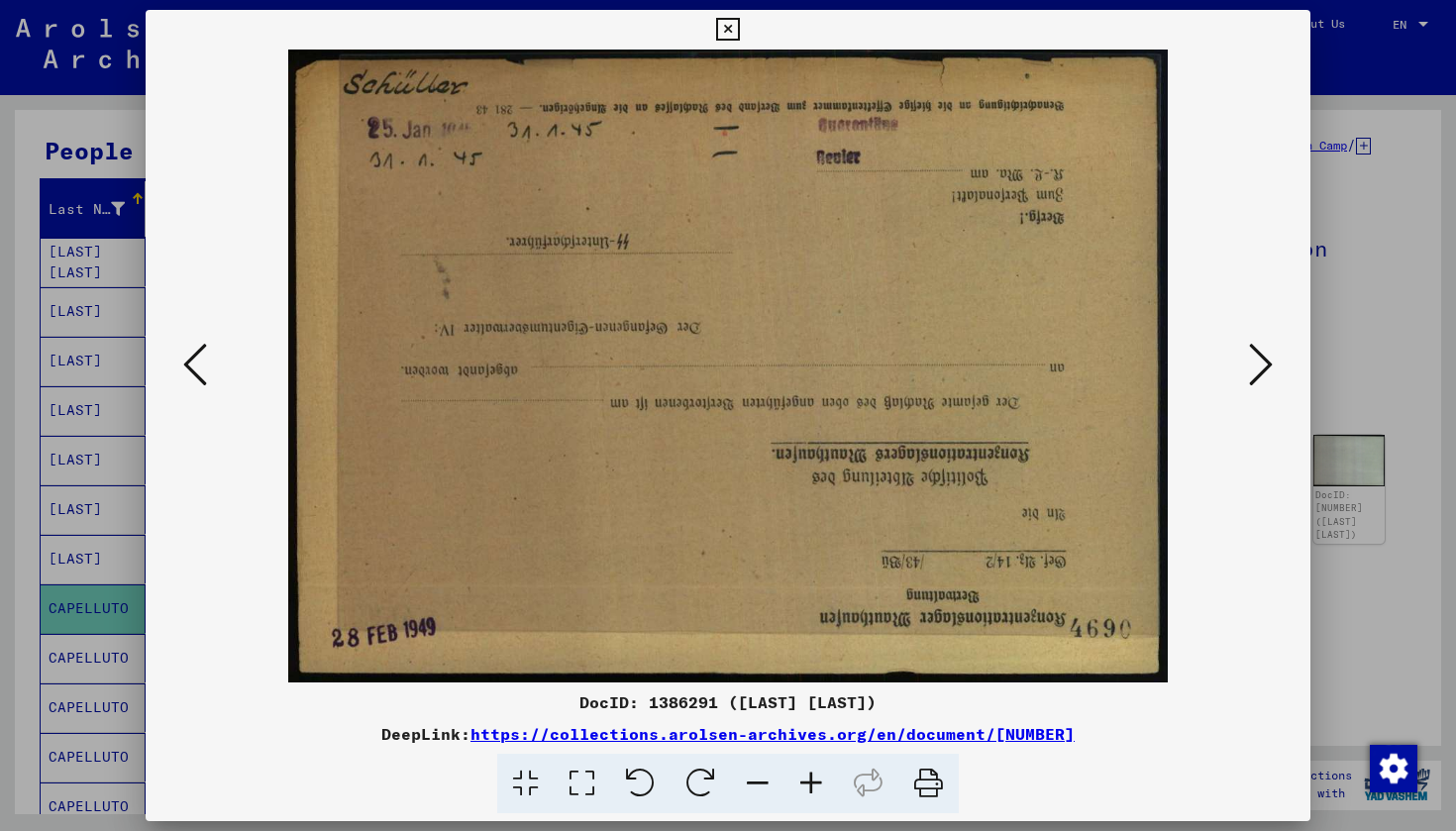 click at bounding box center (1261, 364) 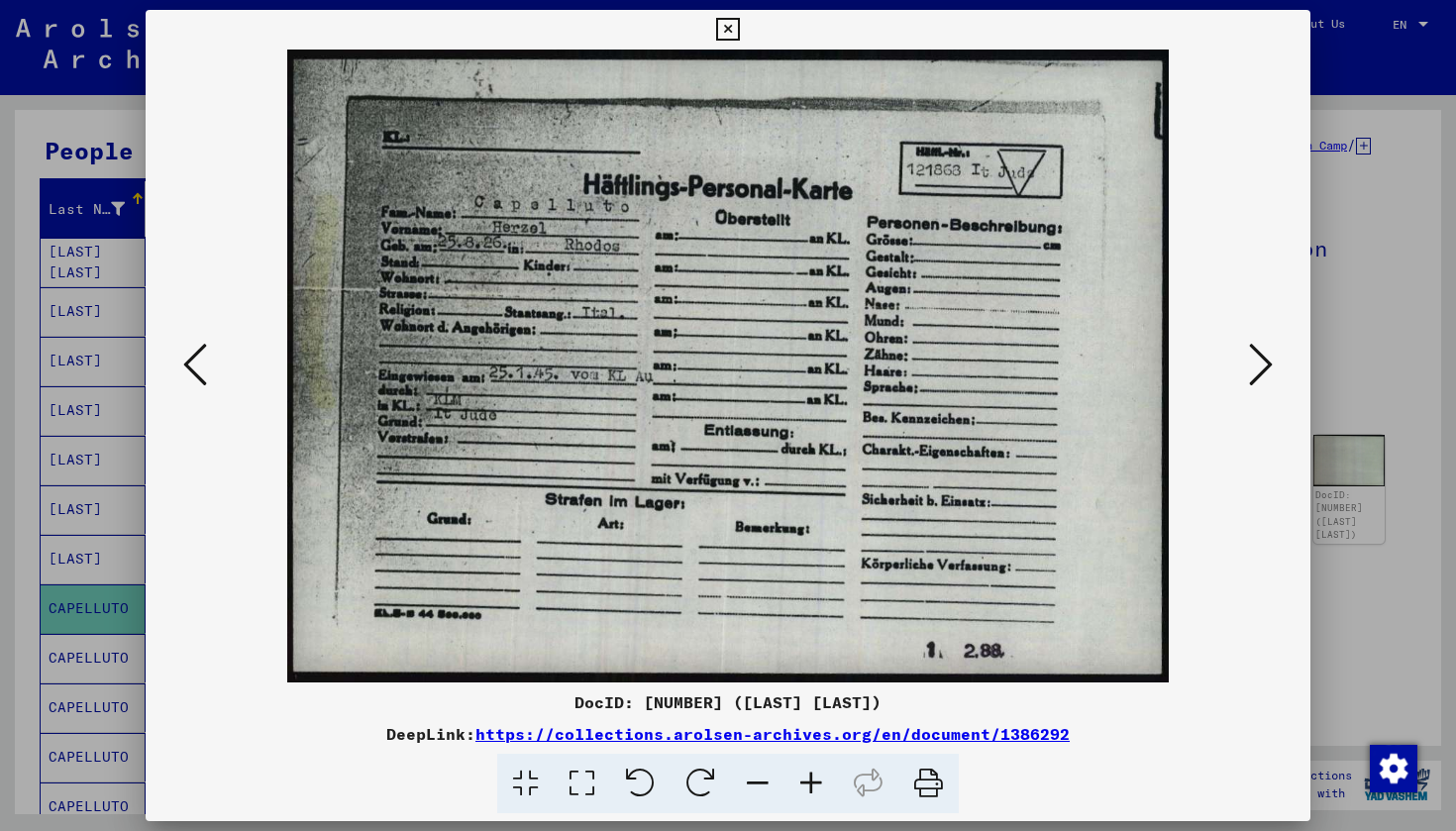 click at bounding box center [1261, 364] 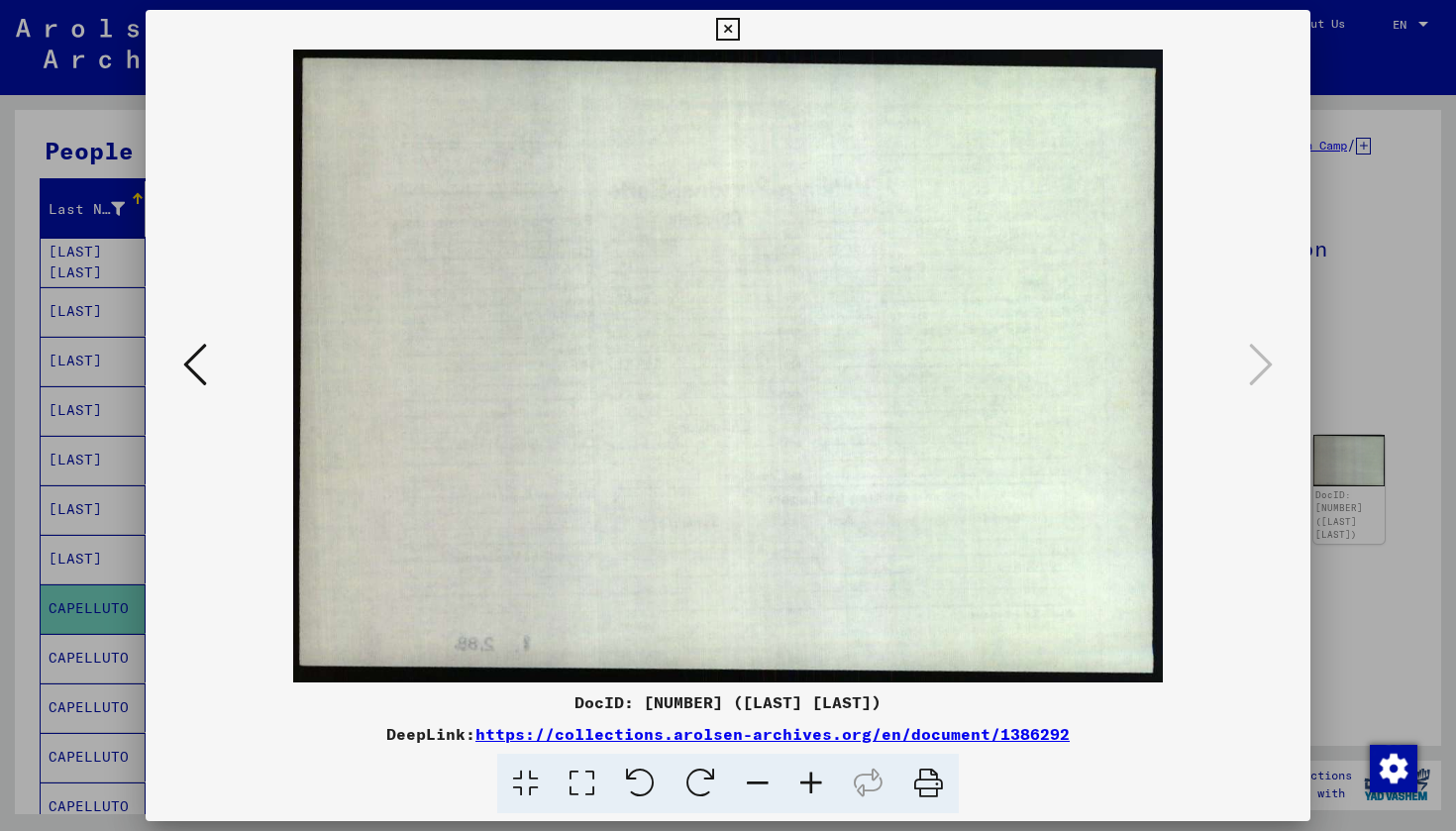 click at bounding box center (195, 364) 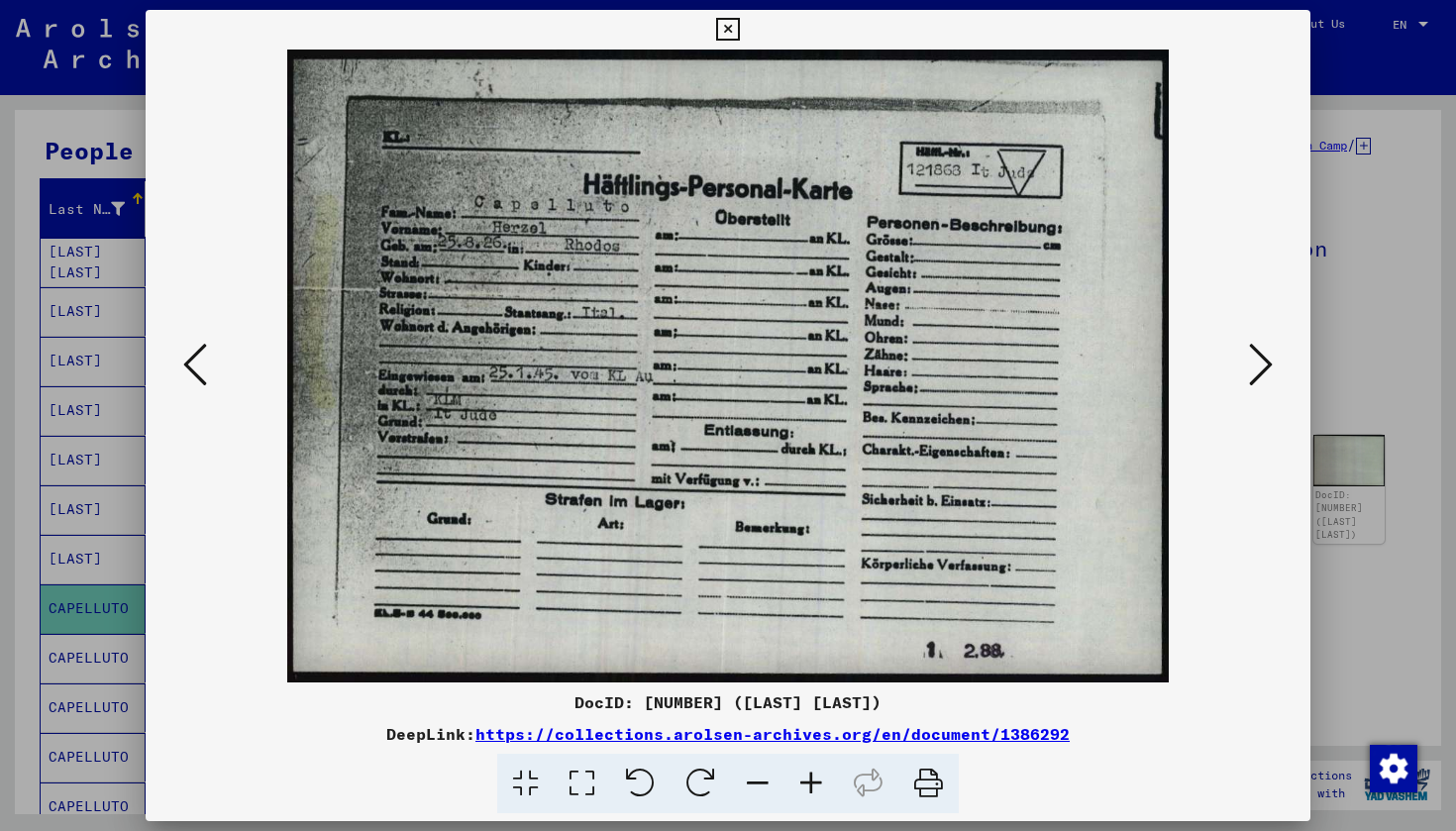click at bounding box center (195, 364) 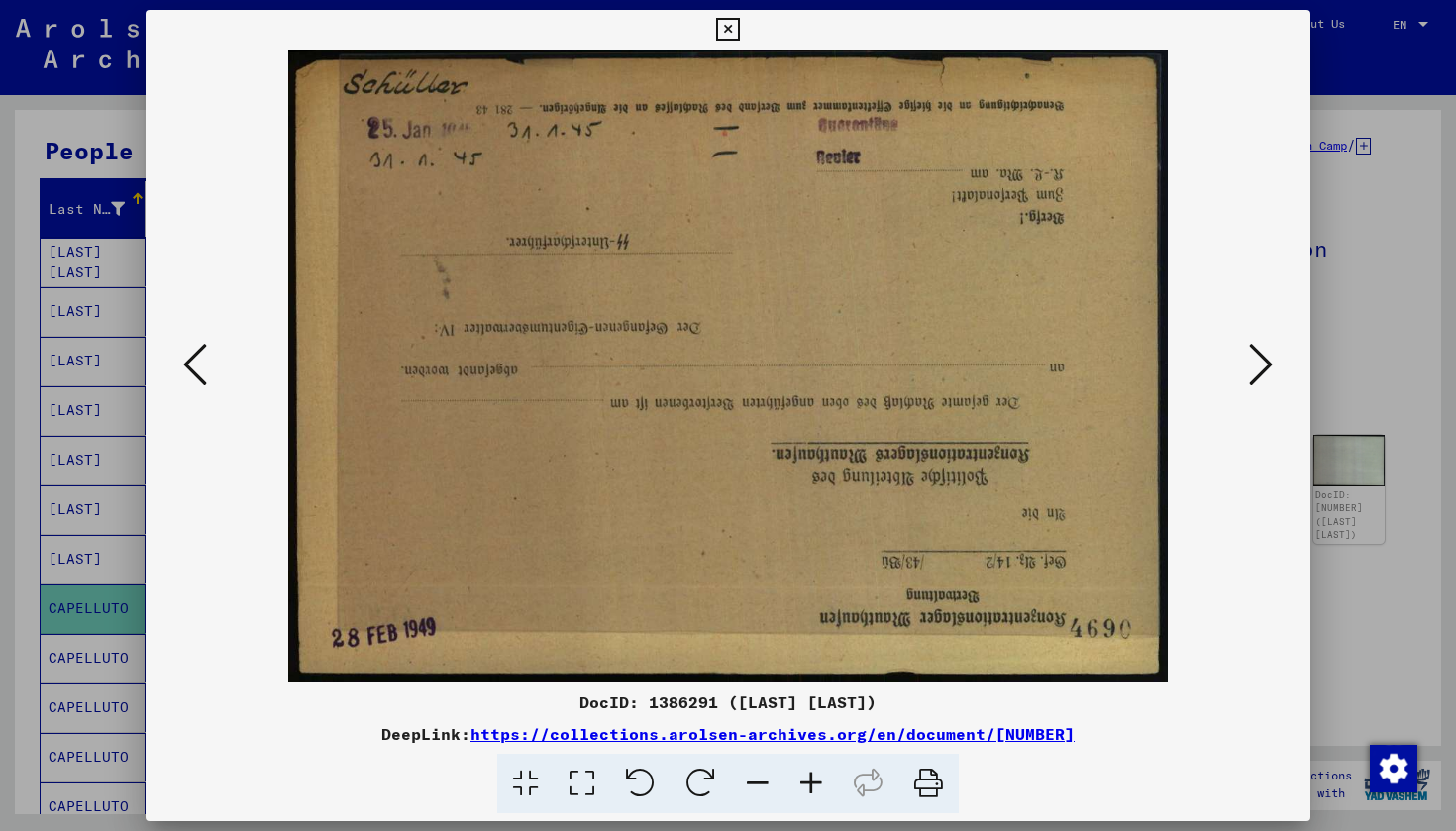 click at bounding box center [728, 365] 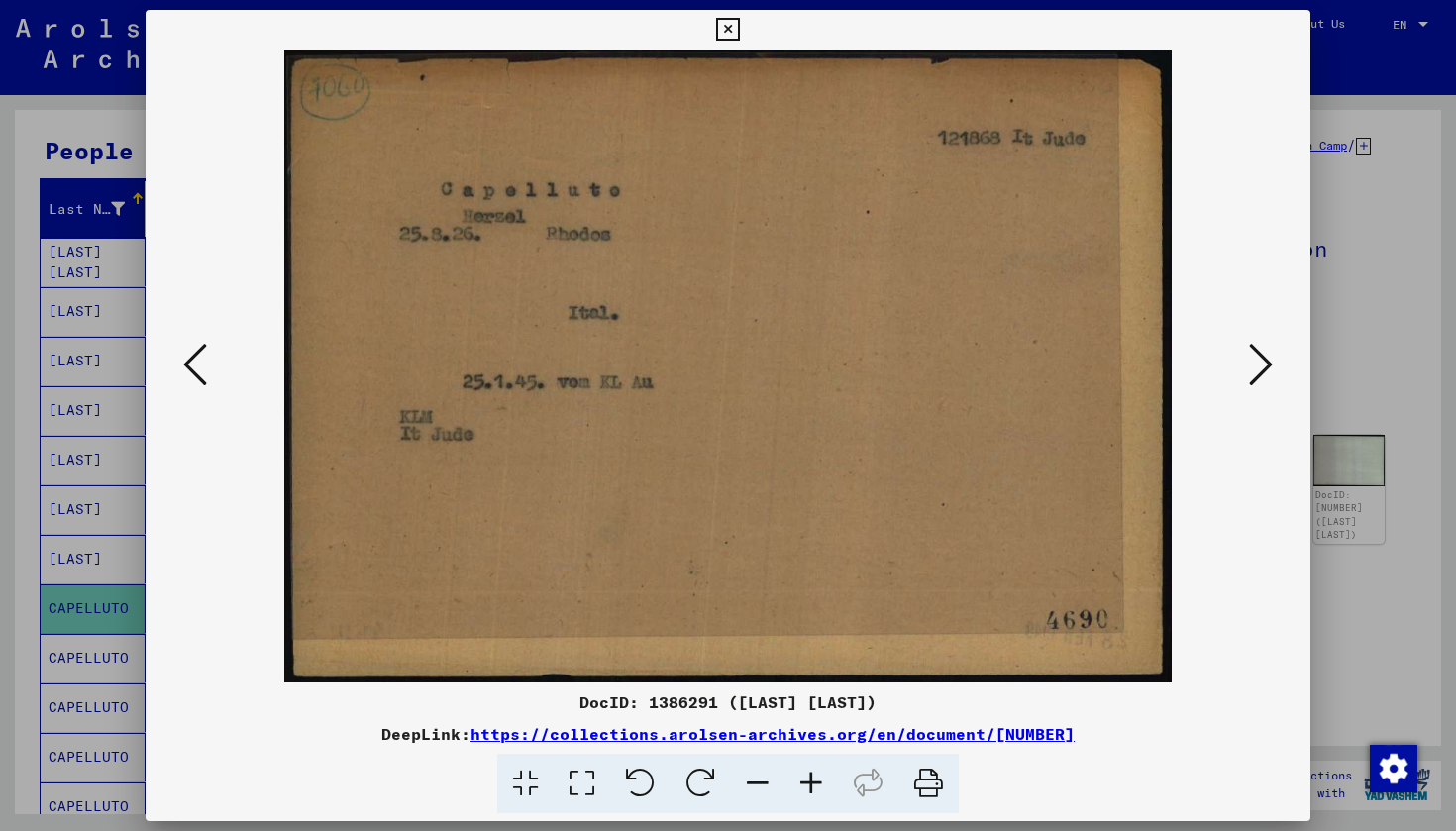 click at bounding box center (195, 364) 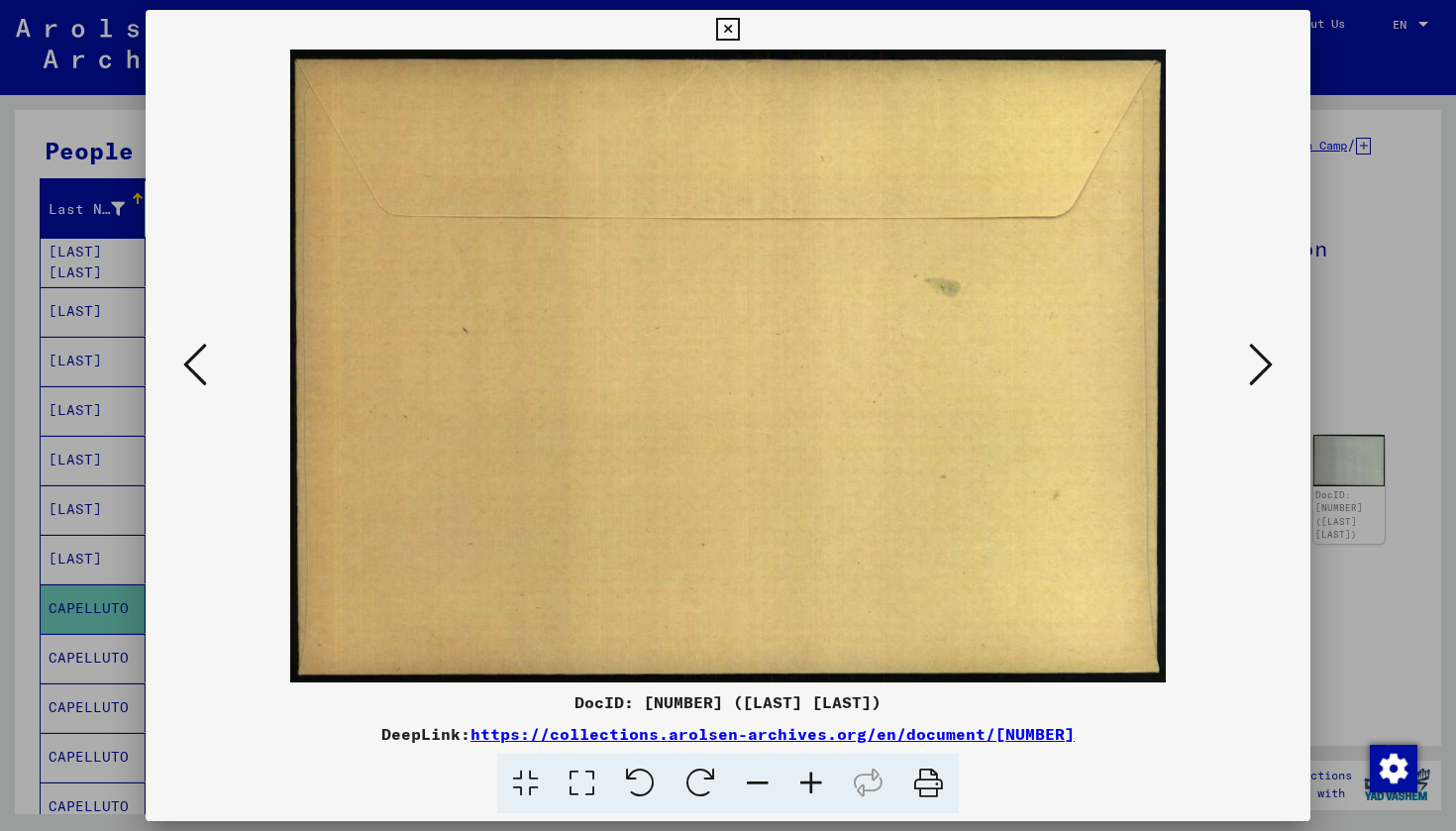 click at bounding box center (195, 364) 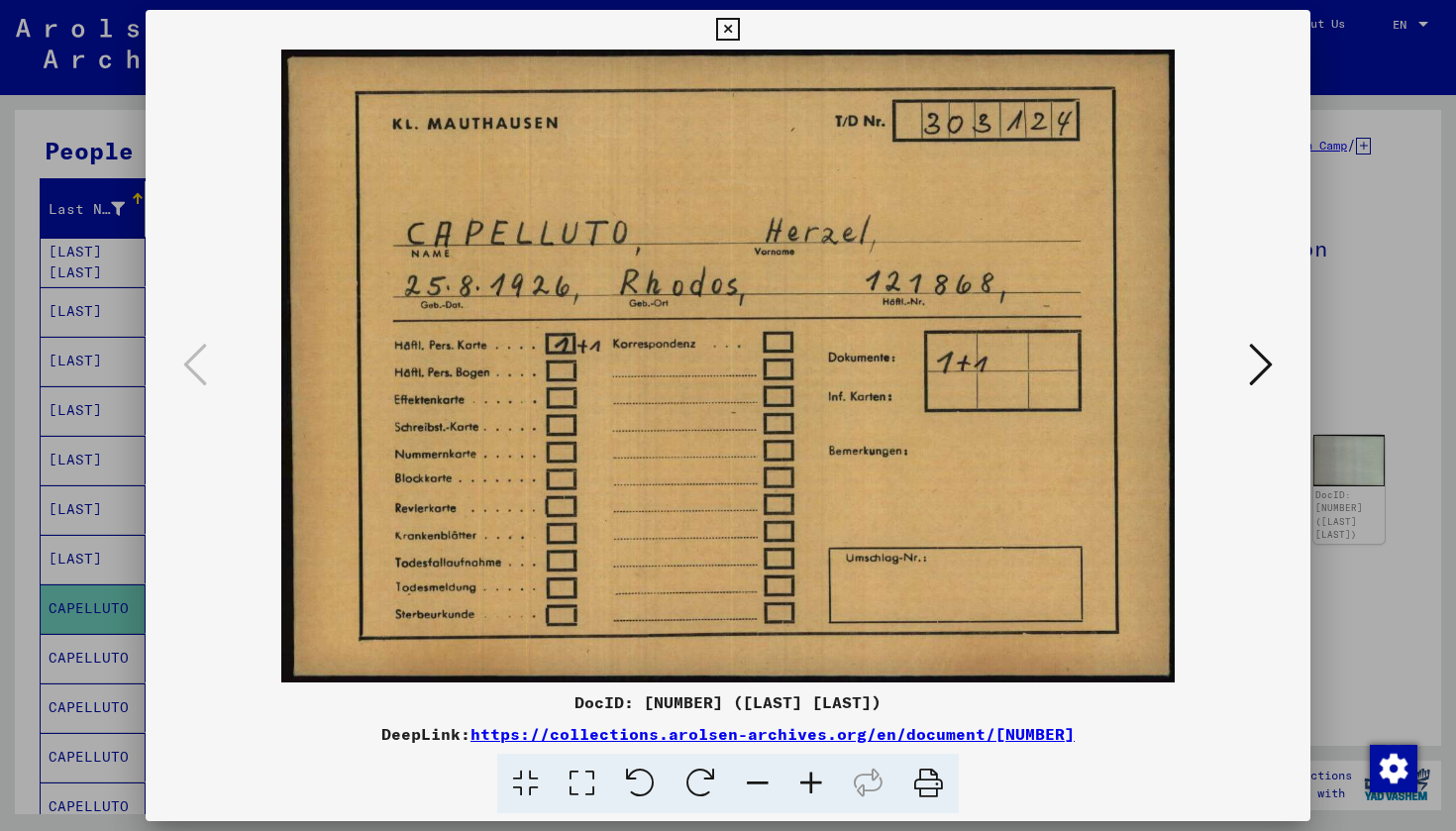 click at bounding box center [1261, 364] 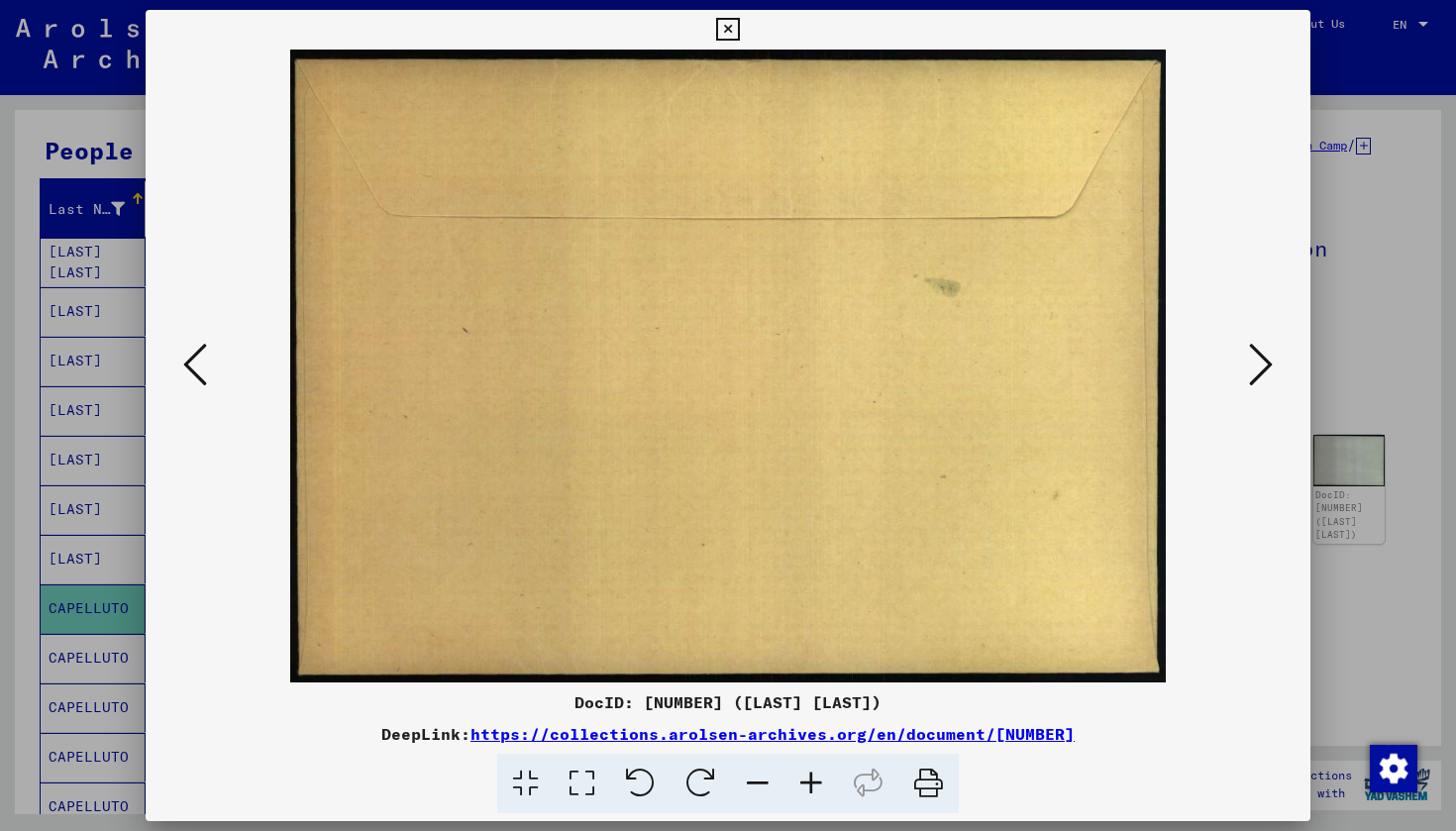click at bounding box center [1261, 364] 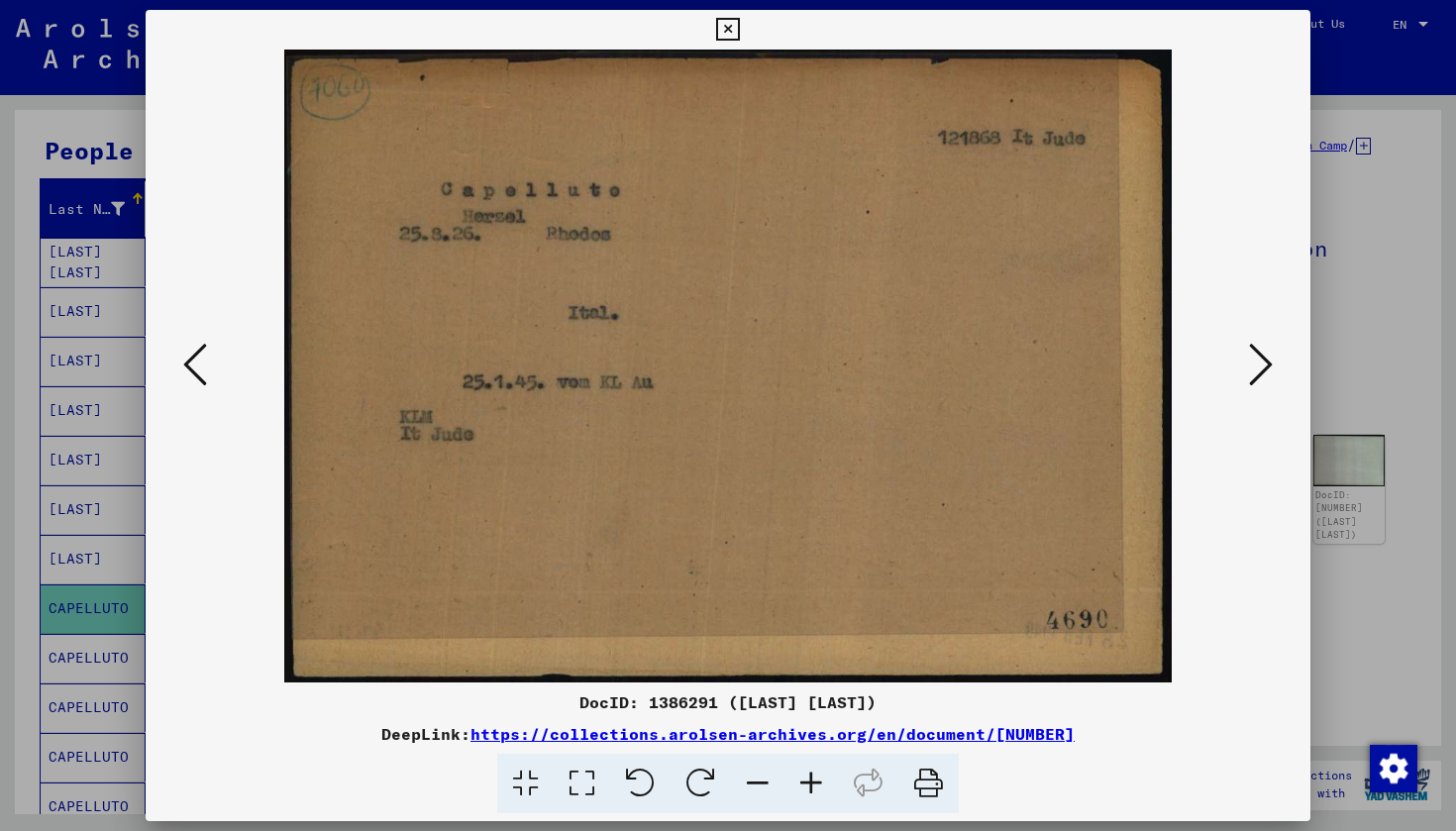 click at bounding box center (1261, 364) 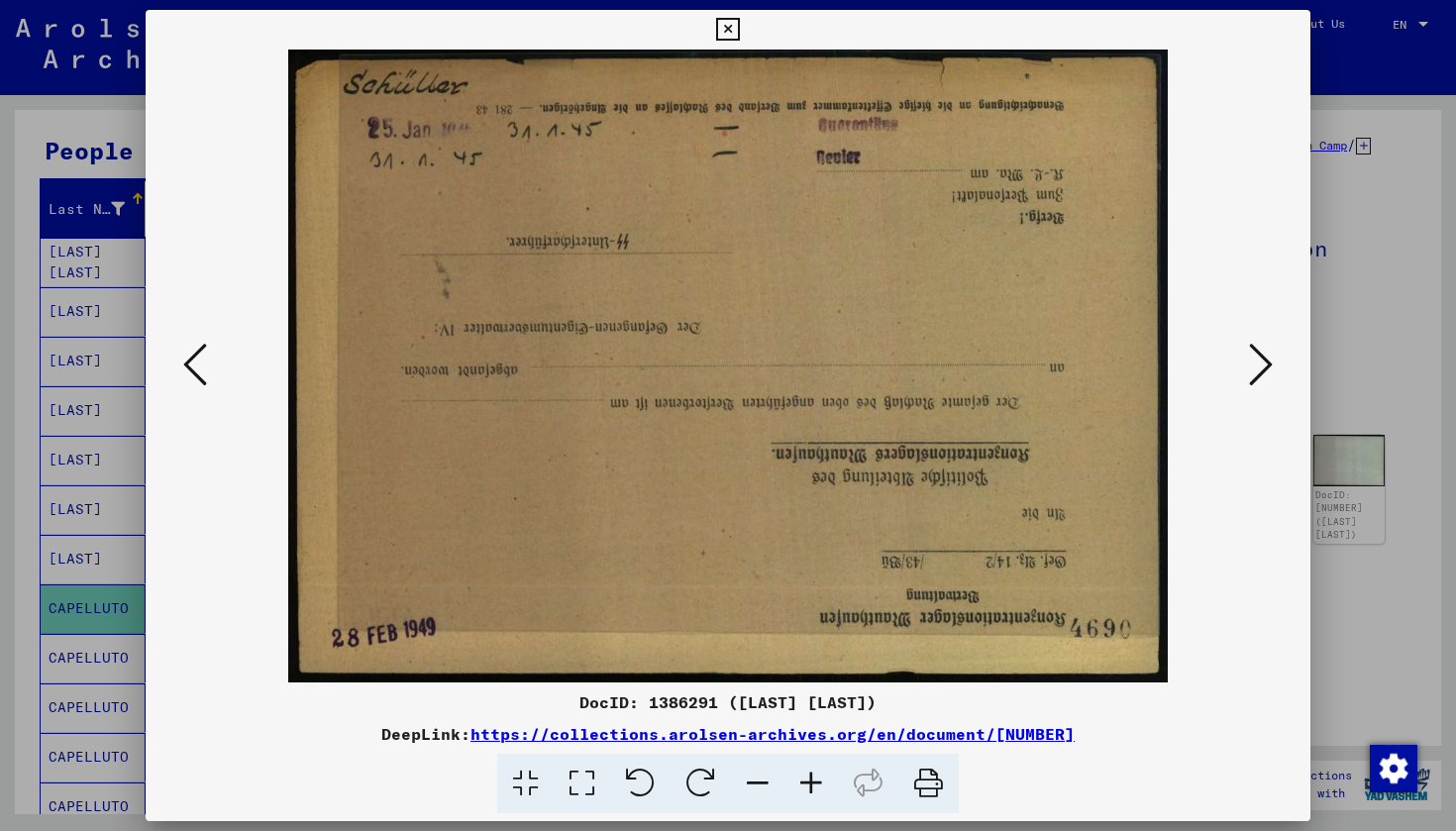 click at bounding box center (1261, 364) 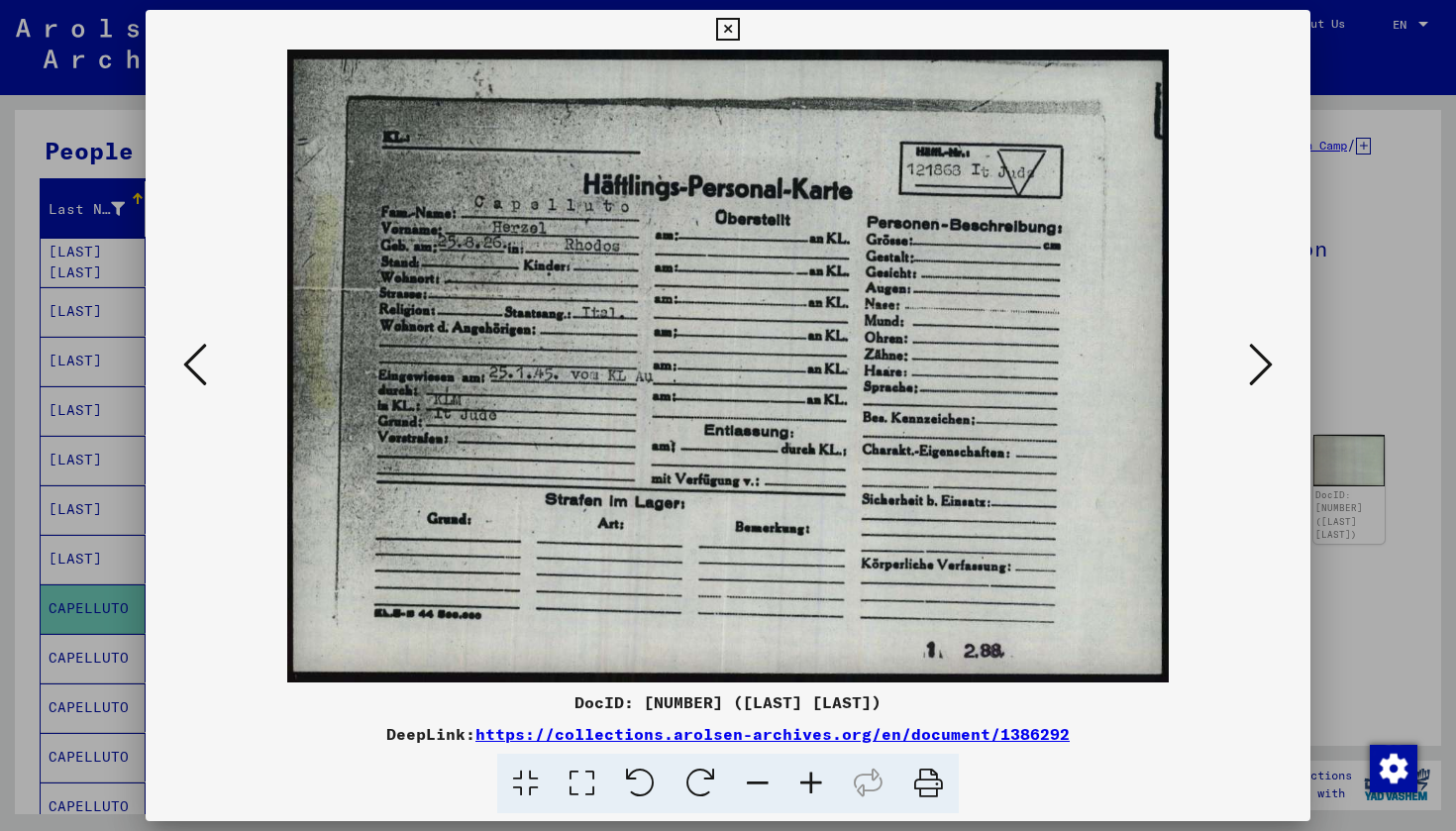 click at bounding box center (1261, 364) 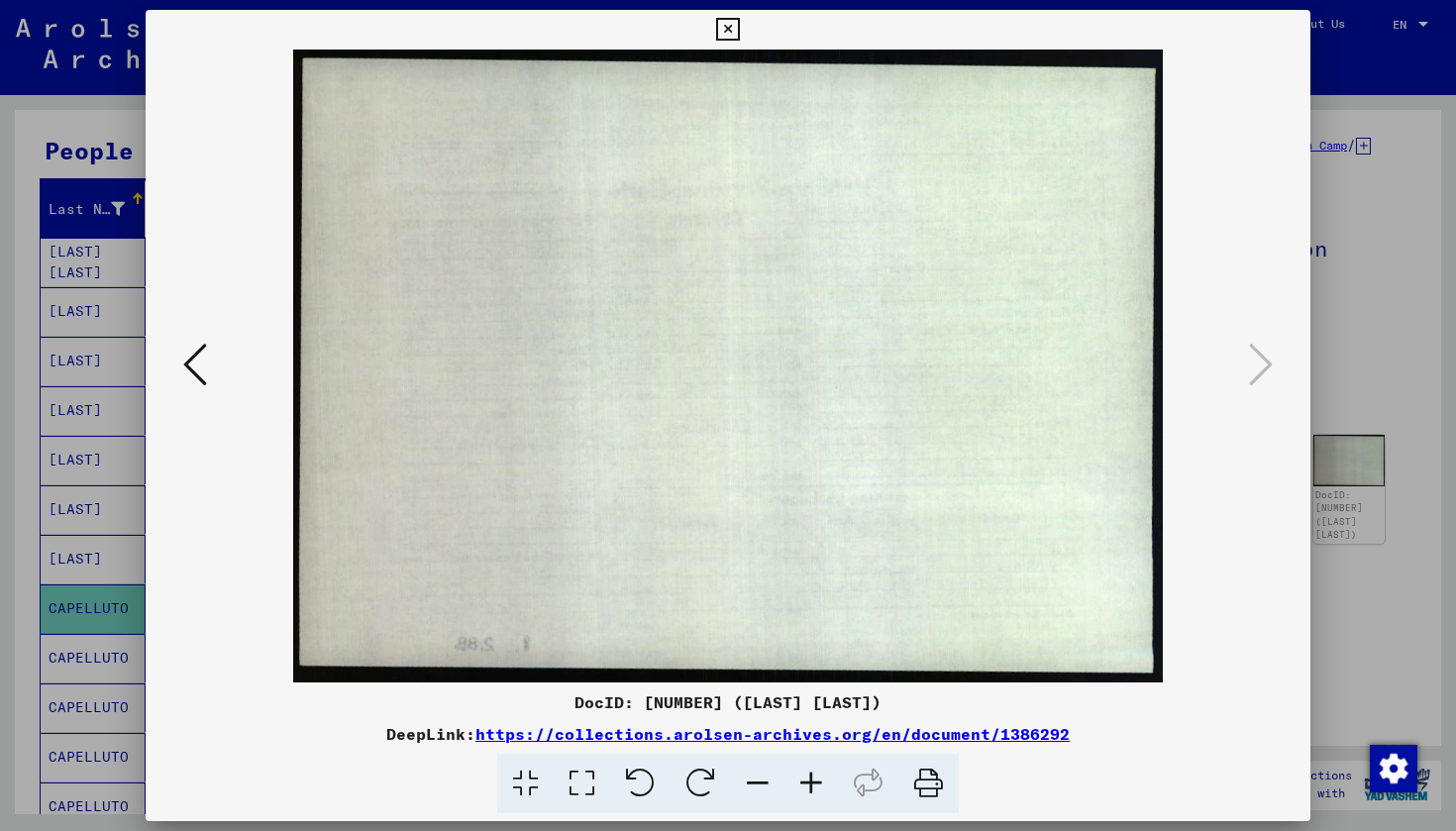 click at bounding box center [727, 30] 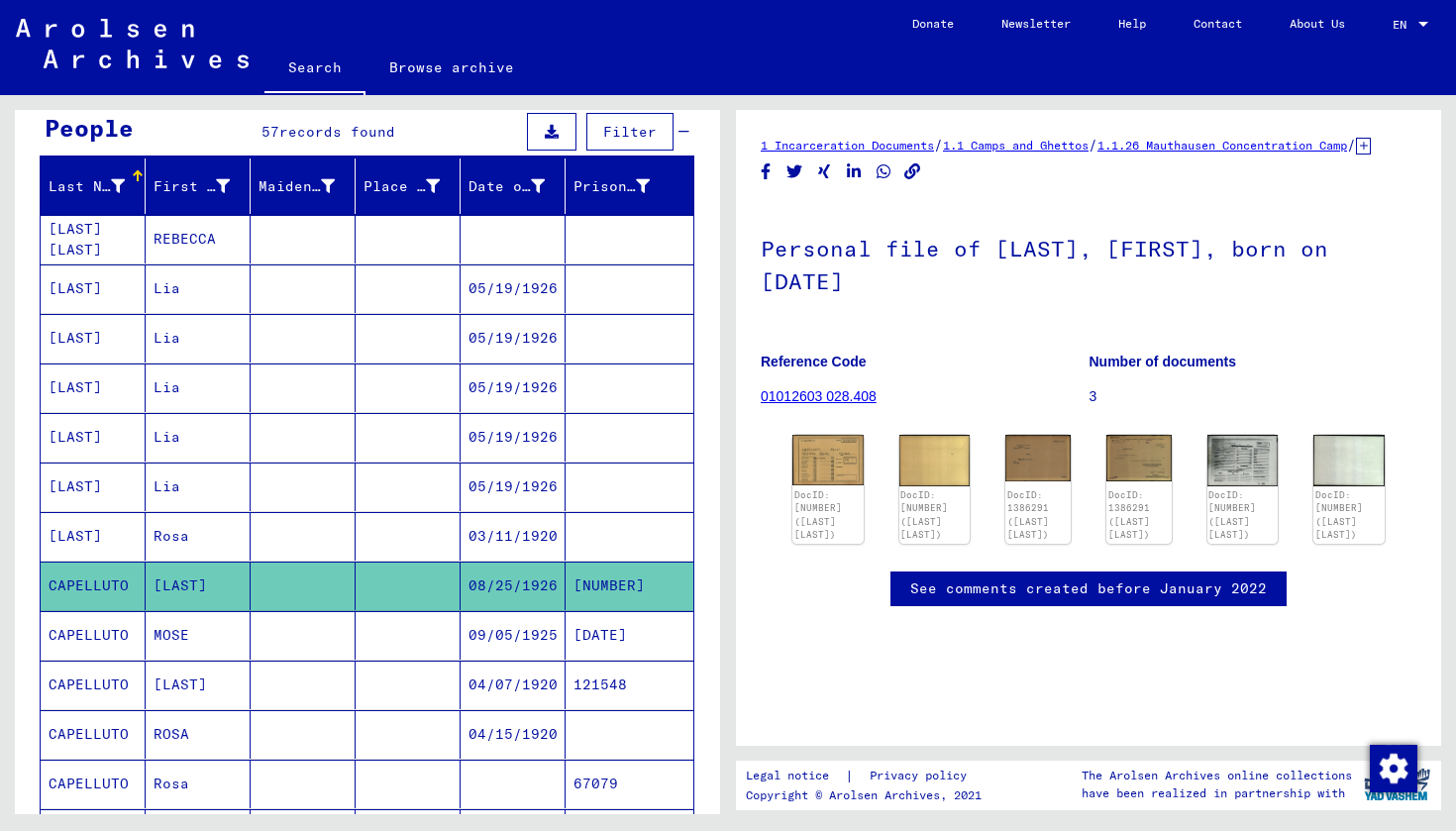 scroll, scrollTop: 196, scrollLeft: 0, axis: vertical 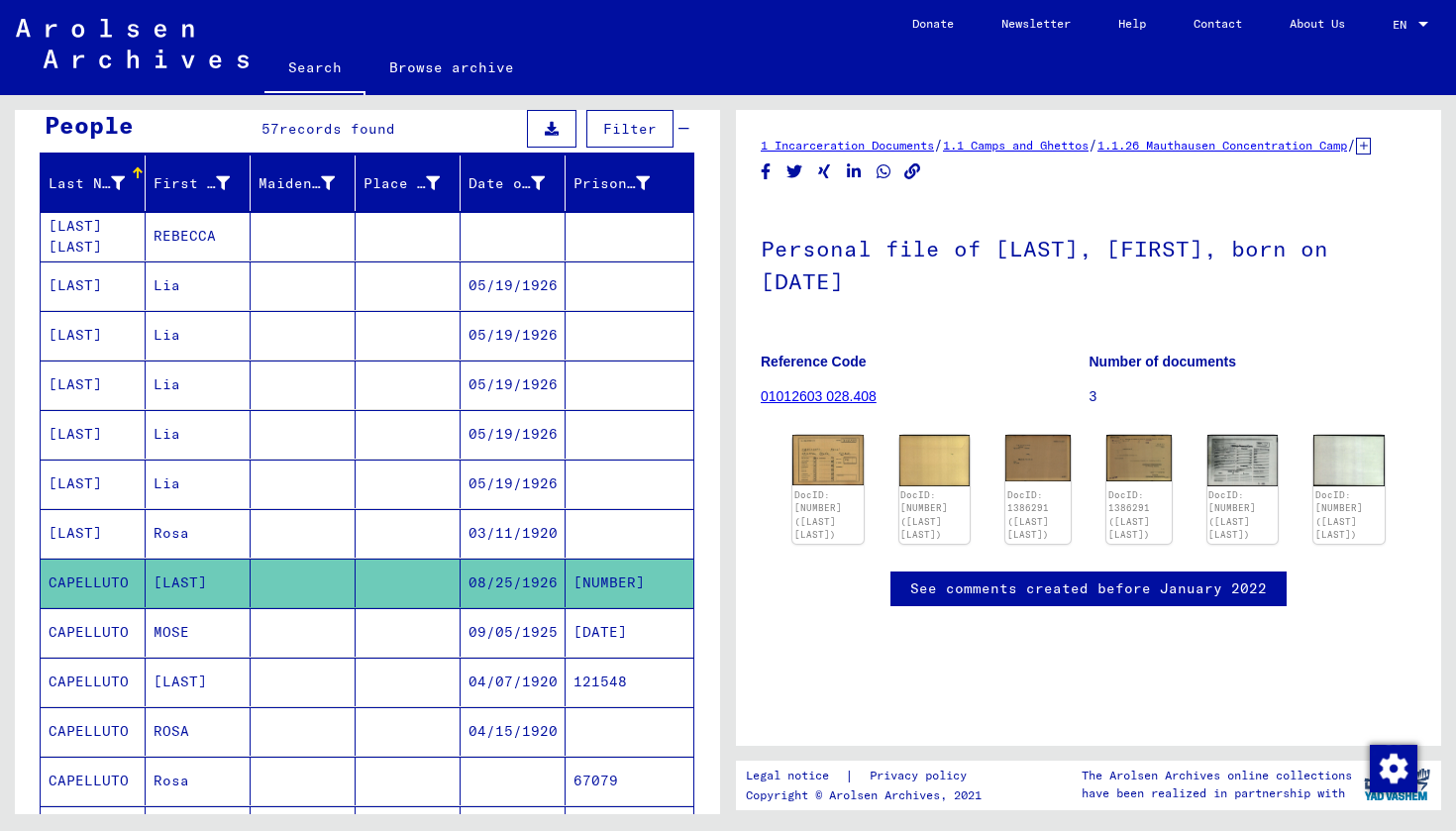 click on "REBECCA" at bounding box center [198, 285] 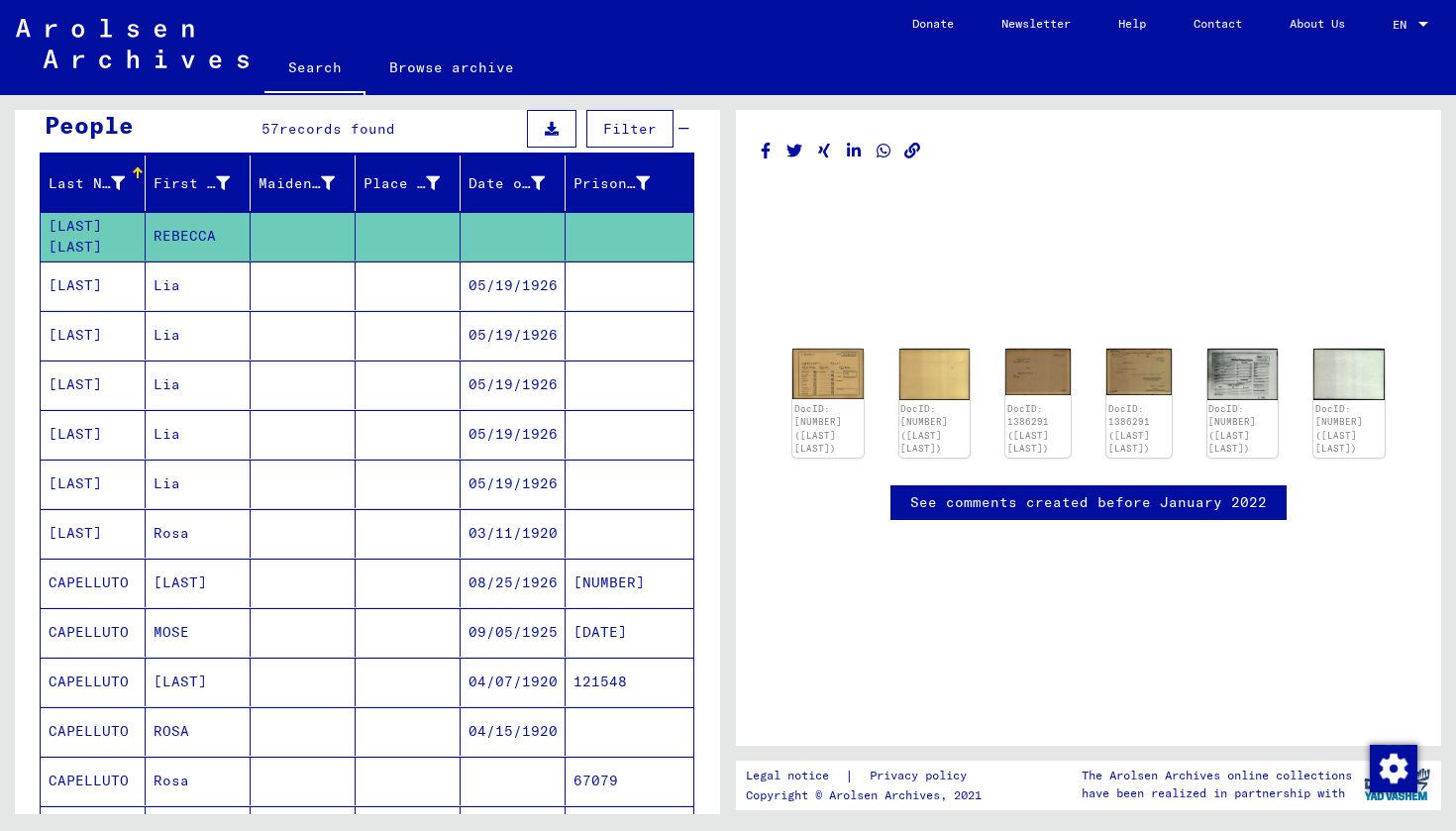 scroll, scrollTop: 188, scrollLeft: 0, axis: vertical 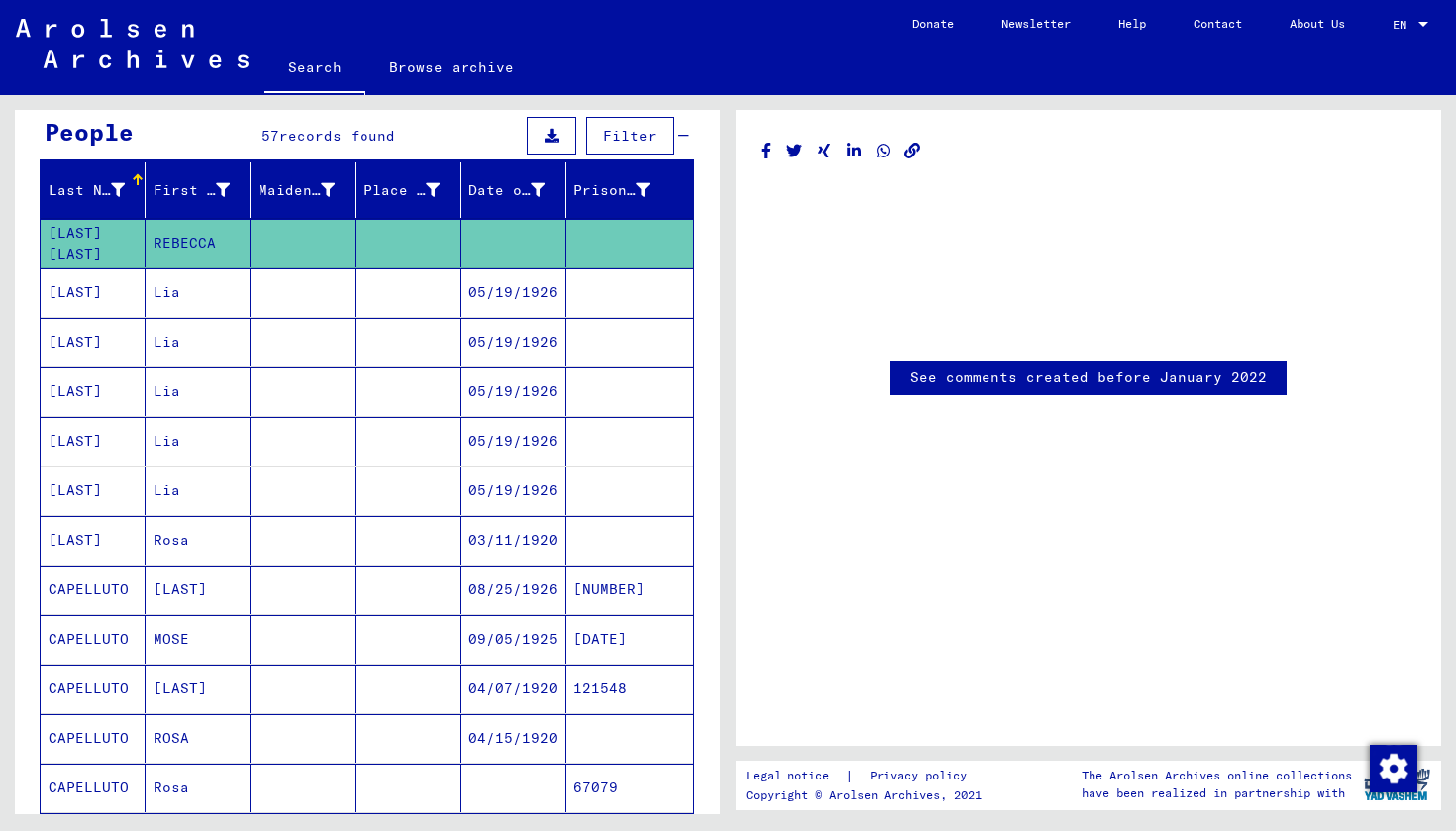 click on "Lia" at bounding box center [198, 342] 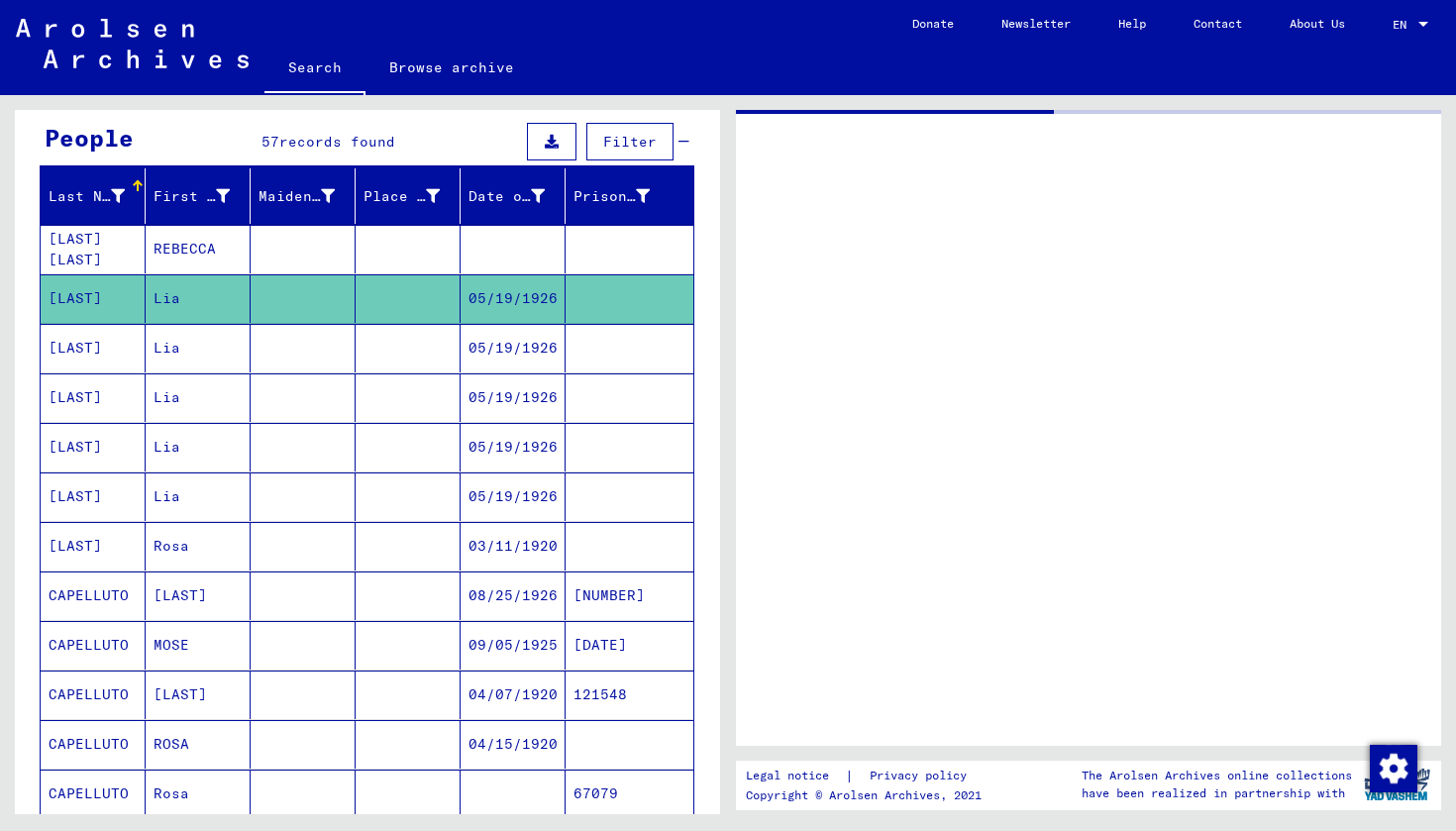 scroll, scrollTop: 174, scrollLeft: 0, axis: vertical 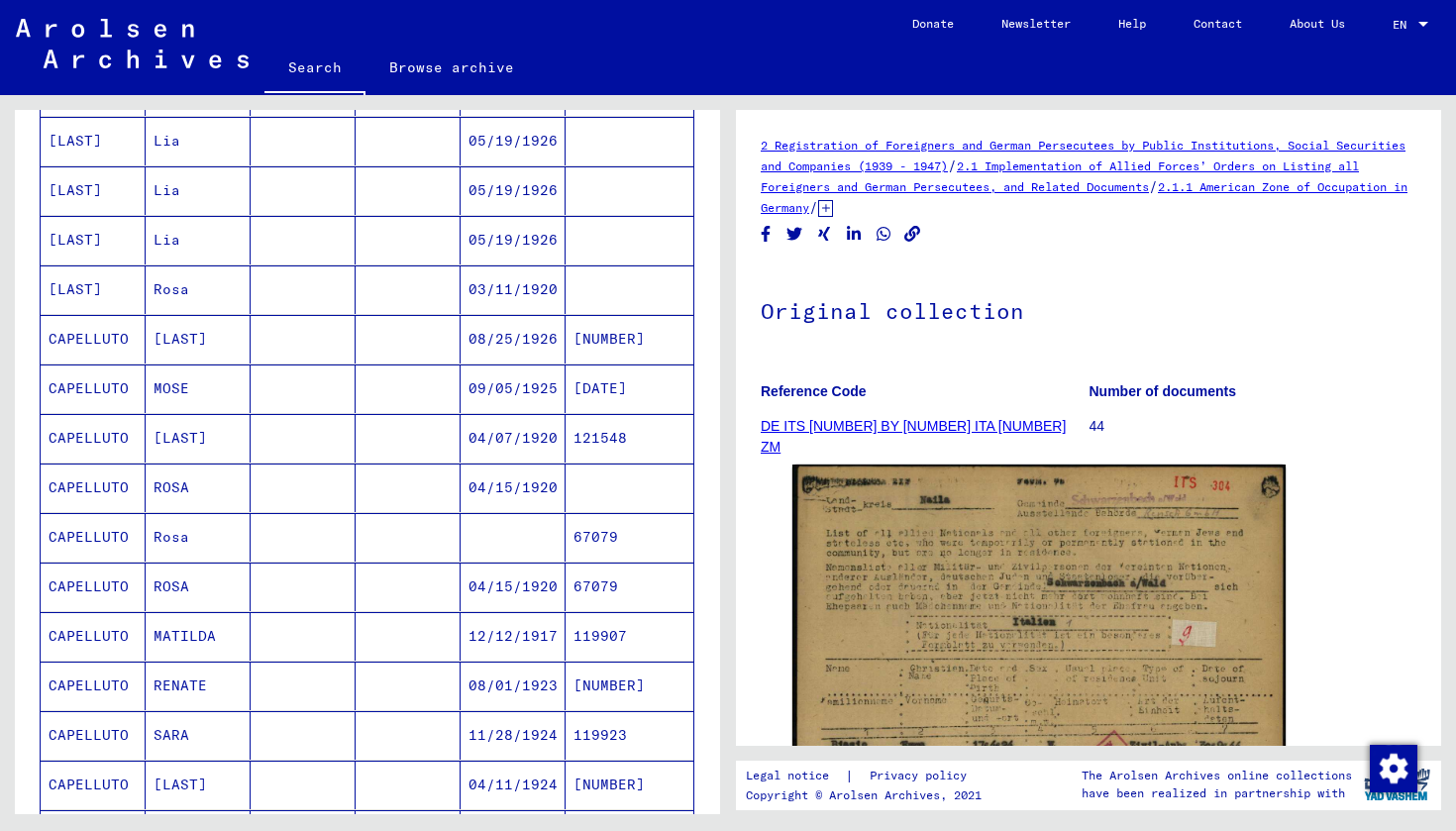 click on "Rosa" at bounding box center (198, 339) 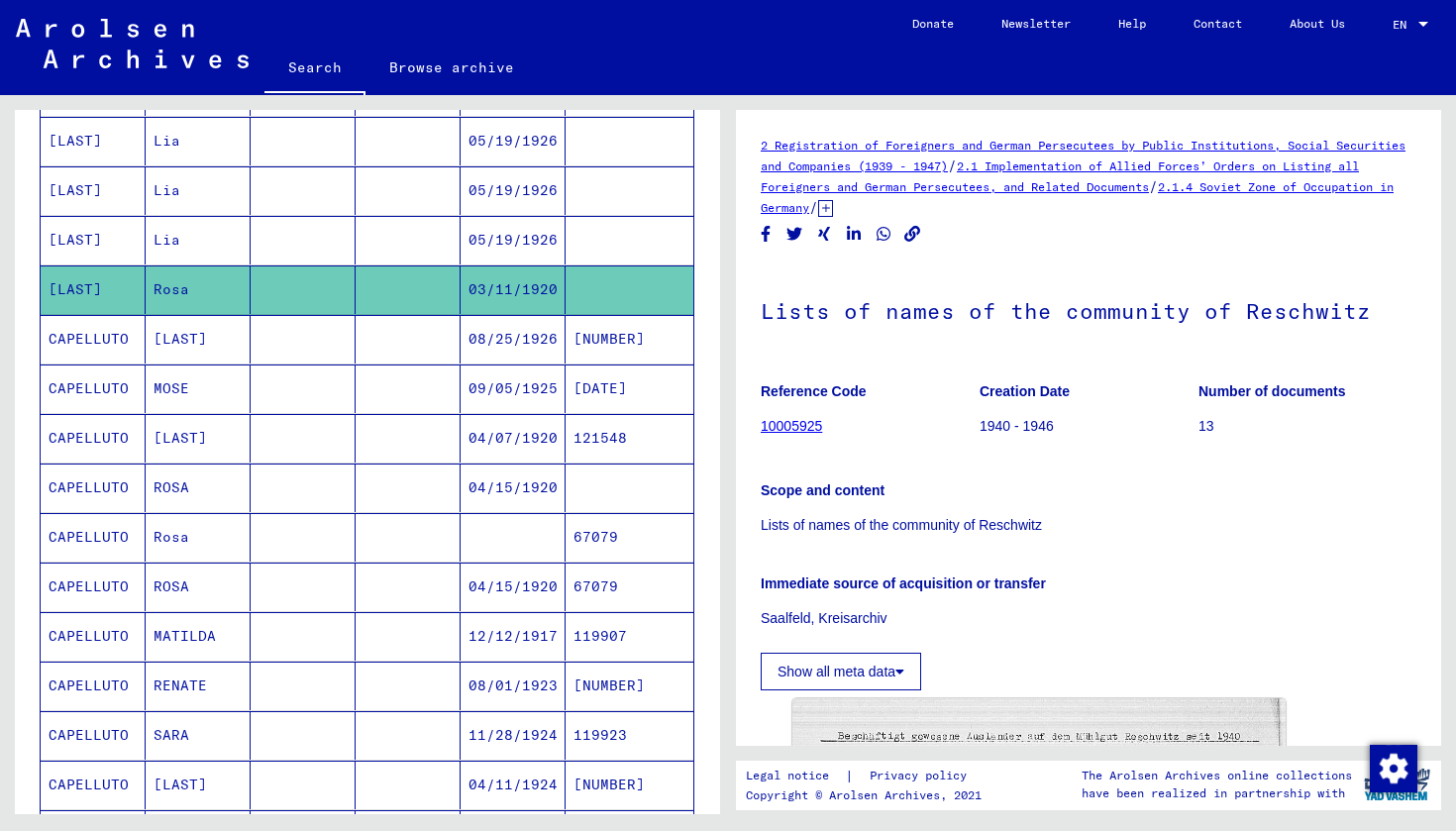 scroll, scrollTop: 0, scrollLeft: 0, axis: both 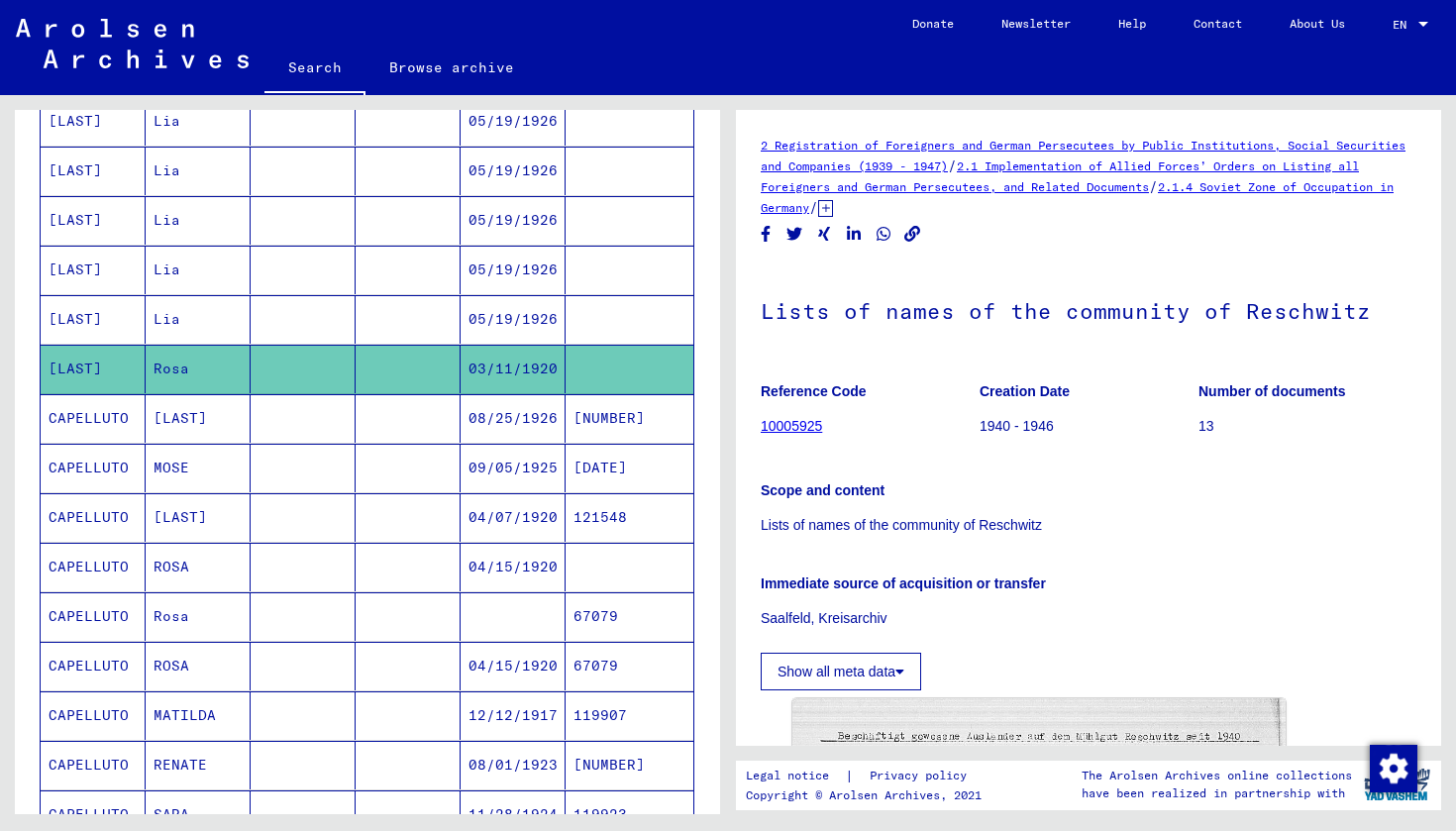 click on "[LAST]" at bounding box center [198, 467] 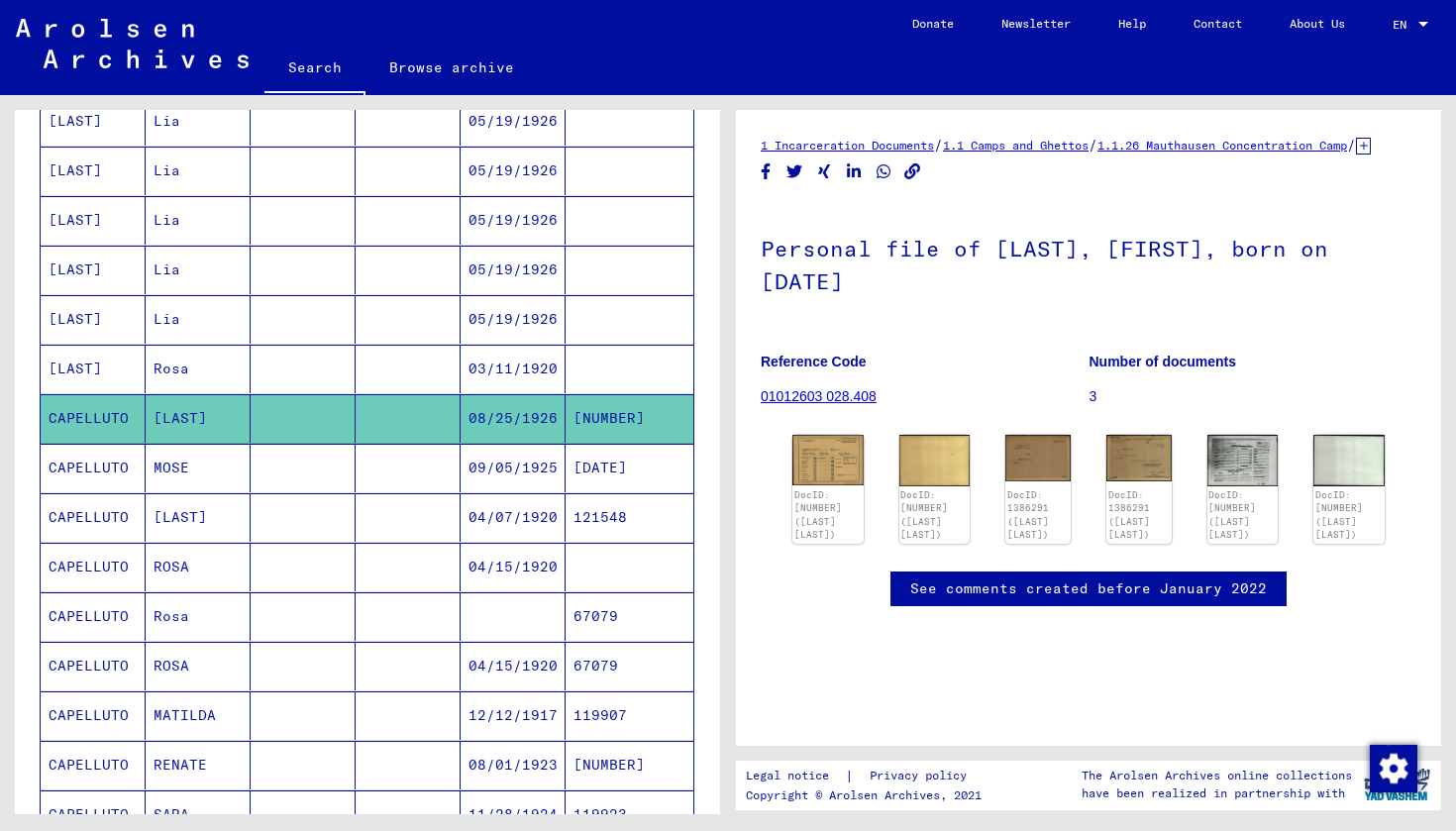 scroll, scrollTop: 0, scrollLeft: 0, axis: both 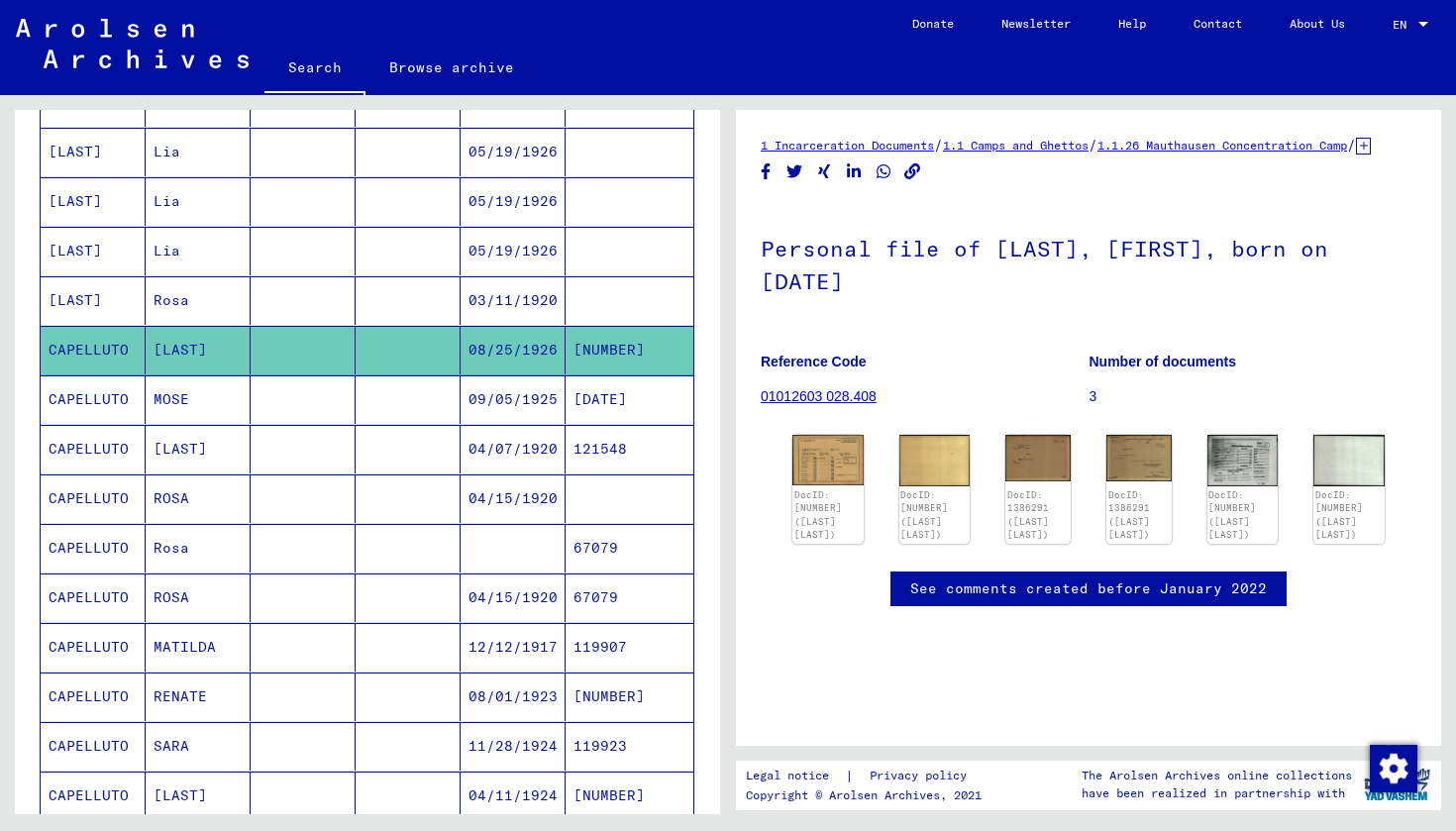 click on "MOSE" at bounding box center (198, 449) 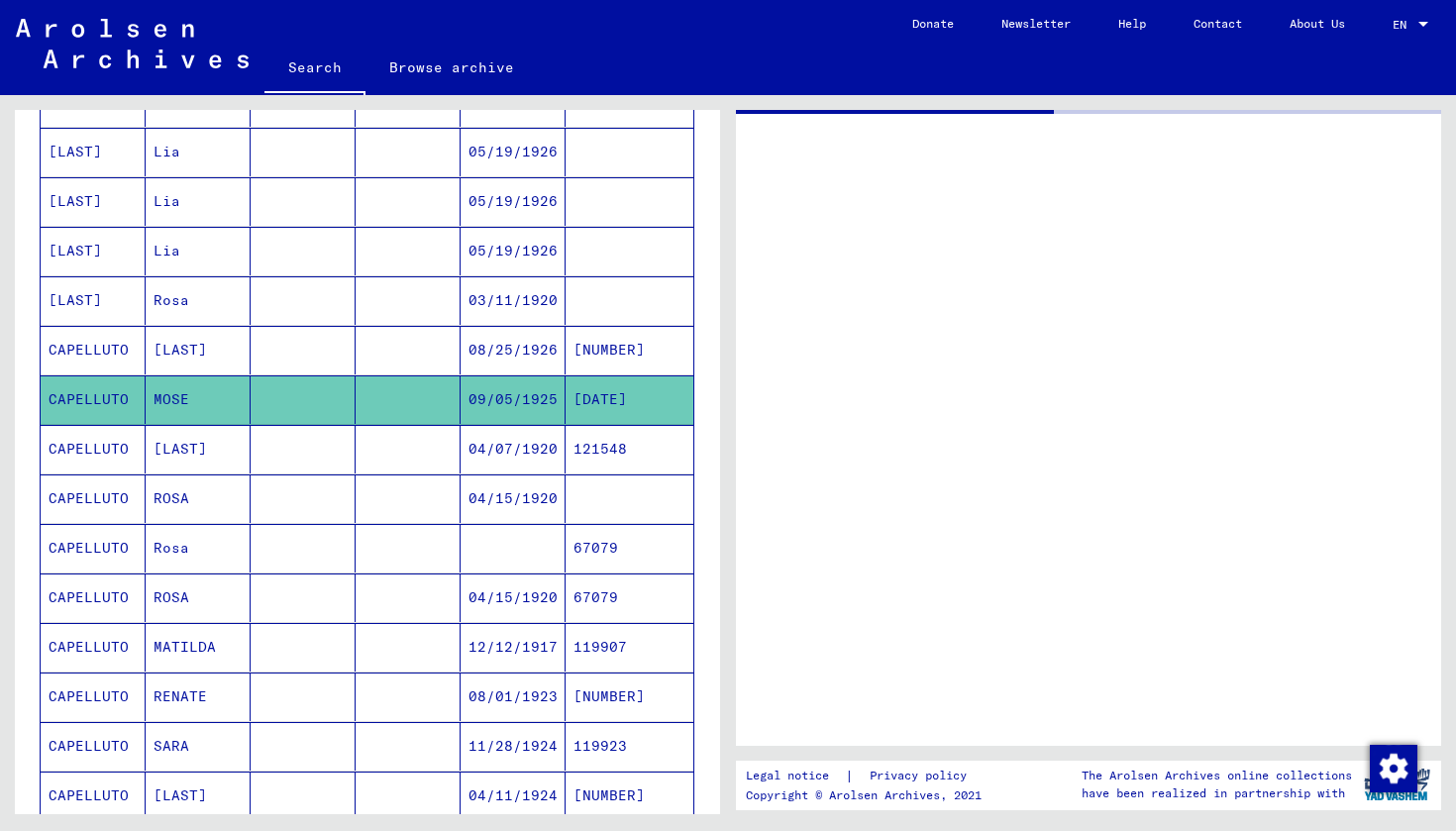 scroll, scrollTop: 418, scrollLeft: 0, axis: vertical 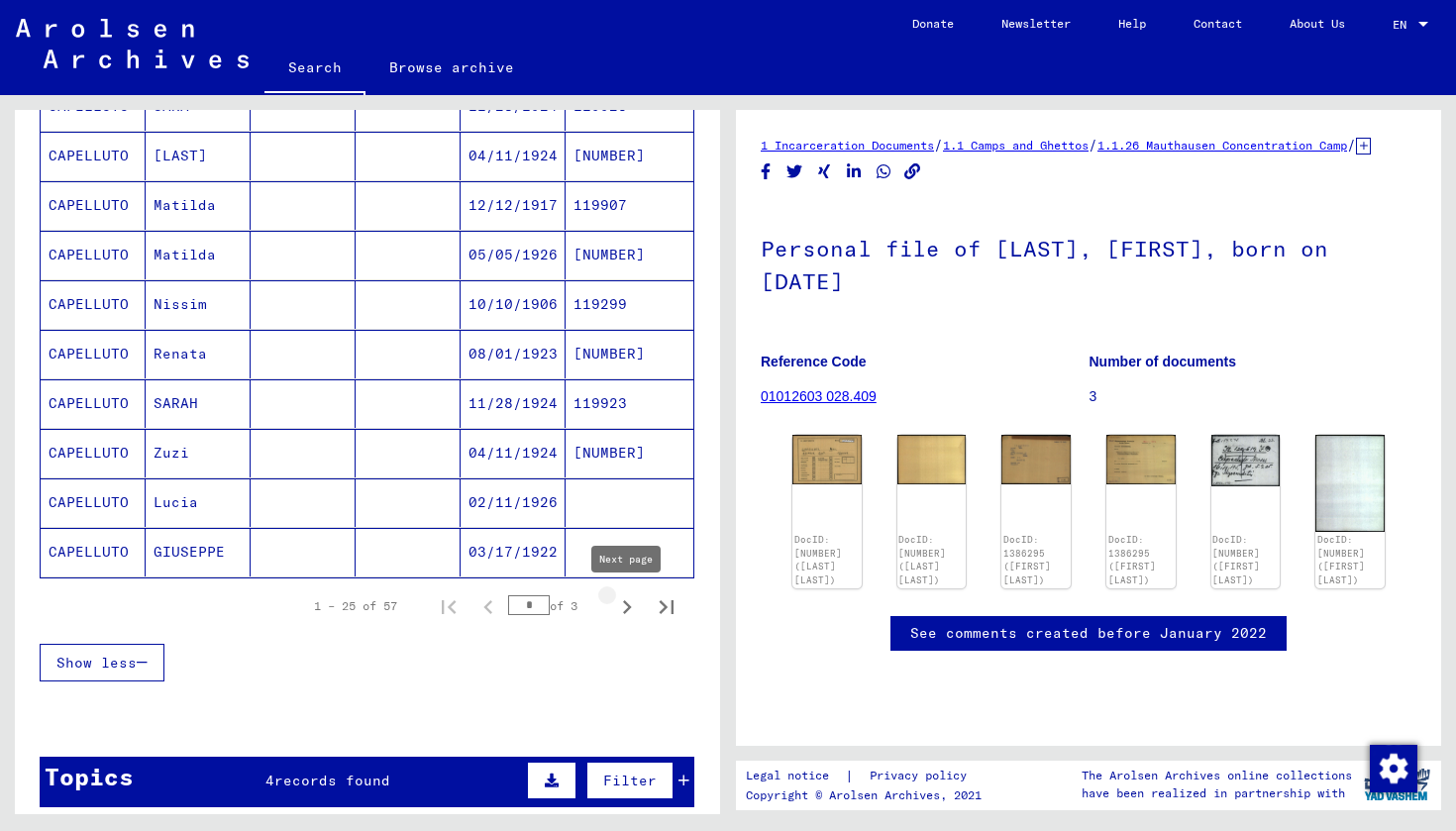 click 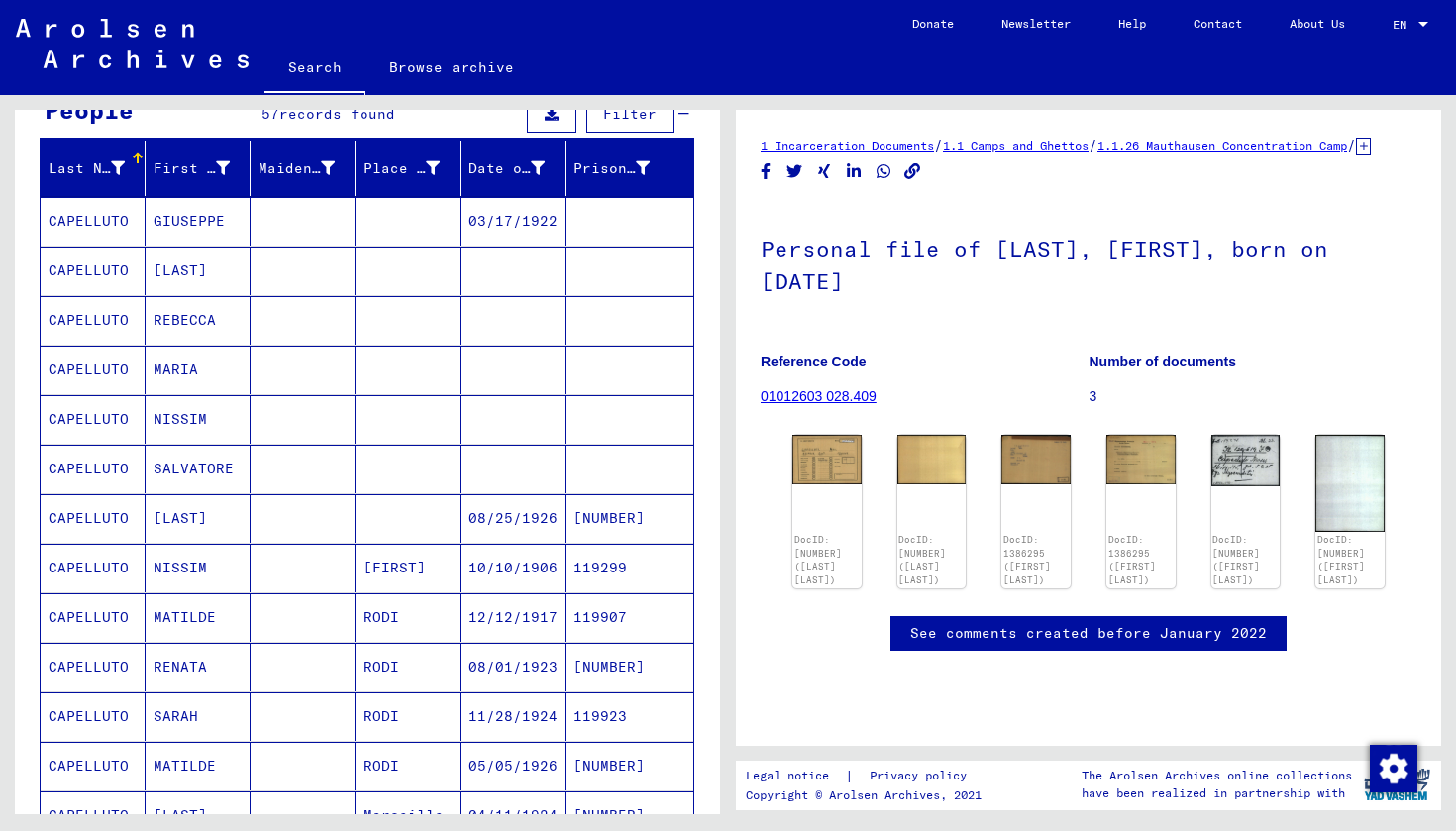 click on "[LAST]" at bounding box center [198, 320] 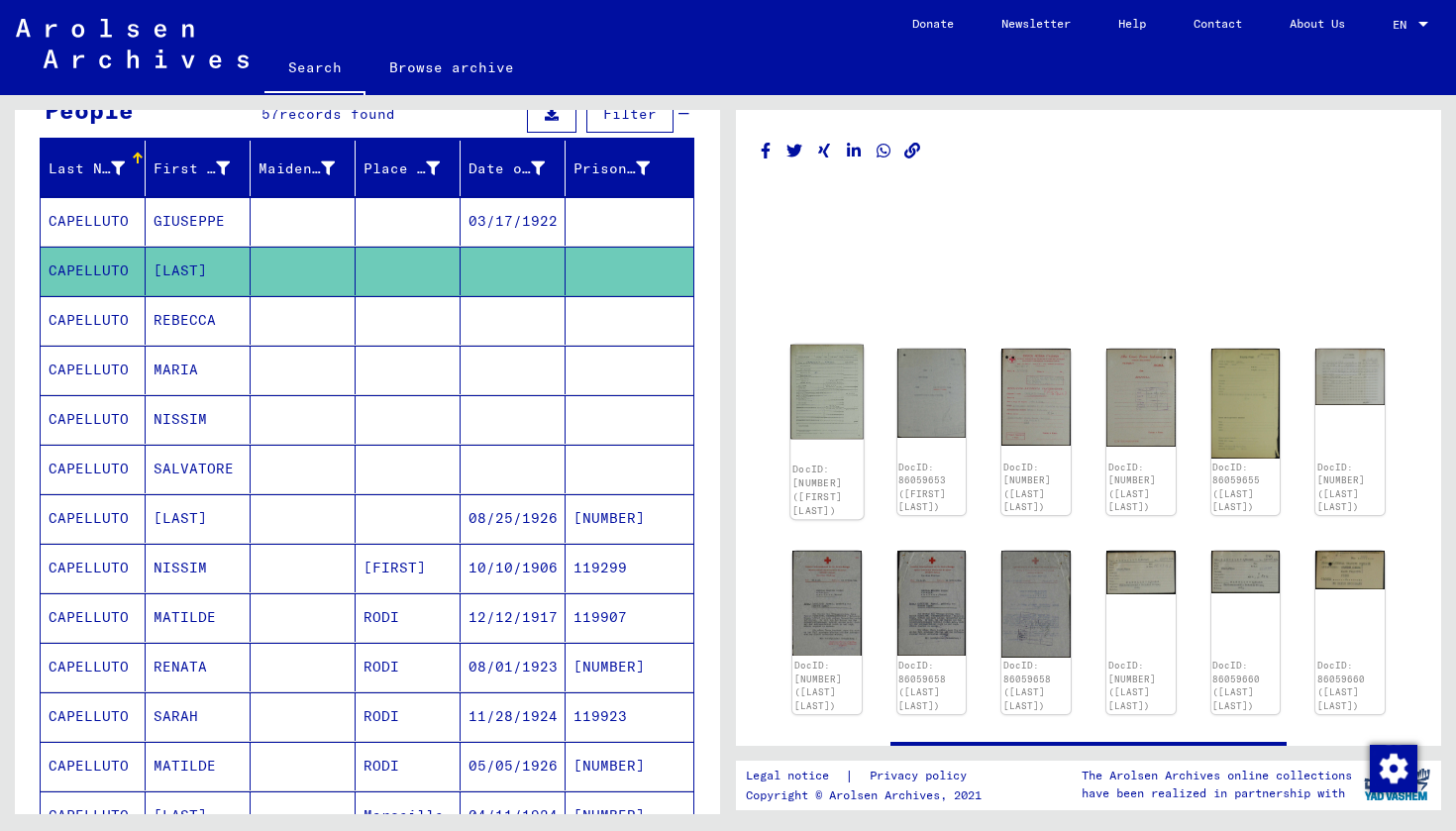 click 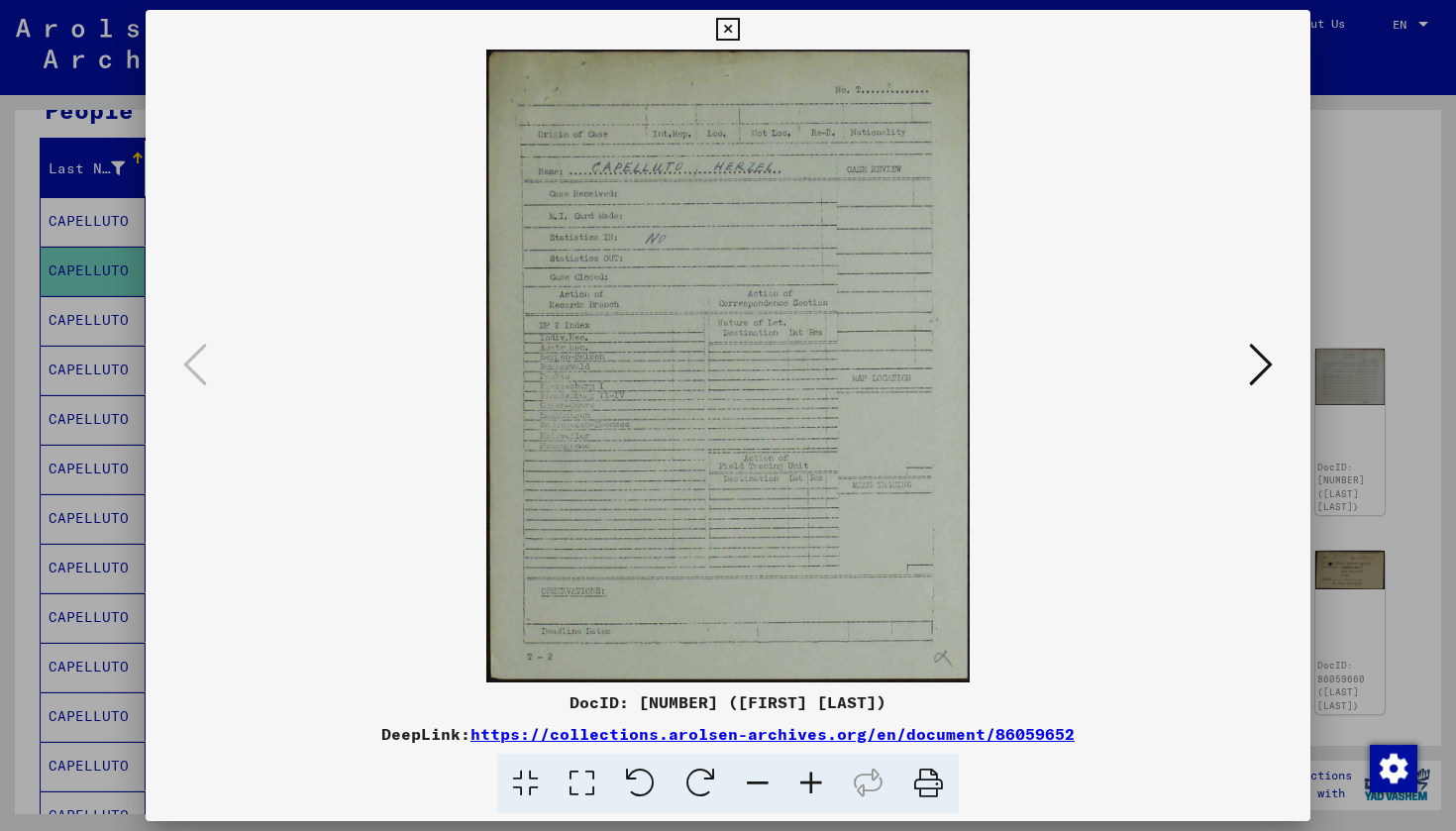 click at bounding box center [1261, 364] 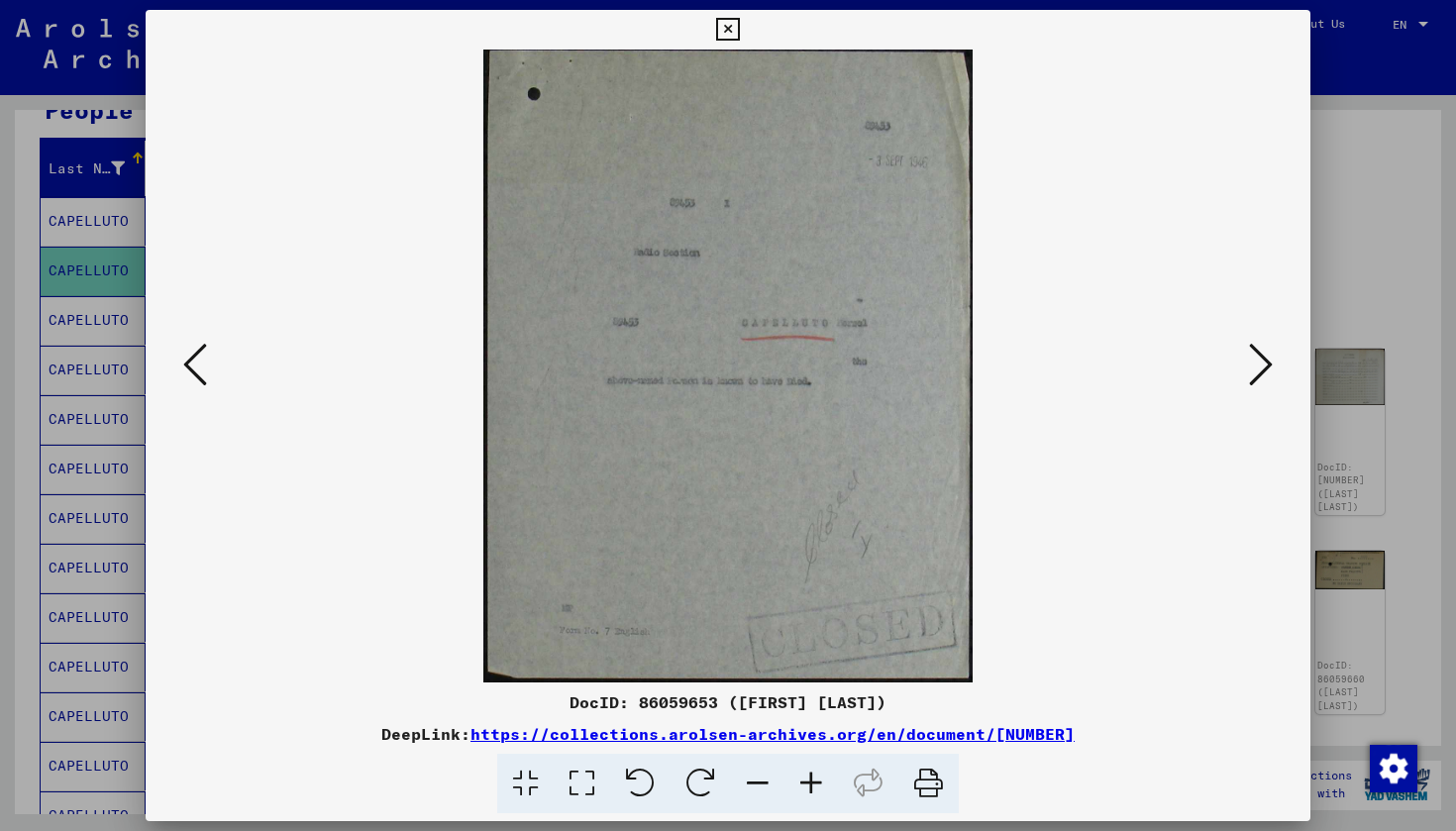click at bounding box center (1261, 364) 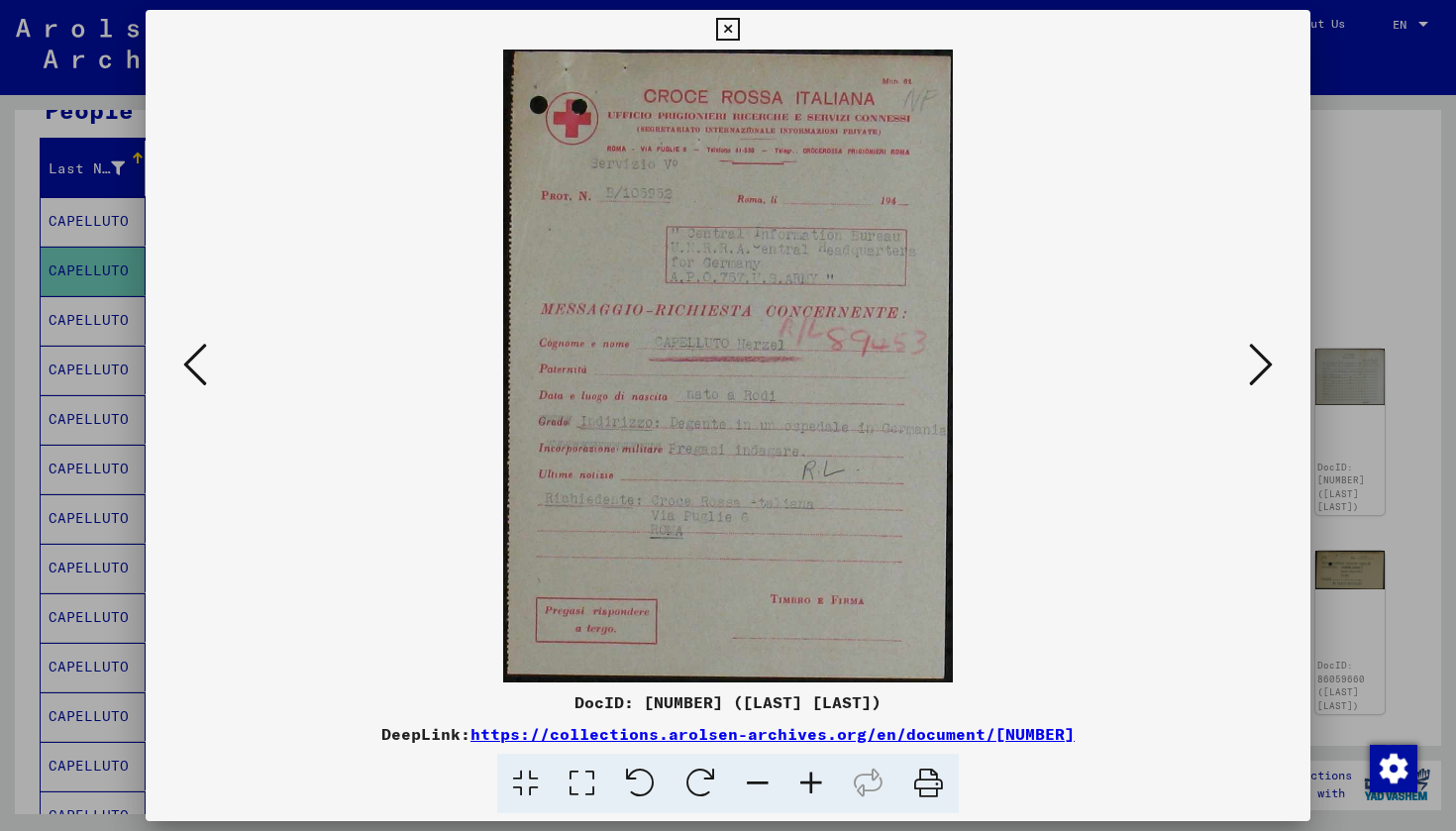 click at bounding box center (1261, 364) 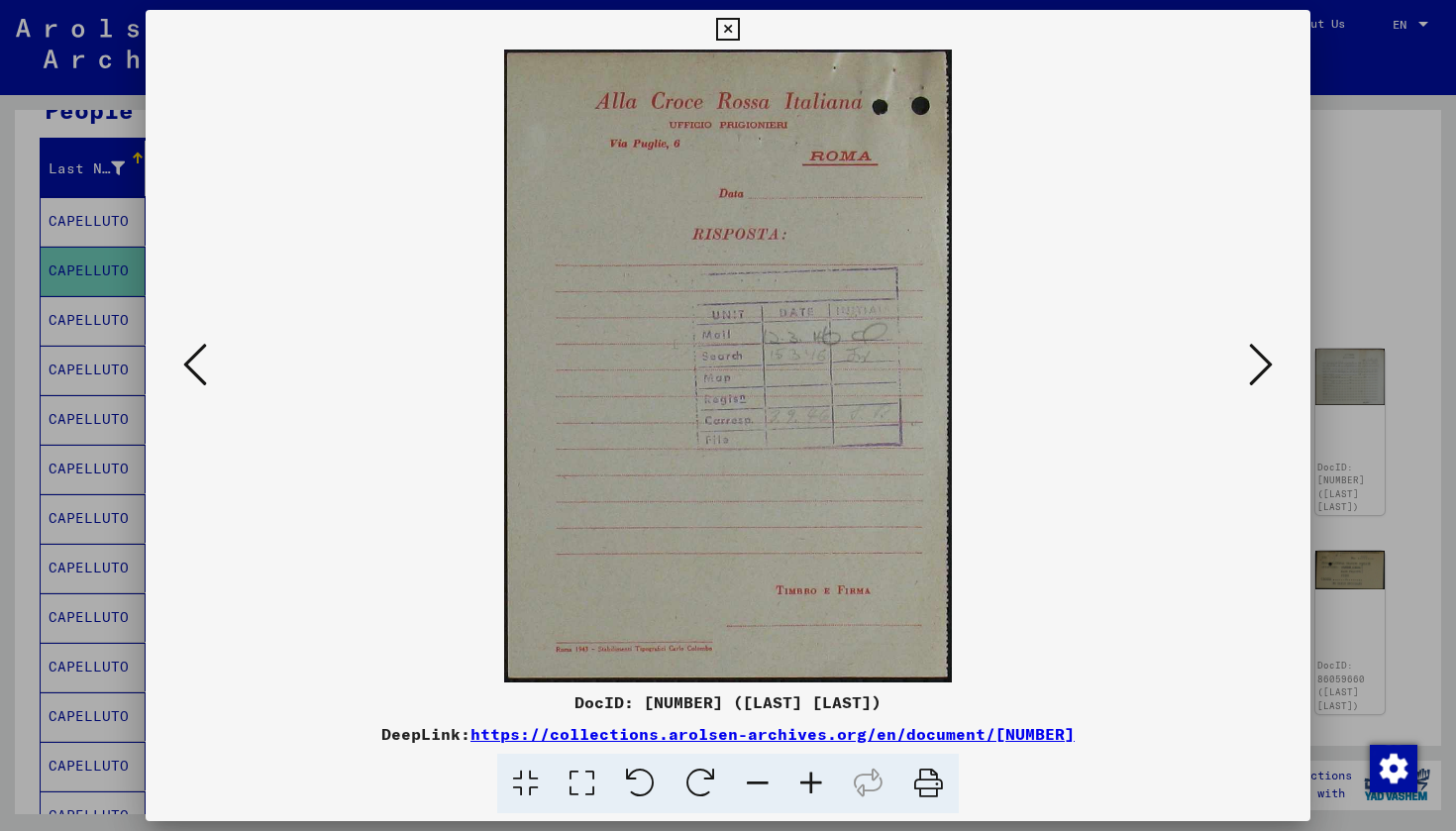 click at bounding box center (1261, 364) 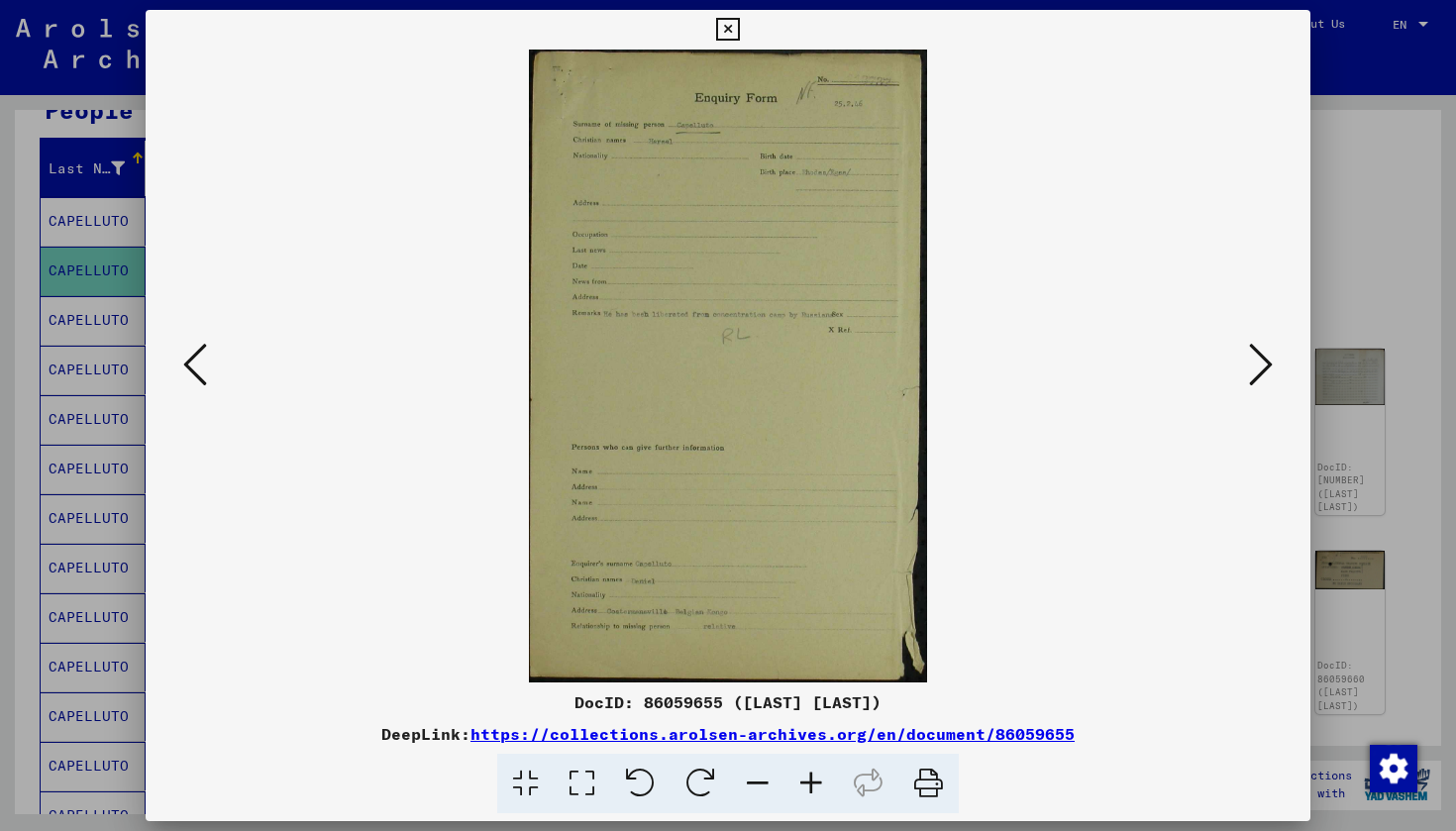 click at bounding box center (1261, 364) 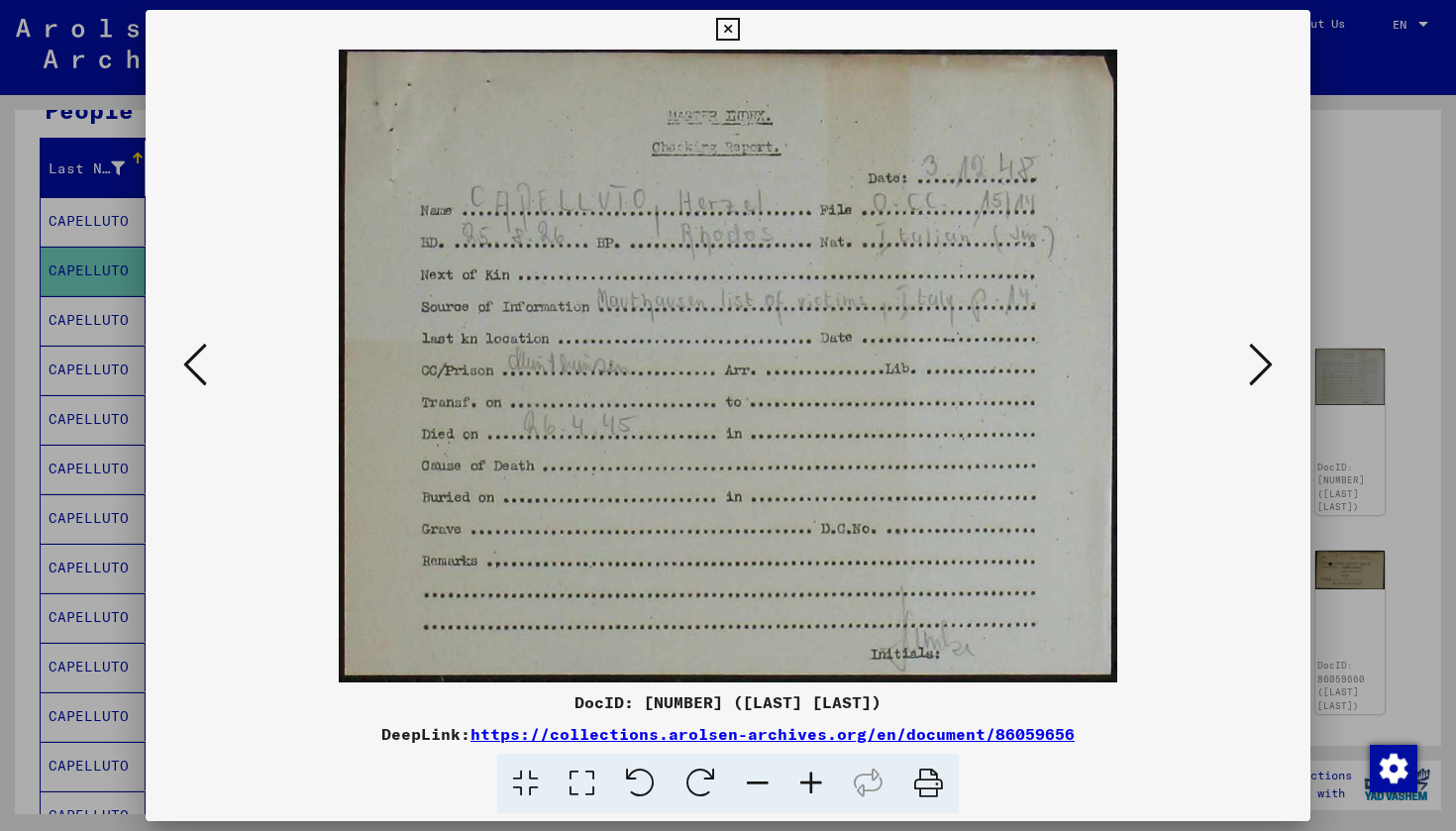 click at bounding box center (1261, 364) 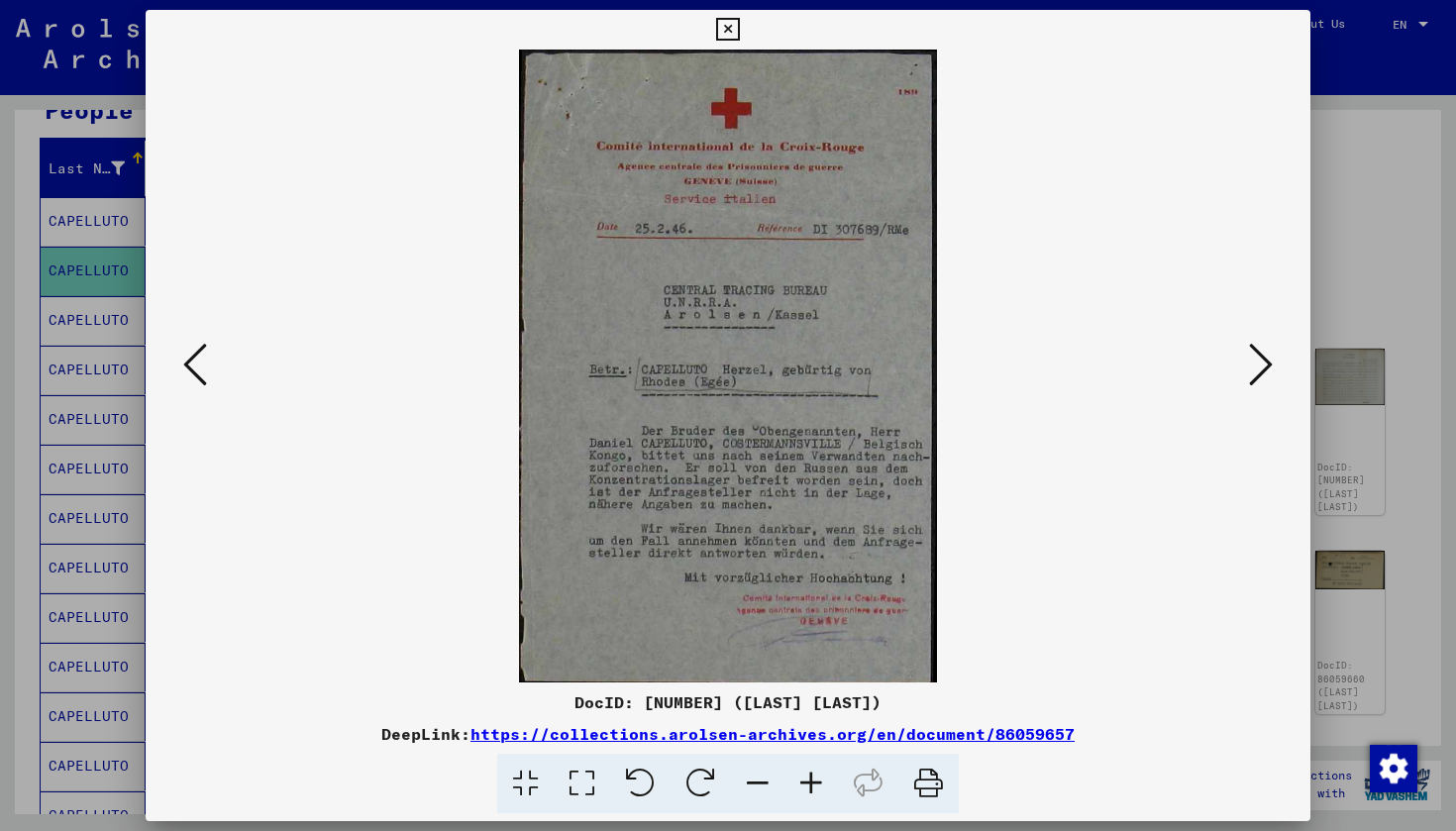 scroll, scrollTop: 0, scrollLeft: 0, axis: both 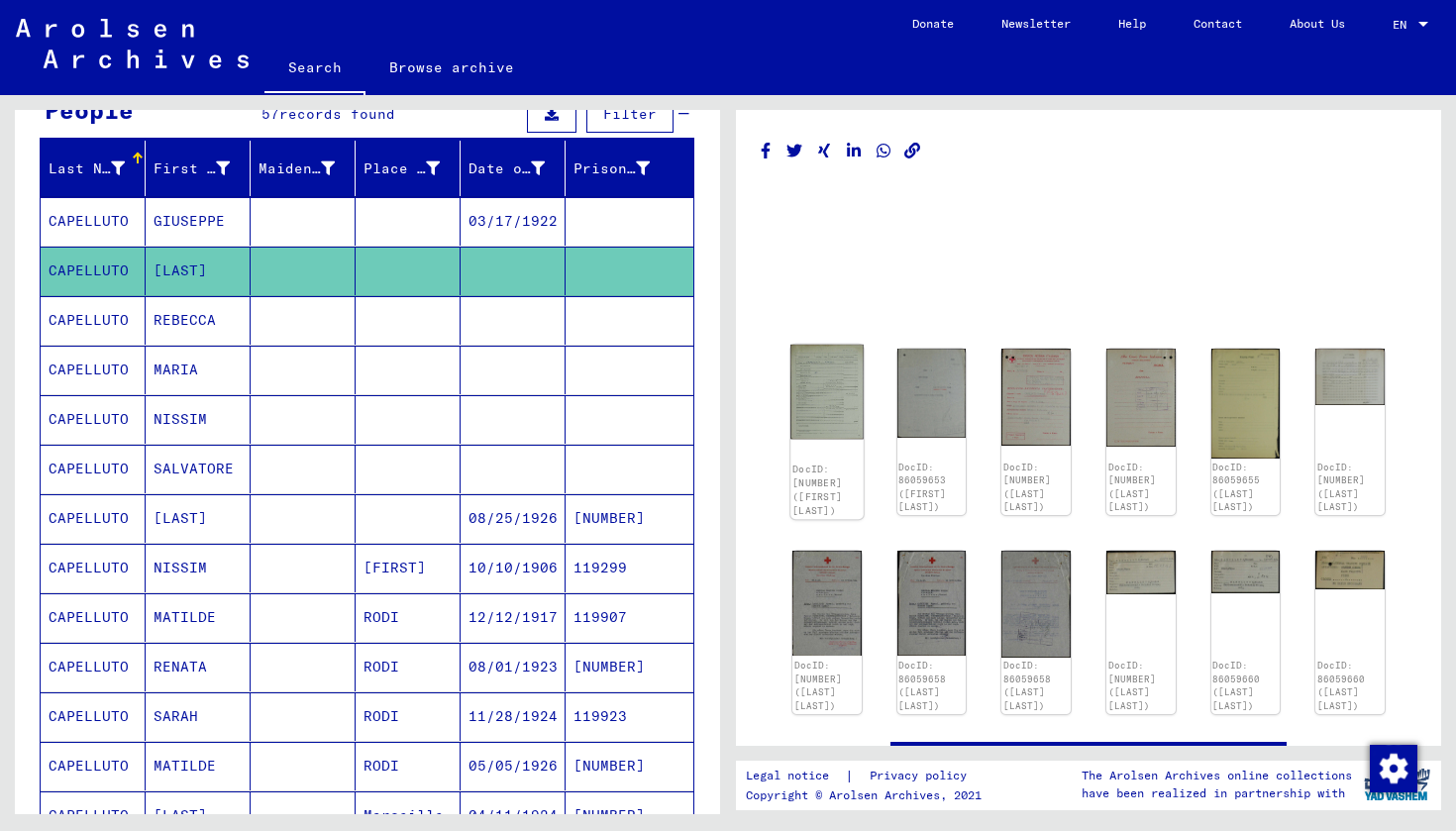 click 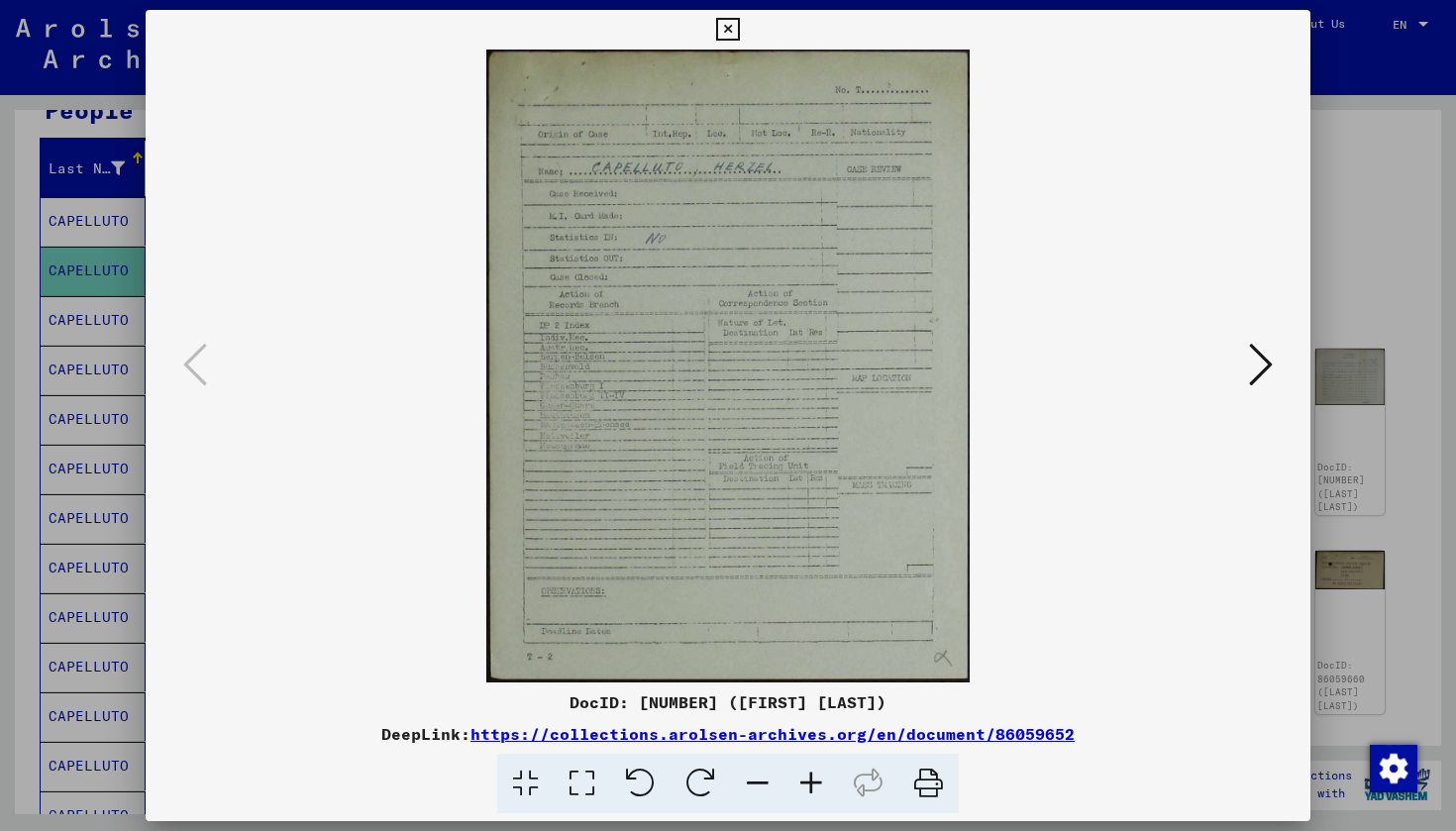 click at bounding box center (1261, 364) 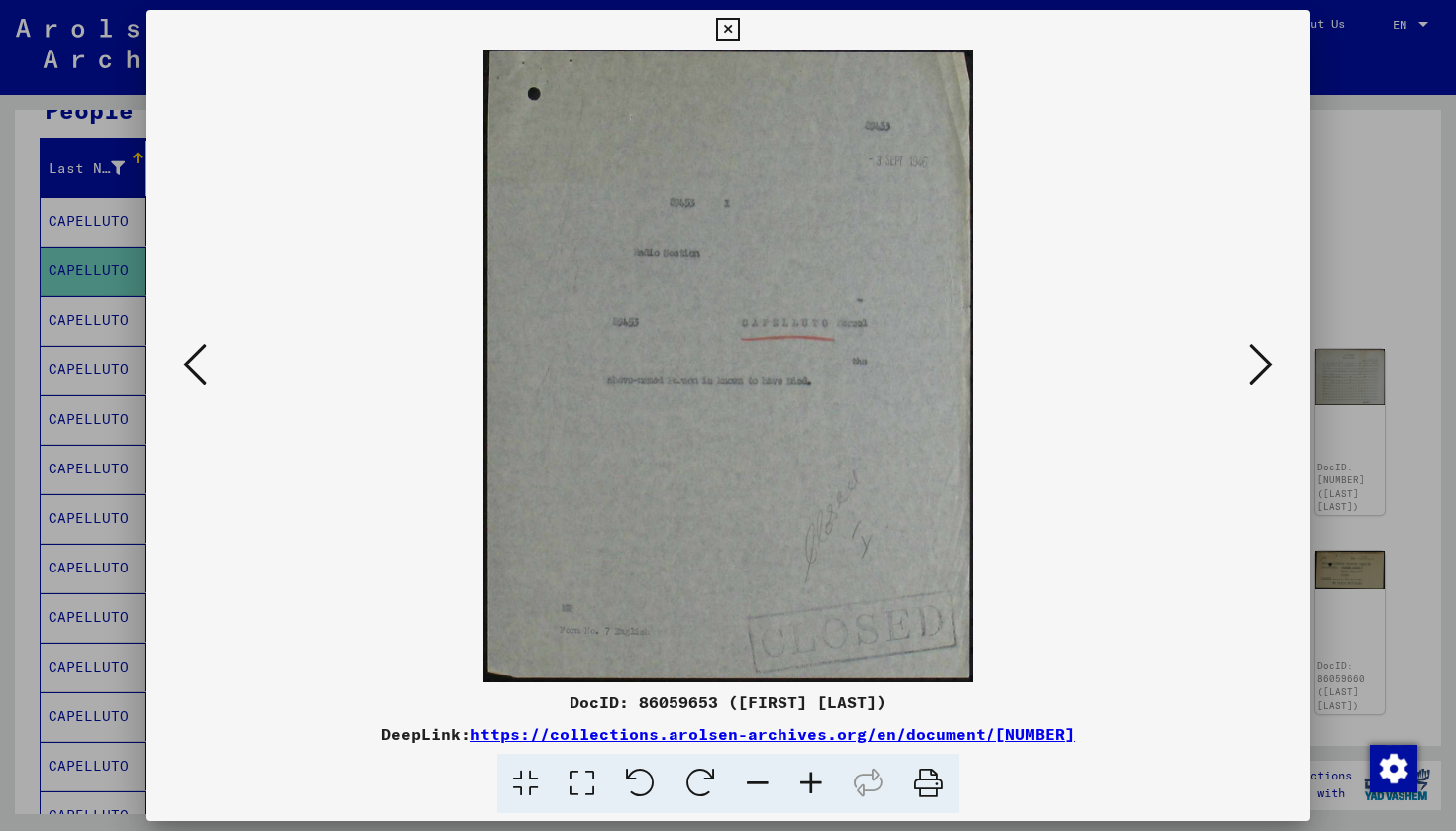 click at bounding box center [1261, 364] 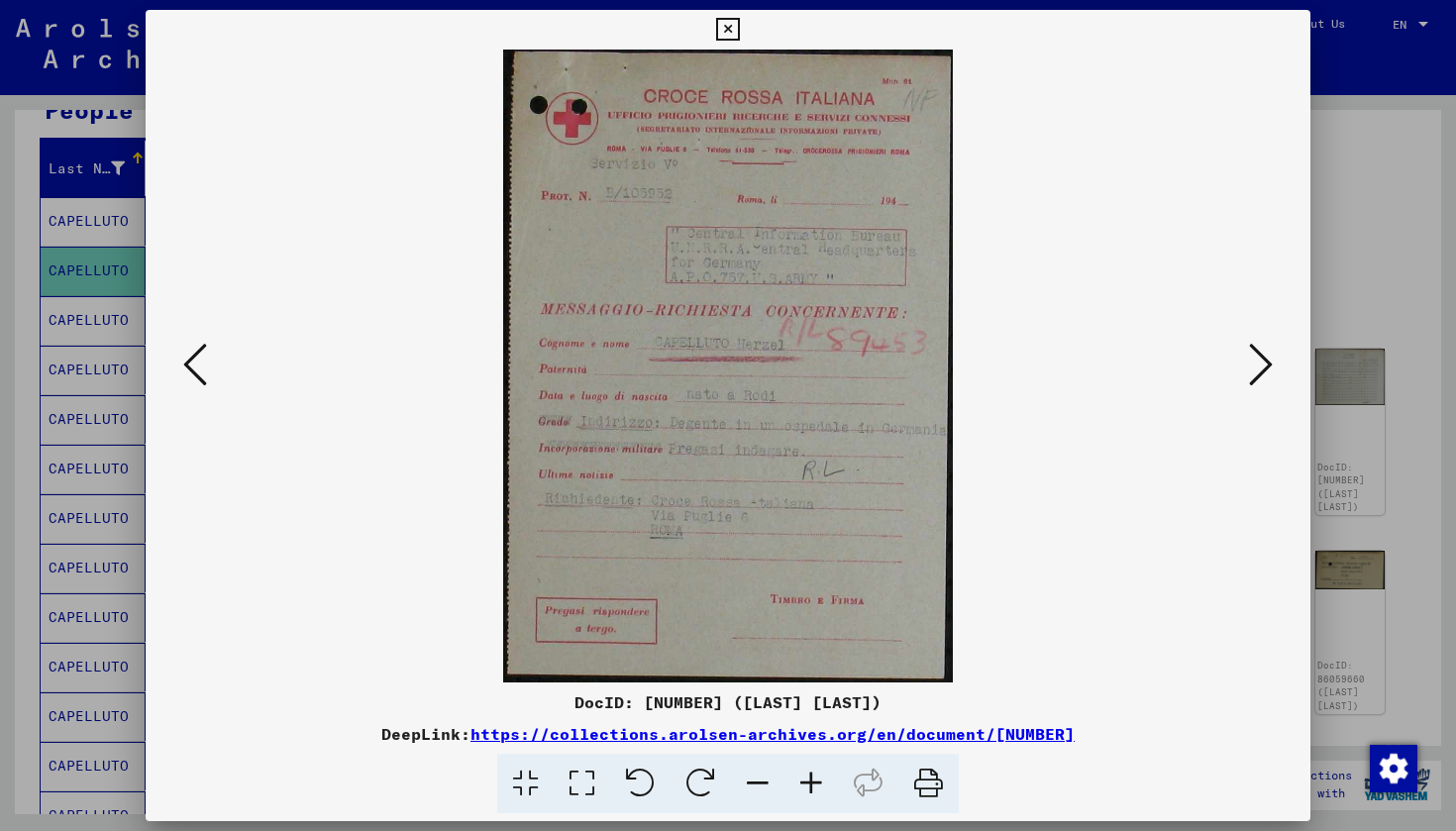 click at bounding box center (1261, 364) 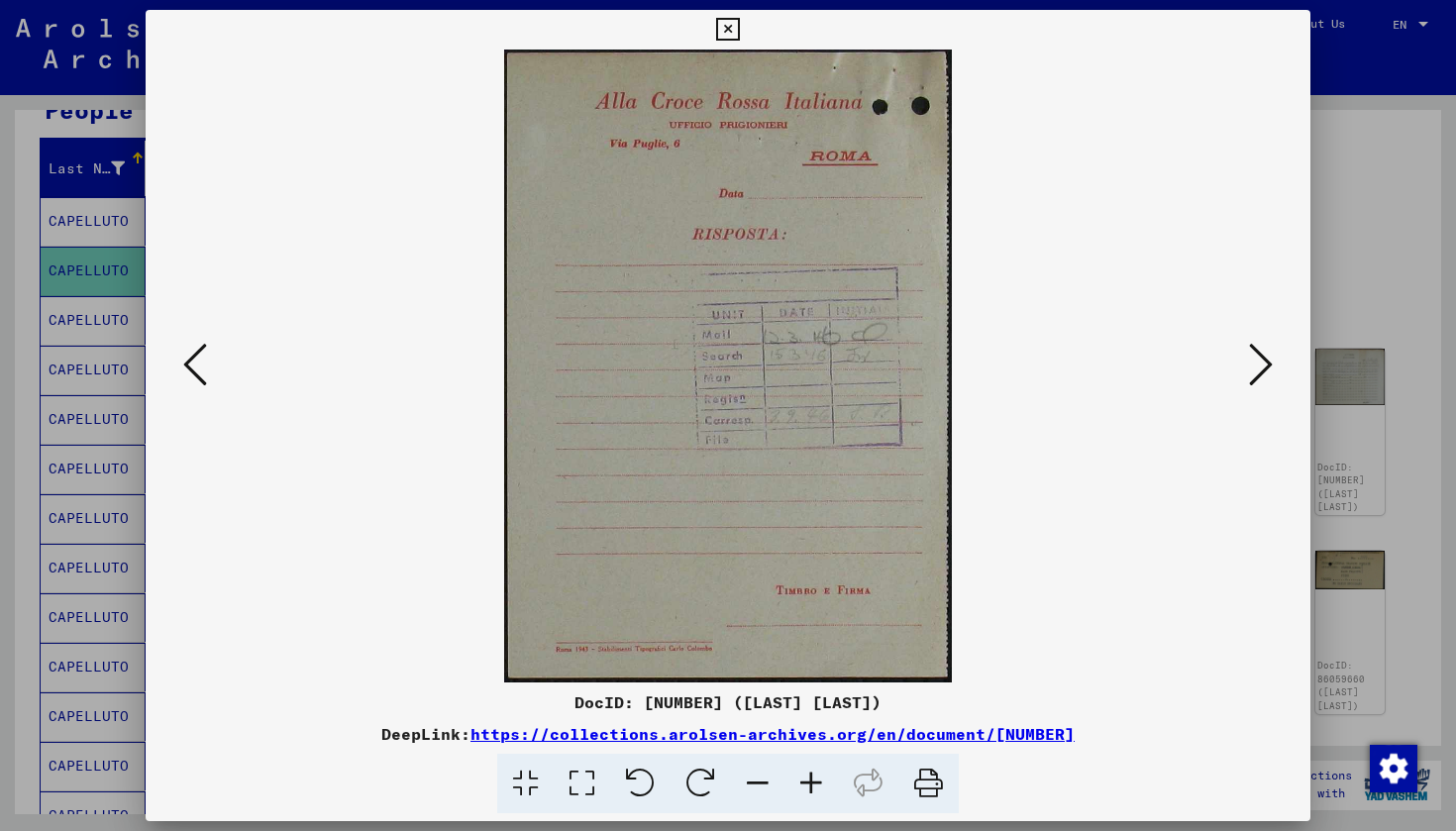click at bounding box center (1261, 364) 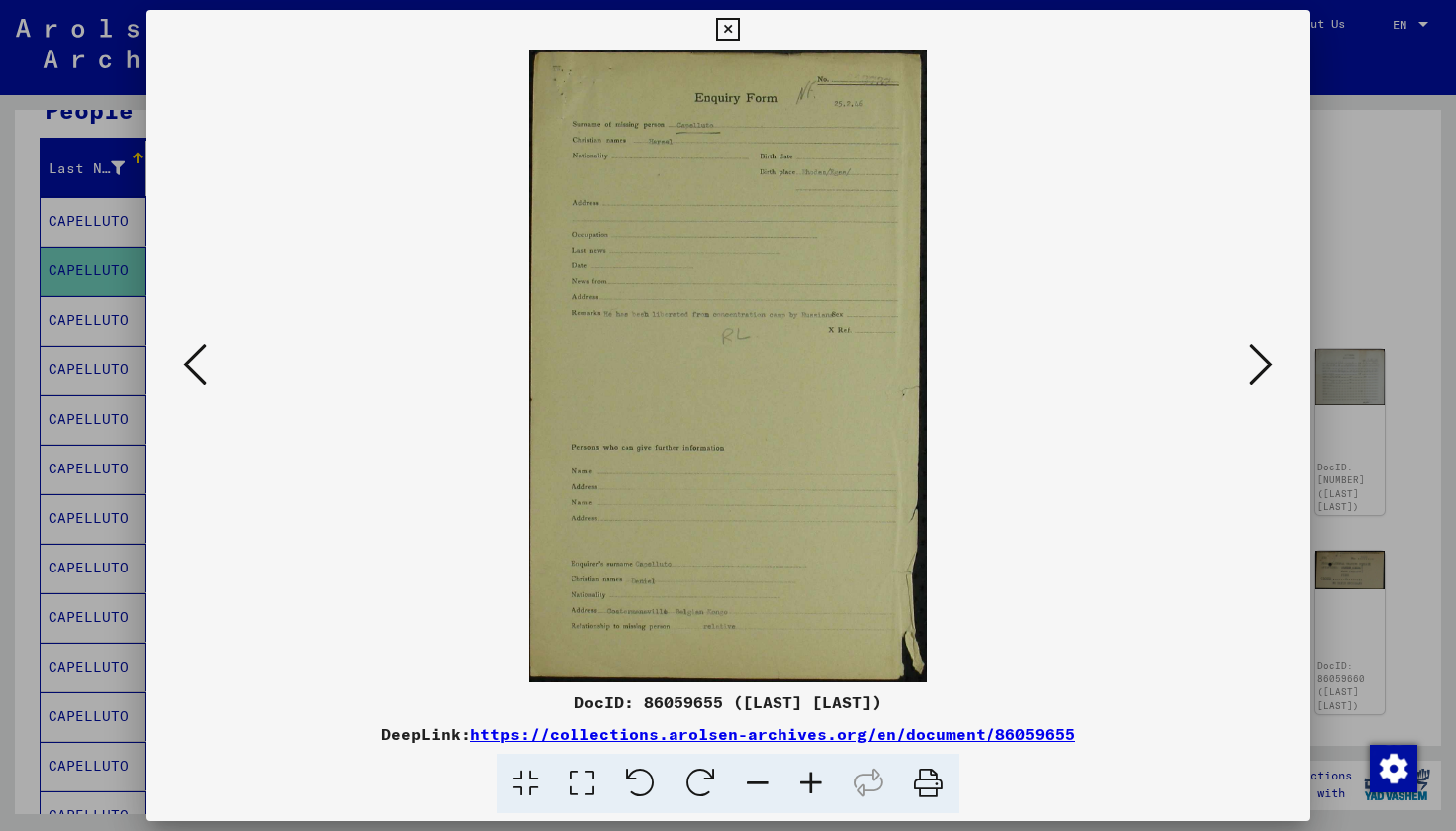 click at bounding box center [1261, 364] 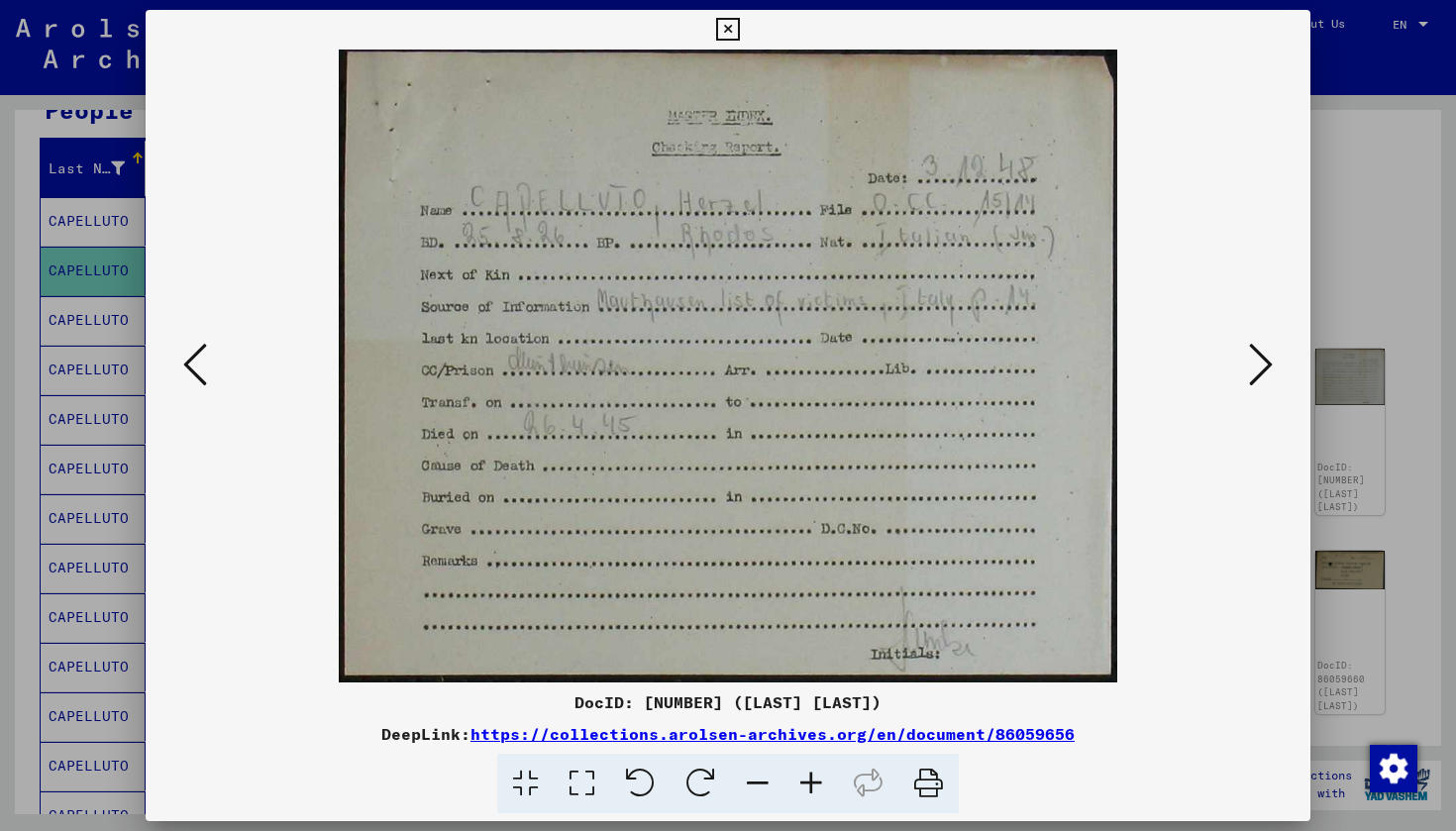 click at bounding box center (1261, 364) 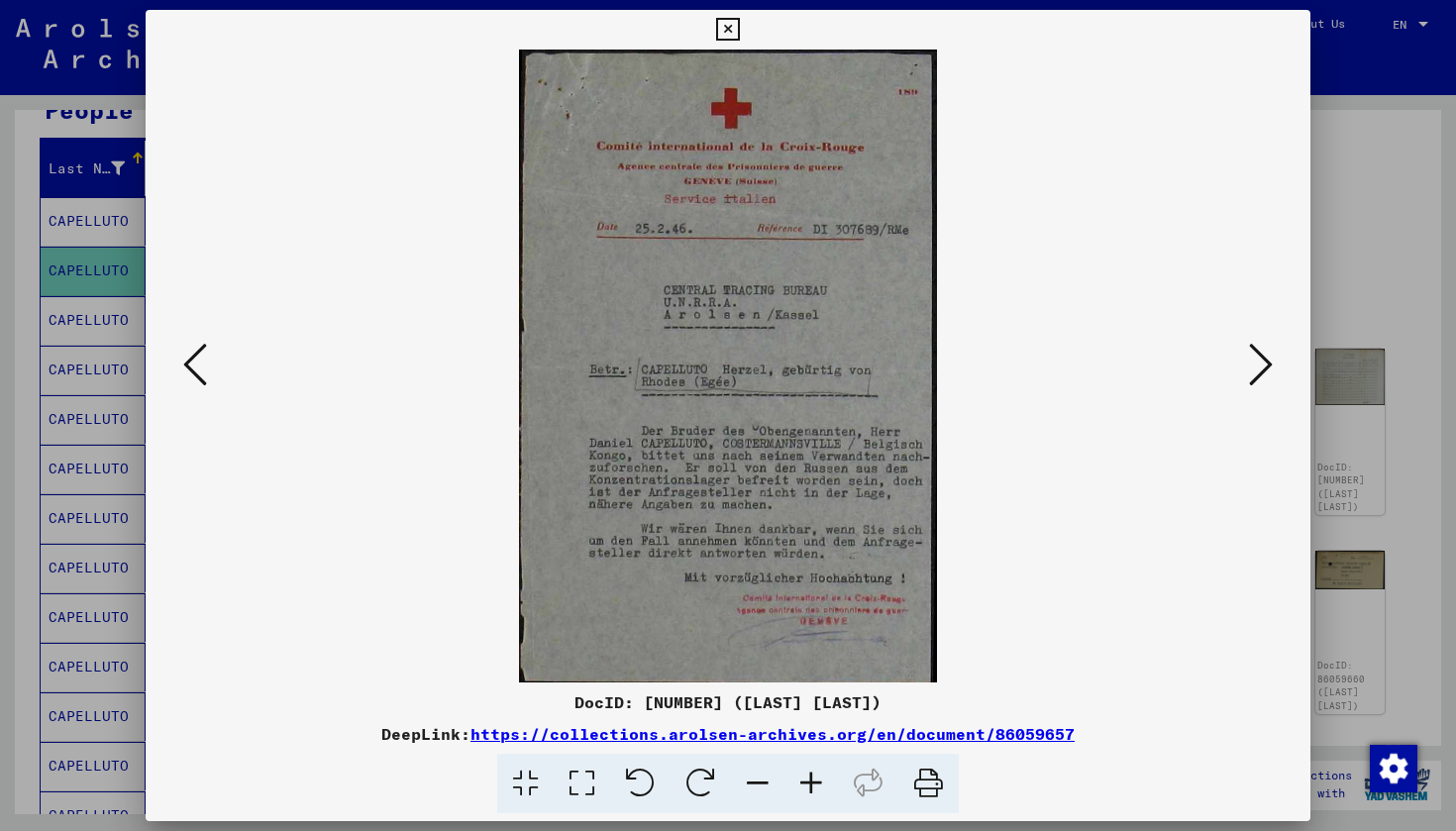 click at bounding box center [1261, 364] 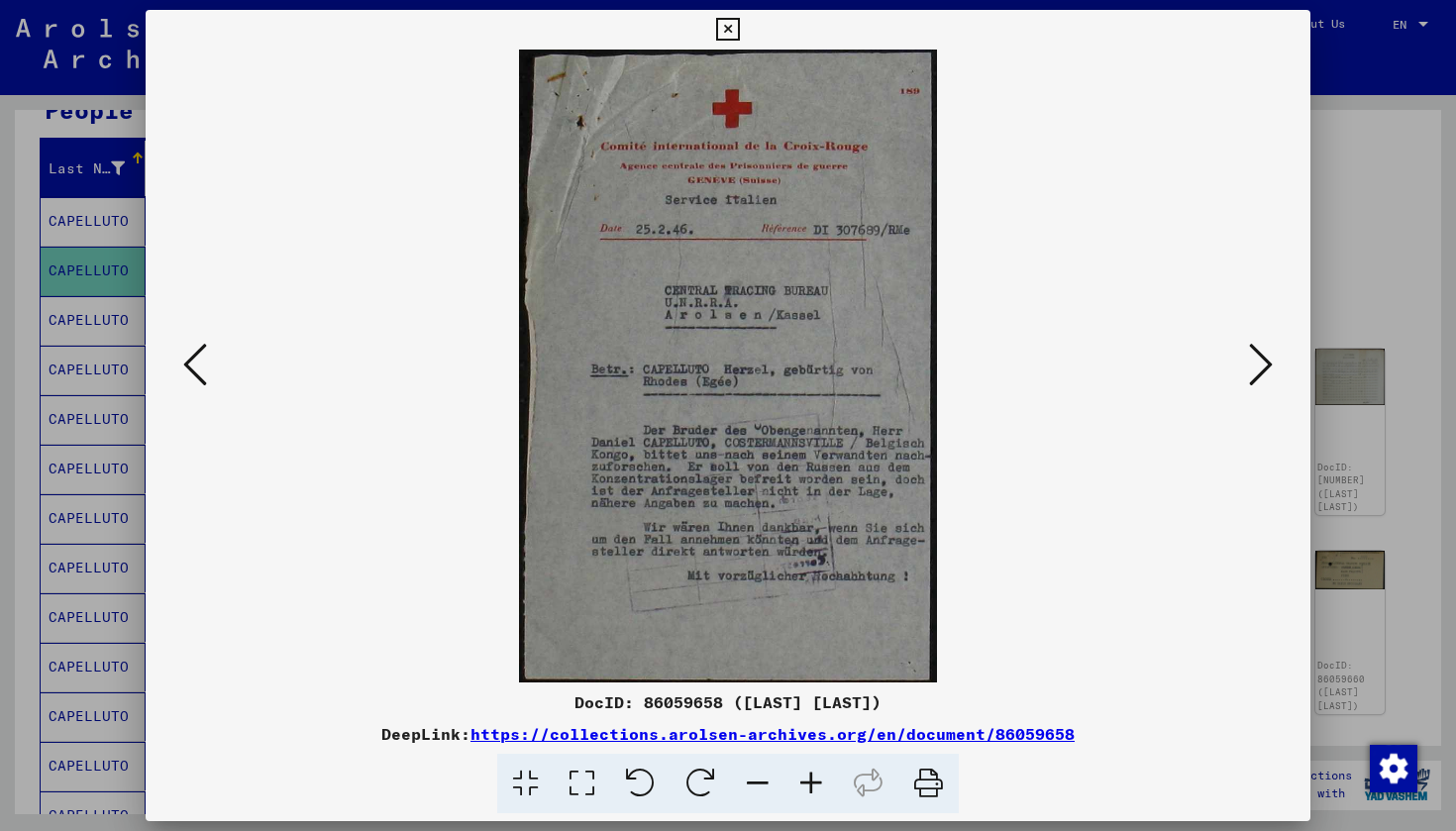 click at bounding box center [195, 364] 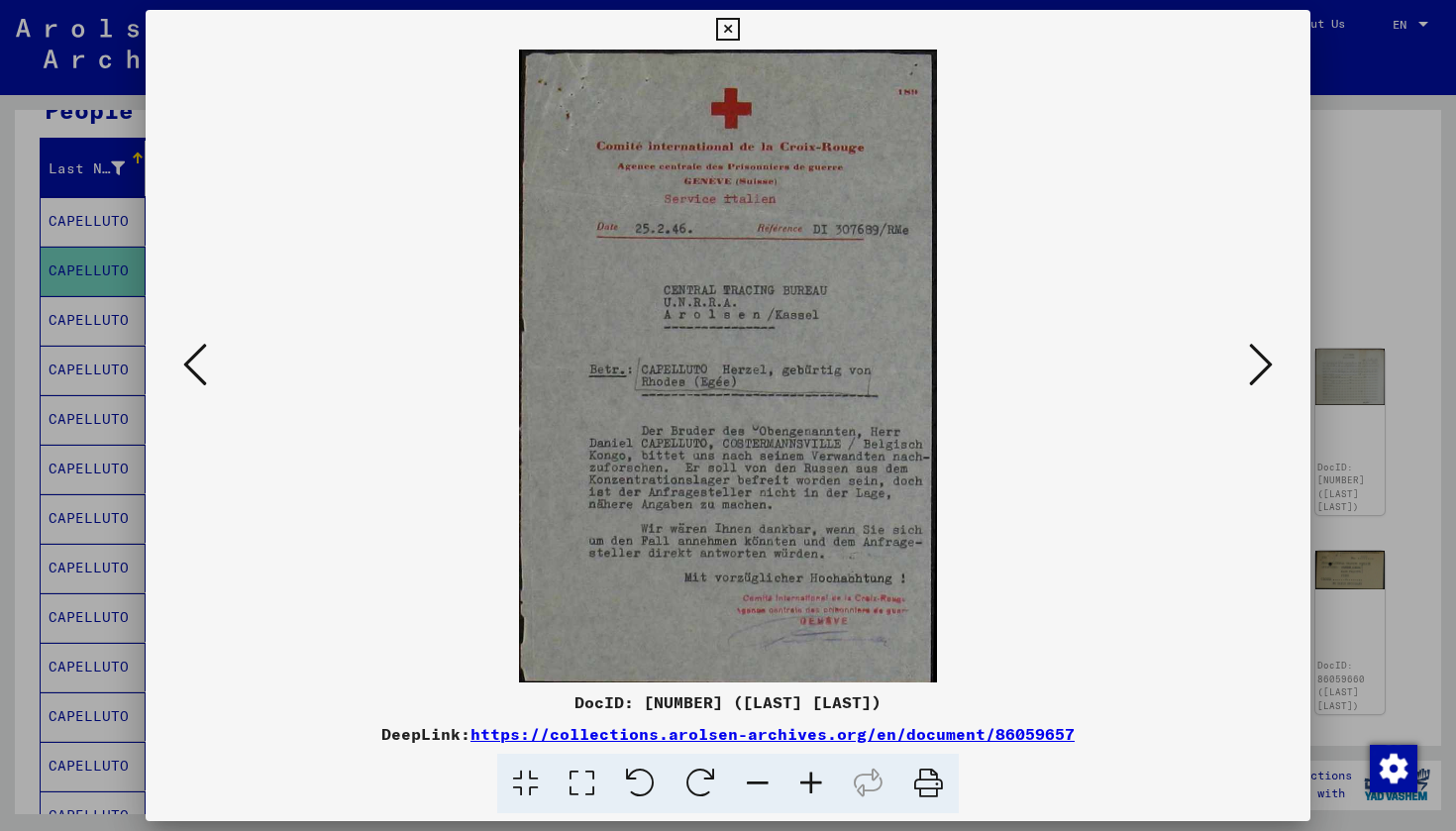 click at bounding box center [728, 365] 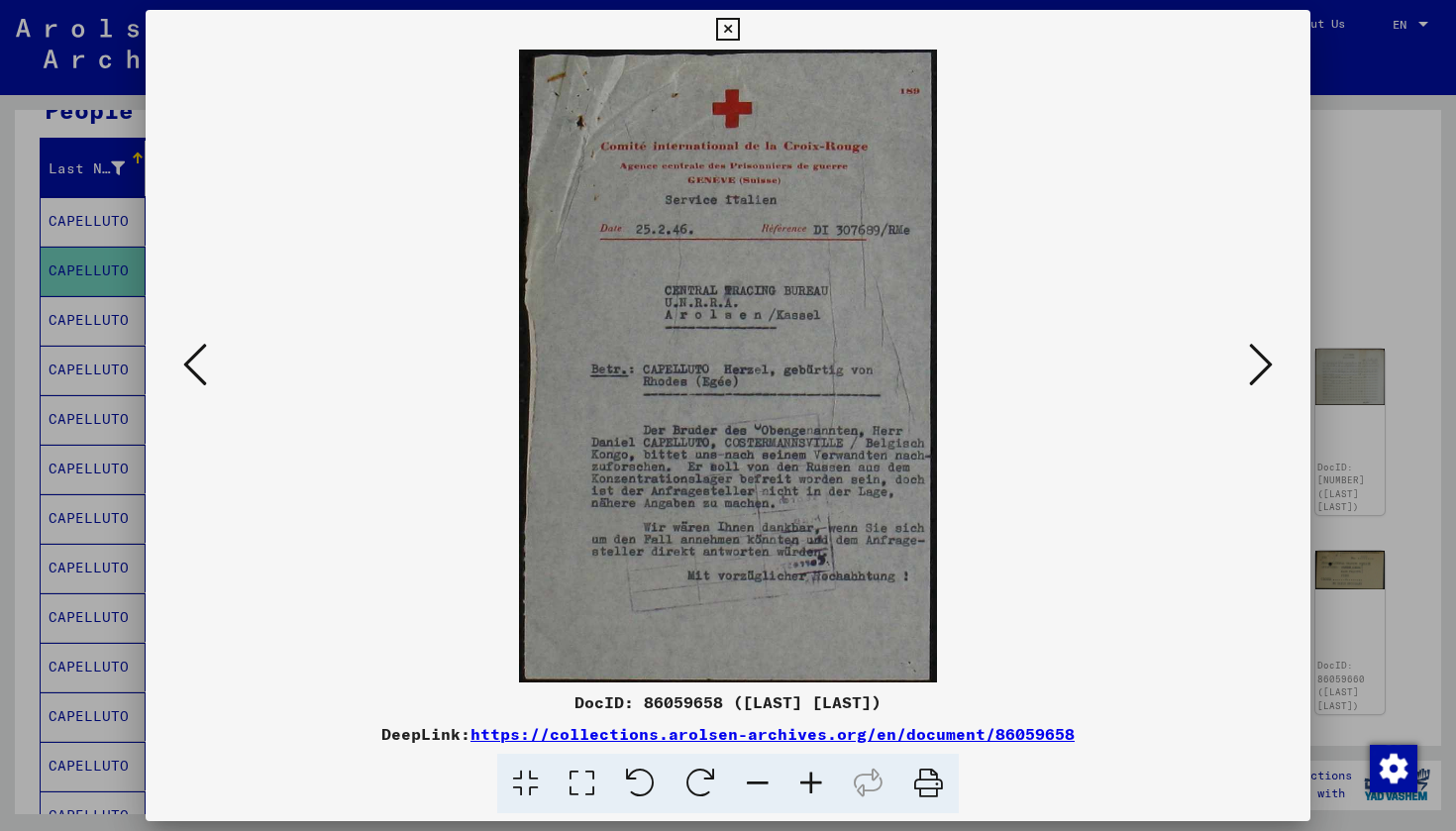 click at bounding box center (1261, 364) 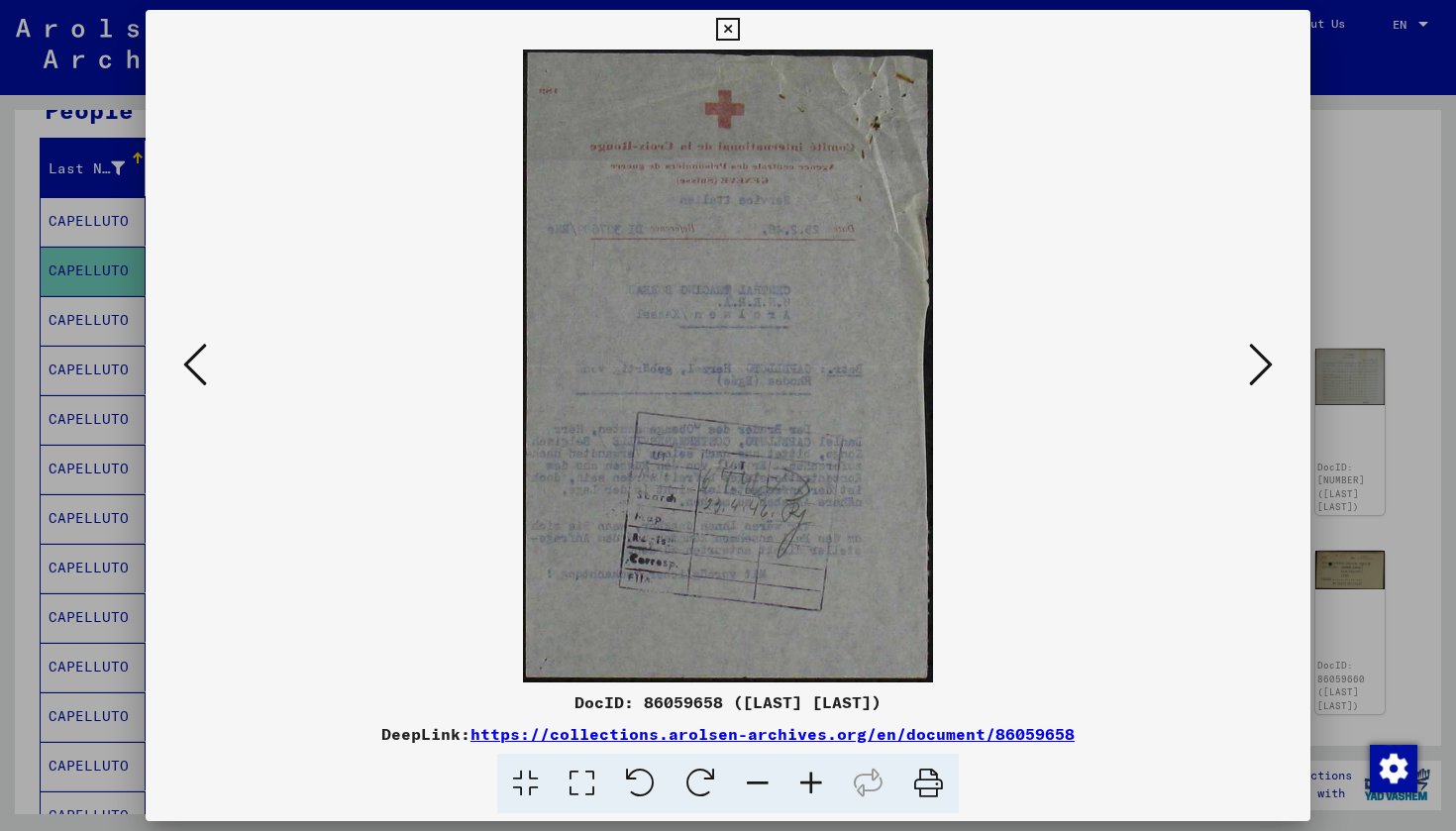 click at bounding box center [1261, 364] 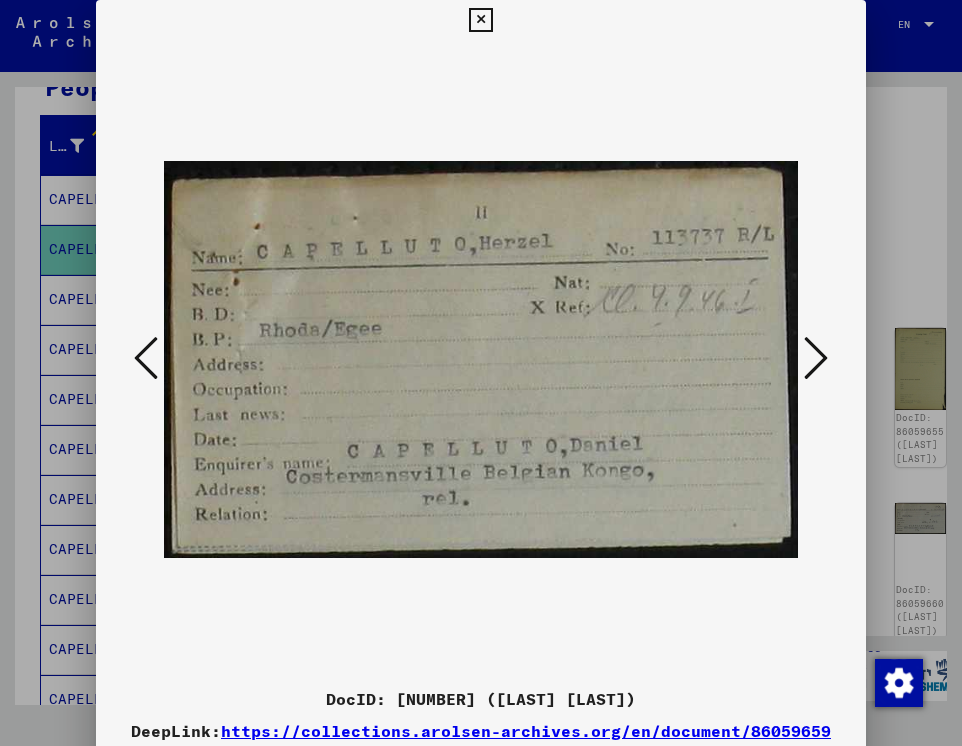 click at bounding box center [816, 358] 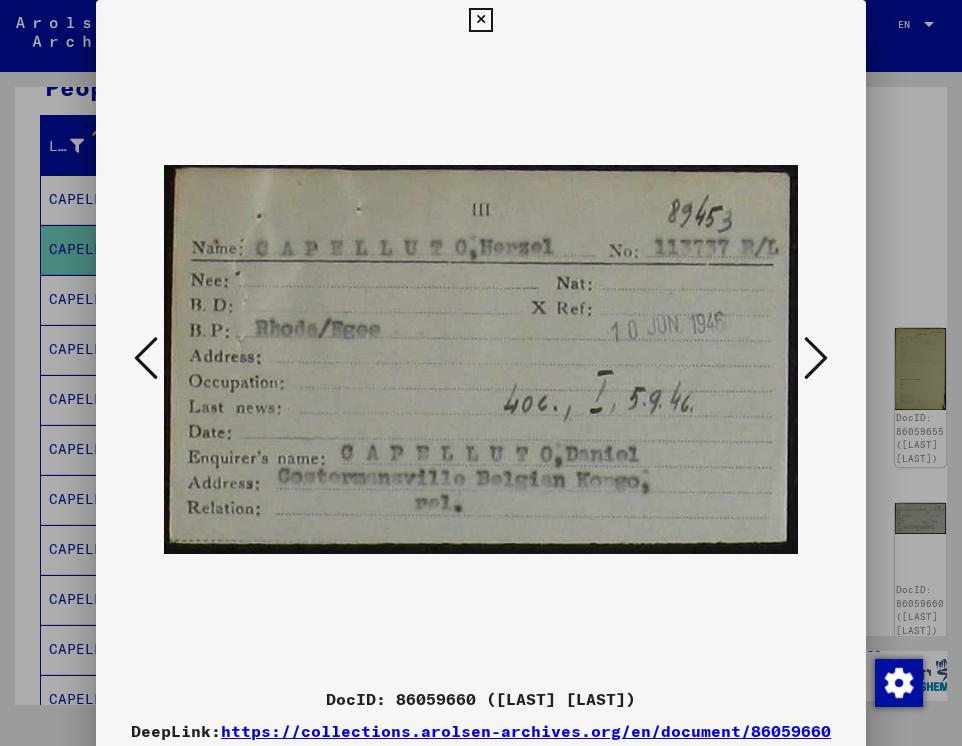click at bounding box center (816, 358) 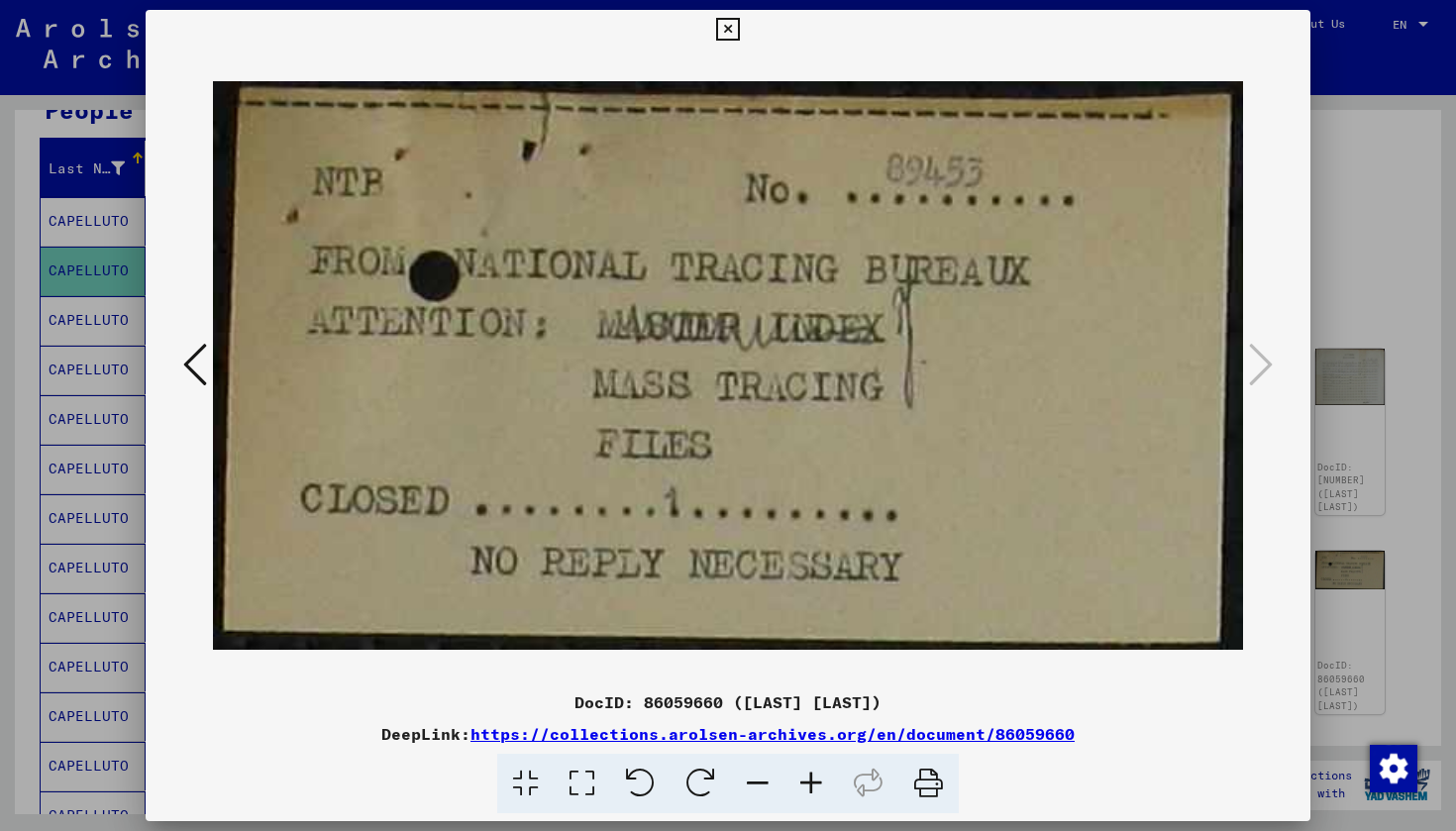 click at bounding box center [727, 30] 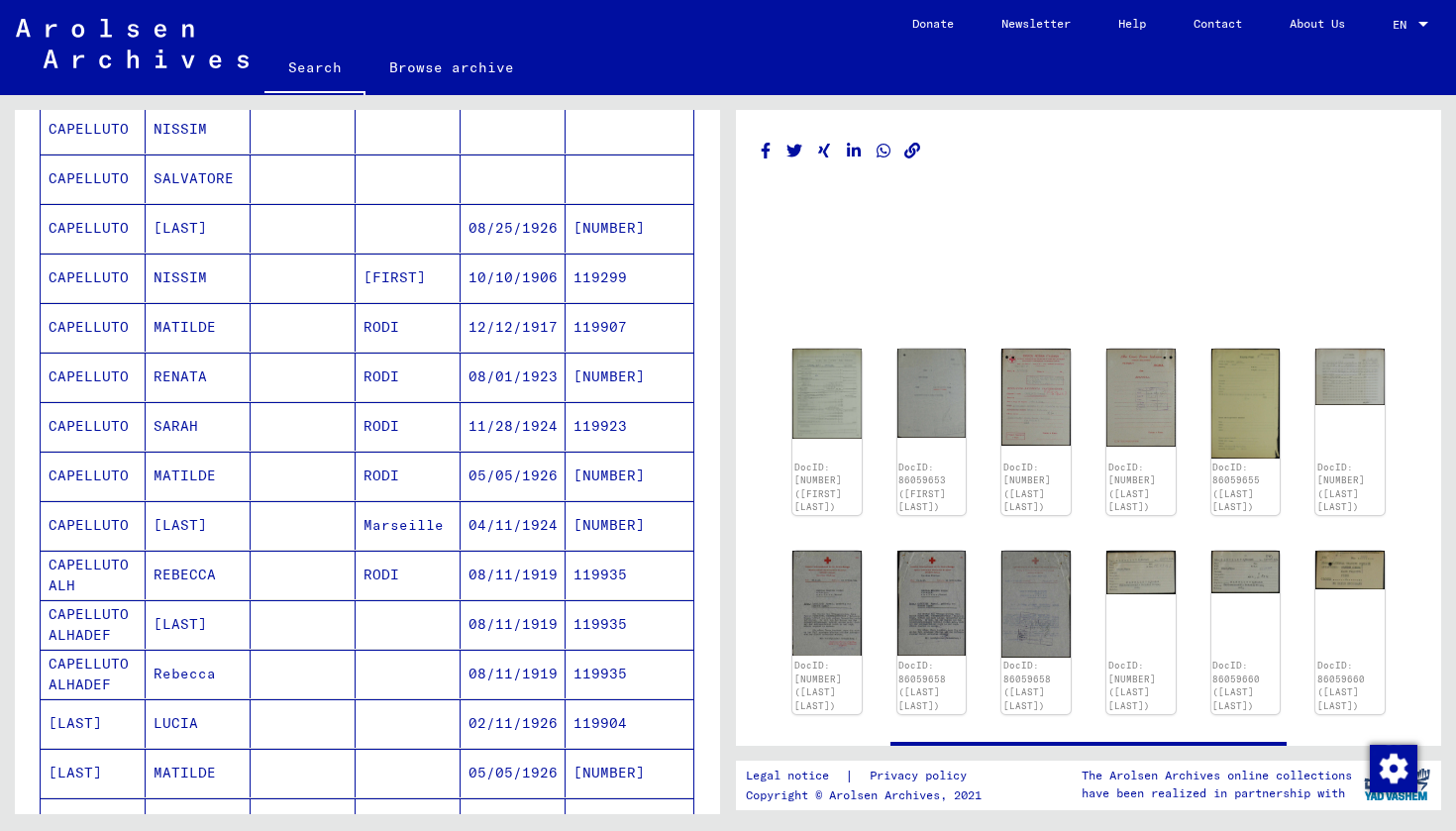 scroll, scrollTop: 450, scrollLeft: 0, axis: vertical 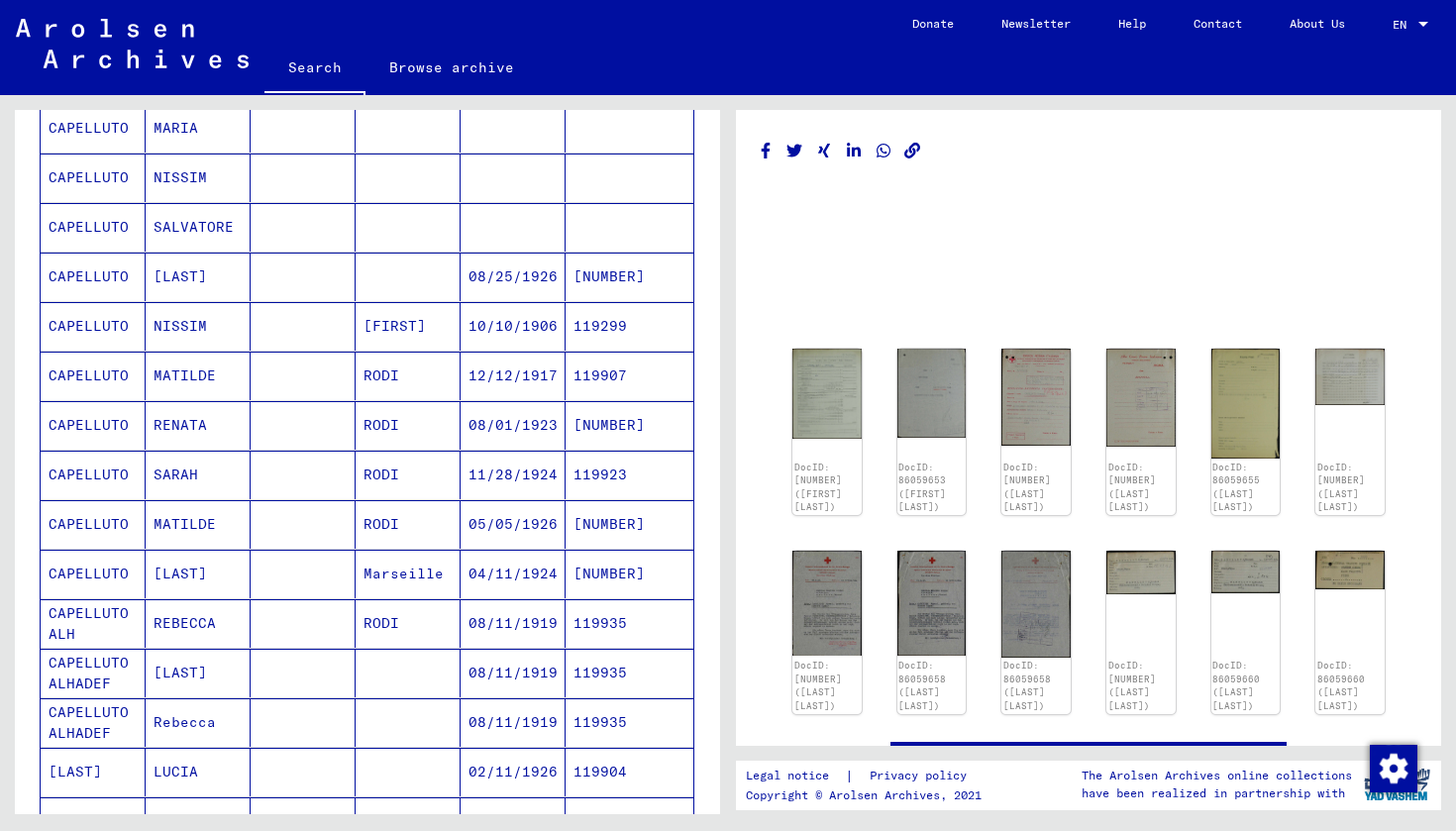 click on "[LAST]" at bounding box center (198, 326) 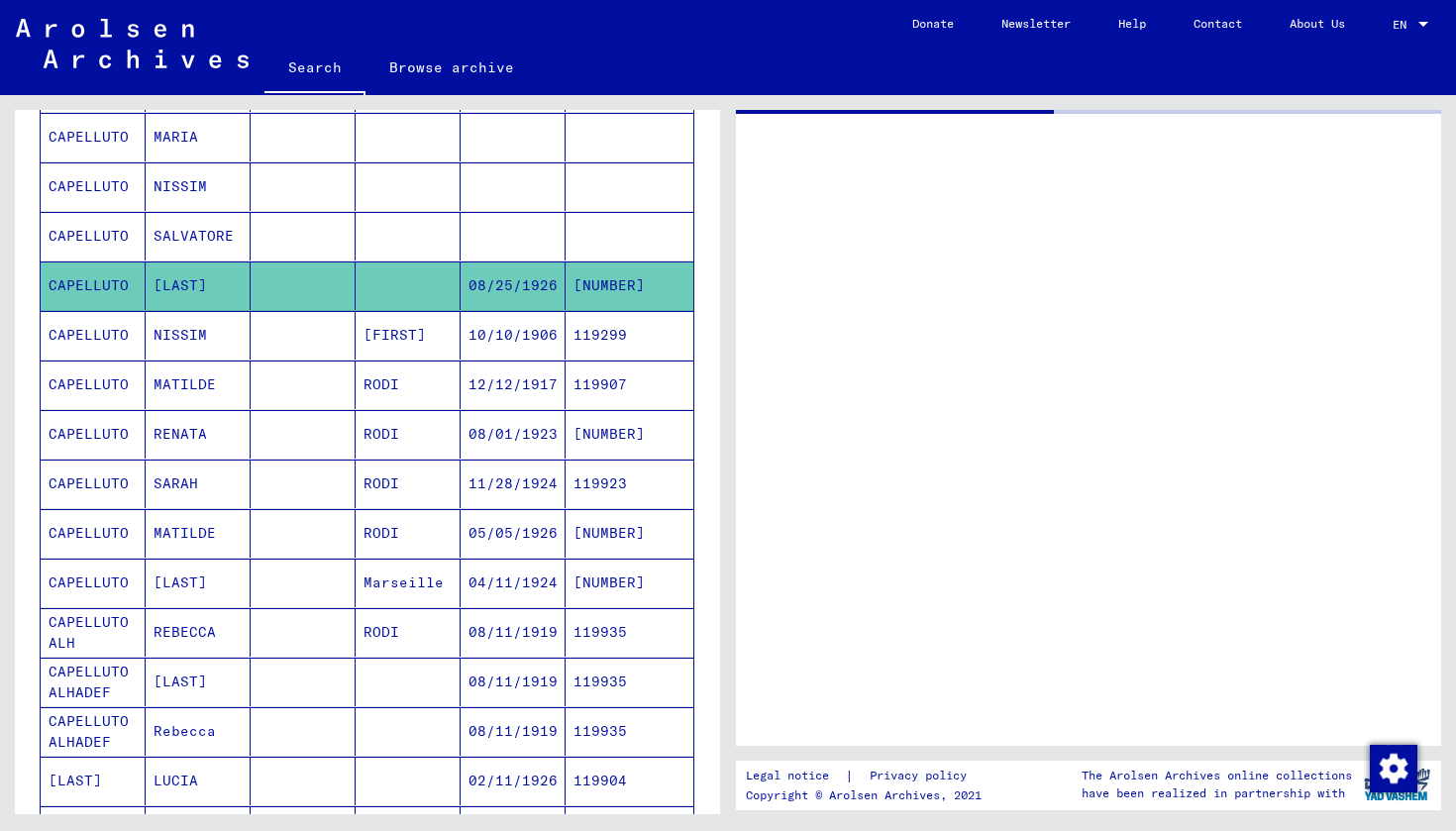 scroll, scrollTop: 435, scrollLeft: 0, axis: vertical 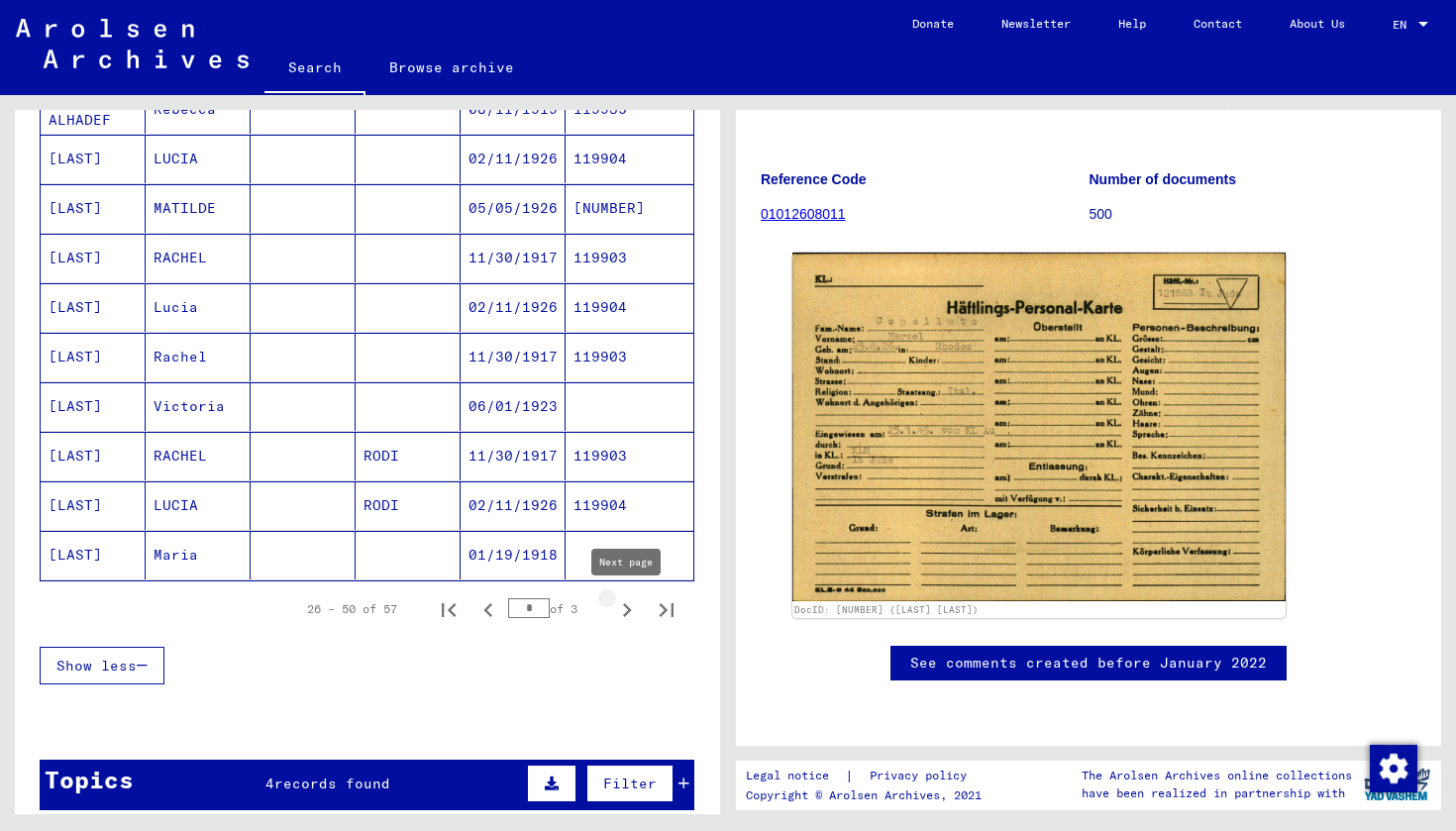 click 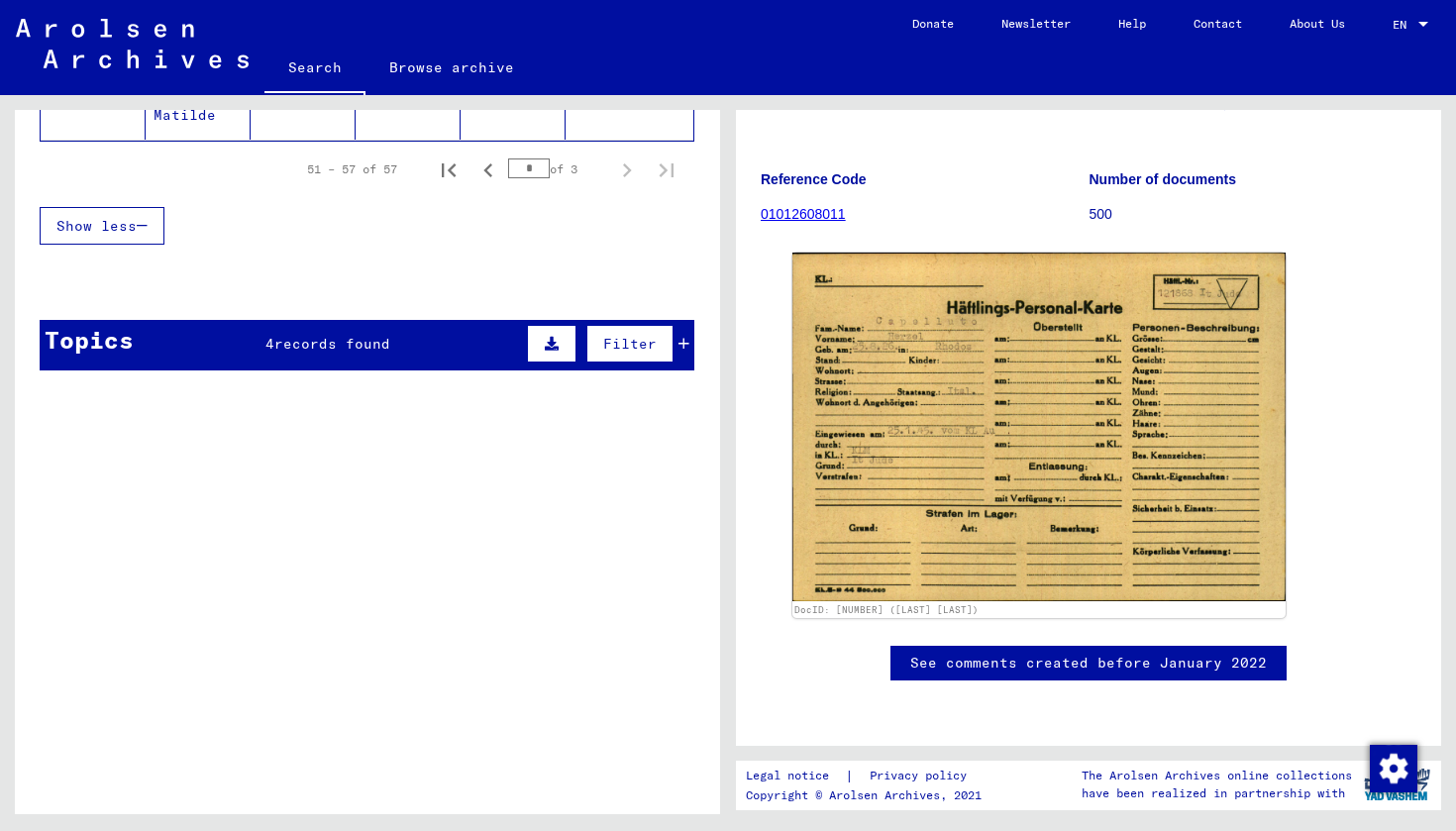 scroll, scrollTop: 0, scrollLeft: 0, axis: both 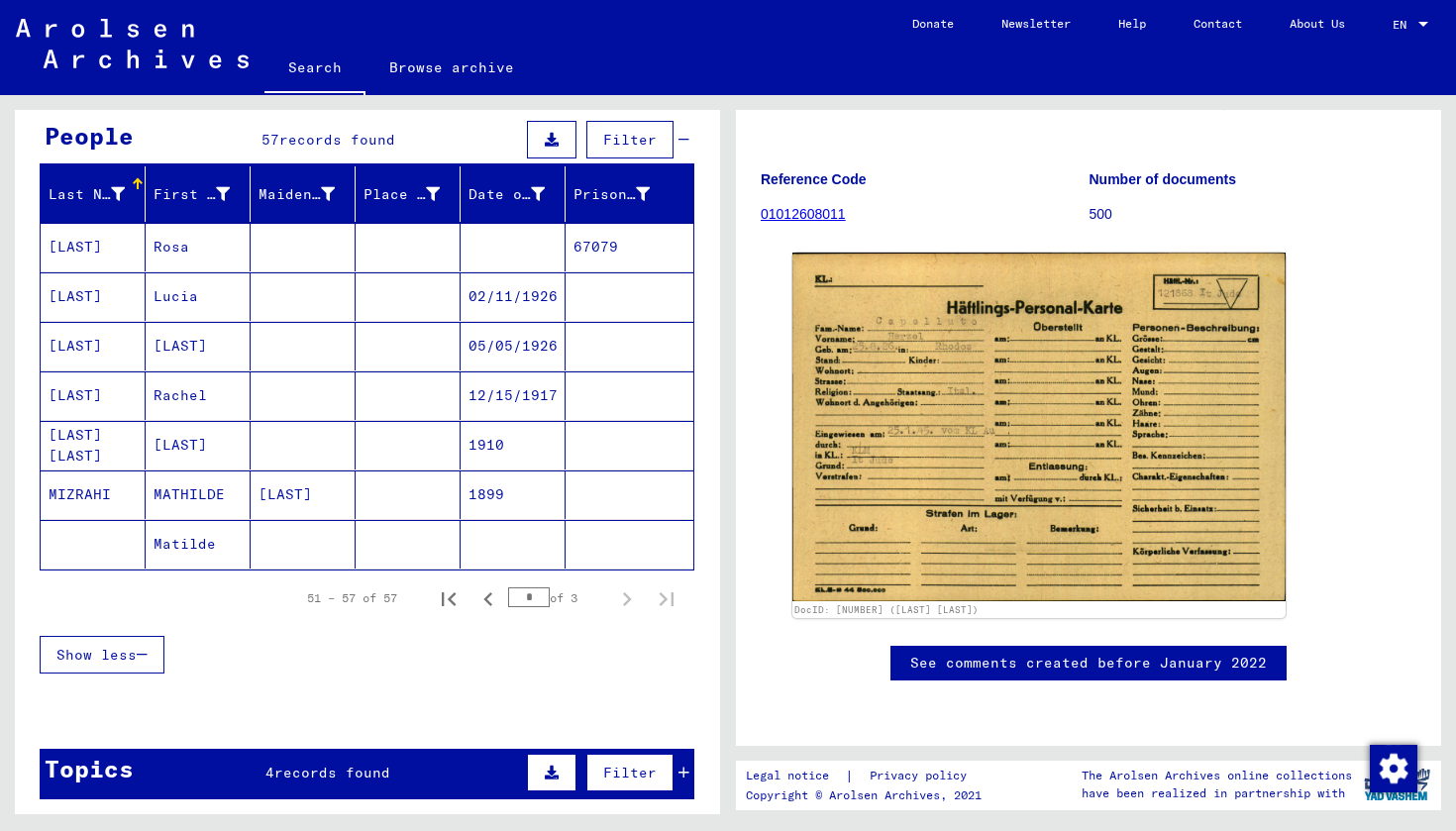 click on "[LAST]" at bounding box center [198, 494] 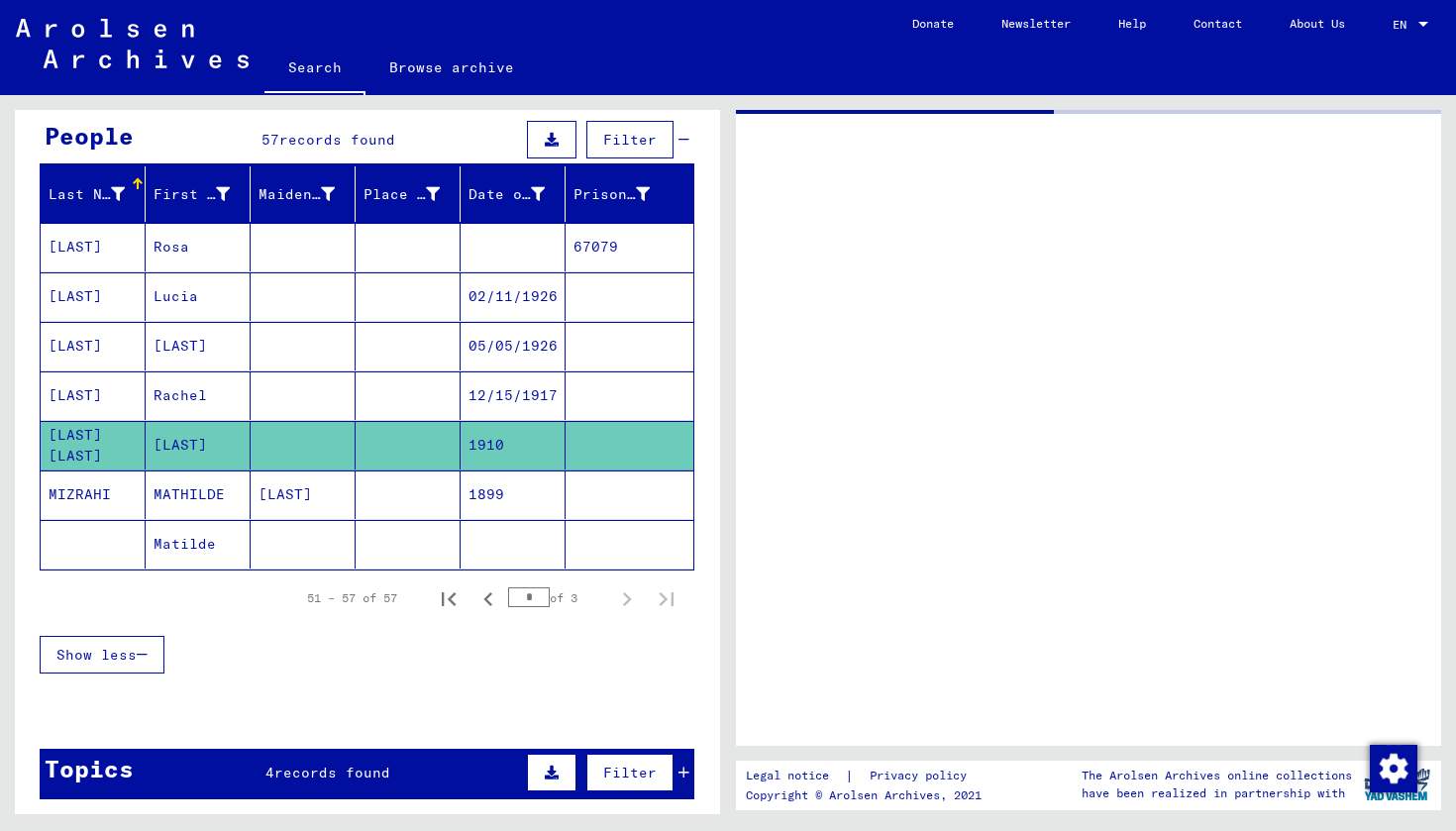 scroll, scrollTop: 0, scrollLeft: 0, axis: both 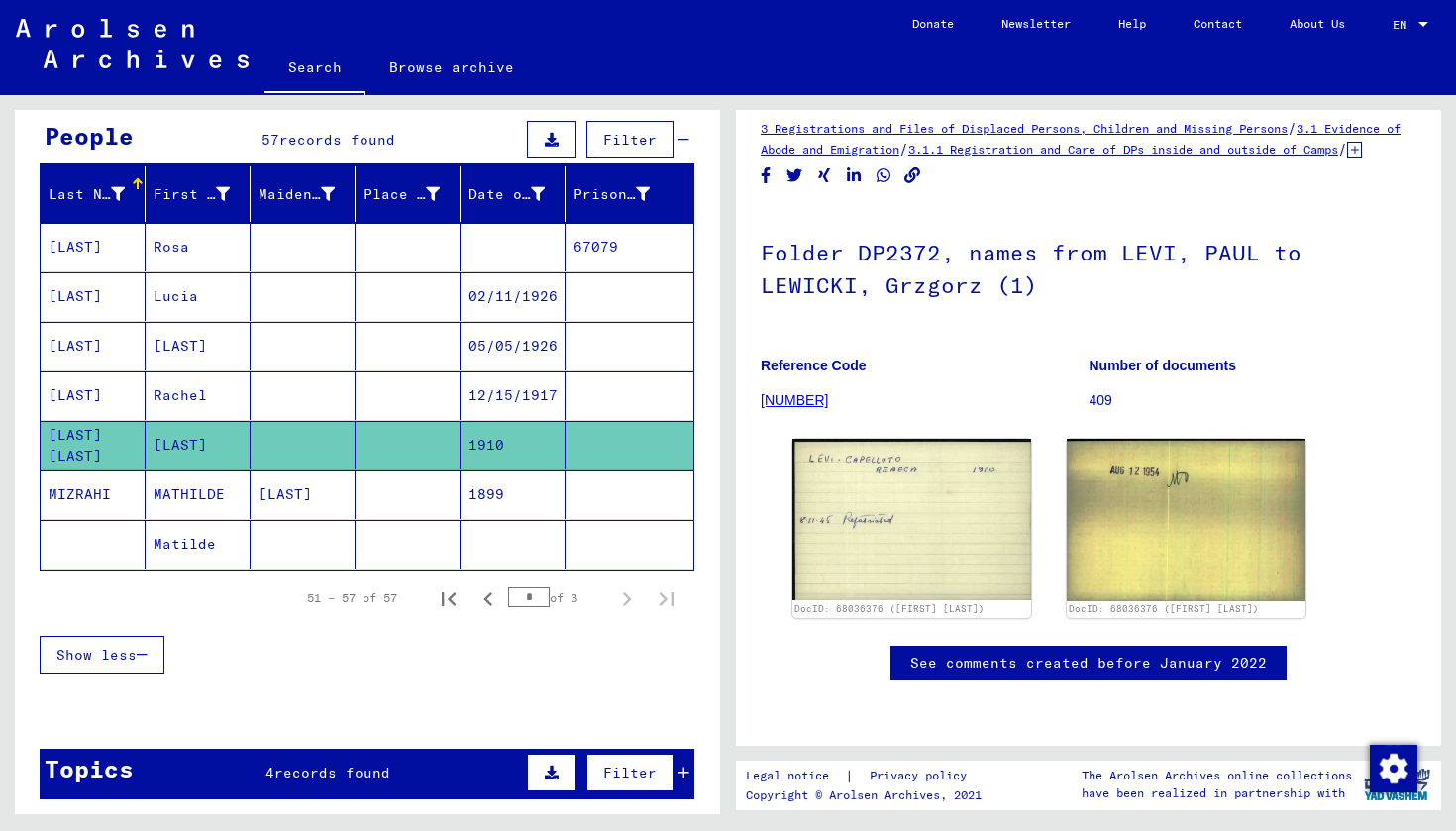 click on "Rachel" at bounding box center (198, 445) 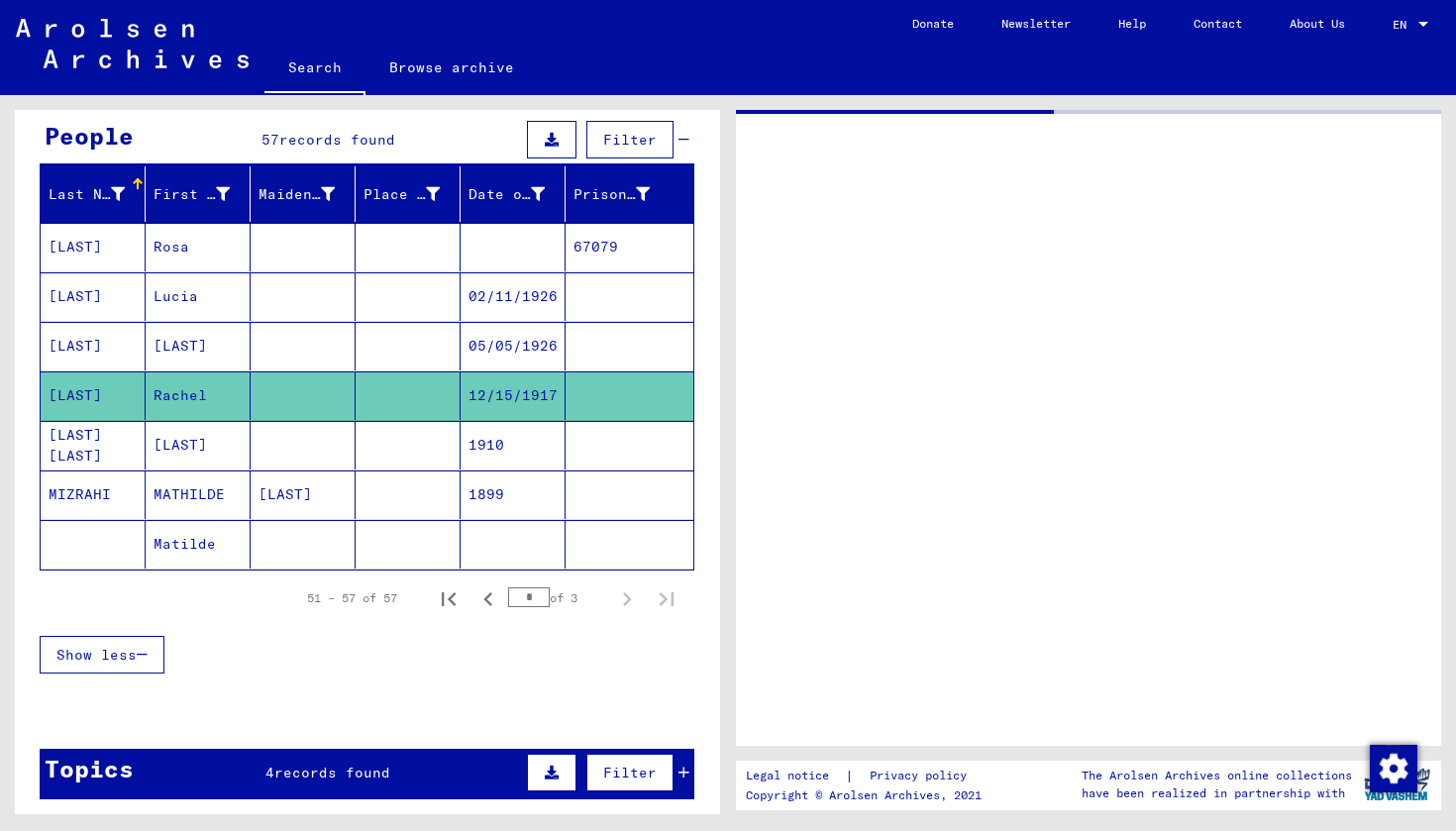 scroll, scrollTop: 0, scrollLeft: 0, axis: both 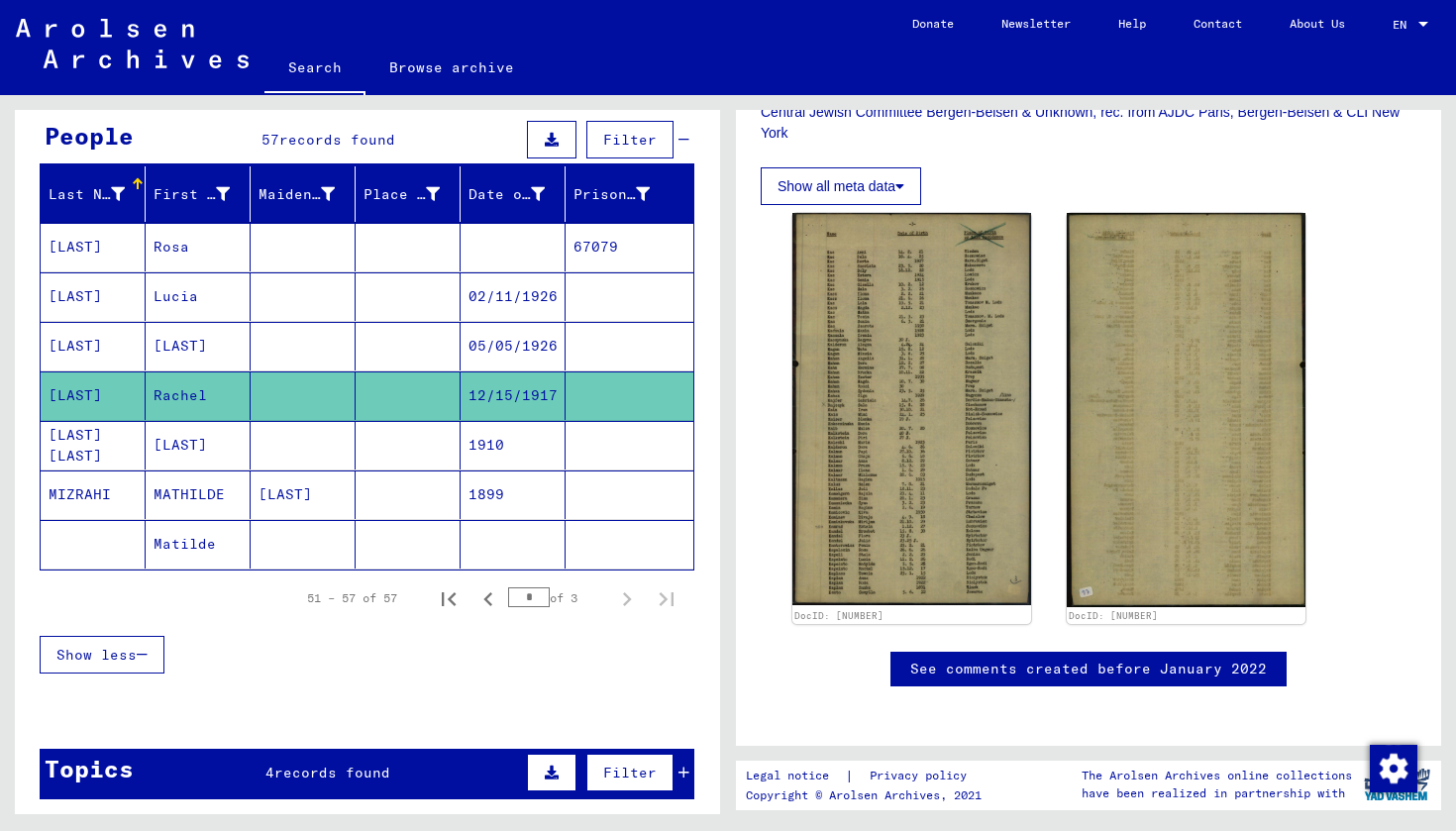 click on "[LAST]" at bounding box center [198, 395] 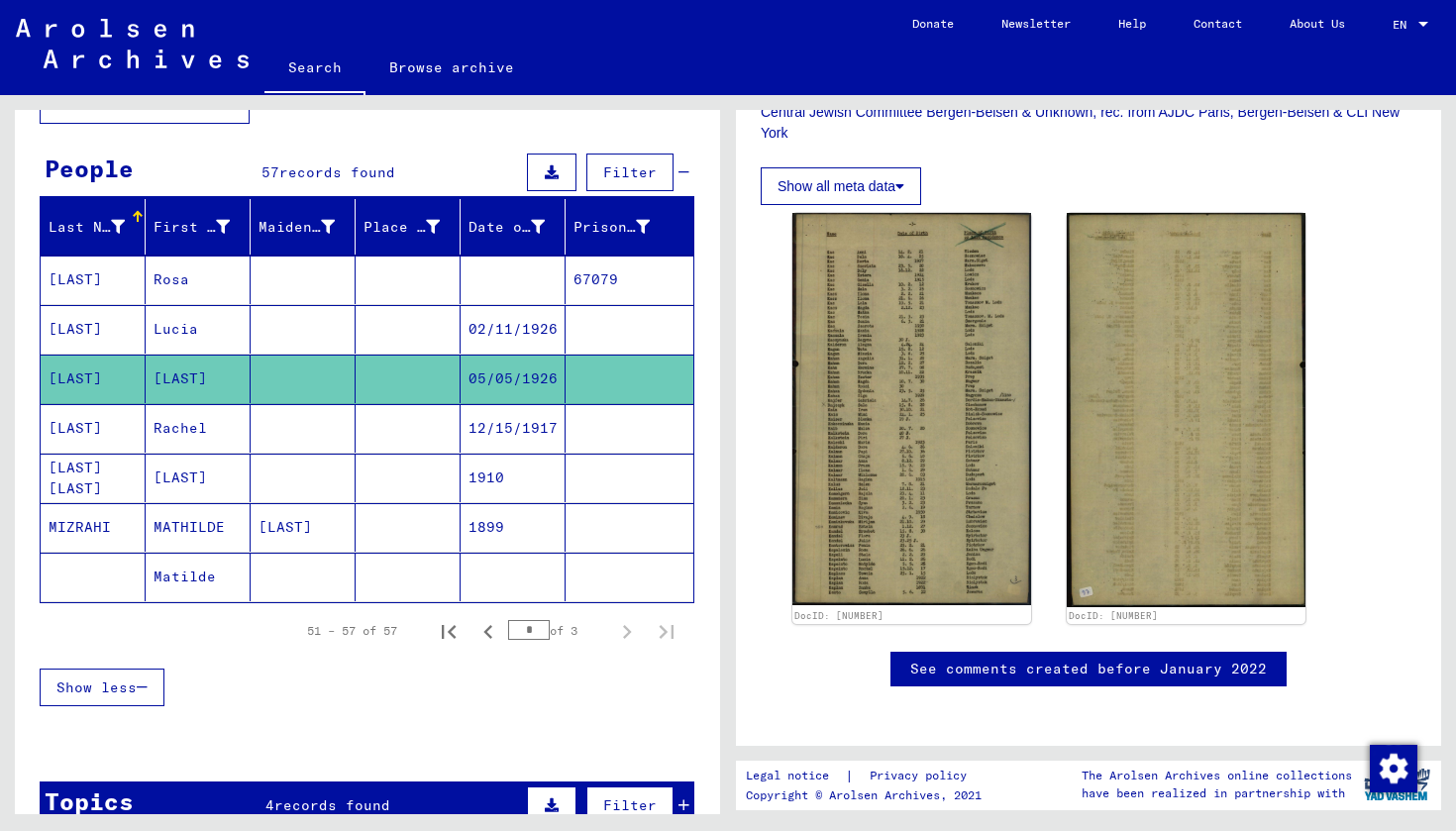 scroll, scrollTop: 102, scrollLeft: 0, axis: vertical 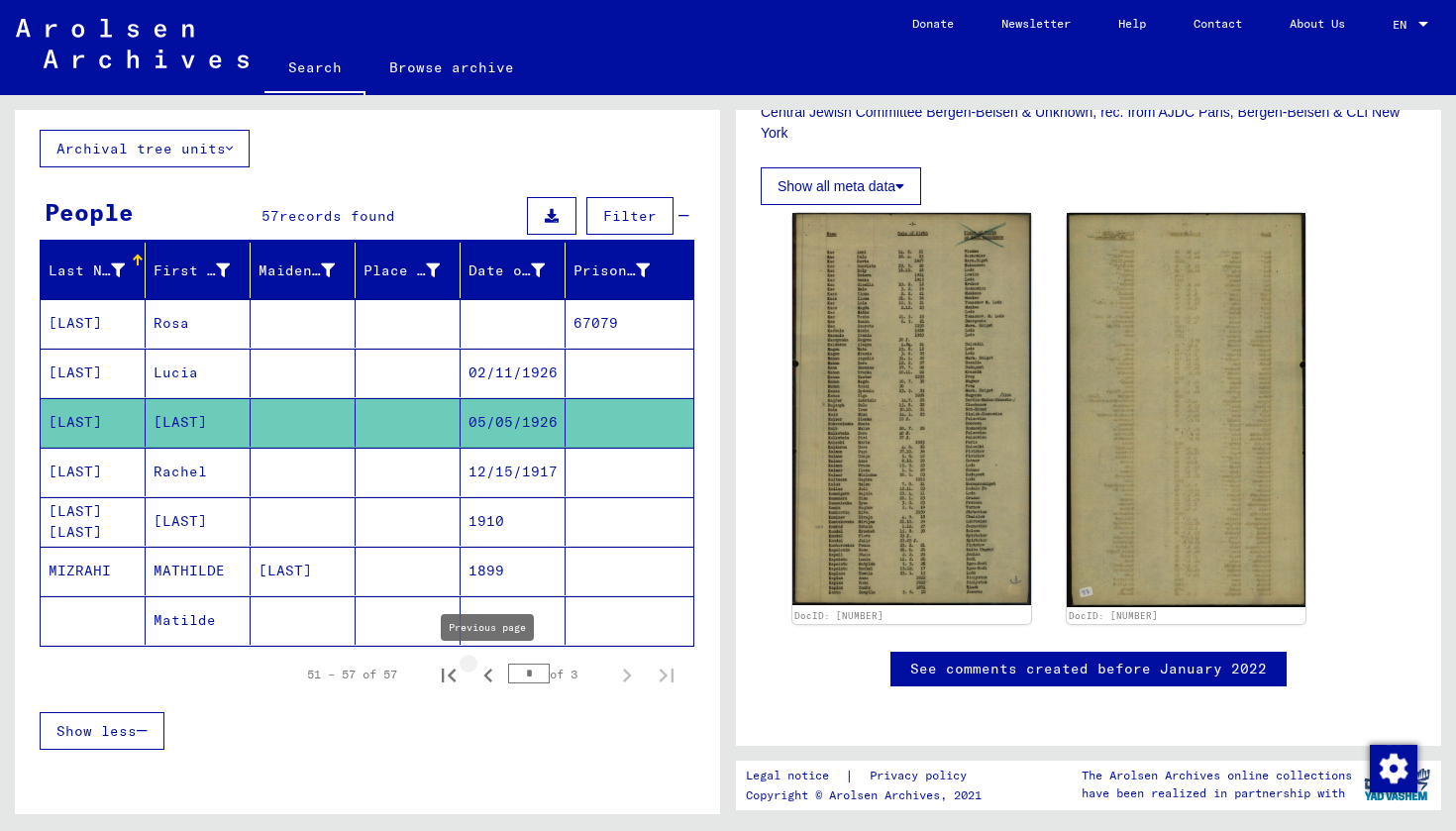 click 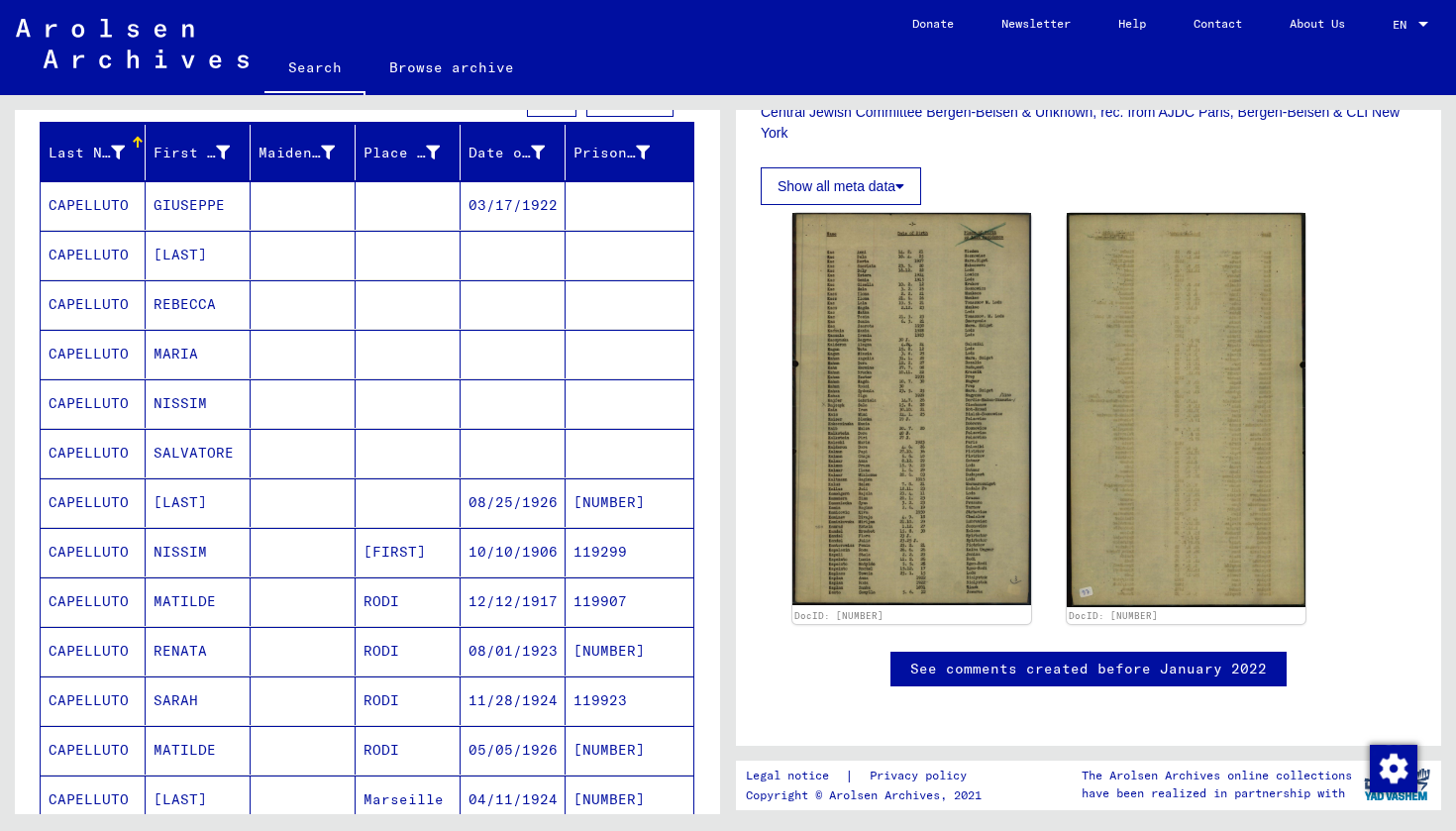 scroll, scrollTop: 228, scrollLeft: 0, axis: vertical 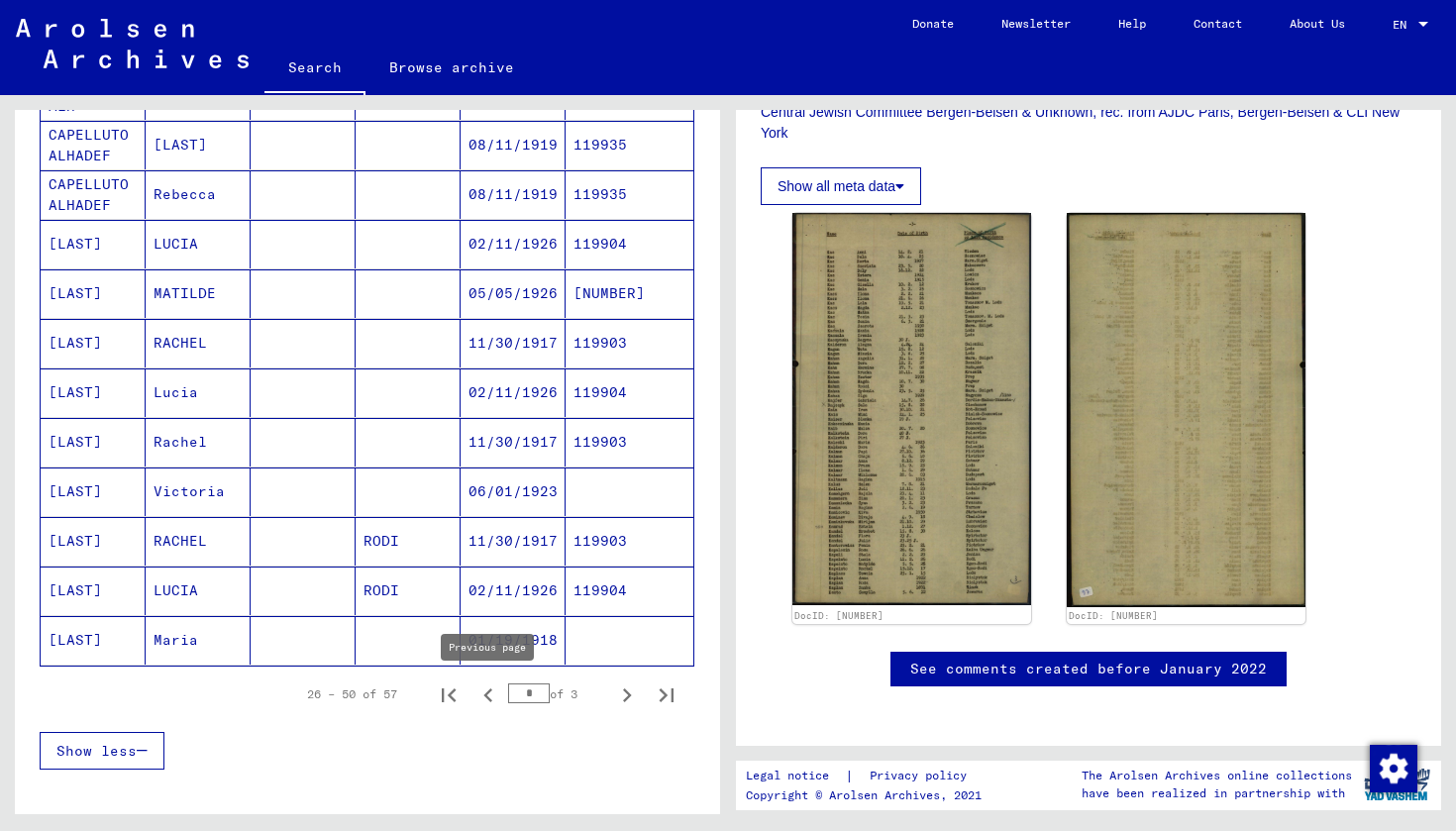 click 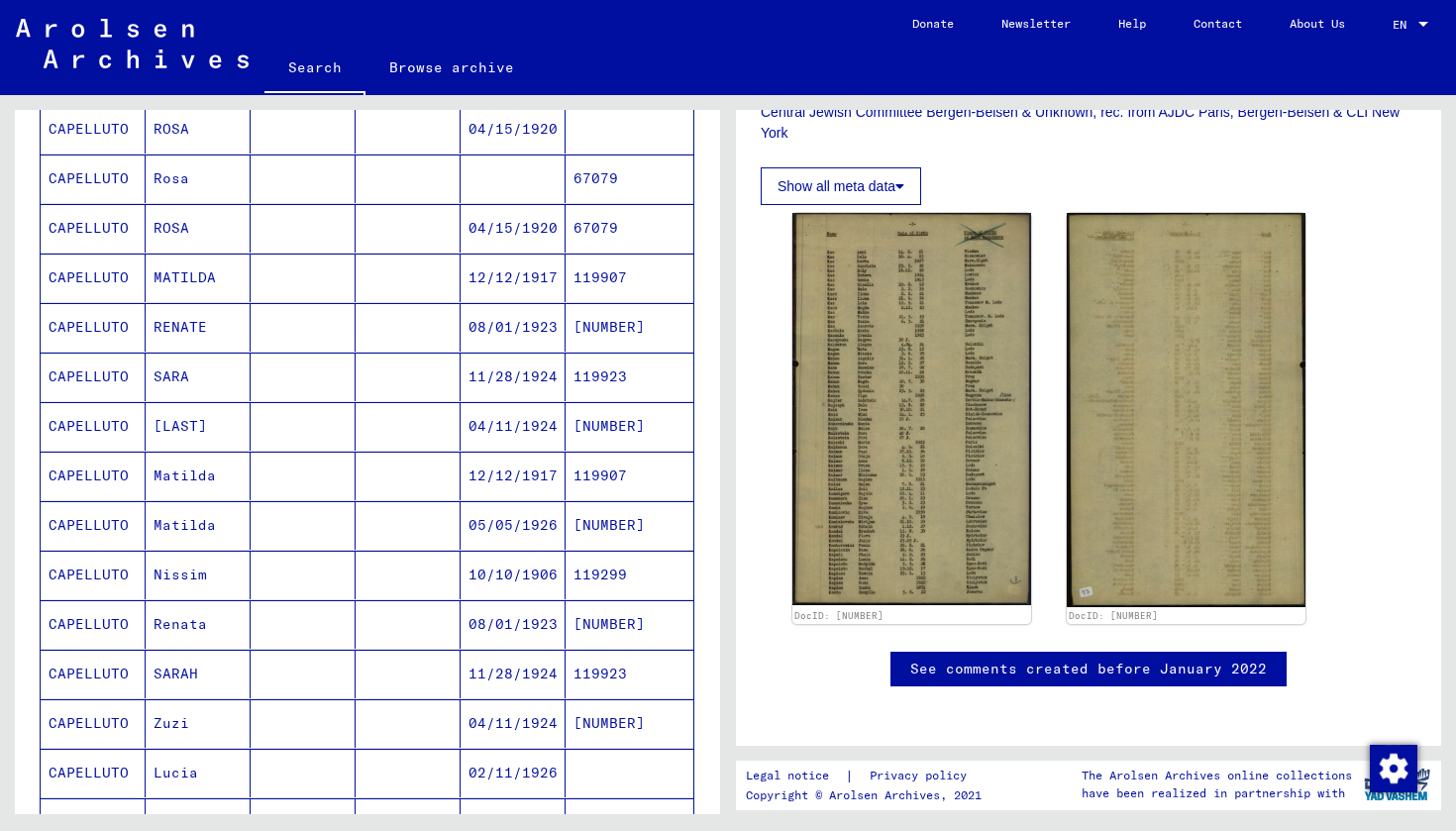 scroll, scrollTop: 793, scrollLeft: 0, axis: vertical 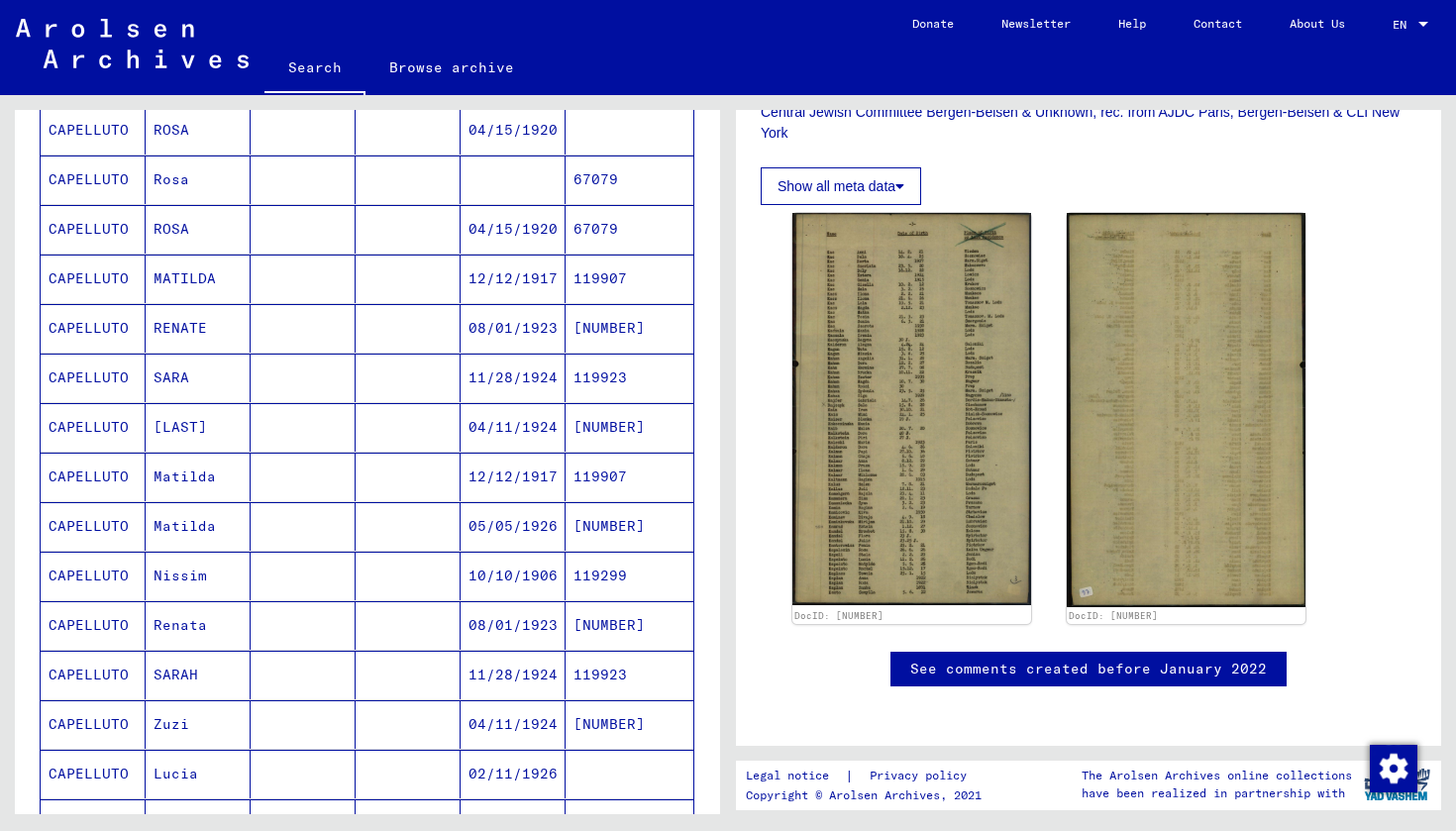 click on "Matilda" at bounding box center [198, 575] 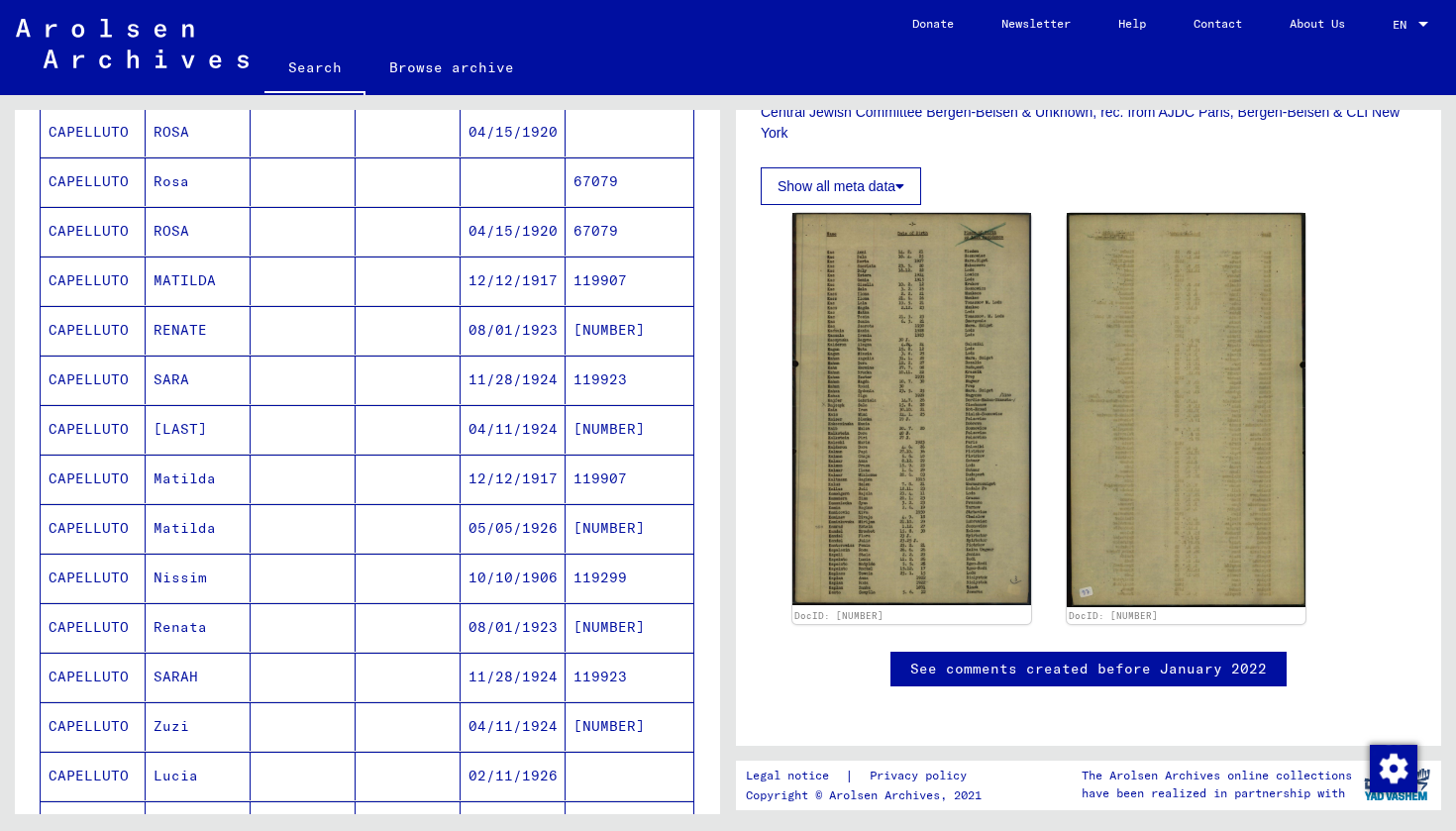 scroll, scrollTop: 0, scrollLeft: 0, axis: both 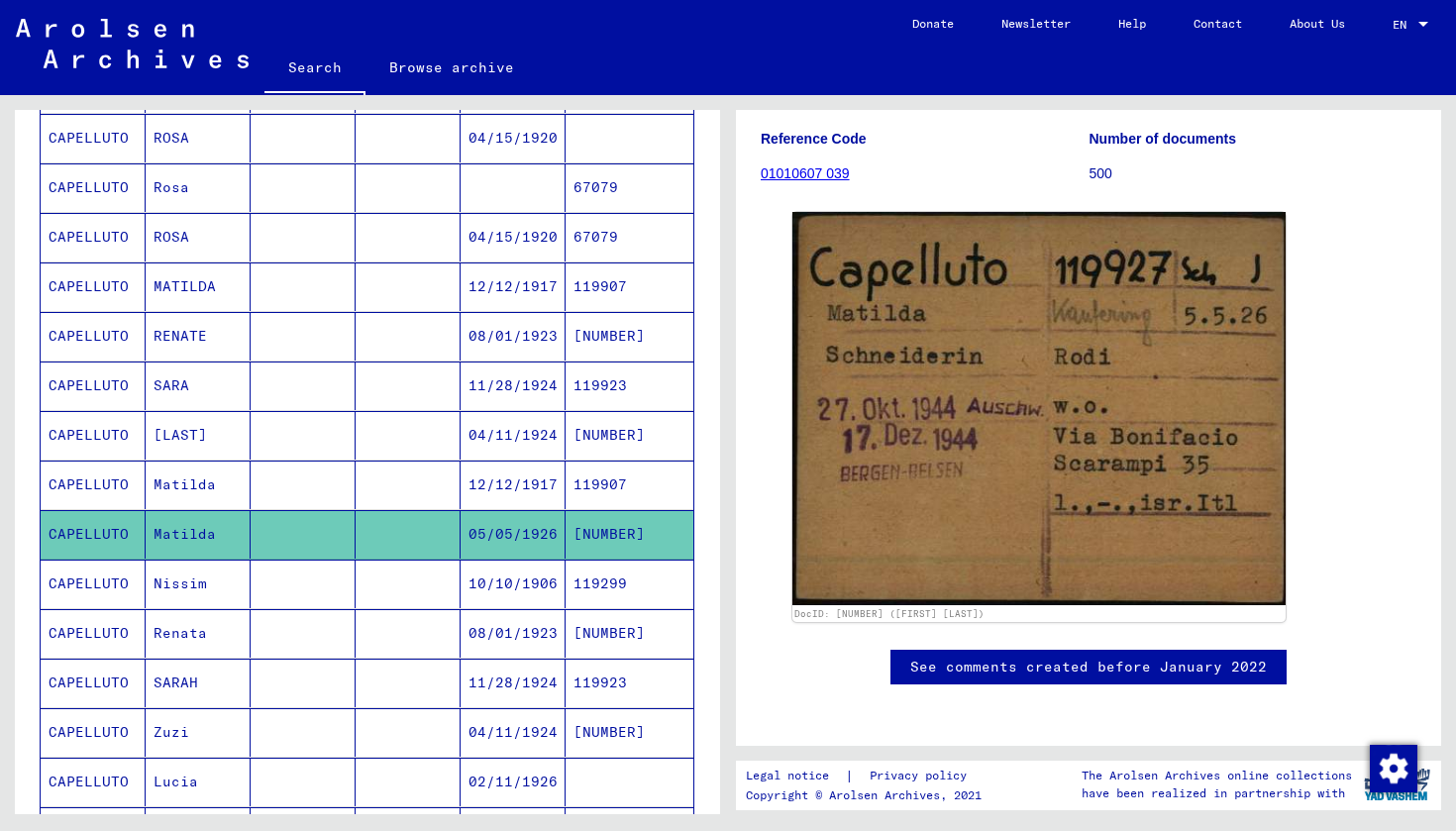 click on "Matilda" at bounding box center [198, 534] 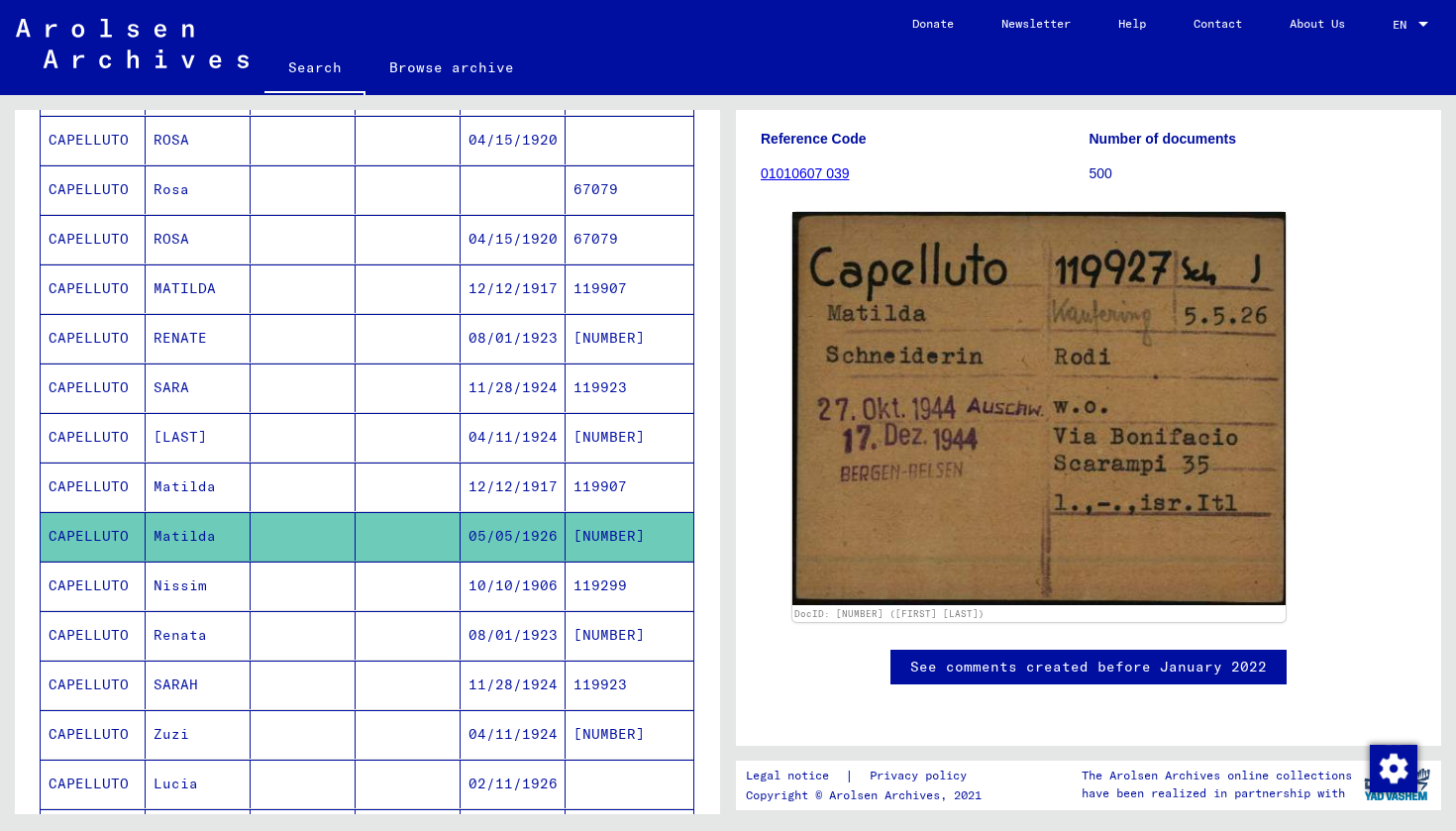 scroll, scrollTop: 0, scrollLeft: 0, axis: both 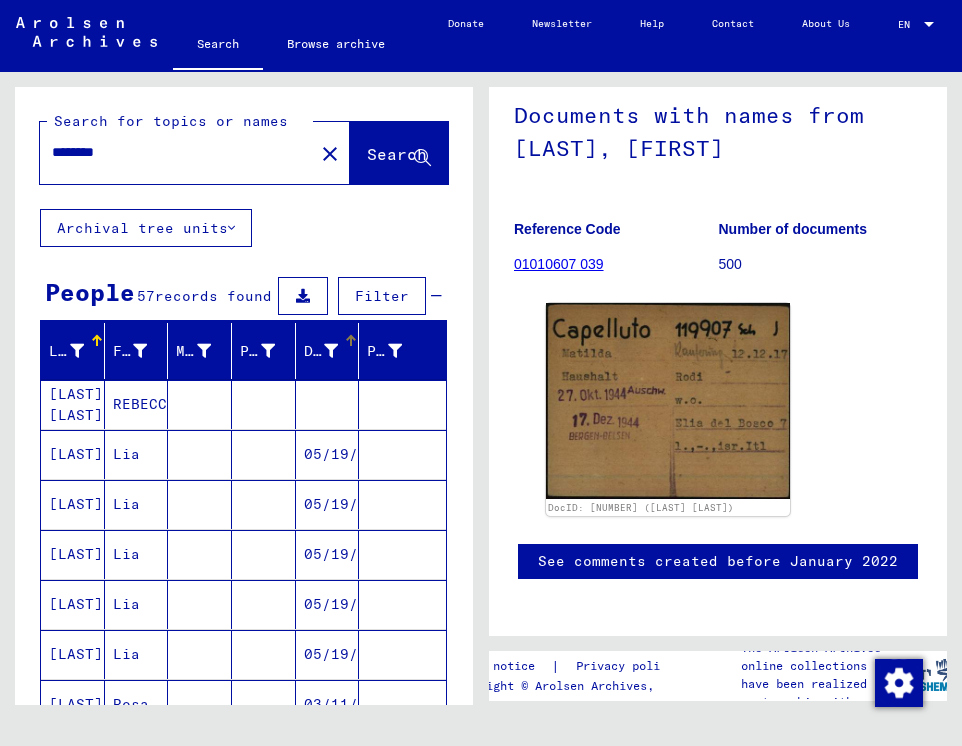 click at bounding box center (351, 341) 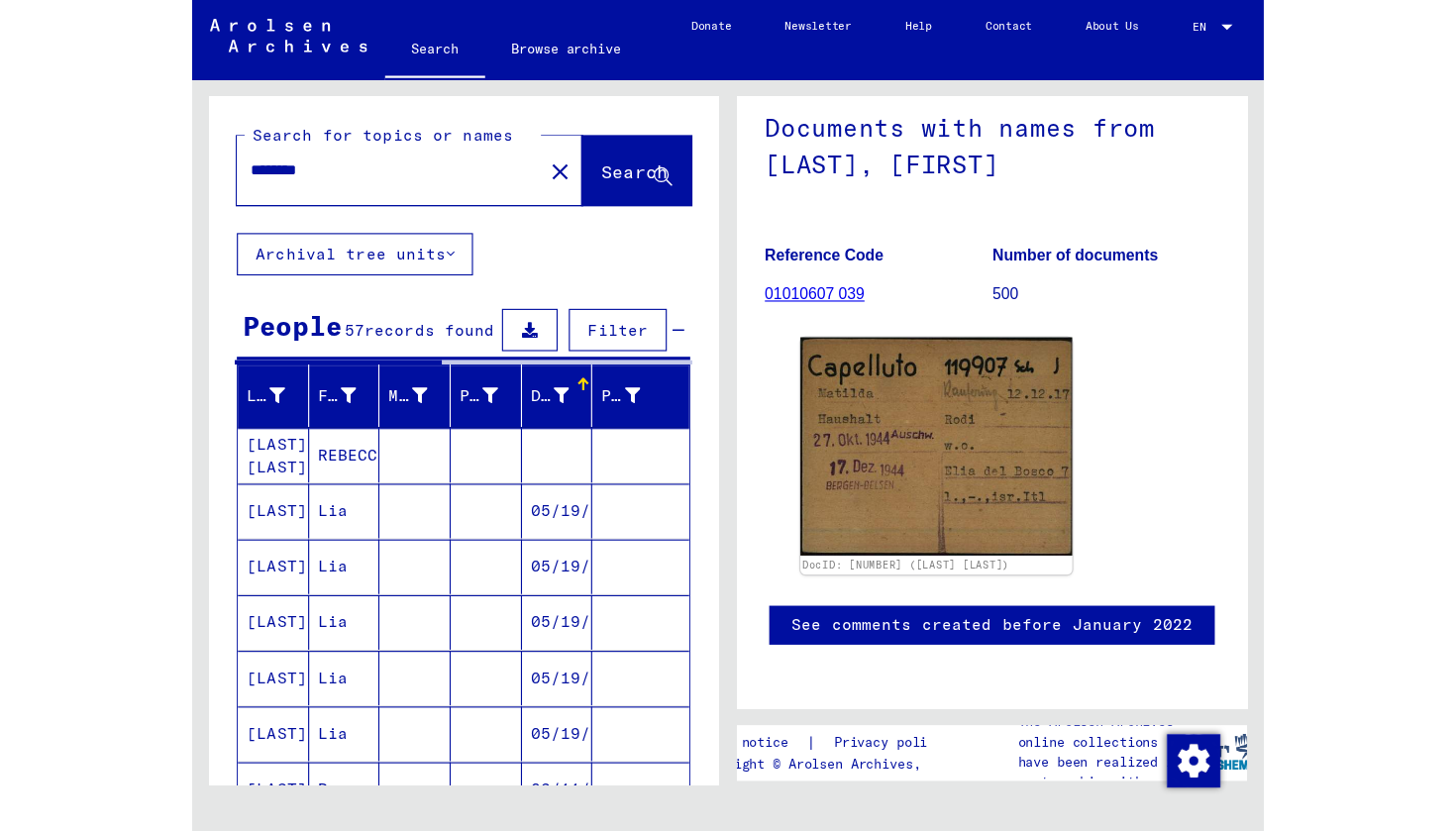 scroll, scrollTop: 0, scrollLeft: 0, axis: both 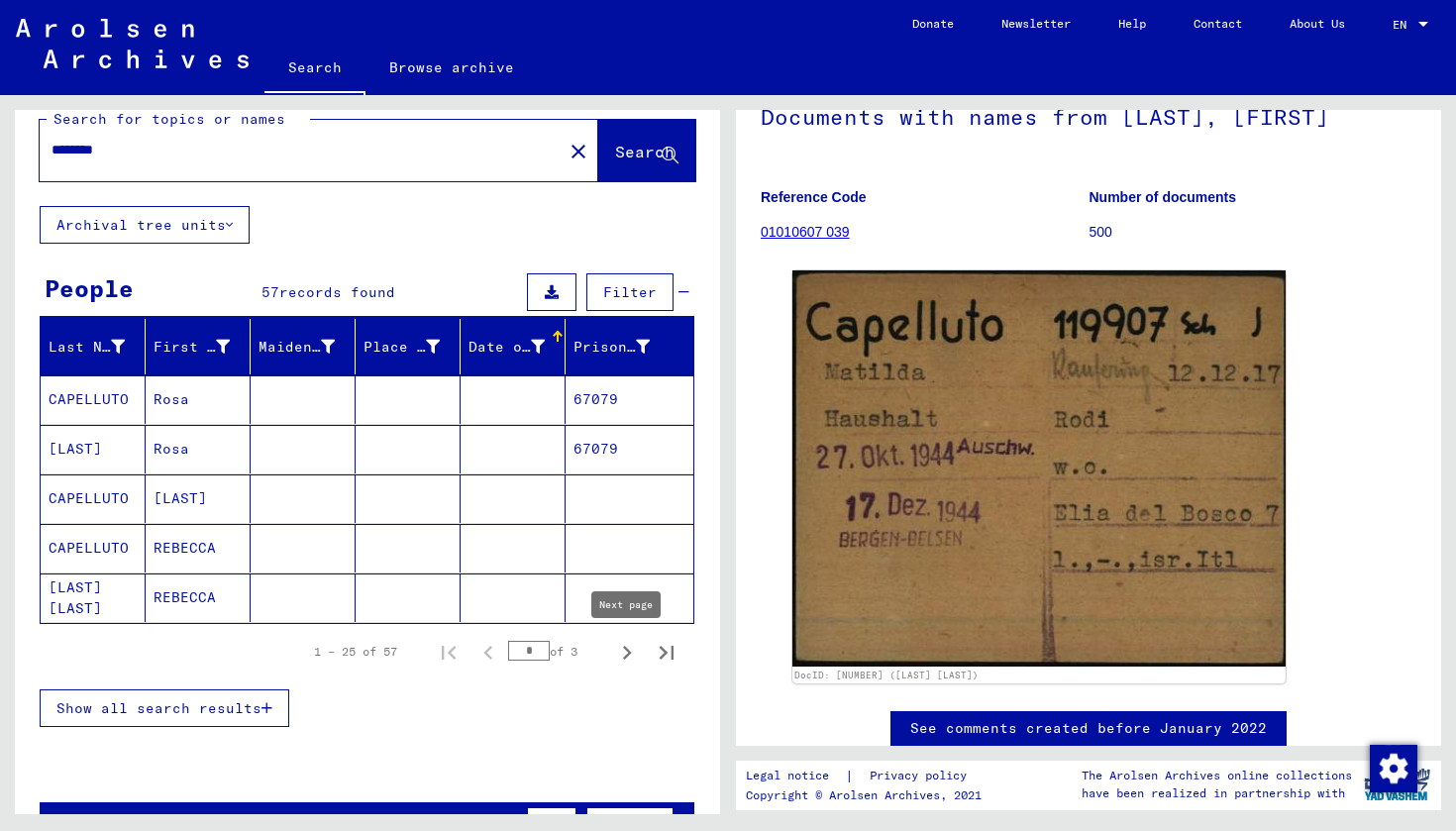 click 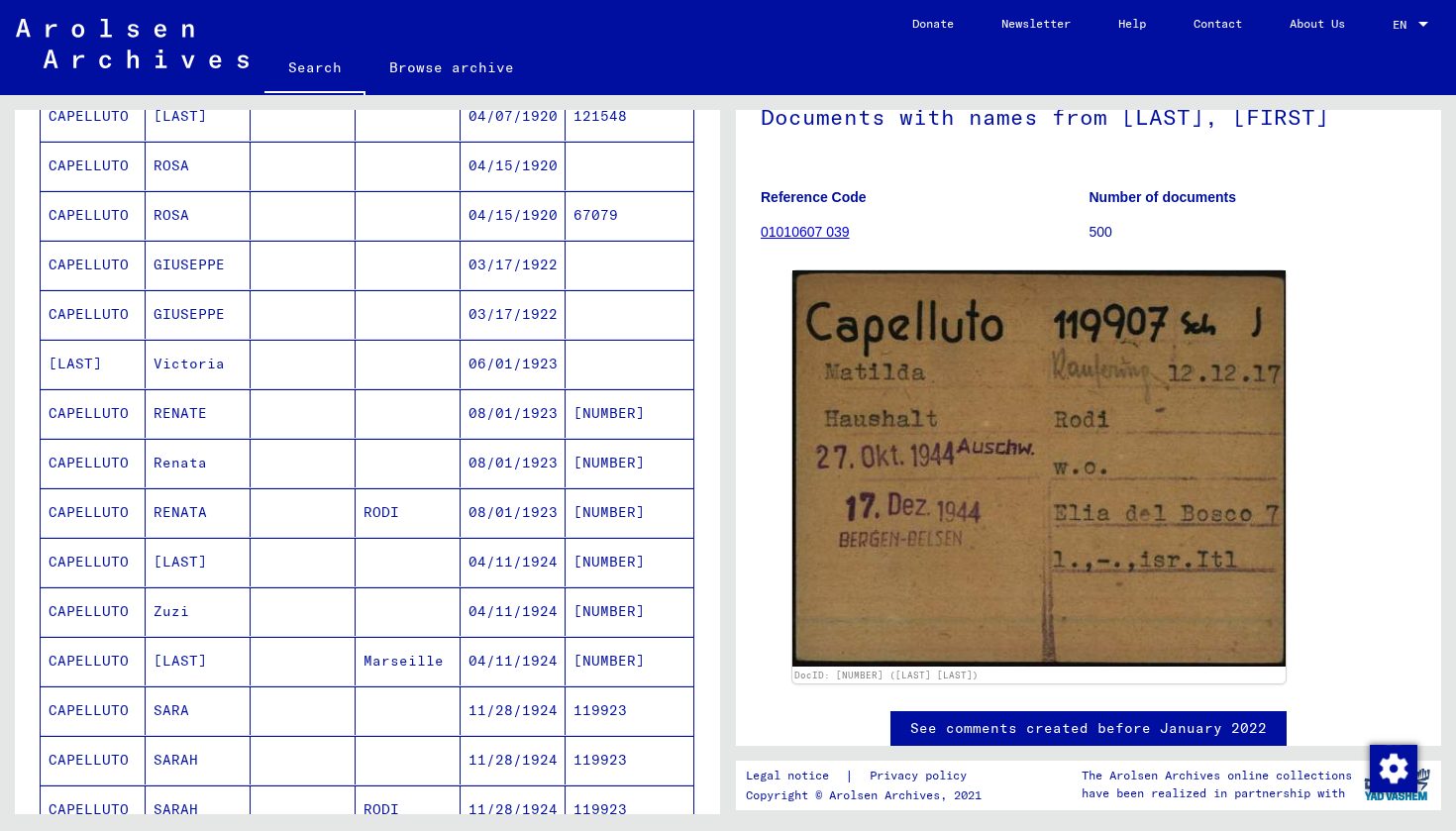 scroll, scrollTop: 363, scrollLeft: 0, axis: vertical 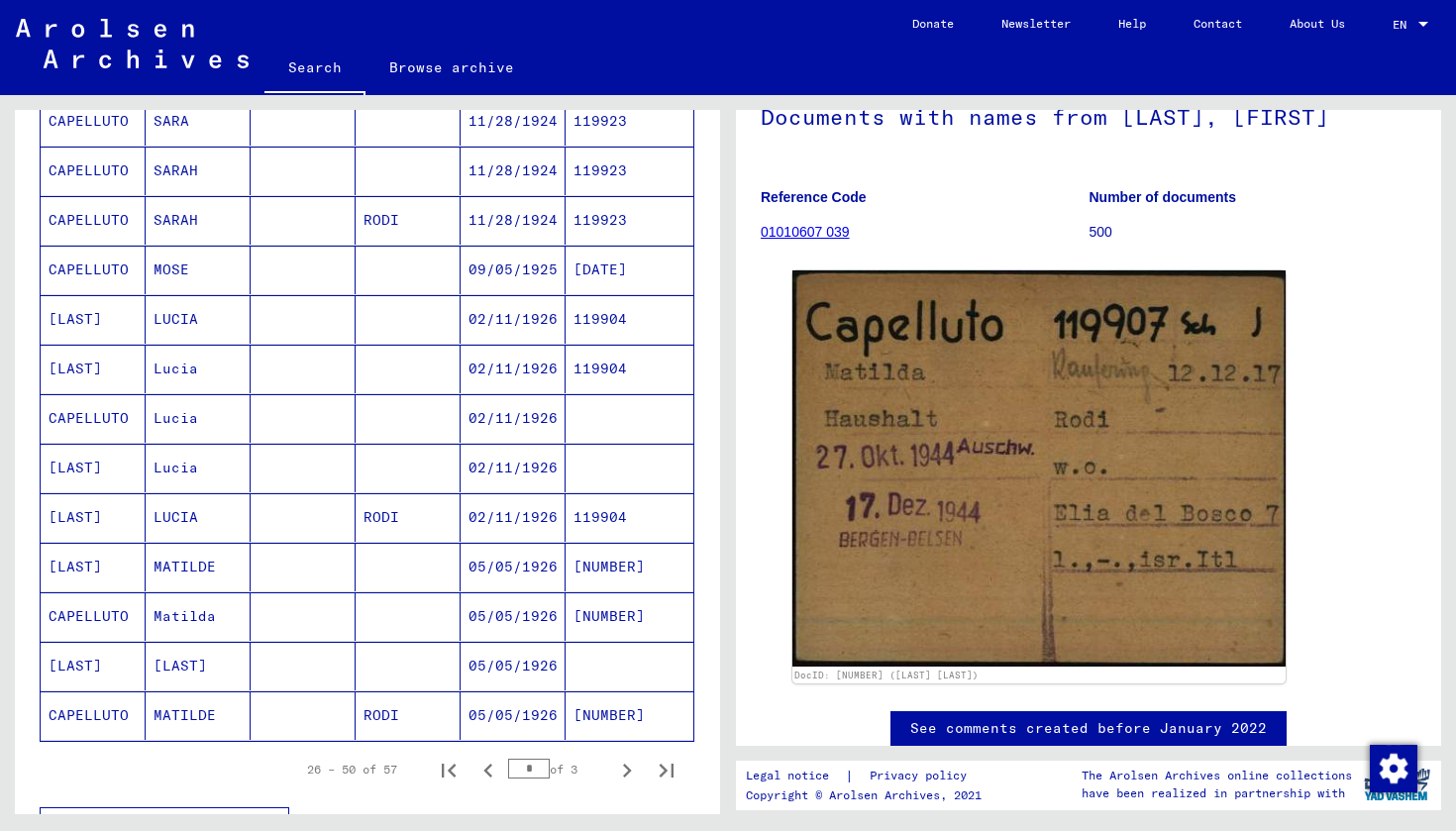 click on "MATILDE" at bounding box center (198, 616) 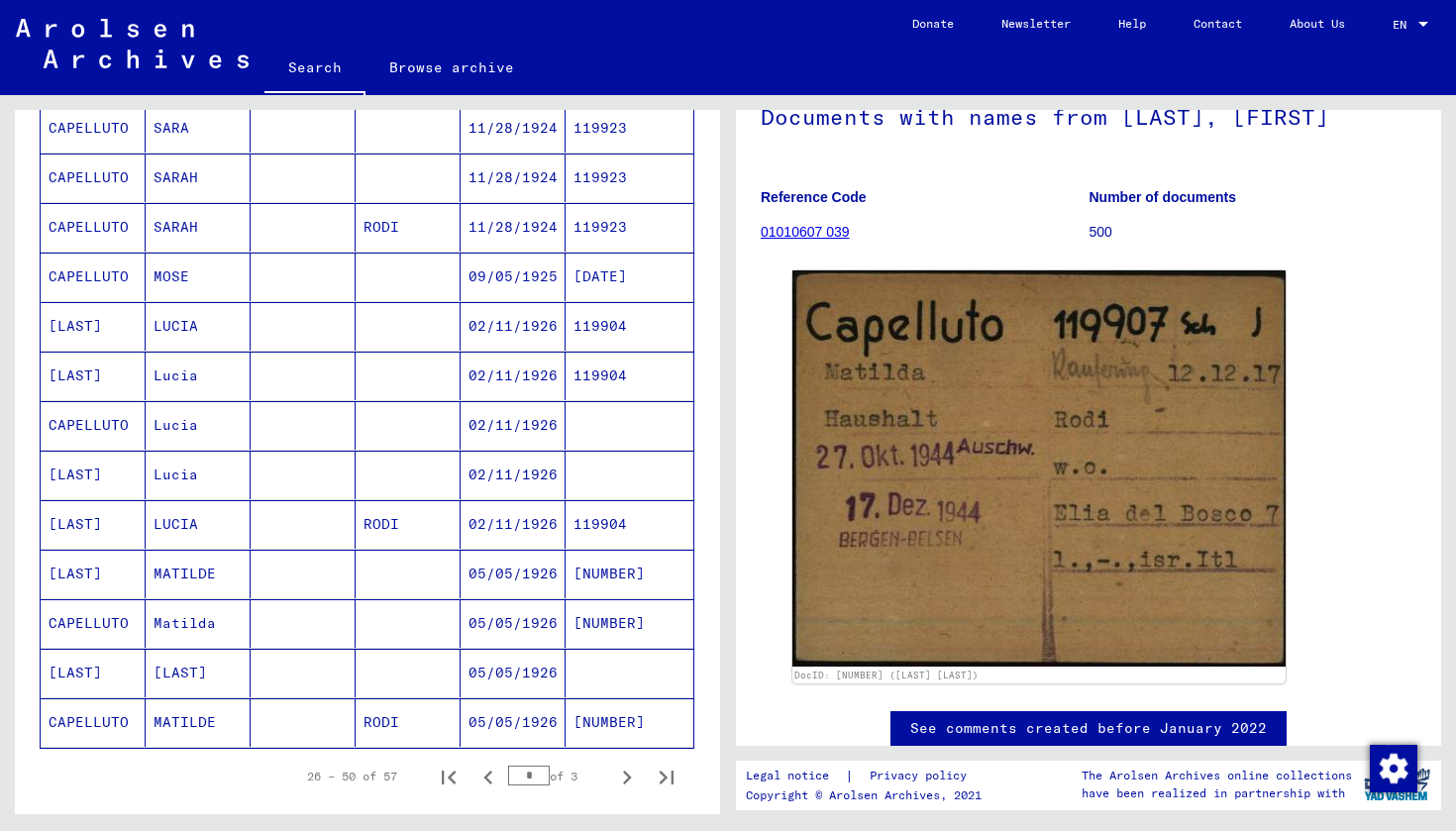 scroll, scrollTop: 0, scrollLeft: 0, axis: both 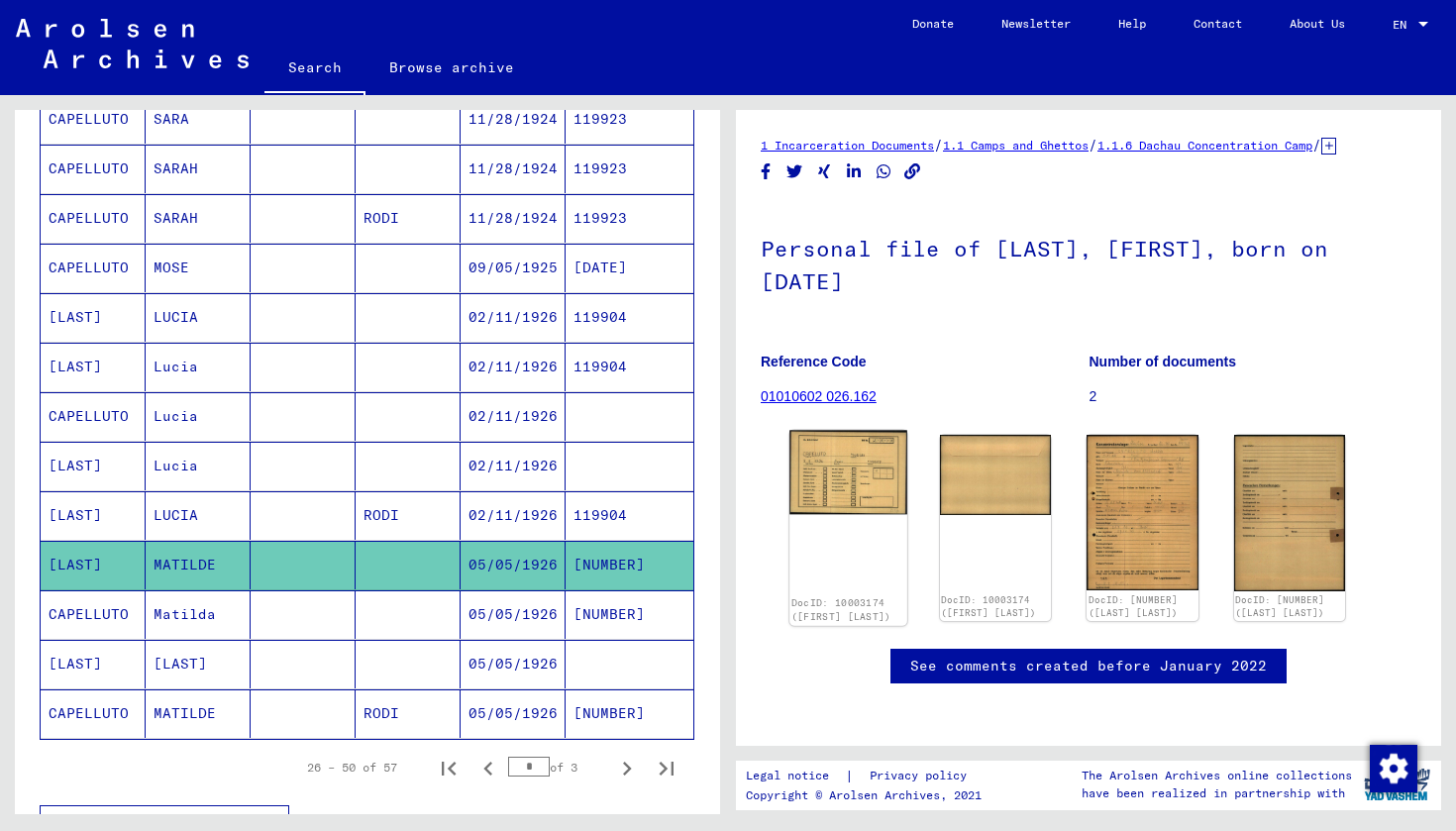 click 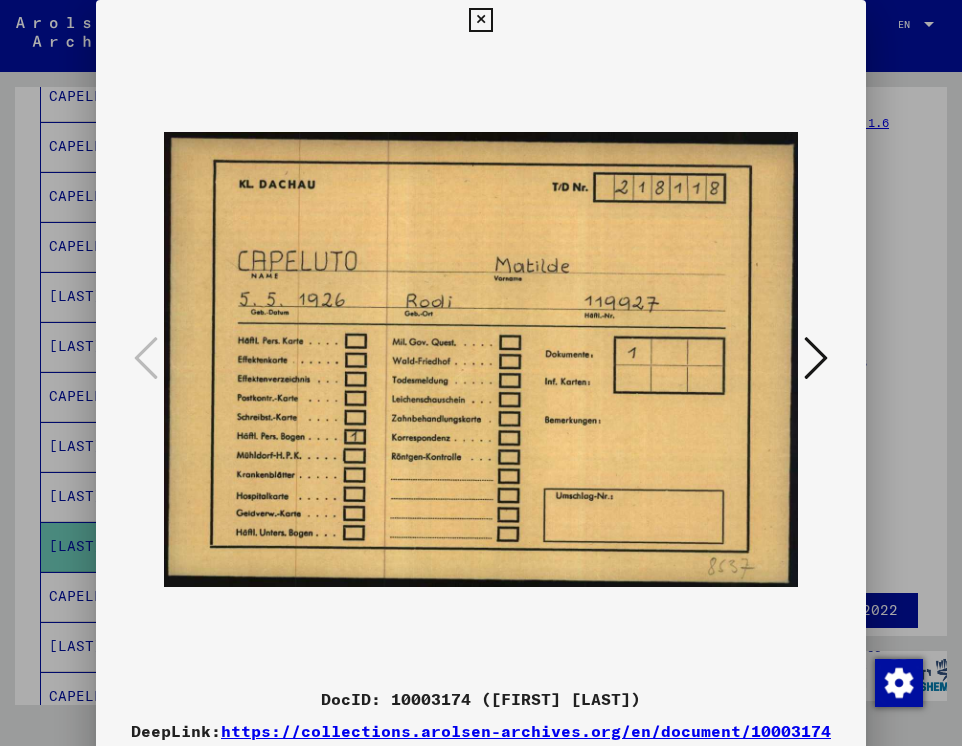 type 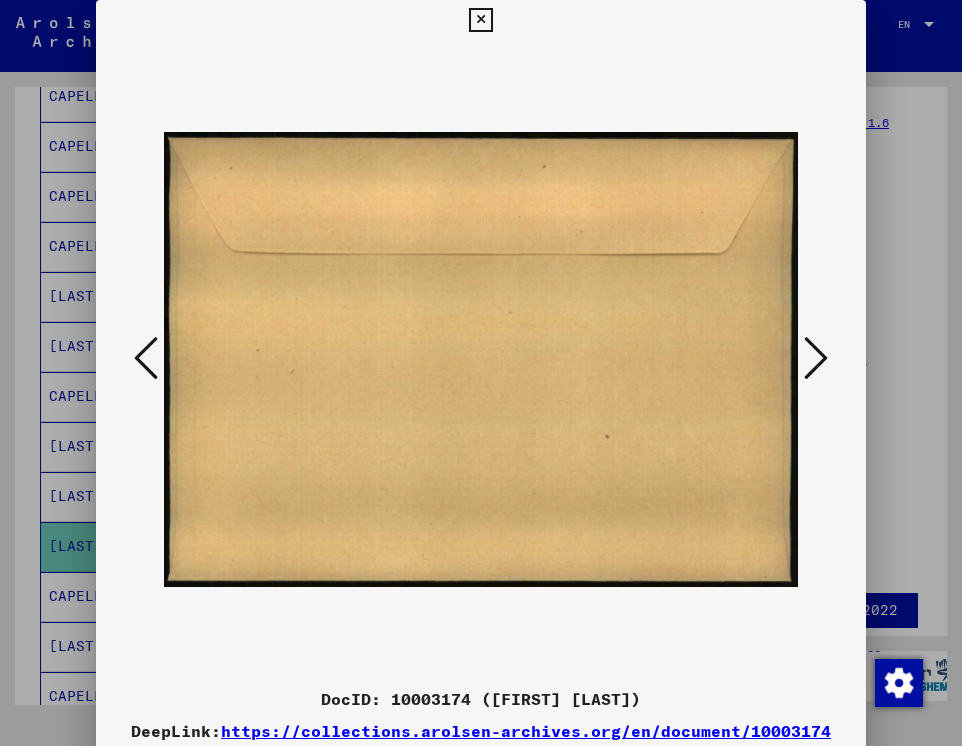 click at bounding box center [816, 358] 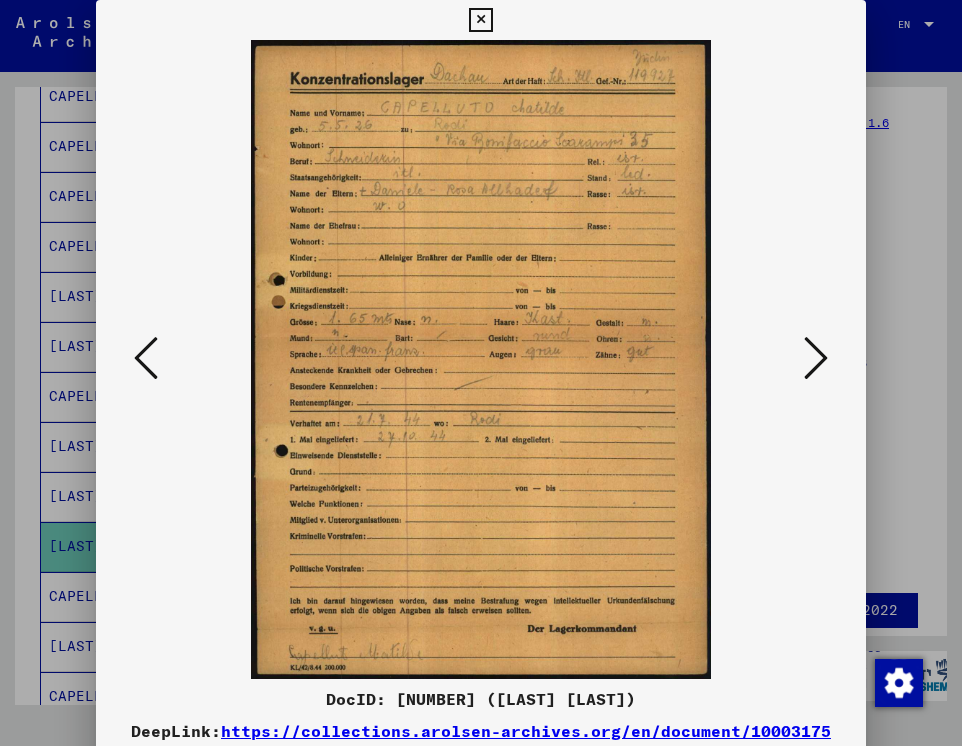 click at bounding box center (816, 358) 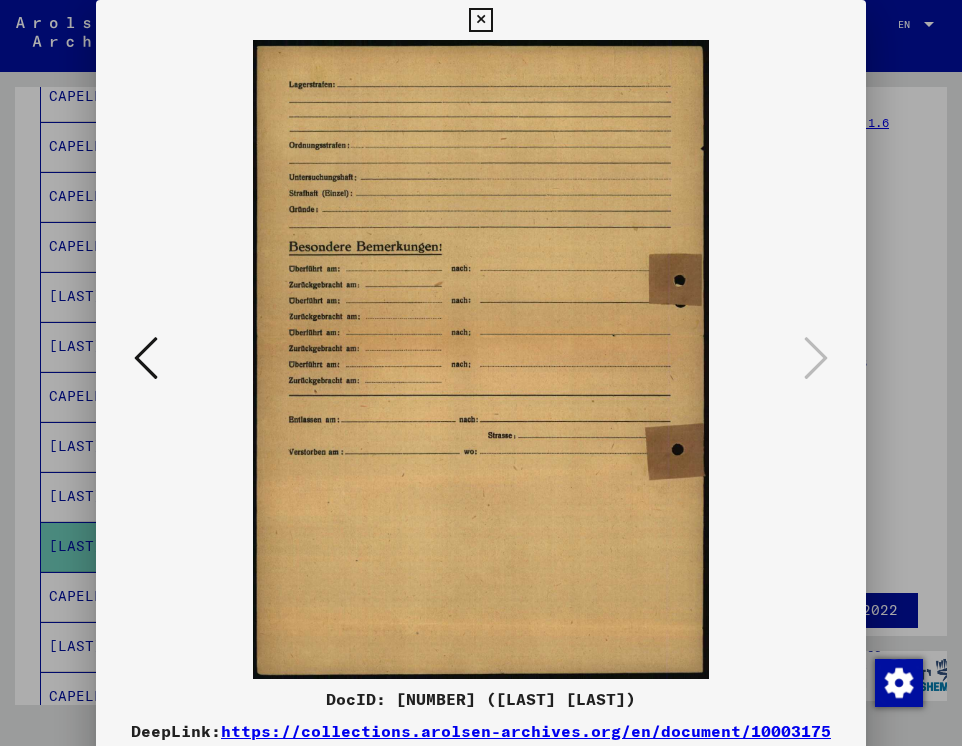 scroll, scrollTop: 2, scrollLeft: 0, axis: vertical 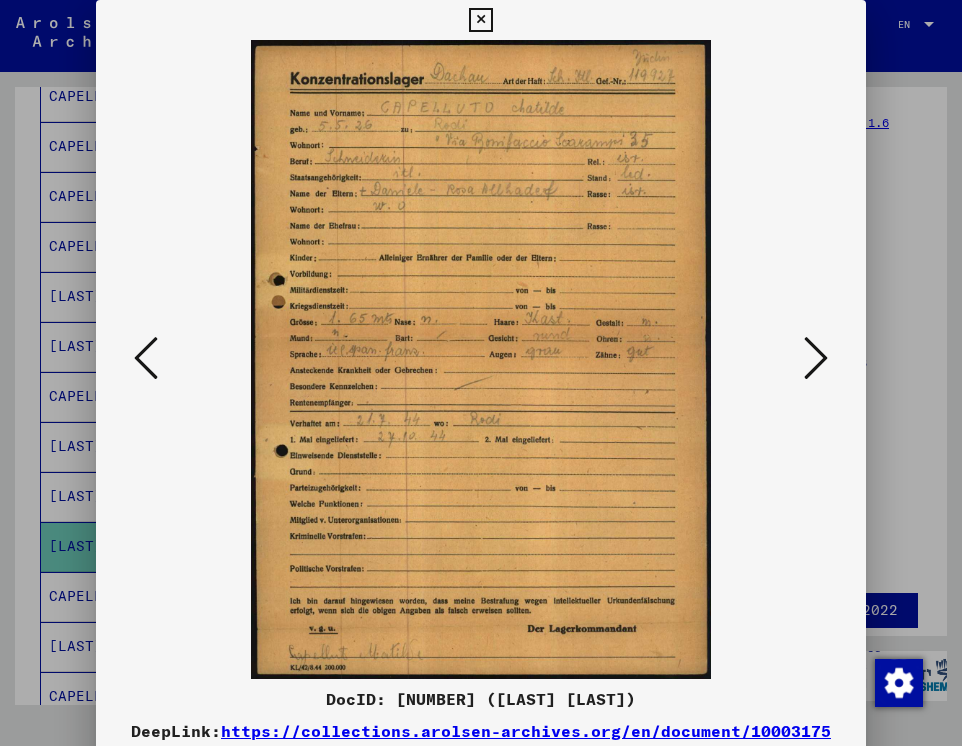 click at bounding box center [146, 358] 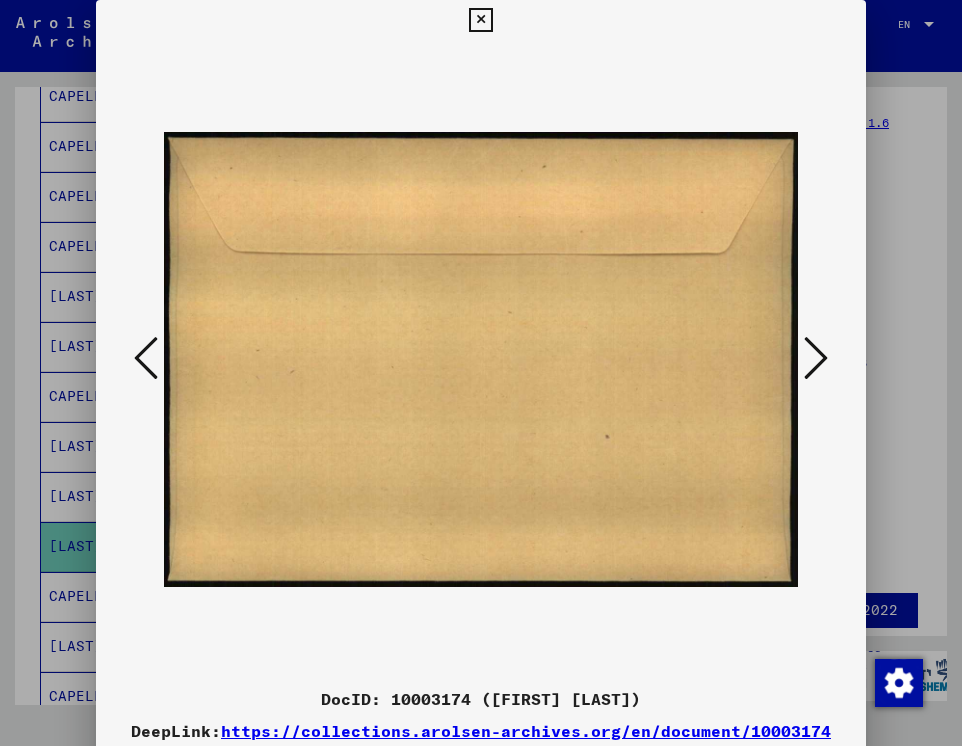 click at bounding box center [146, 358] 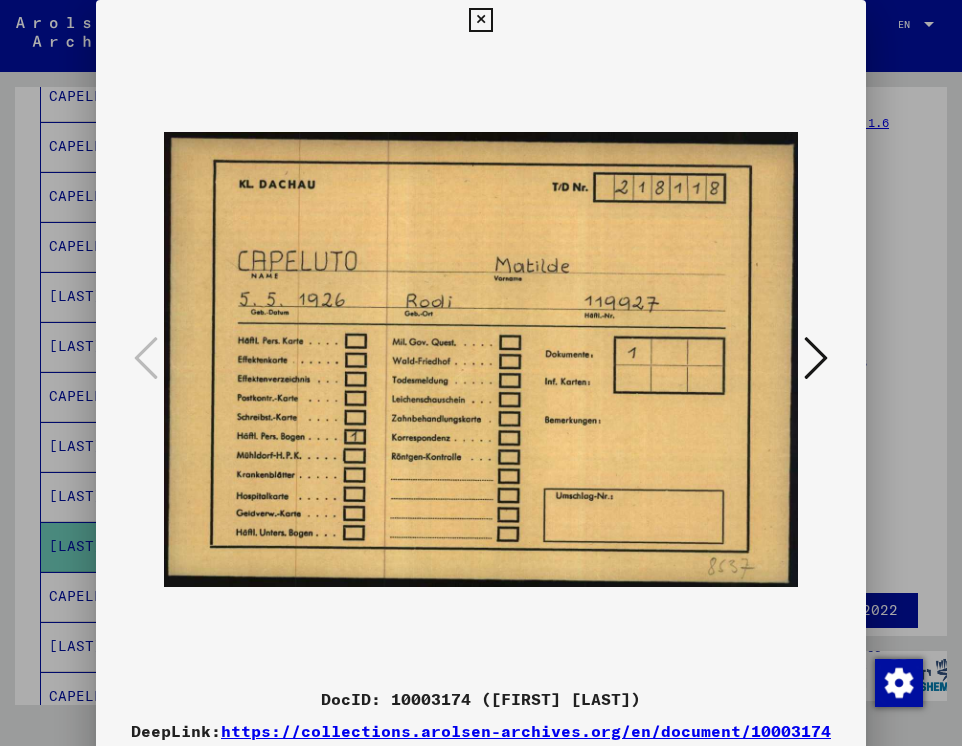 scroll, scrollTop: 0, scrollLeft: 0, axis: both 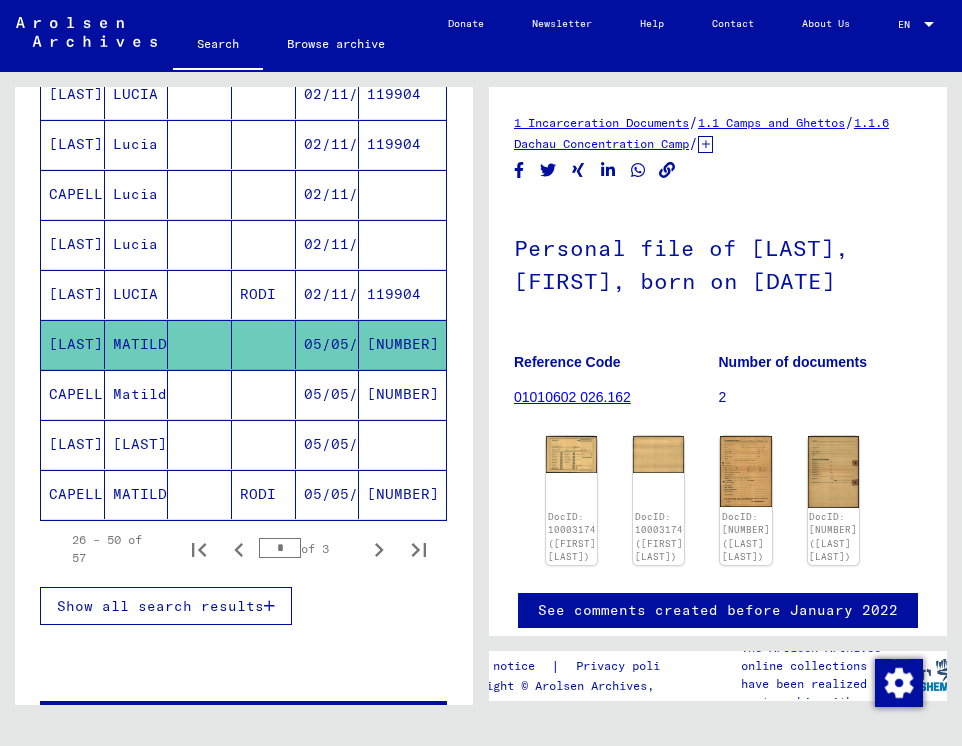 click on "05/05/1926" at bounding box center [328, 444] 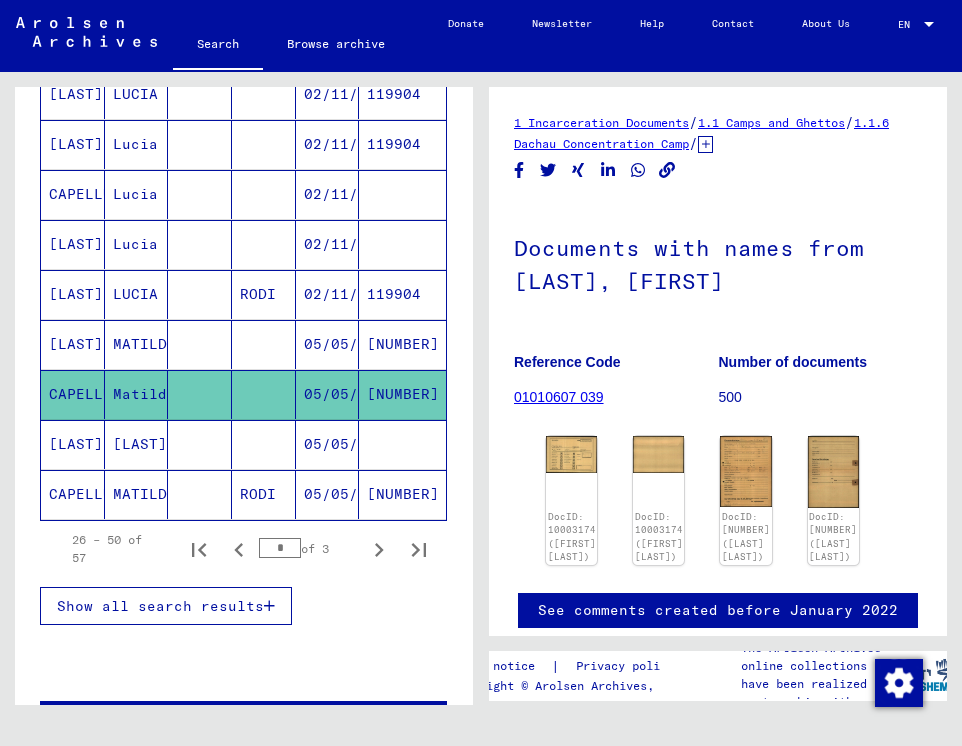 scroll, scrollTop: 0, scrollLeft: 0, axis: both 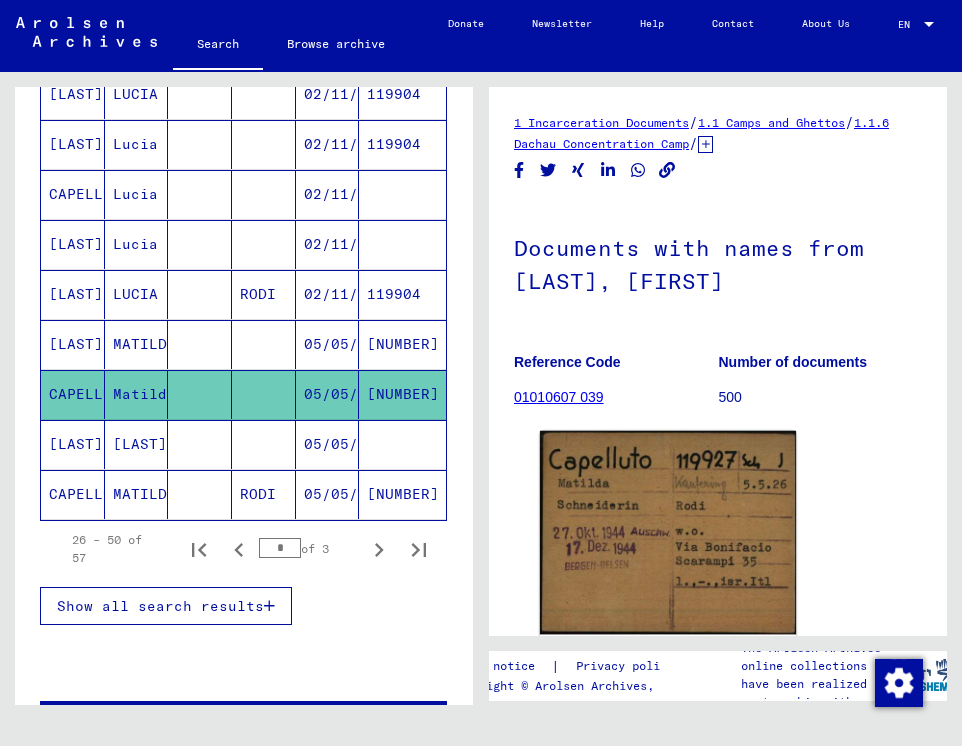 click 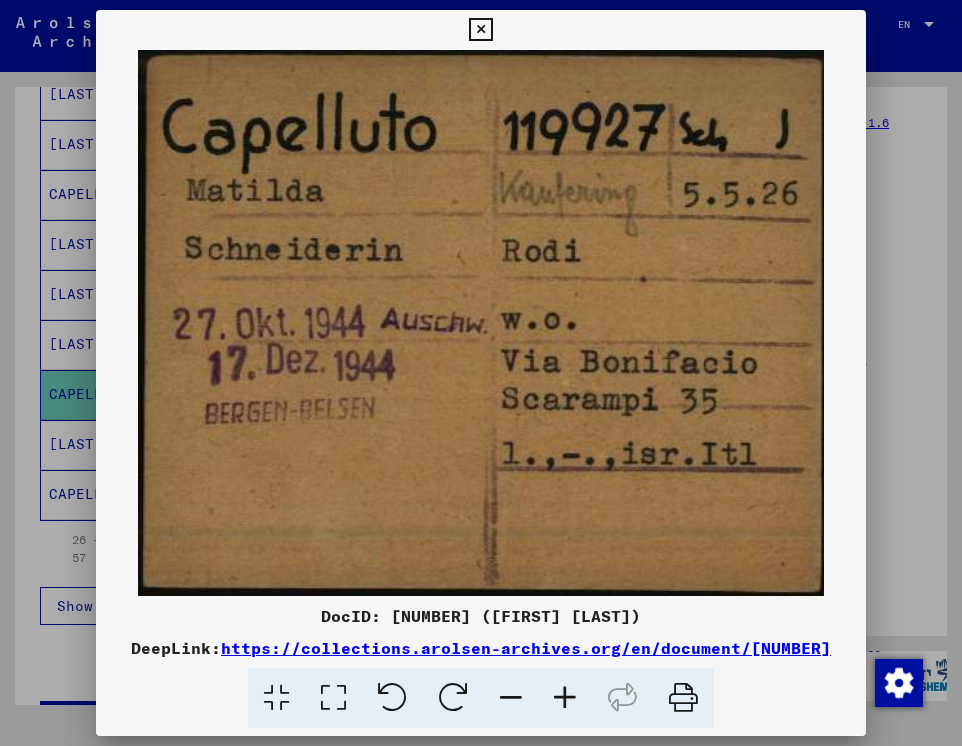 scroll, scrollTop: 0, scrollLeft: 0, axis: both 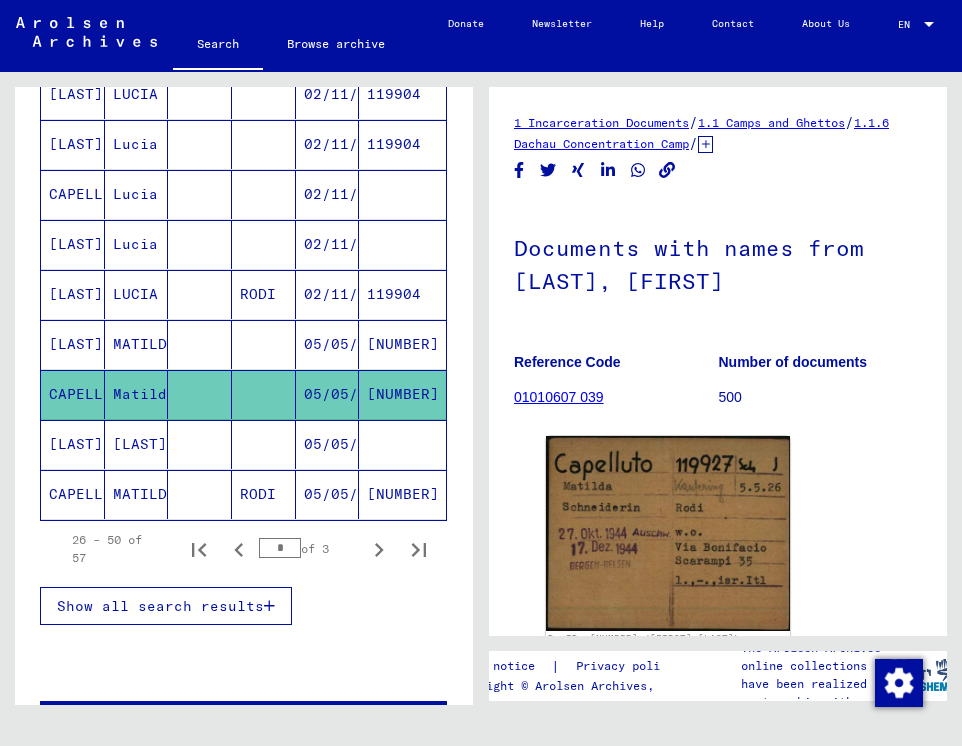 click on "[LAST]" at bounding box center (137, 494) 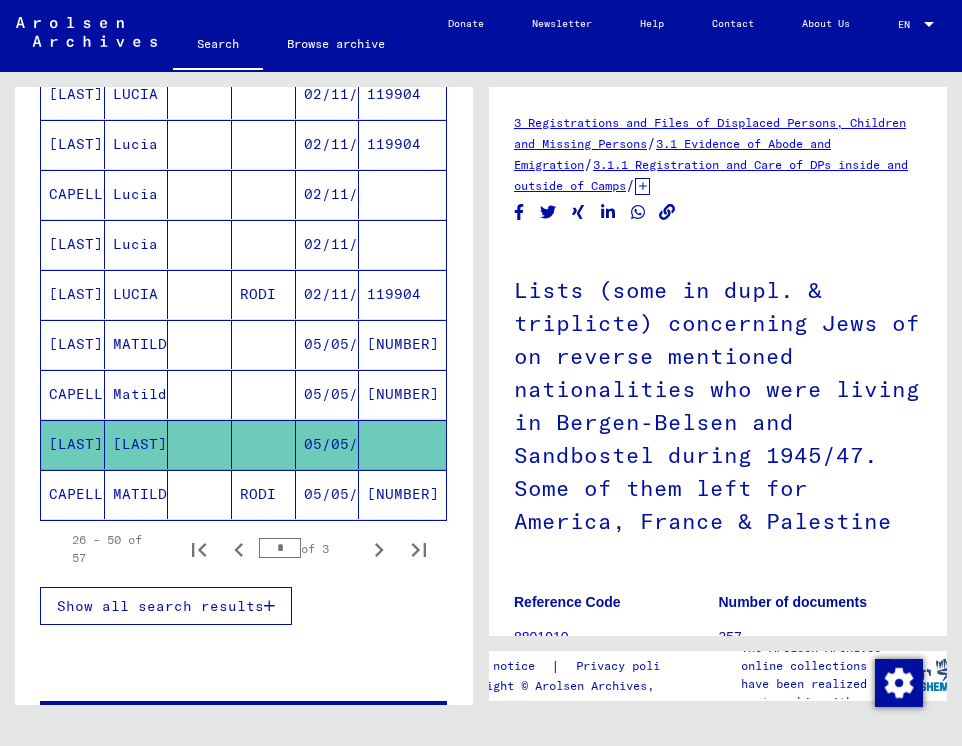 scroll, scrollTop: 0, scrollLeft: 0, axis: both 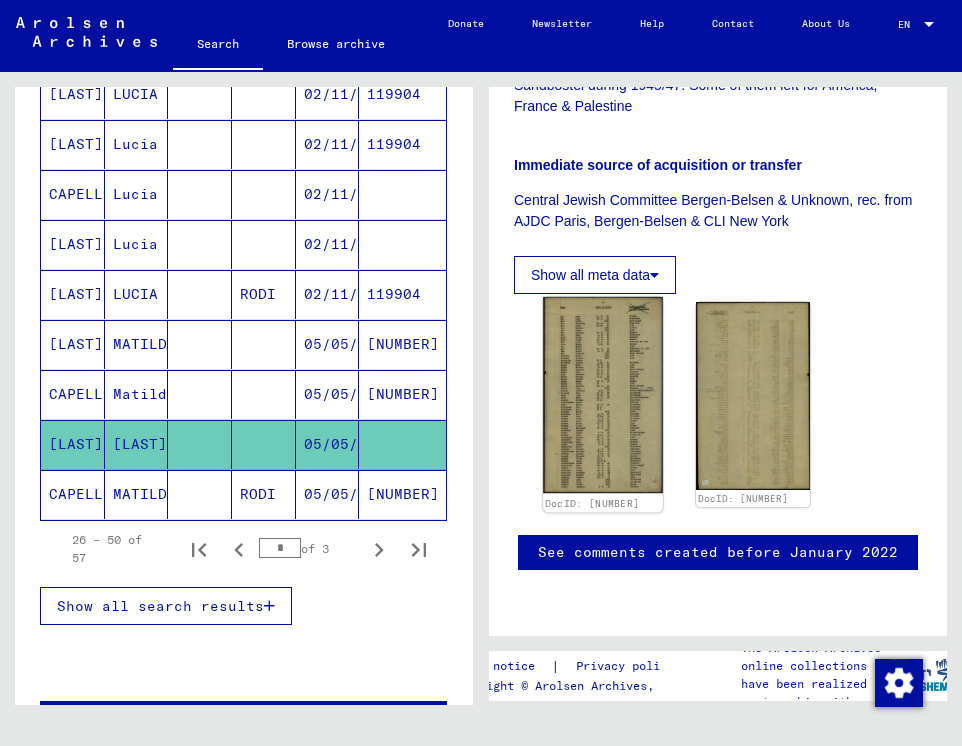 click 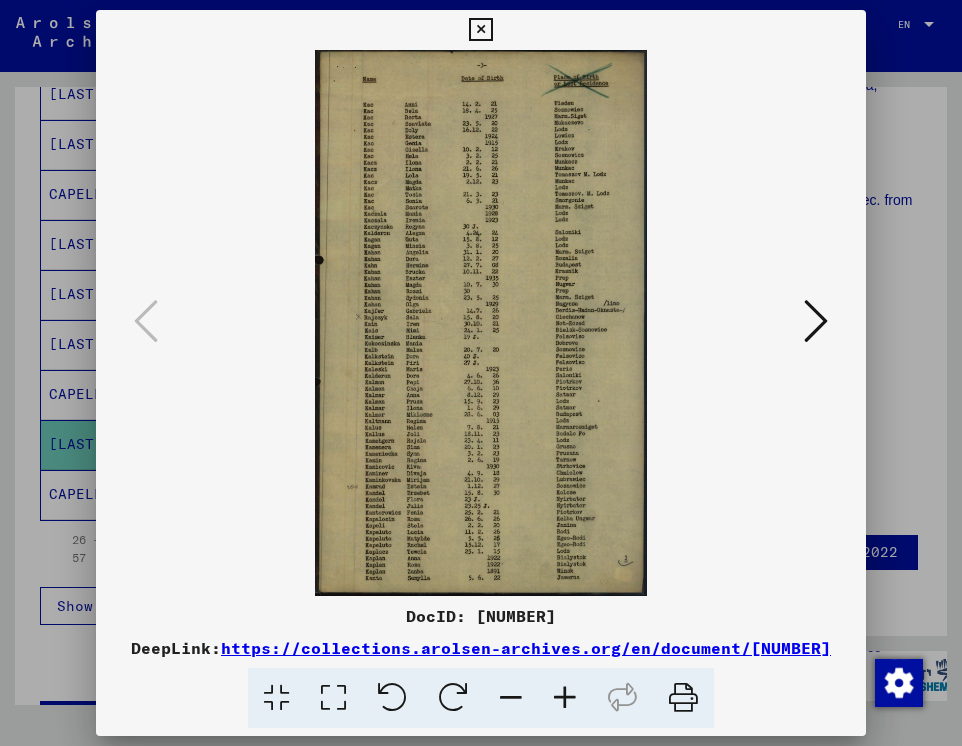 click at bounding box center (565, 698) 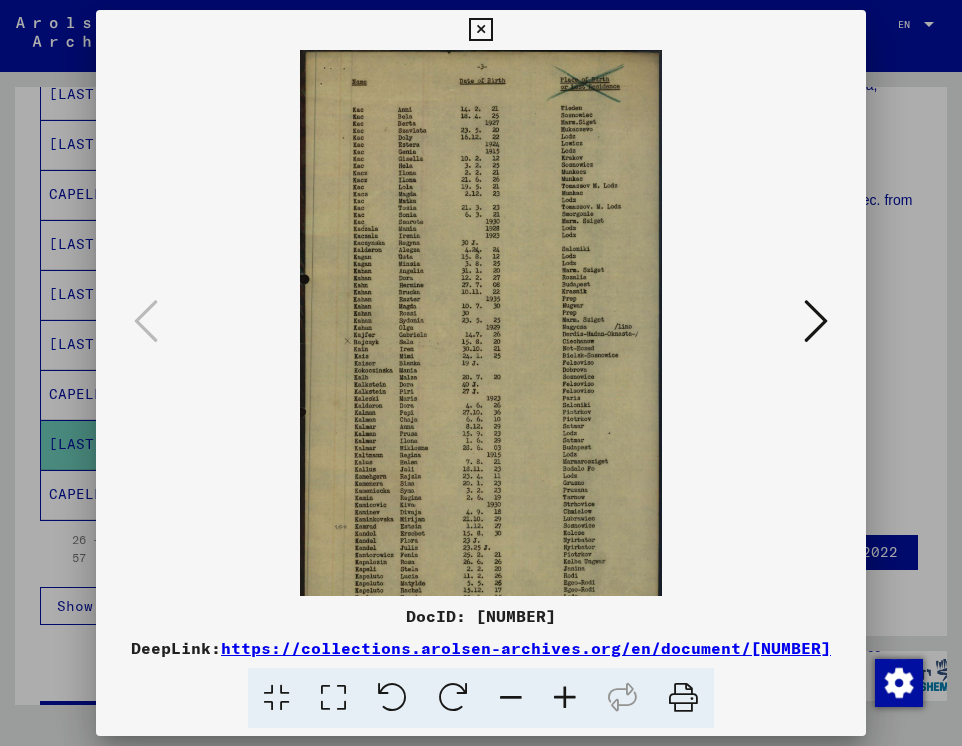 click at bounding box center (565, 698) 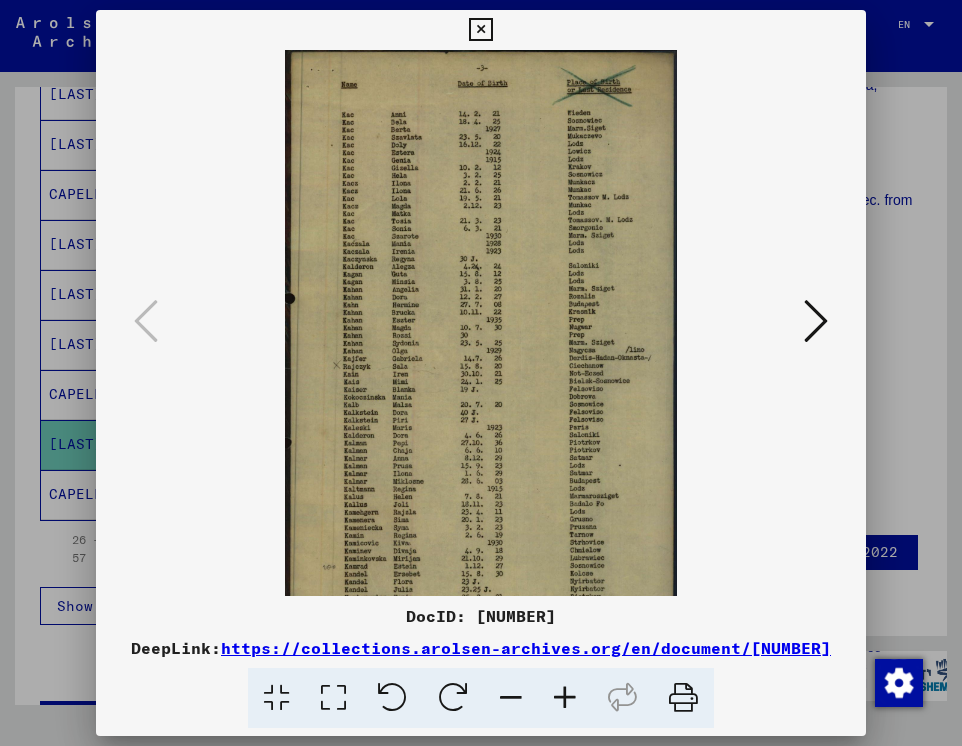 click at bounding box center [565, 698] 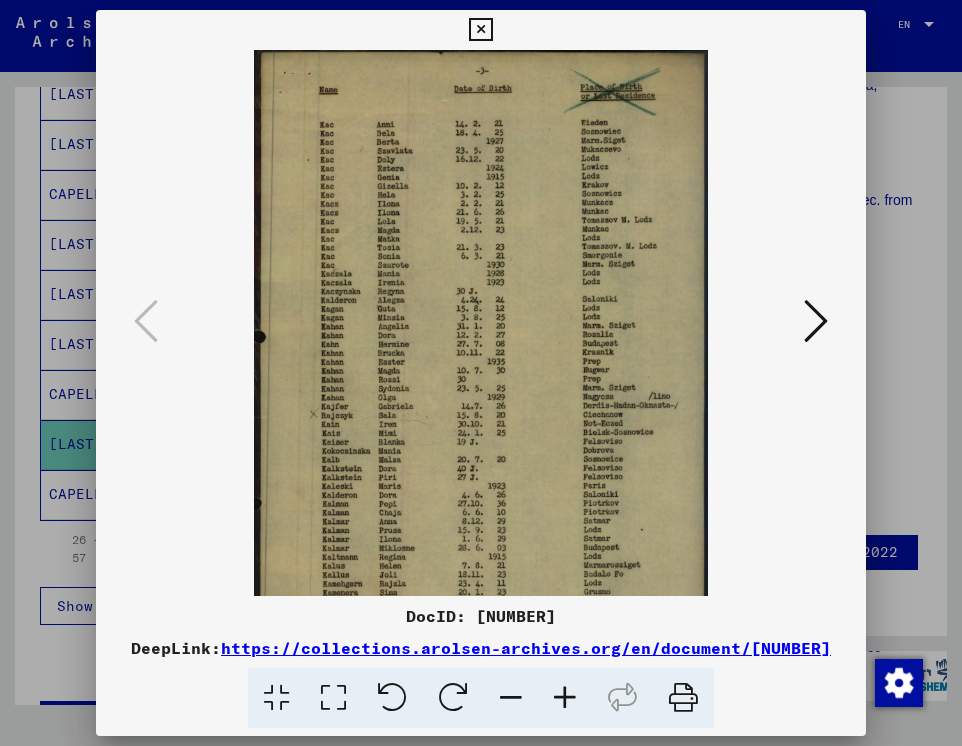 click at bounding box center [565, 698] 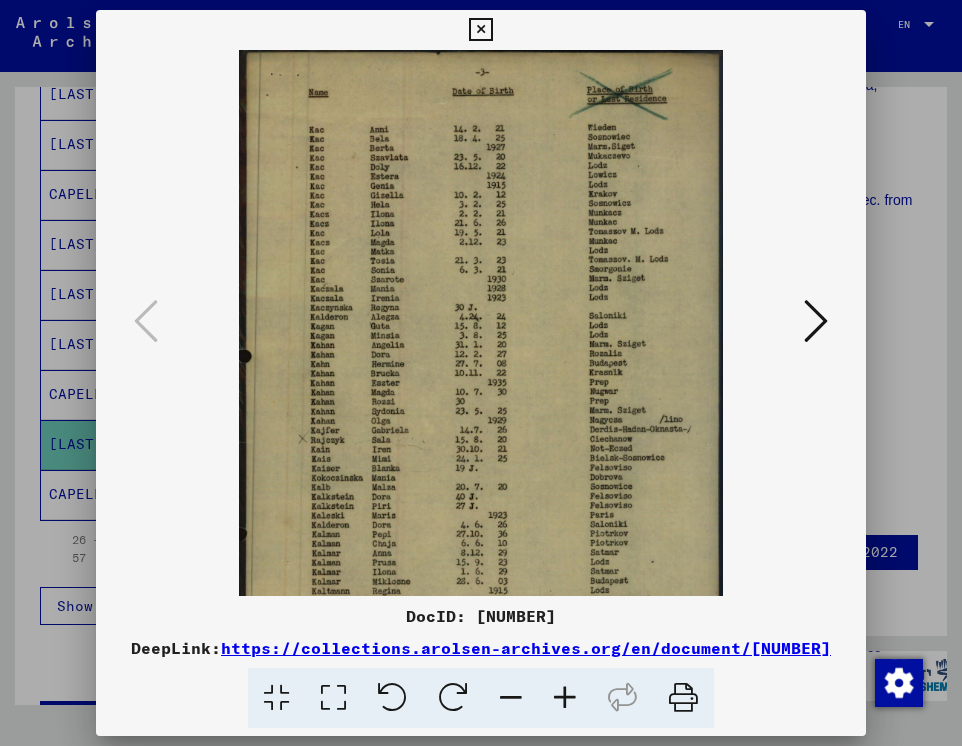 click at bounding box center (565, 698) 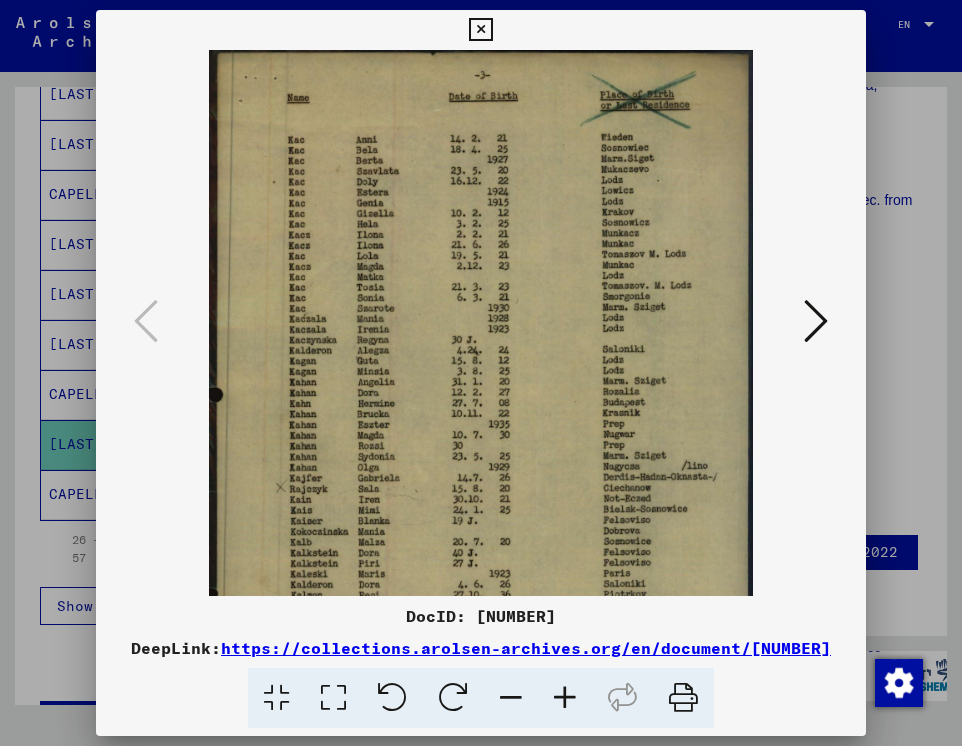 click at bounding box center (565, 698) 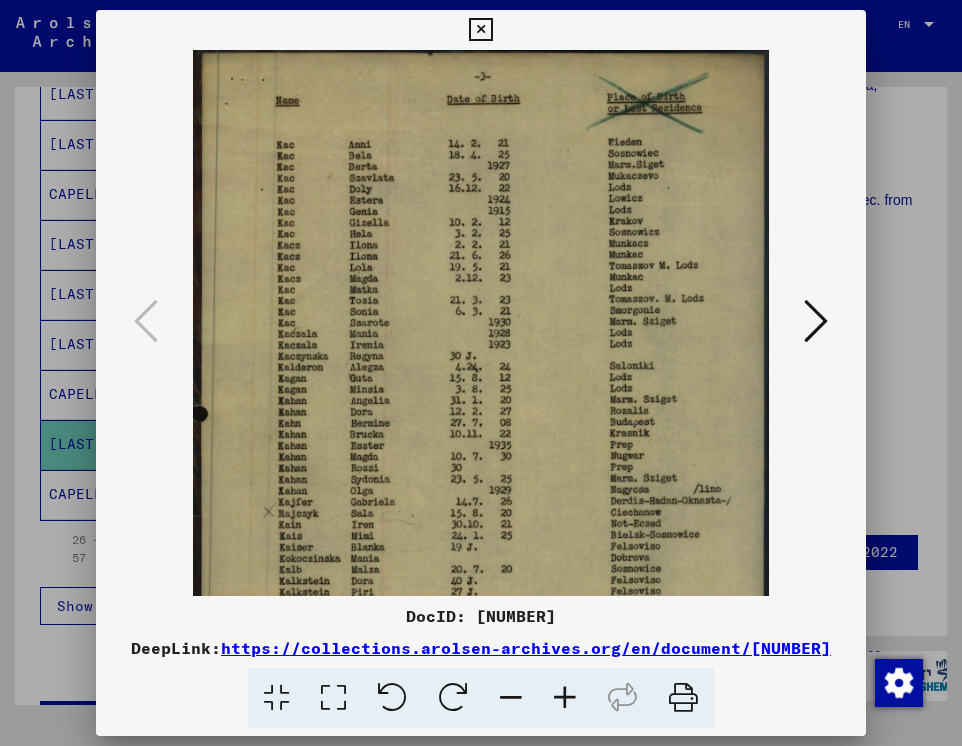 click at bounding box center (565, 698) 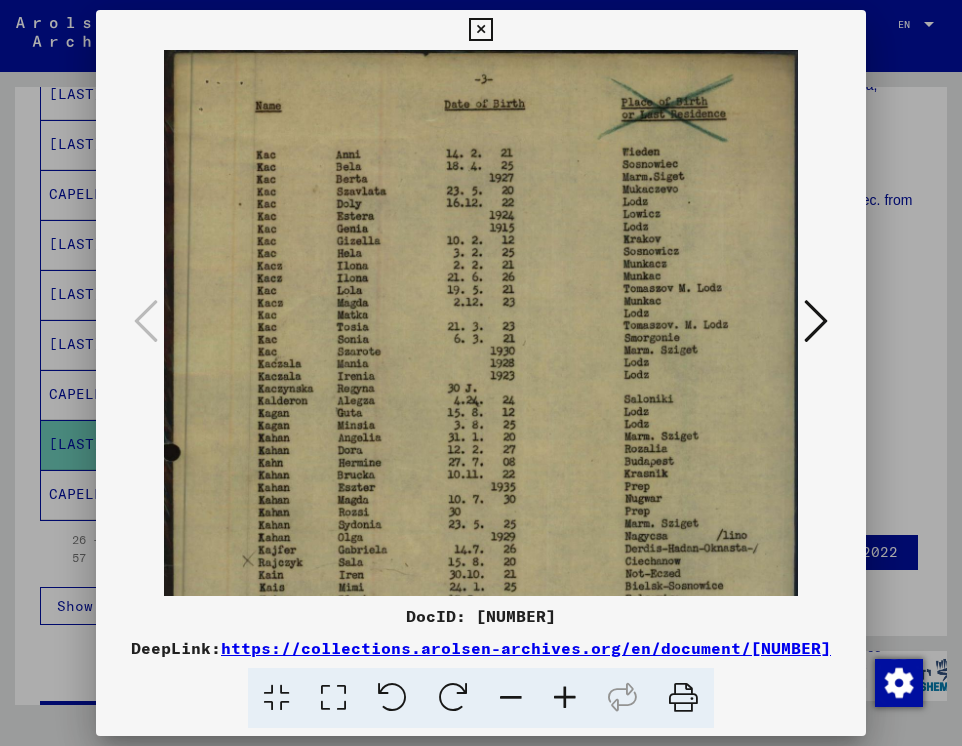 click at bounding box center (565, 698) 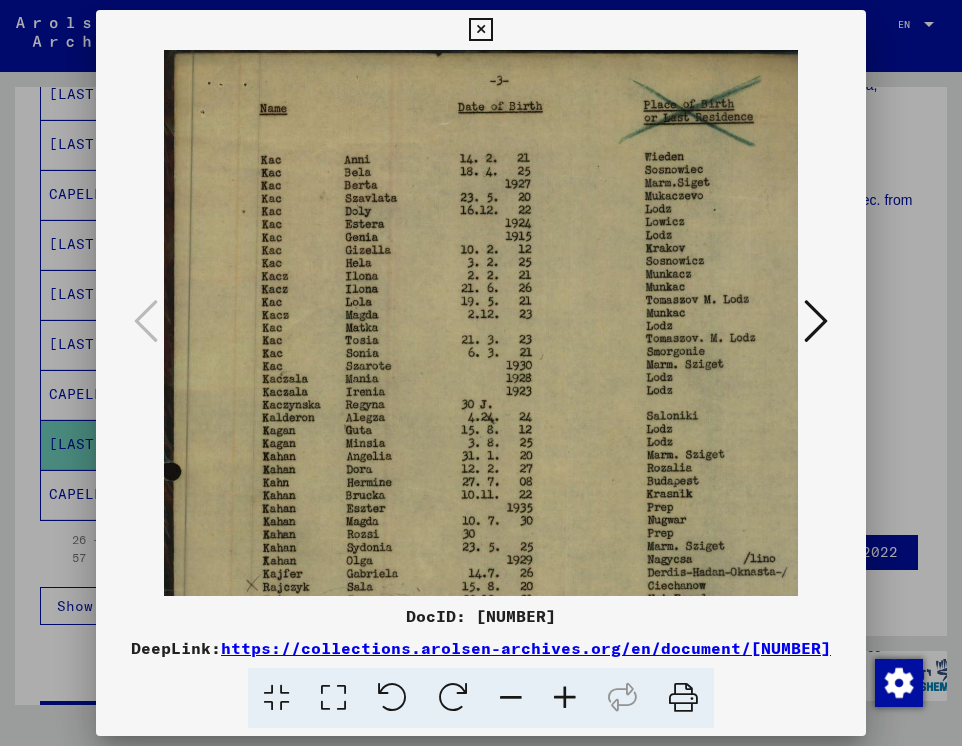 click at bounding box center (565, 698) 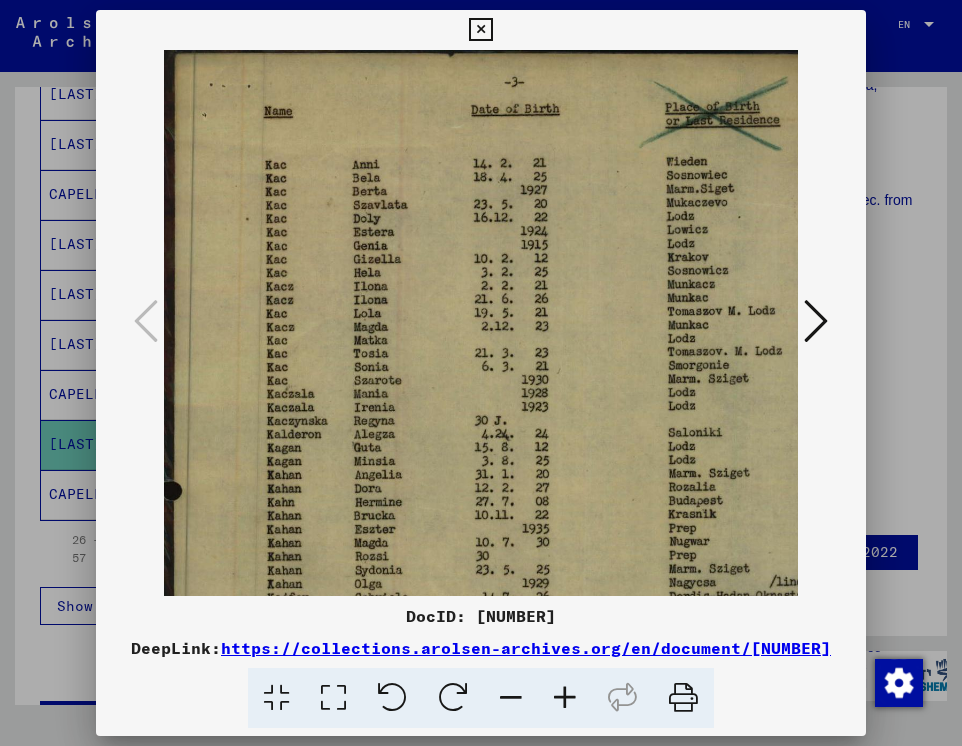 click at bounding box center [565, 698] 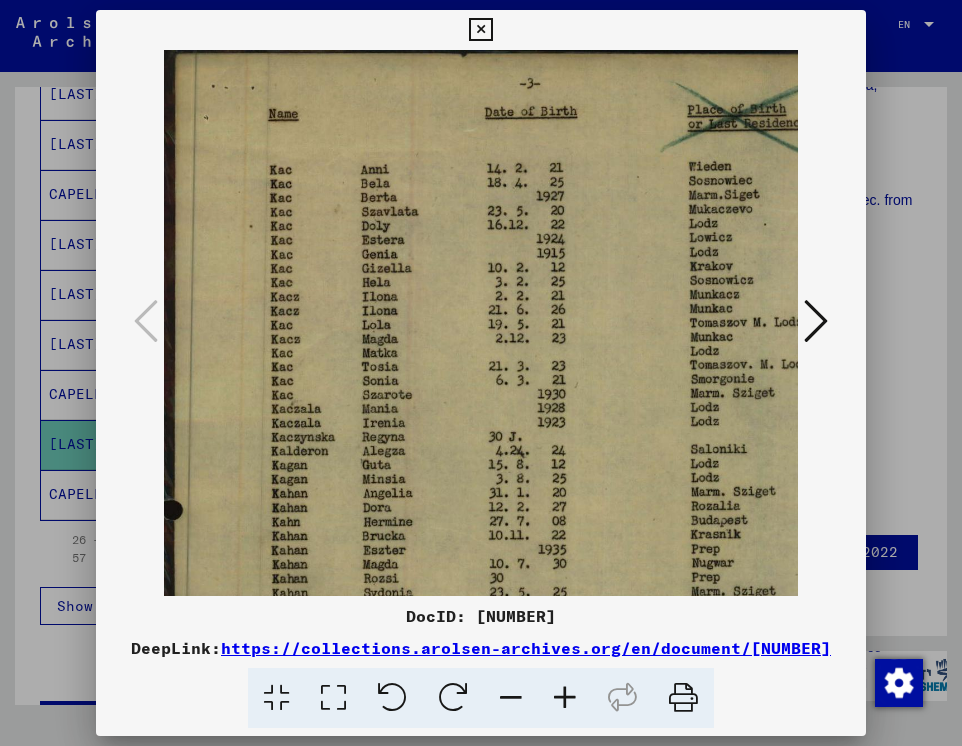 scroll, scrollTop: 0, scrollLeft: 0, axis: both 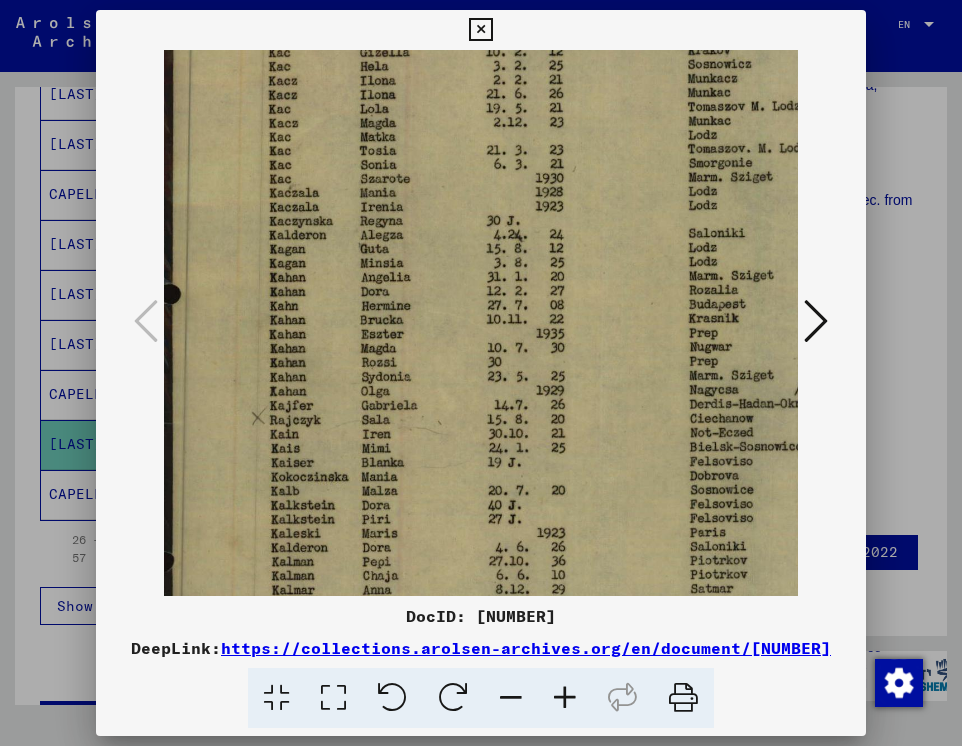 drag, startPoint x: 416, startPoint y: 432, endPoint x: 414, endPoint y: 249, distance: 183.01093 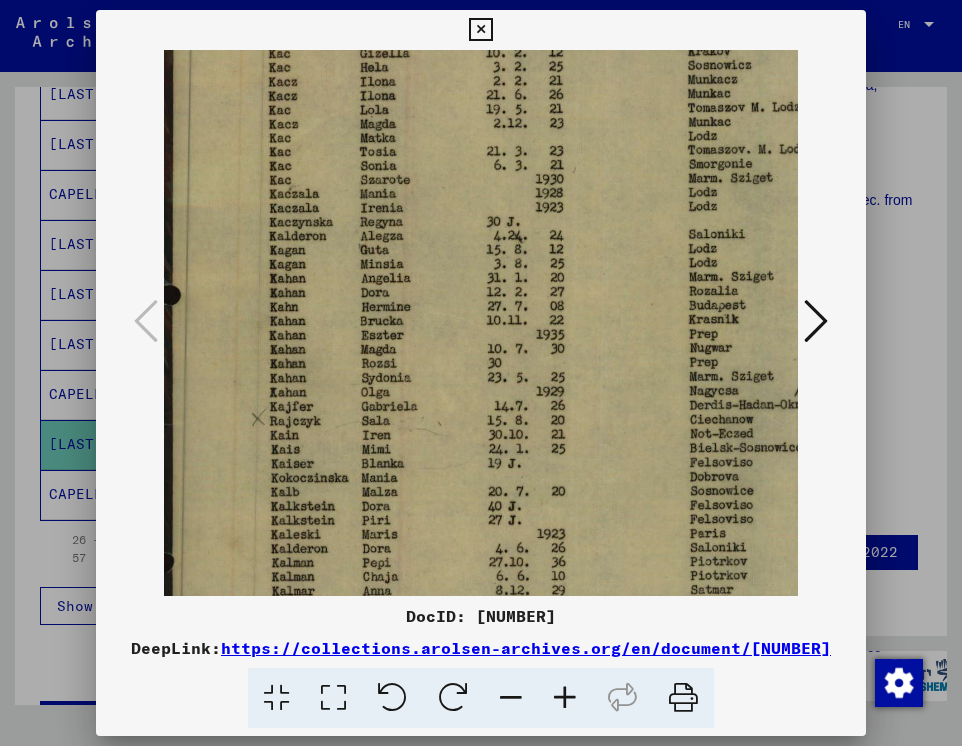 scroll, scrollTop: 1, scrollLeft: 0, axis: vertical 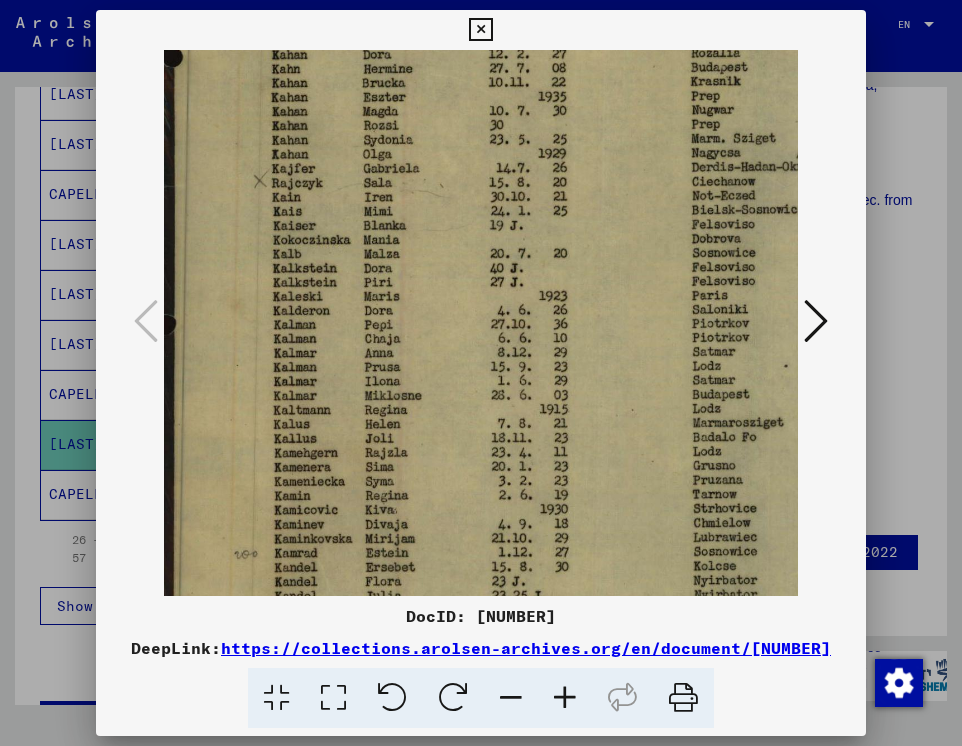 drag, startPoint x: 428, startPoint y: 551, endPoint x: 476, endPoint y: 318, distance: 237.89284 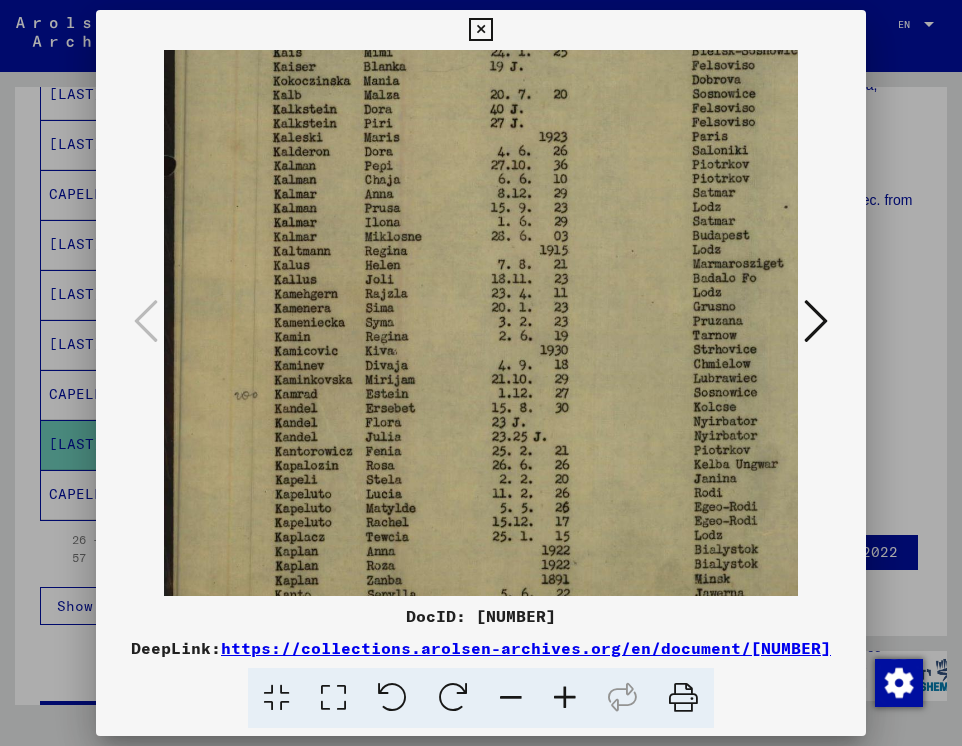 drag, startPoint x: 474, startPoint y: 543, endPoint x: 502, endPoint y: 384, distance: 161.44658 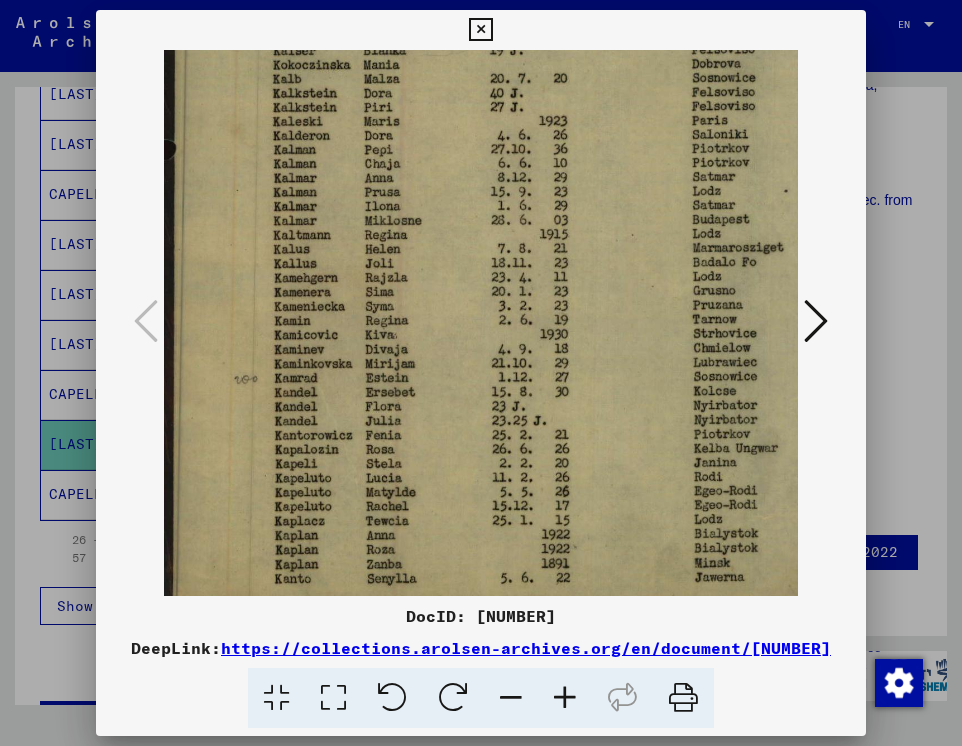 scroll, scrollTop: 650, scrollLeft: 0, axis: vertical 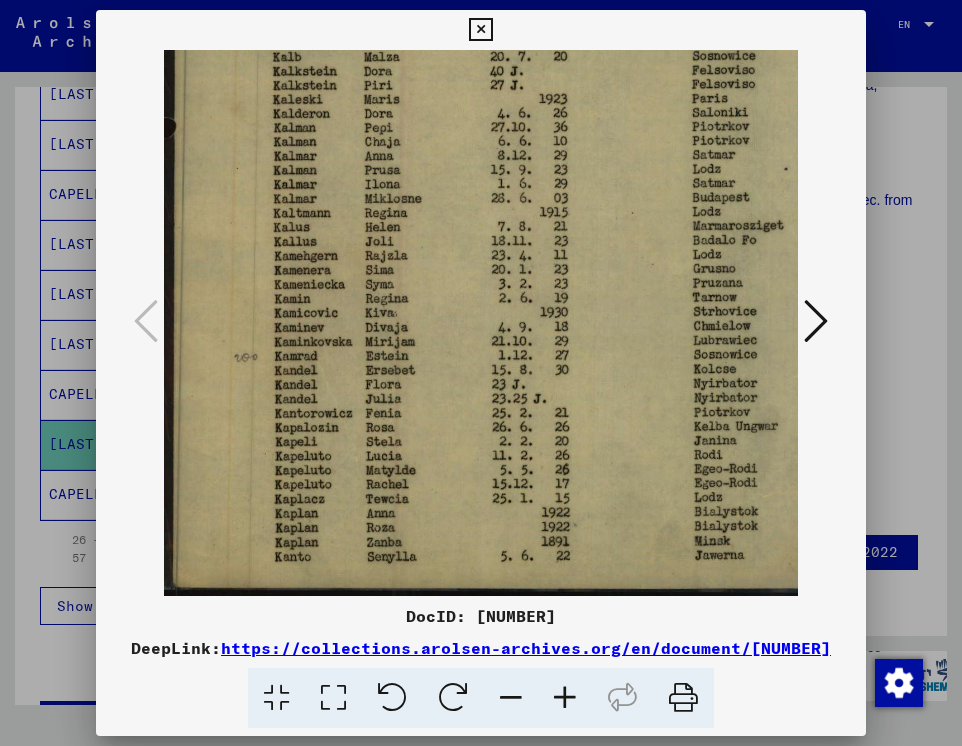 drag, startPoint x: 495, startPoint y: 450, endPoint x: 505, endPoint y: 368, distance: 82.607506 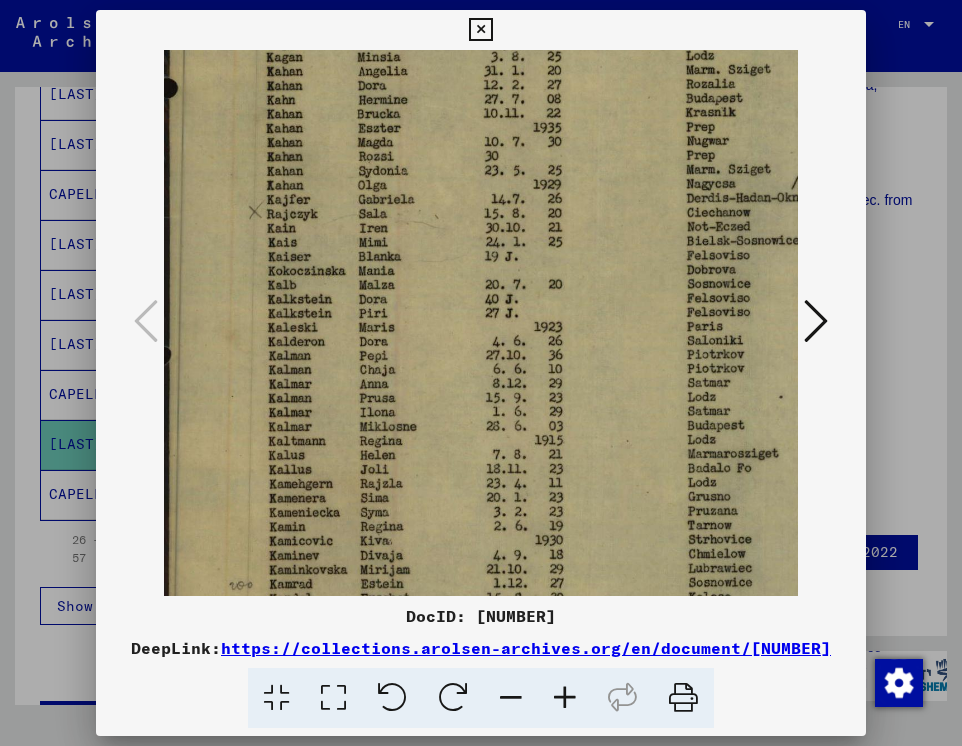 drag, startPoint x: 551, startPoint y: 299, endPoint x: 568, endPoint y: 466, distance: 167.86304 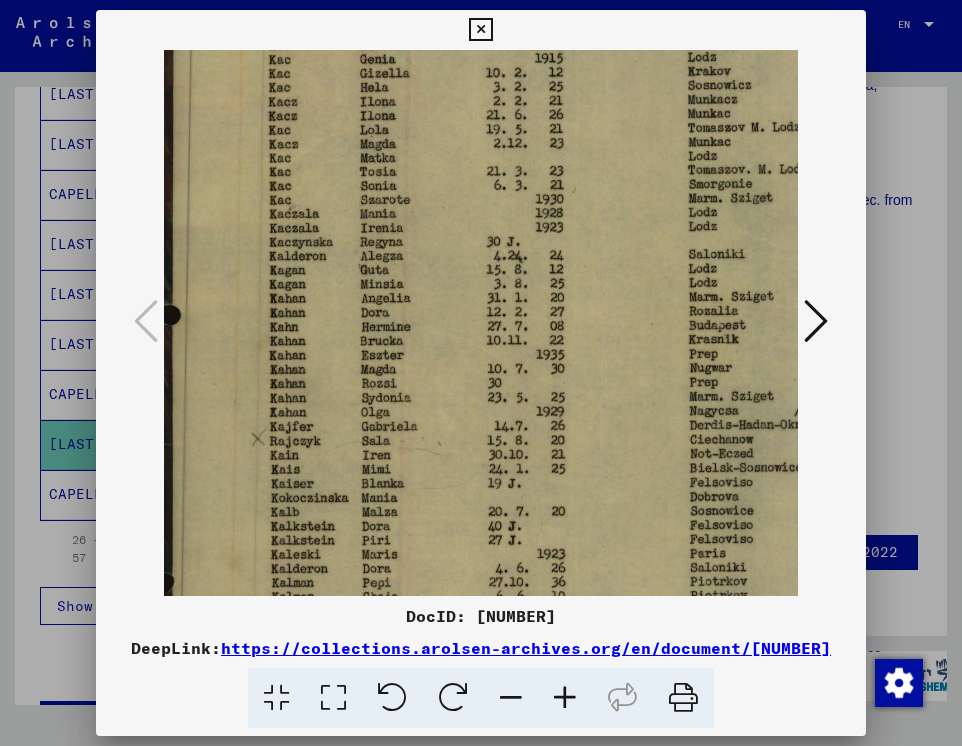 scroll, scrollTop: 196, scrollLeft: 0, axis: vertical 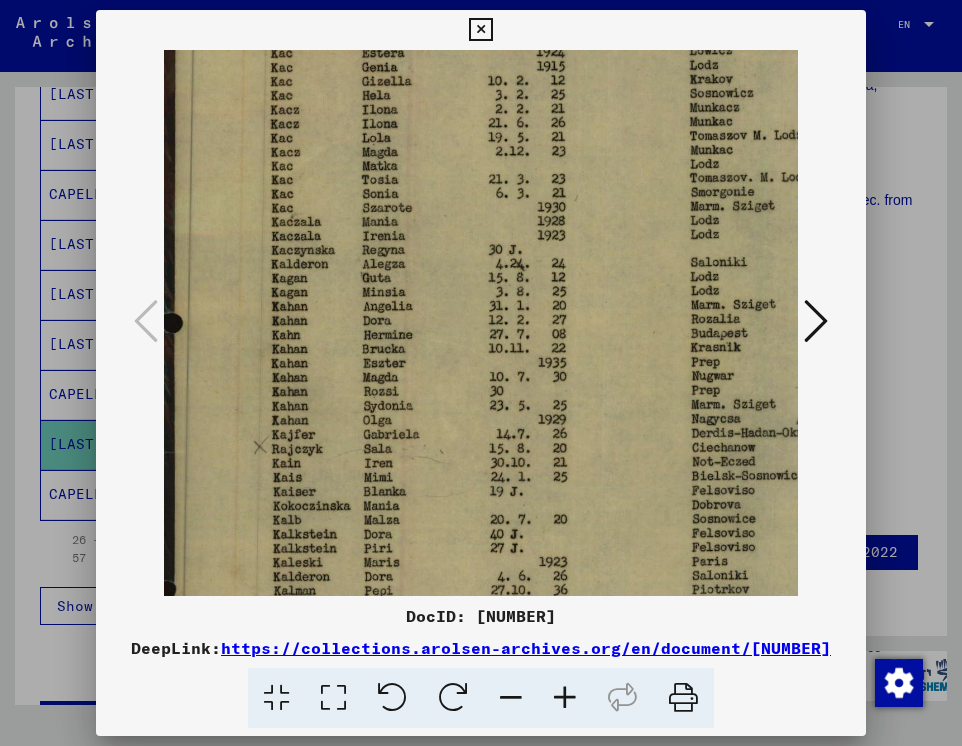 drag, startPoint x: 543, startPoint y: 294, endPoint x: 559, endPoint y: 464, distance: 170.75128 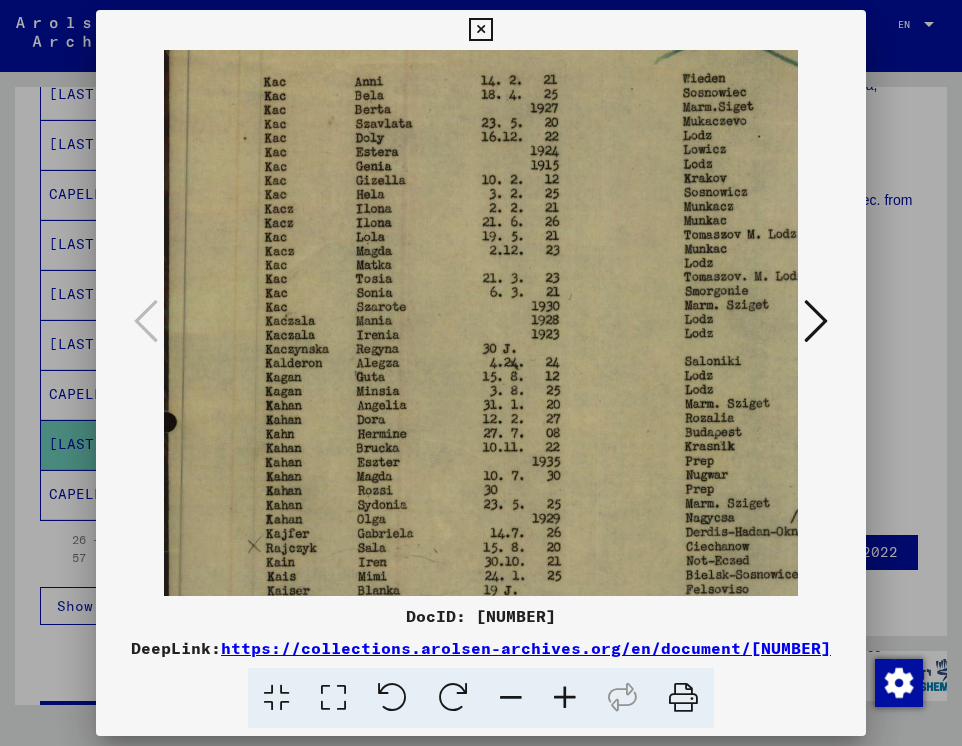scroll, scrollTop: 0, scrollLeft: 10, axis: horizontal 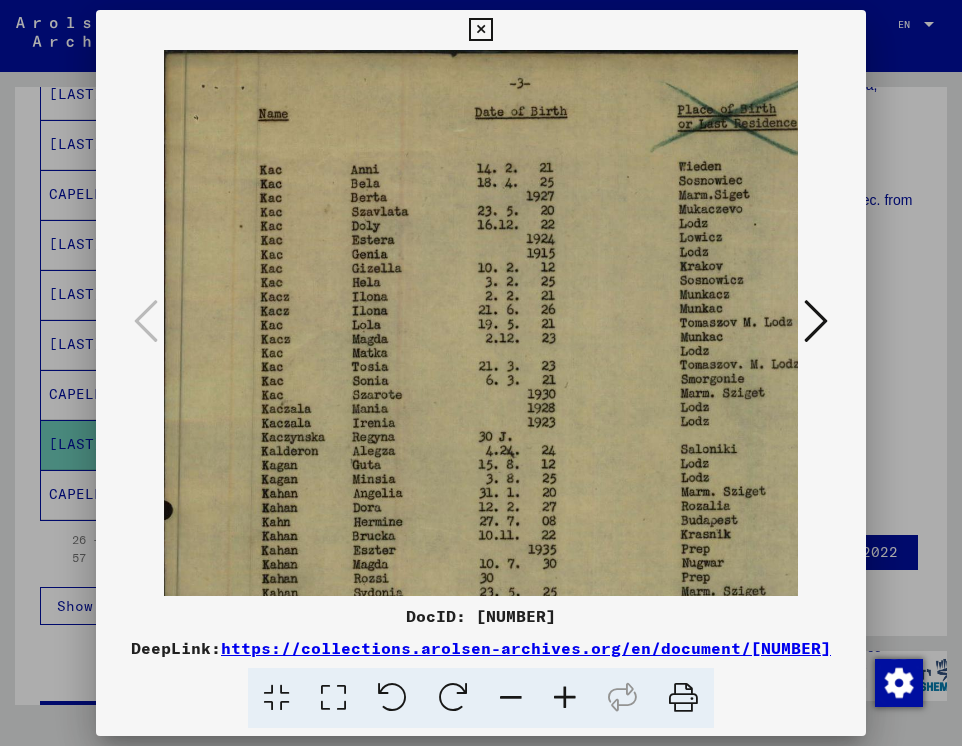 drag, startPoint x: 566, startPoint y: 389, endPoint x: 576, endPoint y: 502, distance: 113.44161 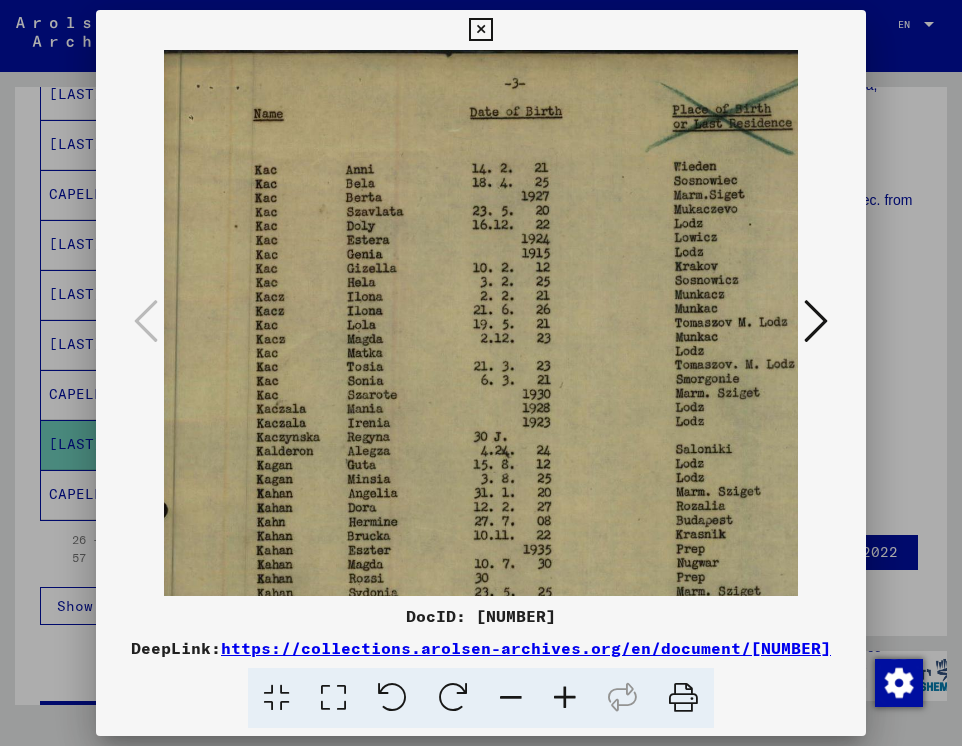 scroll, scrollTop: 0, scrollLeft: 17, axis: horizontal 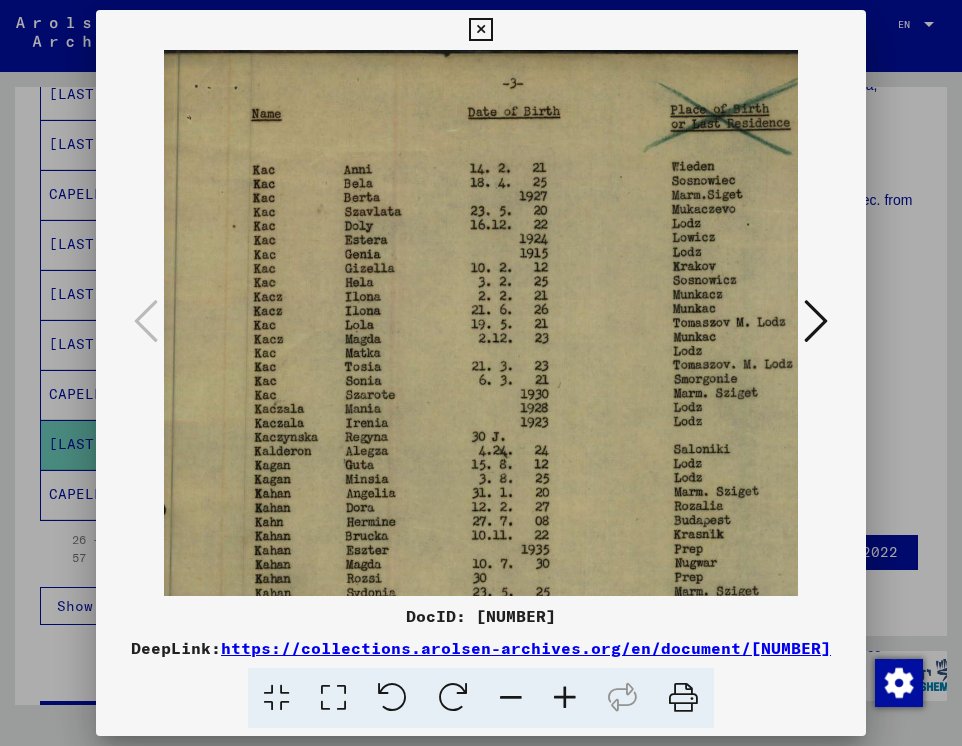 drag, startPoint x: 584, startPoint y: 385, endPoint x: 580, endPoint y: 529, distance: 144.05554 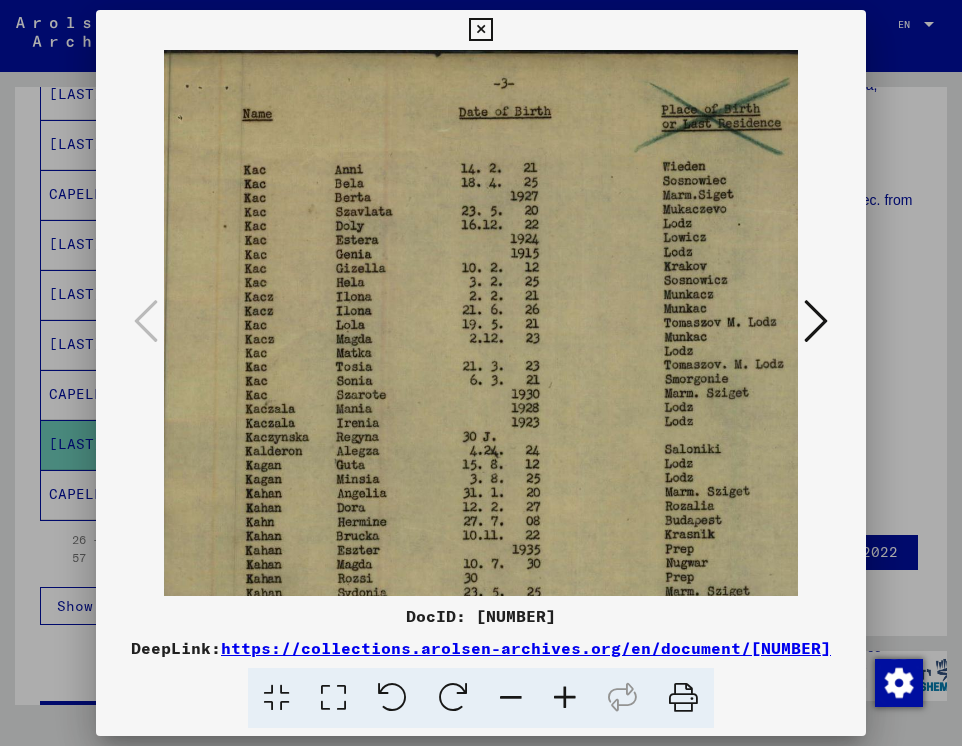 drag, startPoint x: 576, startPoint y: 300, endPoint x: 568, endPoint y: 410, distance: 110.29053 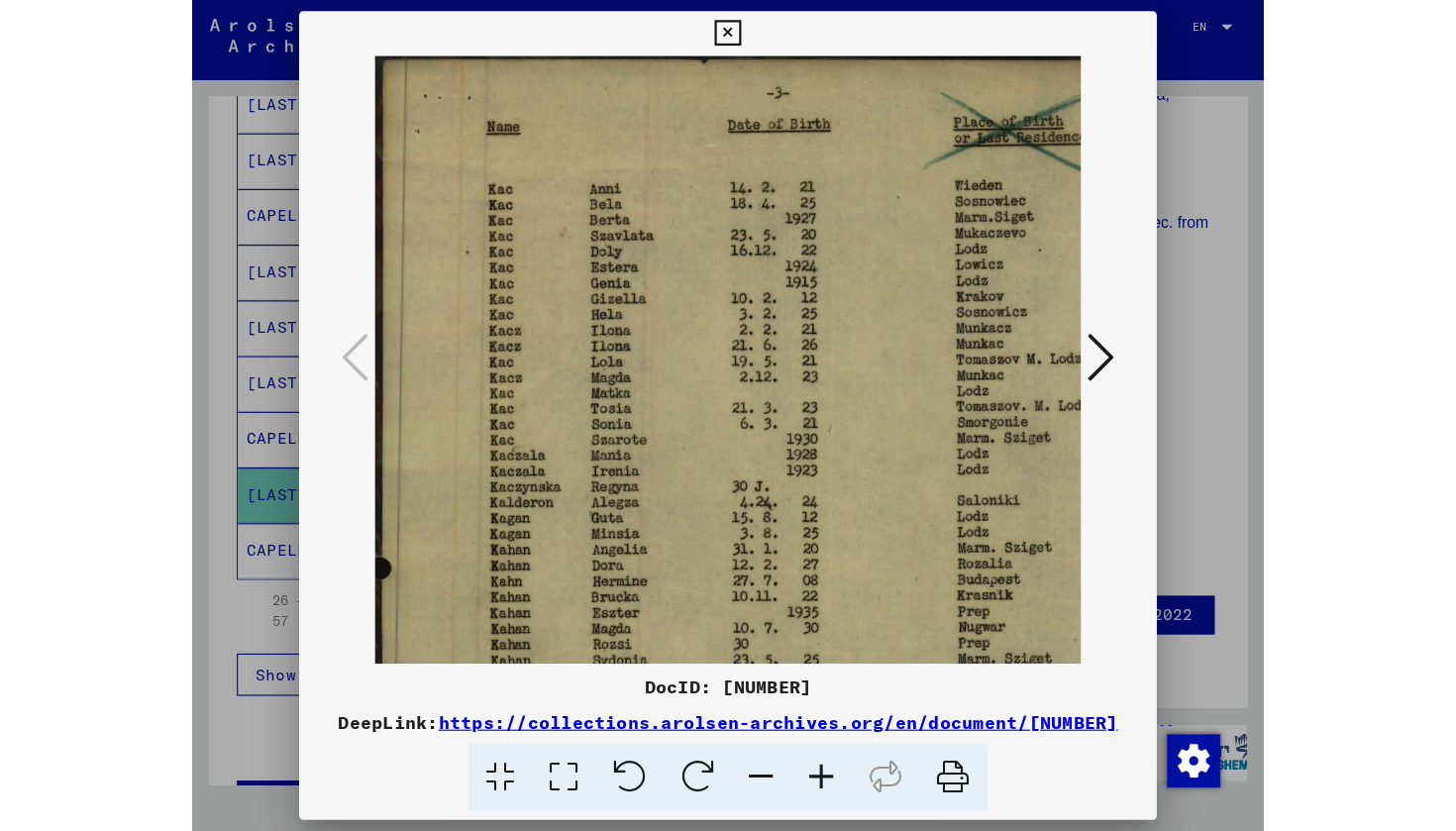 scroll, scrollTop: 0, scrollLeft: 5, axis: horizontal 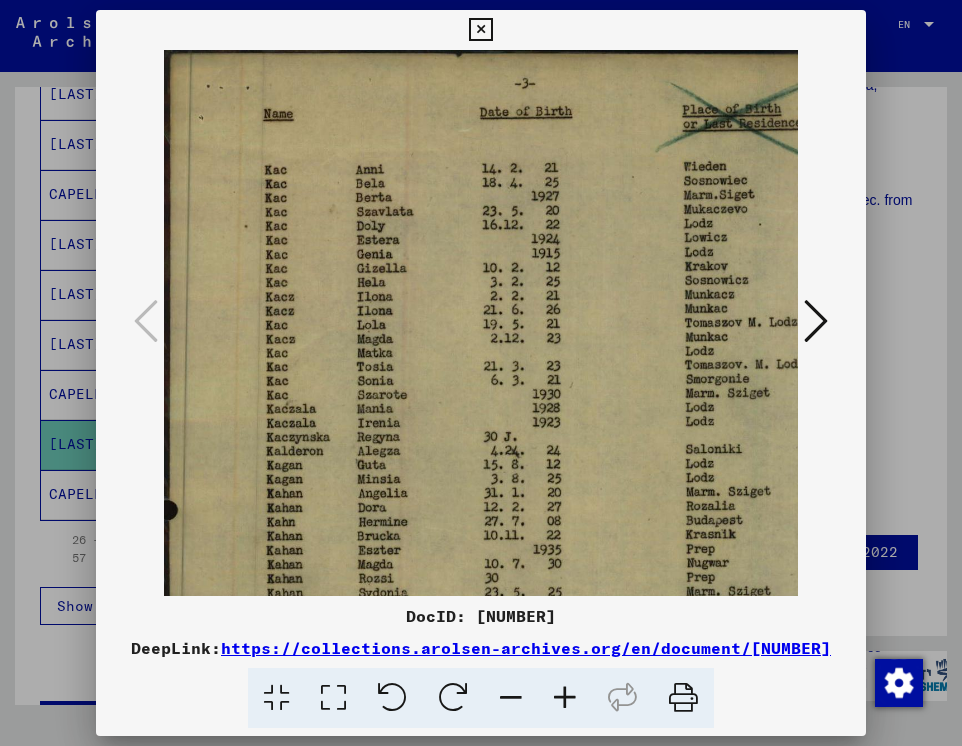 drag, startPoint x: 614, startPoint y: 399, endPoint x: 602, endPoint y: 422, distance: 25.942244 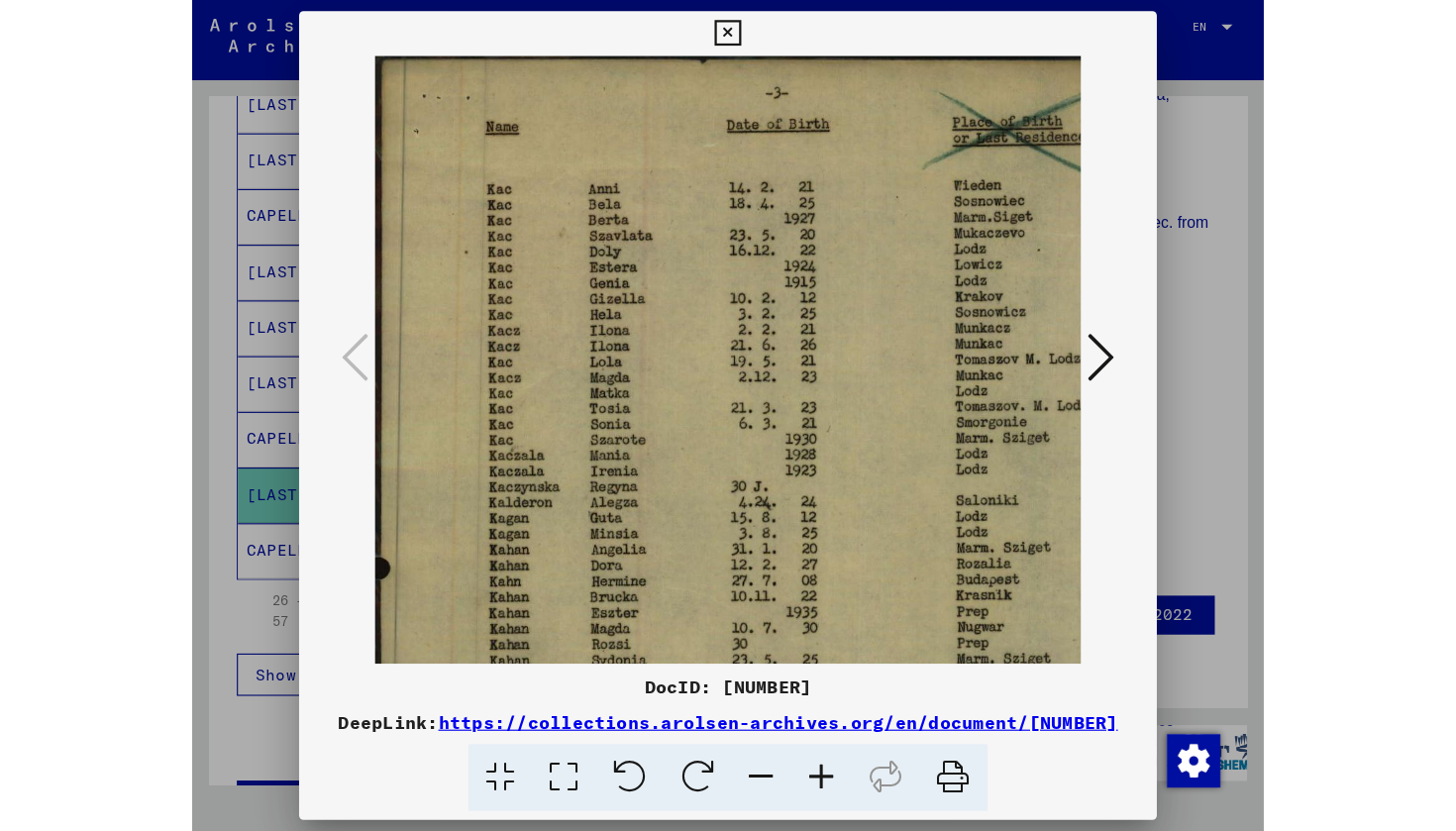 scroll, scrollTop: 0, scrollLeft: 0, axis: both 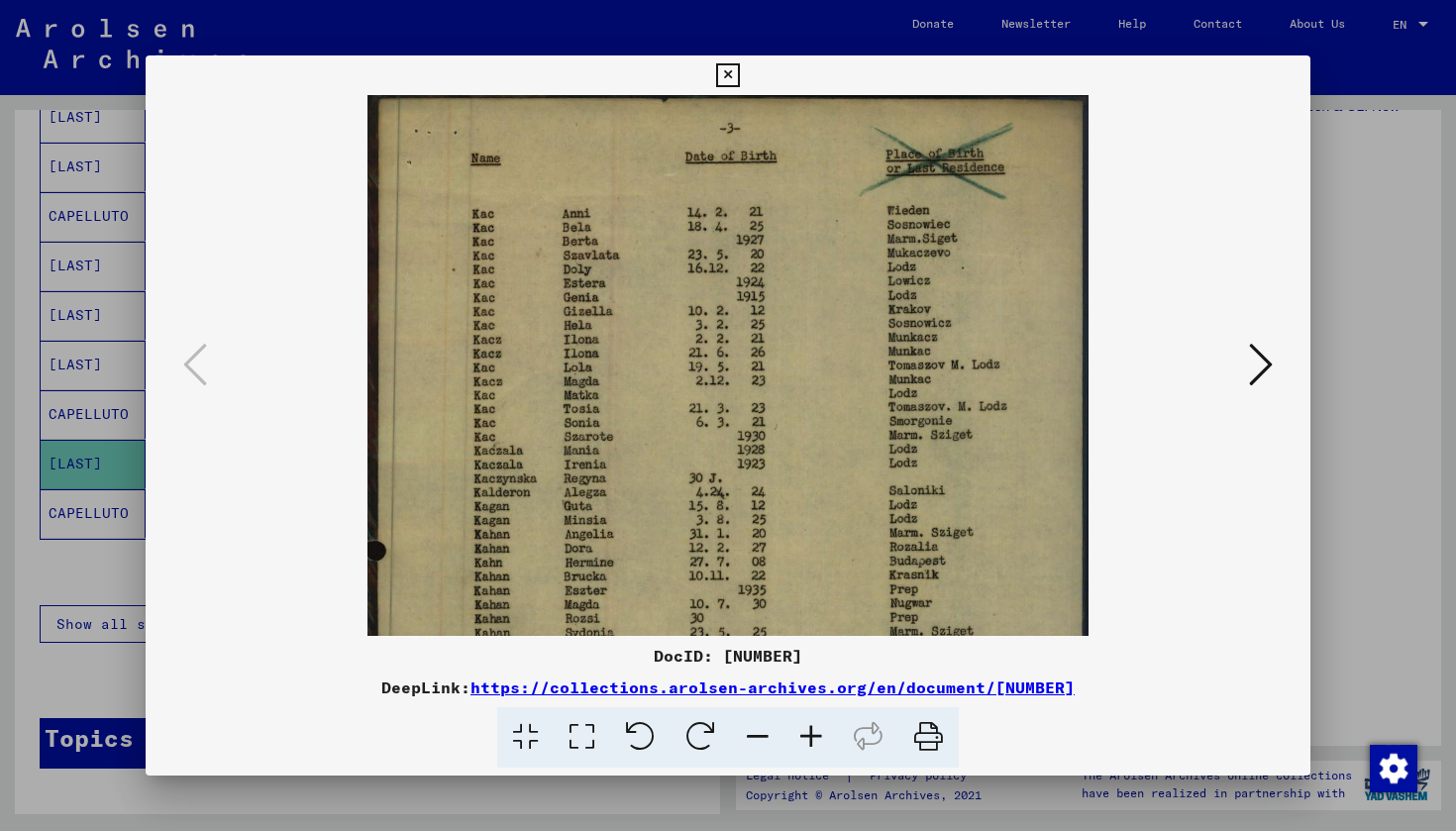 click at bounding box center (758, 737) 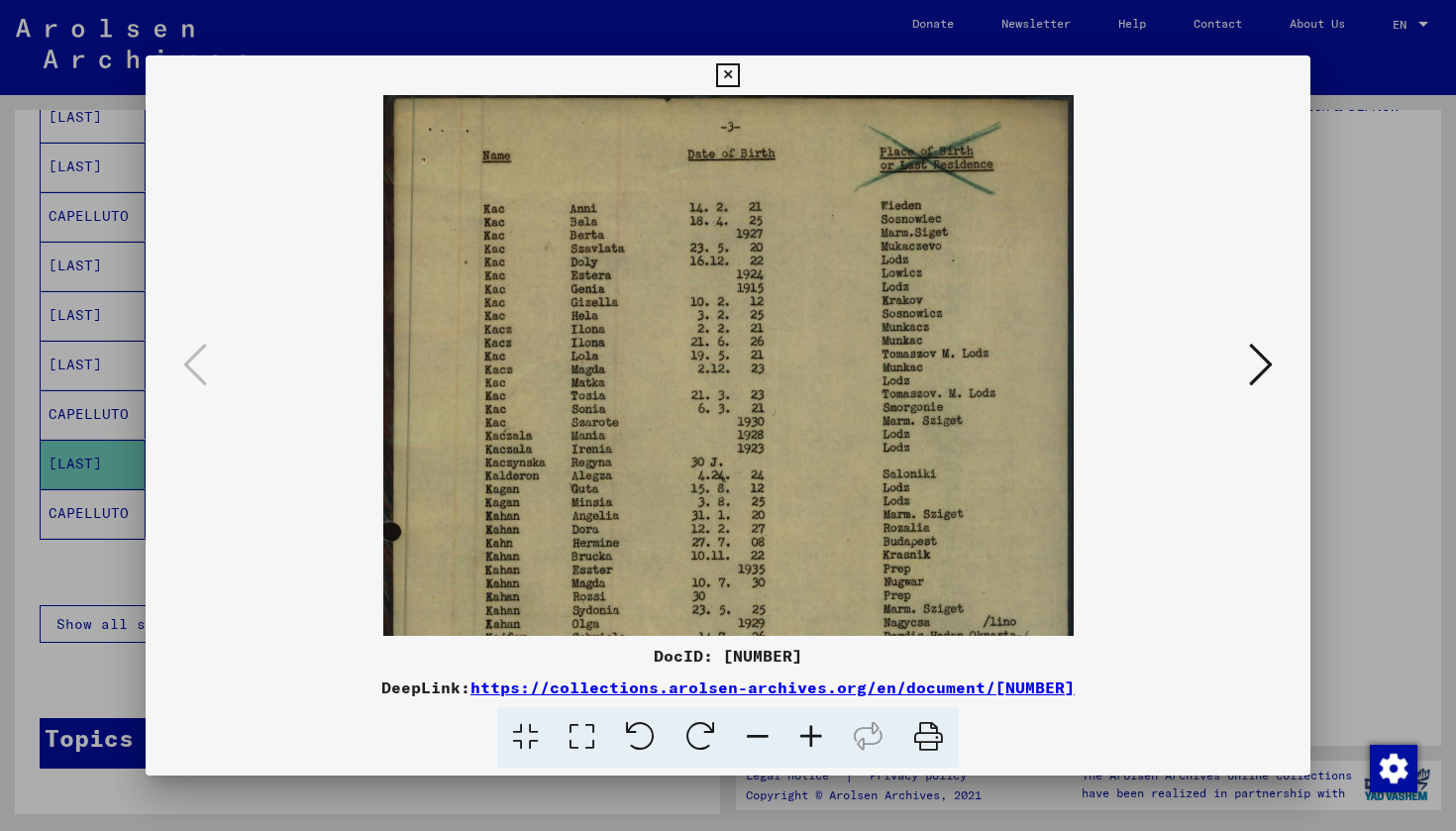 click at bounding box center (758, 737) 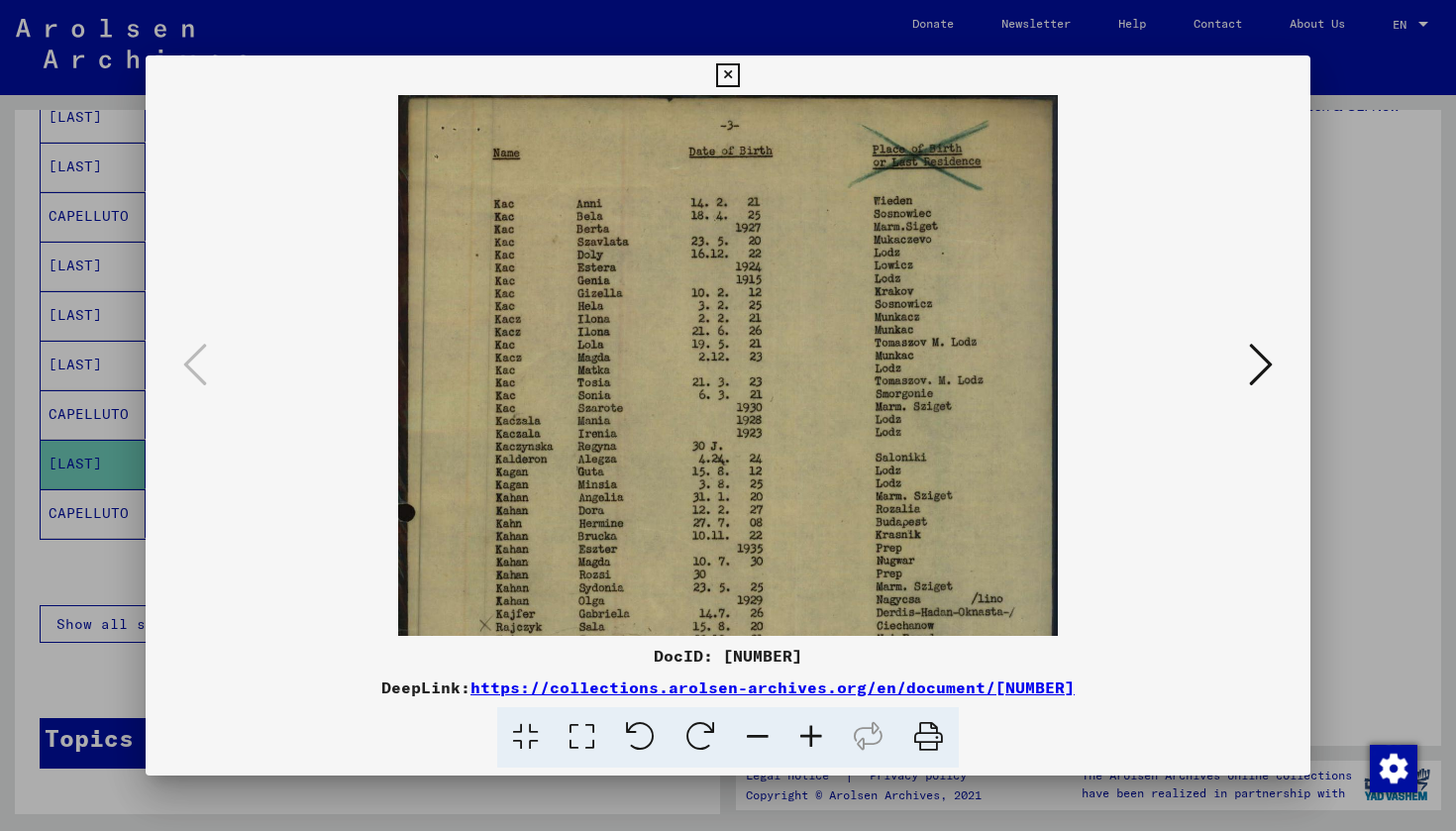 click at bounding box center (758, 737) 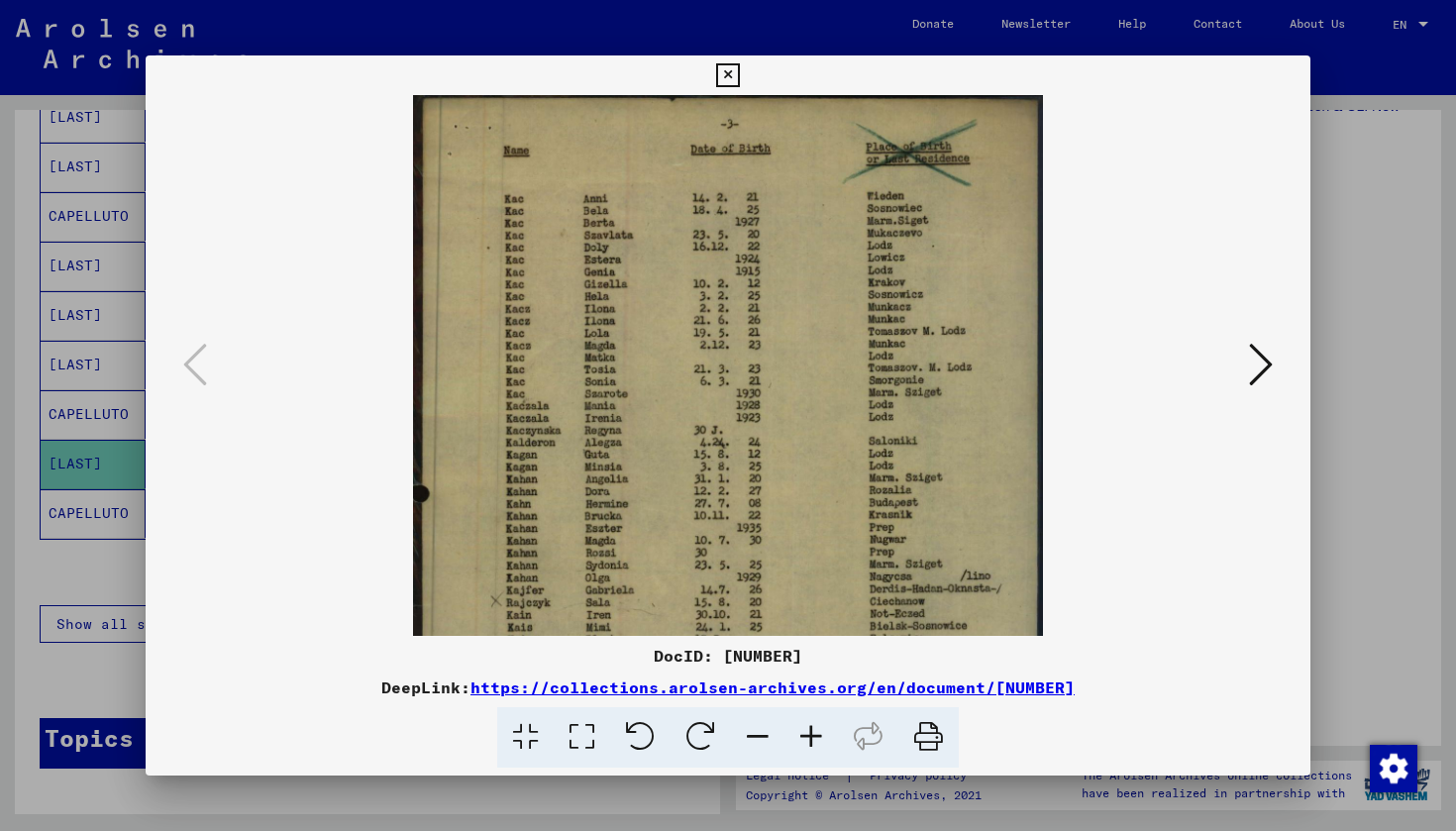 click at bounding box center (758, 737) 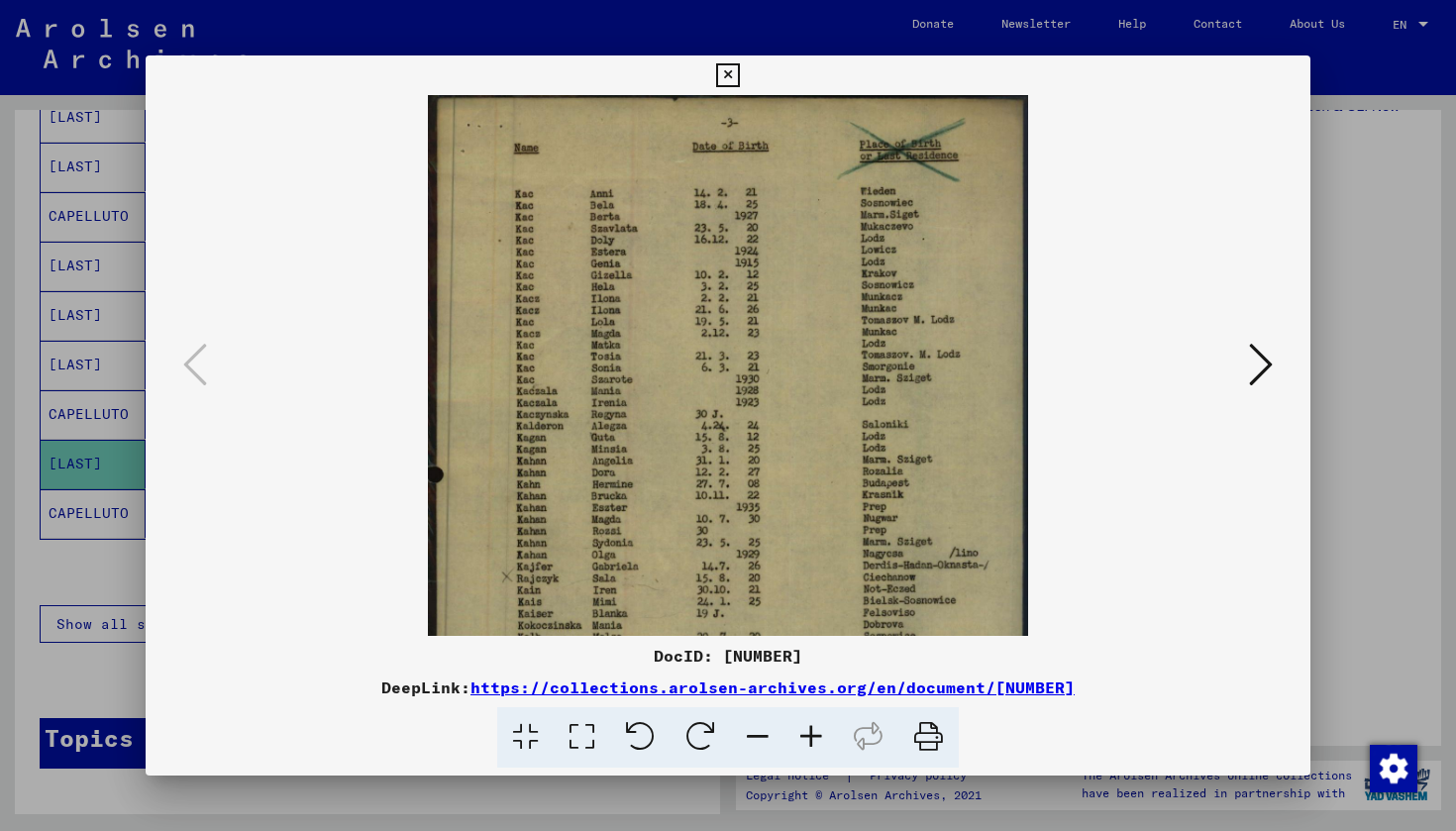 click at bounding box center [758, 737] 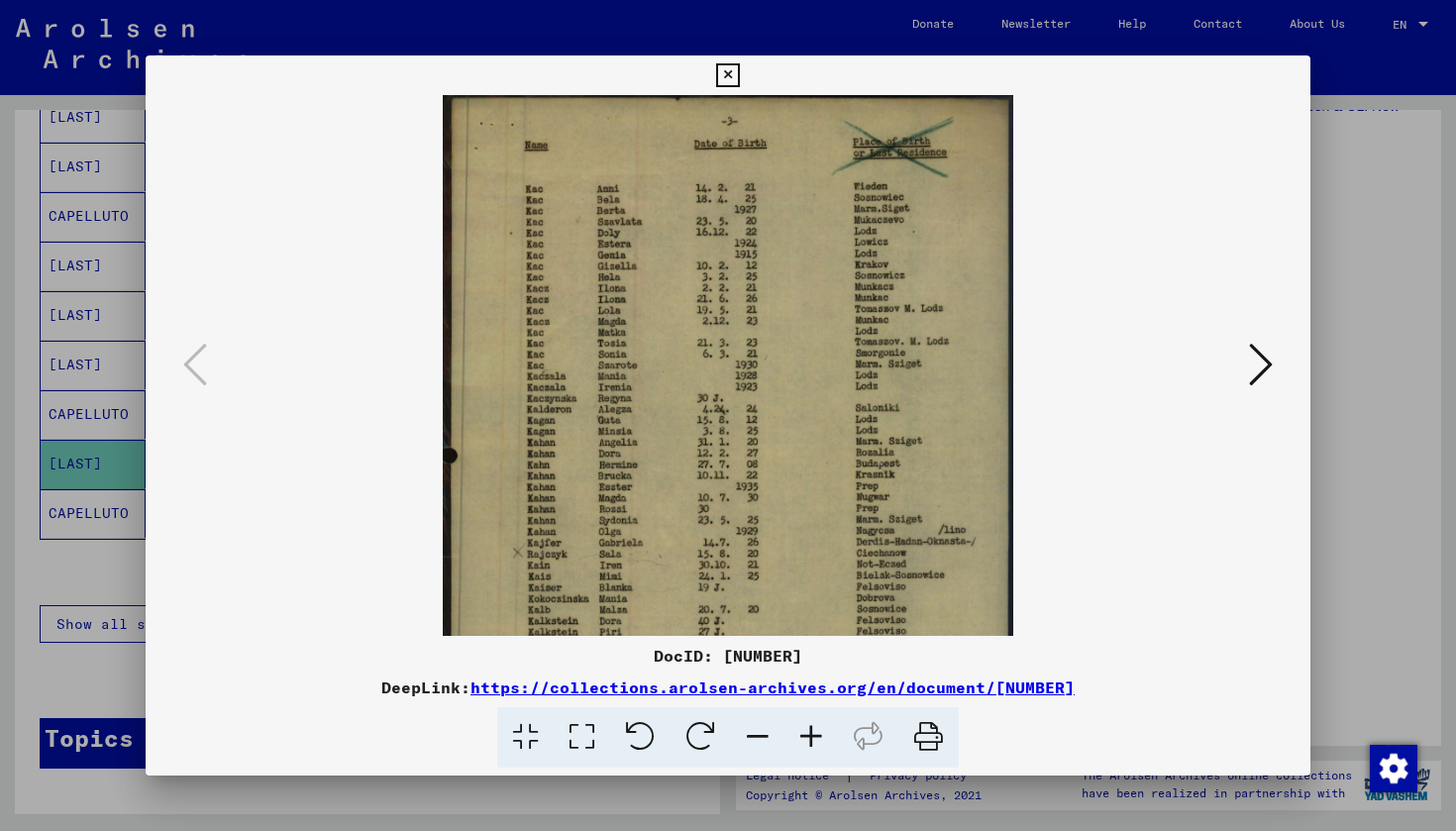 click at bounding box center (758, 737) 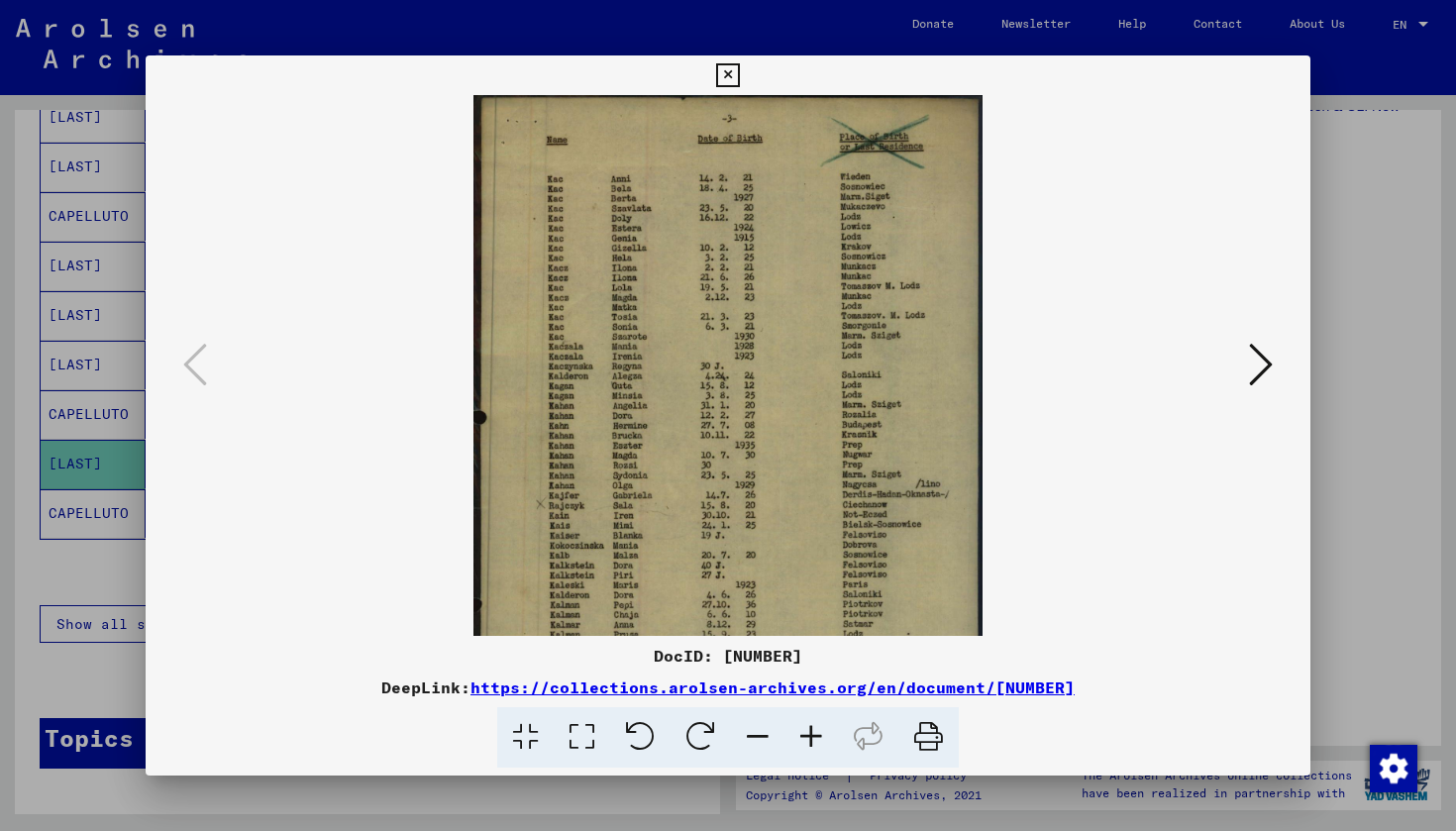click at bounding box center [758, 737] 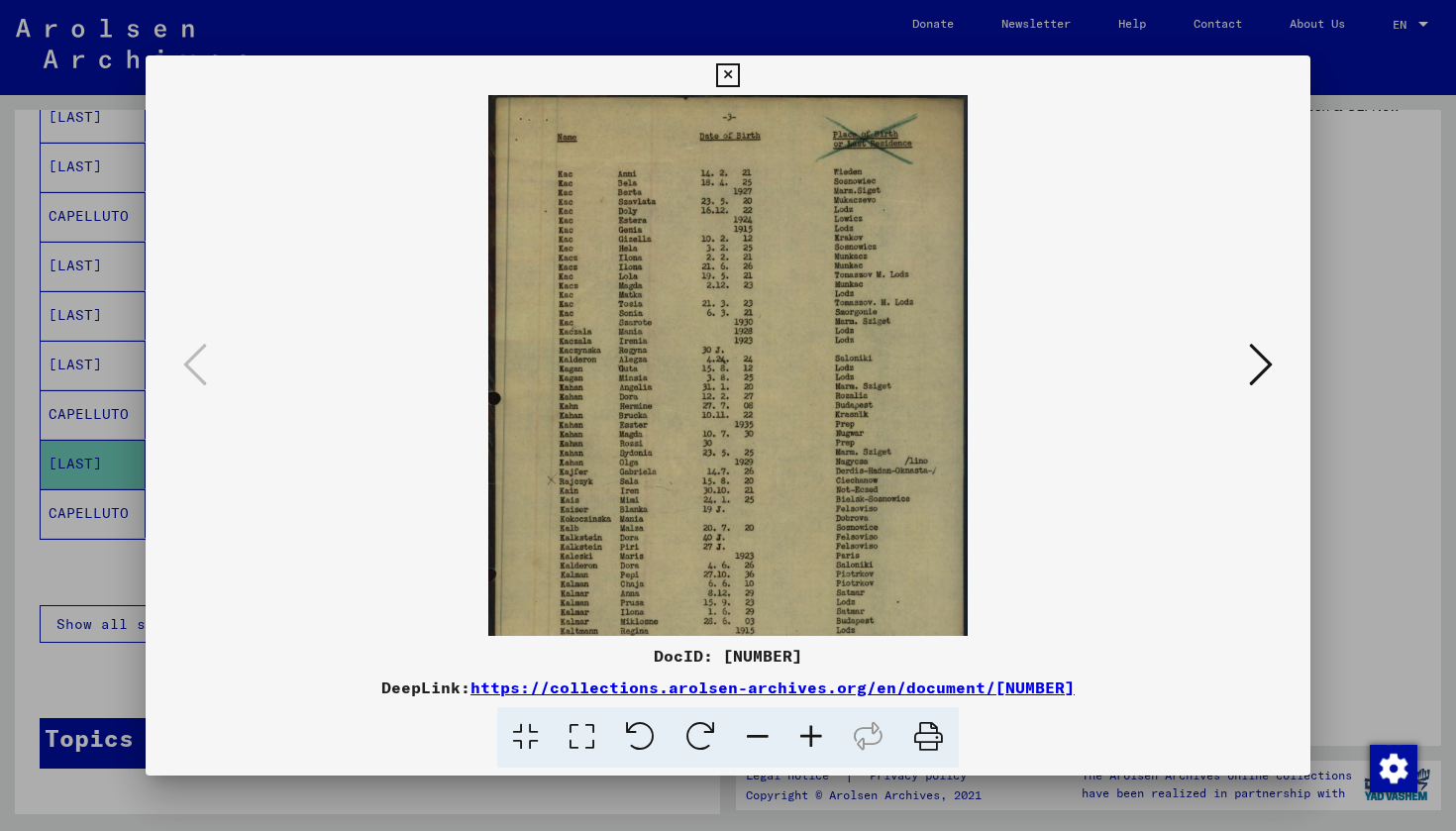 click at bounding box center [758, 737] 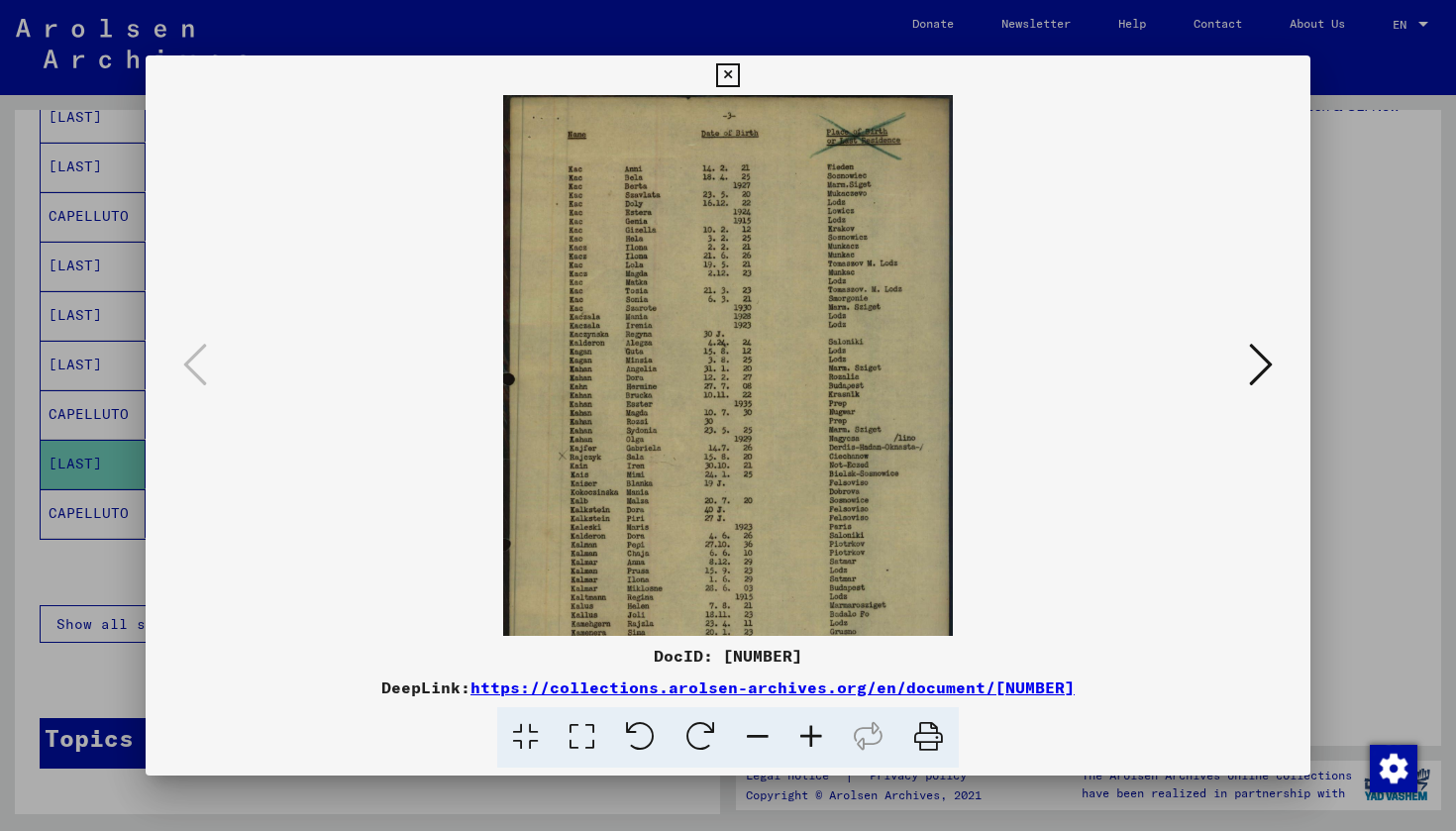 click at bounding box center (758, 737) 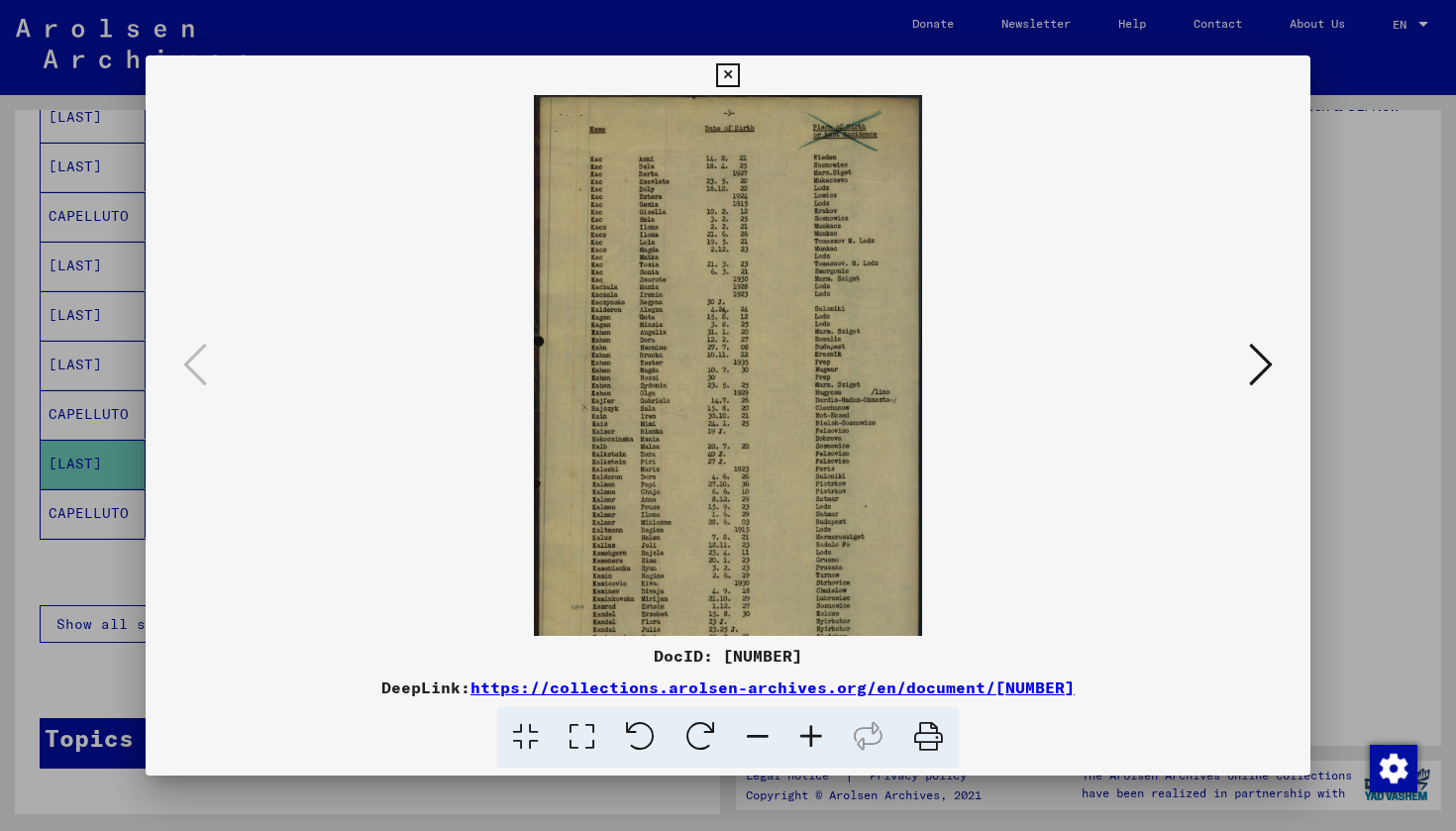 click at bounding box center (758, 737) 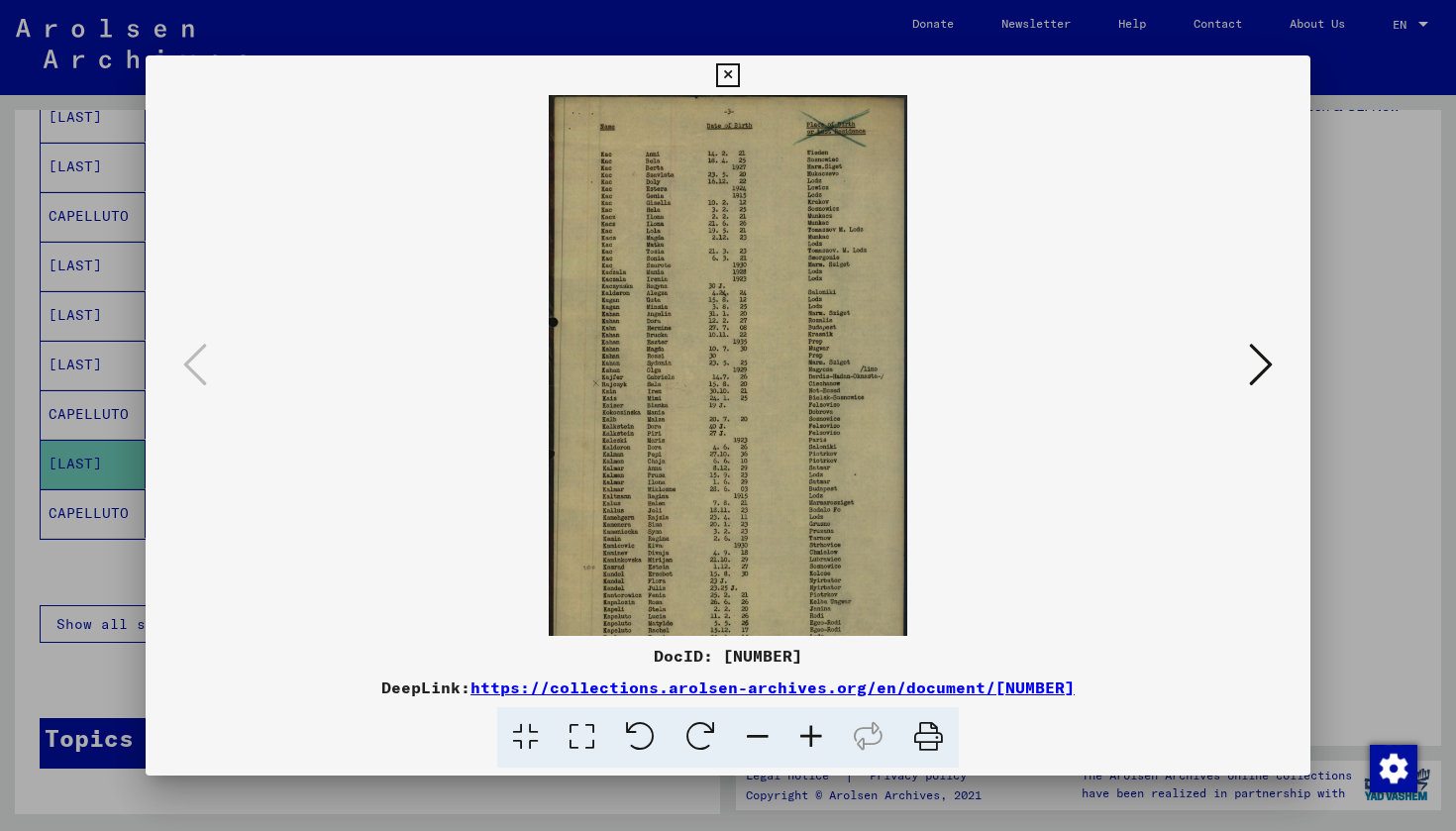 click at bounding box center (758, 737) 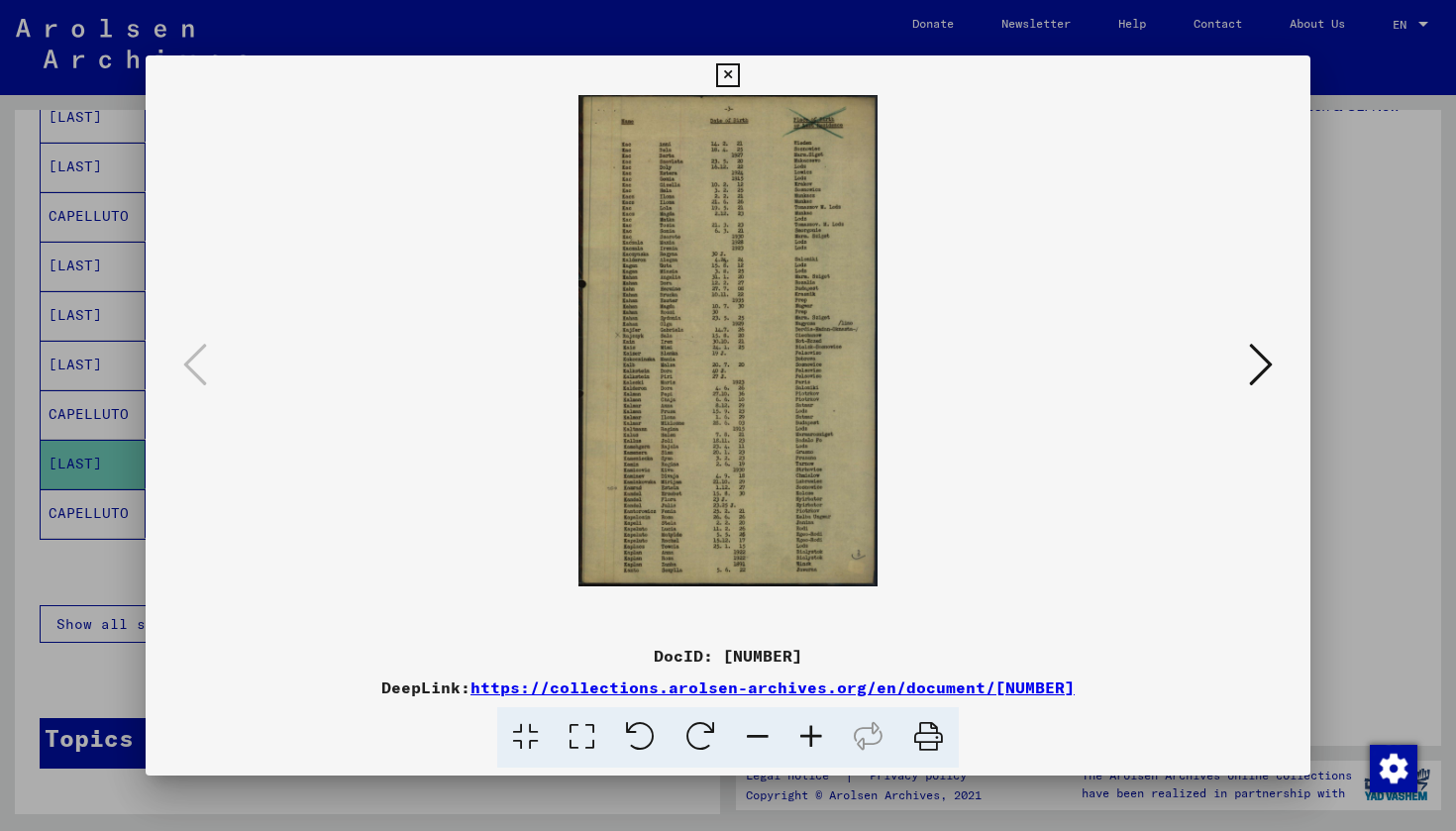 click at bounding box center (758, 737) 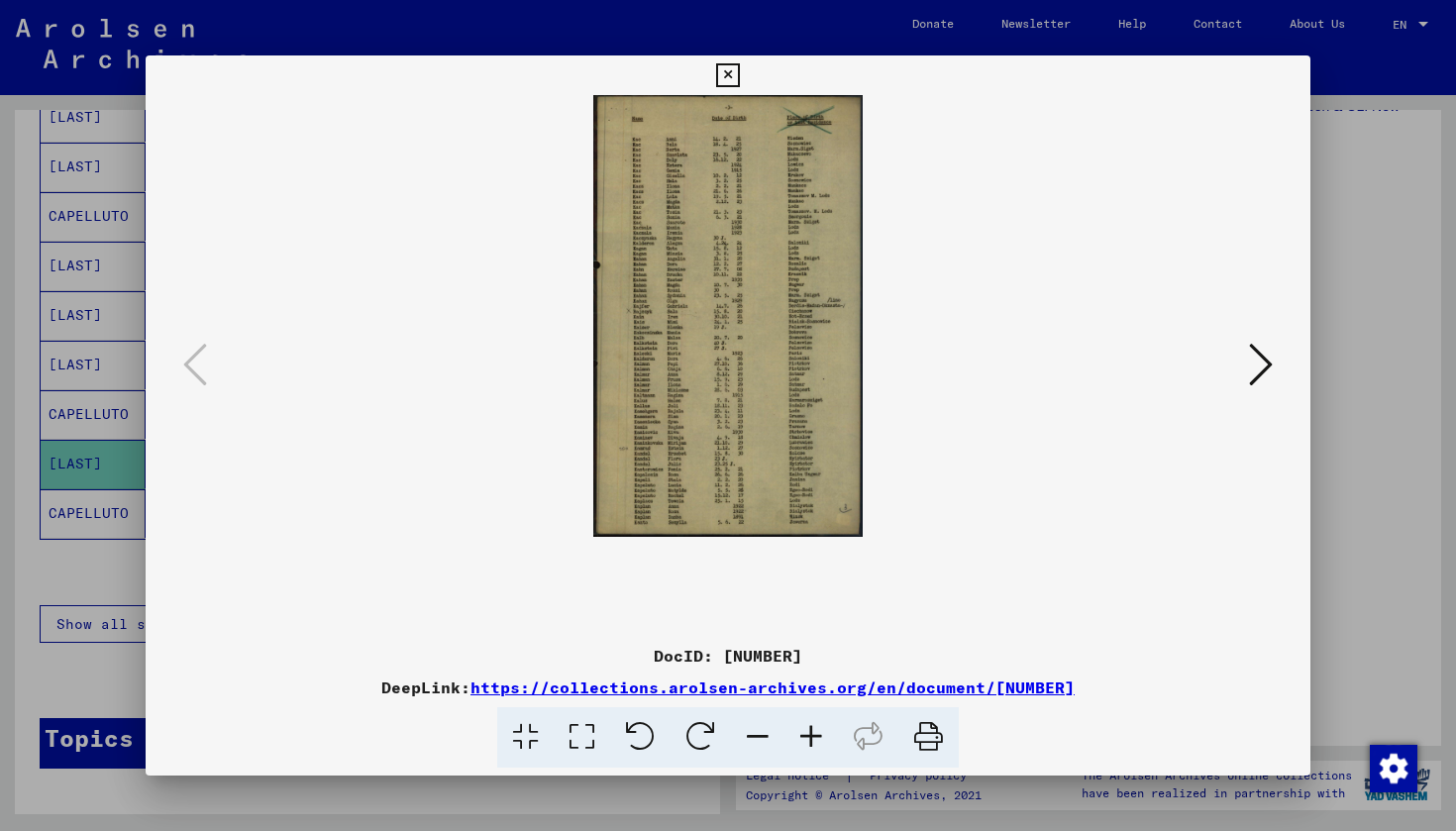 click at bounding box center (758, 737) 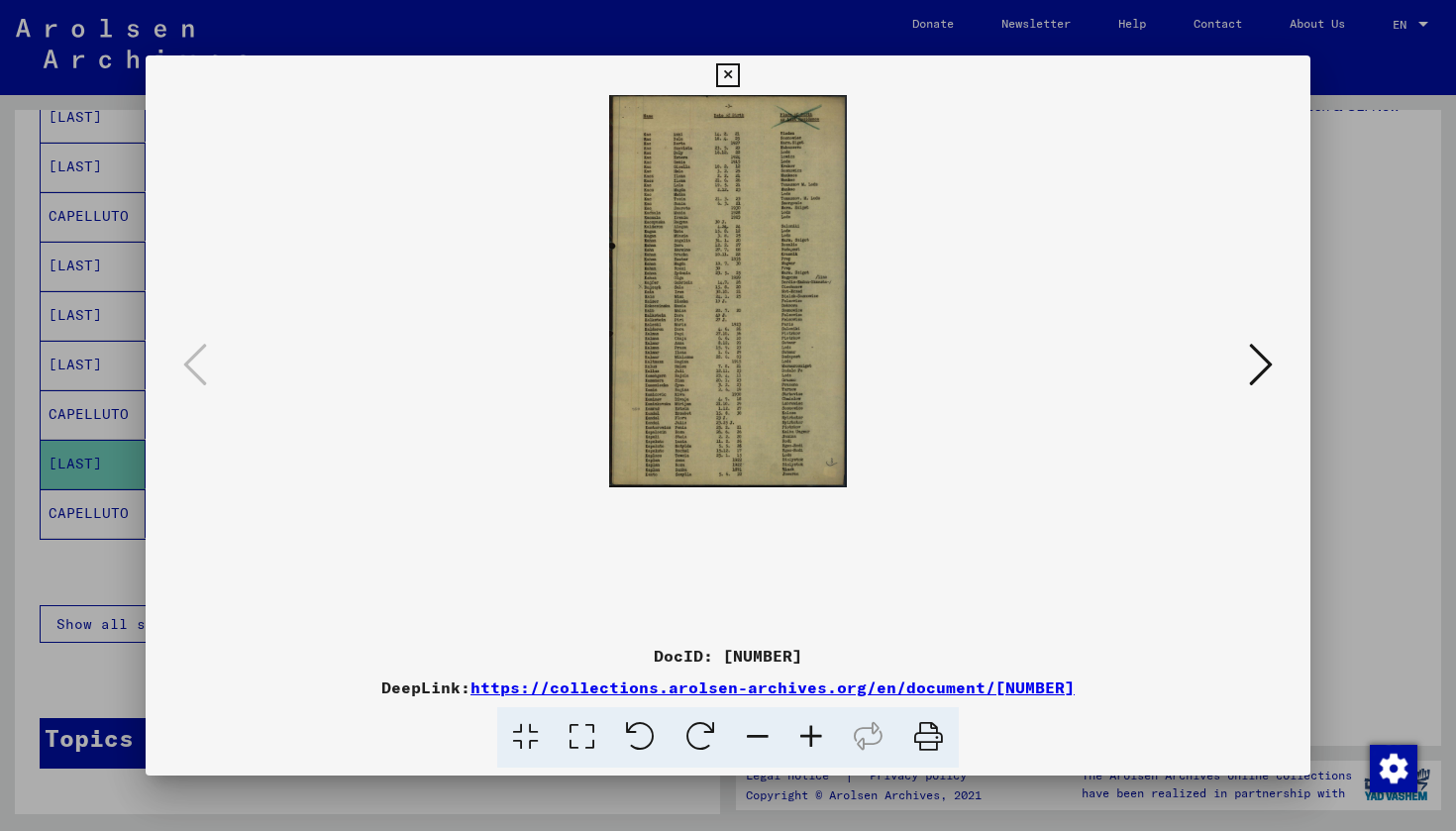 click at bounding box center [811, 737] 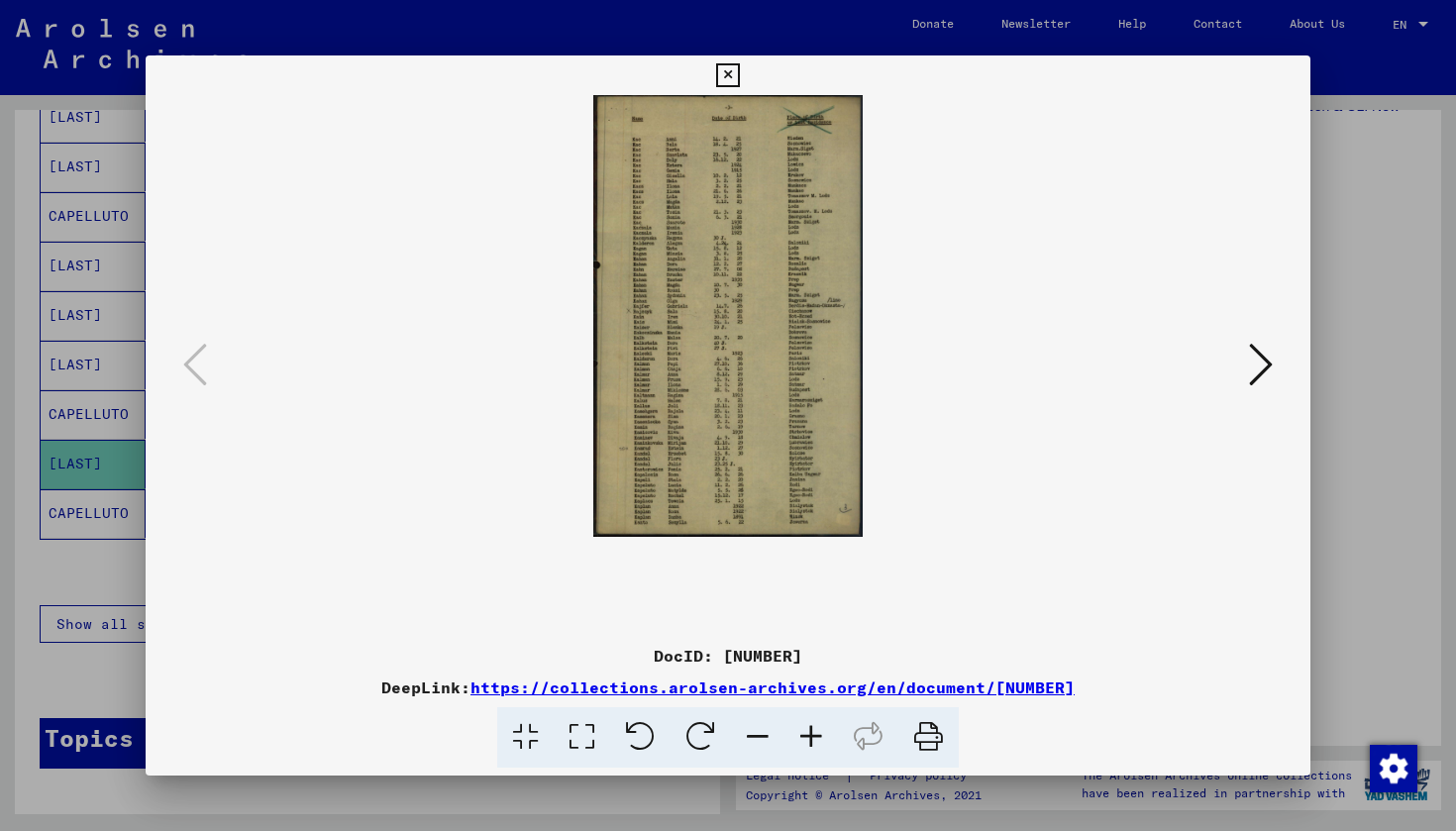 click at bounding box center [811, 737] 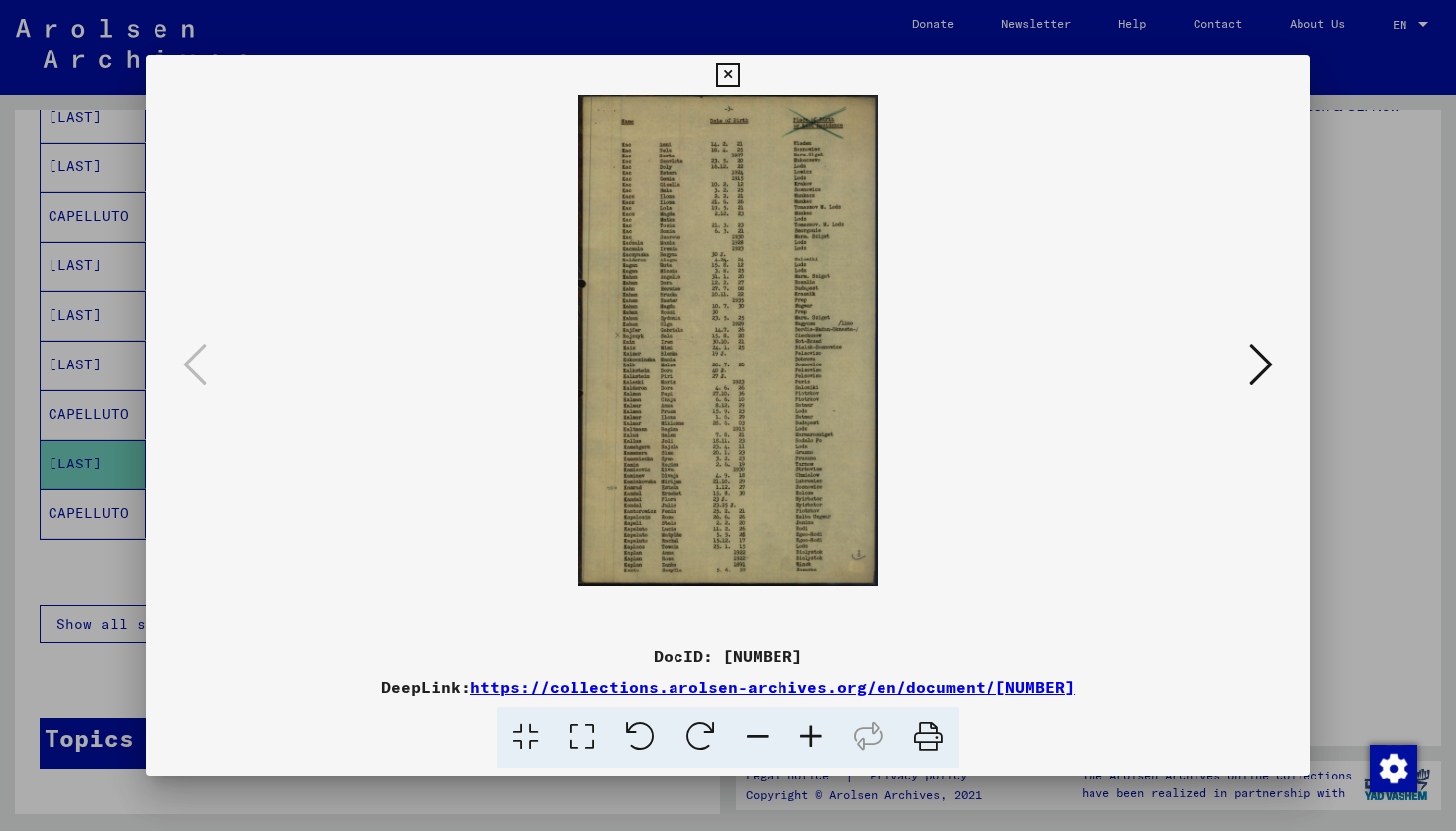 click at bounding box center [811, 737] 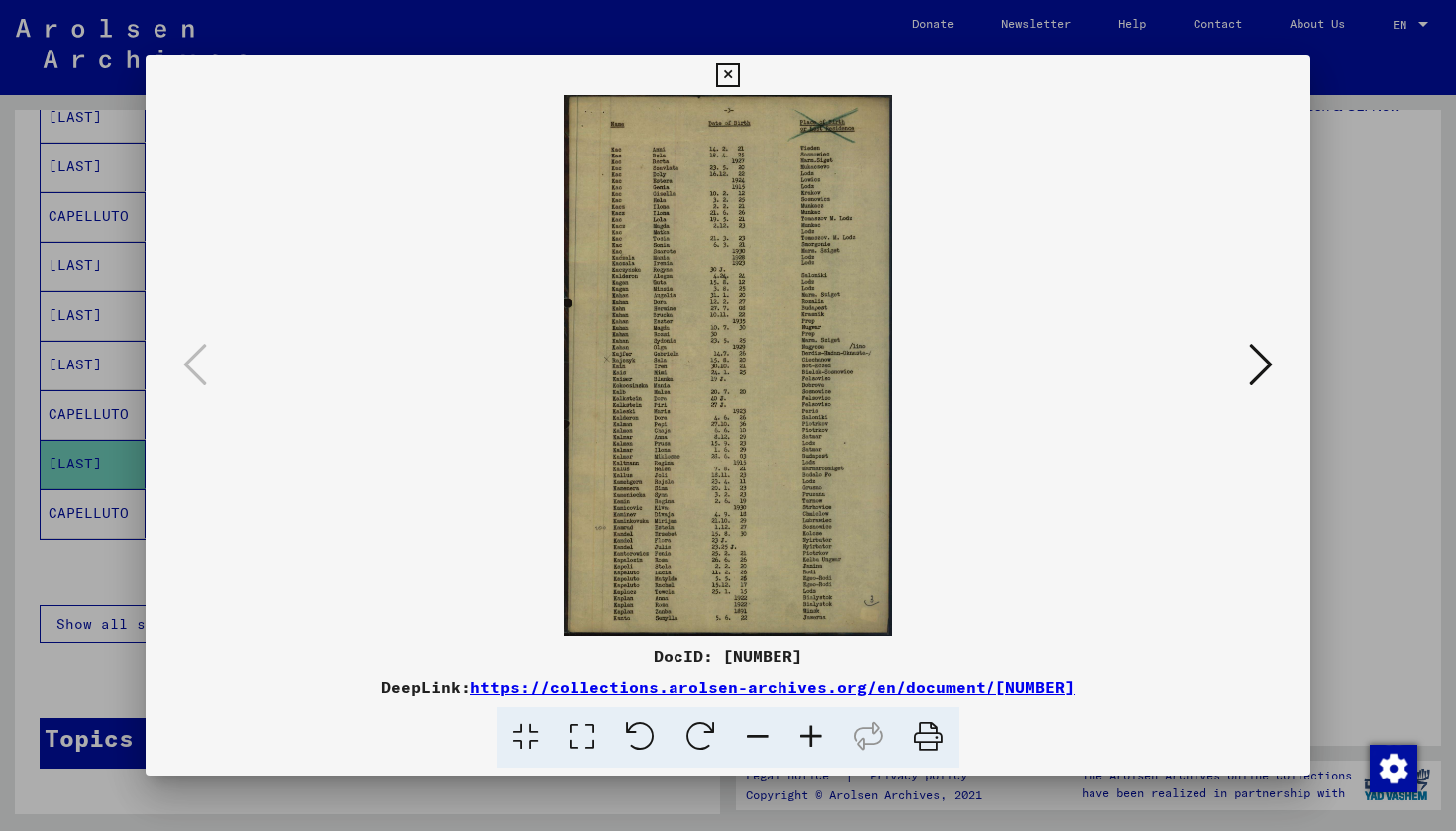 click at bounding box center [811, 737] 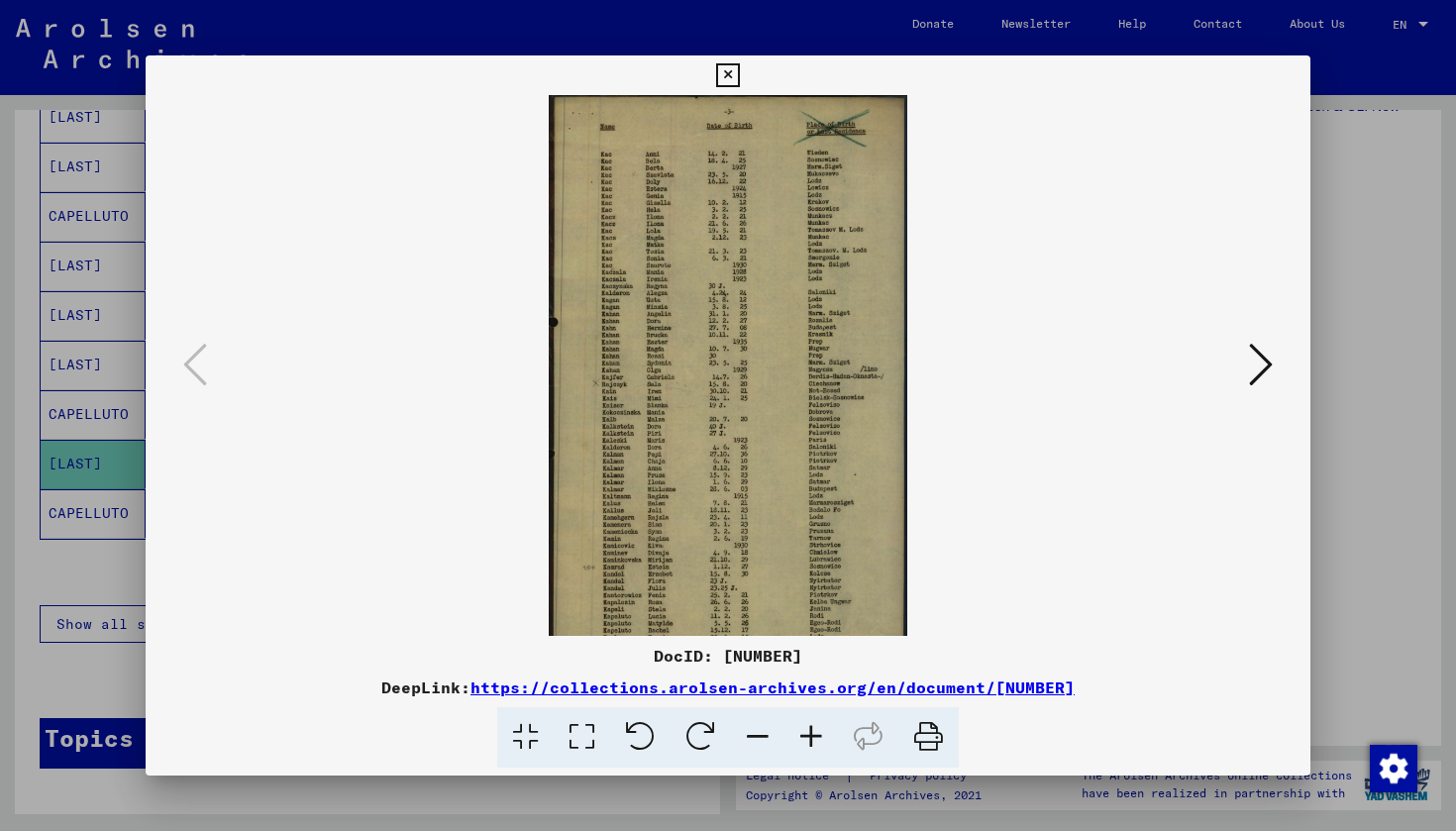 click at bounding box center (758, 737) 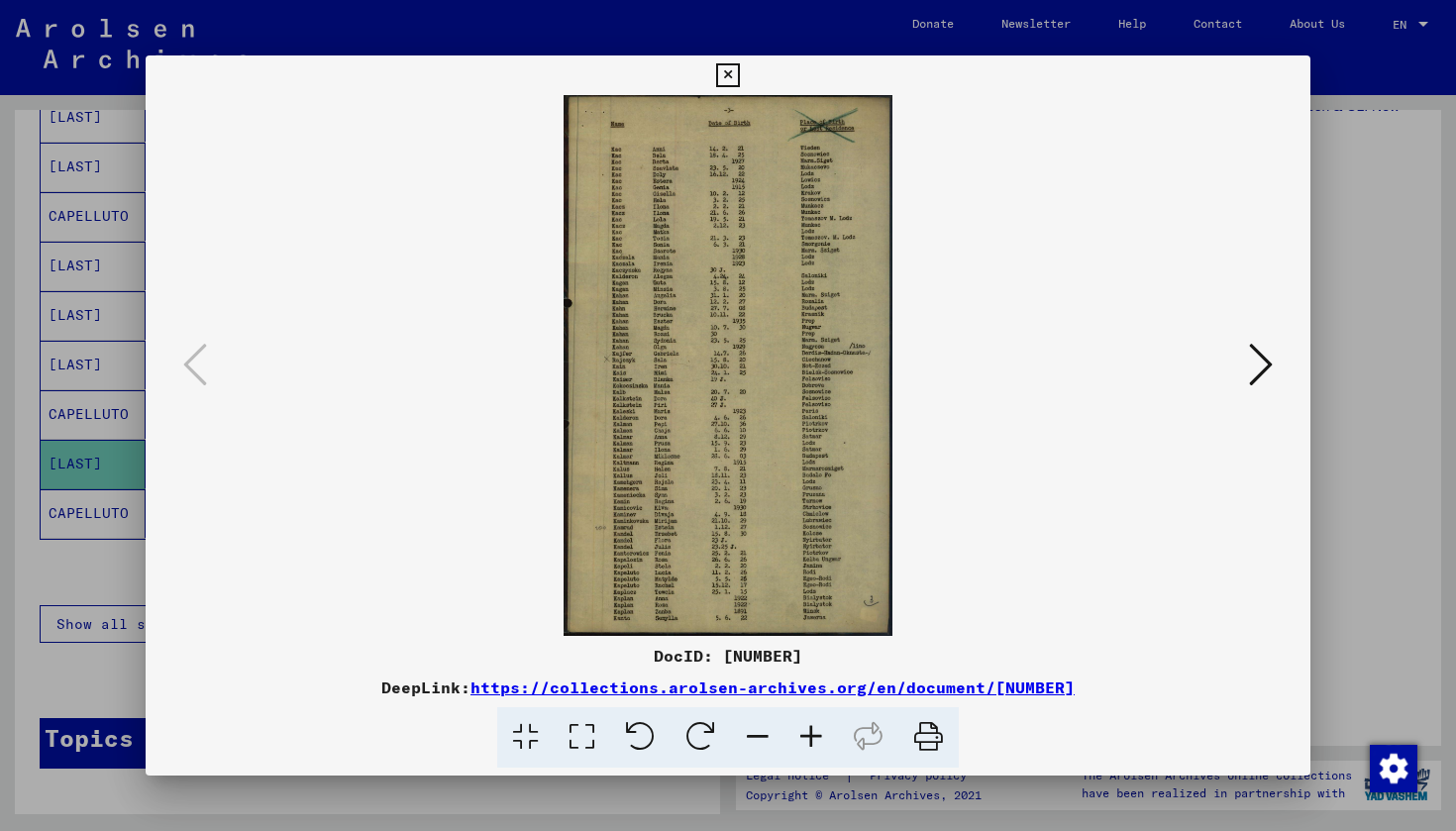 click at bounding box center (728, 415) 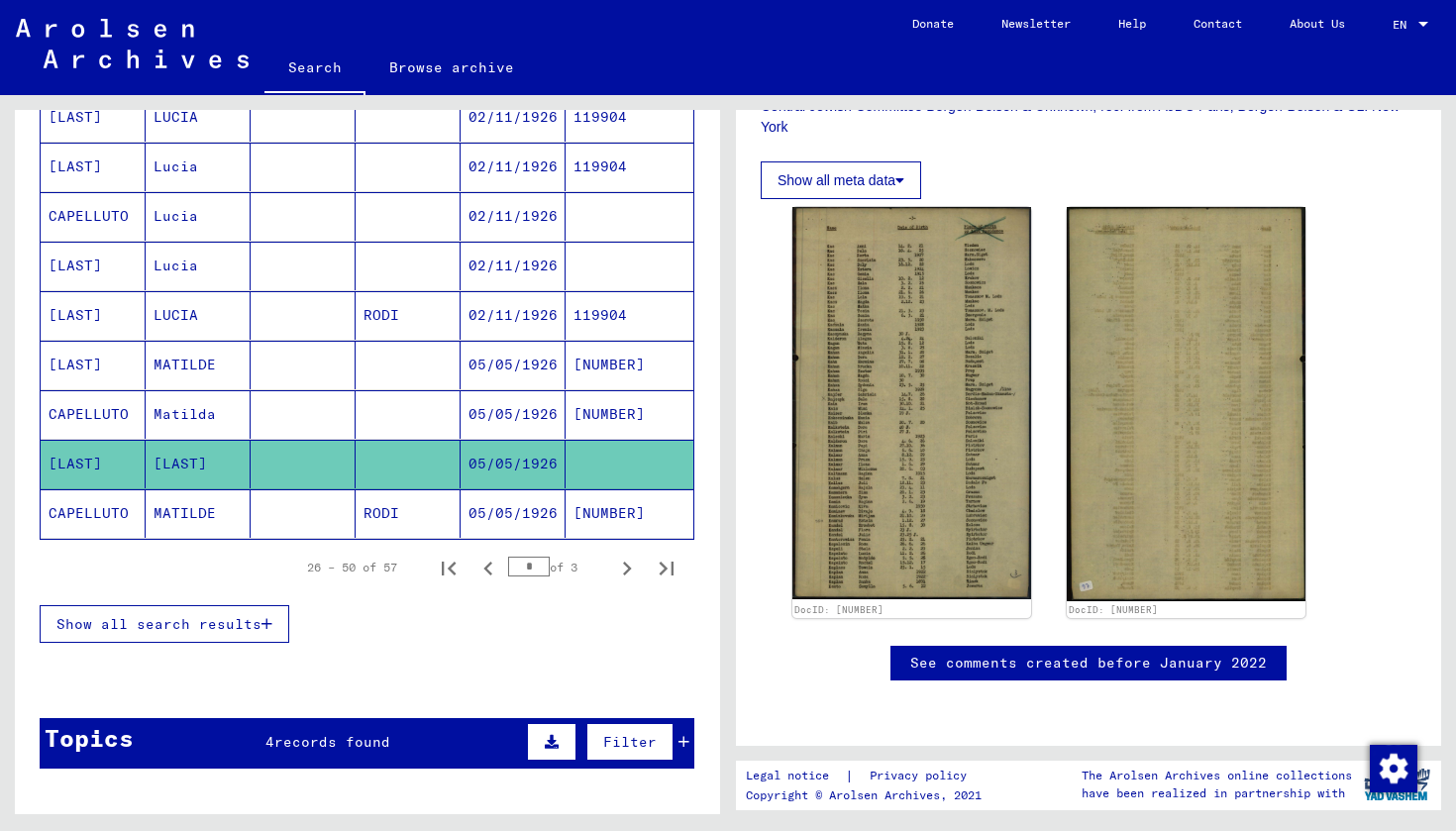 click on "MATILDE" 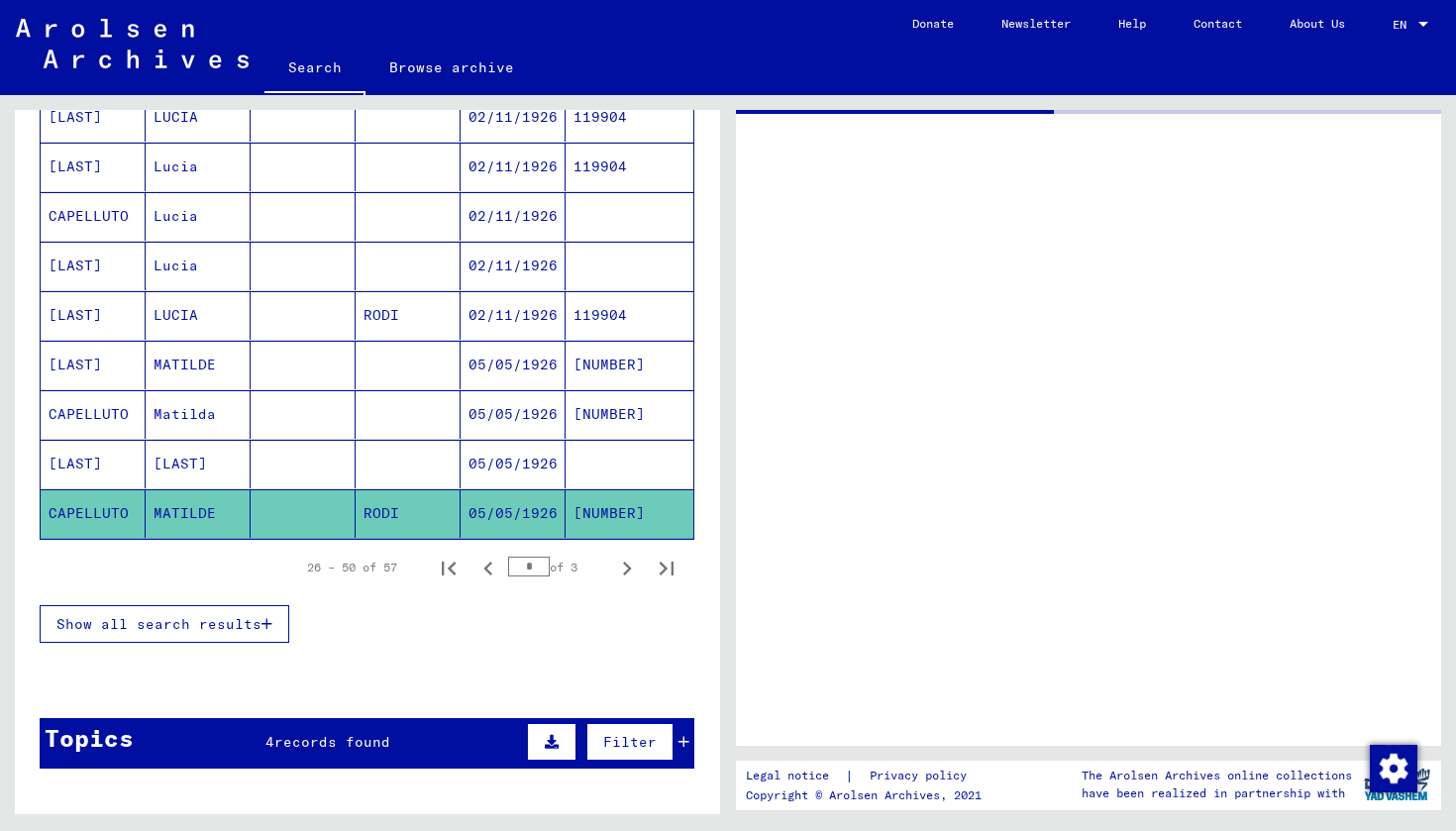 scroll, scrollTop: 0, scrollLeft: 0, axis: both 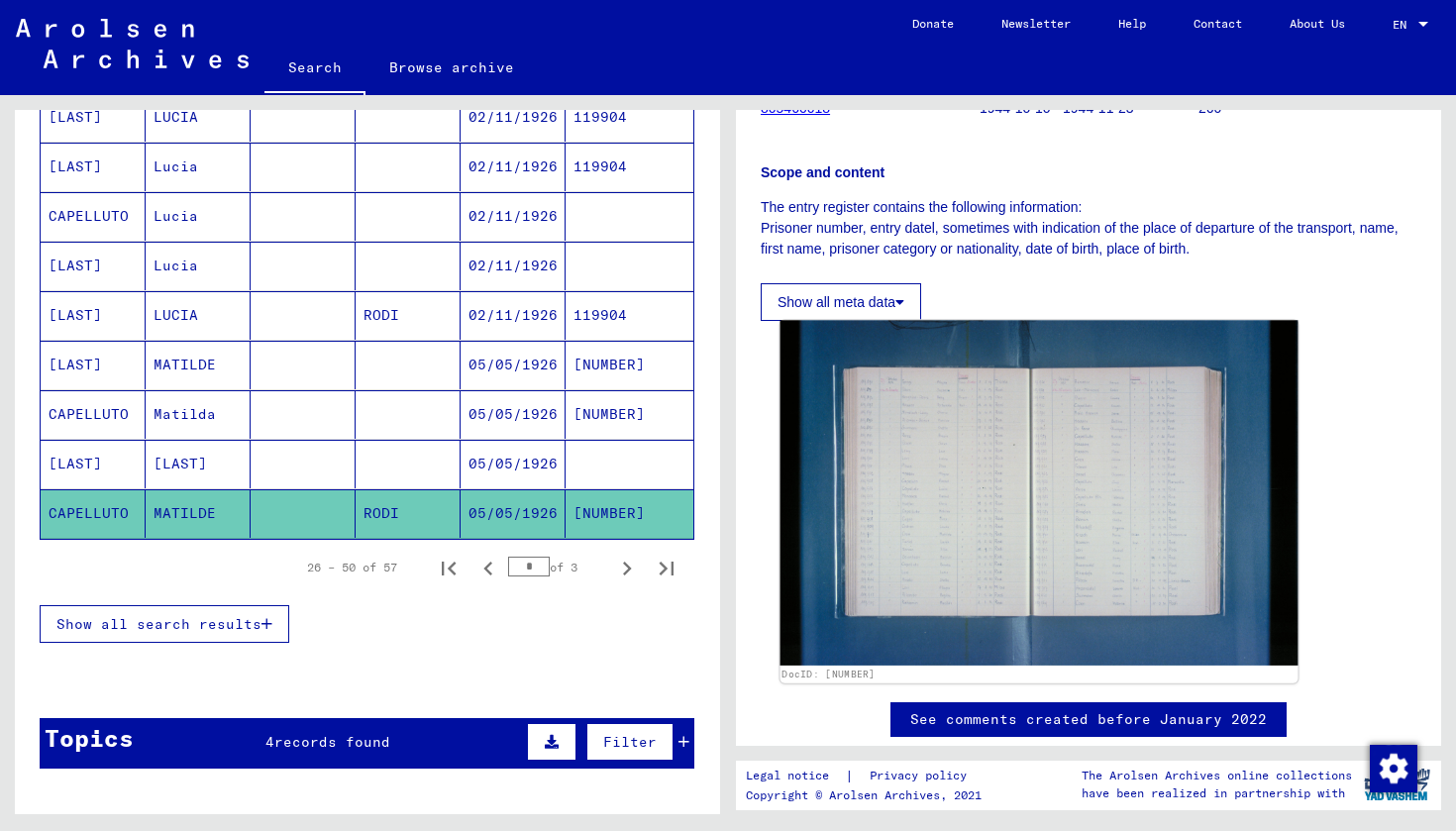click 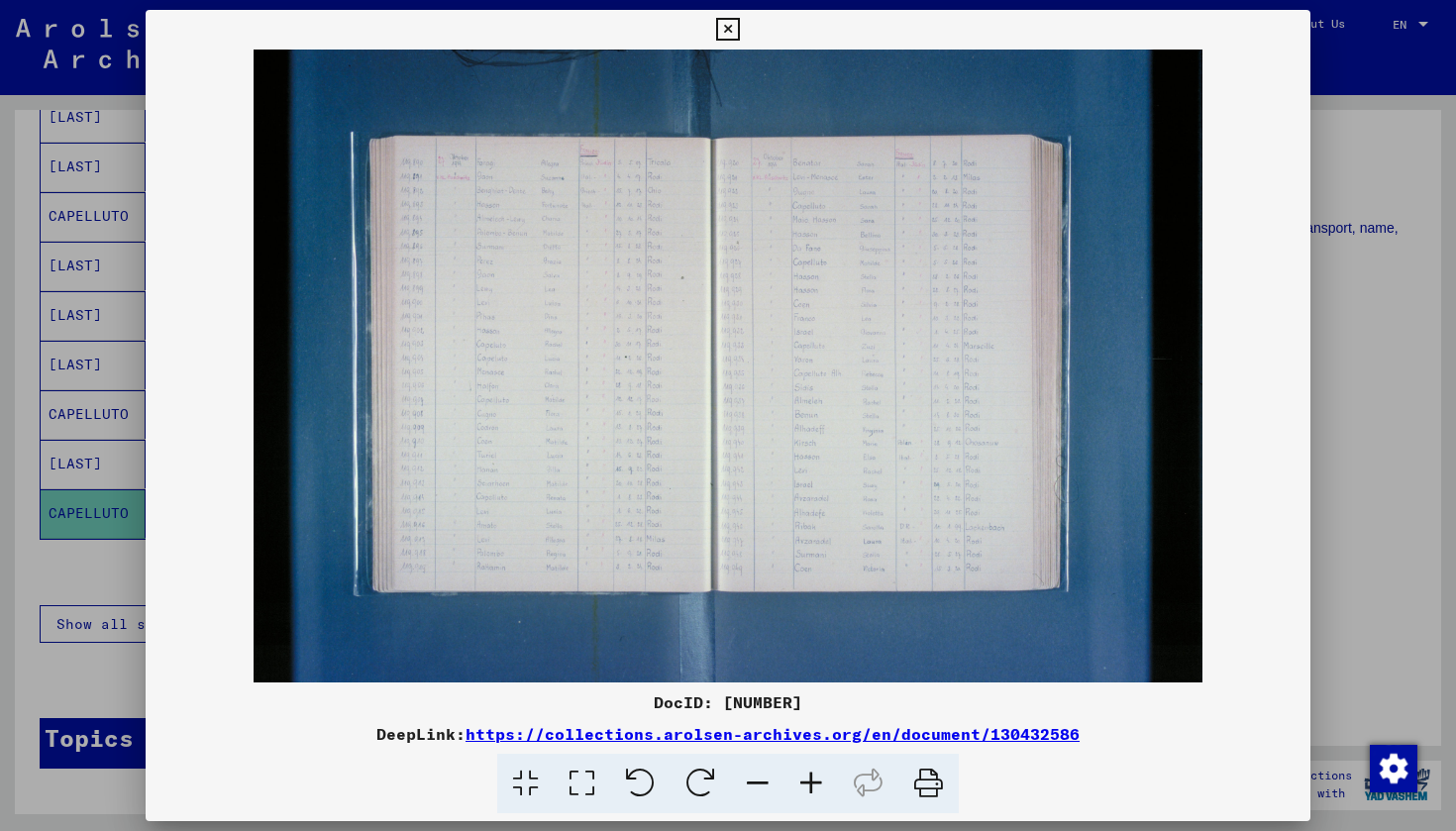 scroll, scrollTop: 0, scrollLeft: 0, axis: both 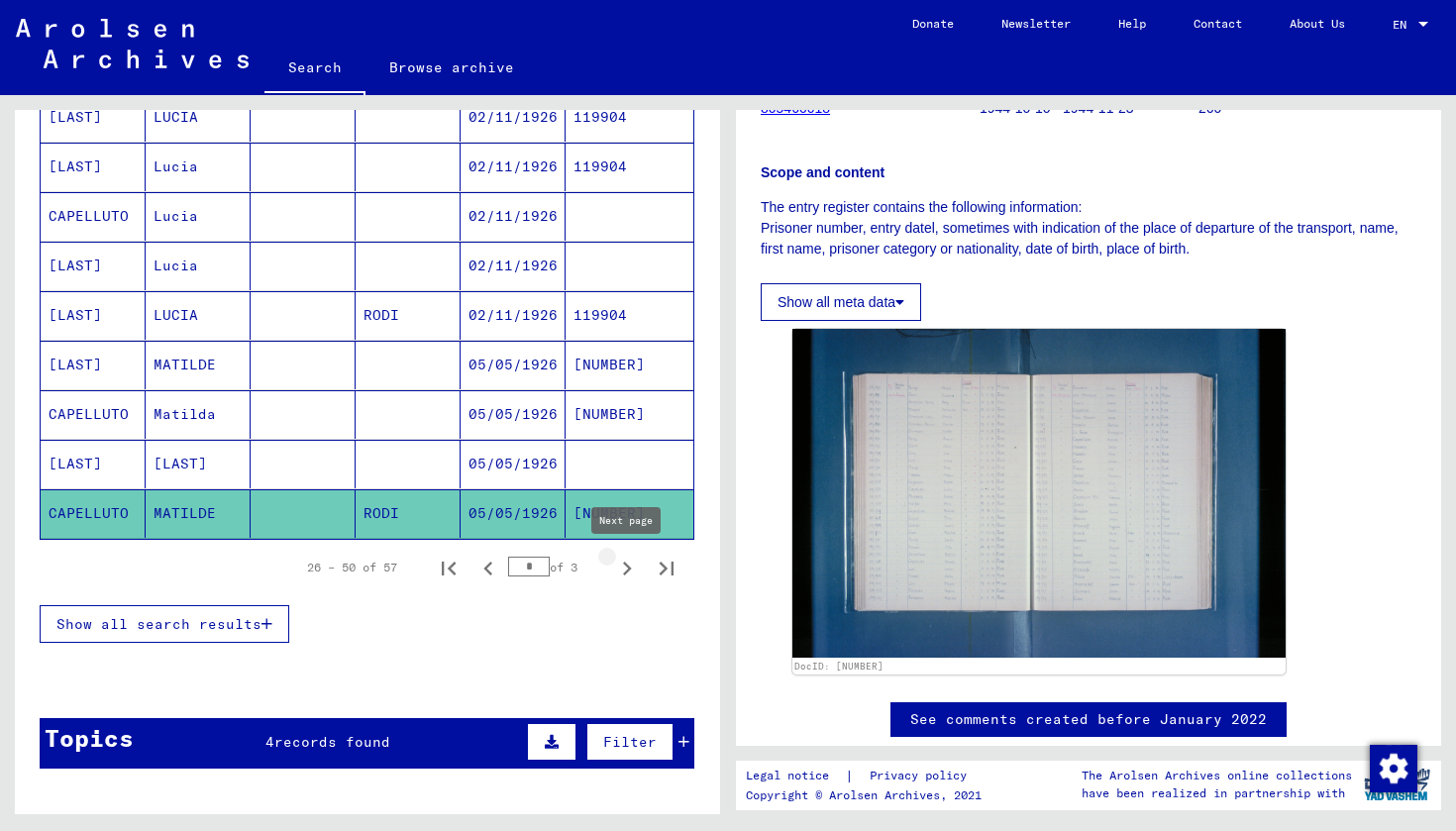 click 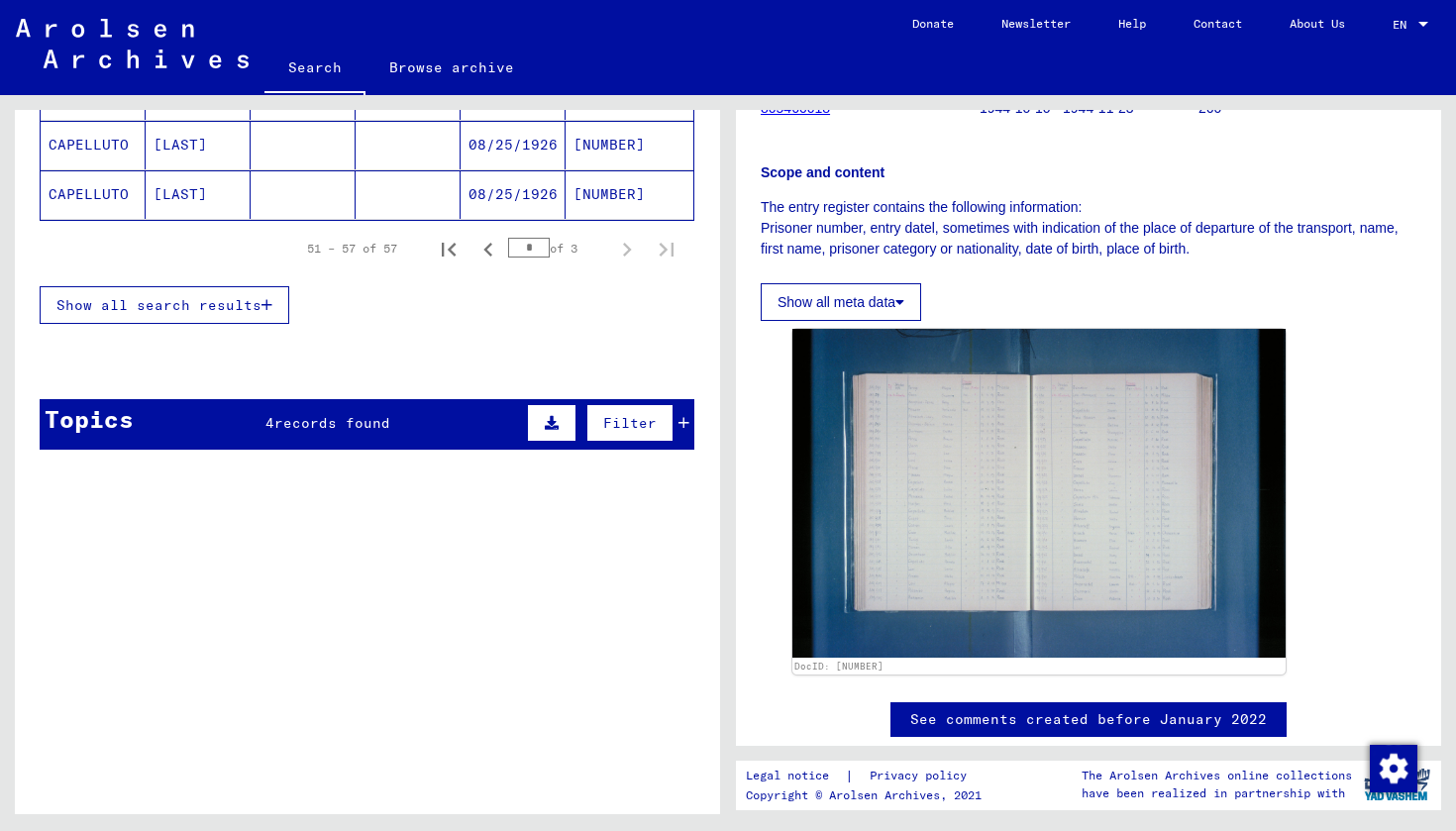scroll, scrollTop: 530, scrollLeft: 0, axis: vertical 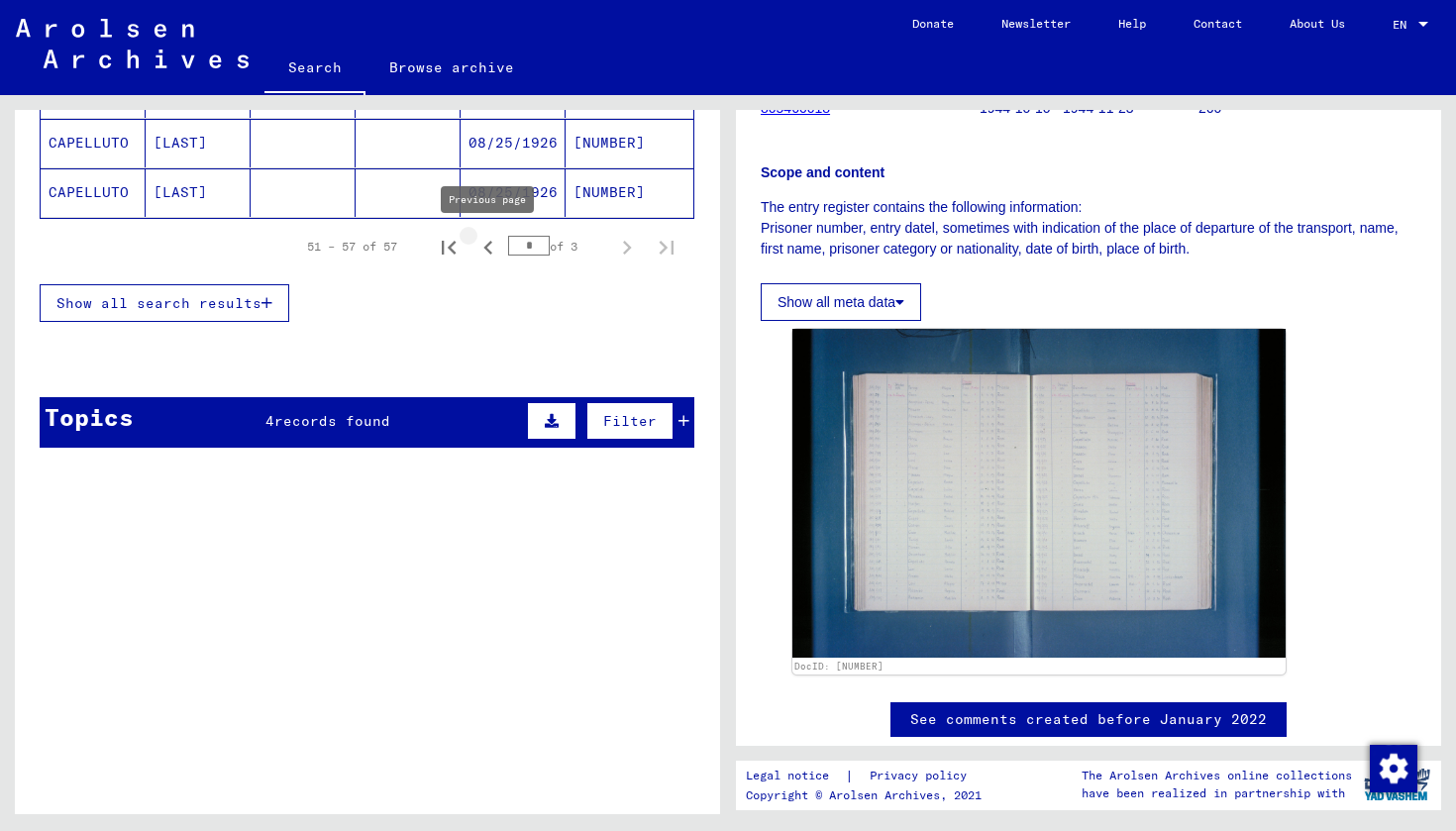 click 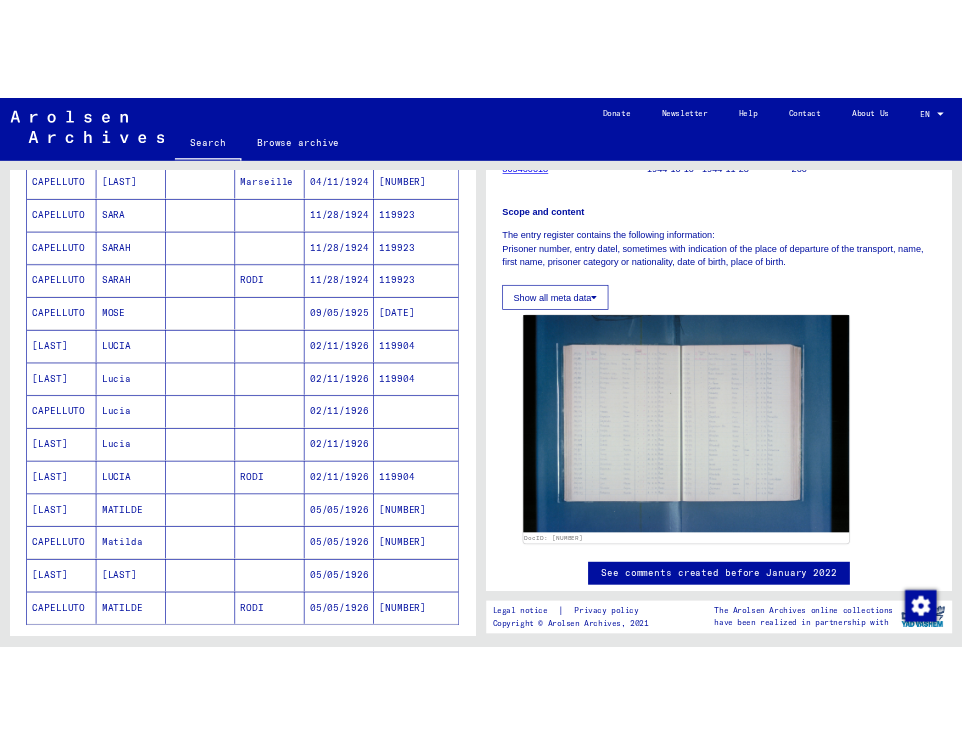 scroll, scrollTop: 884, scrollLeft: 0, axis: vertical 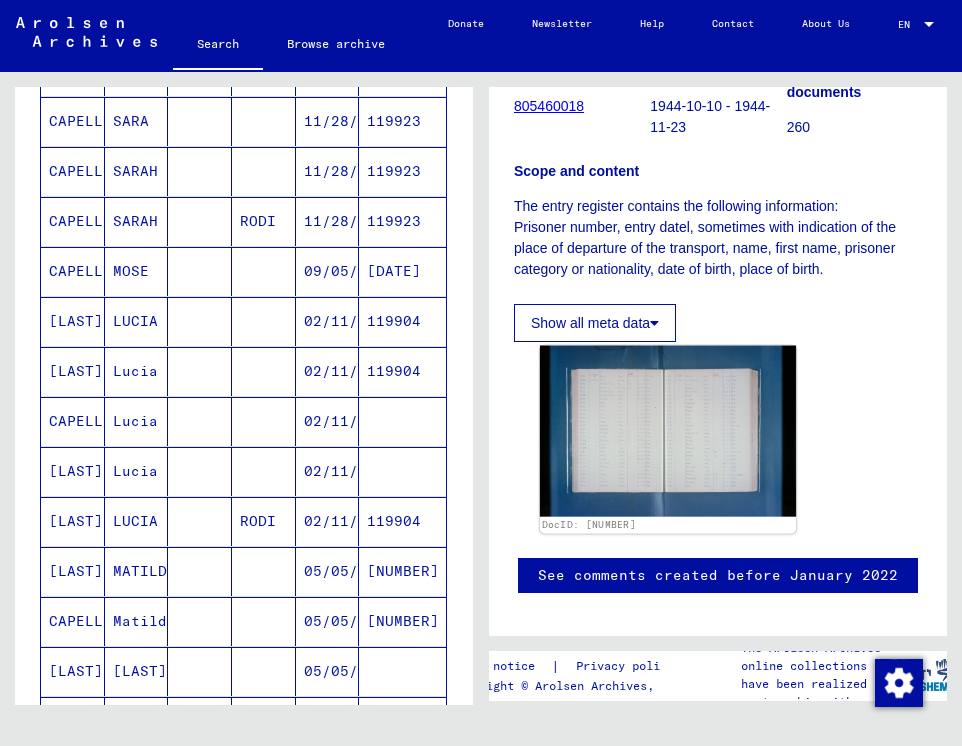 click 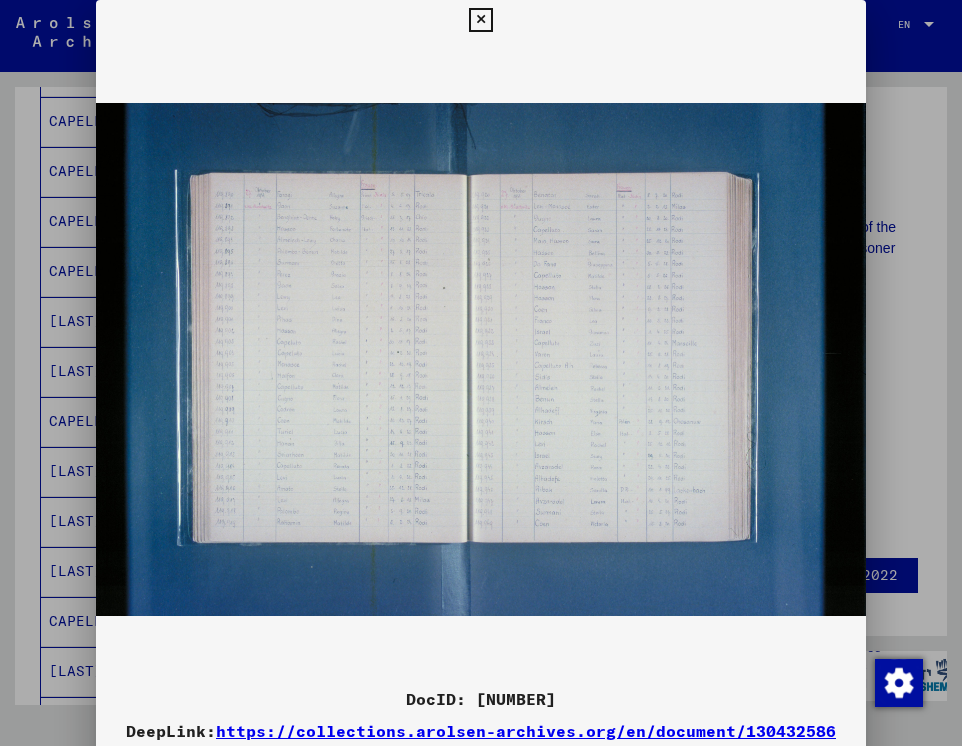 scroll, scrollTop: 0, scrollLeft: 0, axis: both 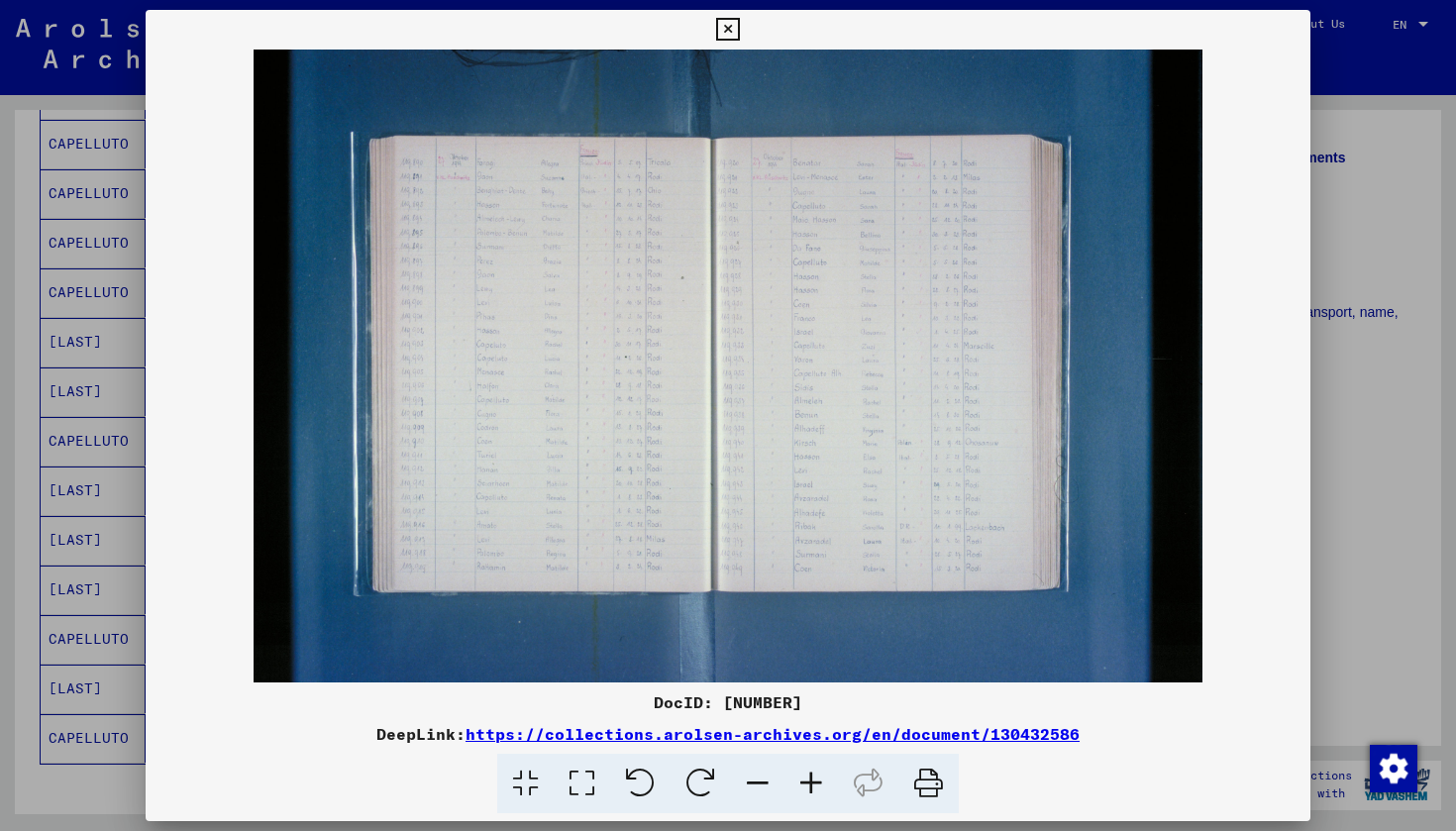 click at bounding box center (727, 30) 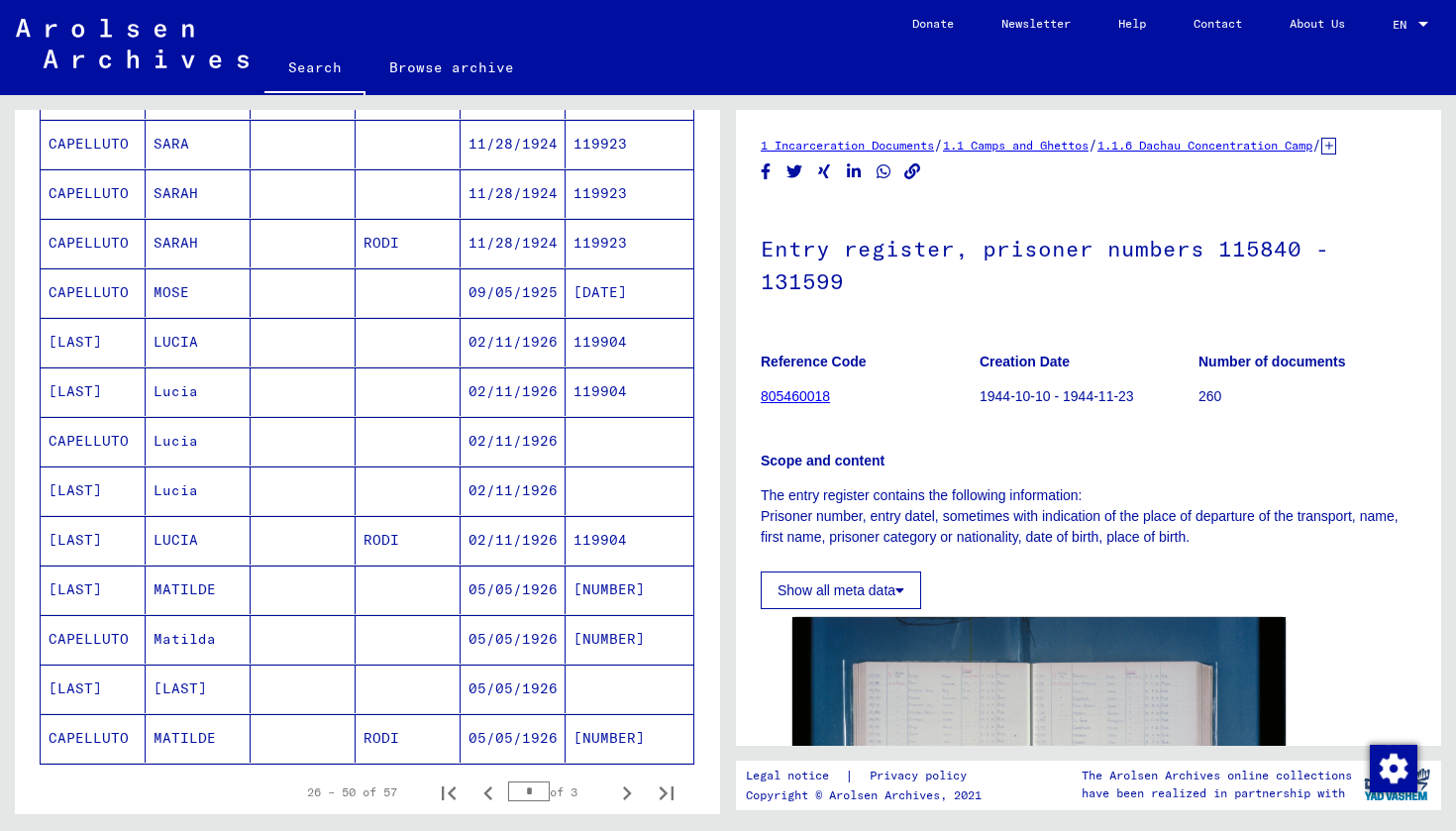 scroll, scrollTop: 0, scrollLeft: 0, axis: both 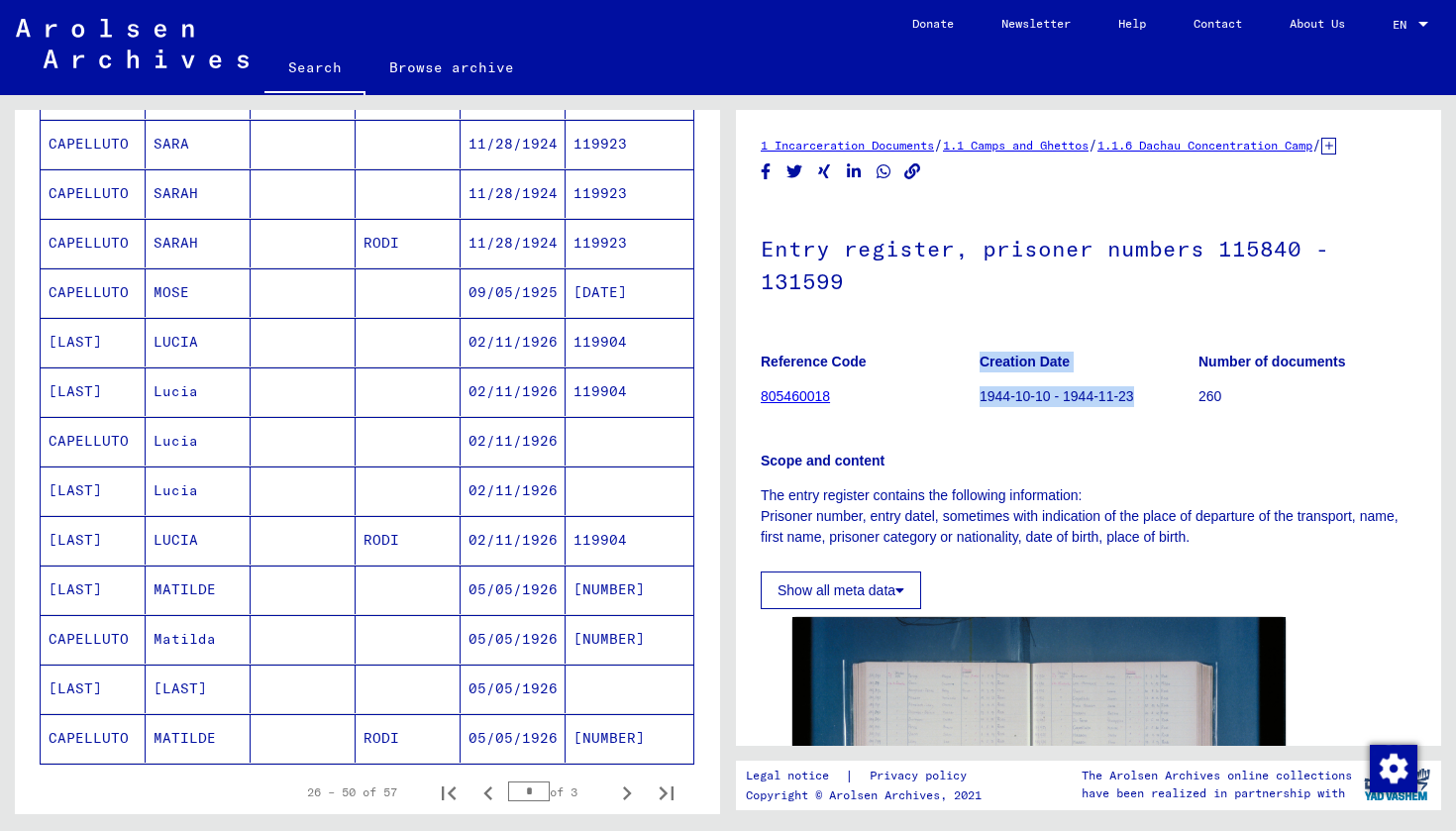 drag, startPoint x: 1131, startPoint y: 386, endPoint x: 988, endPoint y: 385, distance: 143.0035 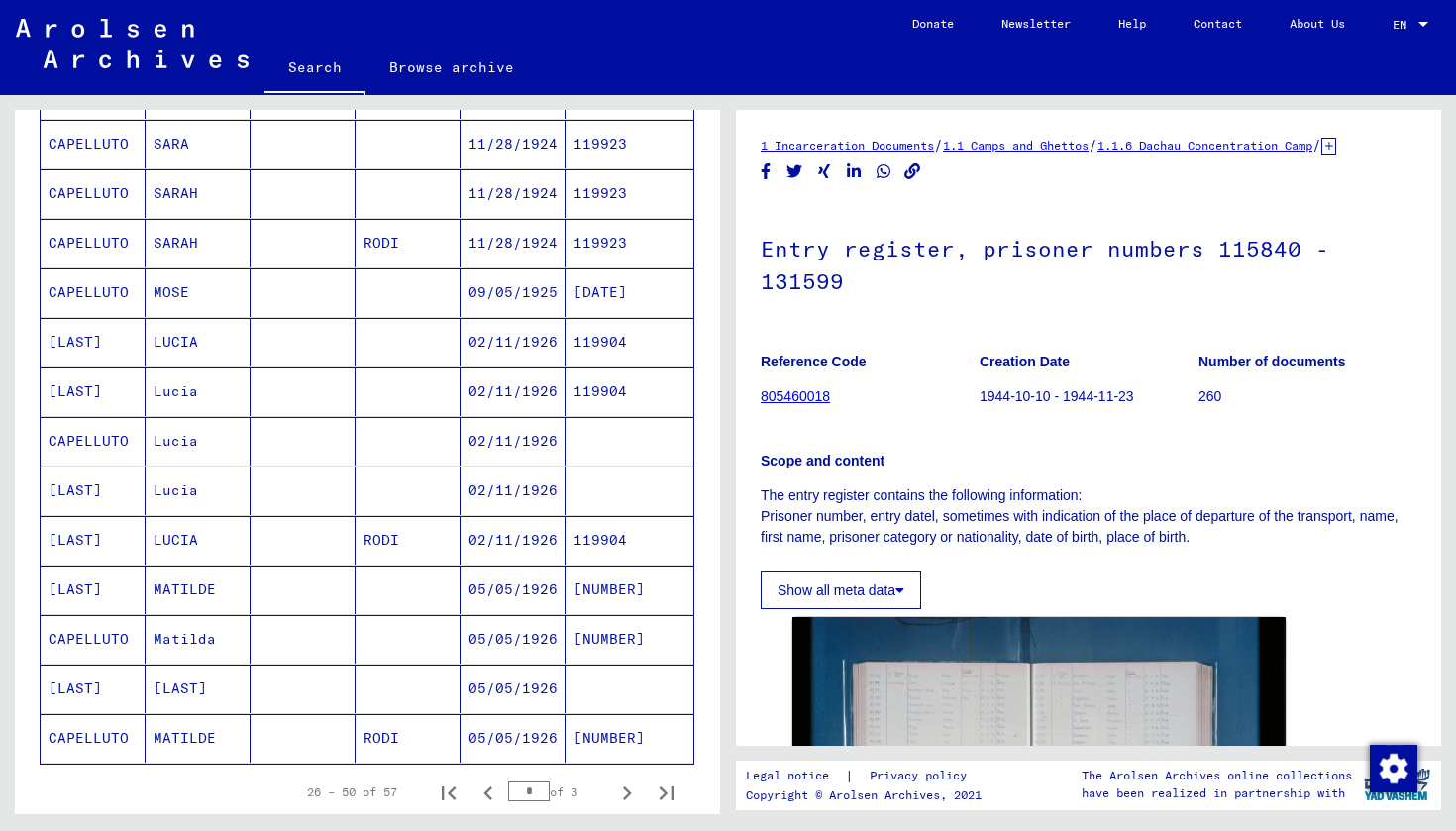 drag, startPoint x: 995, startPoint y: 405, endPoint x: 1036, endPoint y: 406, distance: 41.01219 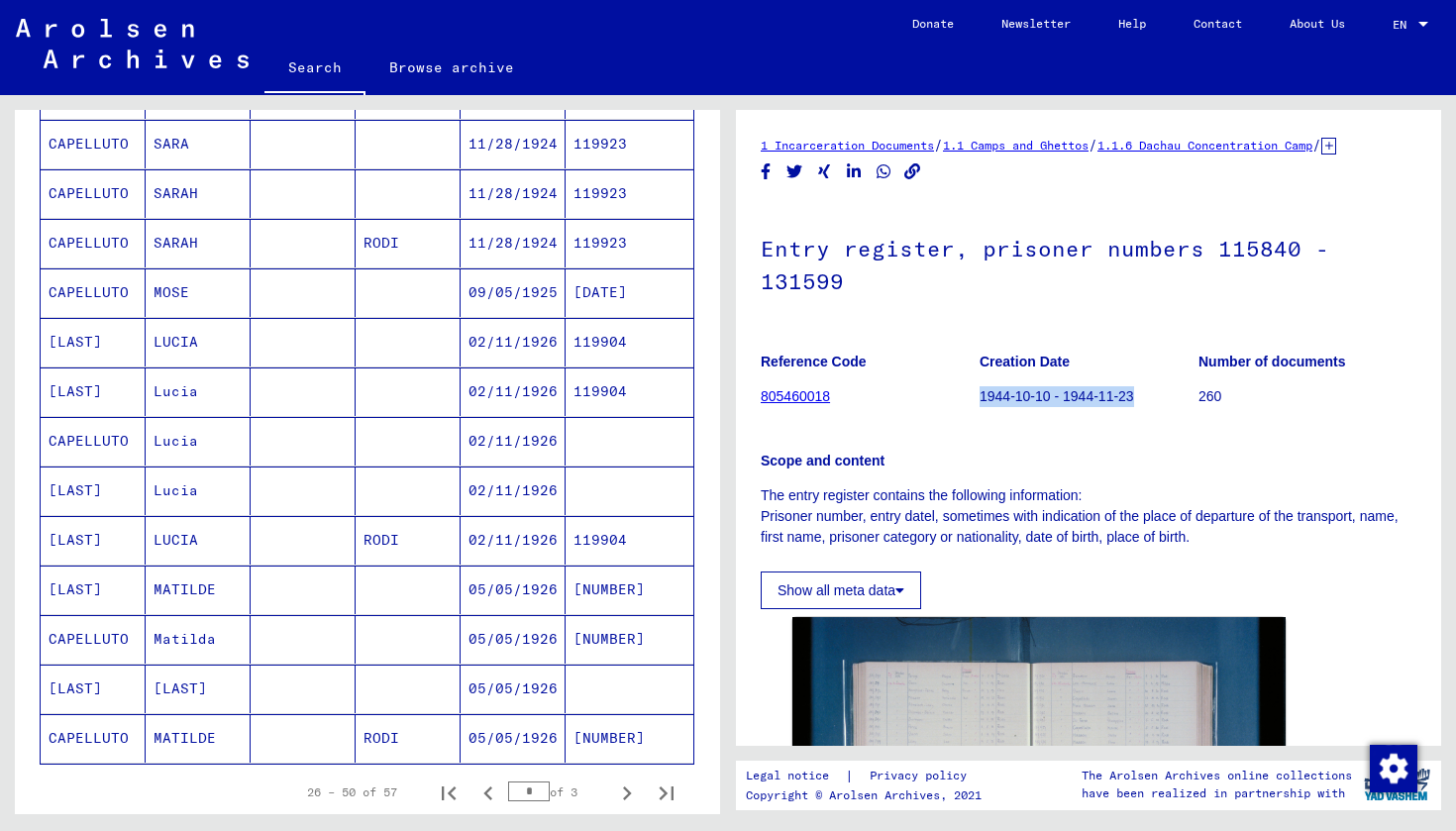 drag, startPoint x: 1130, startPoint y: 384, endPoint x: 982, endPoint y: 379, distance: 148.08444 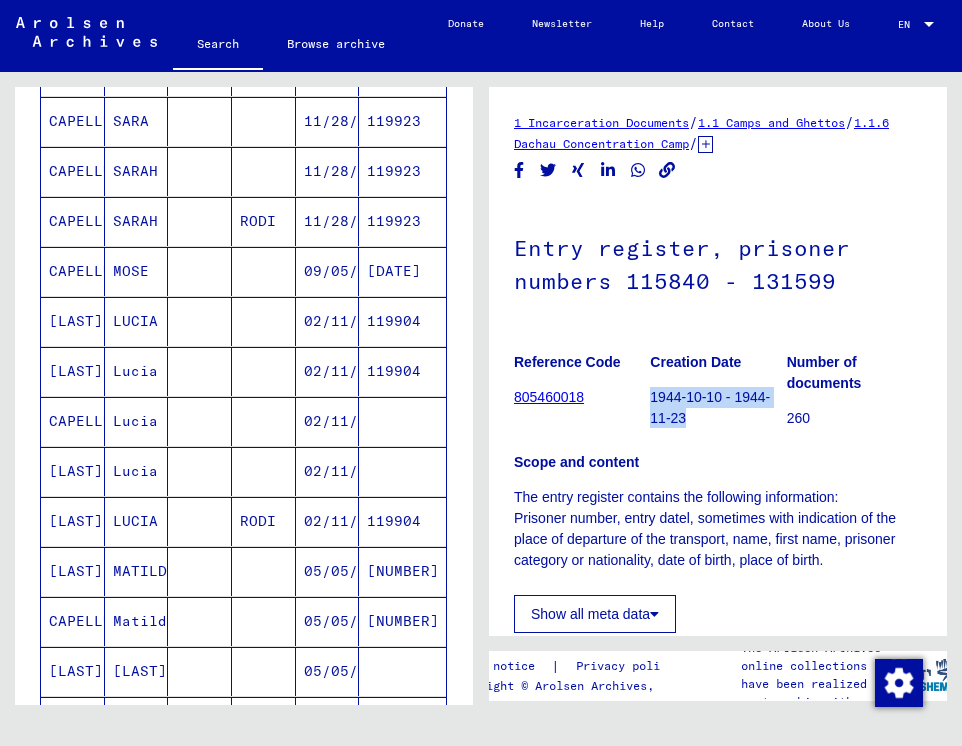 scroll, scrollTop: 0, scrollLeft: 0, axis: both 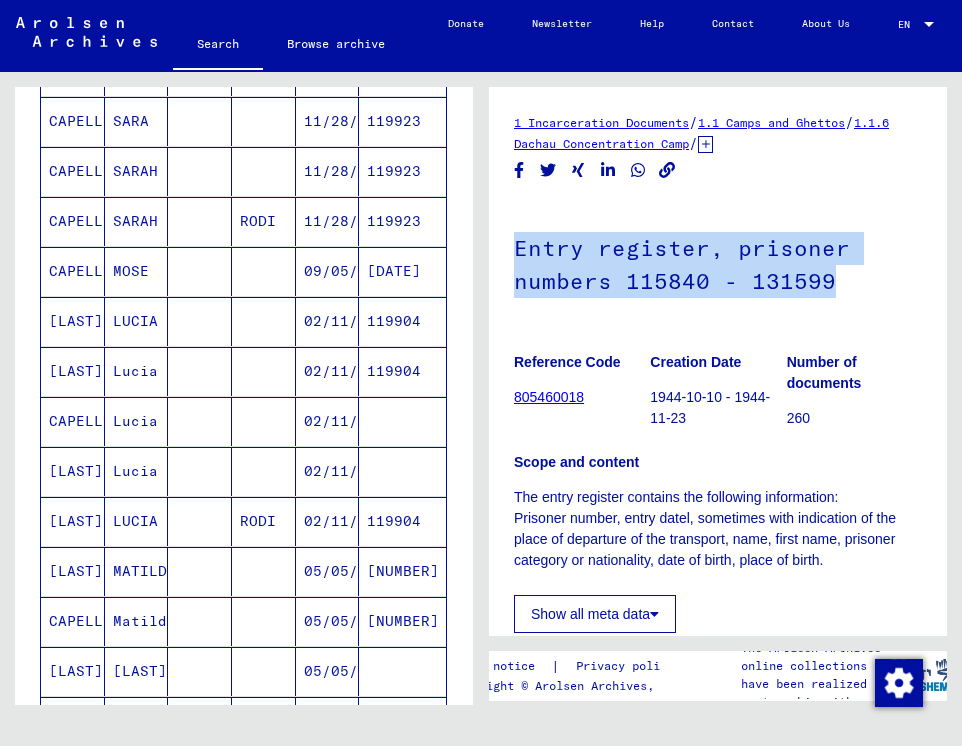 drag, startPoint x: 830, startPoint y: 285, endPoint x: 508, endPoint y: 242, distance: 324.85843 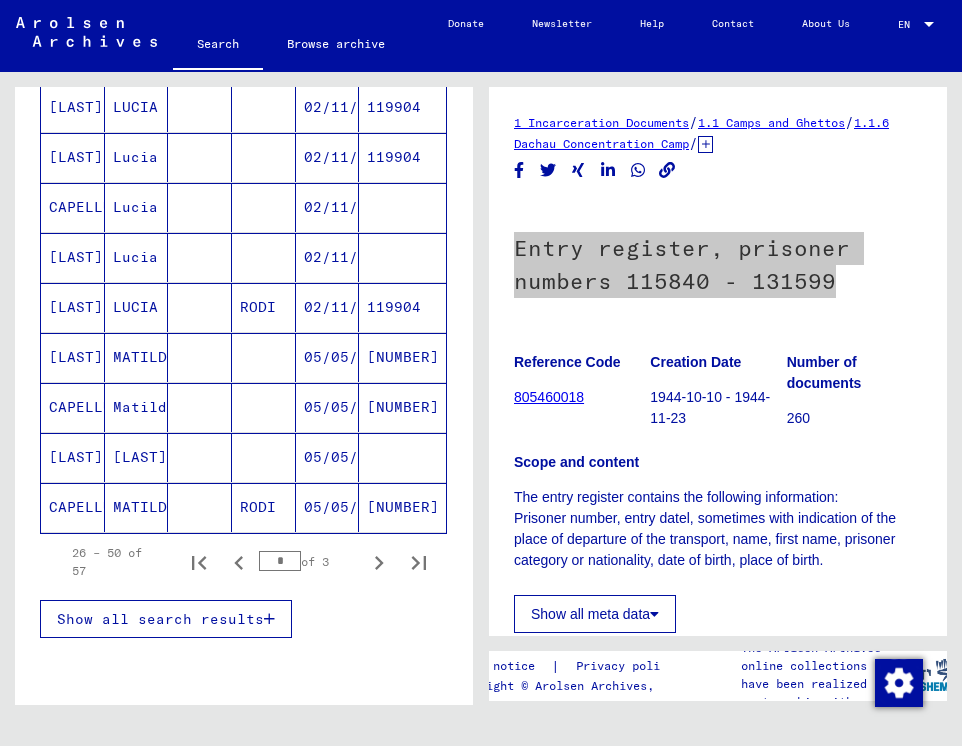 scroll, scrollTop: 1170, scrollLeft: 0, axis: vertical 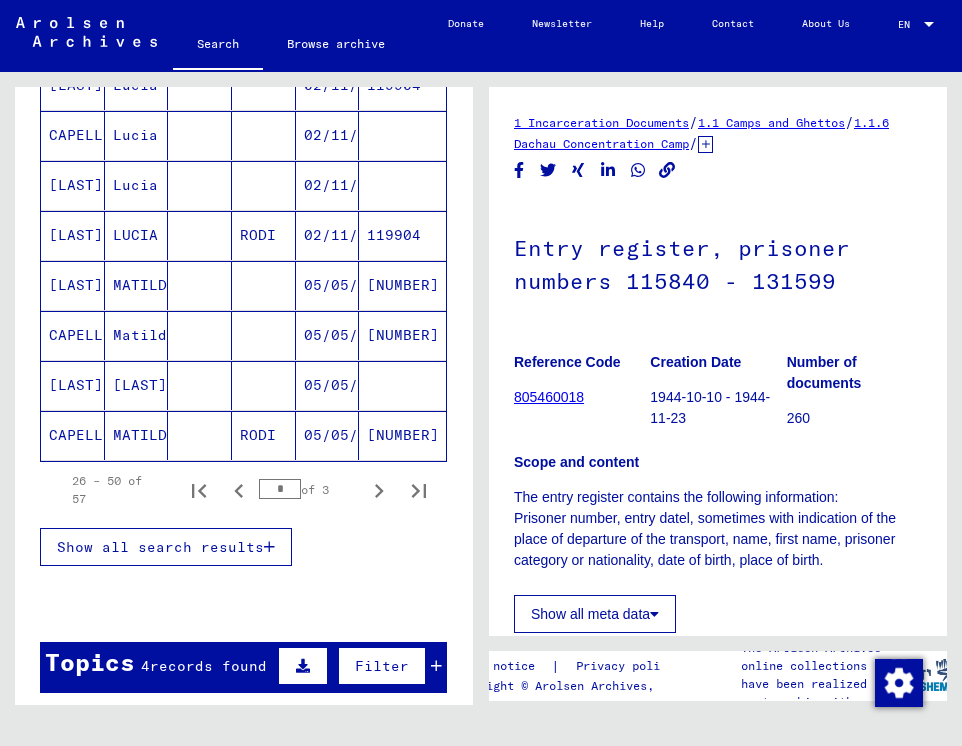 click on "RODI" 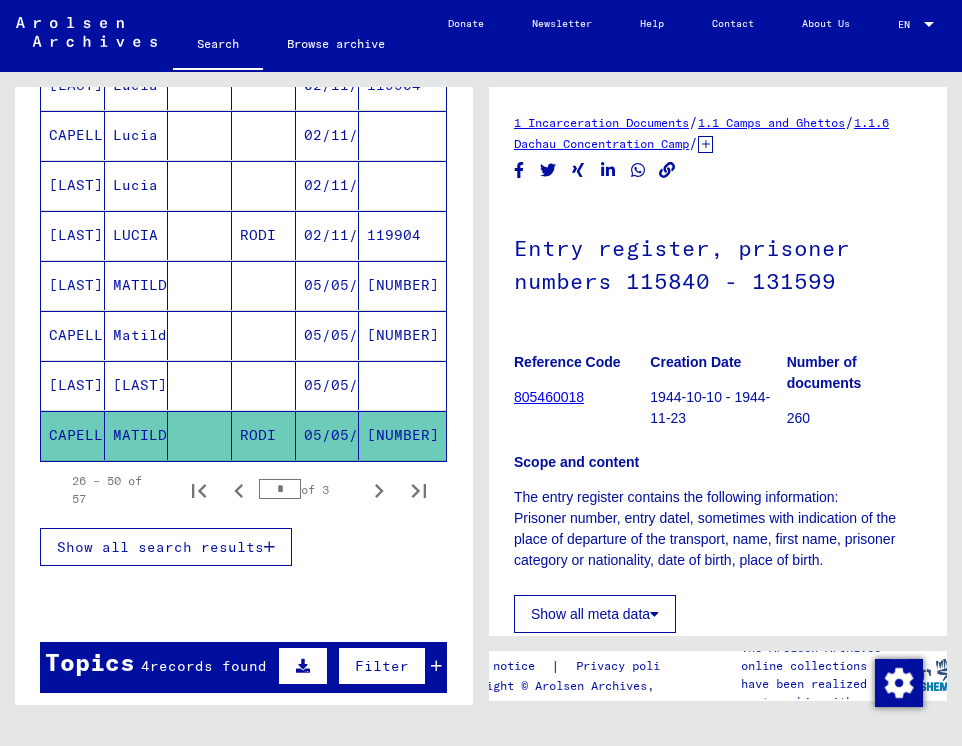 click on "MATILDE" 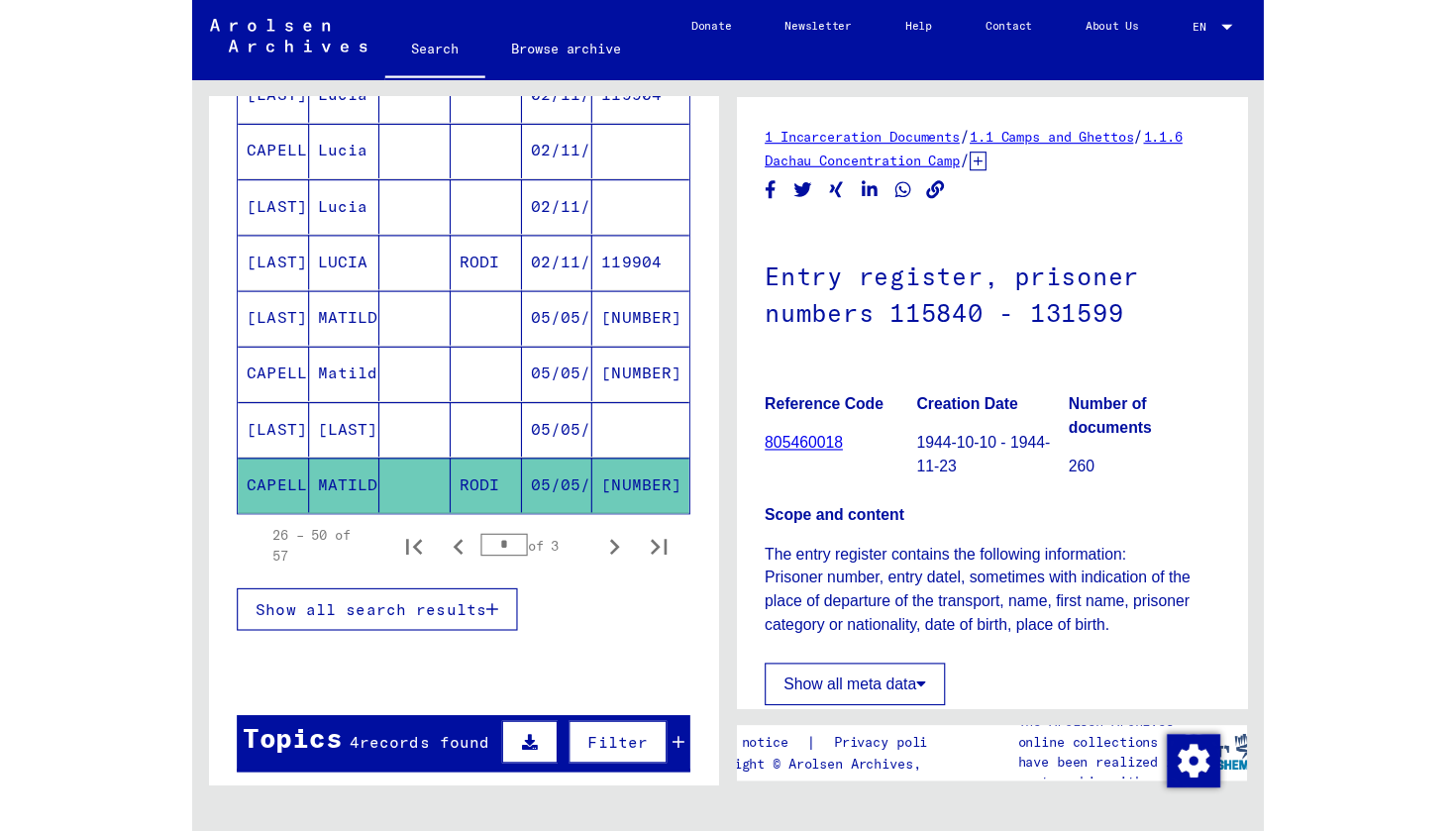 scroll, scrollTop: 0, scrollLeft: 0, axis: both 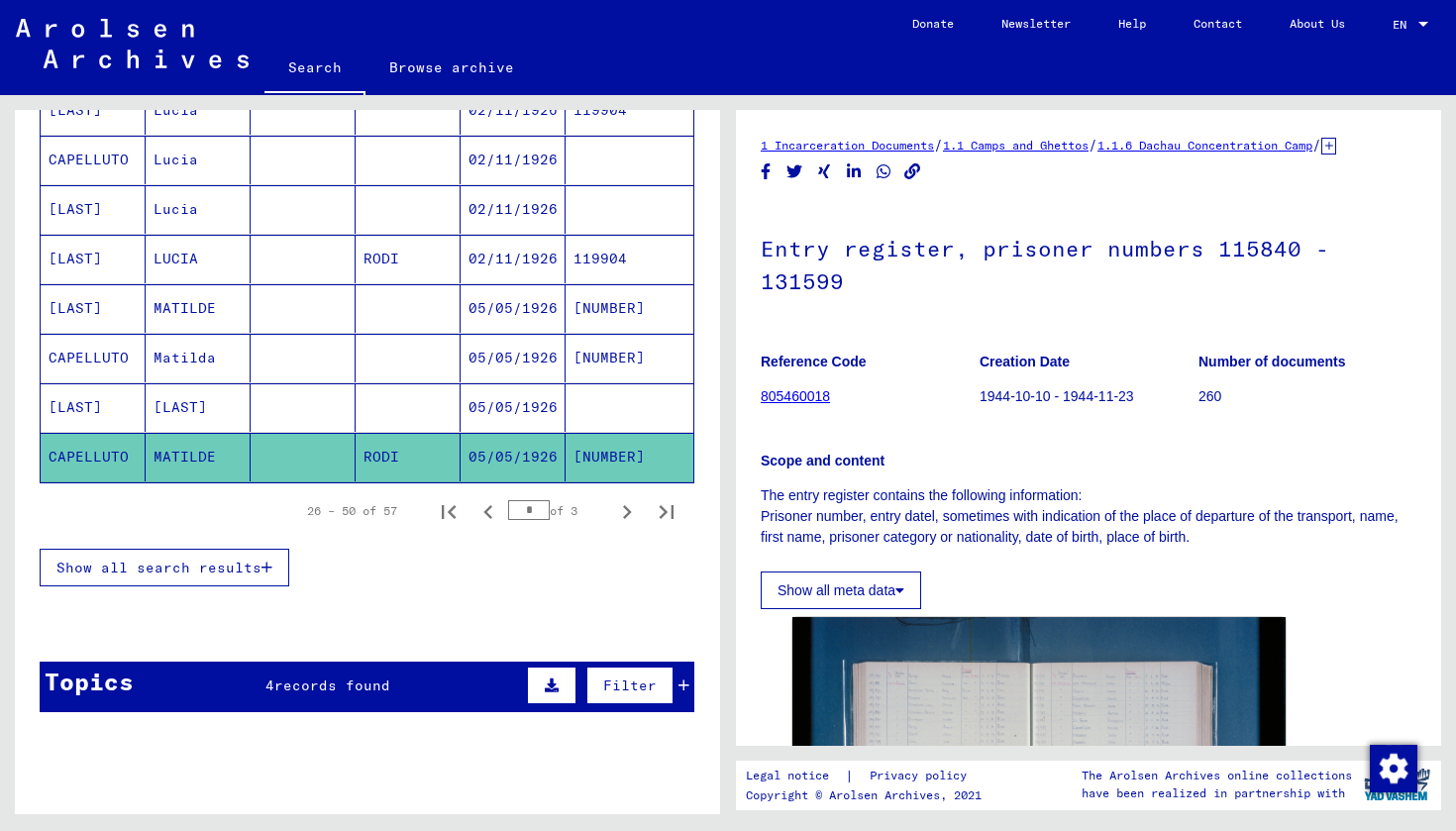 click on "MATILDE" 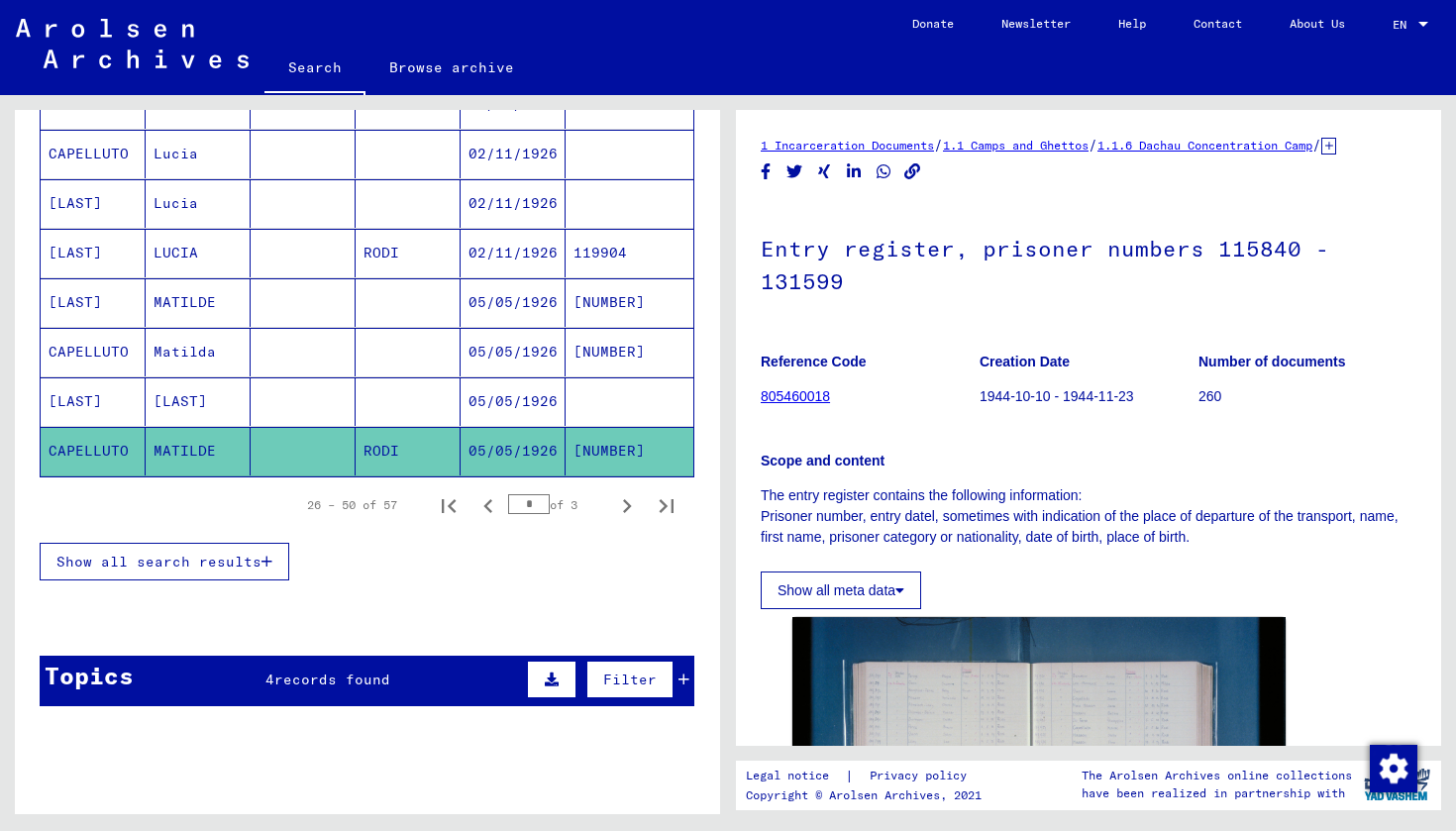 click on "MATILDE" 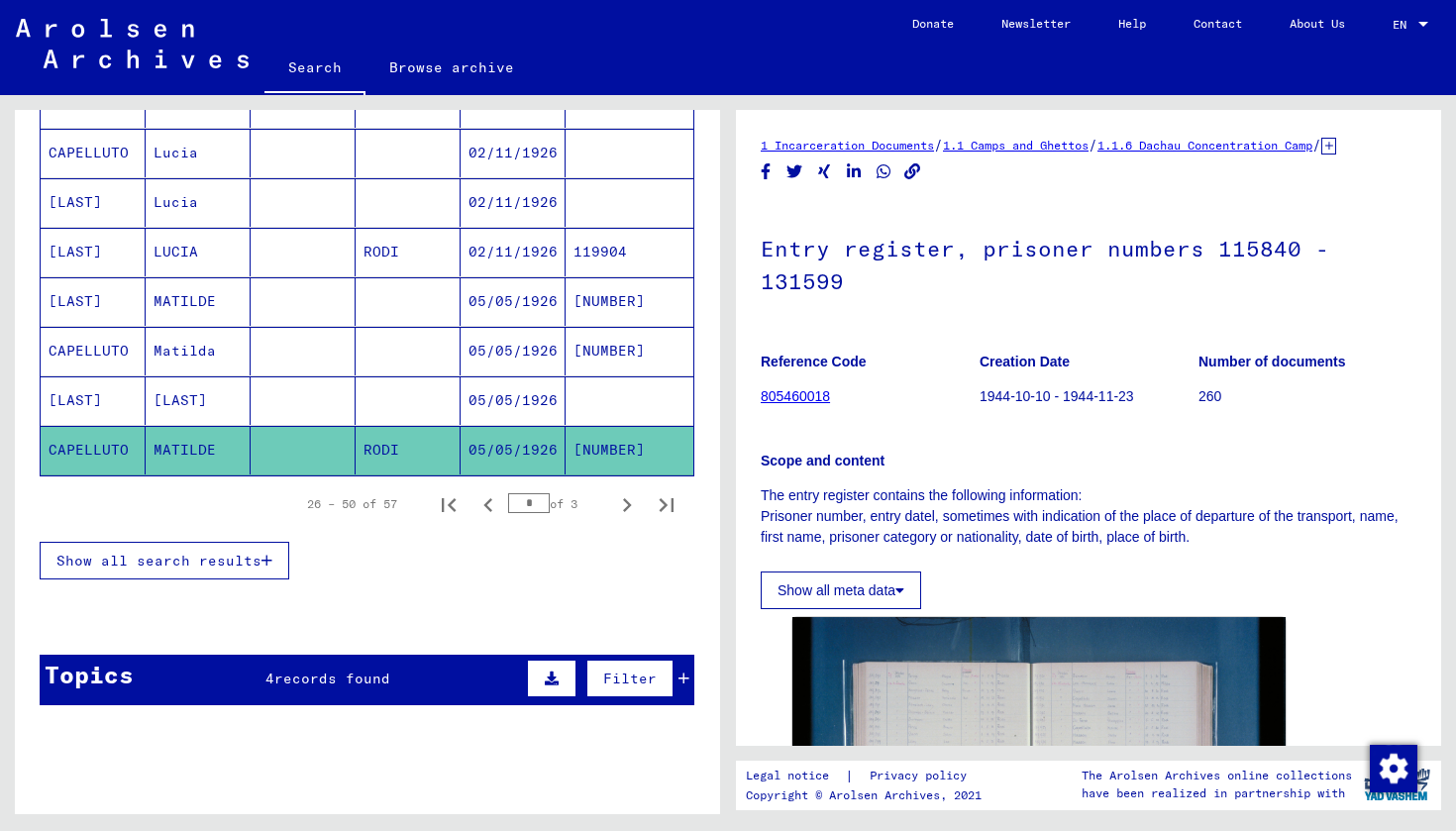 click on "MATILDE" 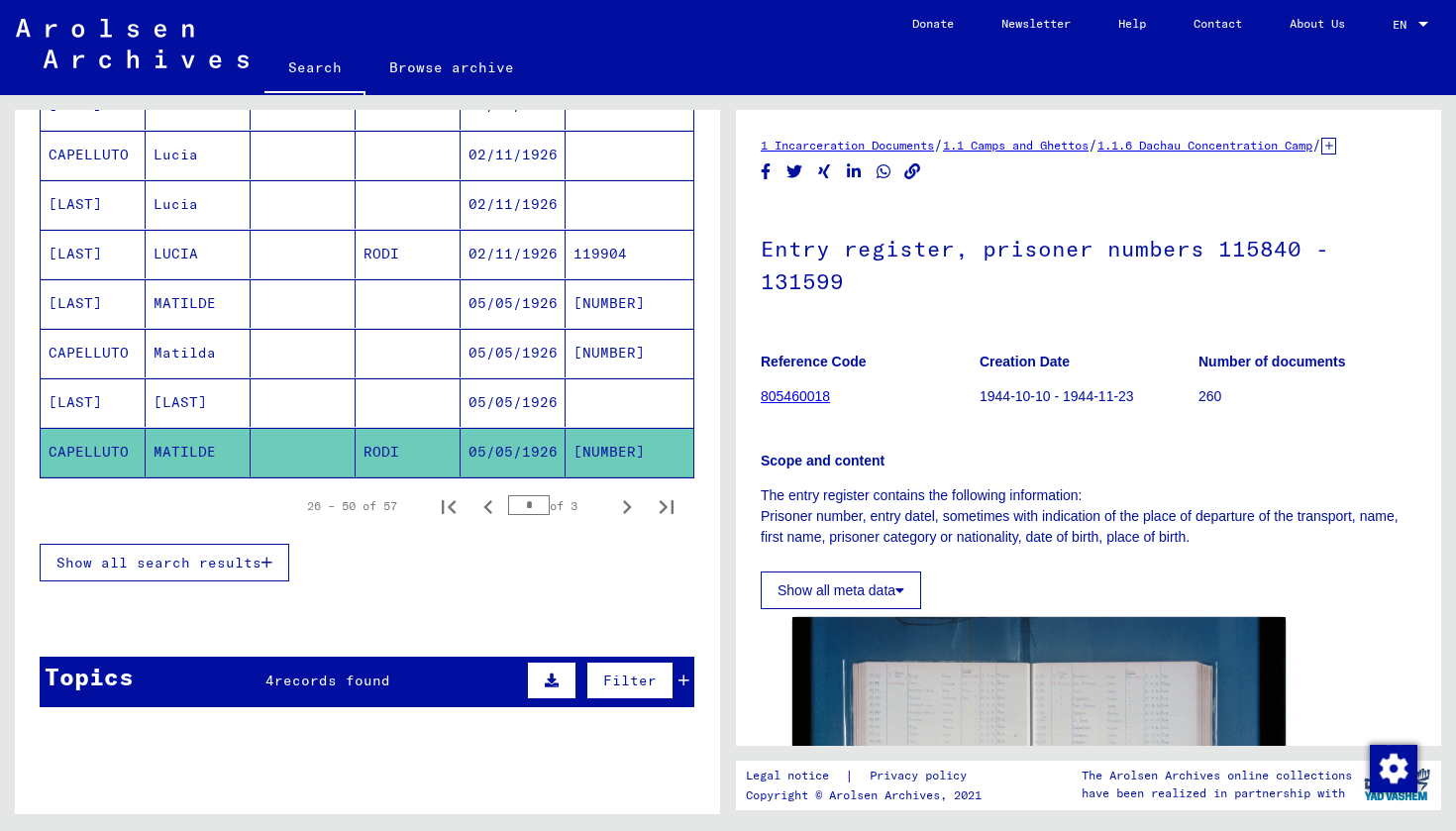 scroll, scrollTop: 1153, scrollLeft: 0, axis: vertical 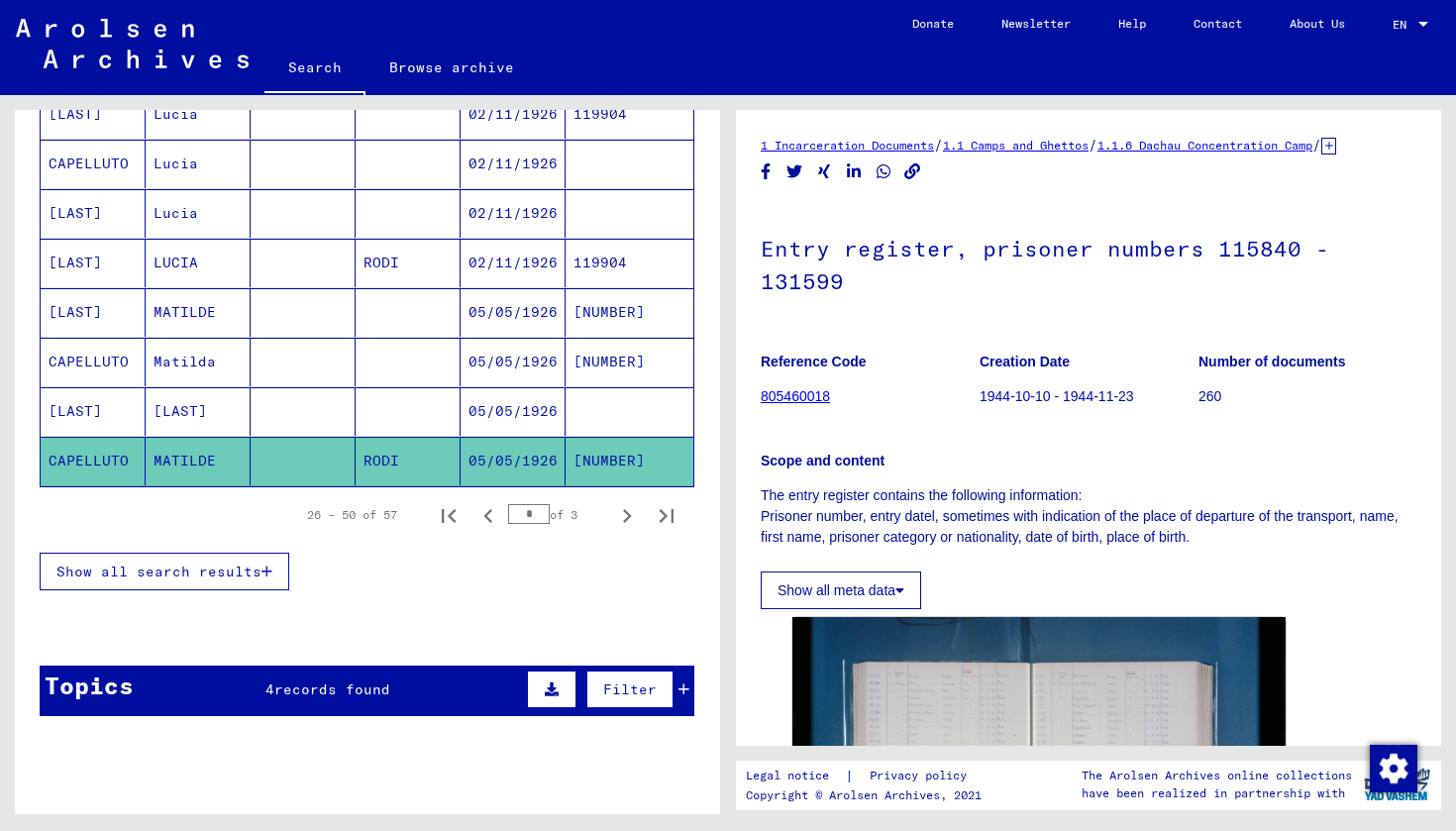 click on "[LAST]" at bounding box center [198, 461] 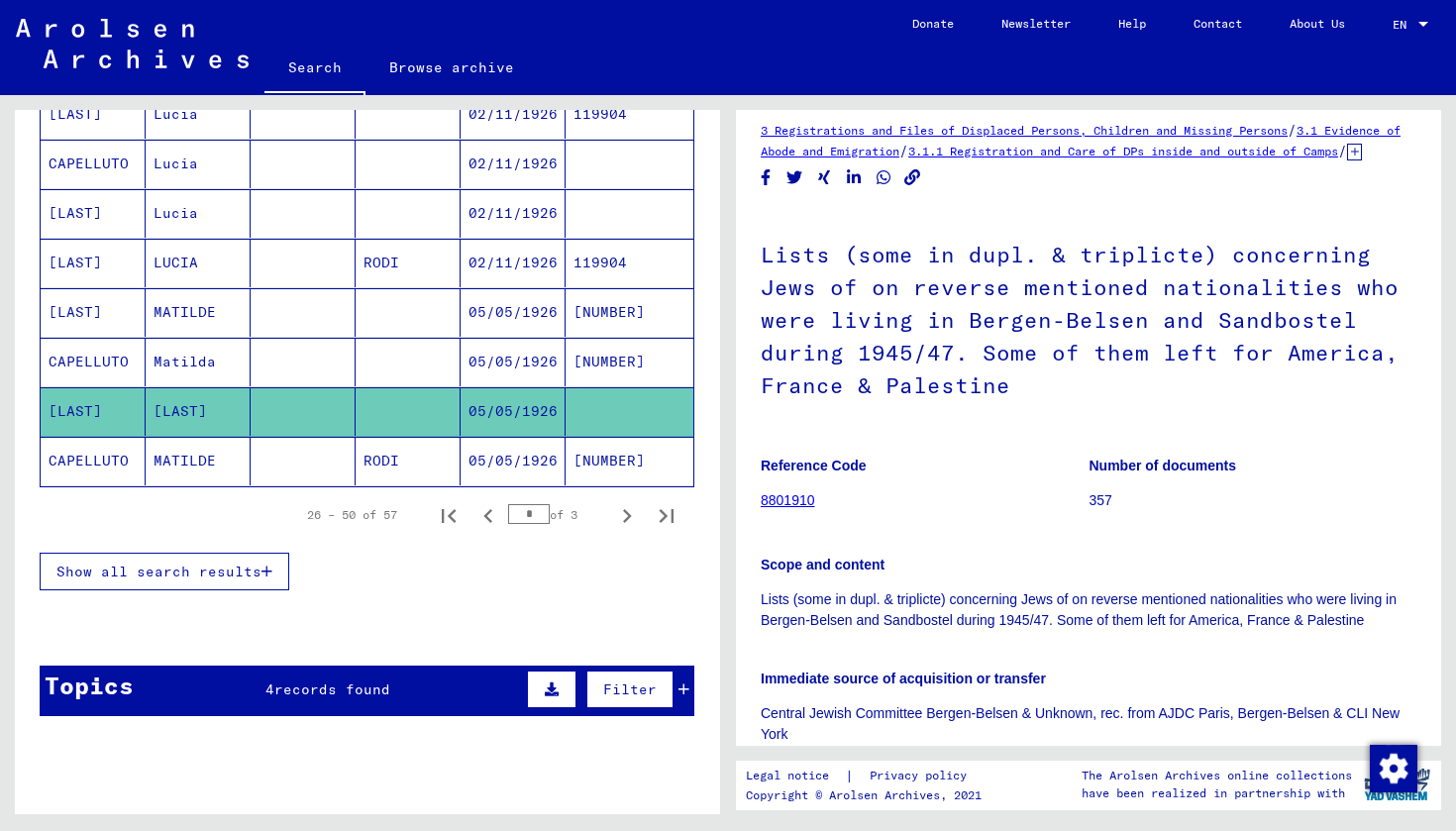 scroll, scrollTop: 0, scrollLeft: 0, axis: both 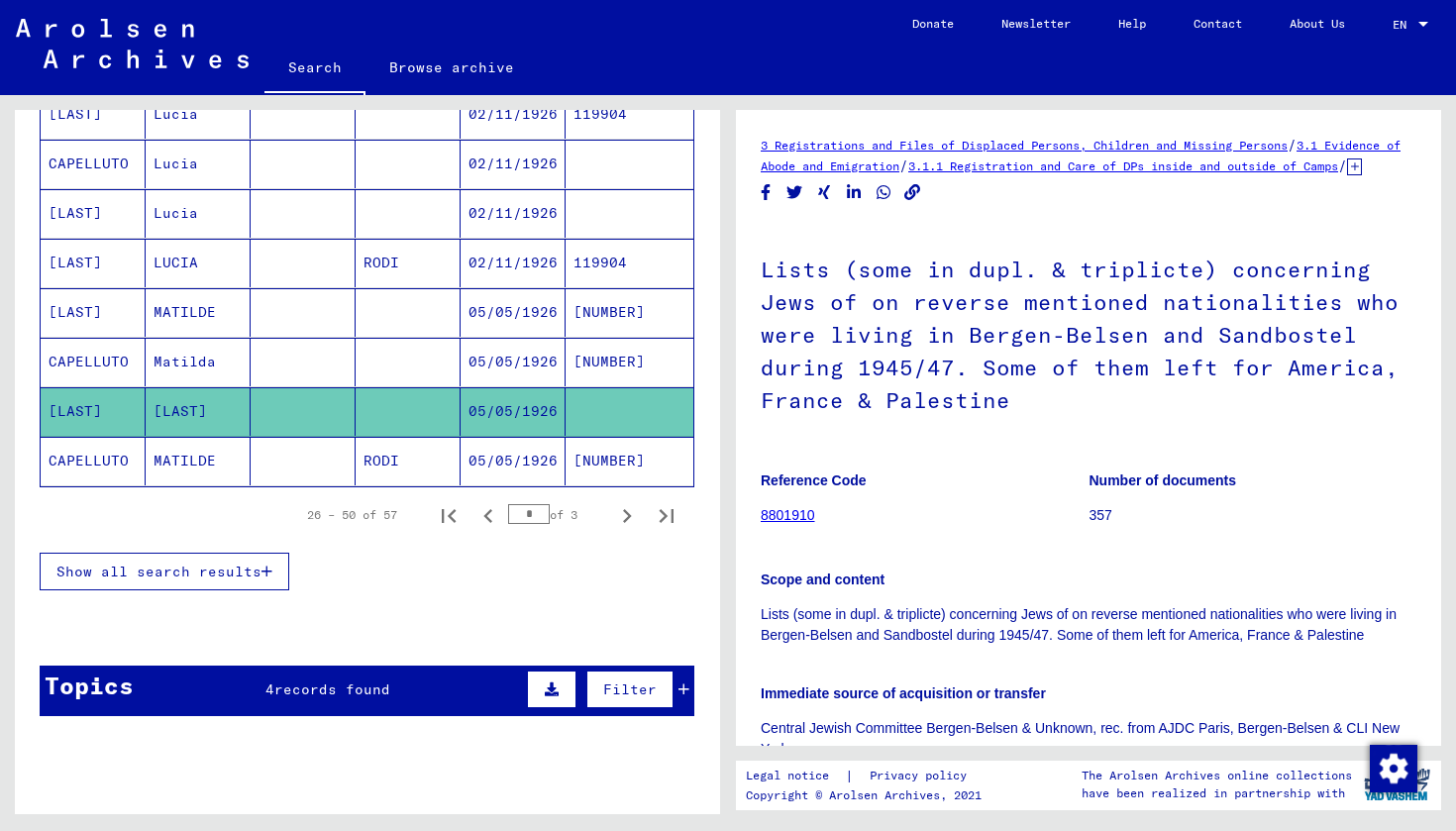click on "Matilda" at bounding box center (198, 411) 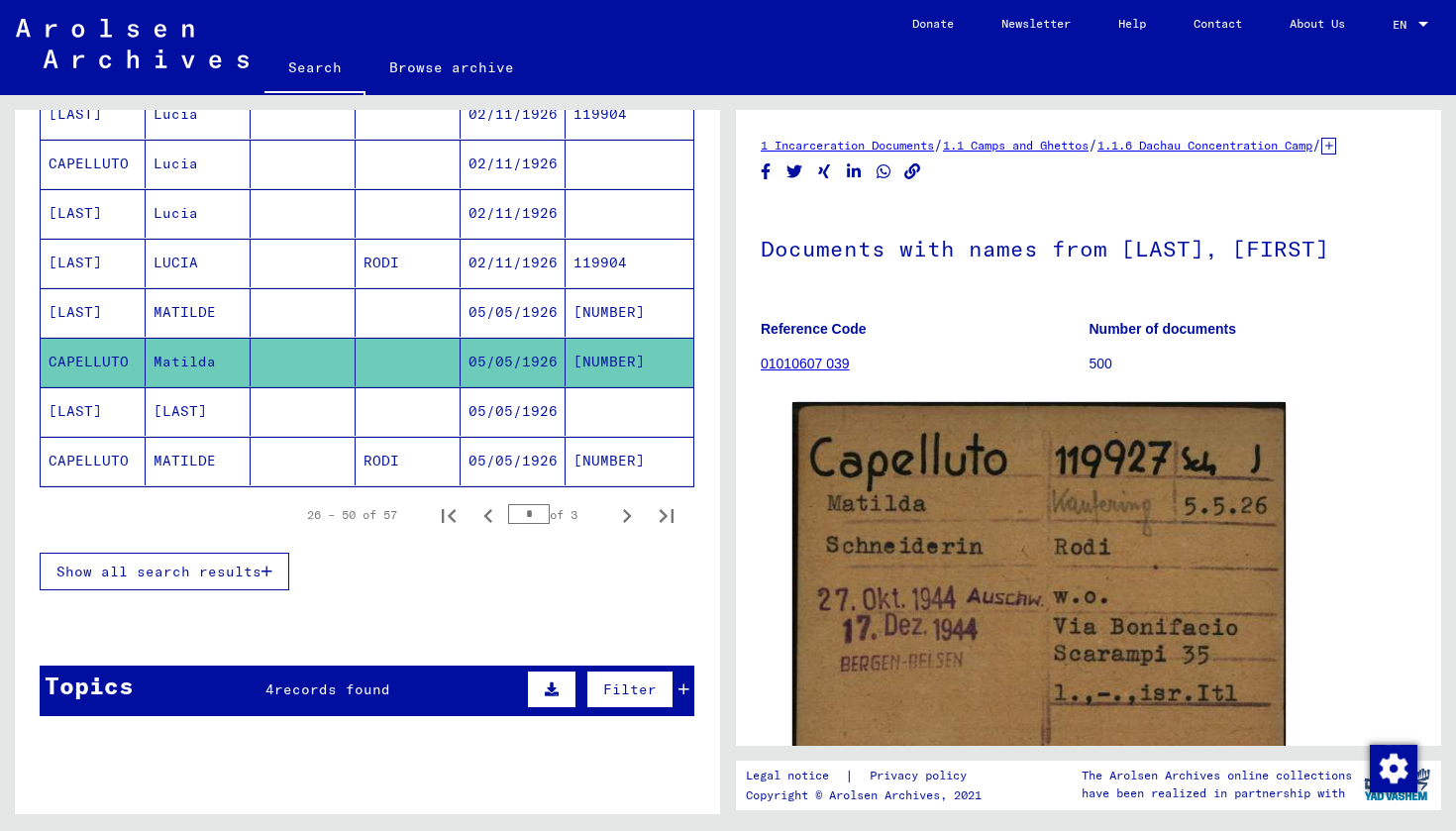 scroll, scrollTop: 0, scrollLeft: 0, axis: both 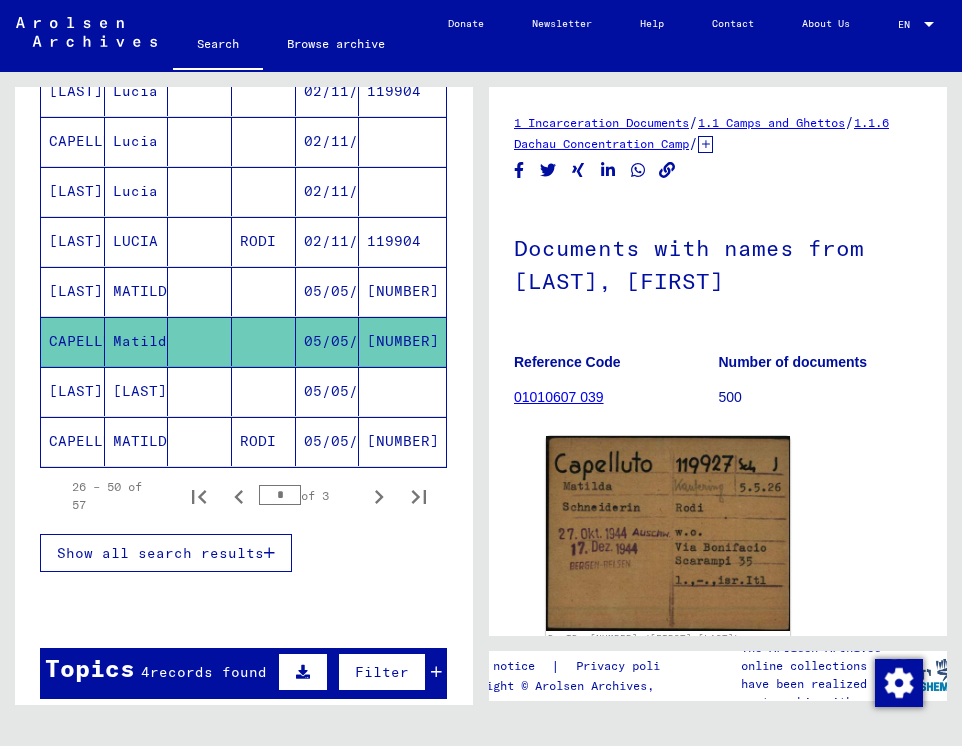 drag, startPoint x: 761, startPoint y: 149, endPoint x: 544, endPoint y: 118, distance: 219.20311 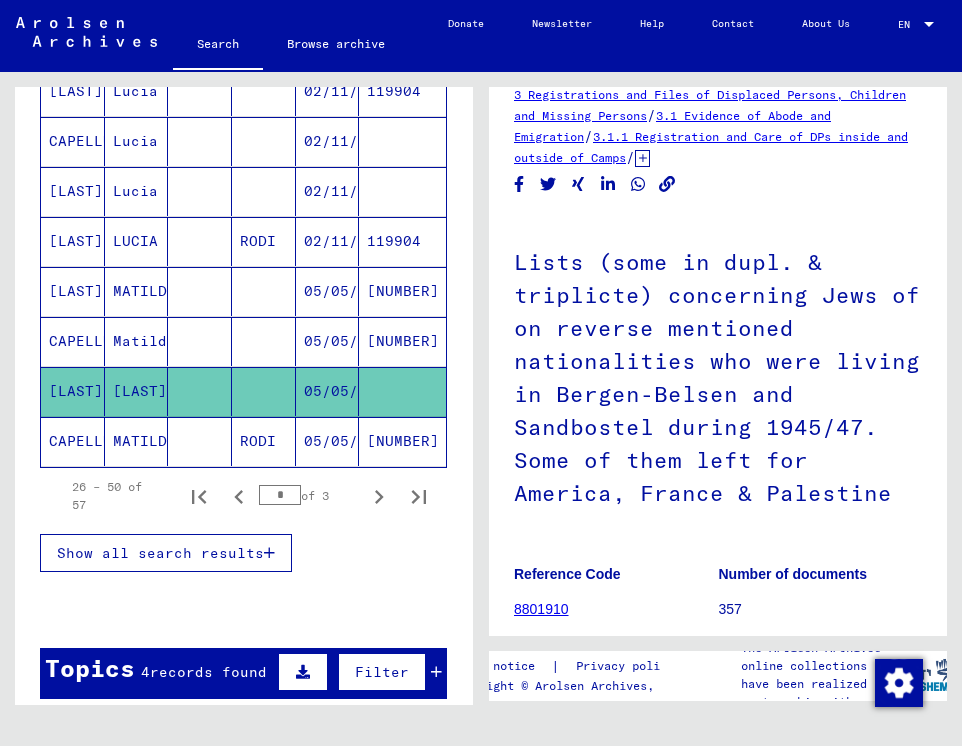 scroll, scrollTop: 0, scrollLeft: 0, axis: both 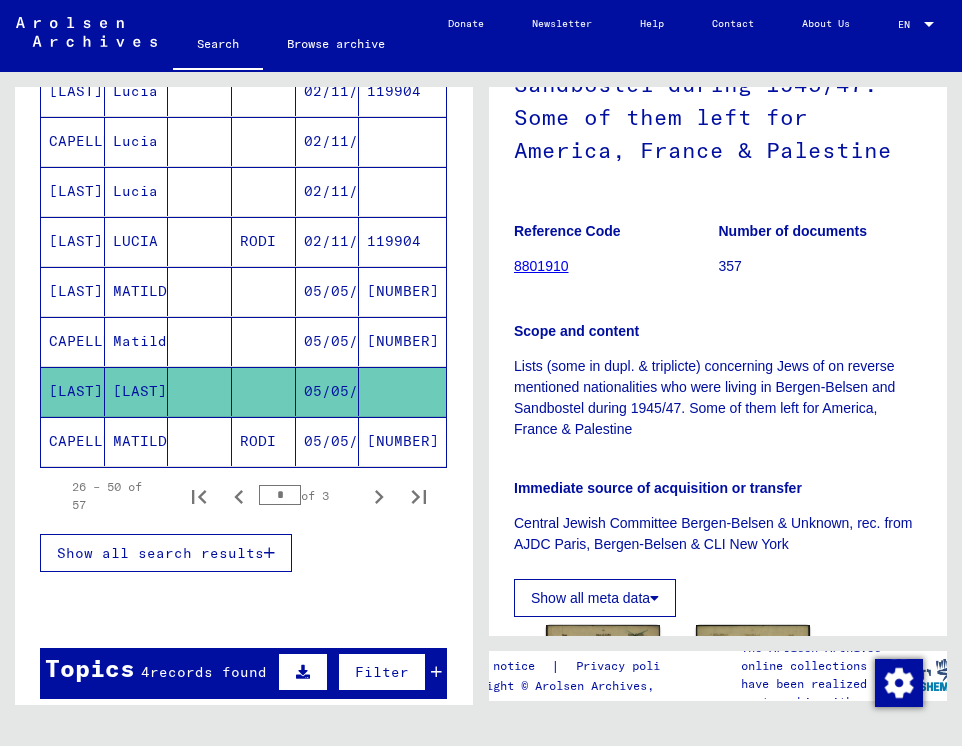click on "Some of them left for America, France & Palestine" 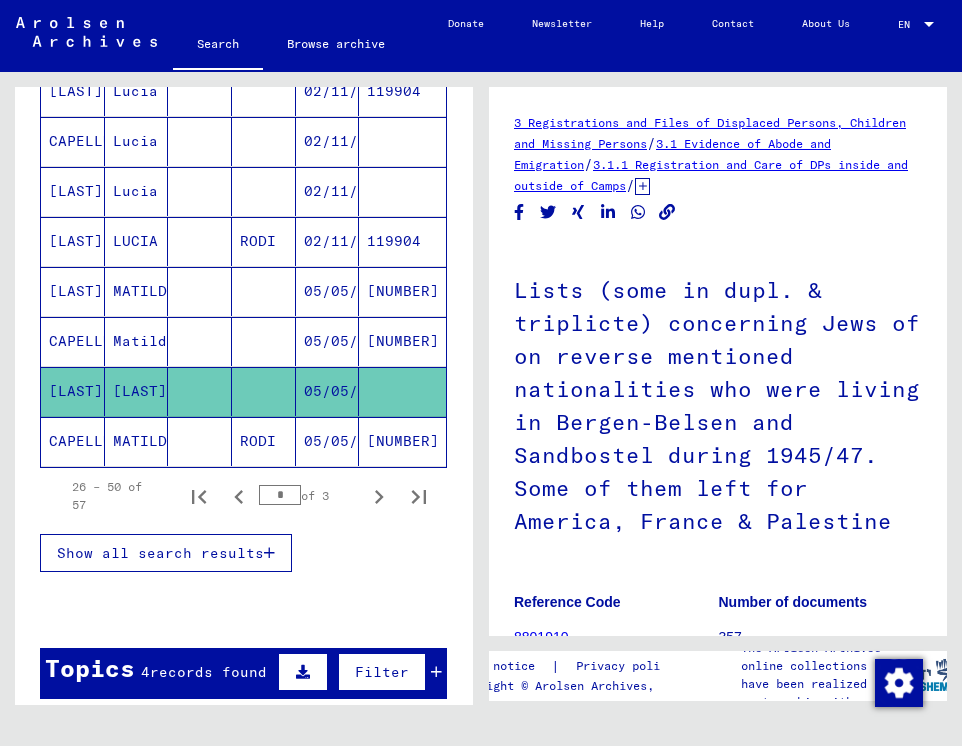 click on "3 Registrations and Files of Displaced Persons, Children and Missing Persons   /   3.1 Evidence of Abode and Emigration   /   3.1.1 Registration and Care of DPs inside and outside of Camps   /   3.1.1.2 DP Registration Lists of DP Camps   /   Document acquisition before 1955; captured from inventory card file   /" 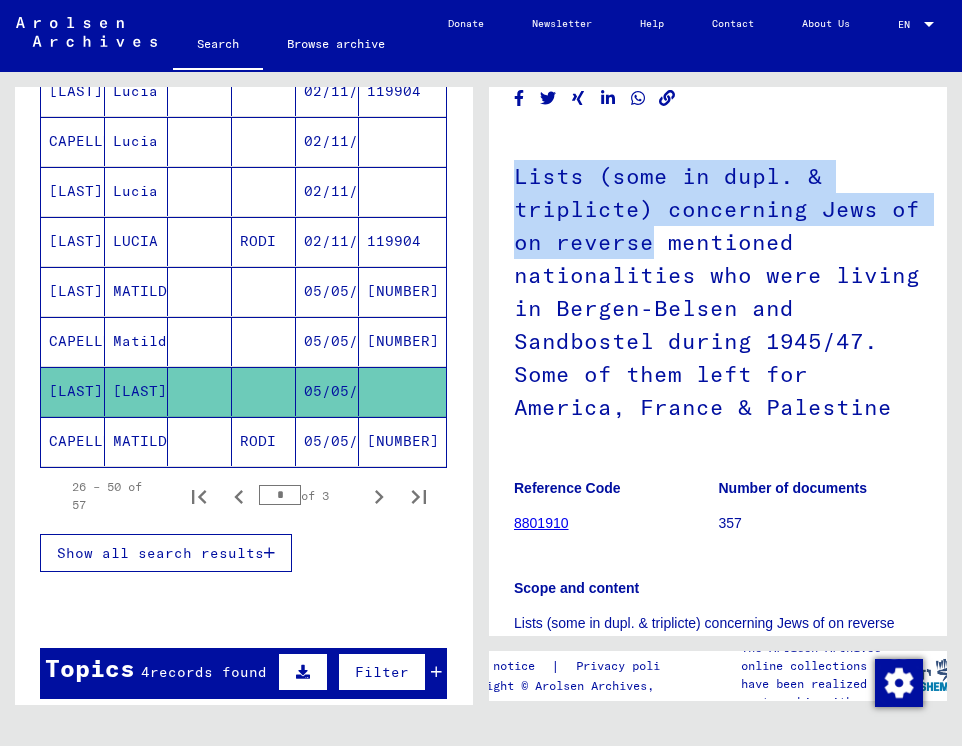click on "Lists (some in dupl. & triplicte) concerning Jews of on reverse mentioned      nationalities who were living in Bergen-Belsen and Sandbostel during      1945/47. Some of them left for America, France & Palestine" 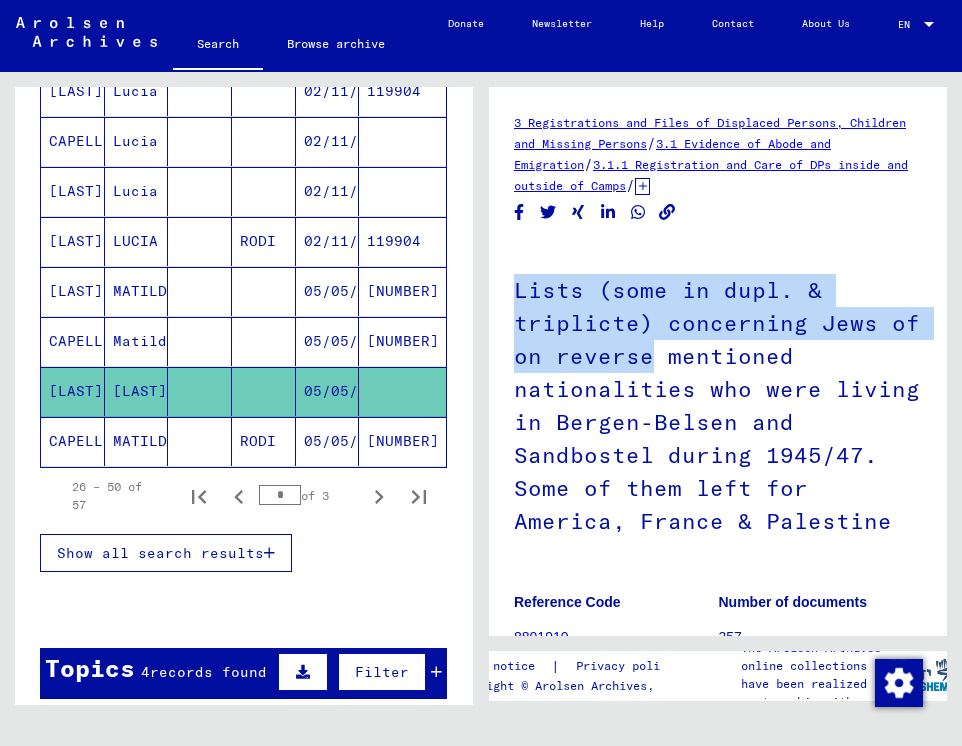 scroll, scrollTop: 0, scrollLeft: 0, axis: both 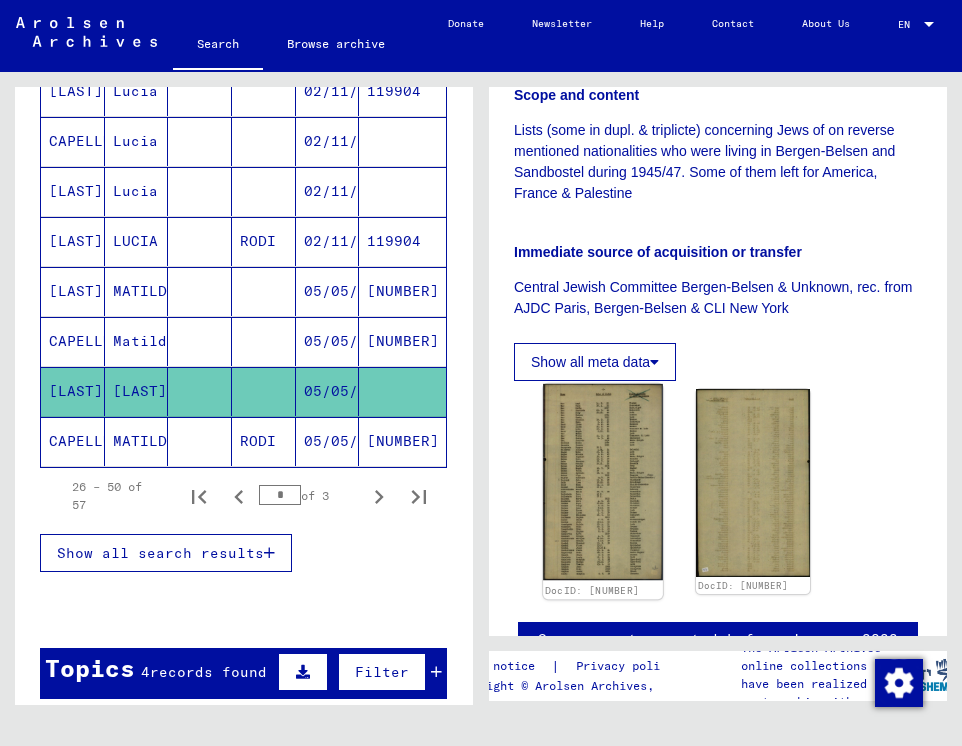 click 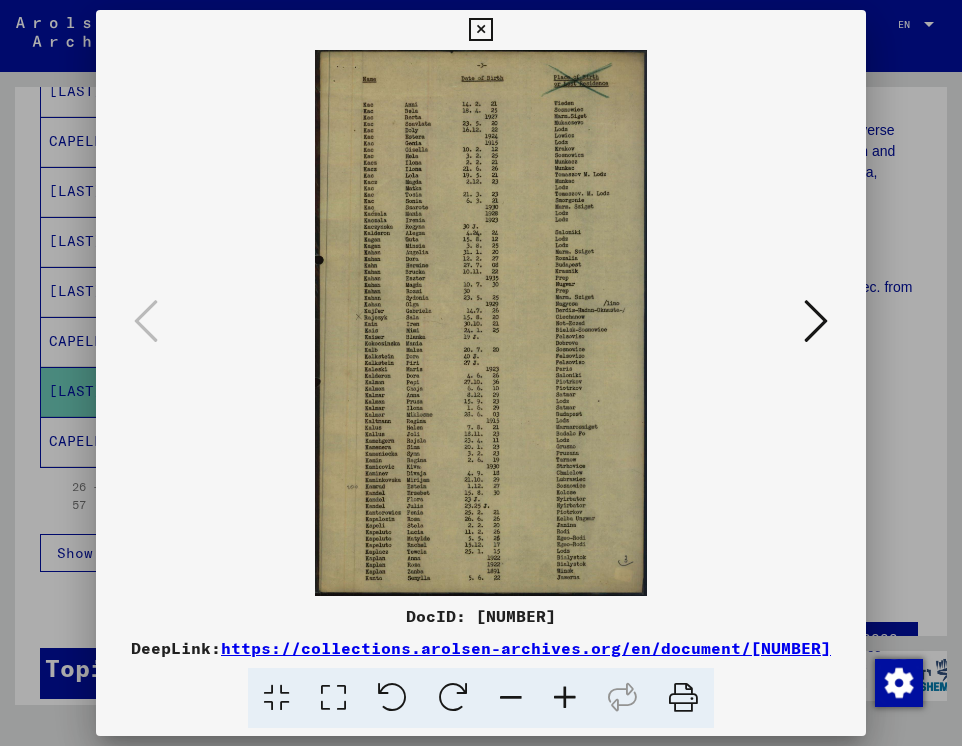 drag, startPoint x: 837, startPoint y: 646, endPoint x: 220, endPoint y: 644, distance: 617.00323 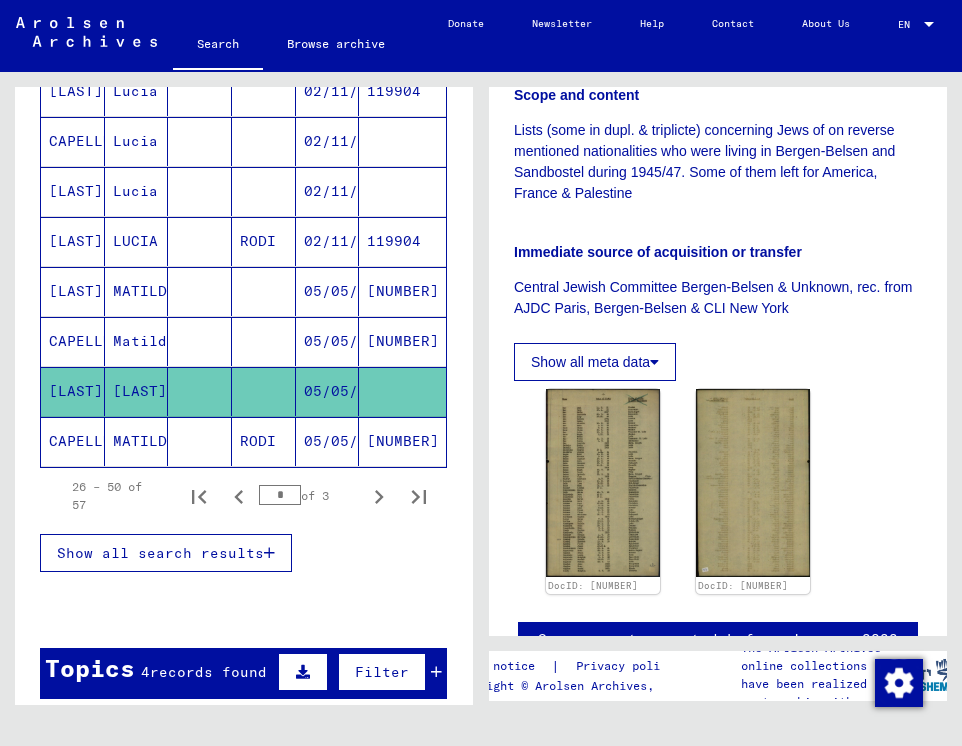 click on "MATILDE" 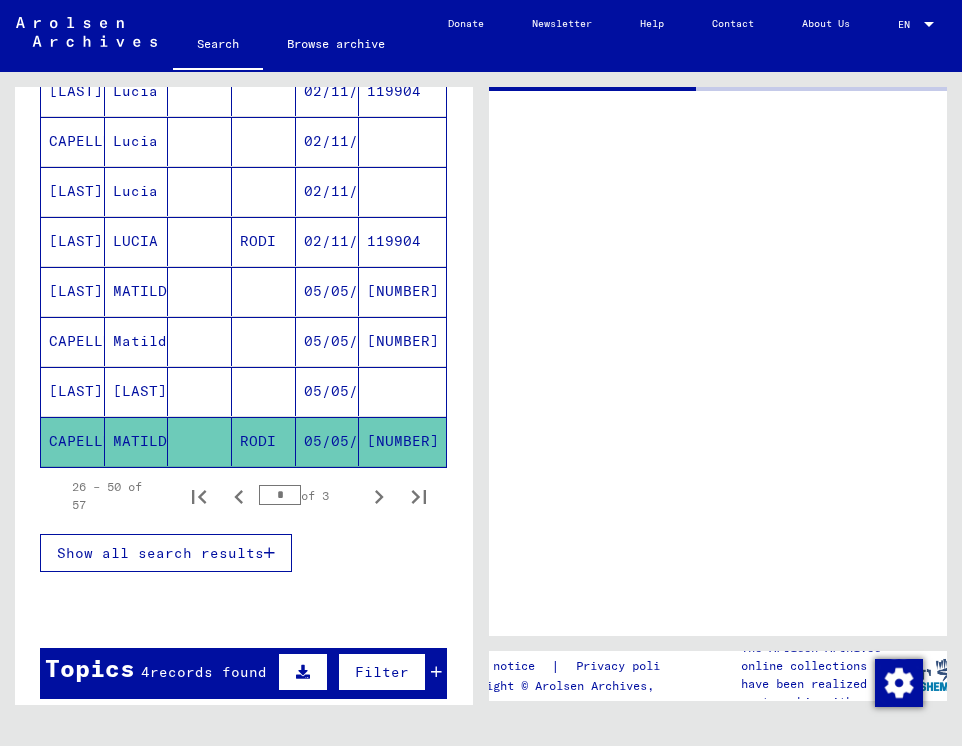 scroll, scrollTop: 298, scrollLeft: 0, axis: vertical 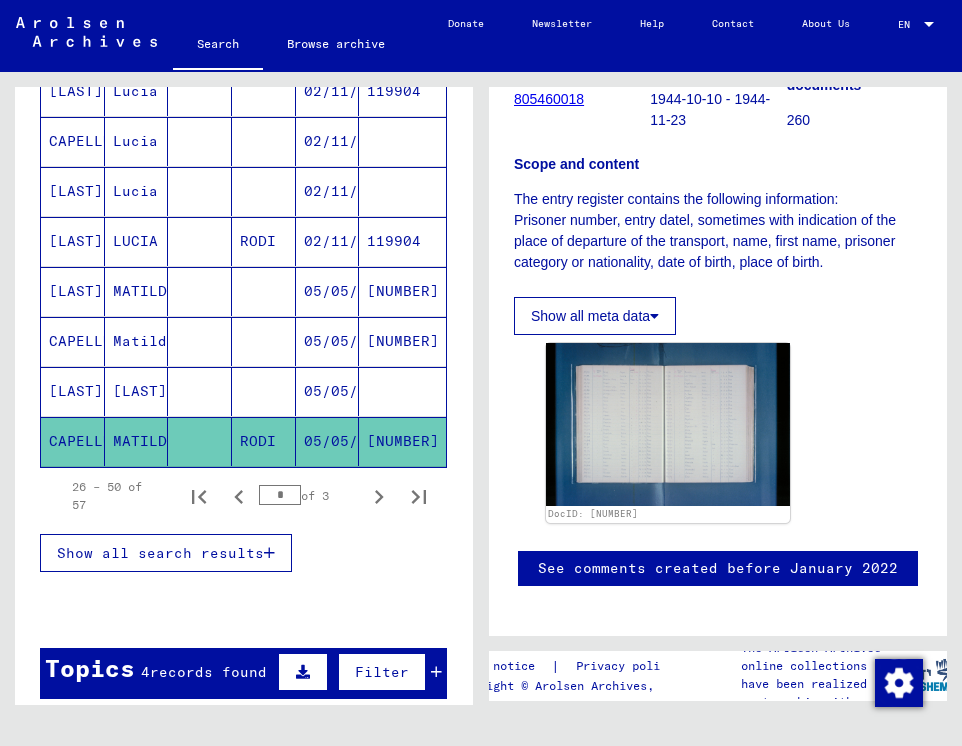 click on "[LAST]" at bounding box center [137, 441] 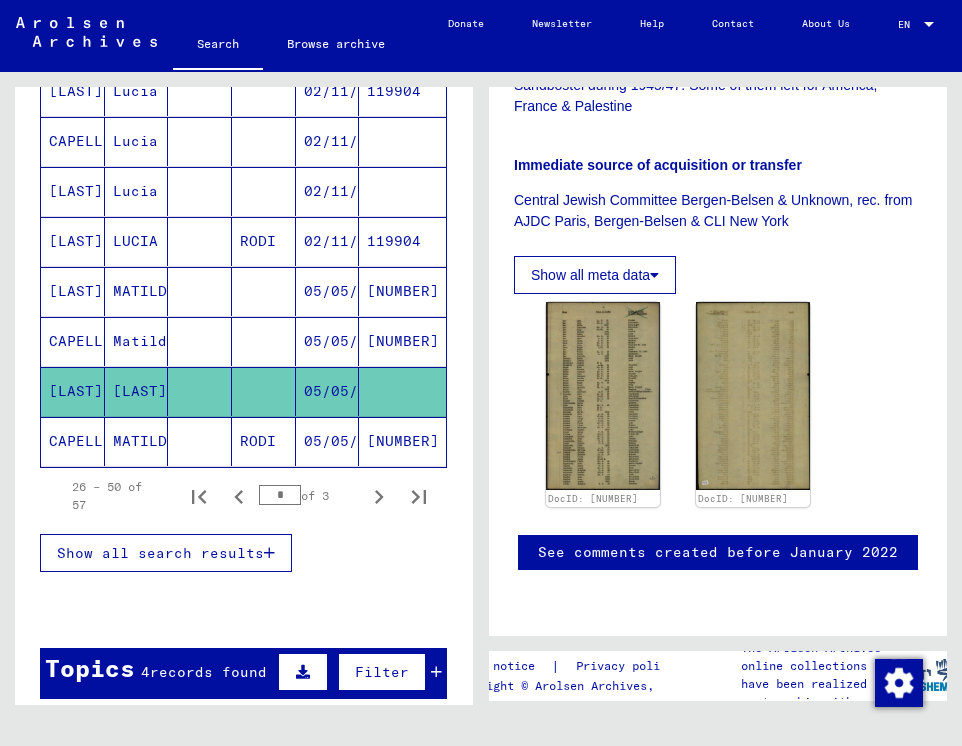 scroll, scrollTop: 727, scrollLeft: 0, axis: vertical 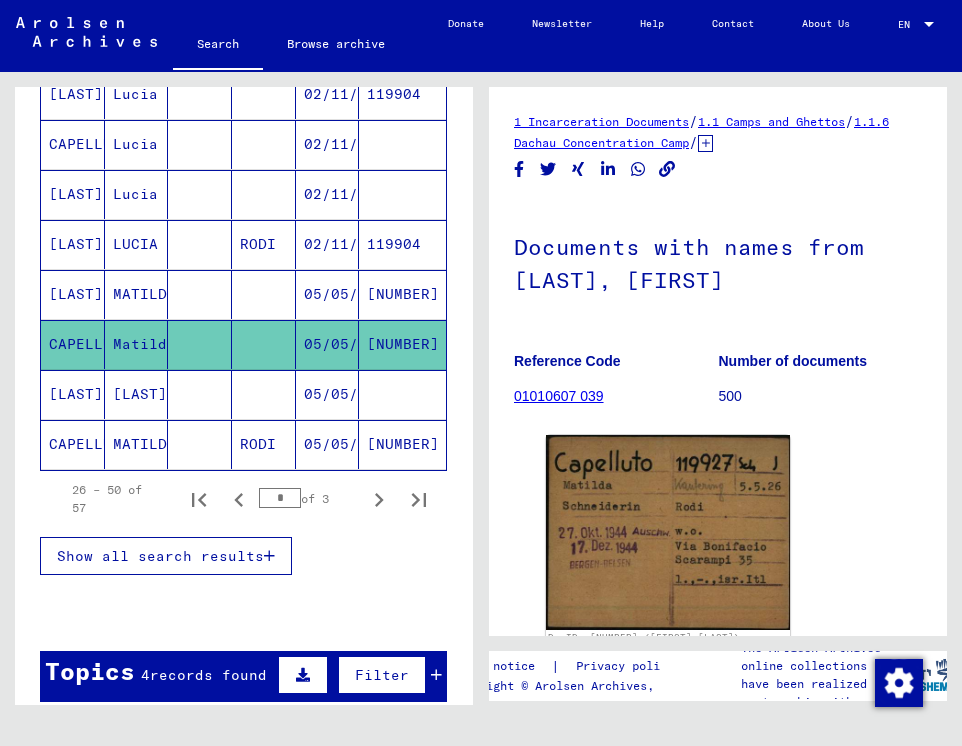 drag, startPoint x: 761, startPoint y: 144, endPoint x: 520, endPoint y: 126, distance: 241.67126 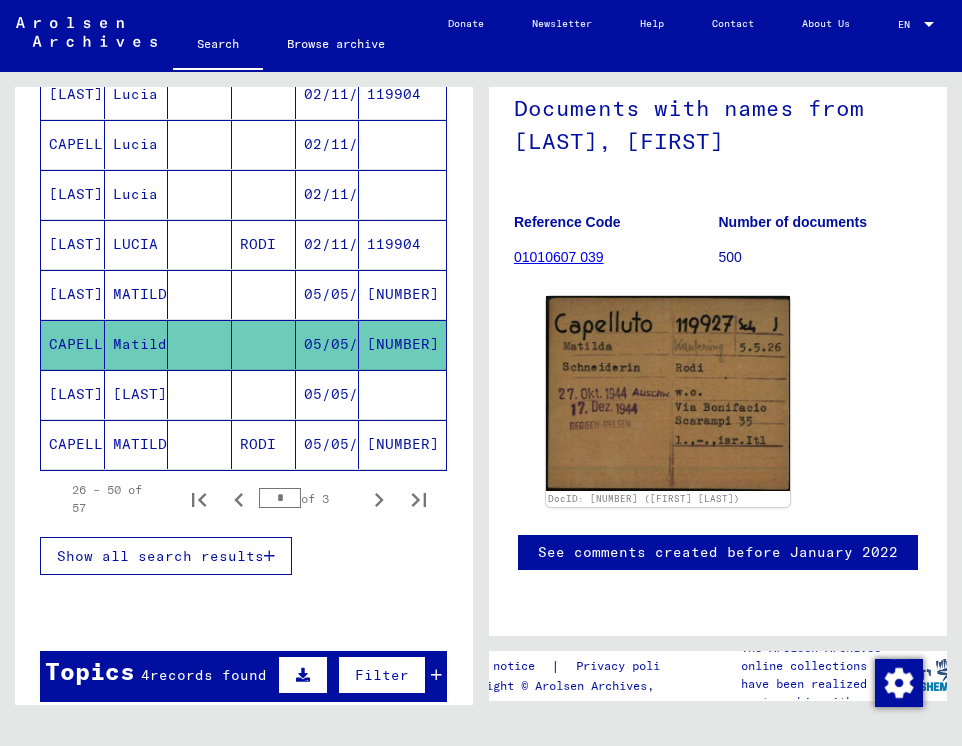 scroll, scrollTop: 173, scrollLeft: 0, axis: vertical 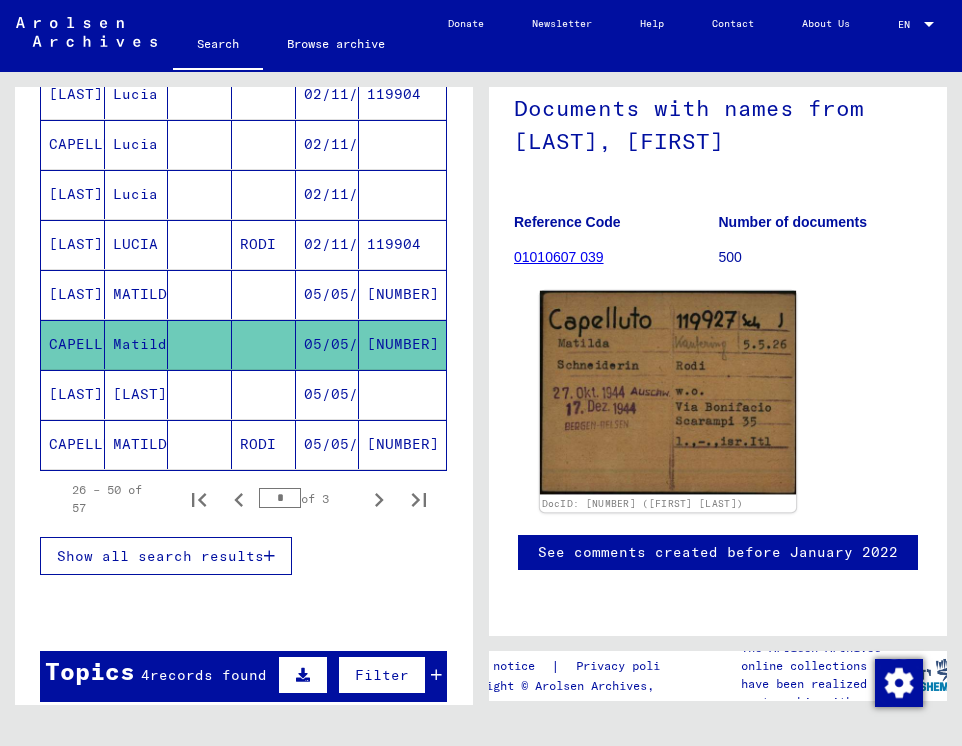 click 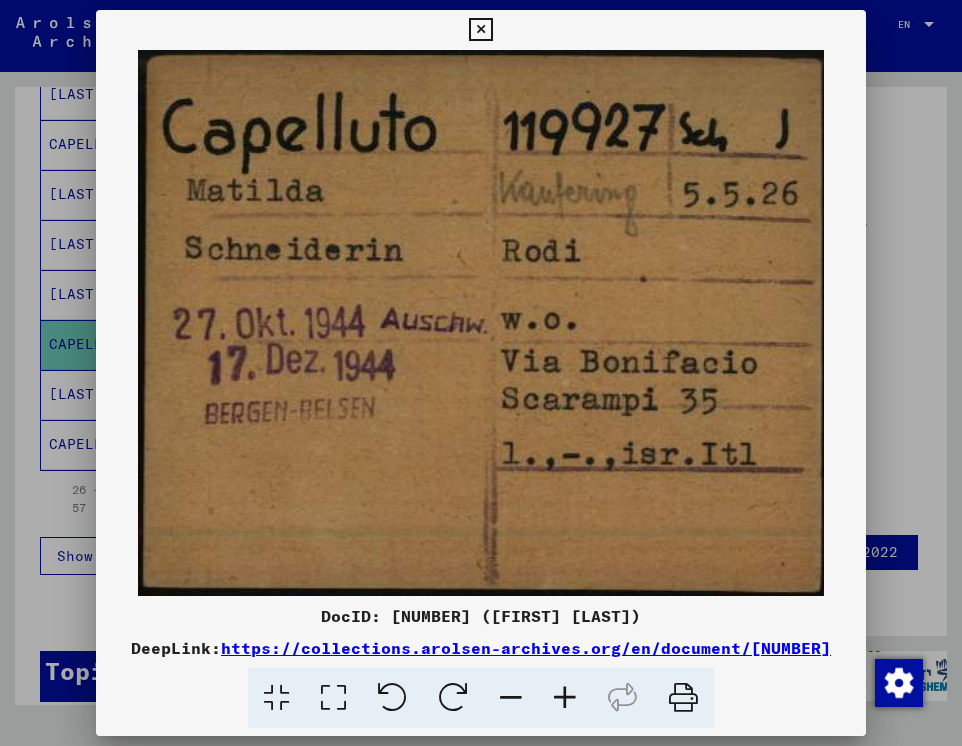 drag, startPoint x: 842, startPoint y: 646, endPoint x: 220, endPoint y: 645, distance: 622.0008 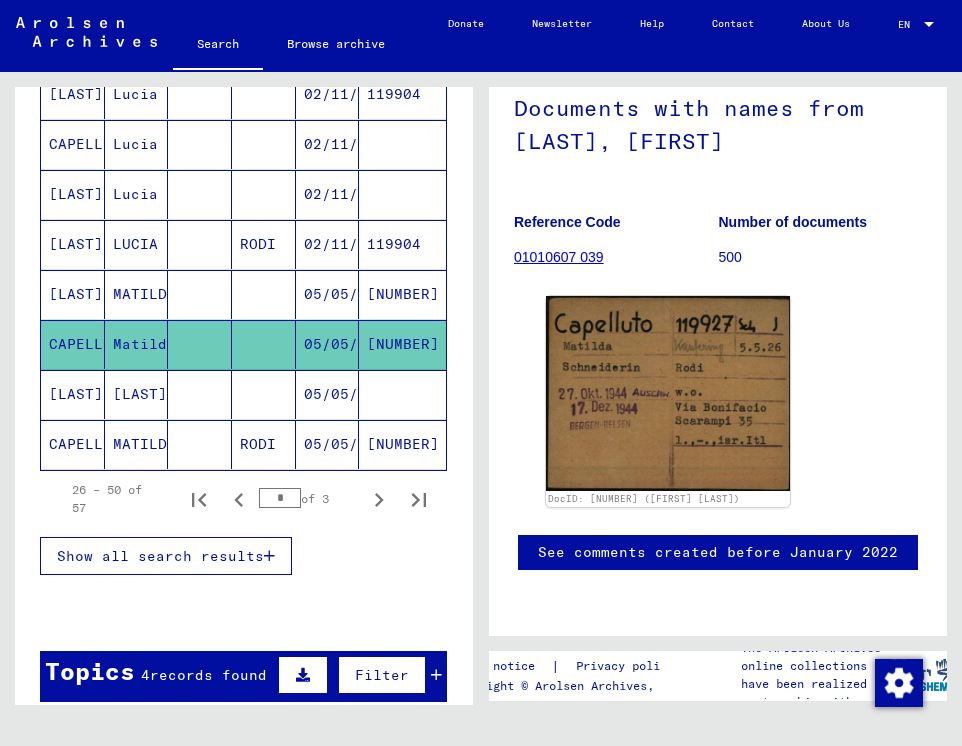 click on "MATILDE" at bounding box center (137, 344) 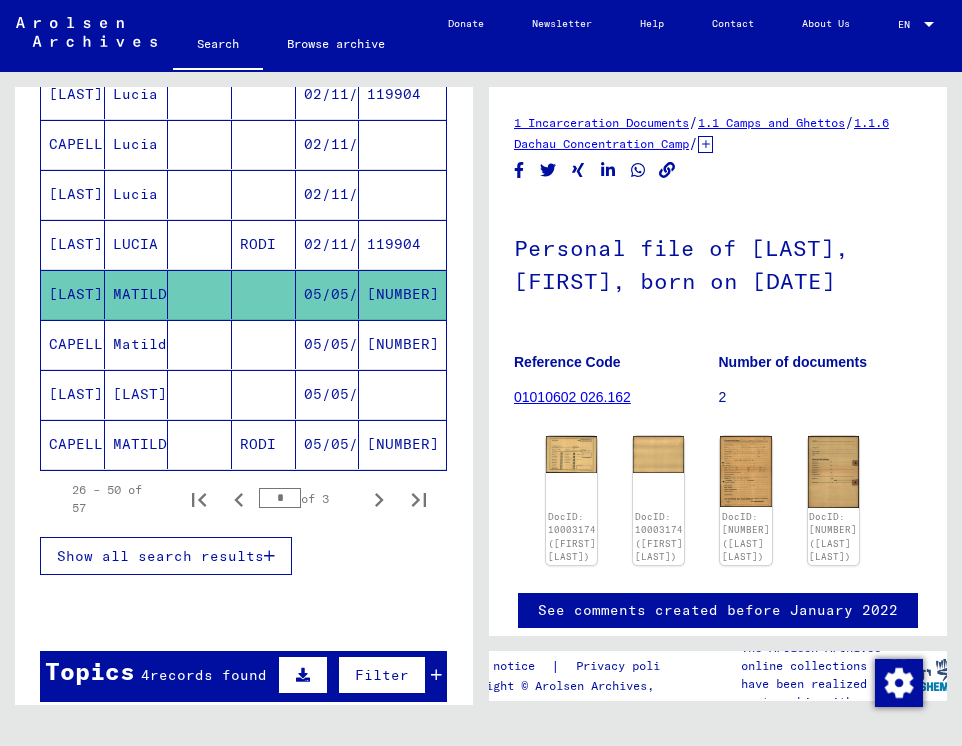 scroll, scrollTop: 0, scrollLeft: 0, axis: both 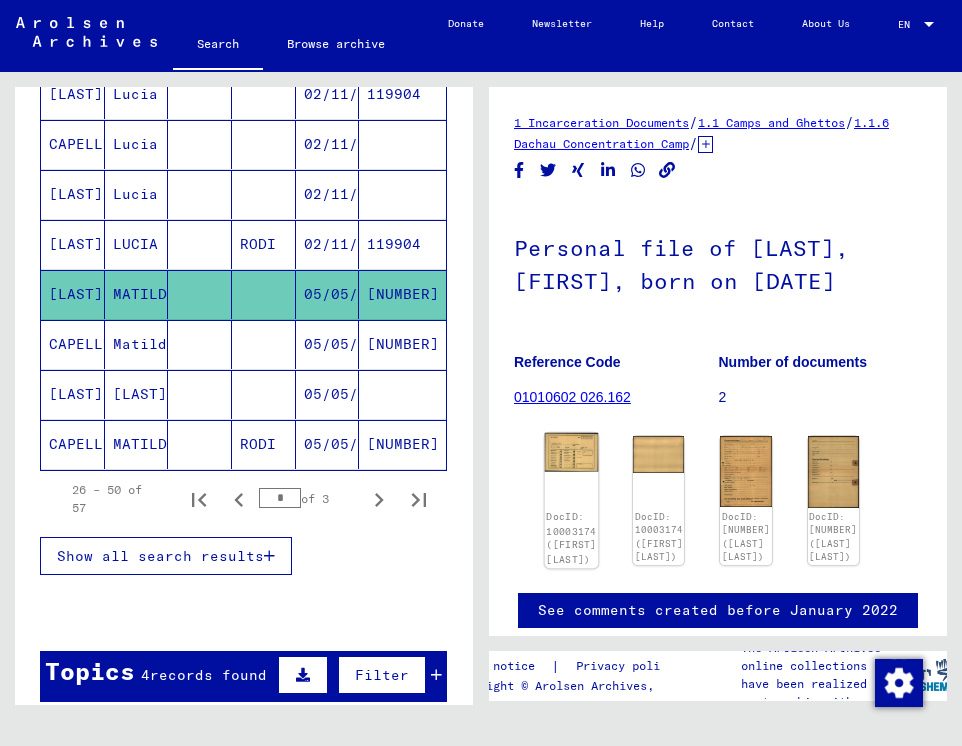 click 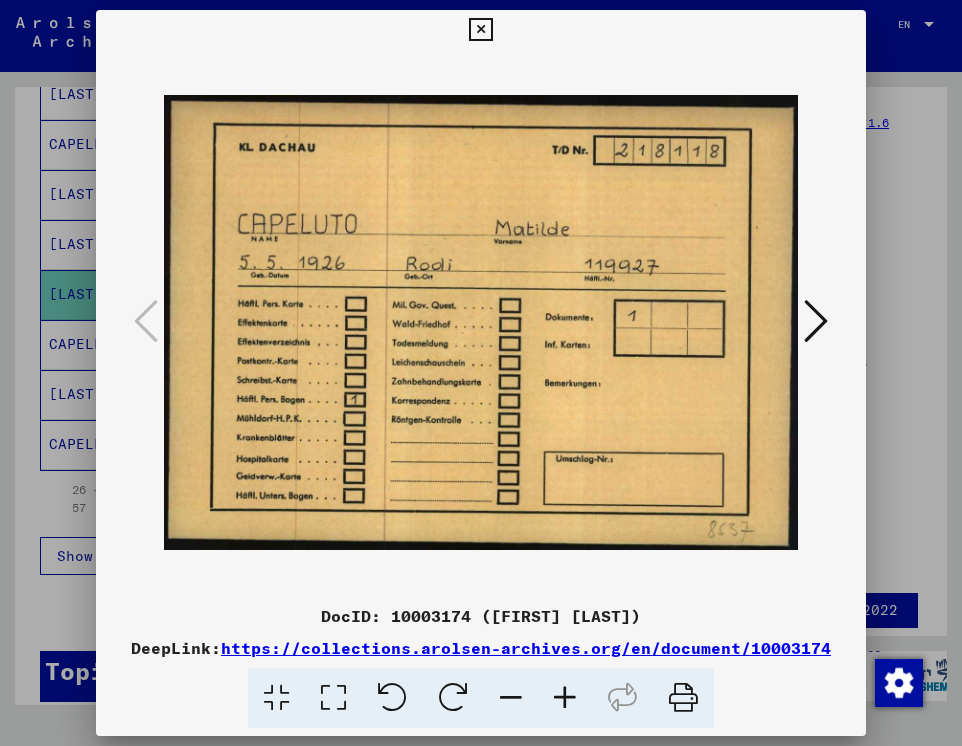 scroll, scrollTop: 0, scrollLeft: 0, axis: both 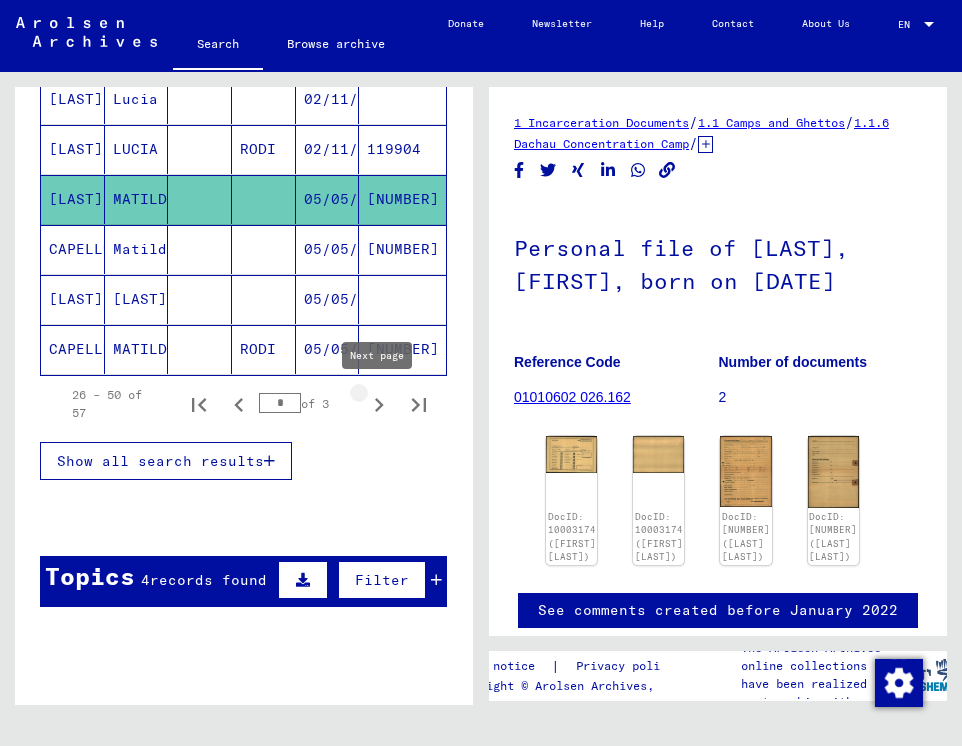 click 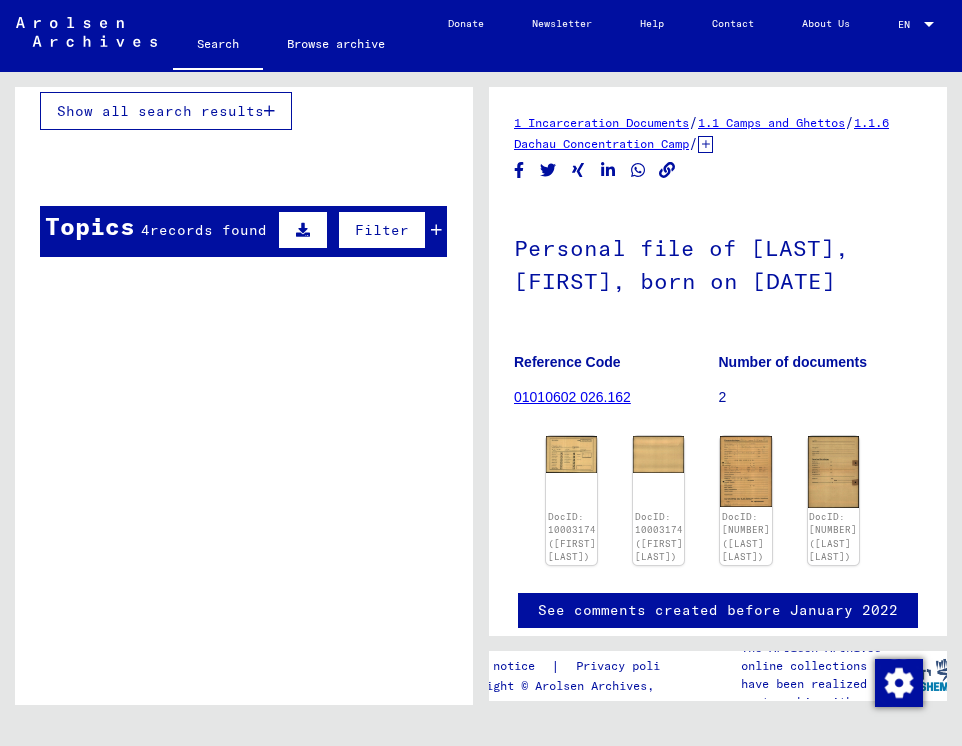 scroll, scrollTop: 706, scrollLeft: 0, axis: vertical 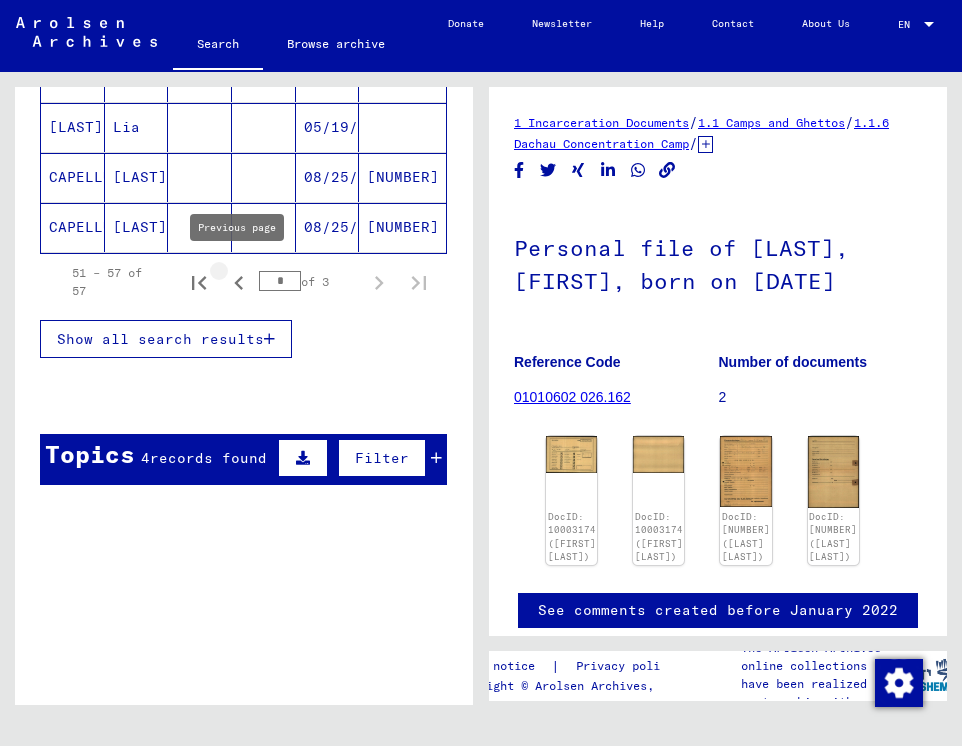 click 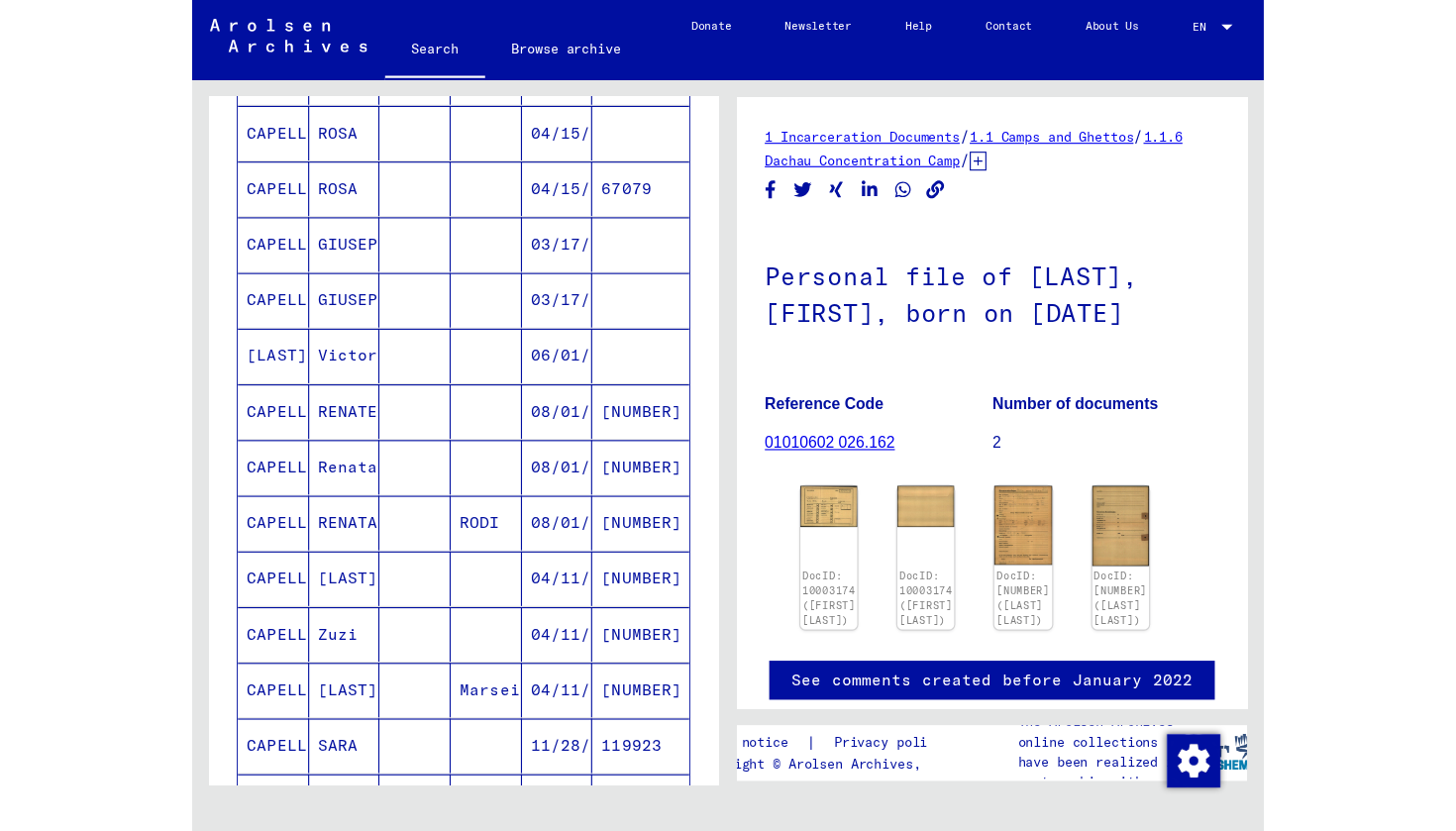scroll, scrollTop: 364, scrollLeft: 0, axis: vertical 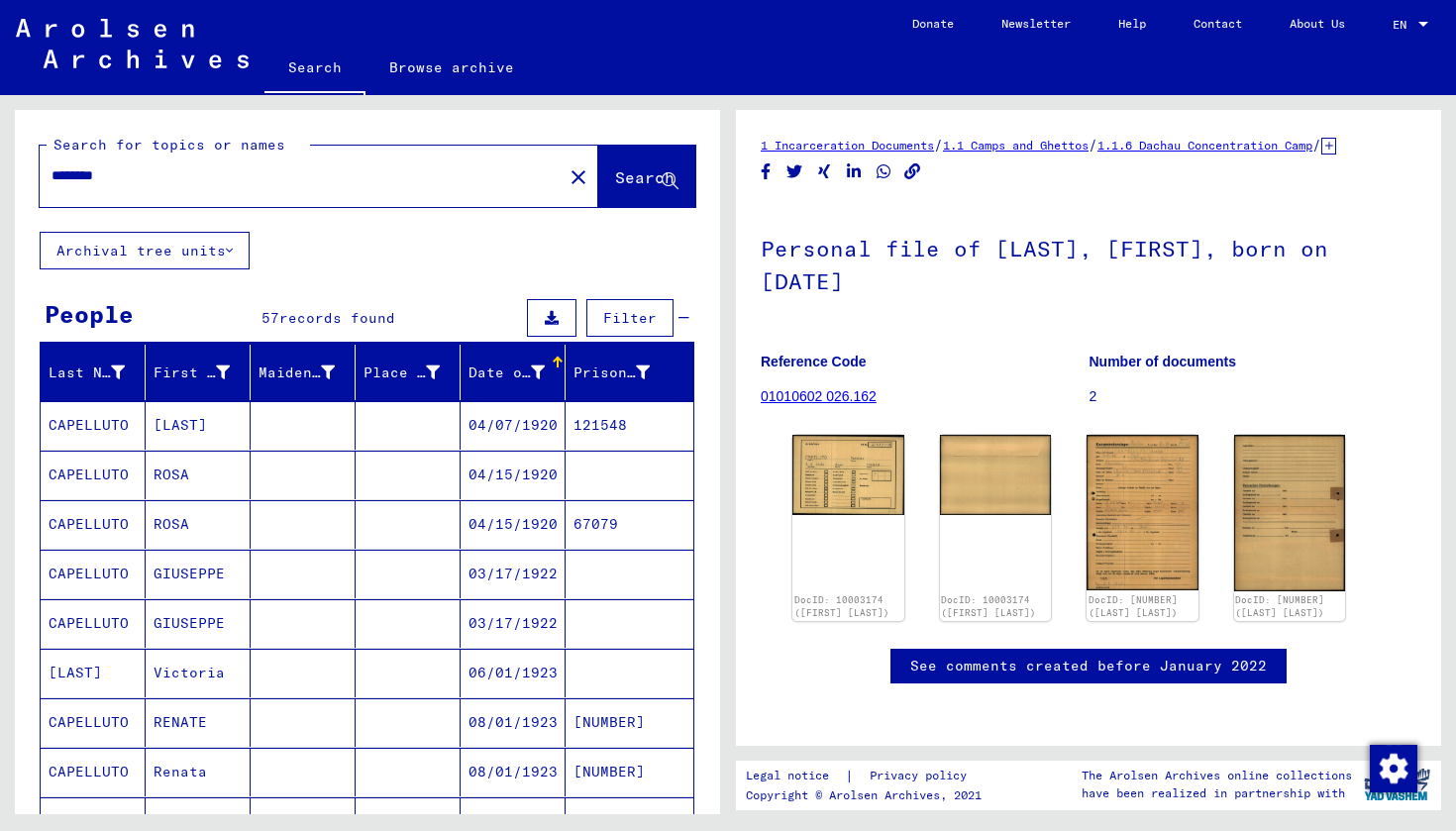 click on "Archival tree units" 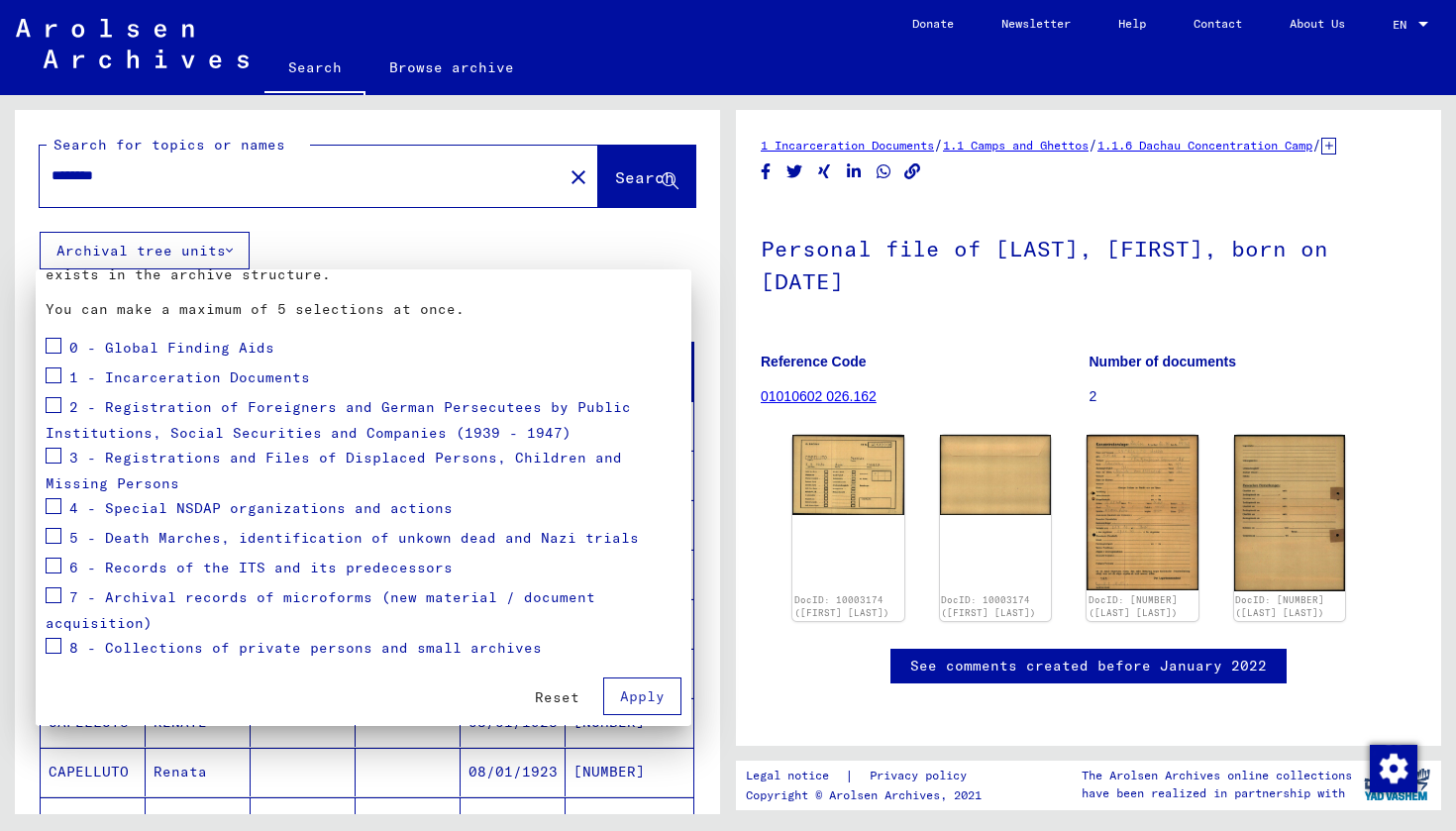 click at bounding box center (728, 415) 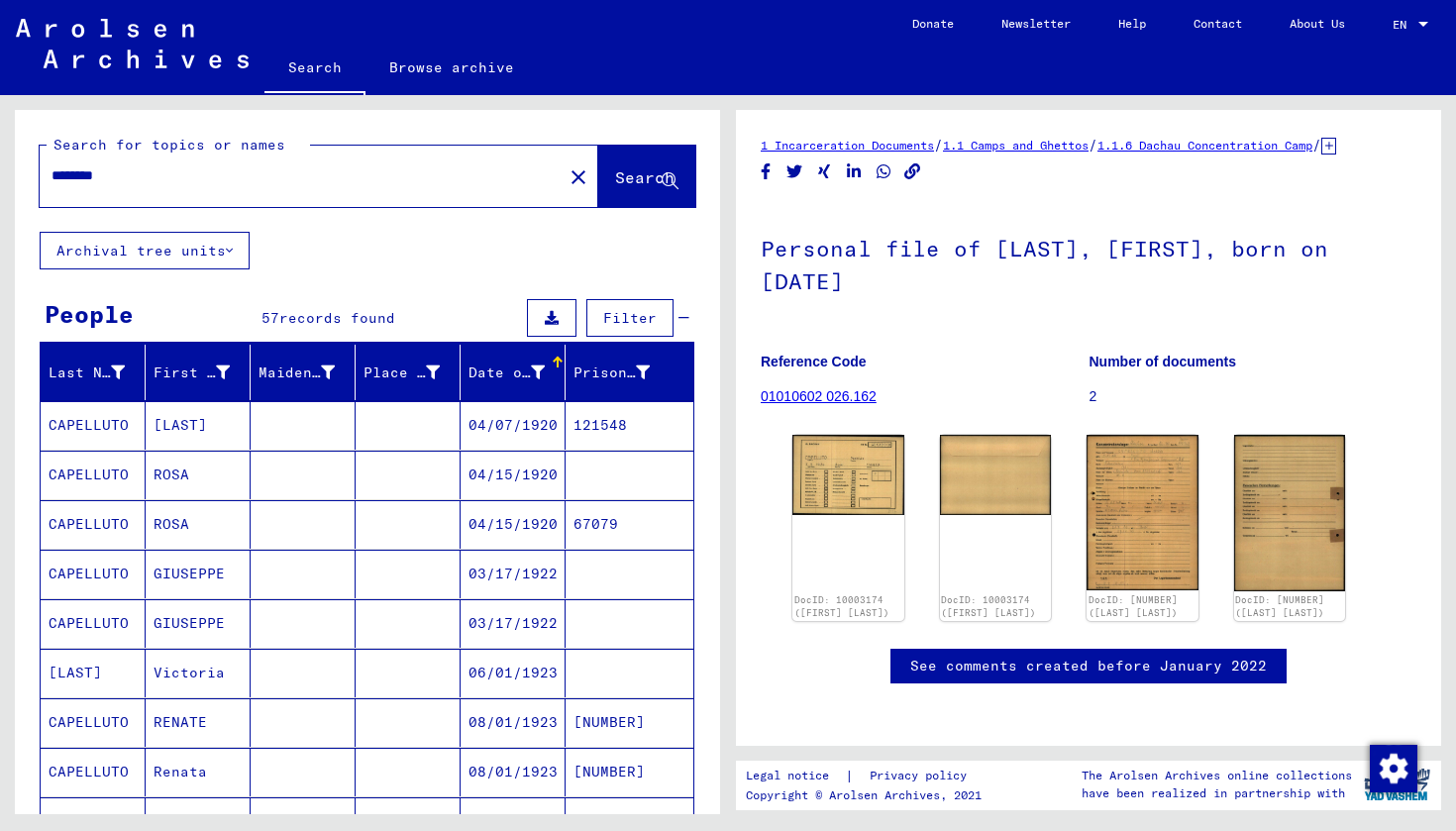 click on "********" at bounding box center (301, 175) 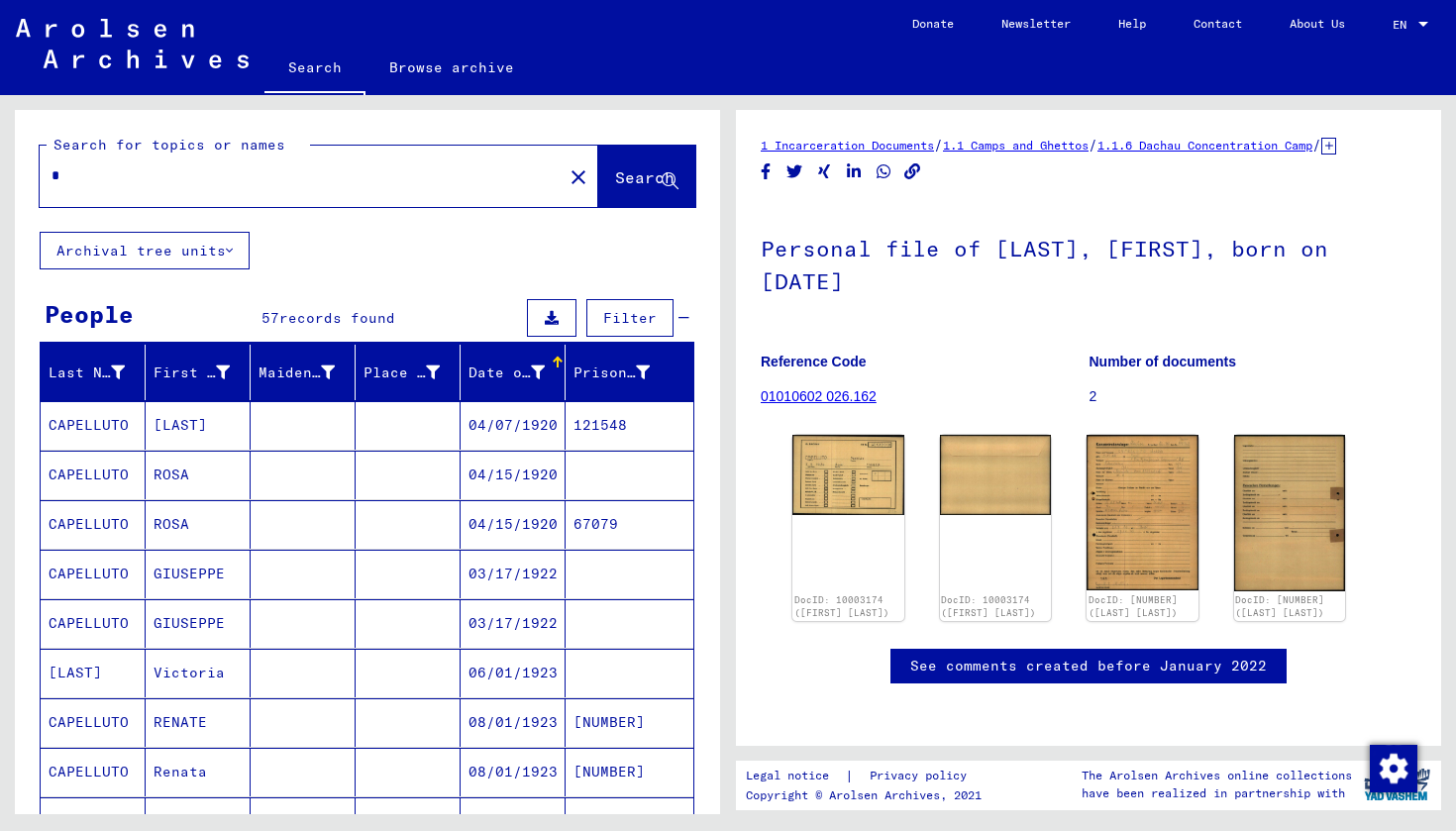 scroll, scrollTop: 2, scrollLeft: 0, axis: vertical 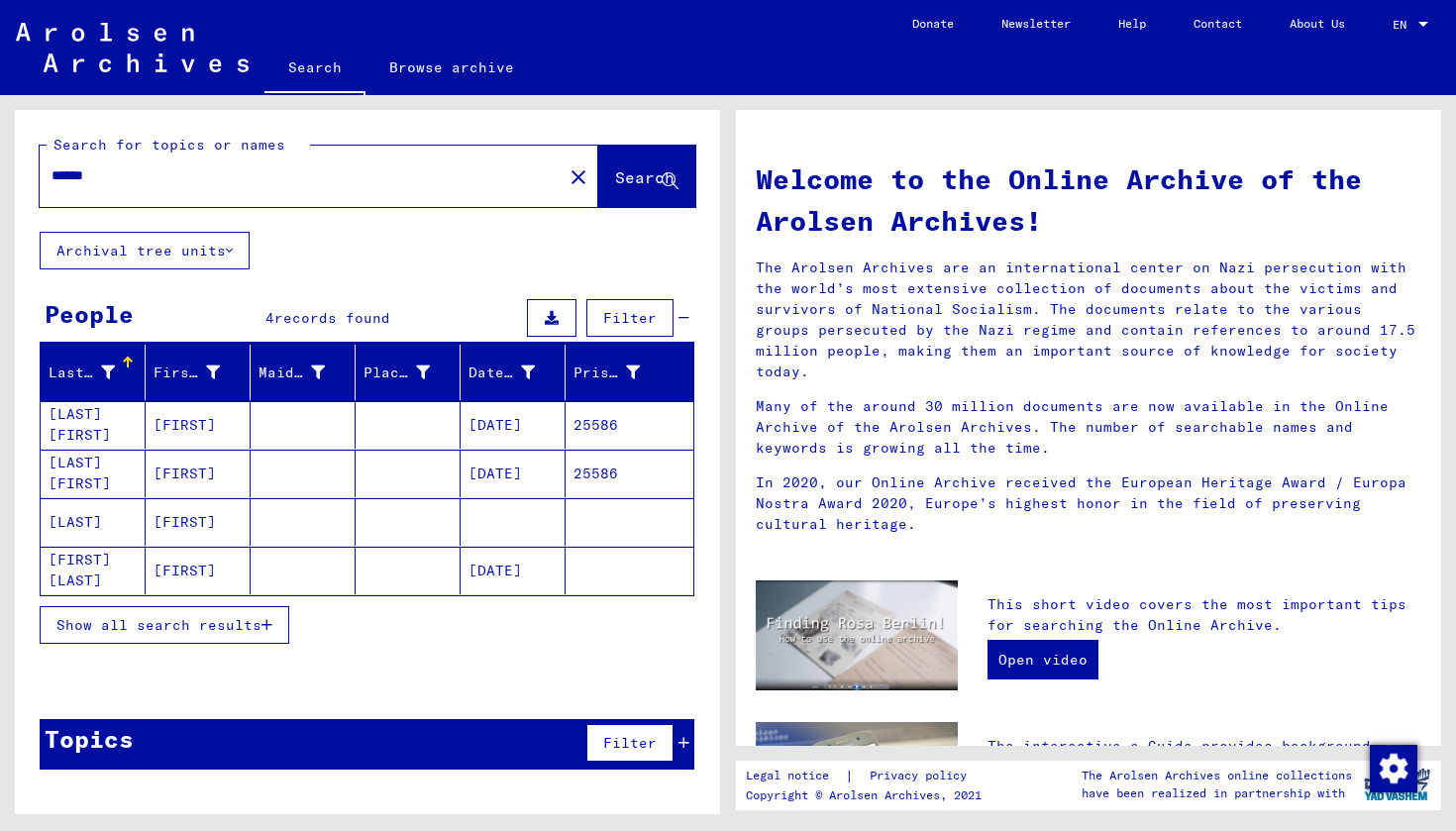 click on "[FIRST]" at bounding box center (198, 473) 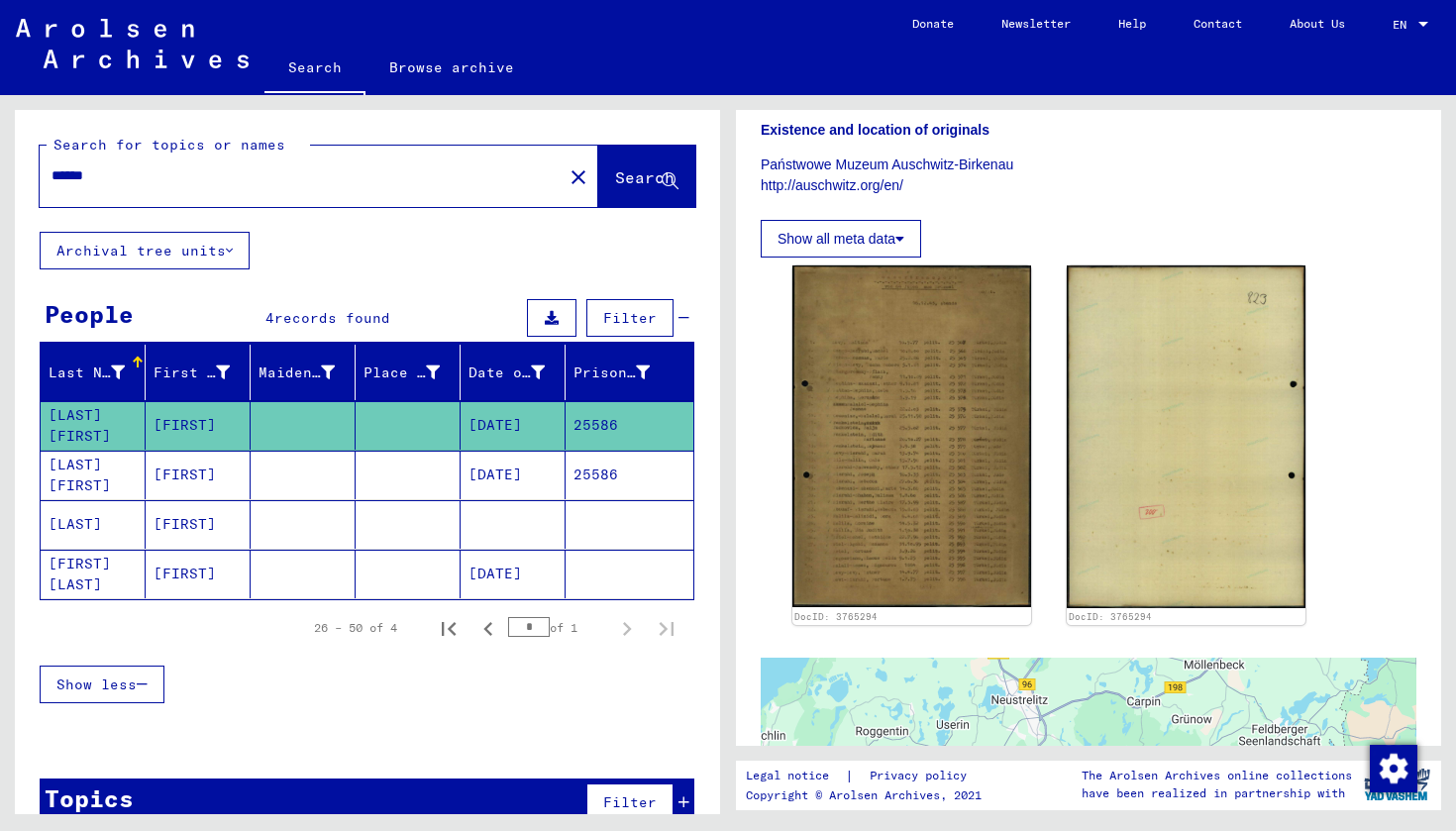 click on "[FIRST]" at bounding box center [198, 524] 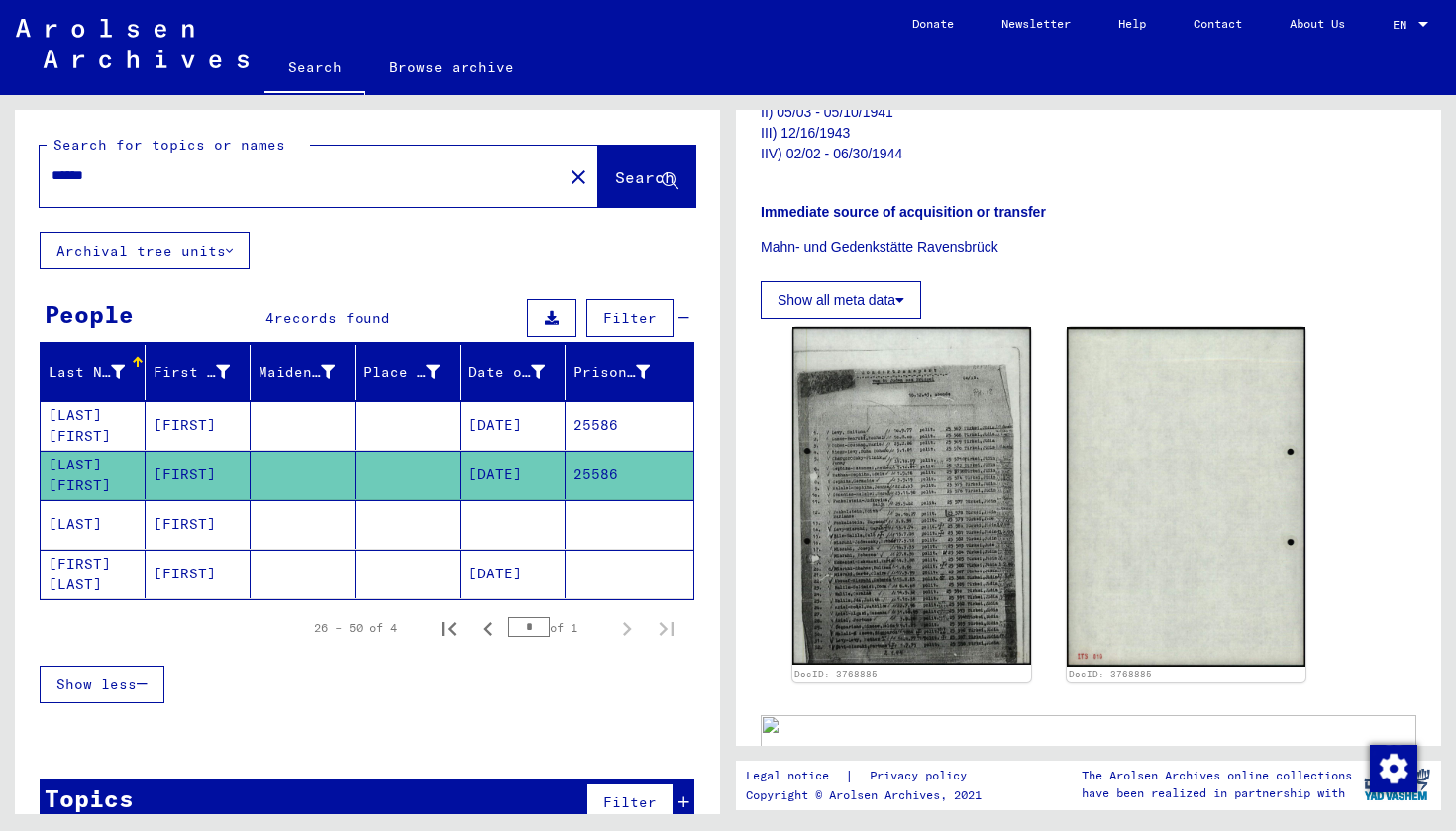 click on "[FIRST]" at bounding box center (198, 573) 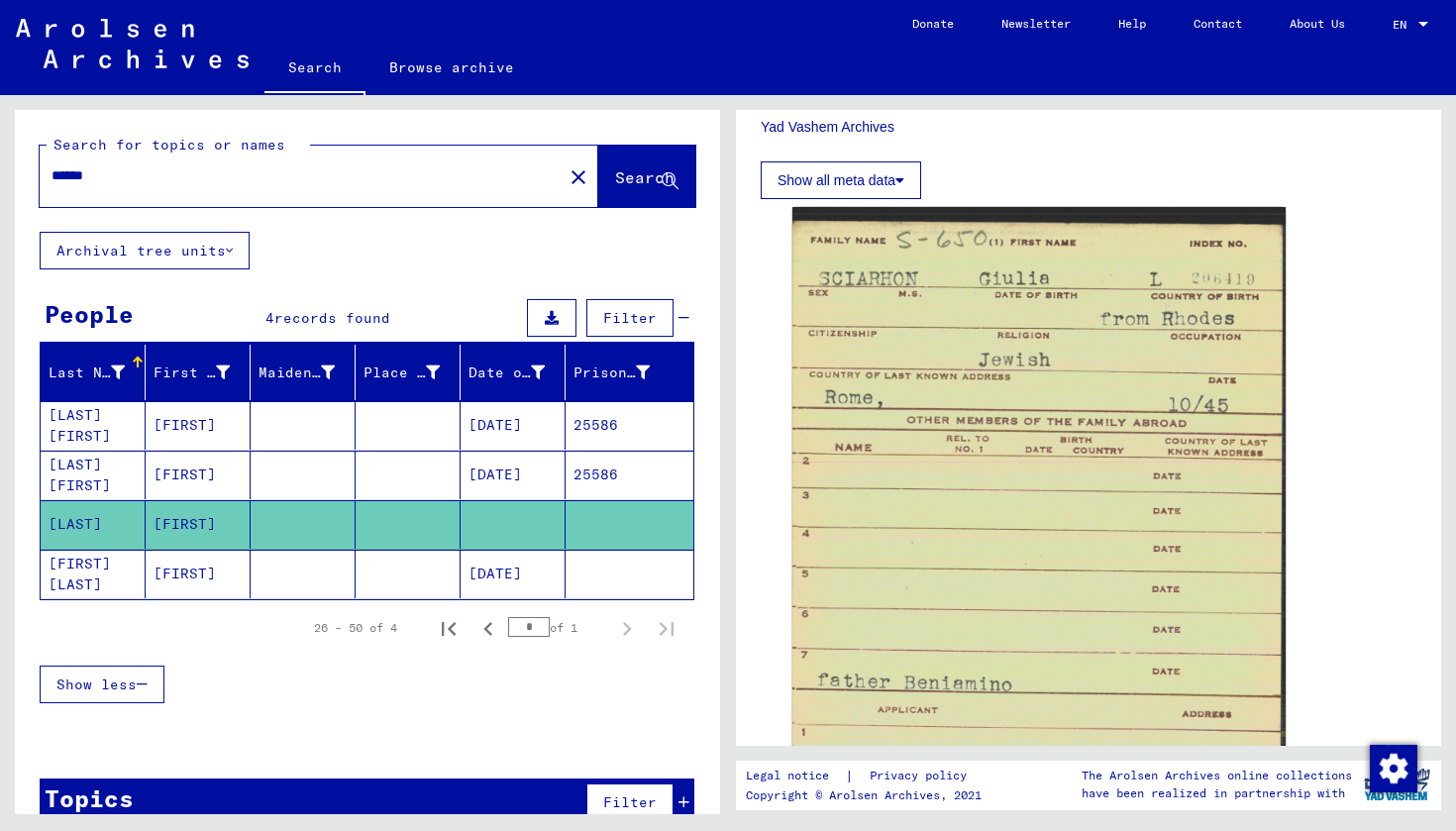 click on "[FIRST]" 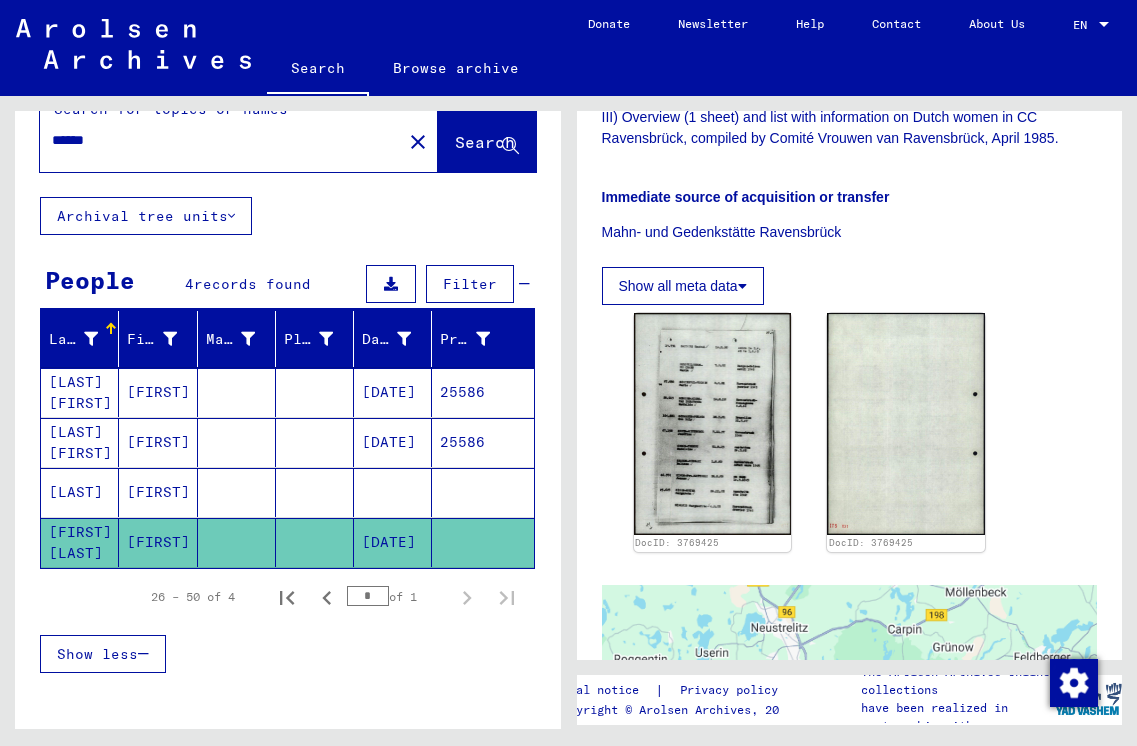 click on "[FIRST]" at bounding box center (158, 542) 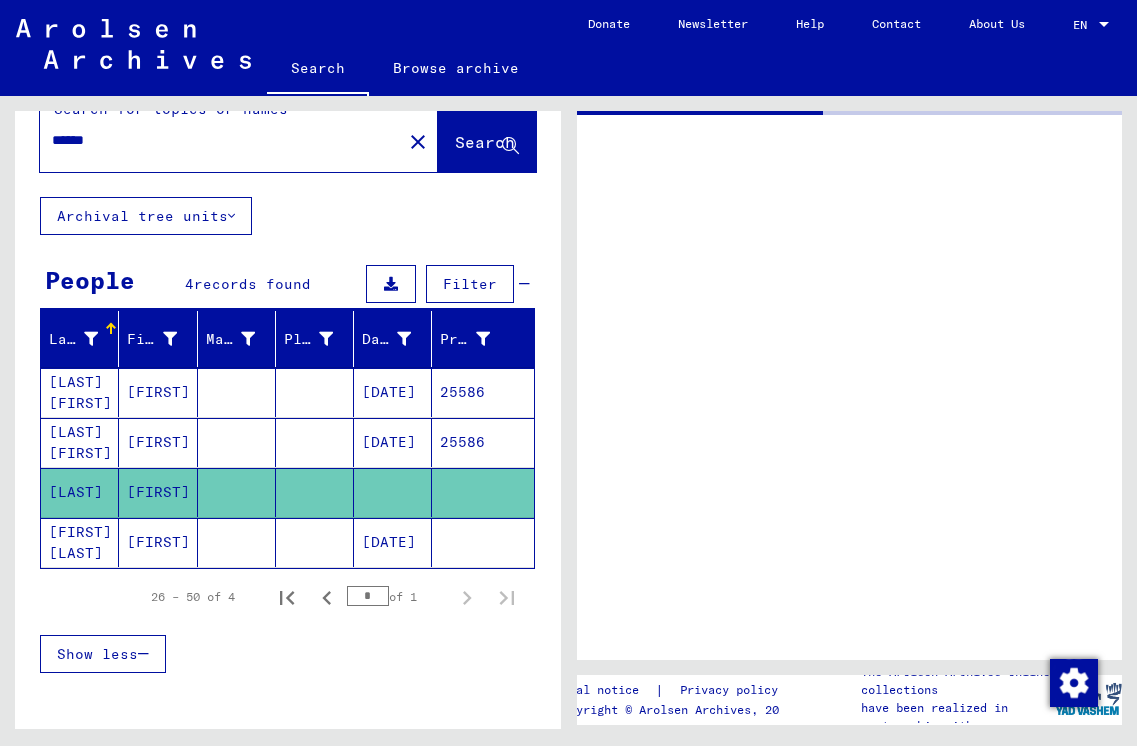 scroll, scrollTop: 0, scrollLeft: 0, axis: both 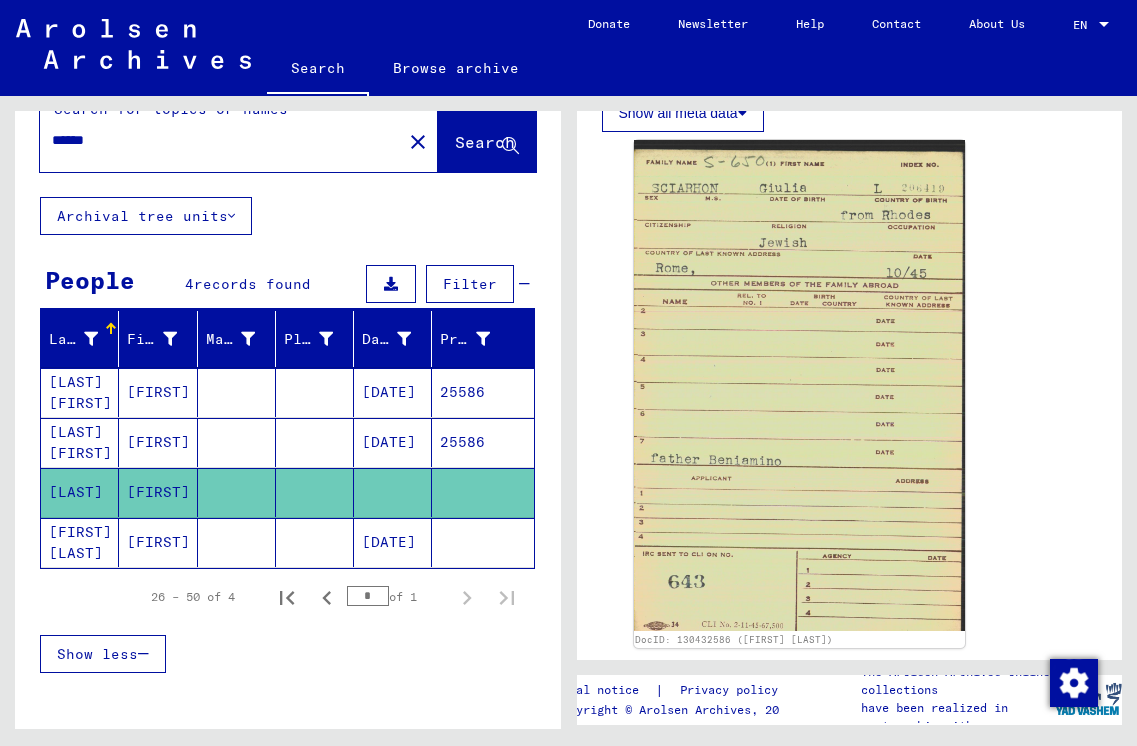 click on "[FIRST]" at bounding box center (158, 442) 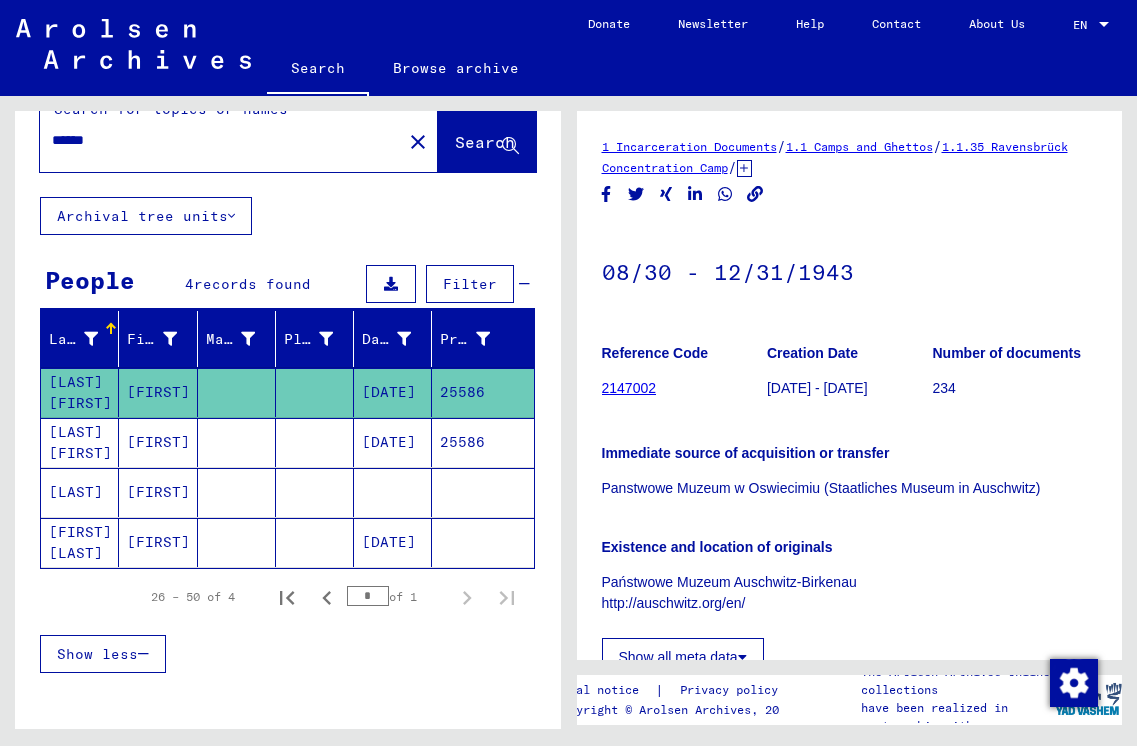 scroll, scrollTop: 0, scrollLeft: 0, axis: both 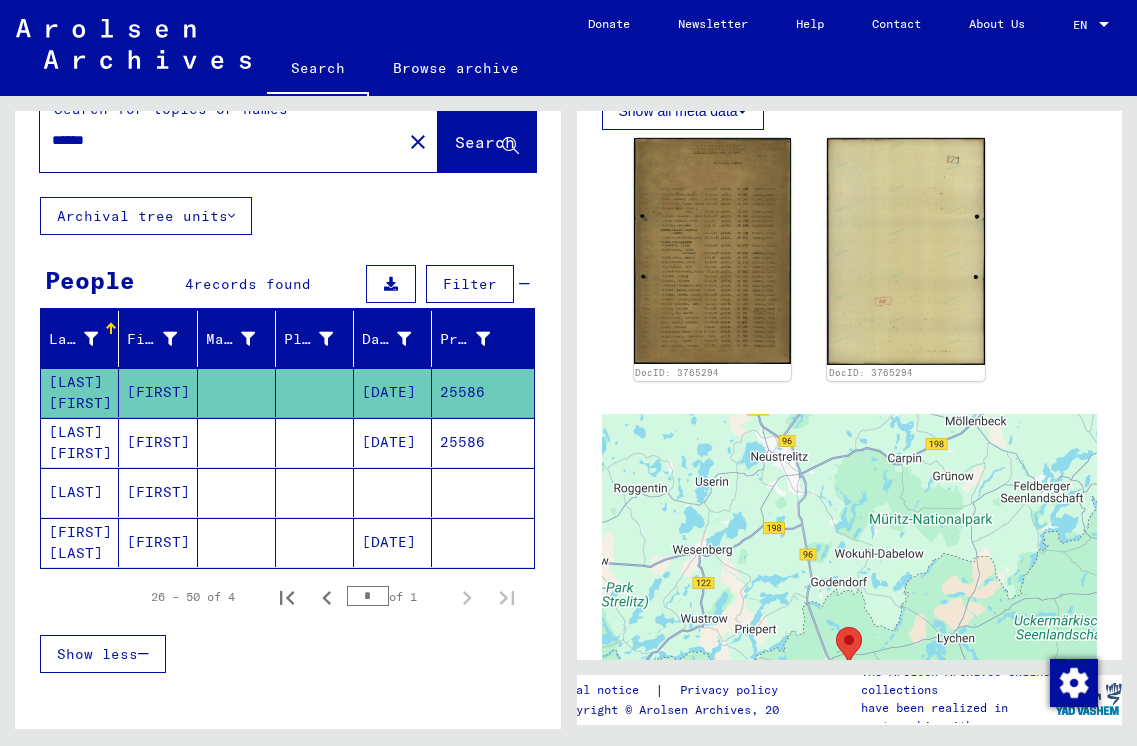click on "[FIRST]" at bounding box center (158, 492) 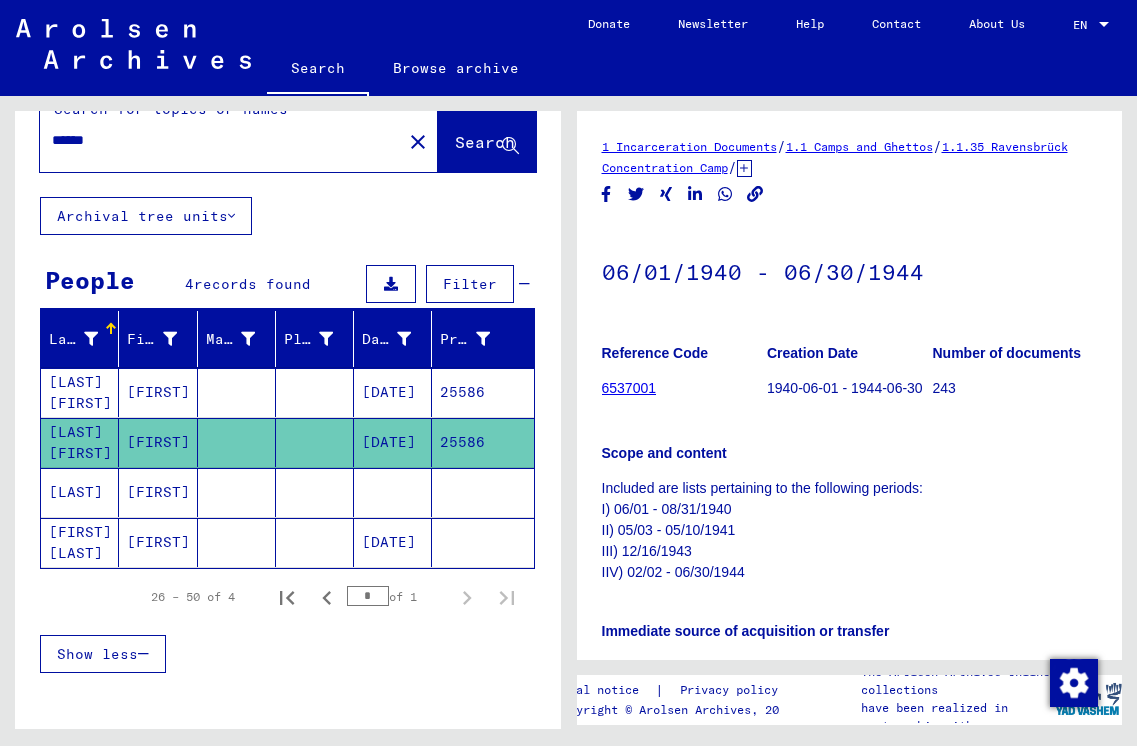 scroll, scrollTop: 0, scrollLeft: 0, axis: both 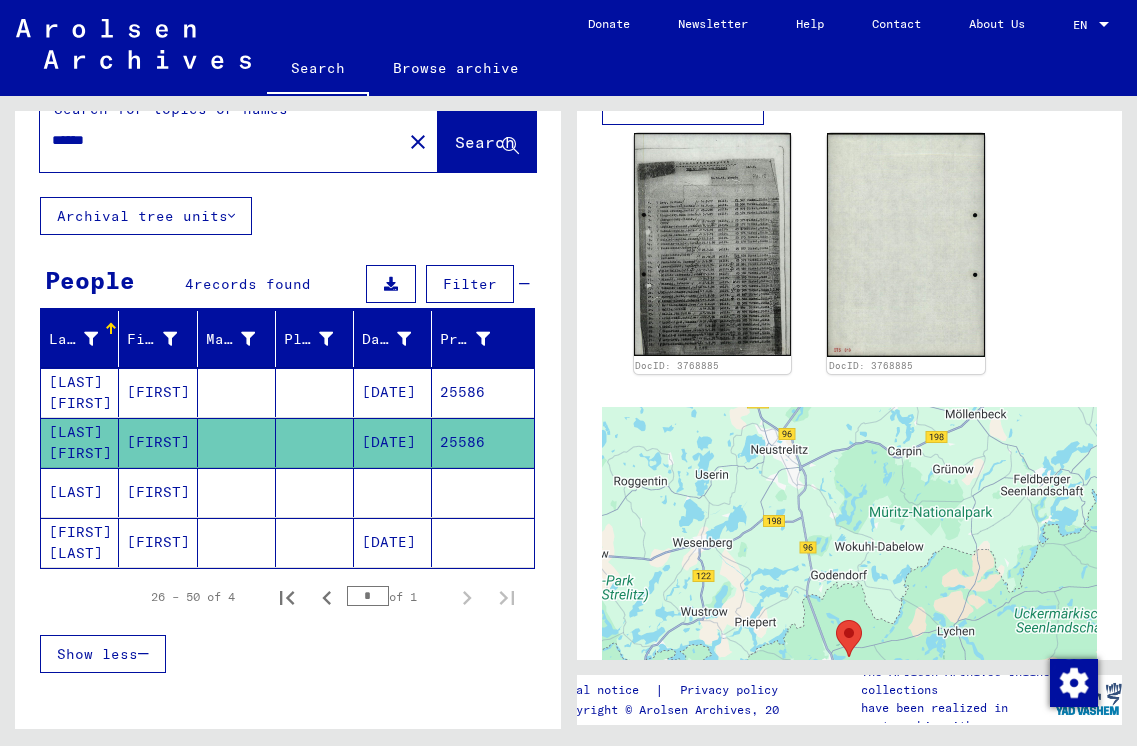 click on "[FIRST]" 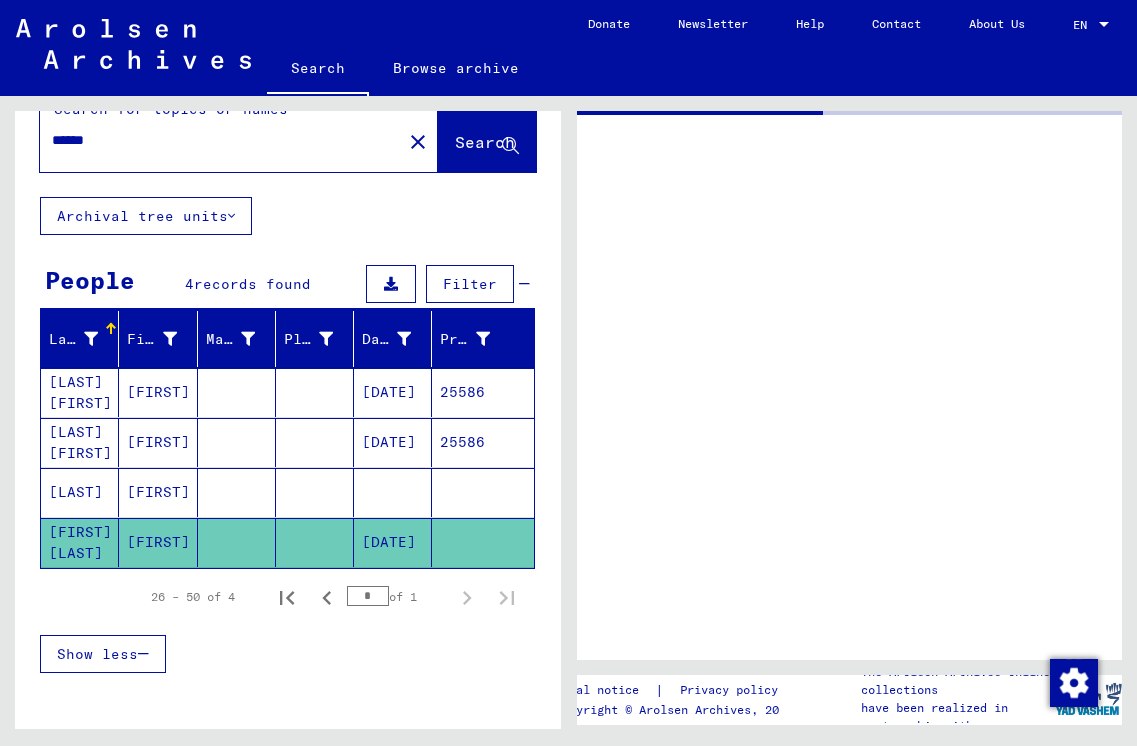 scroll, scrollTop: 0, scrollLeft: 0, axis: both 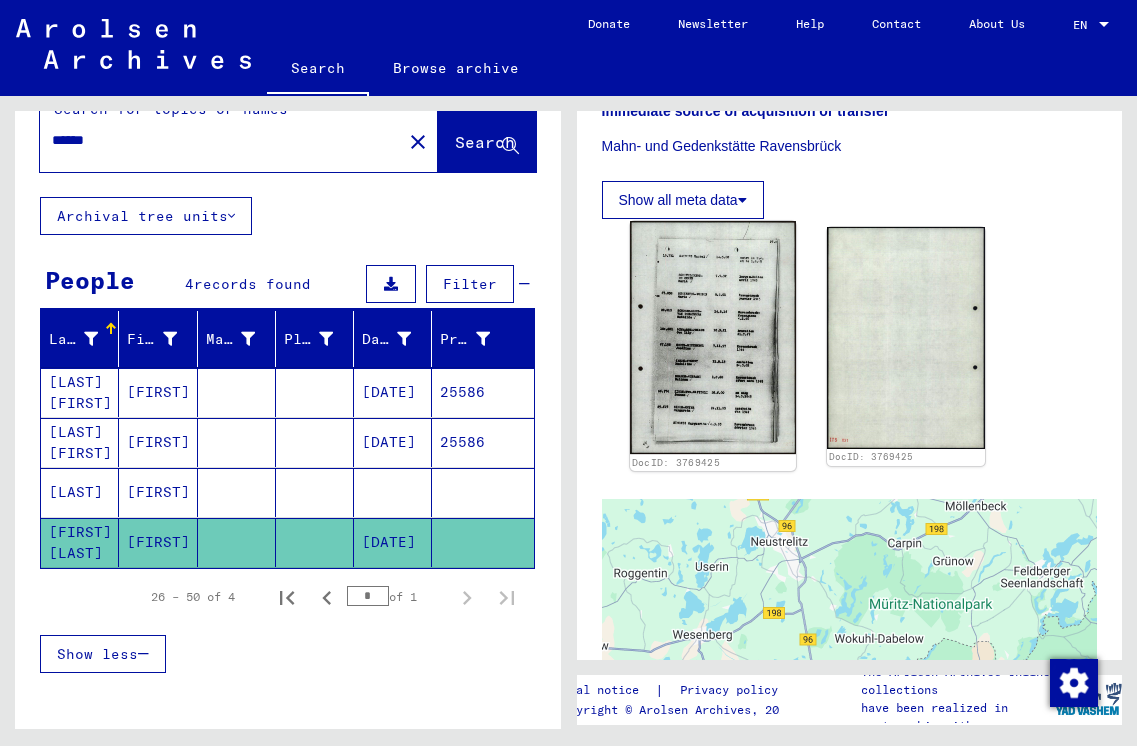 click 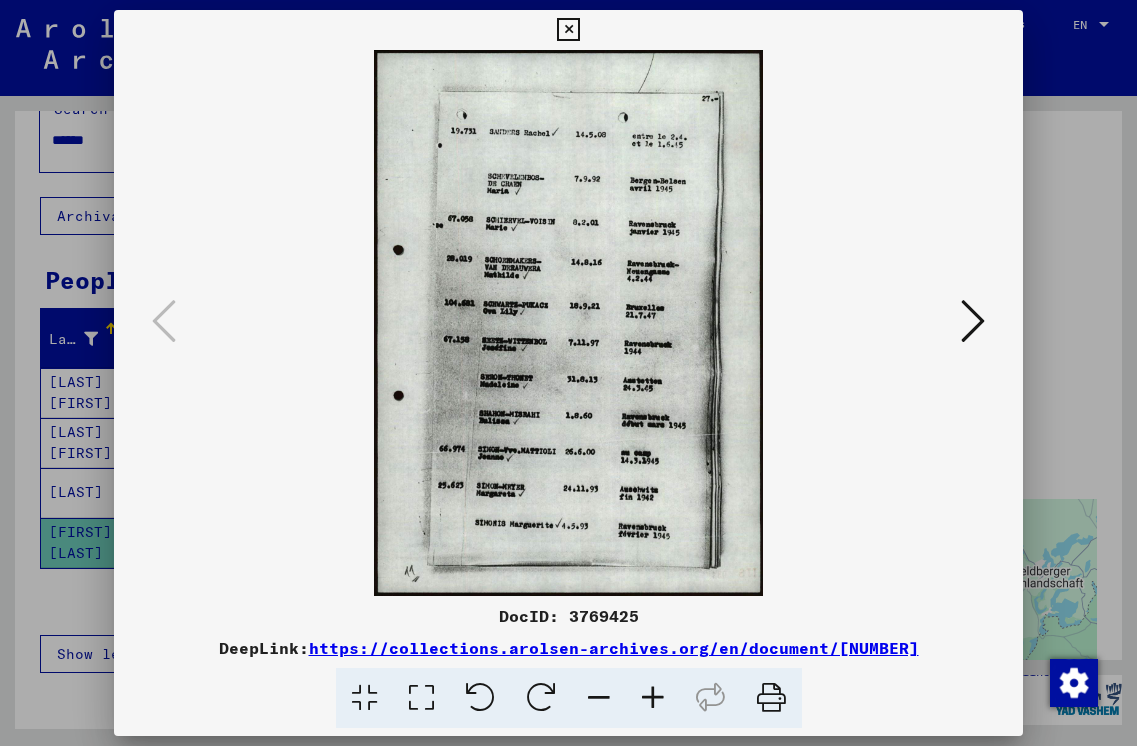 scroll, scrollTop: 0, scrollLeft: 0, axis: both 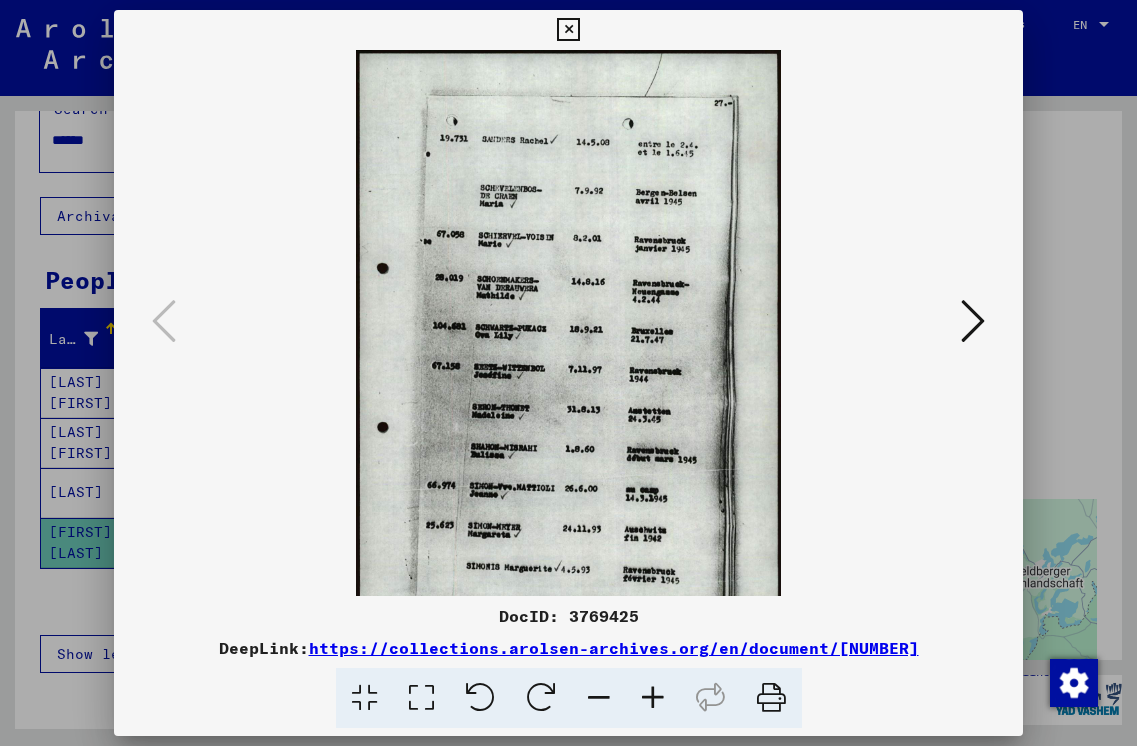 click at bounding box center (653, 698) 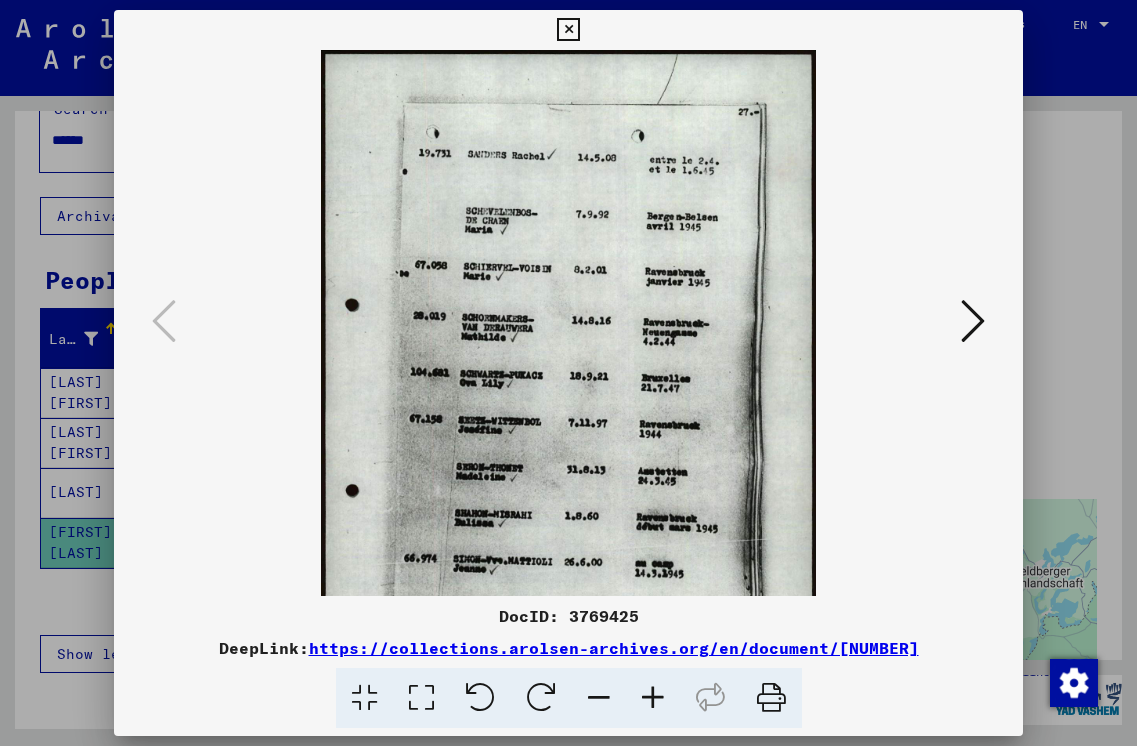 click at bounding box center (653, 698) 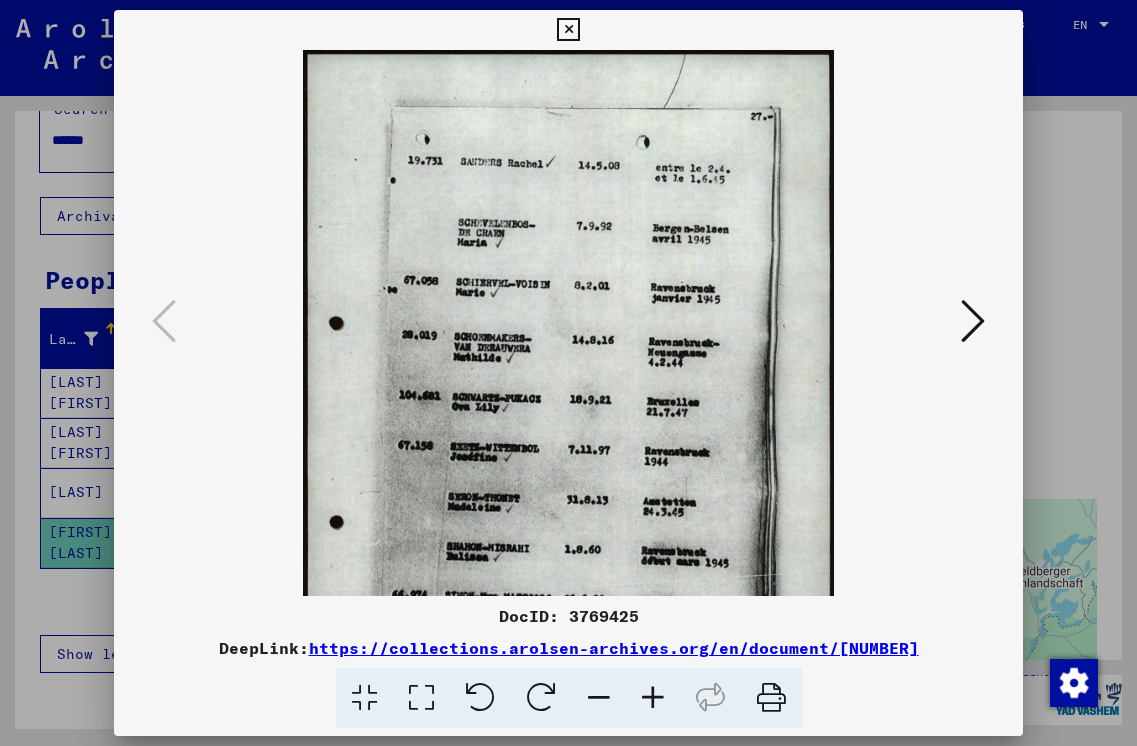 click at bounding box center [653, 698] 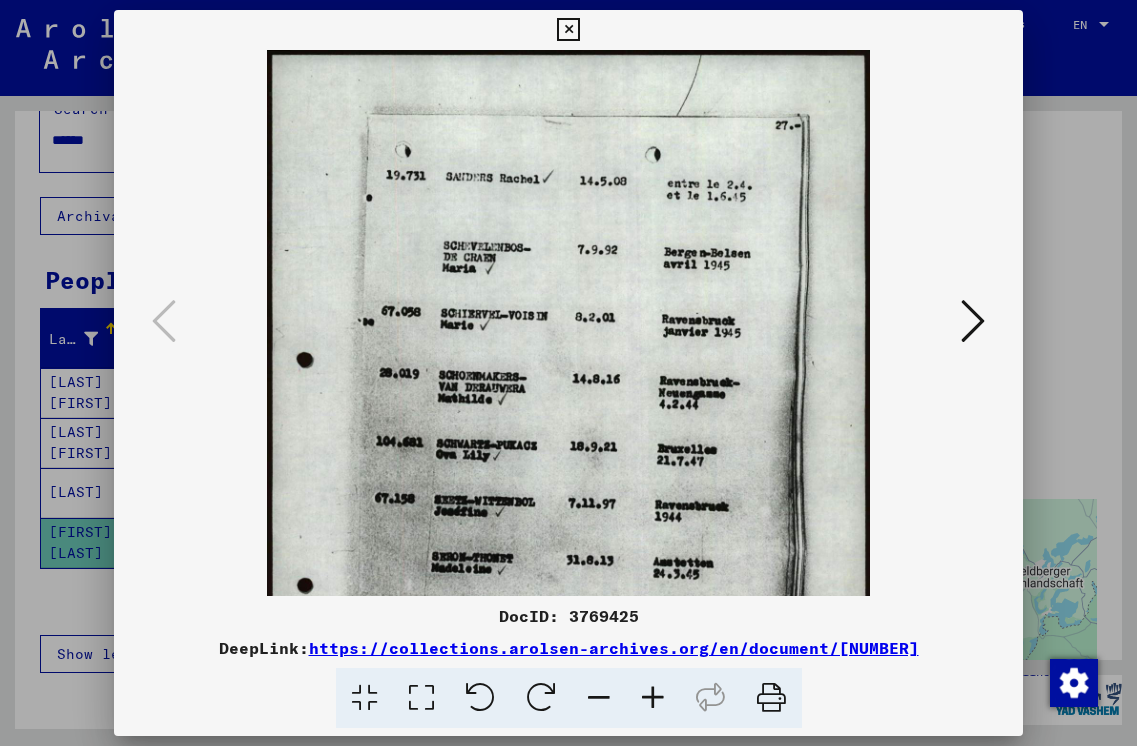 click at bounding box center [653, 698] 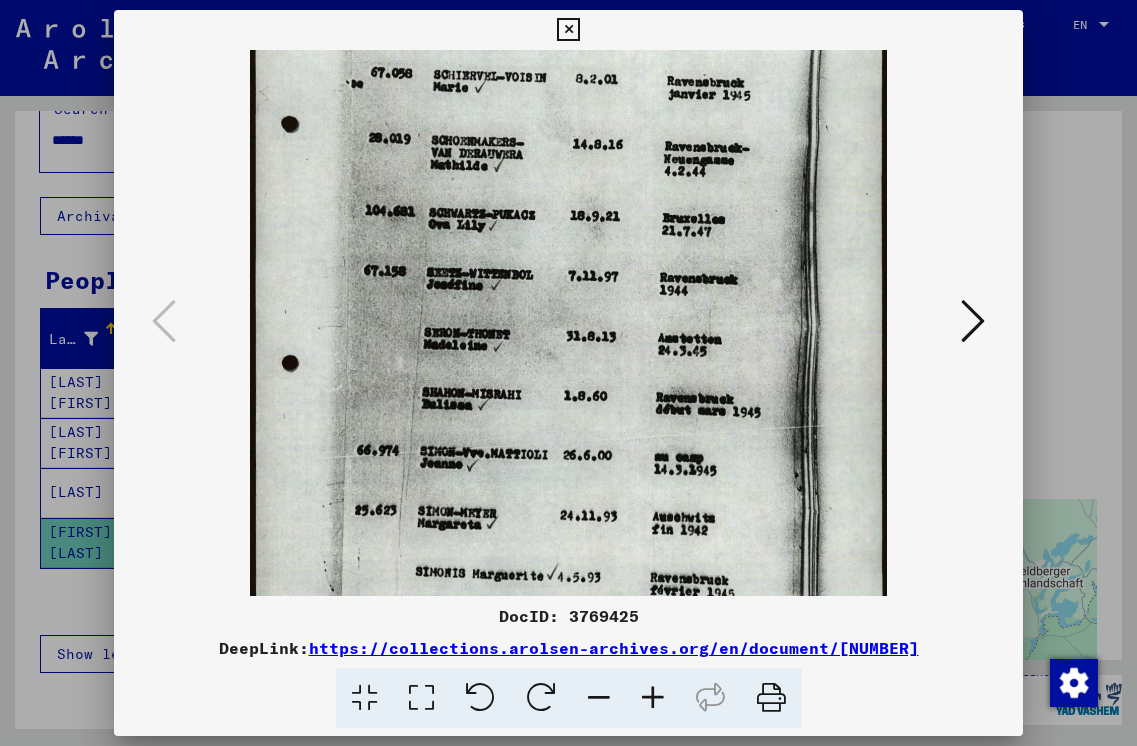 scroll, scrollTop: 274, scrollLeft: 0, axis: vertical 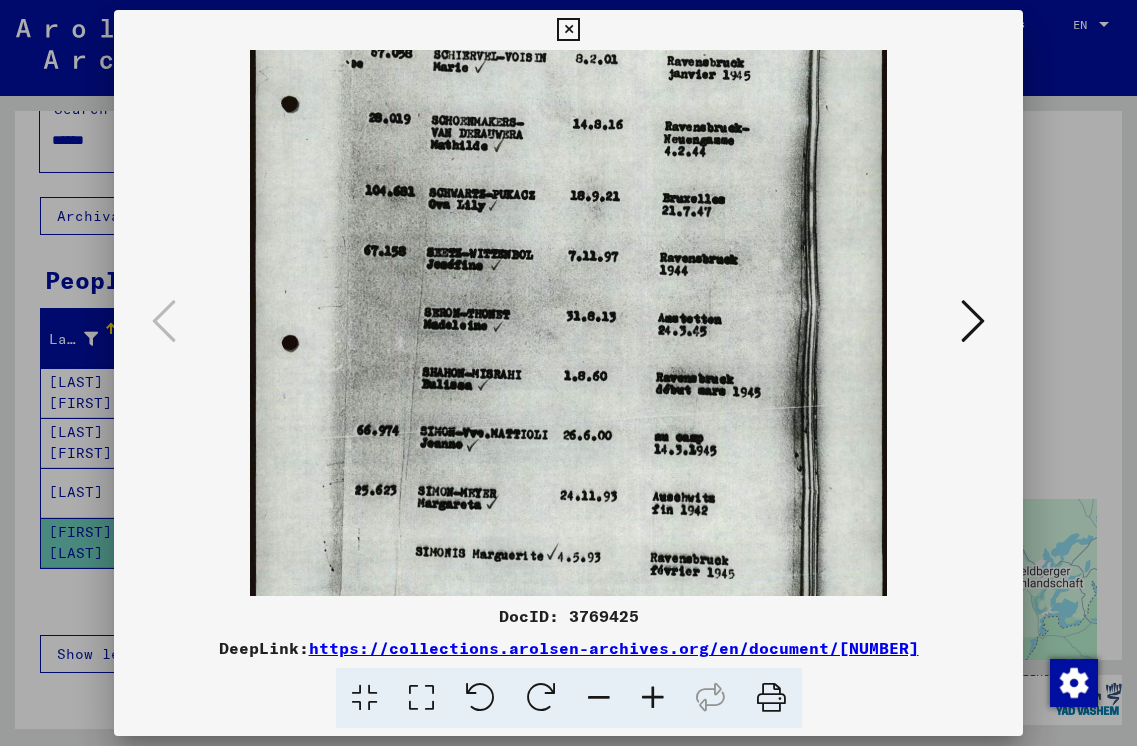 drag, startPoint x: 583, startPoint y: 562, endPoint x: 606, endPoint y: 288, distance: 274.96362 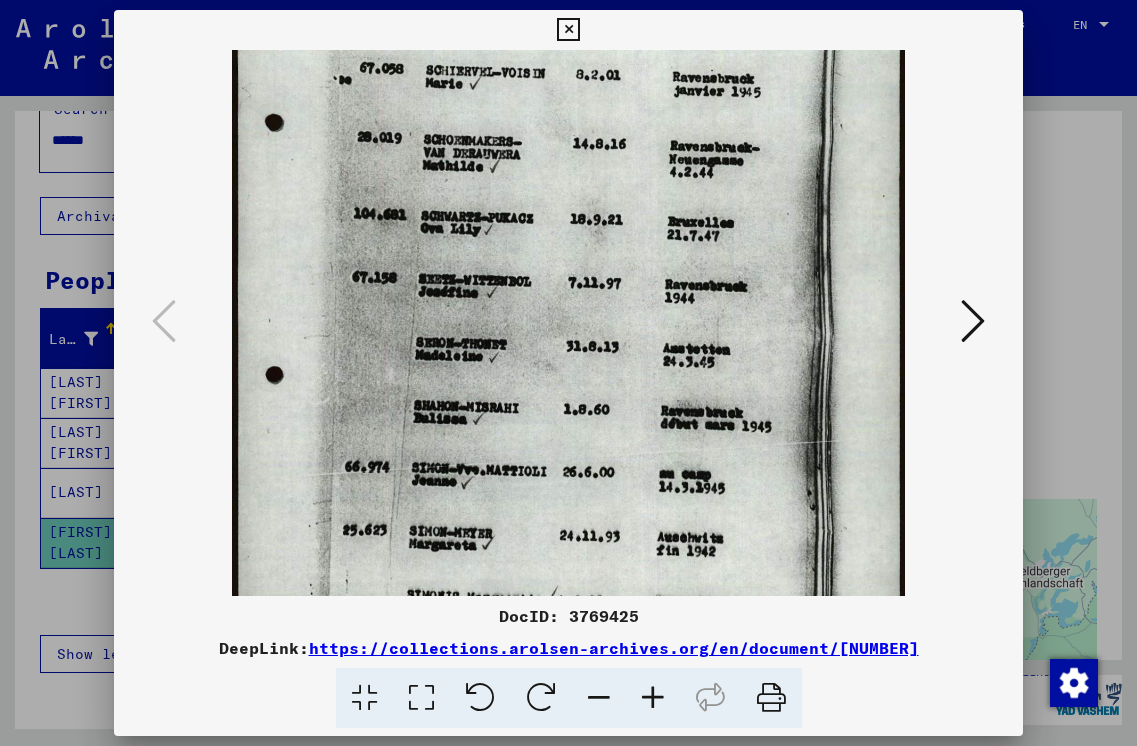 click at bounding box center [653, 698] 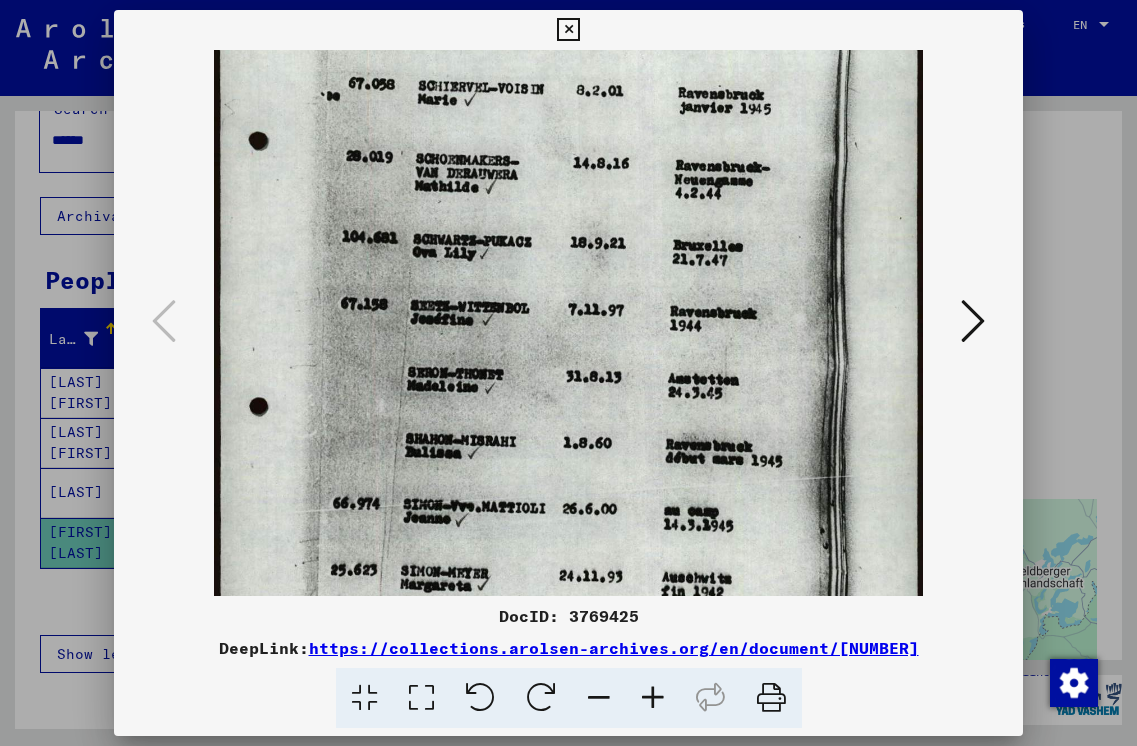 click at bounding box center [653, 698] 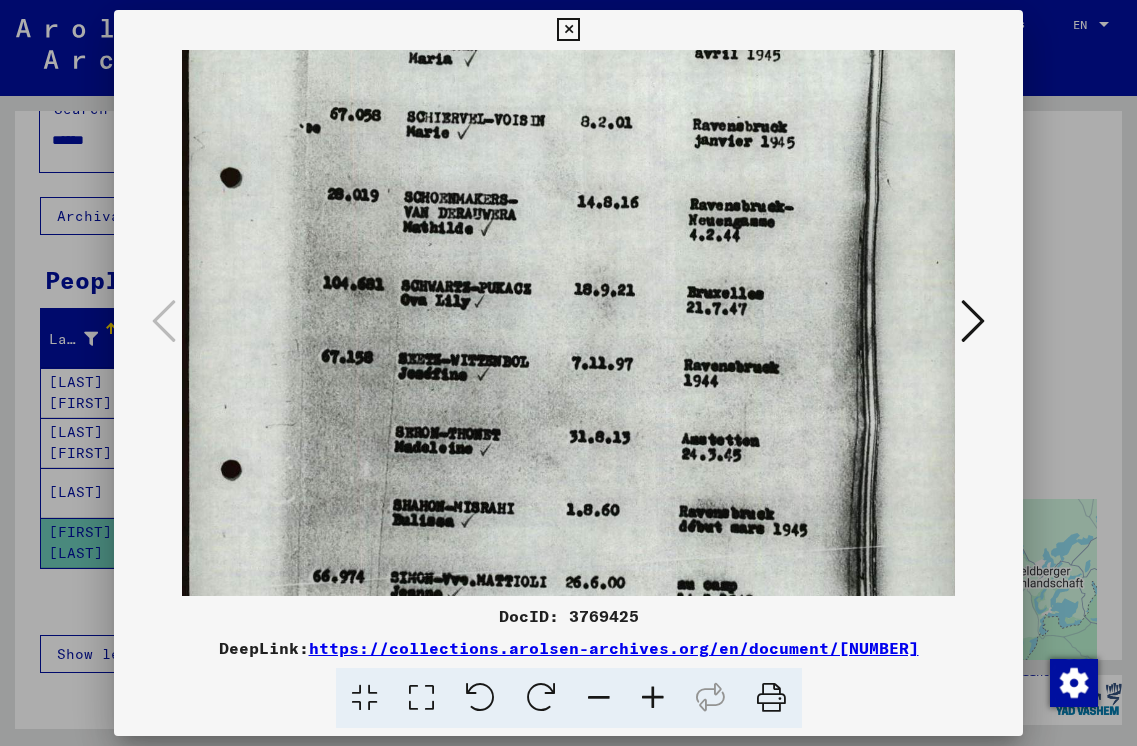 click at bounding box center (653, 698) 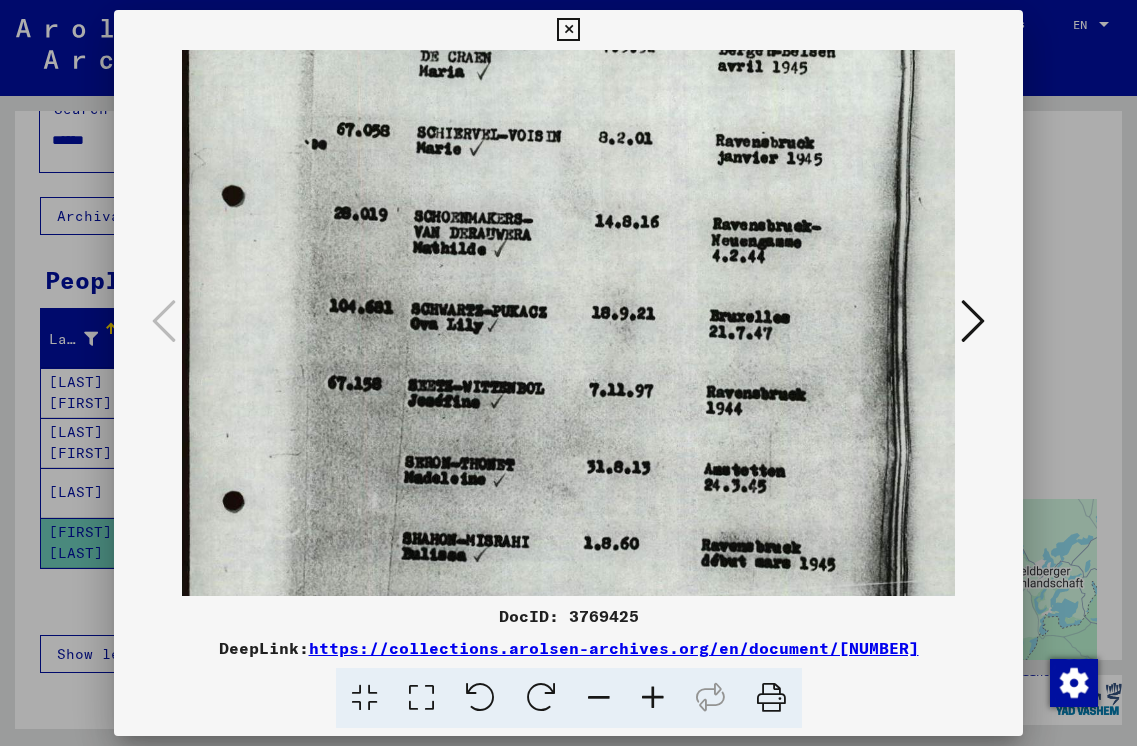 scroll, scrollTop: 0, scrollLeft: 1, axis: horizontal 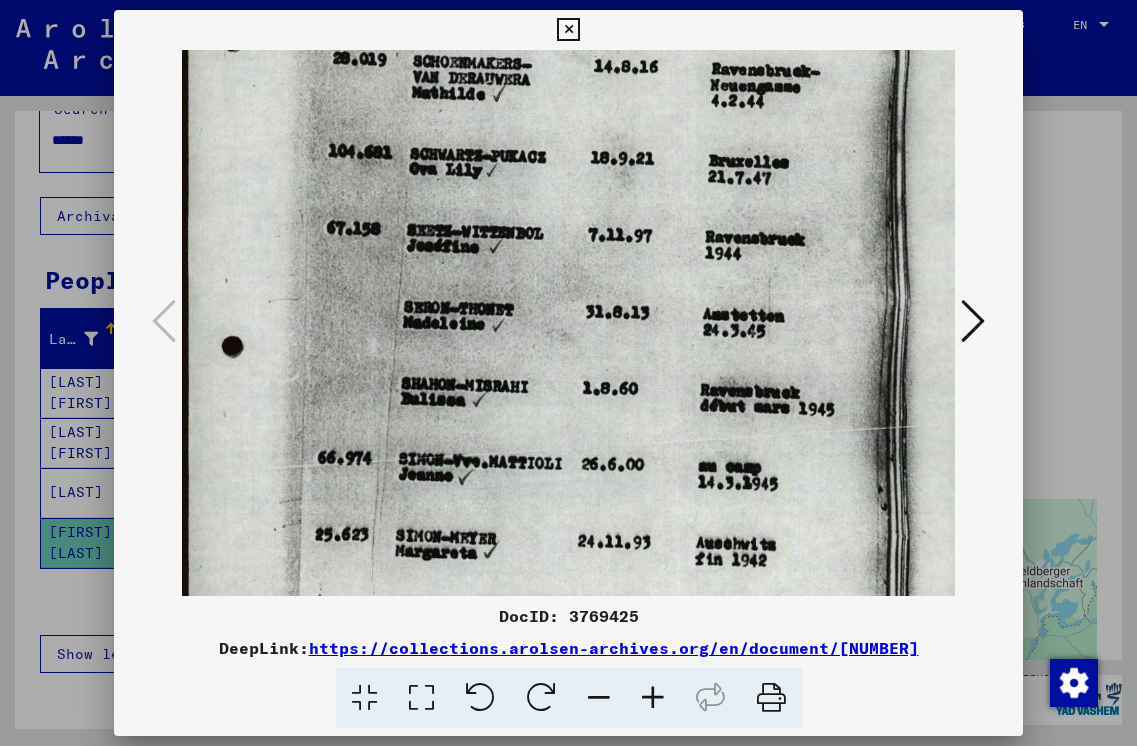 drag, startPoint x: 570, startPoint y: 538, endPoint x: 584, endPoint y: 383, distance: 155.63097 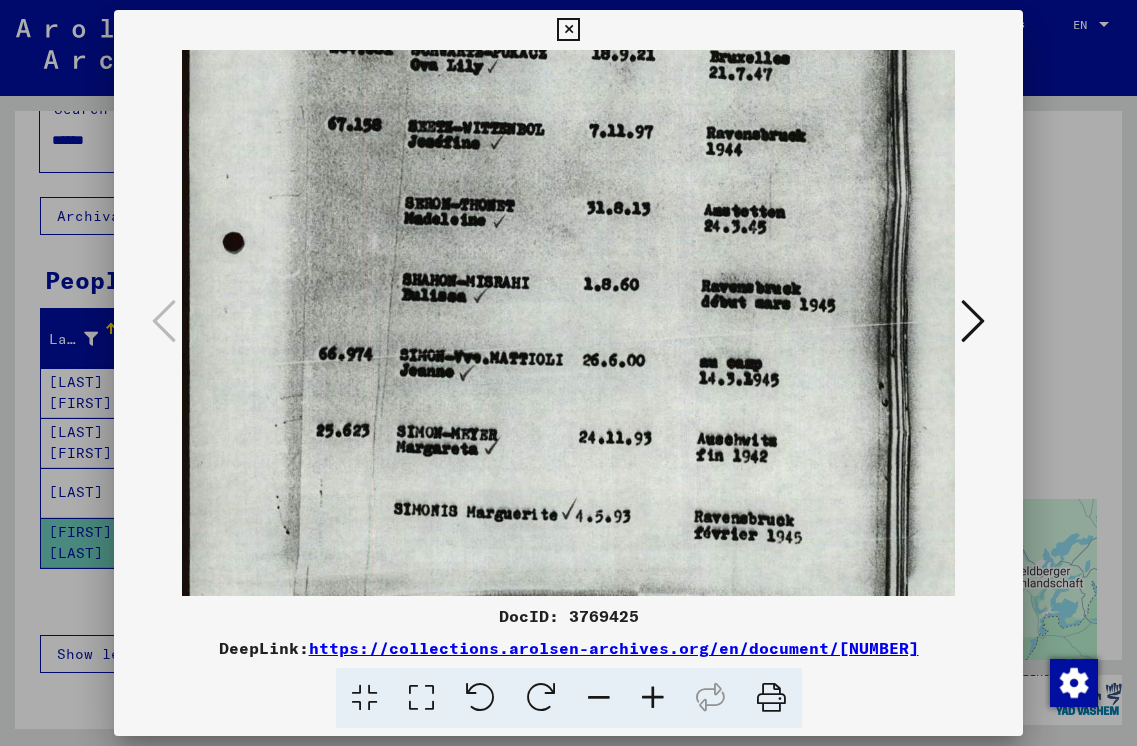 scroll, scrollTop: 534, scrollLeft: 0, axis: vertical 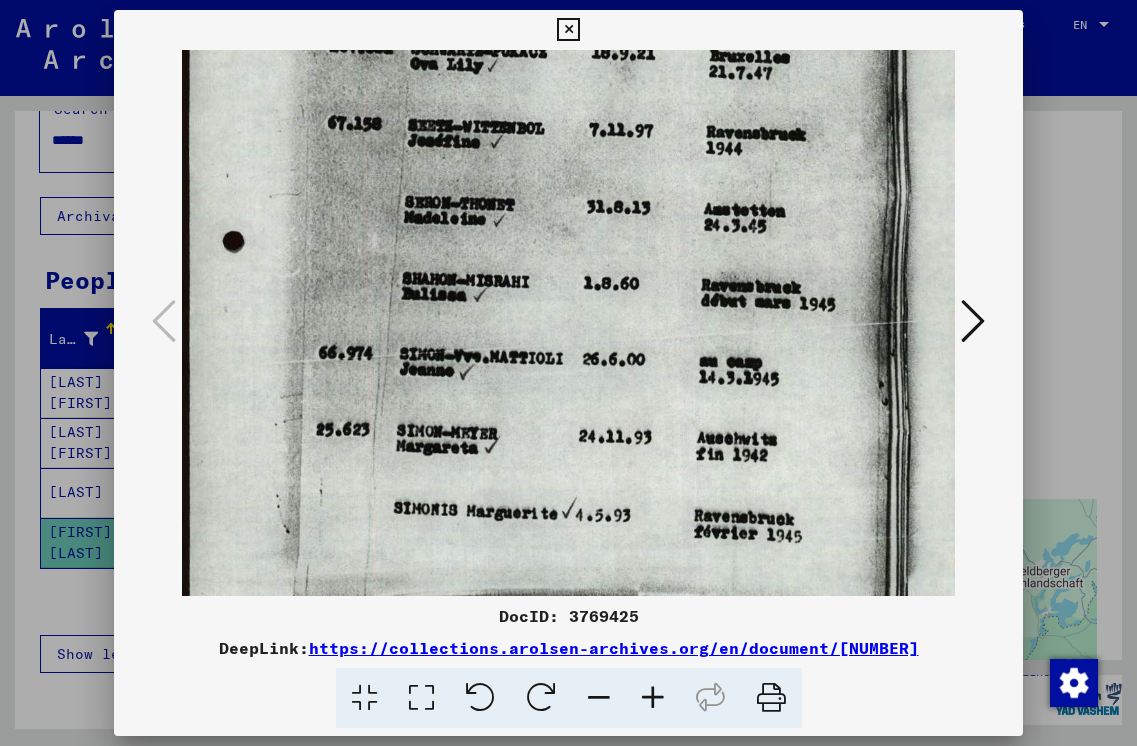drag, startPoint x: 540, startPoint y: 481, endPoint x: 562, endPoint y: 378, distance: 105.32331 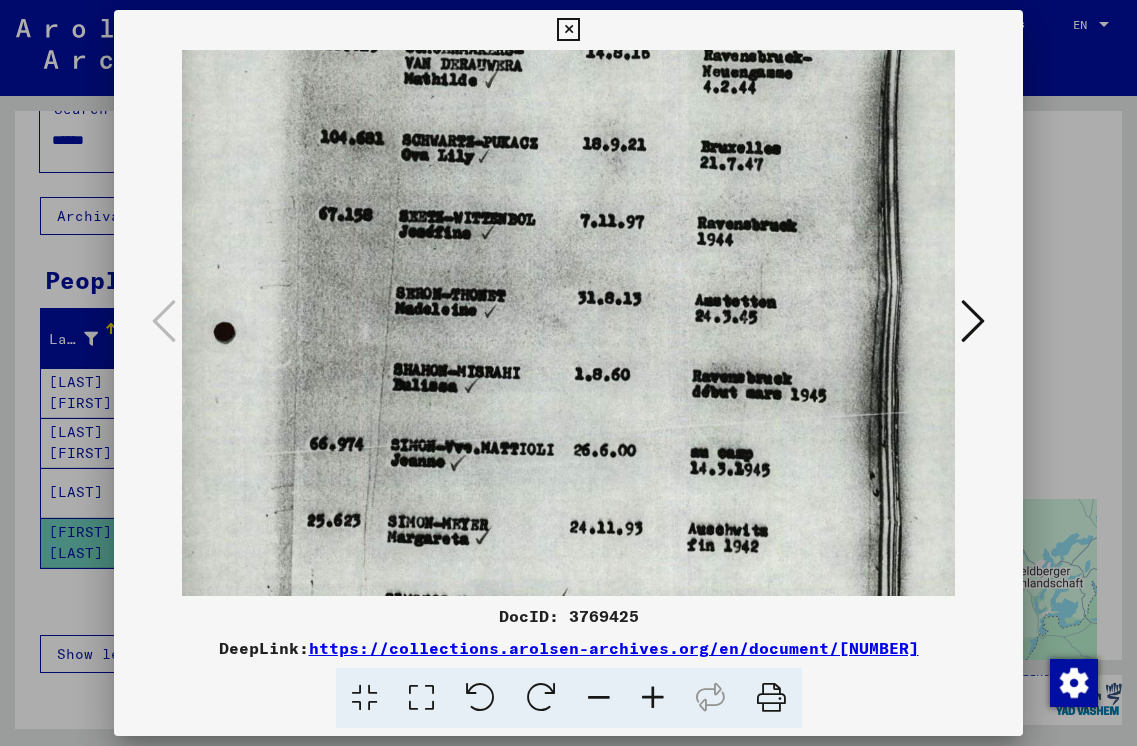 drag, startPoint x: 620, startPoint y: 402, endPoint x: 612, endPoint y: 493, distance: 91.350975 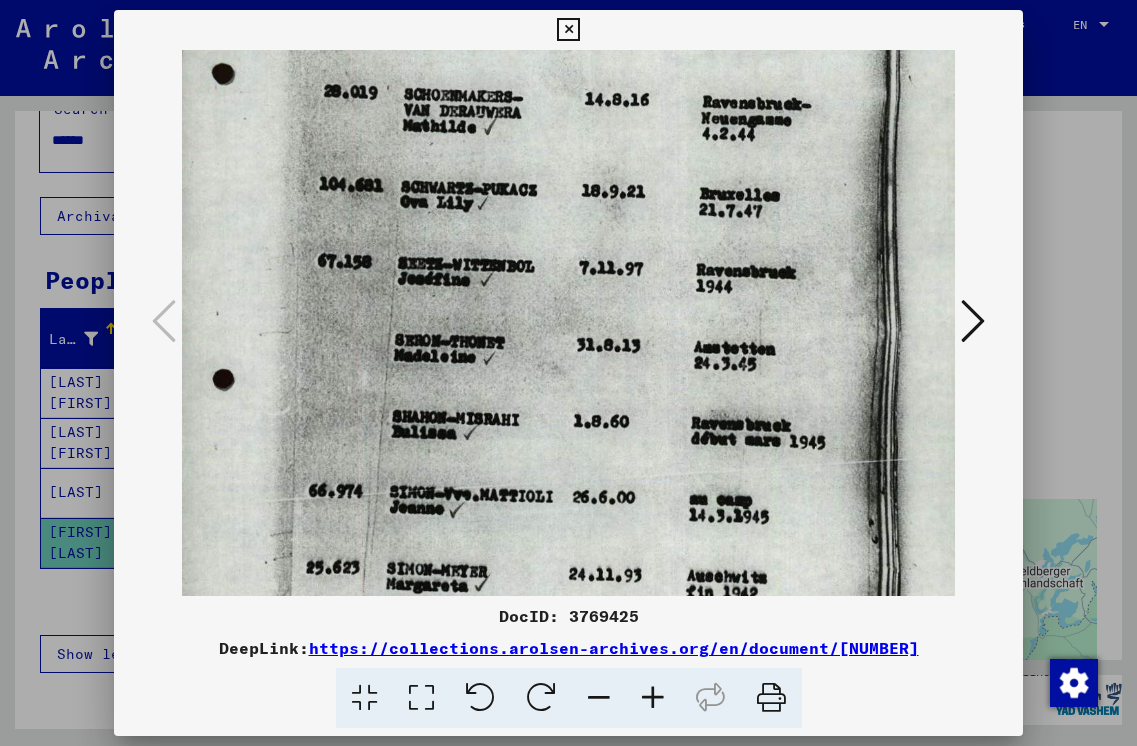 drag, startPoint x: 606, startPoint y: 336, endPoint x: 605, endPoint y: 383, distance: 47.010635 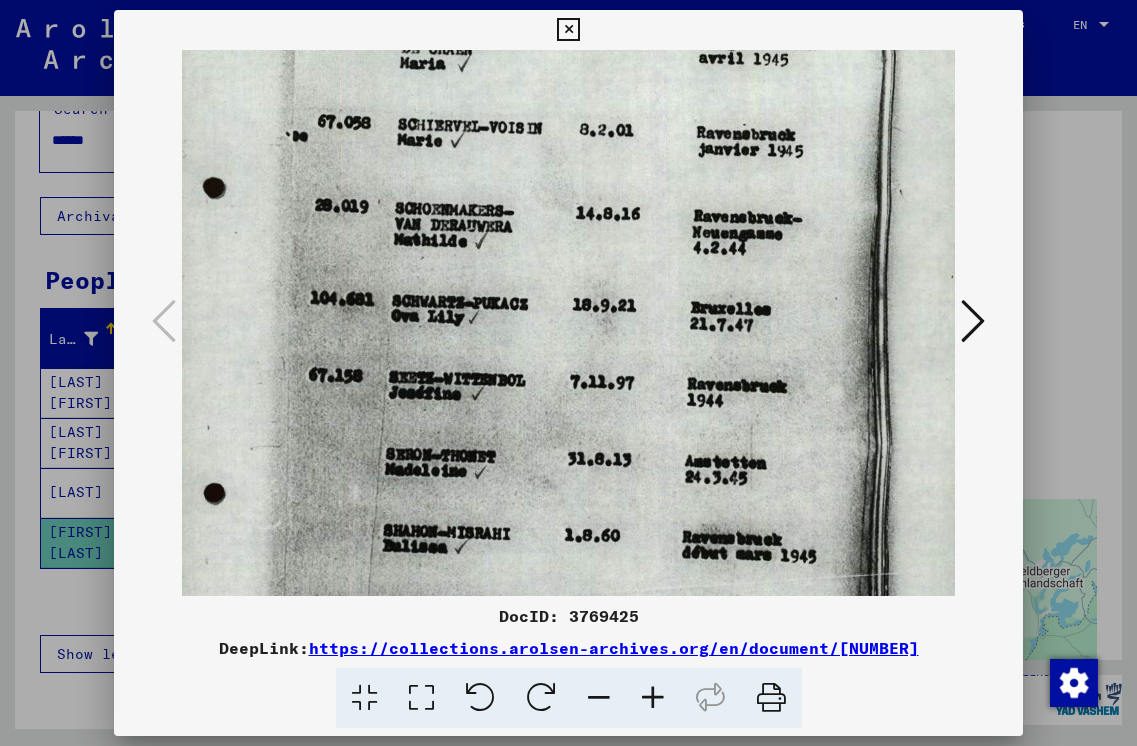 drag, startPoint x: 604, startPoint y: 355, endPoint x: 596, endPoint y: 465, distance: 110.29053 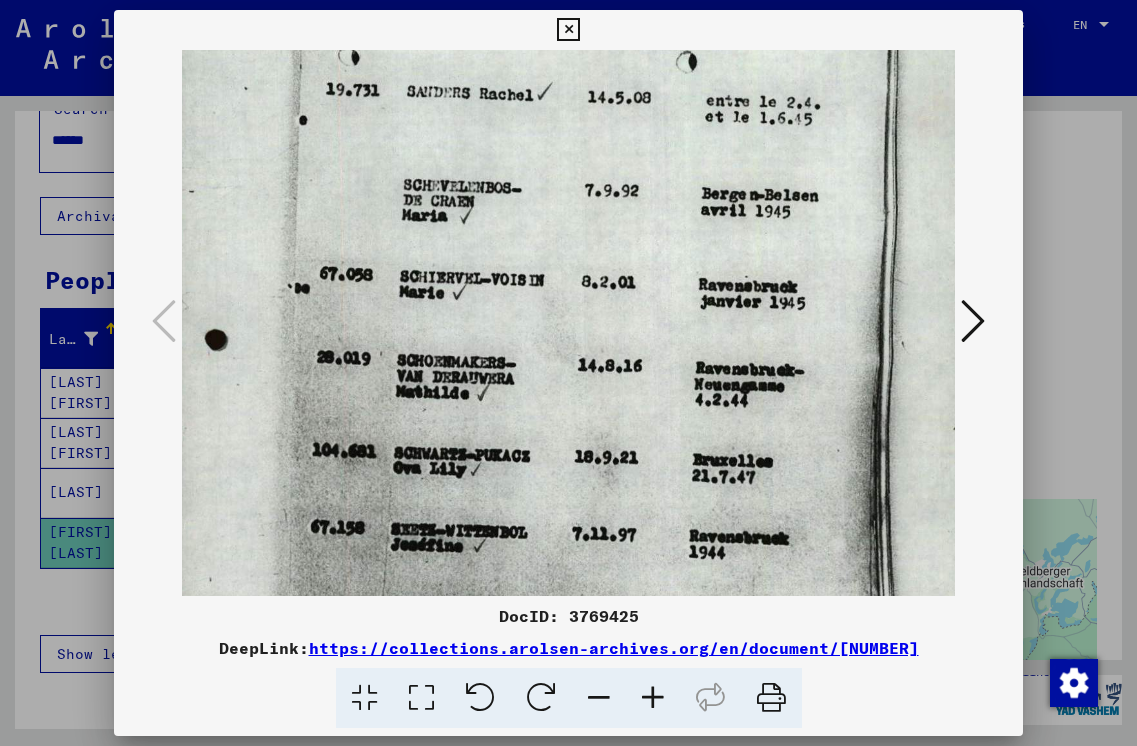 drag, startPoint x: 604, startPoint y: 334, endPoint x: 607, endPoint y: 484, distance: 150.03 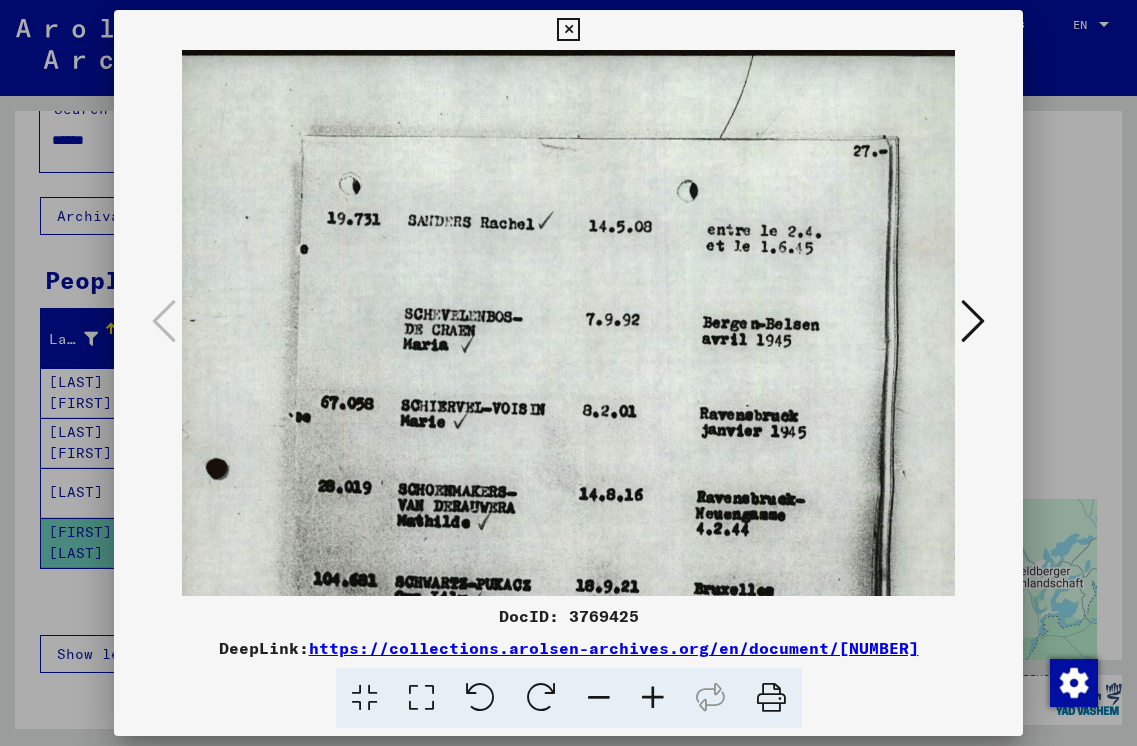 scroll, scrollTop: 0, scrollLeft: 16, axis: horizontal 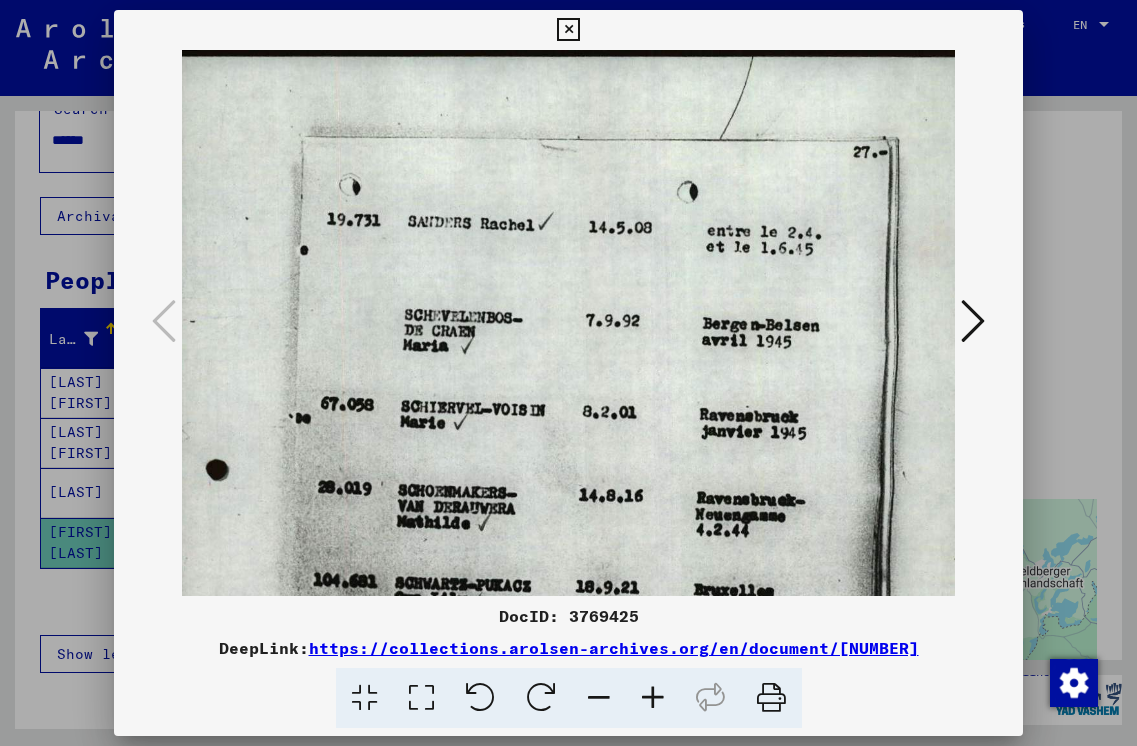 drag, startPoint x: 611, startPoint y: 385, endPoint x: 612, endPoint y: 511, distance: 126.00397 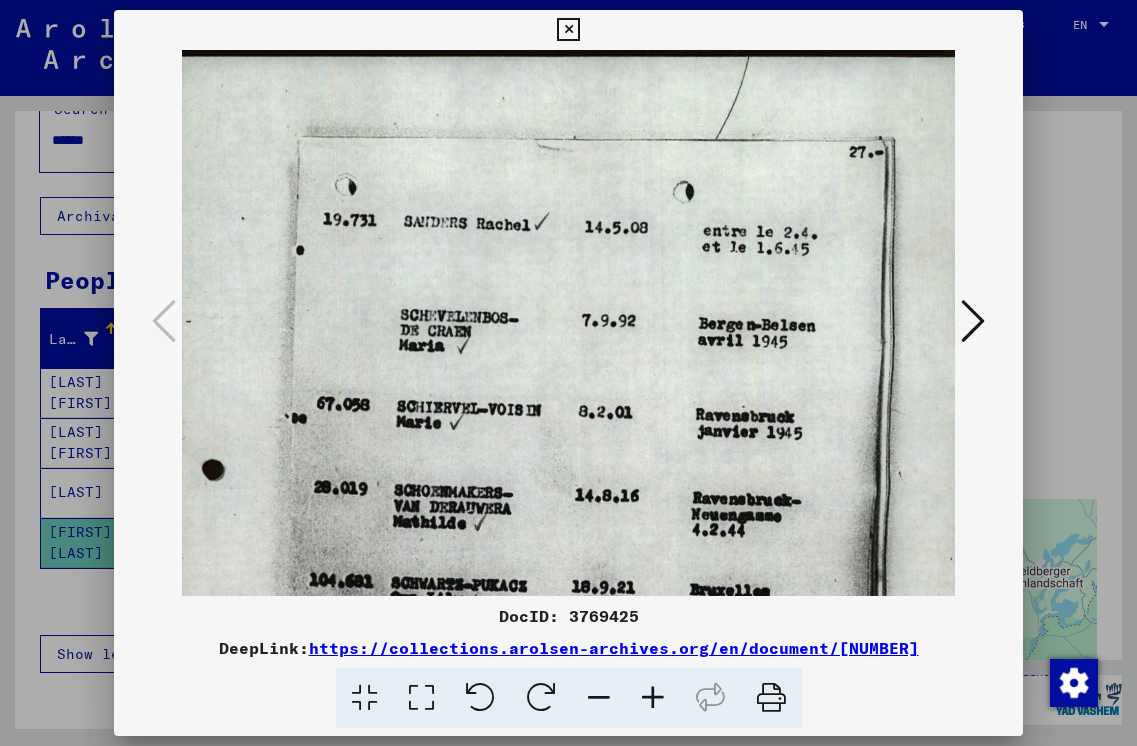 drag, startPoint x: 616, startPoint y: 440, endPoint x: 613, endPoint y: 469, distance: 29.15476 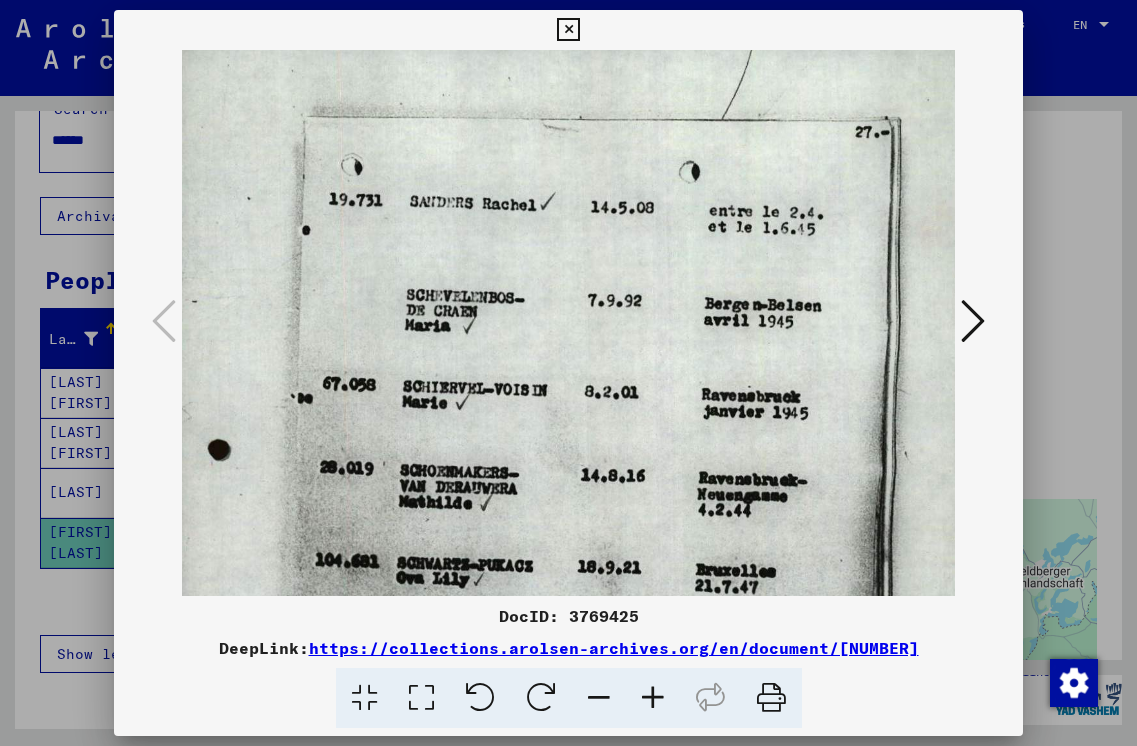 scroll, scrollTop: 70, scrollLeft: 6, axis: both 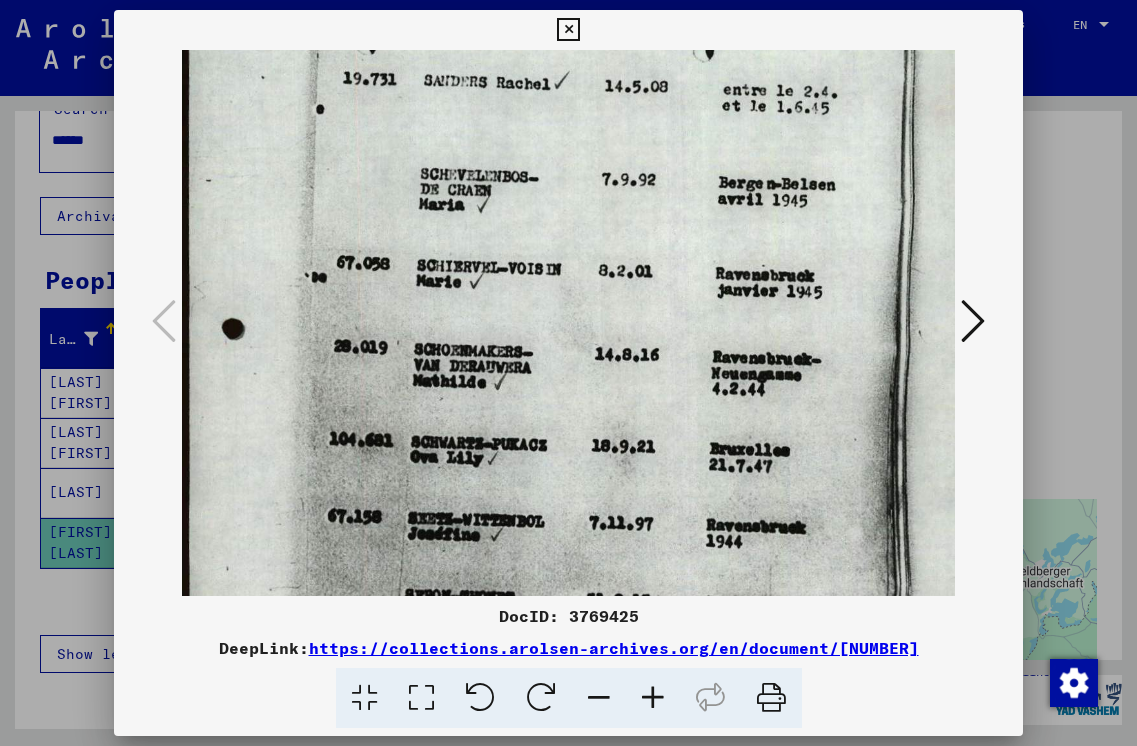 drag, startPoint x: 609, startPoint y: 492, endPoint x: 632, endPoint y: 351, distance: 142.86357 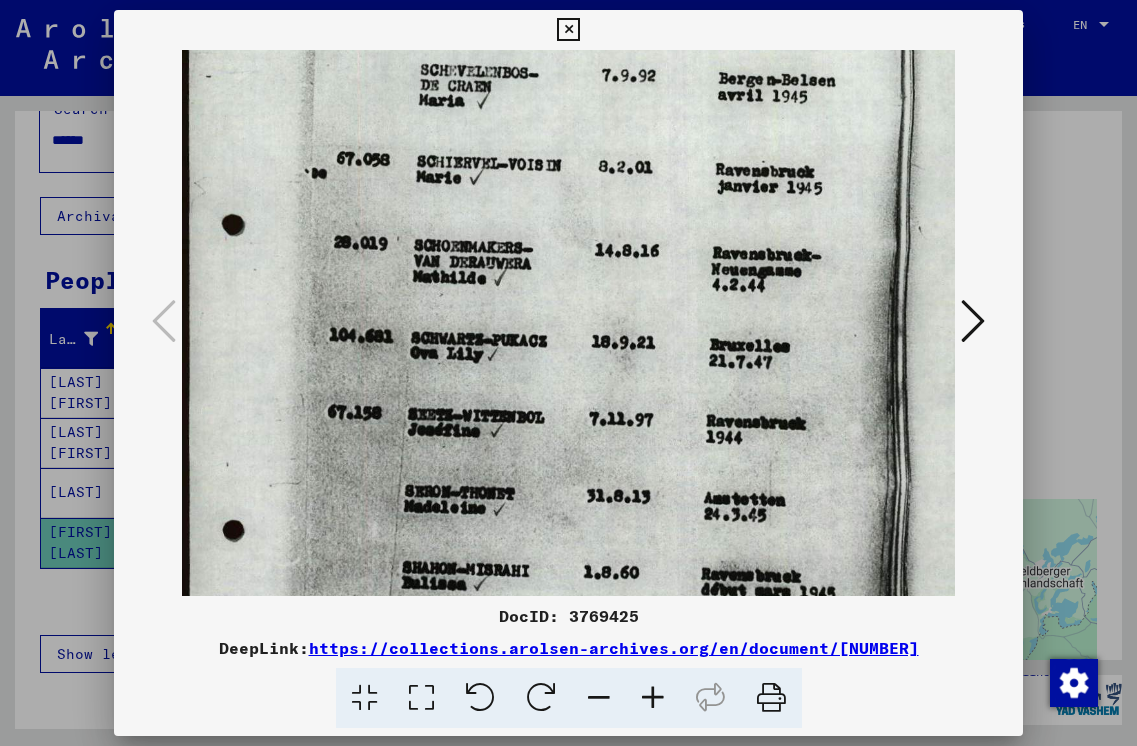 drag, startPoint x: 614, startPoint y: 464, endPoint x: 632, endPoint y: 364, distance: 101.607086 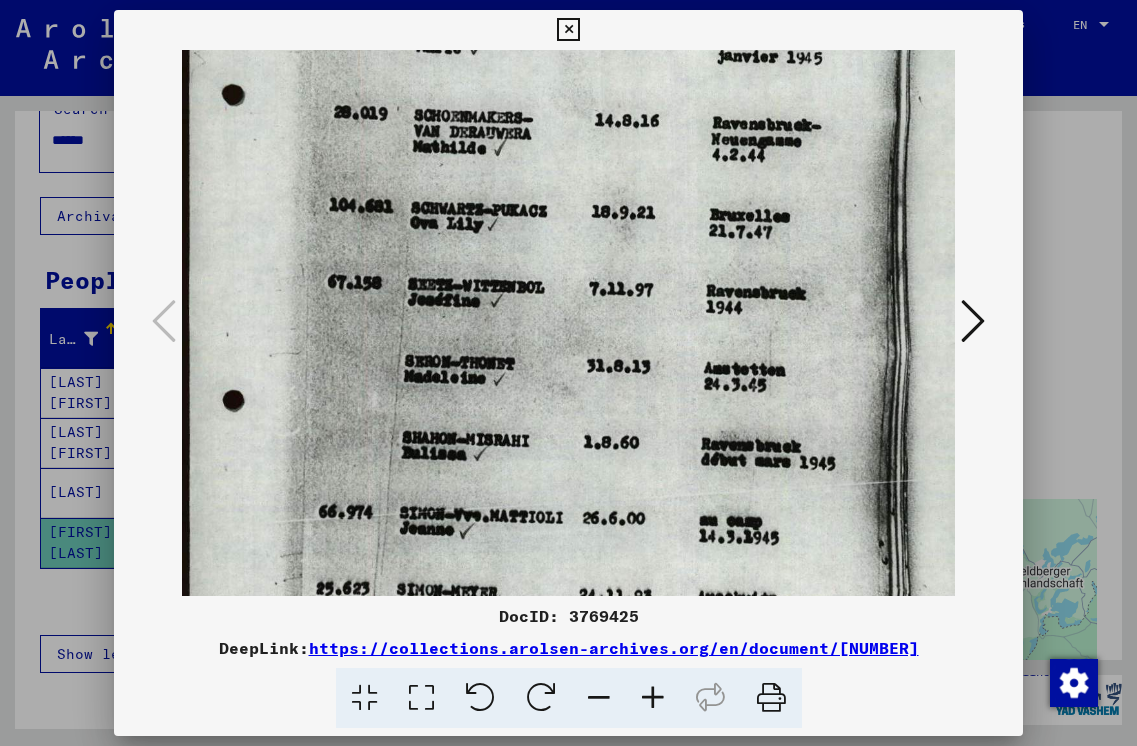 drag, startPoint x: 616, startPoint y: 454, endPoint x: 637, endPoint y: 333, distance: 122.80879 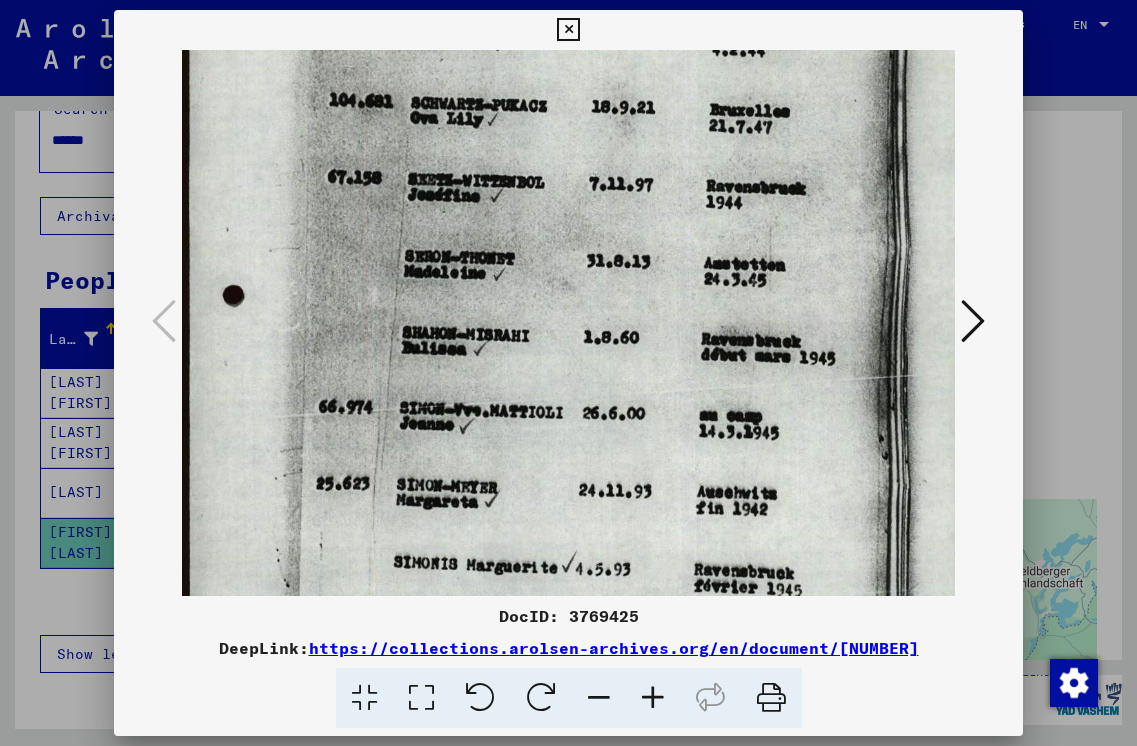 drag, startPoint x: 622, startPoint y: 422, endPoint x: 635, endPoint y: 344, distance: 79.07591 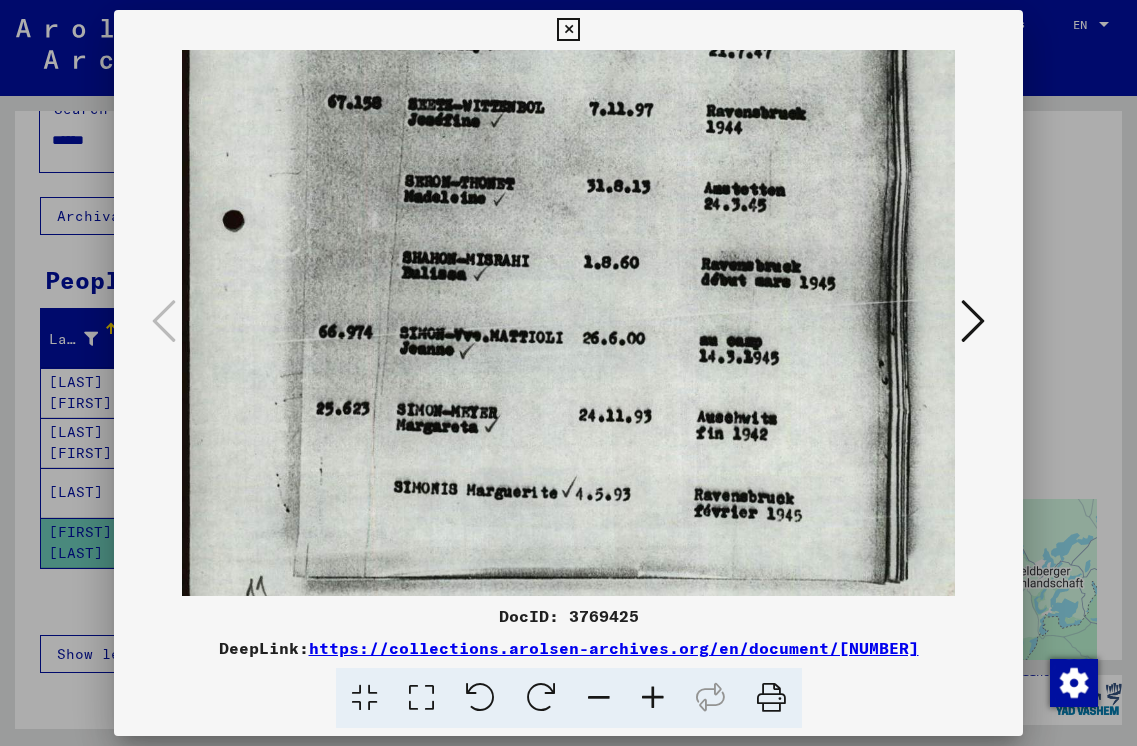 scroll, scrollTop: 562, scrollLeft: 0, axis: vertical 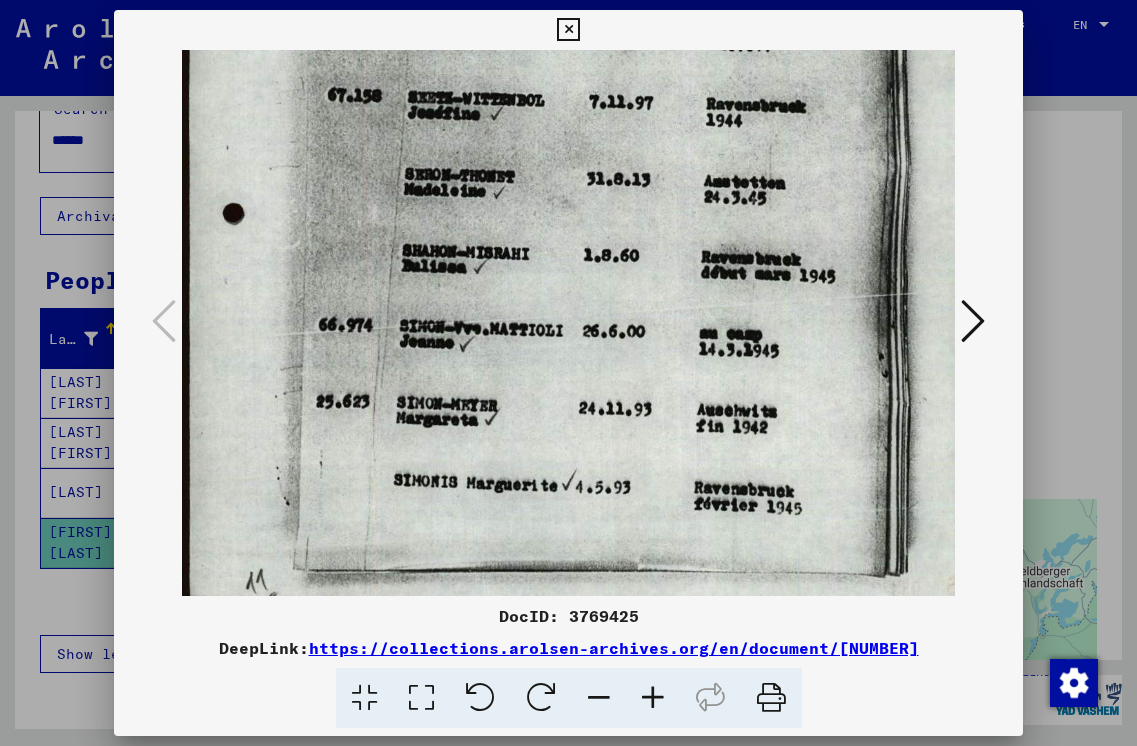 drag, startPoint x: 627, startPoint y: 410, endPoint x: 640, endPoint y: 331, distance: 80.06248 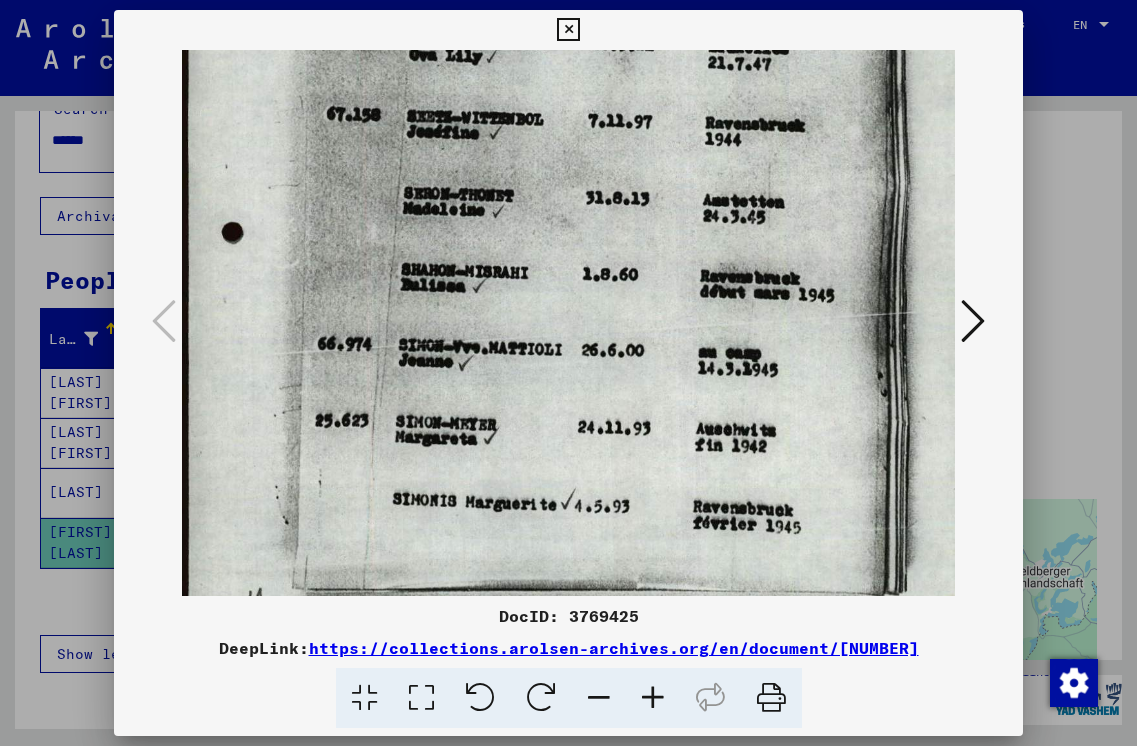 scroll, scrollTop: 540, scrollLeft: 1, axis: both 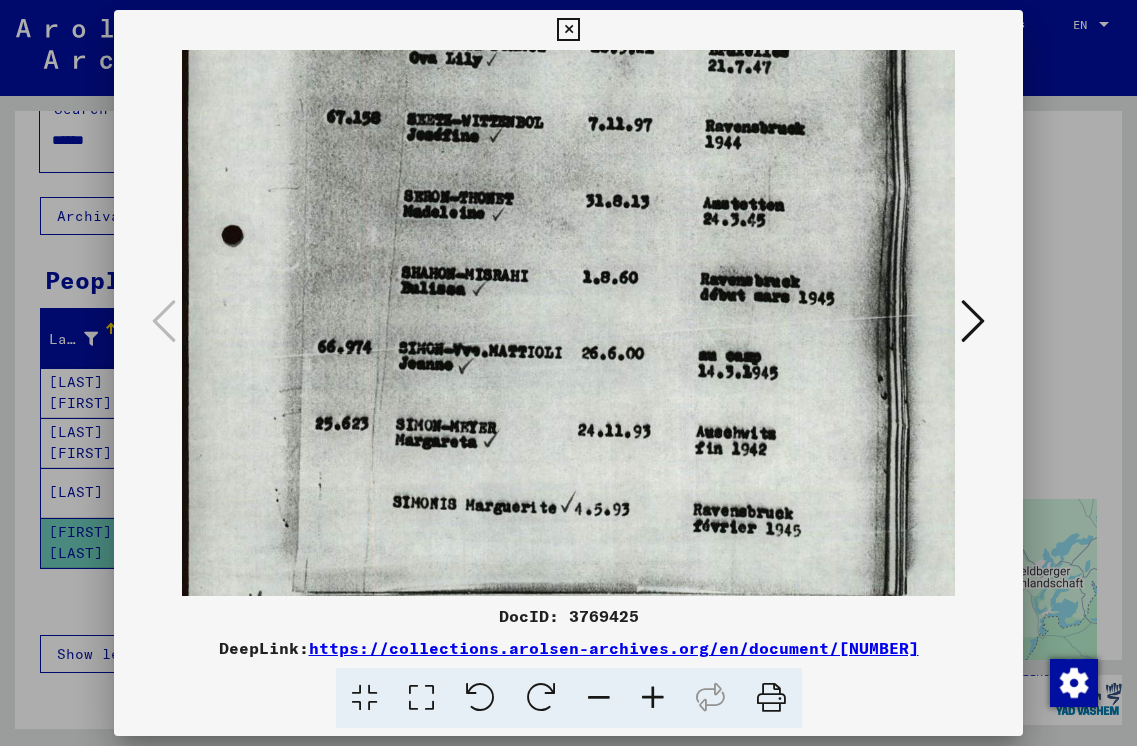 drag, startPoint x: 624, startPoint y: 267, endPoint x: 623, endPoint y: 289, distance: 22.022715 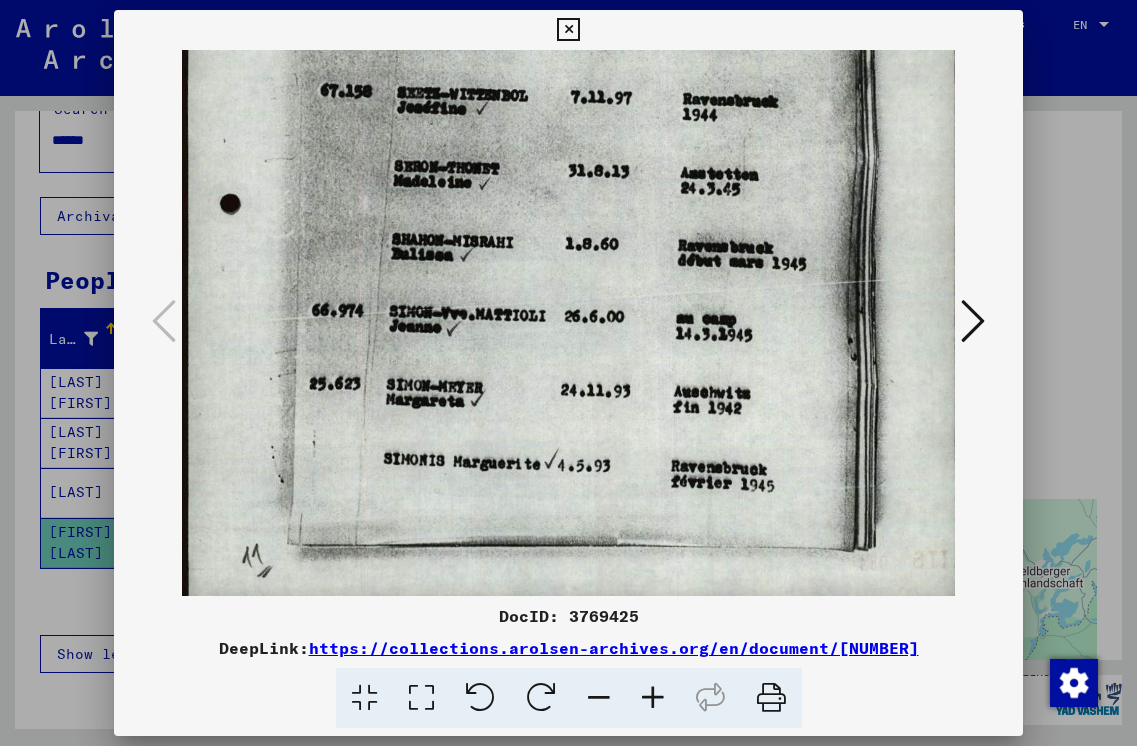 click at bounding box center [599, 698] 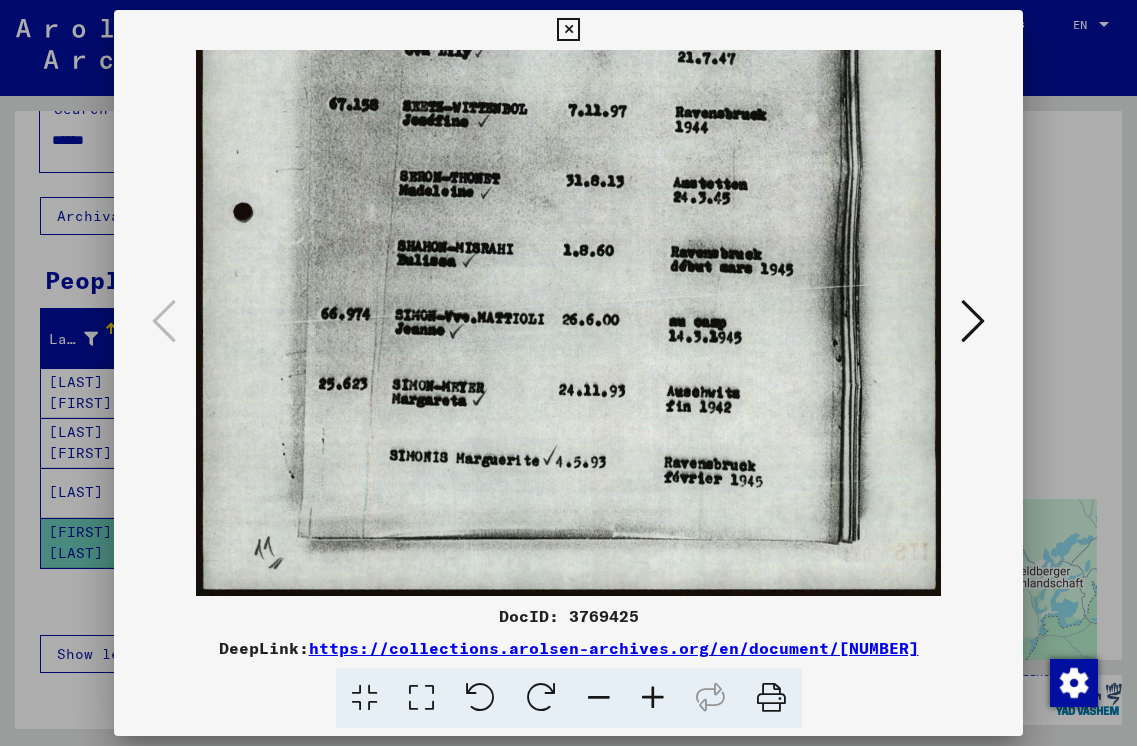 click at bounding box center (599, 698) 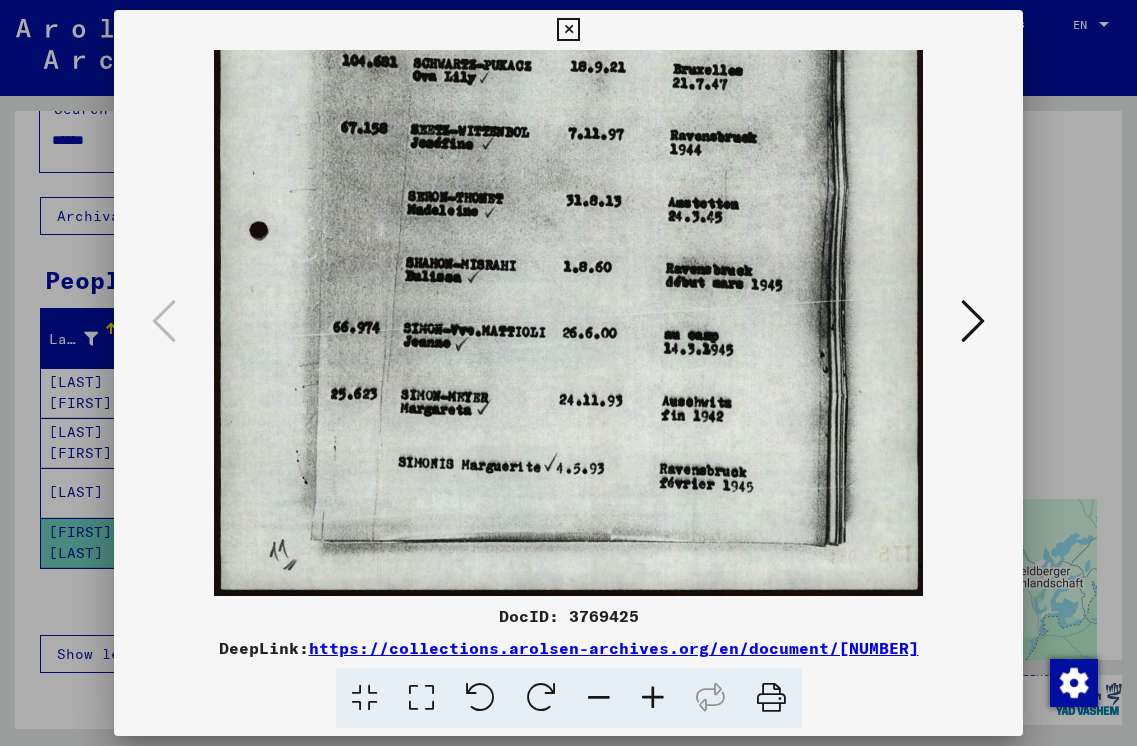 click at bounding box center [599, 698] 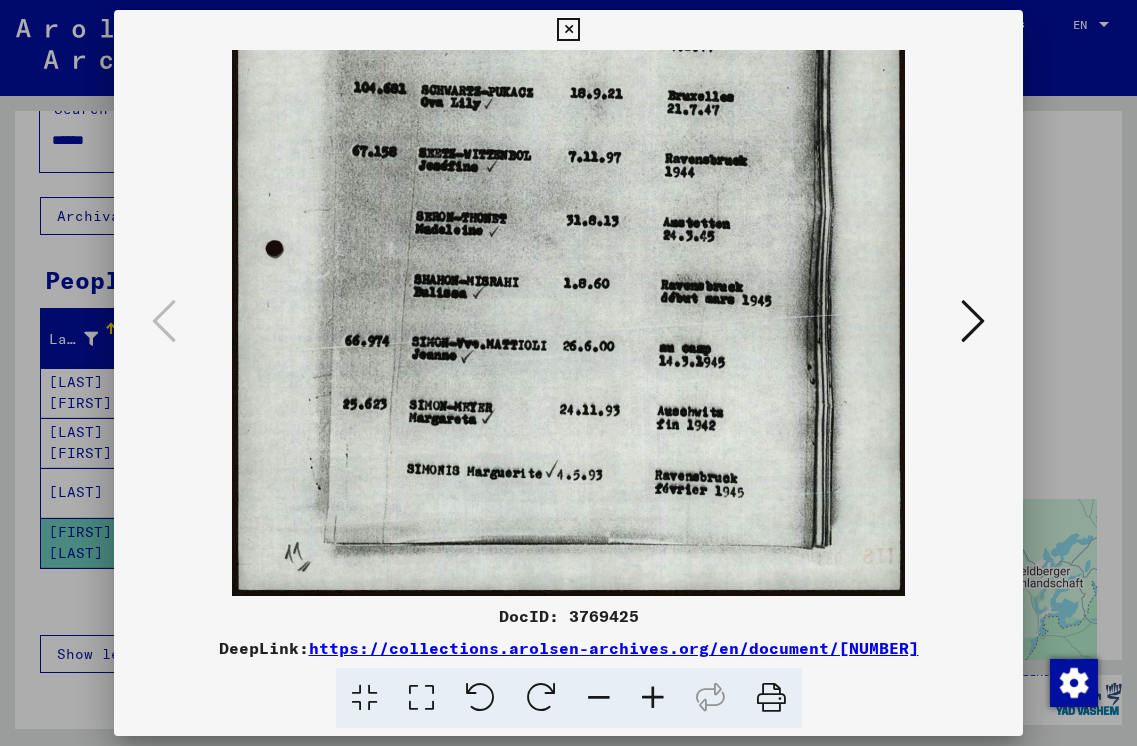 click at bounding box center (599, 698) 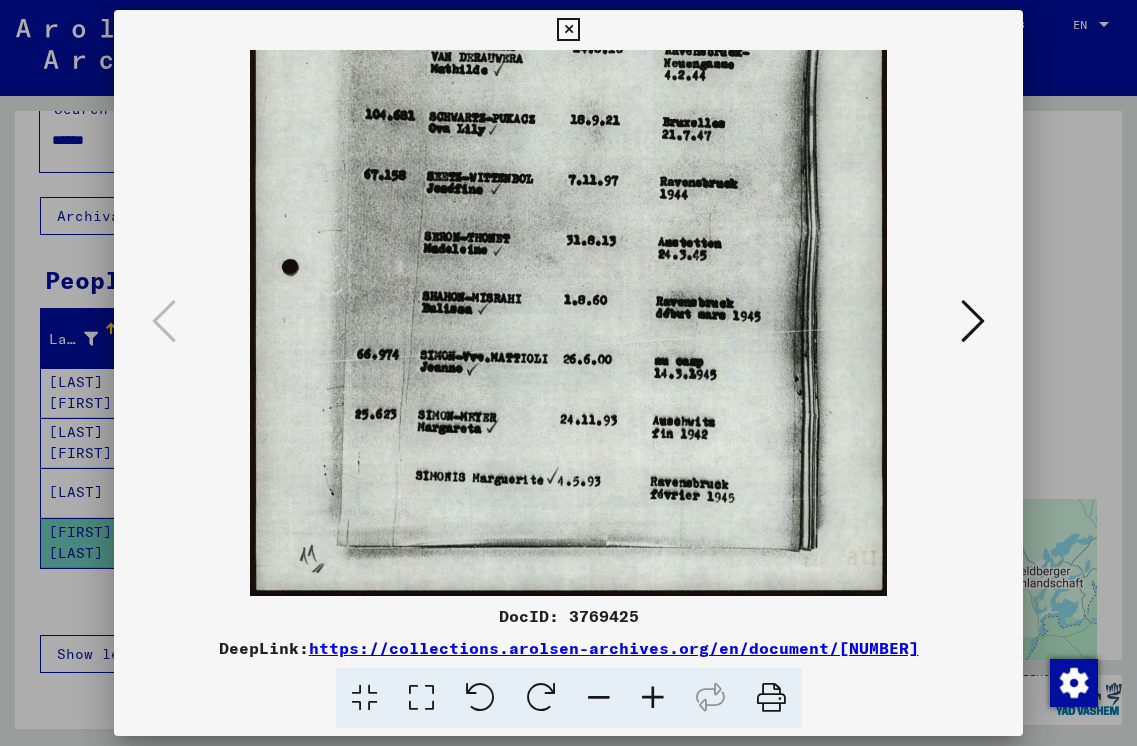 click at bounding box center (599, 698) 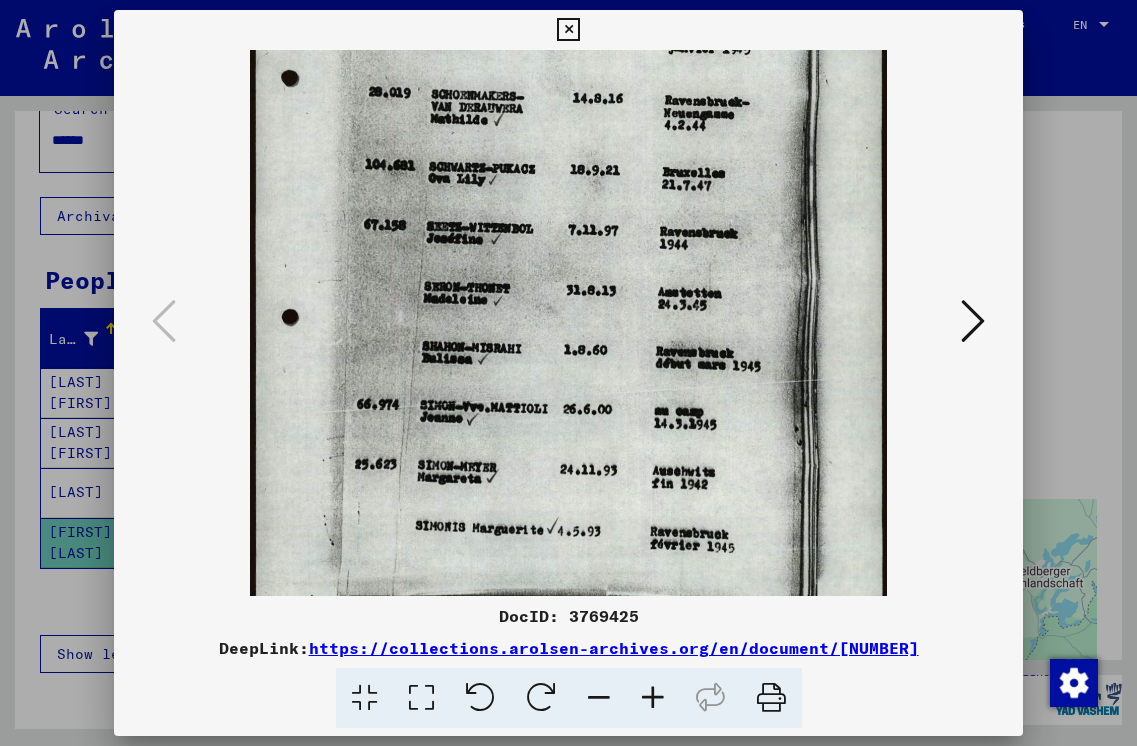 click at bounding box center (599, 698) 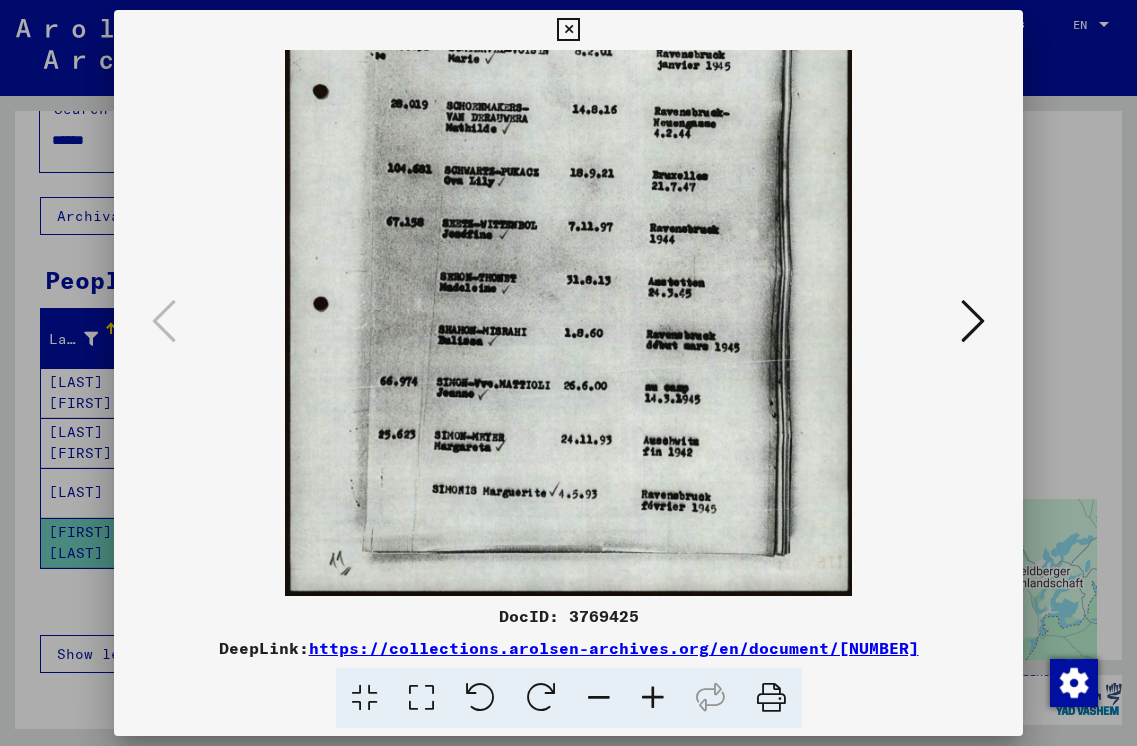 click at bounding box center [599, 698] 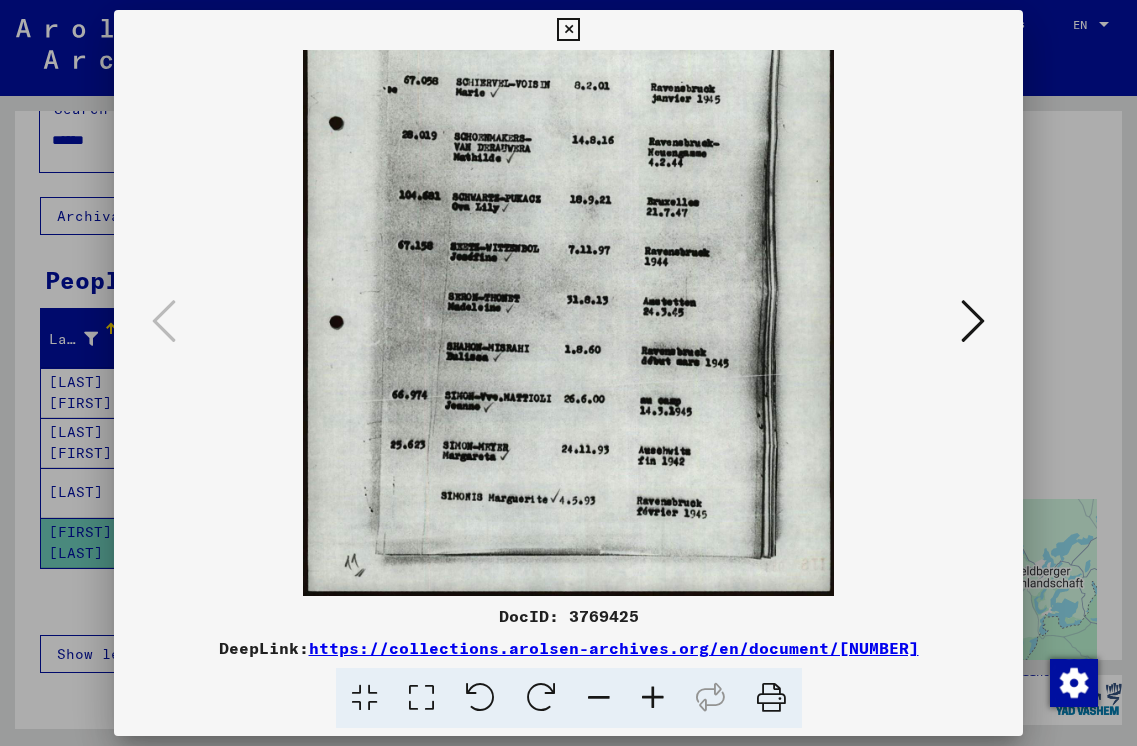 click at bounding box center (599, 698) 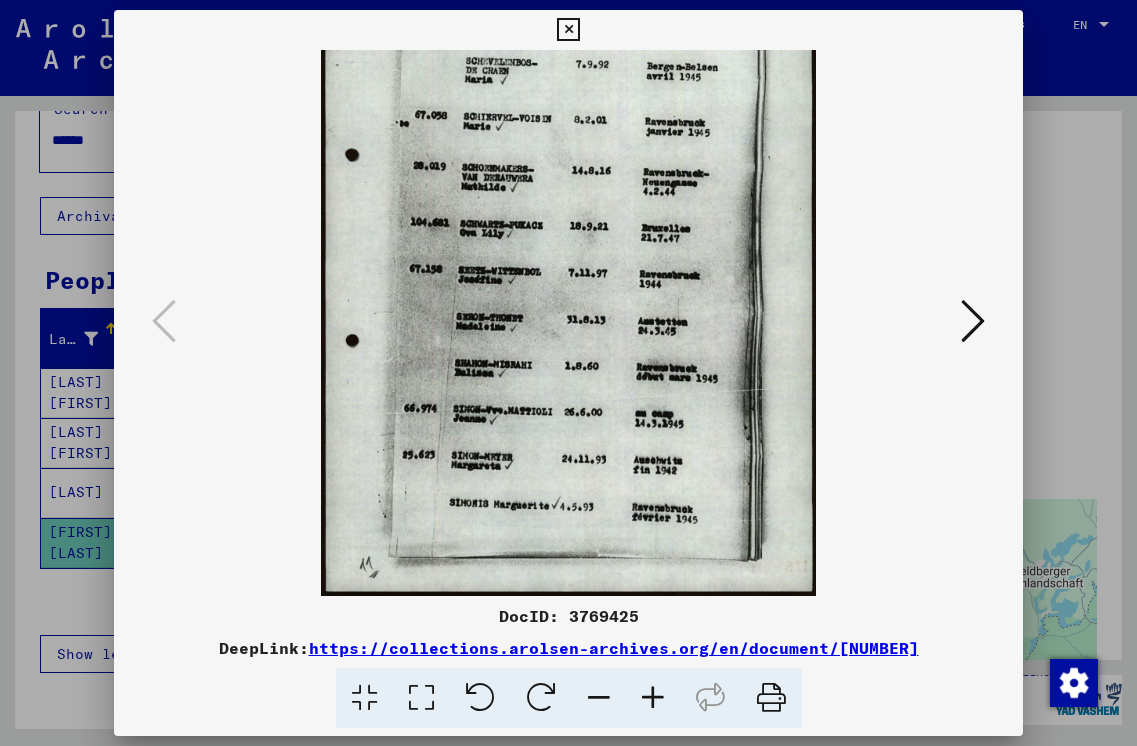 click at bounding box center (599, 698) 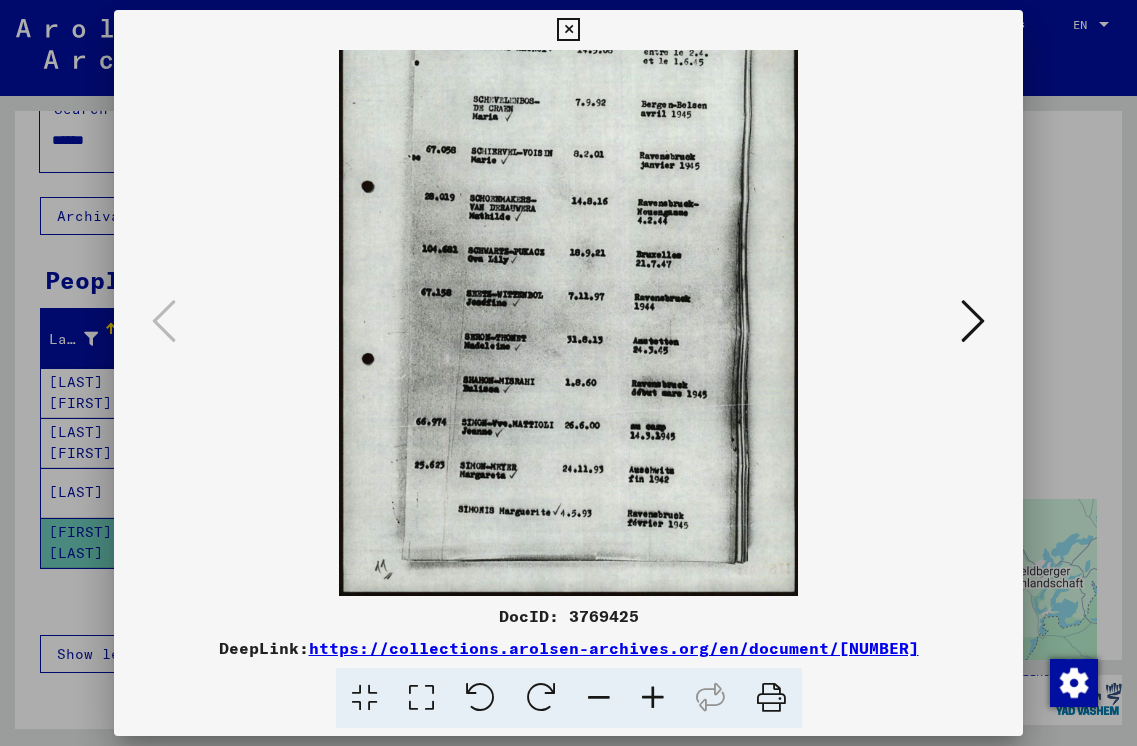 click at bounding box center (599, 698) 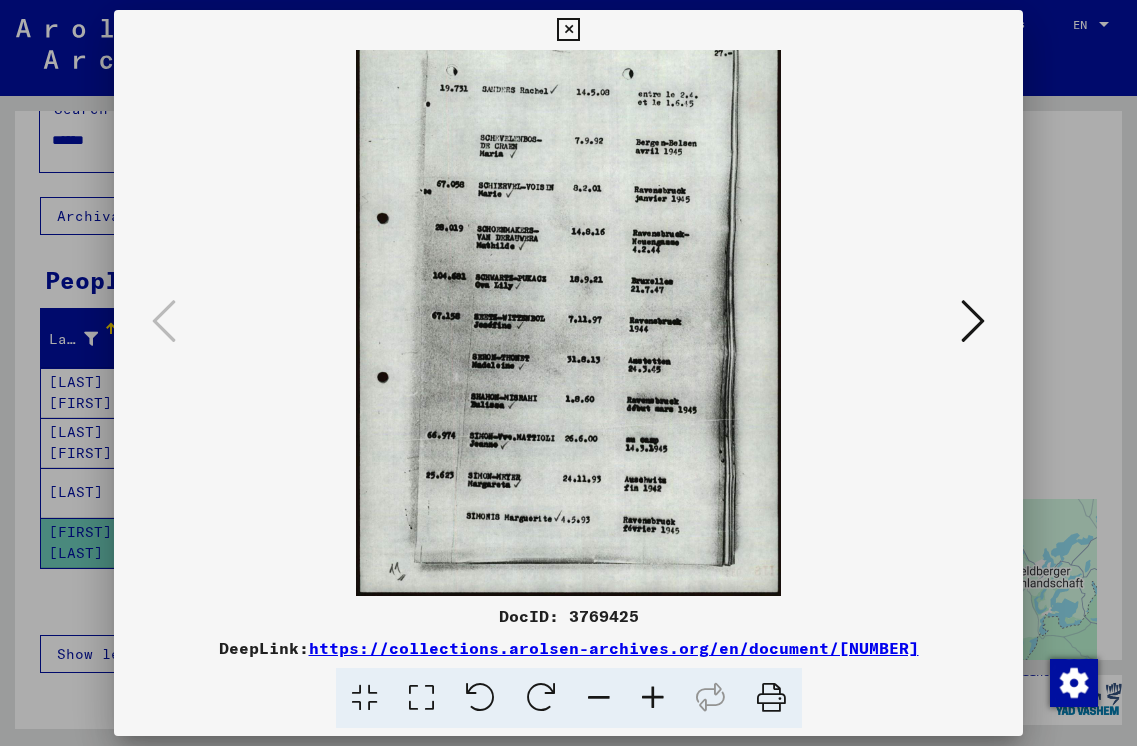 click at bounding box center [599, 698] 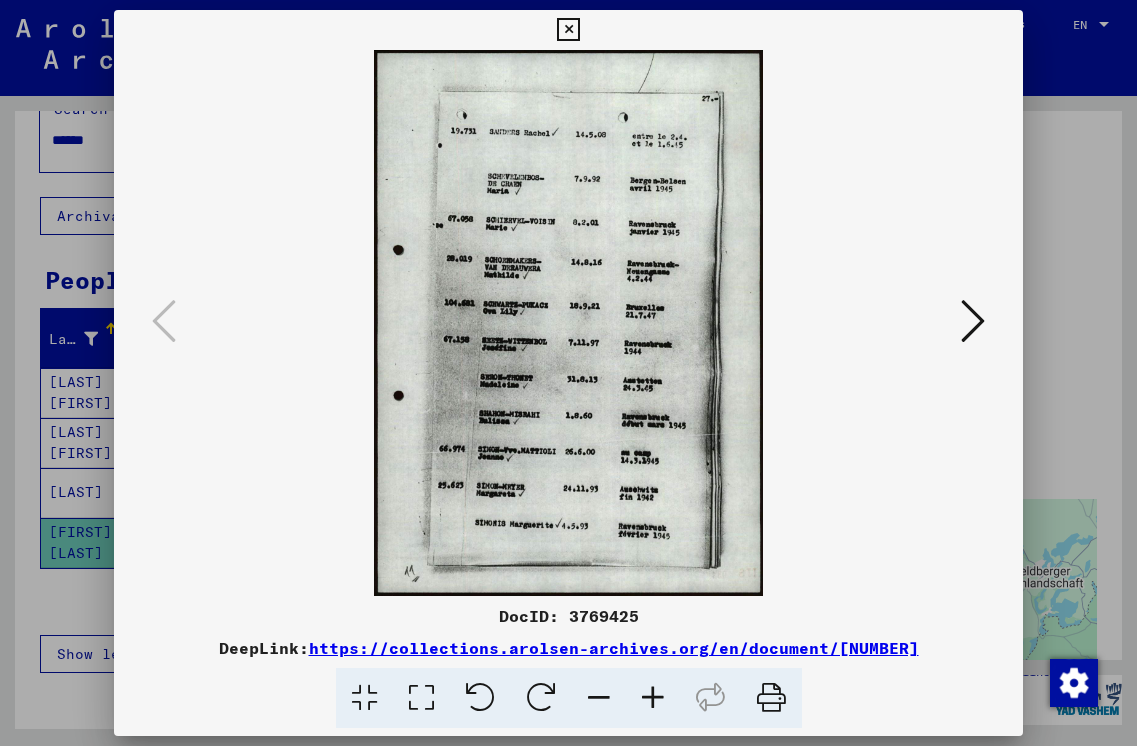 scroll, scrollTop: 0, scrollLeft: 0, axis: both 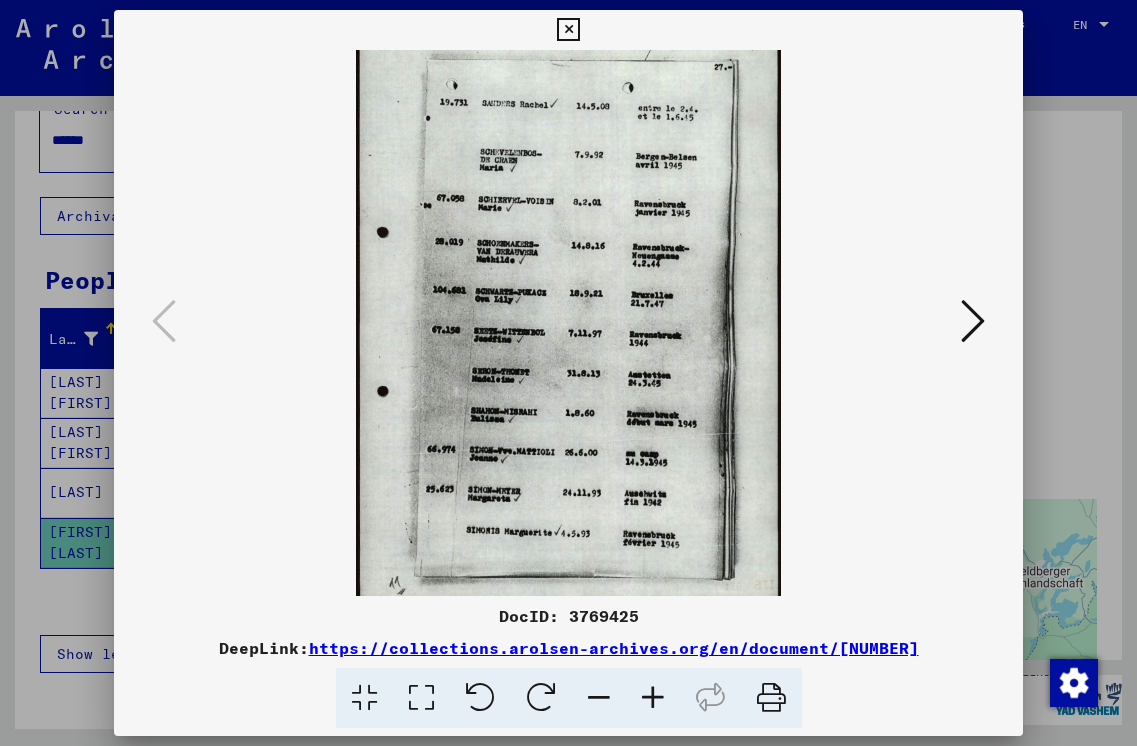 drag, startPoint x: 610, startPoint y: 464, endPoint x: 607, endPoint y: 407, distance: 57.07889 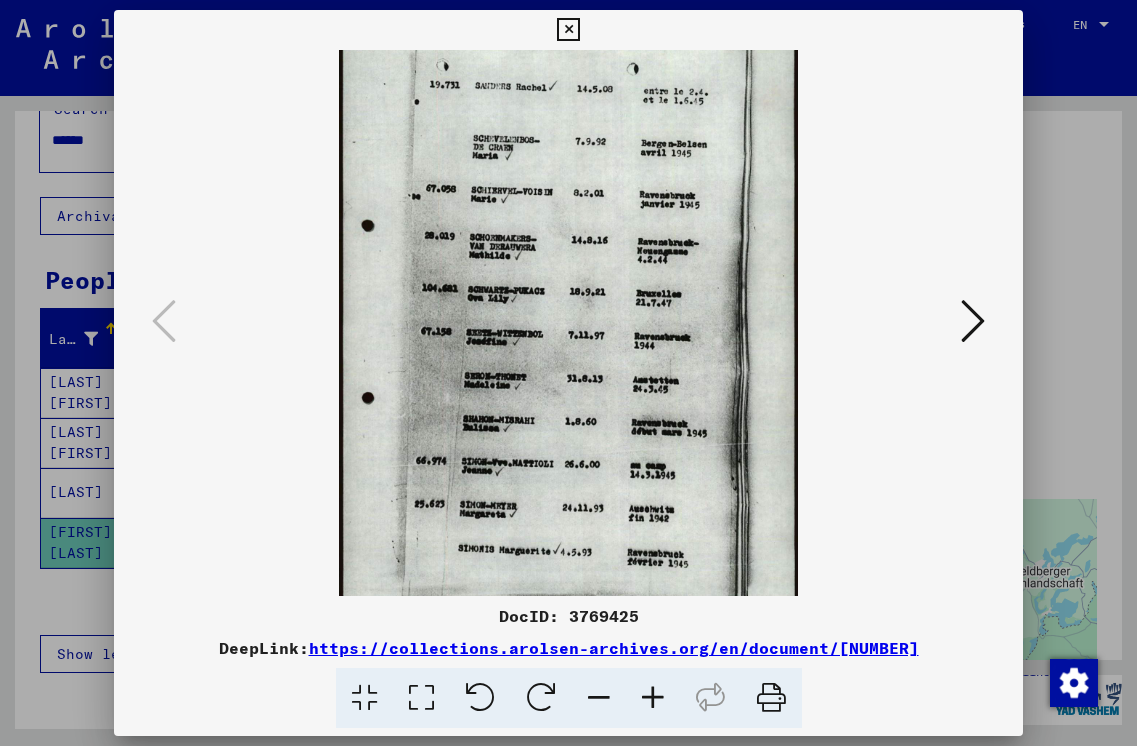 scroll, scrollTop: 59, scrollLeft: 0, axis: vertical 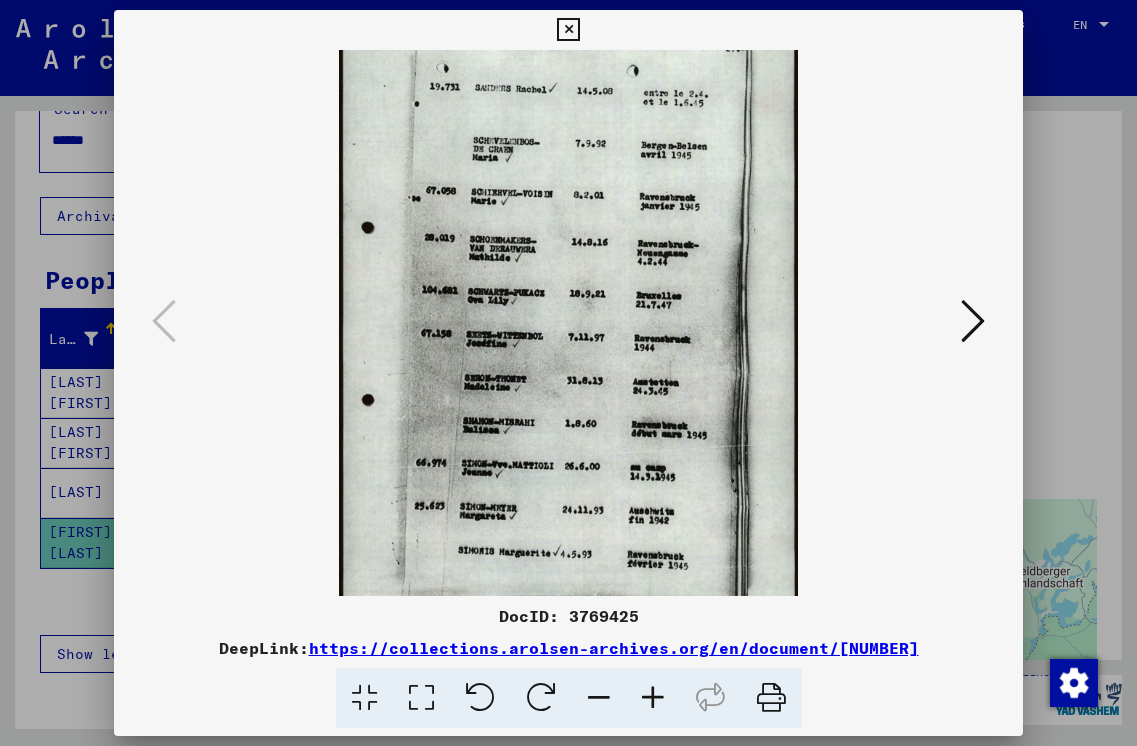 drag, startPoint x: 623, startPoint y: 540, endPoint x: 617, endPoint y: 517, distance: 23.769728 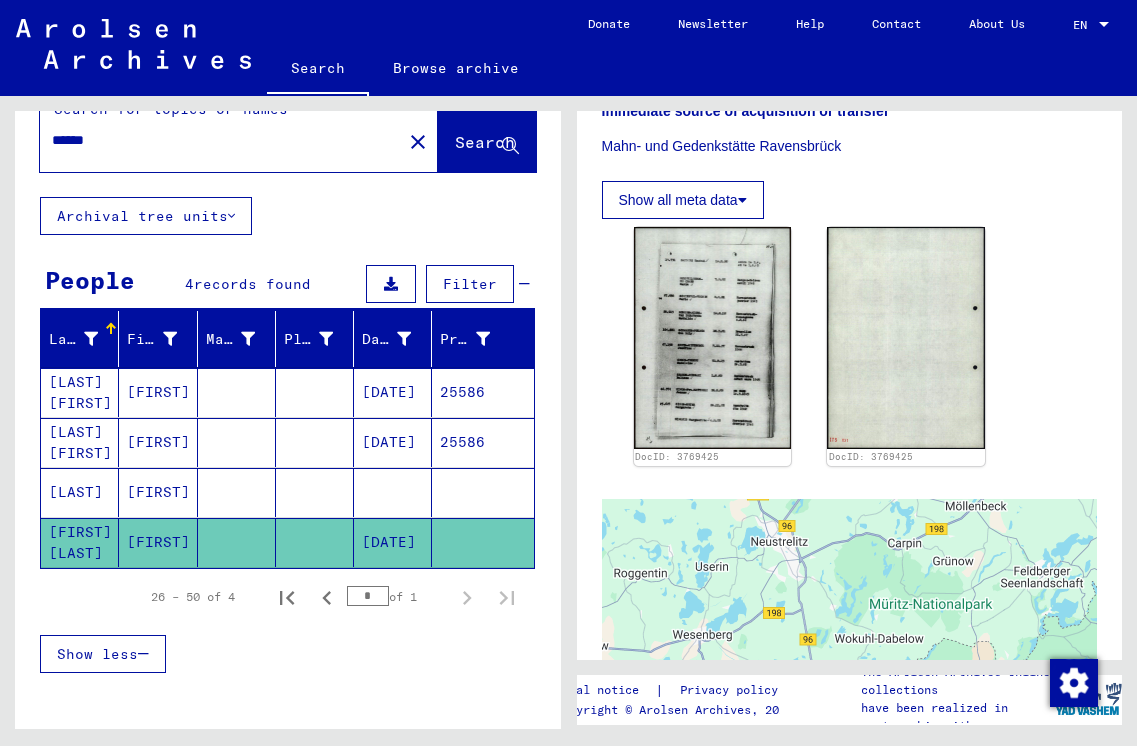 scroll, scrollTop: 0, scrollLeft: 0, axis: both 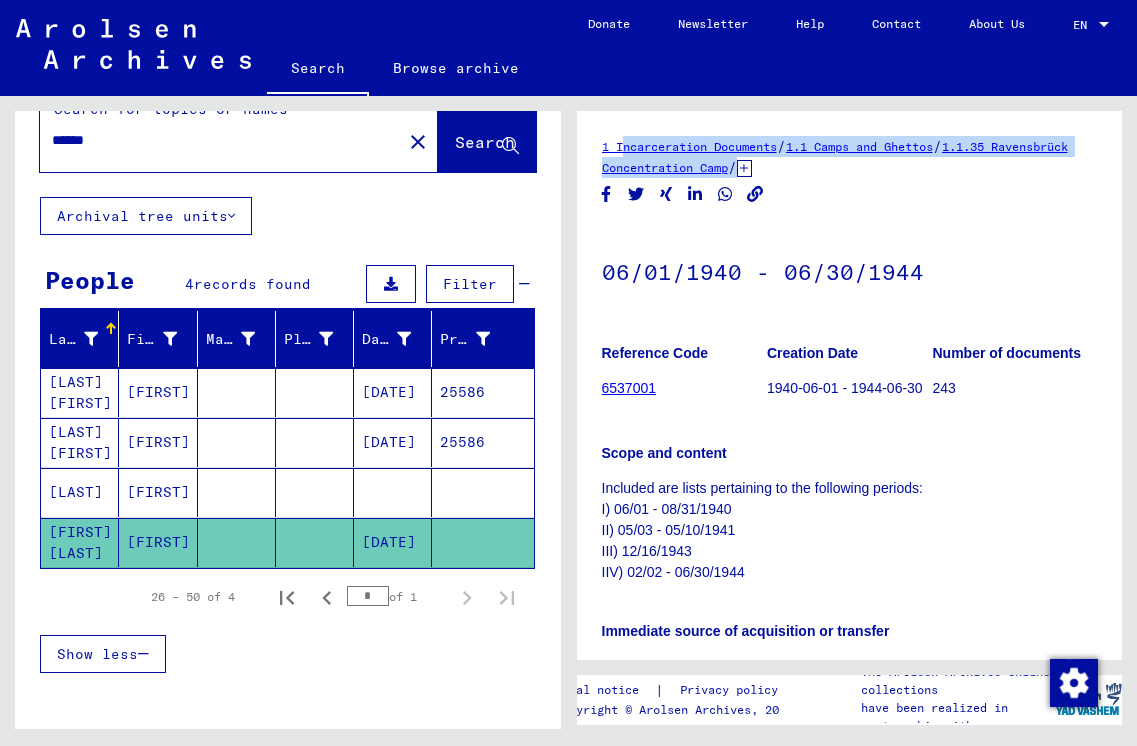 drag, startPoint x: 873, startPoint y: 166, endPoint x: 614, endPoint y: 146, distance: 259.77106 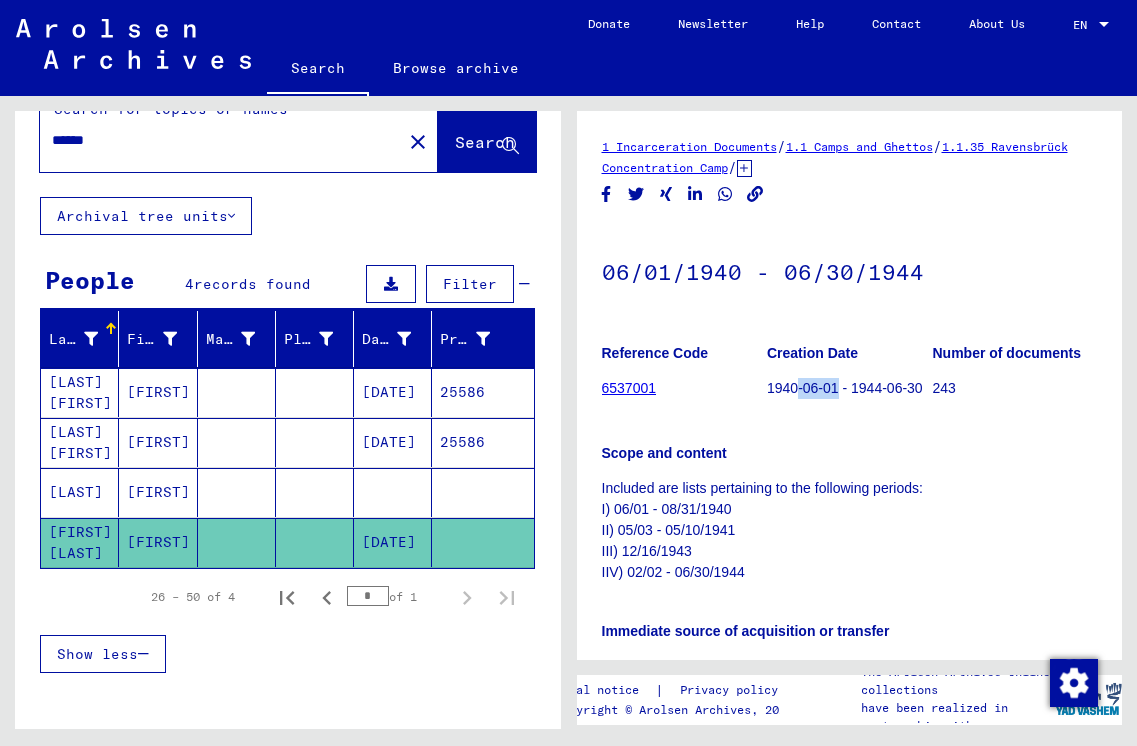 drag, startPoint x: 839, startPoint y: 392, endPoint x: 797, endPoint y: 389, distance: 42.107006 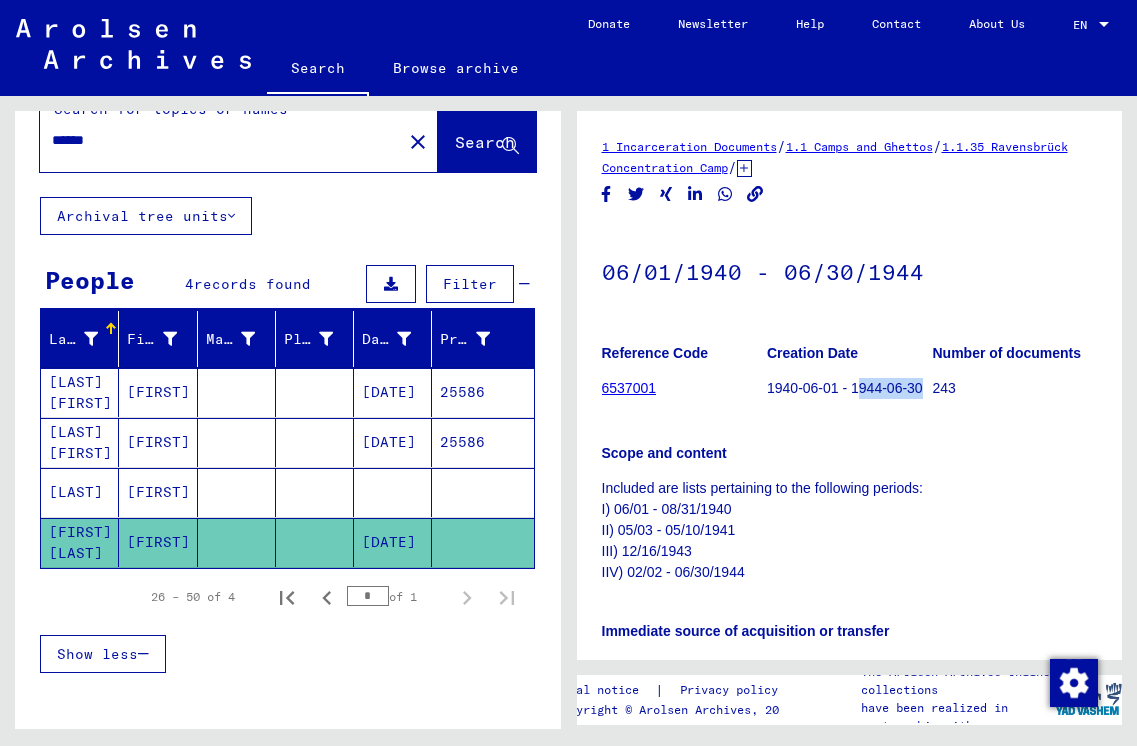 drag, startPoint x: 921, startPoint y: 391, endPoint x: 857, endPoint y: 390, distance: 64.00781 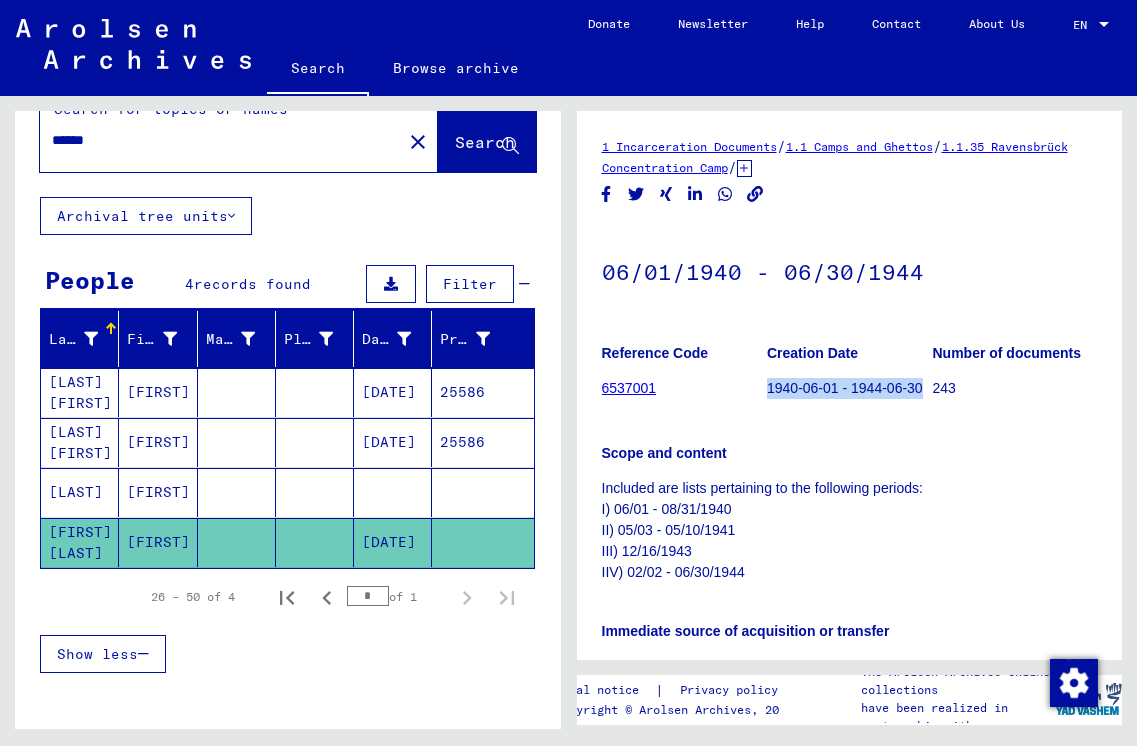 drag, startPoint x: 922, startPoint y: 388, endPoint x: 768, endPoint y: 384, distance: 154.05194 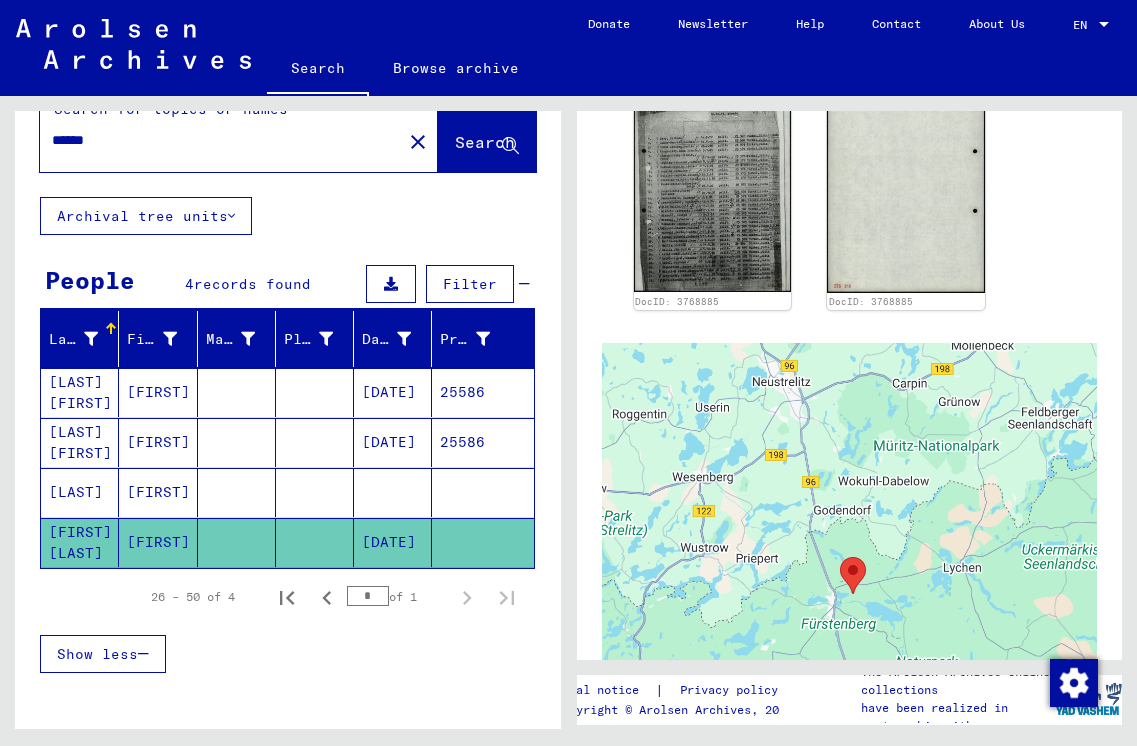 scroll, scrollTop: 680, scrollLeft: 0, axis: vertical 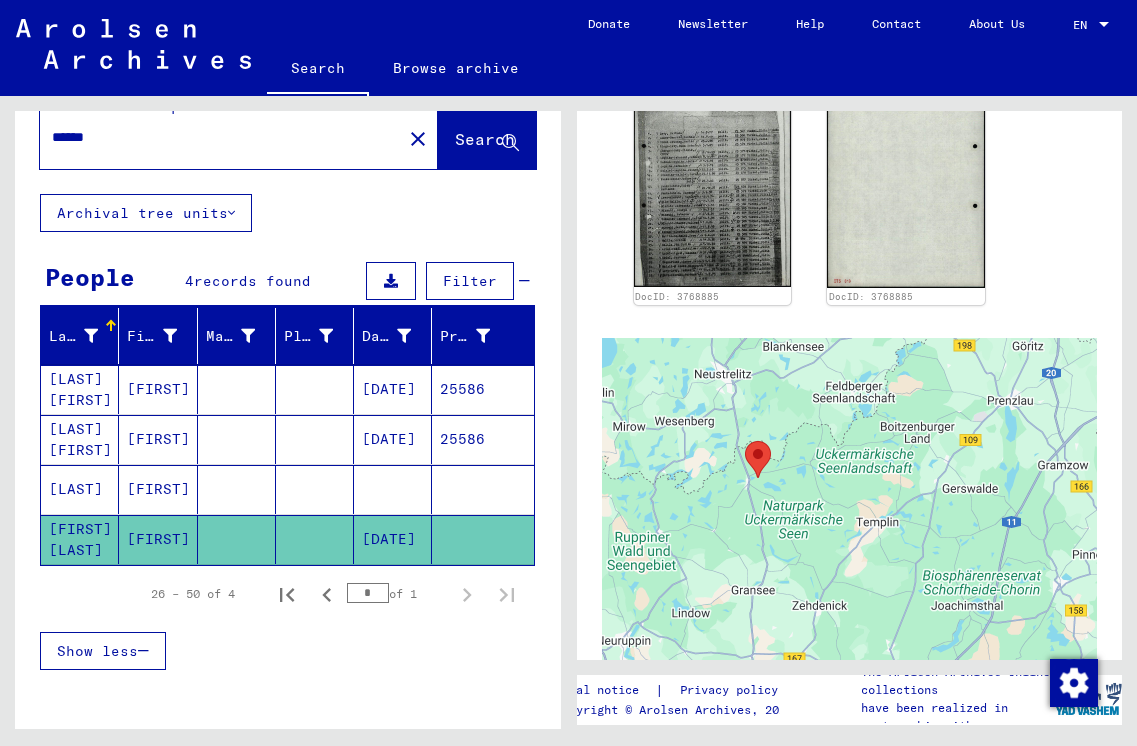 drag, startPoint x: 605, startPoint y: 319, endPoint x: 665, endPoint y: 353, distance: 68.96376 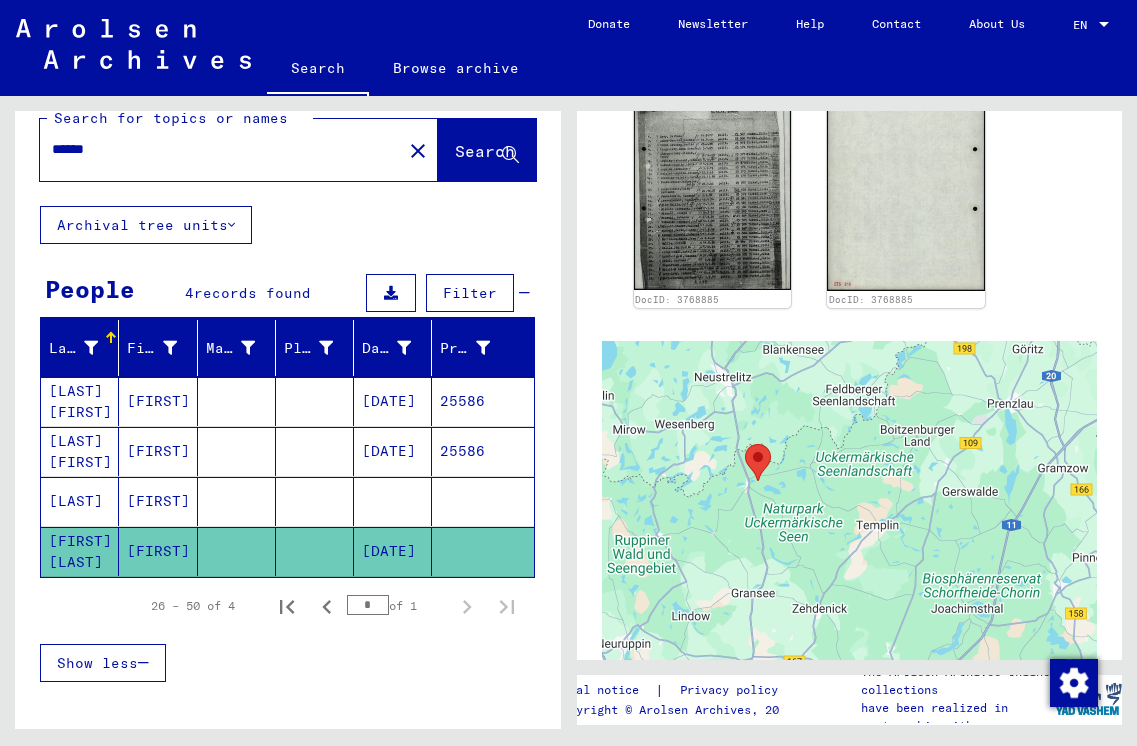 click on "[FIRST]" at bounding box center [158, 501] 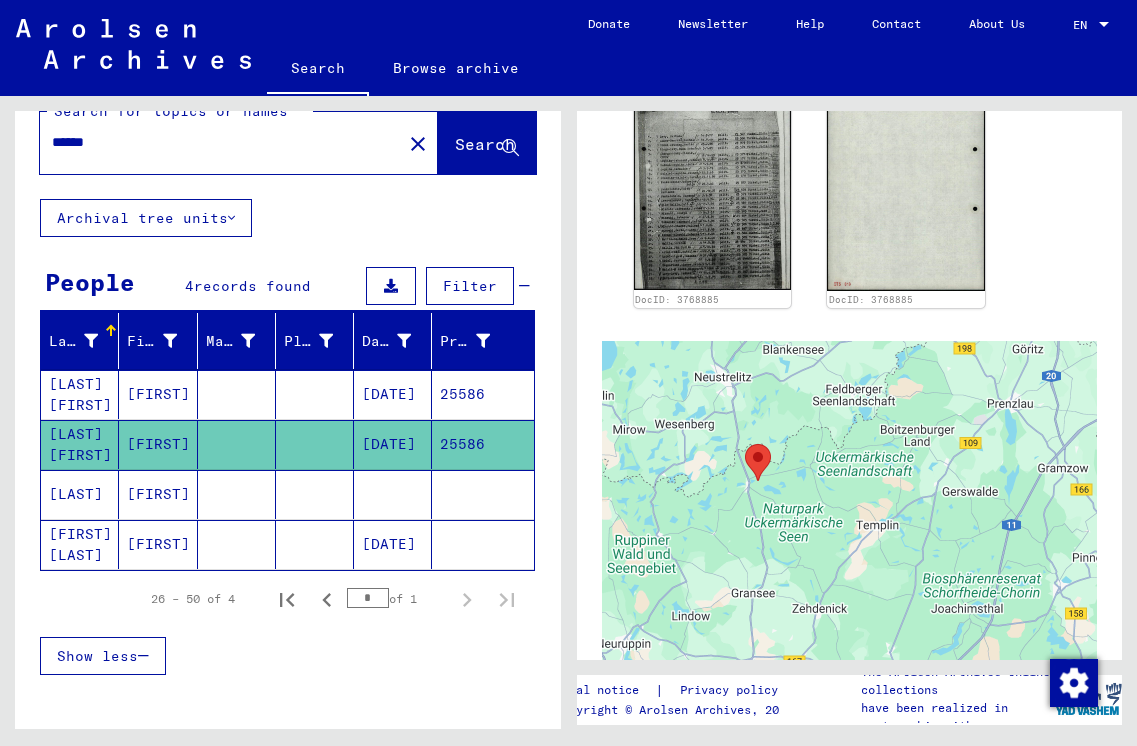 scroll, scrollTop: 36, scrollLeft: 0, axis: vertical 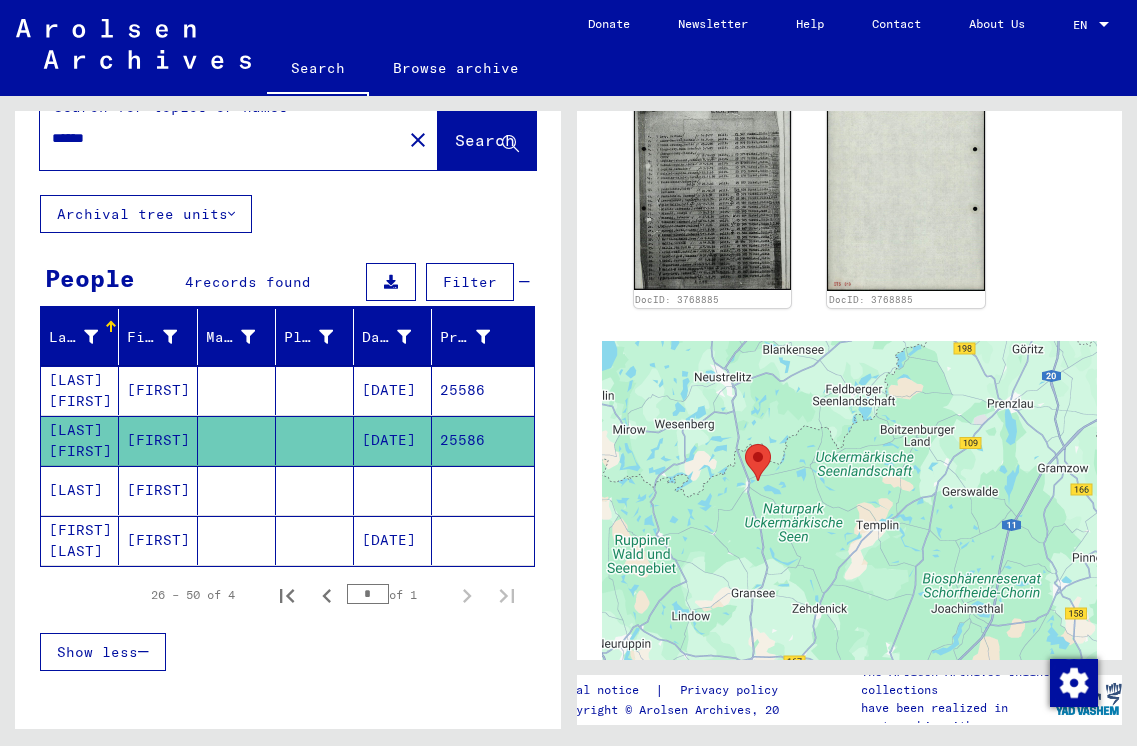 click on "[FIRST]" 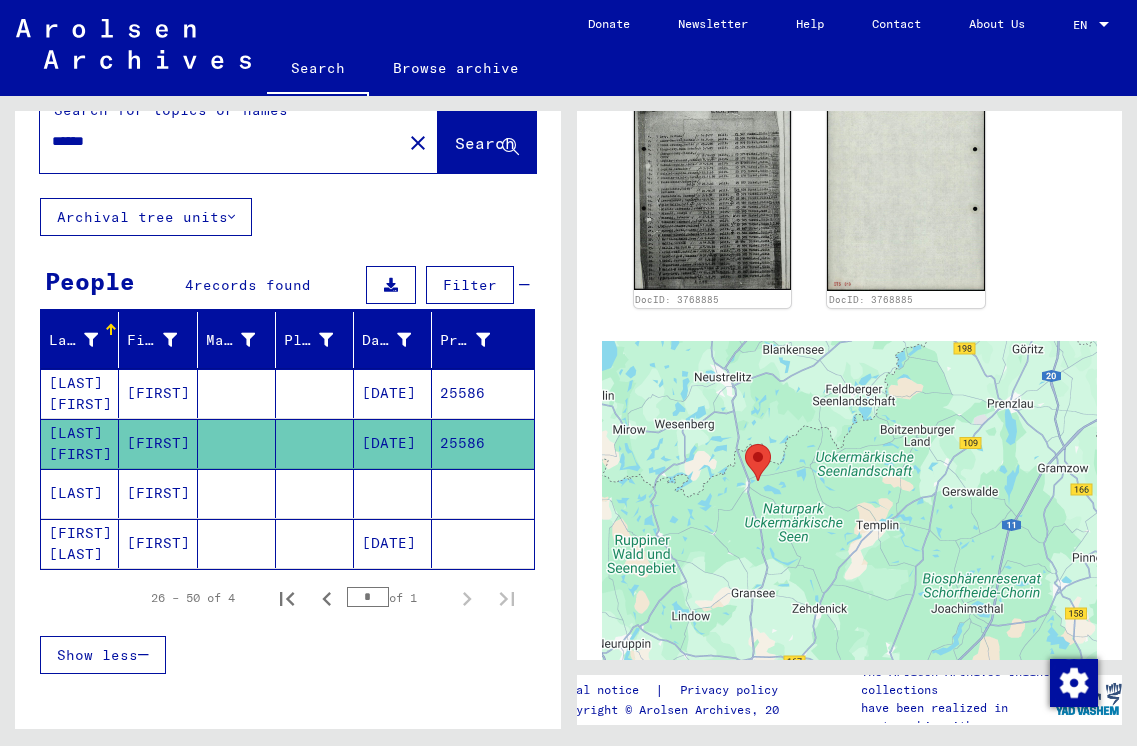 click on "[FIRST]" 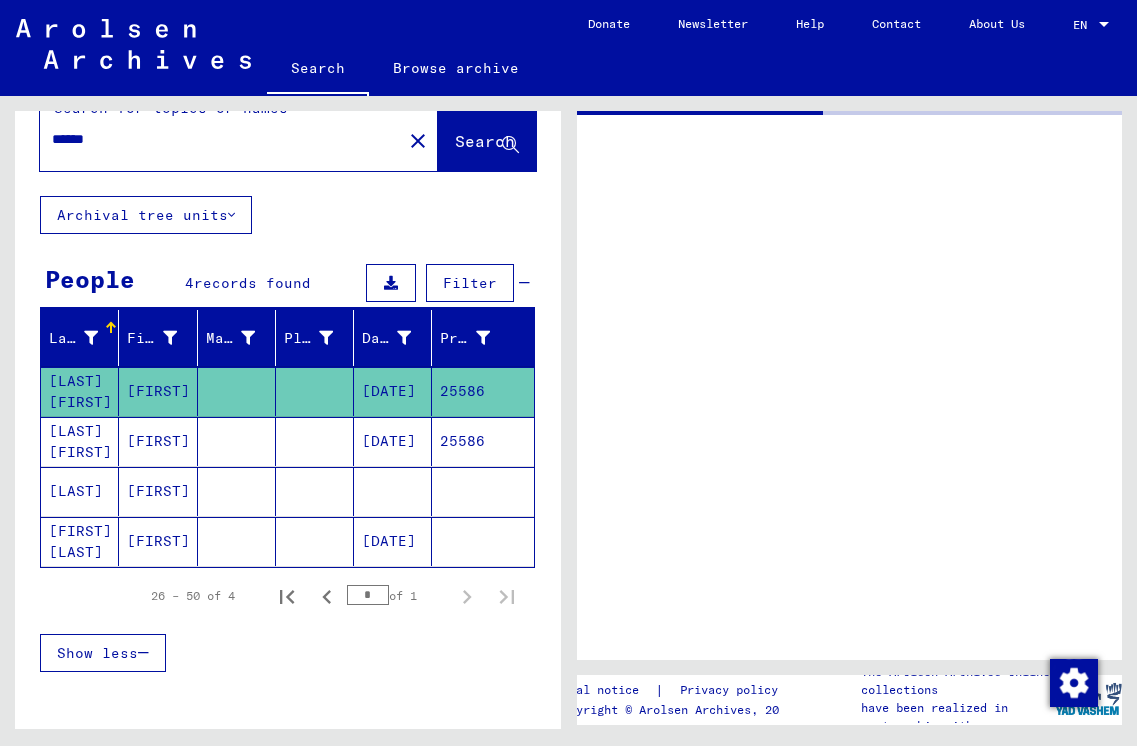 scroll, scrollTop: 0, scrollLeft: 0, axis: both 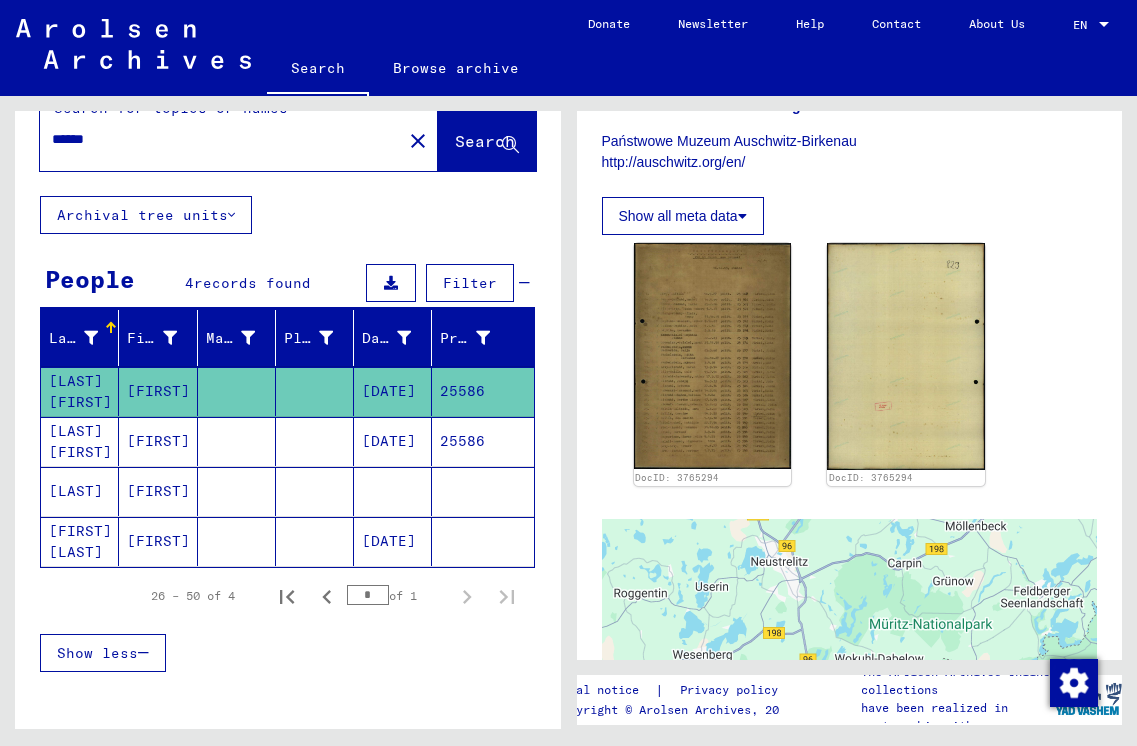 click on "[FIRST]" 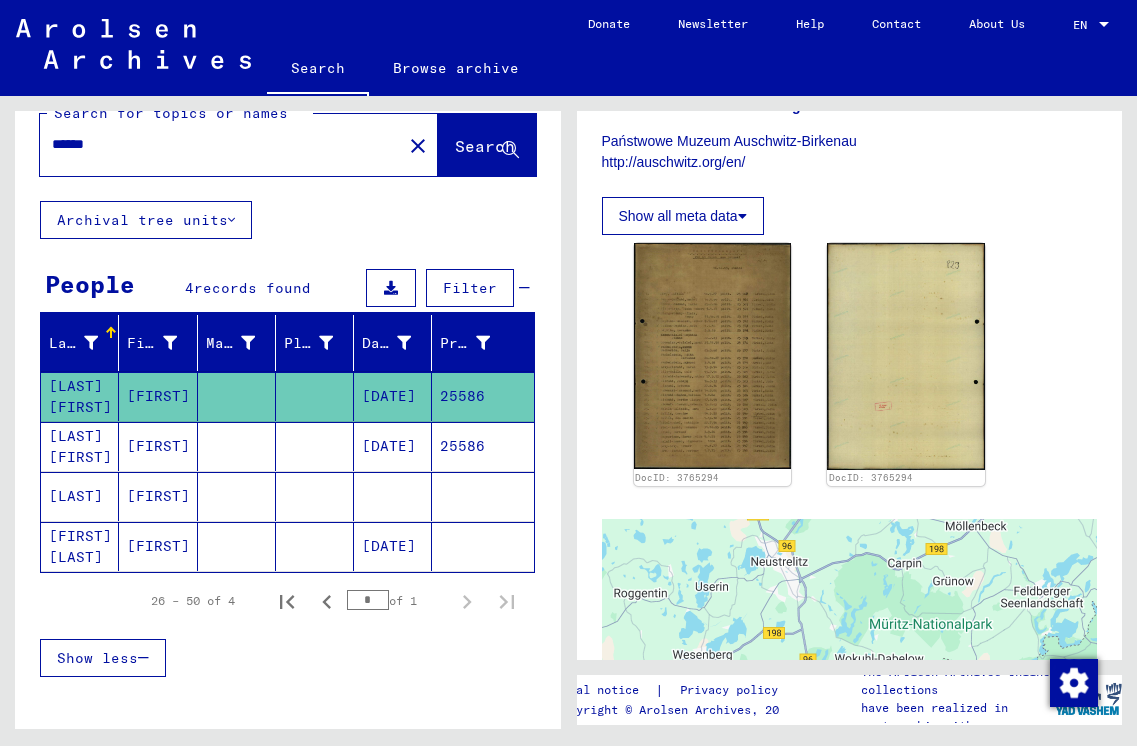 scroll, scrollTop: 0, scrollLeft: 0, axis: both 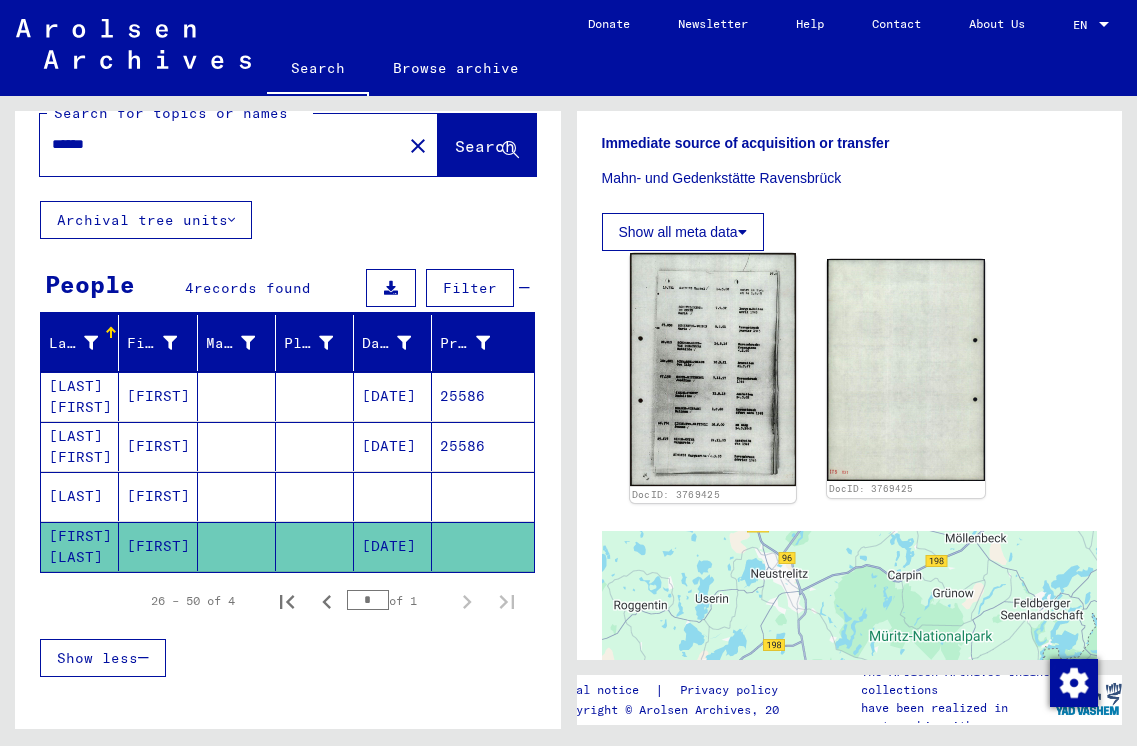 click 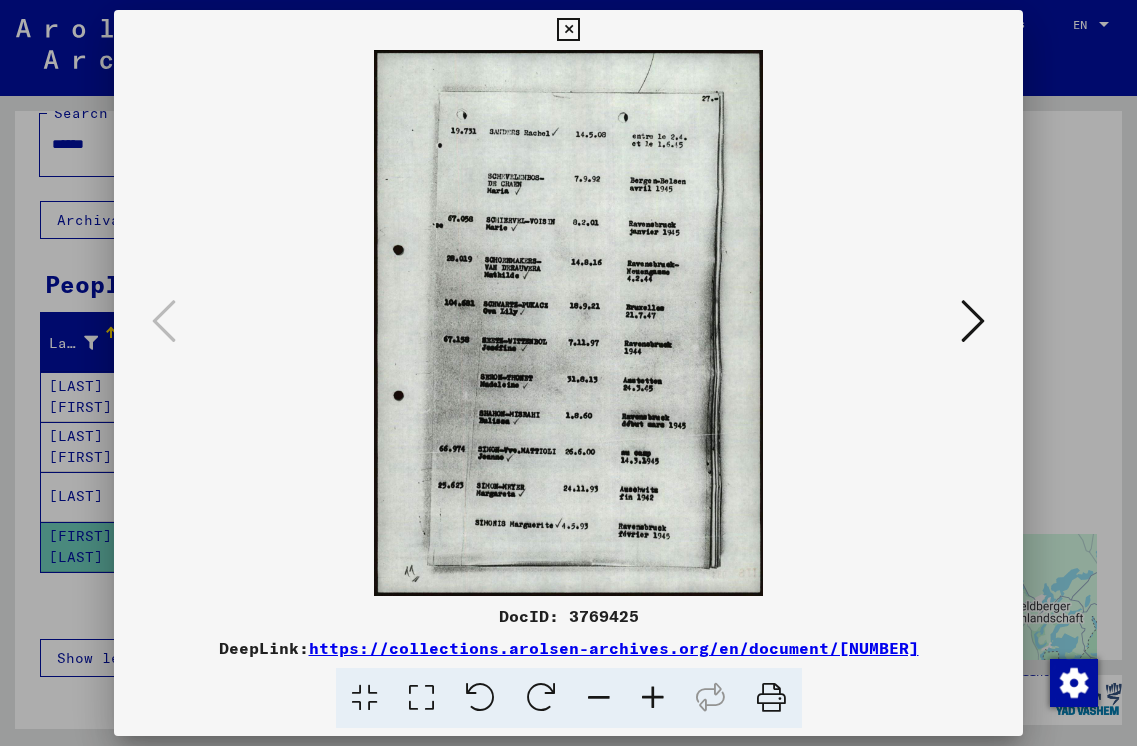 scroll, scrollTop: 603, scrollLeft: 0, axis: vertical 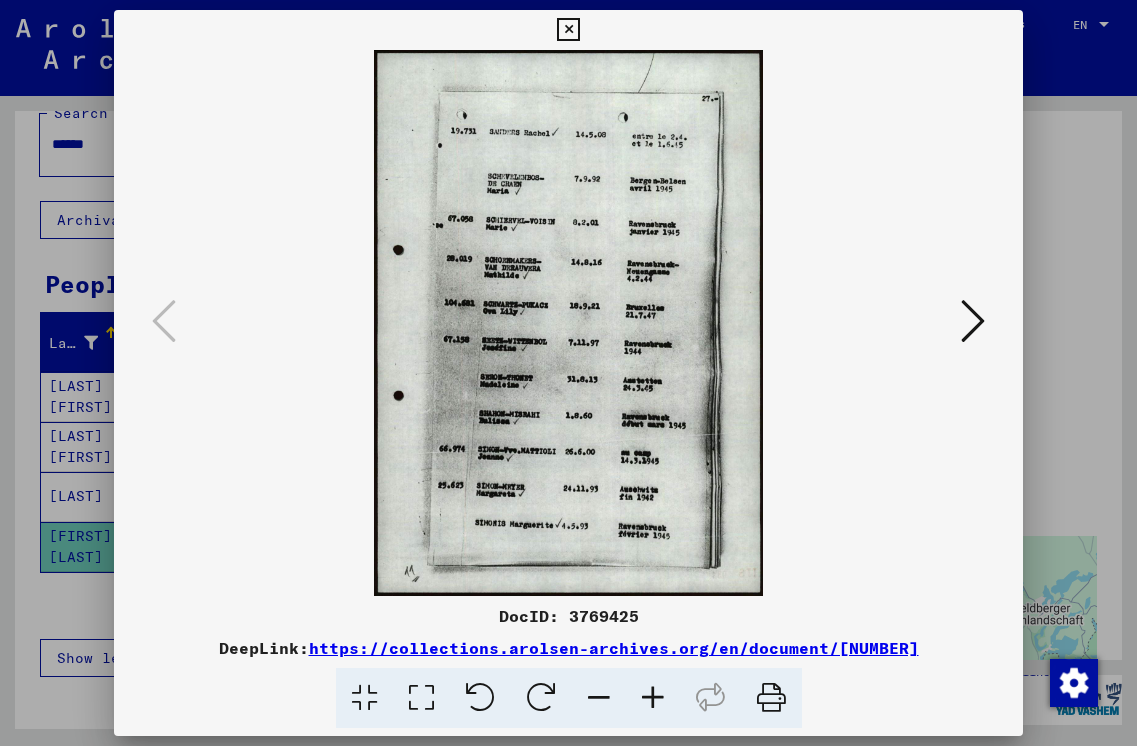 drag, startPoint x: 921, startPoint y: 646, endPoint x: 317, endPoint y: 639, distance: 604.0406 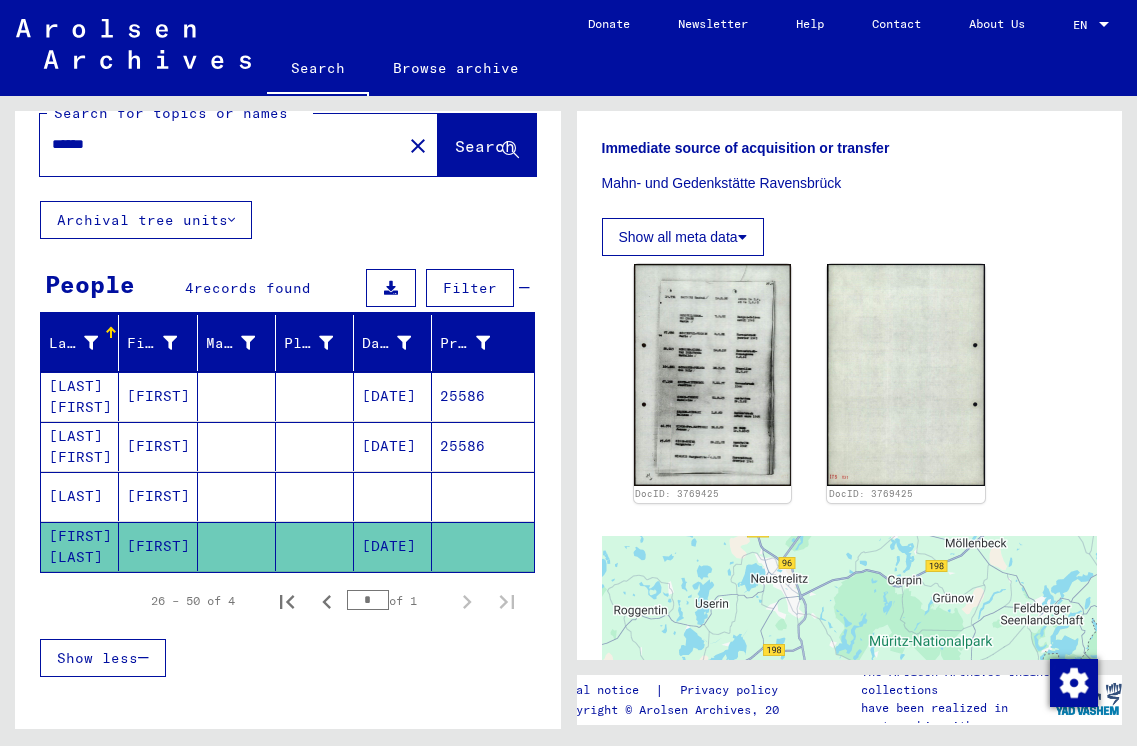 click on "[FIRST]" at bounding box center (158, 546) 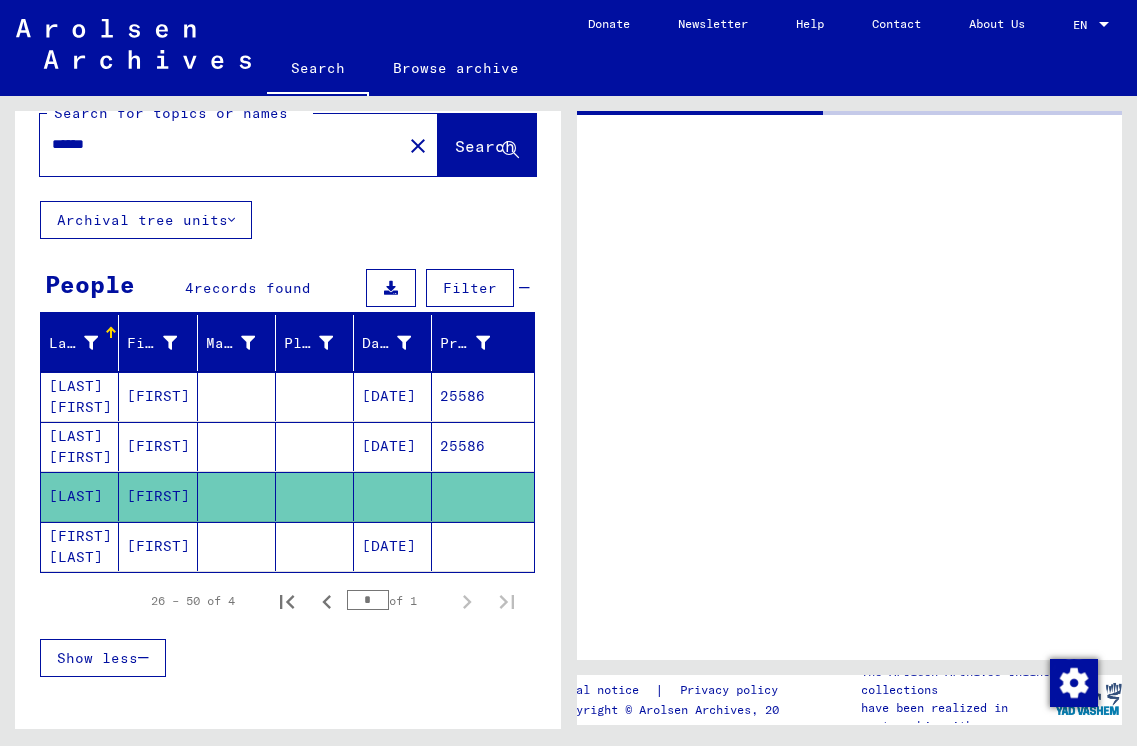 scroll, scrollTop: 0, scrollLeft: 0, axis: both 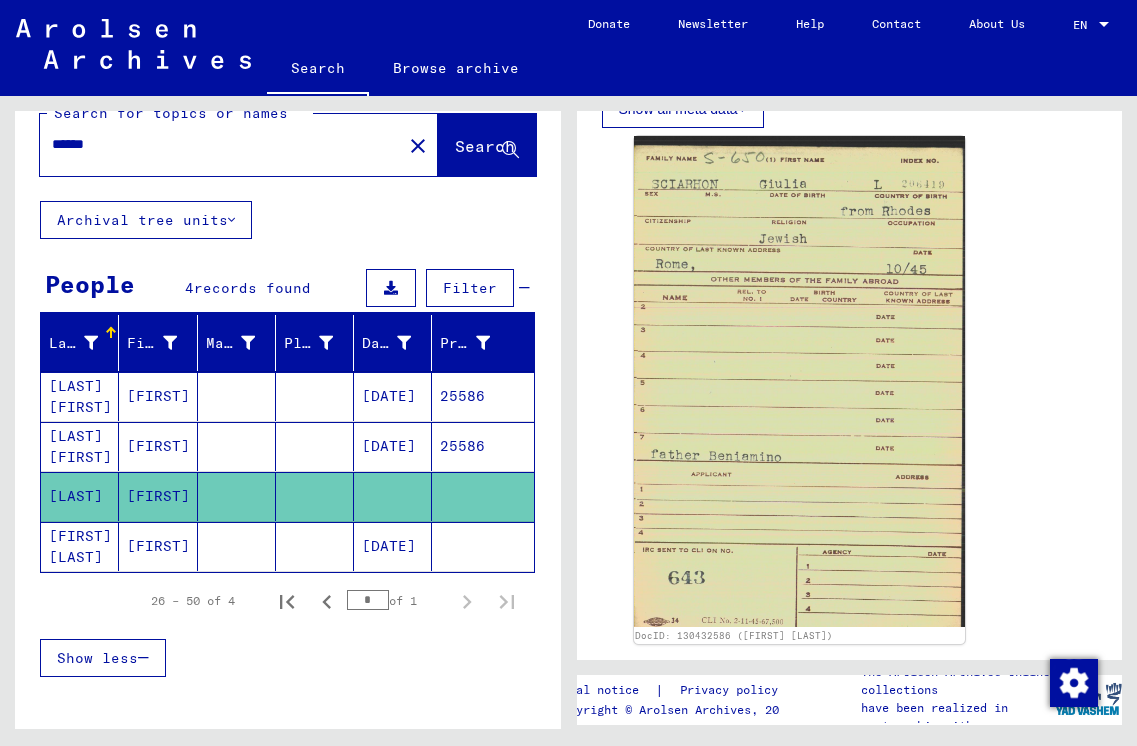drag, startPoint x: 228, startPoint y: 149, endPoint x: 17, endPoint y: 144, distance: 211.05923 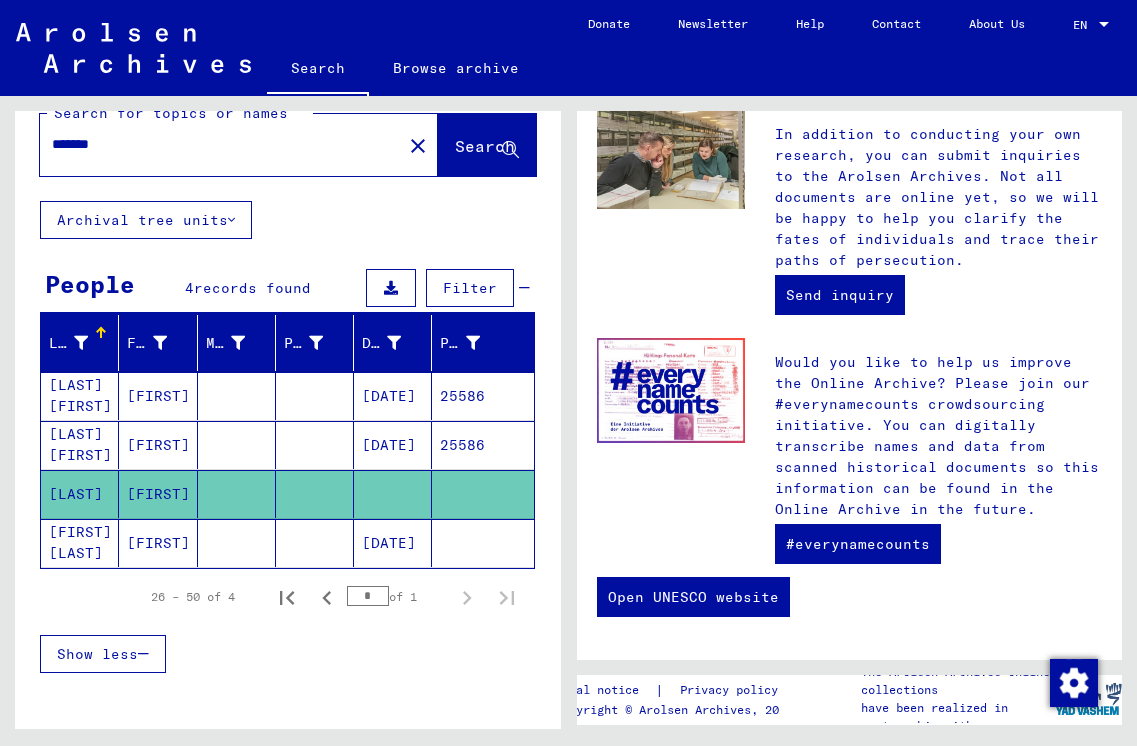 scroll, scrollTop: 0, scrollLeft: 0, axis: both 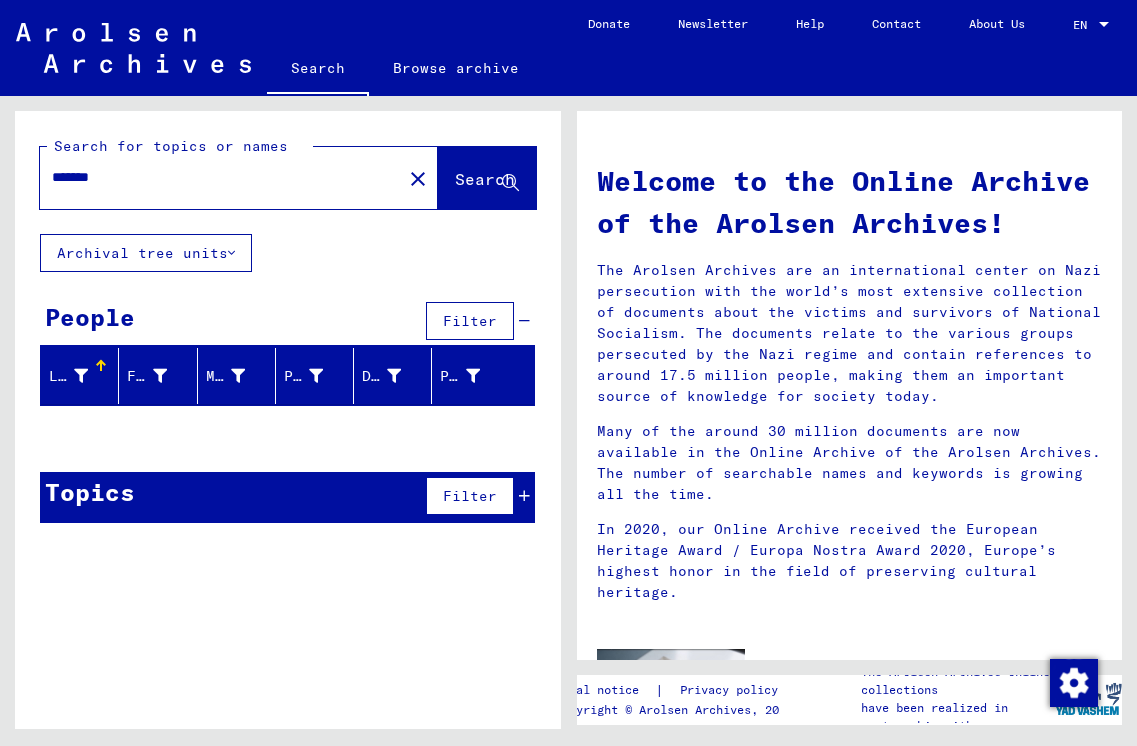 drag, startPoint x: 147, startPoint y: 180, endPoint x: 40, endPoint y: 178, distance: 107.01869 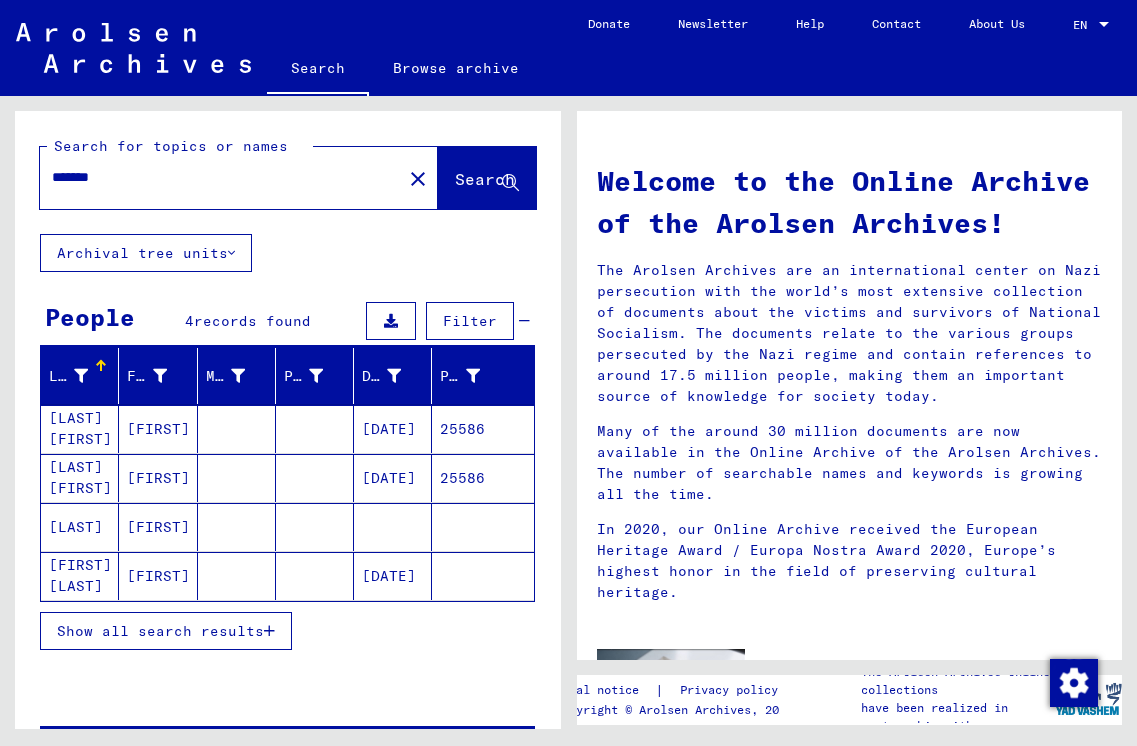 drag, startPoint x: 118, startPoint y: 180, endPoint x: 35, endPoint y: 181, distance: 83.00603 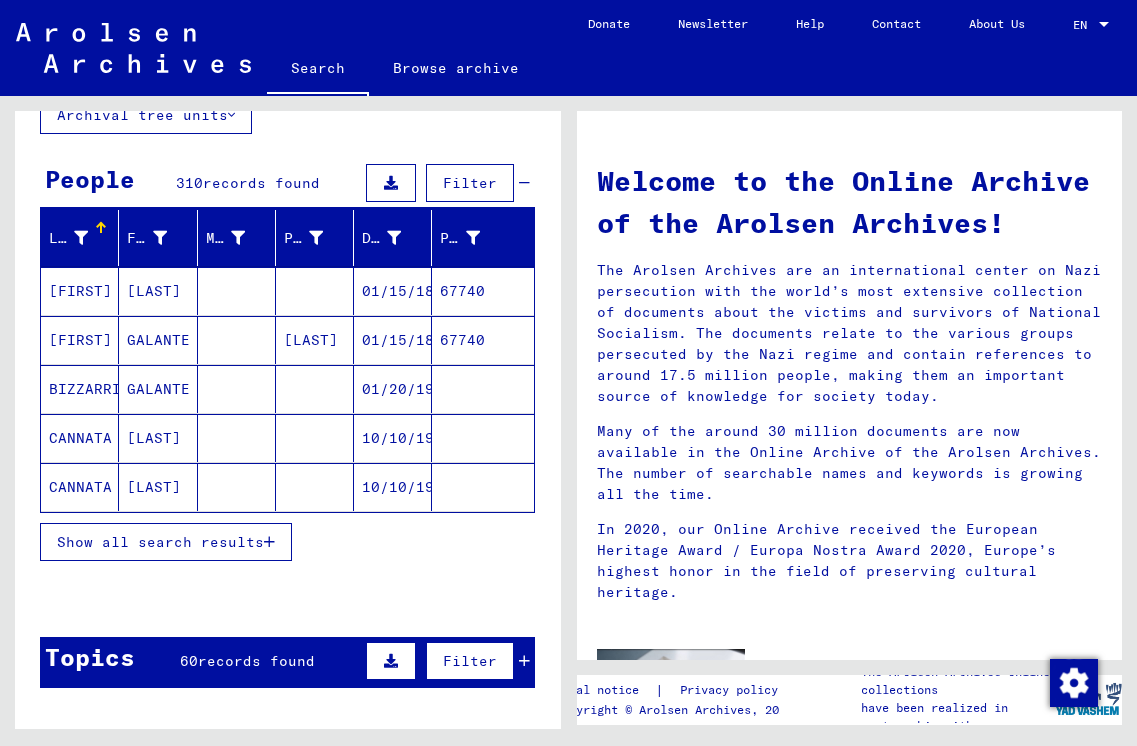 scroll, scrollTop: 140, scrollLeft: 0, axis: vertical 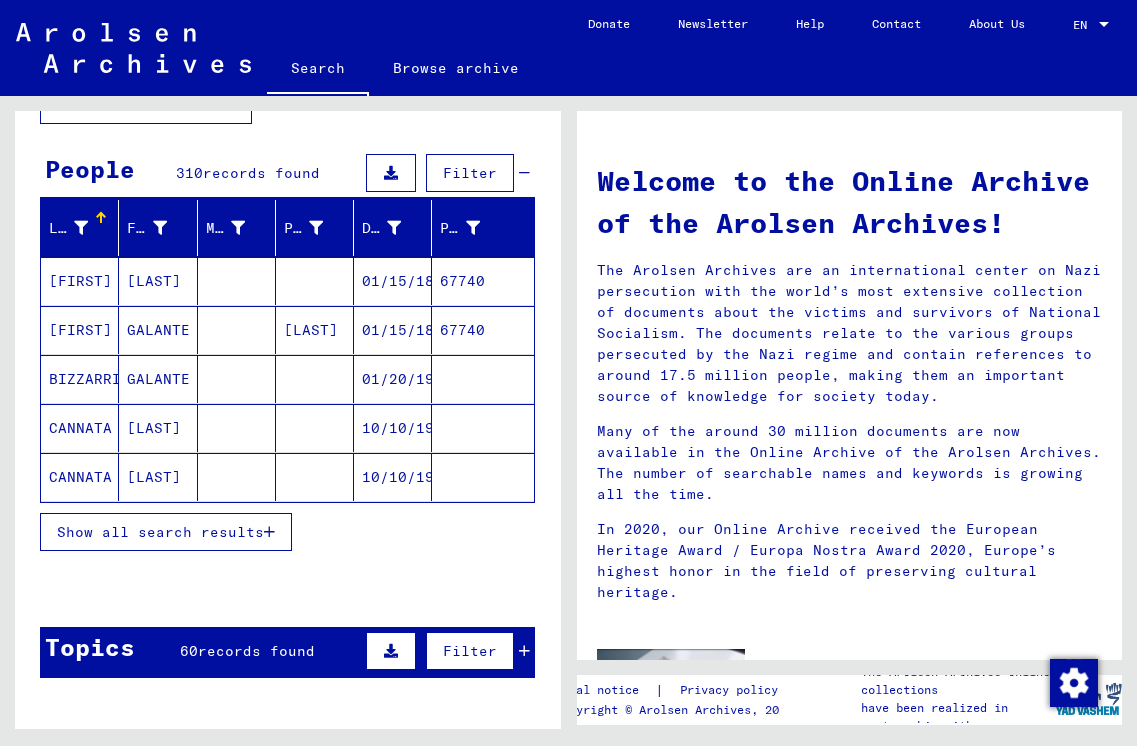 click on "Show all search results" at bounding box center (160, 532) 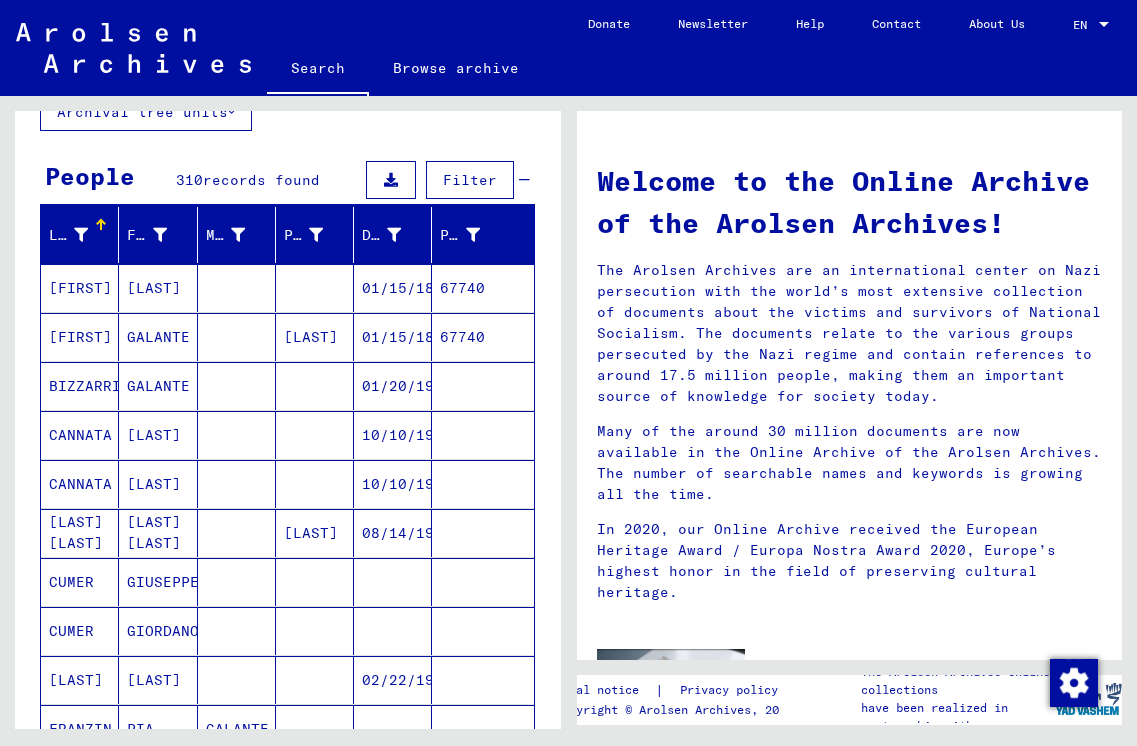 scroll, scrollTop: 139, scrollLeft: 0, axis: vertical 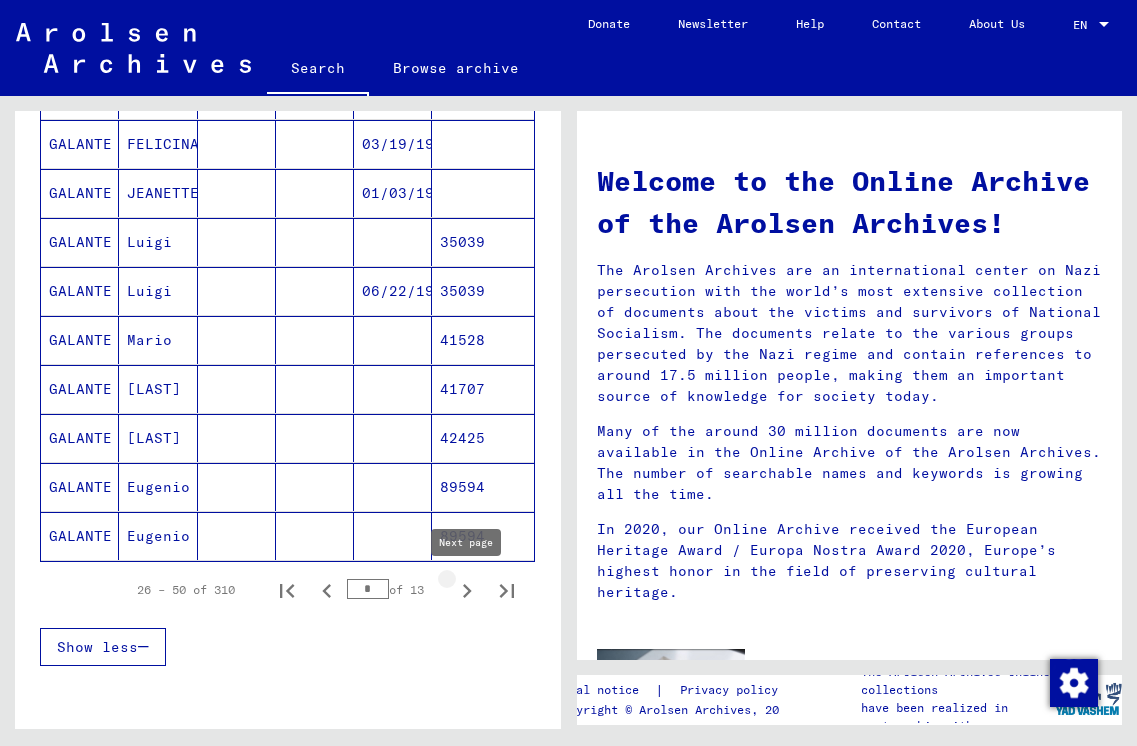 click 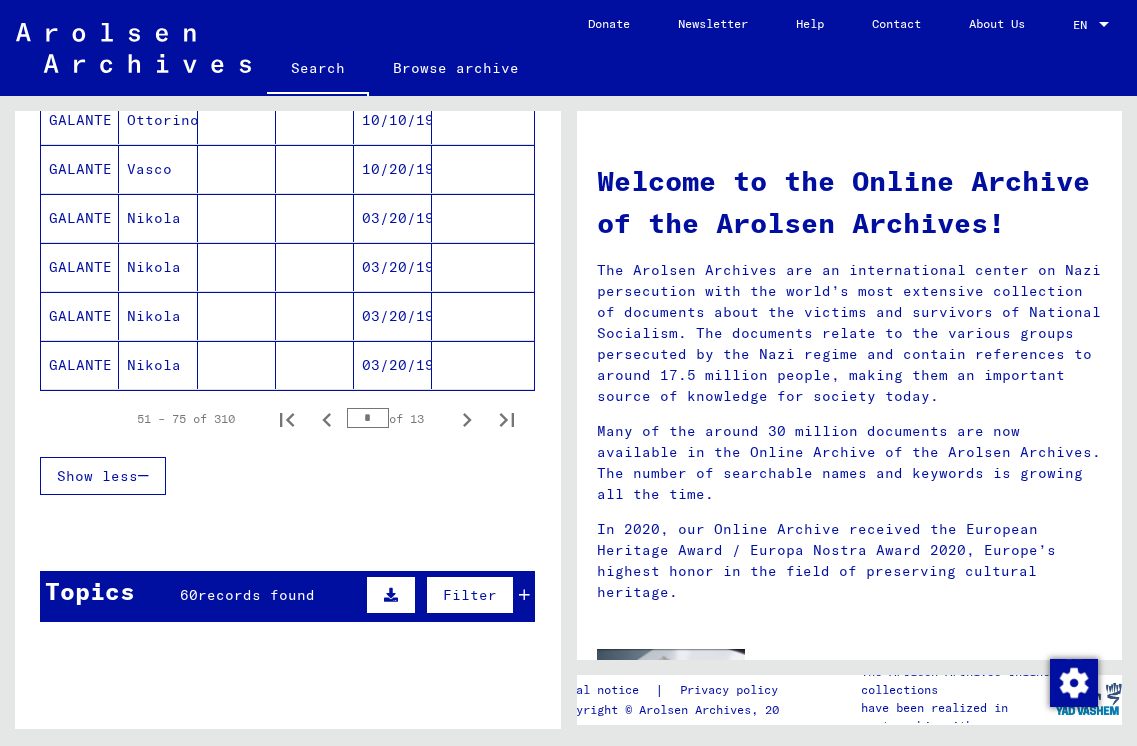 scroll, scrollTop: 1244, scrollLeft: 0, axis: vertical 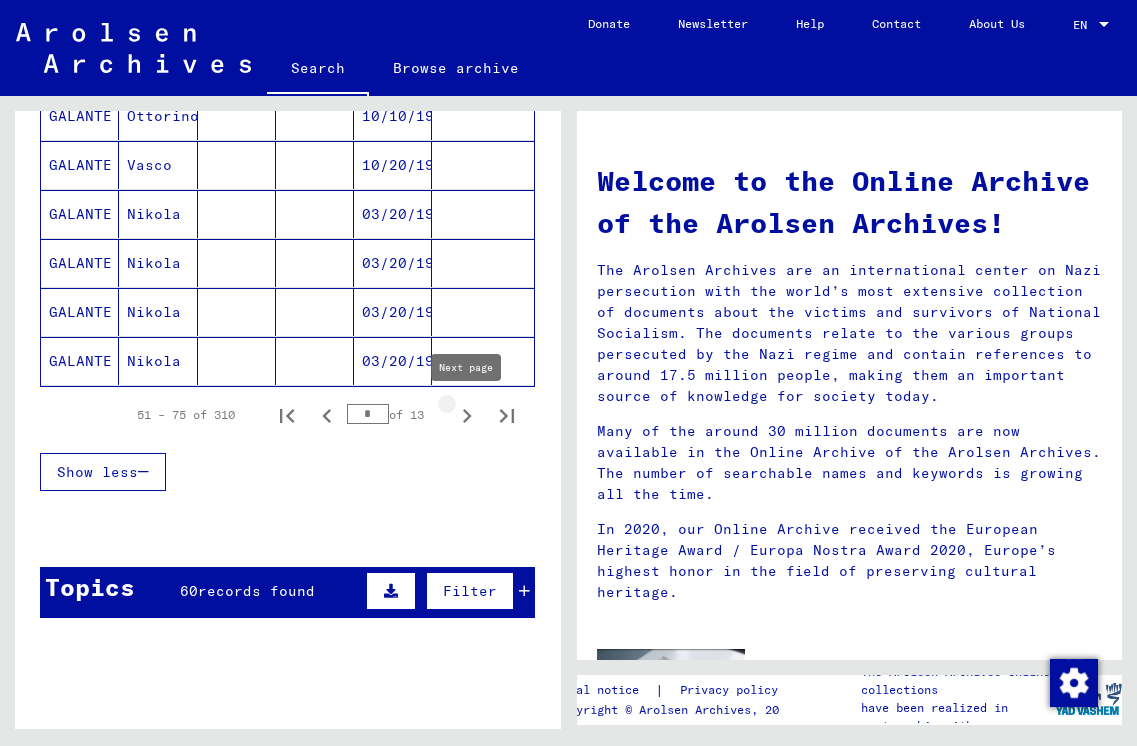 click 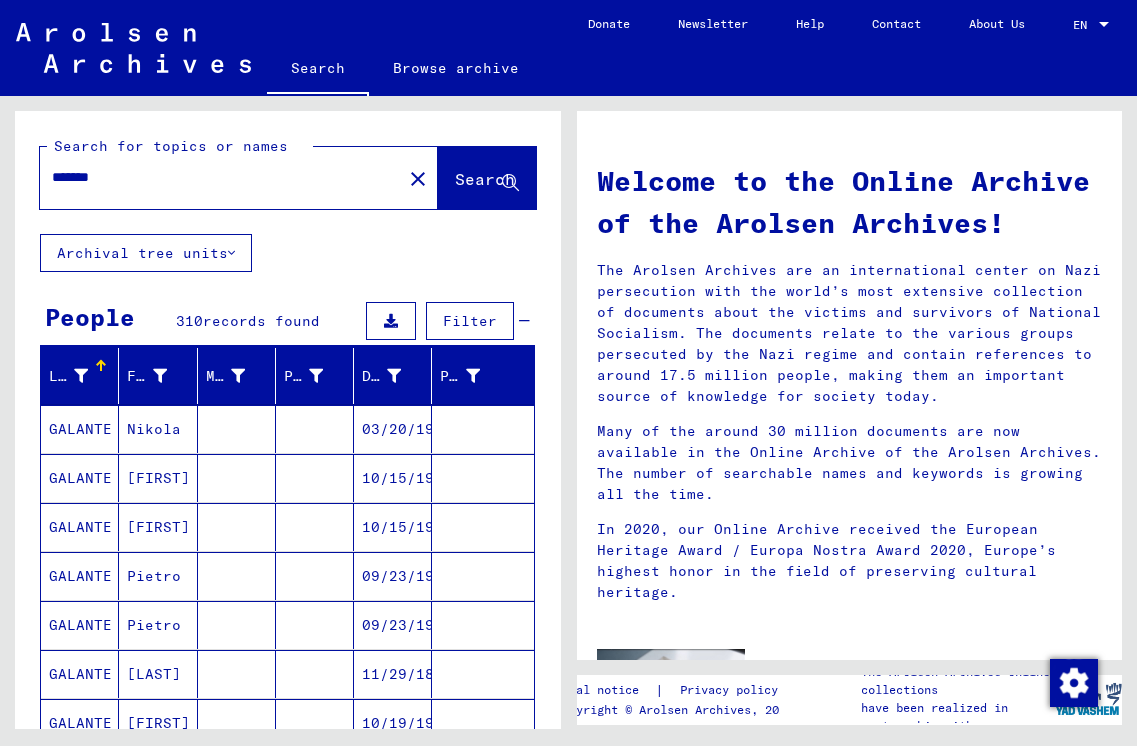 scroll, scrollTop: 0, scrollLeft: 0, axis: both 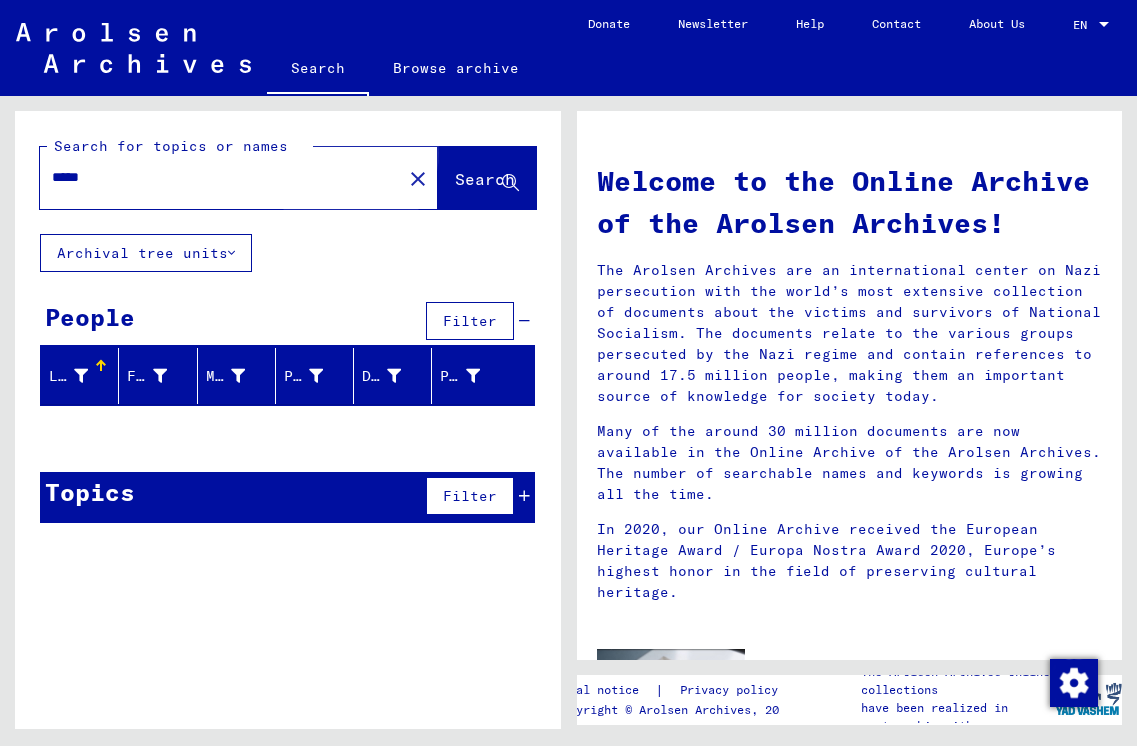 click on "Search" 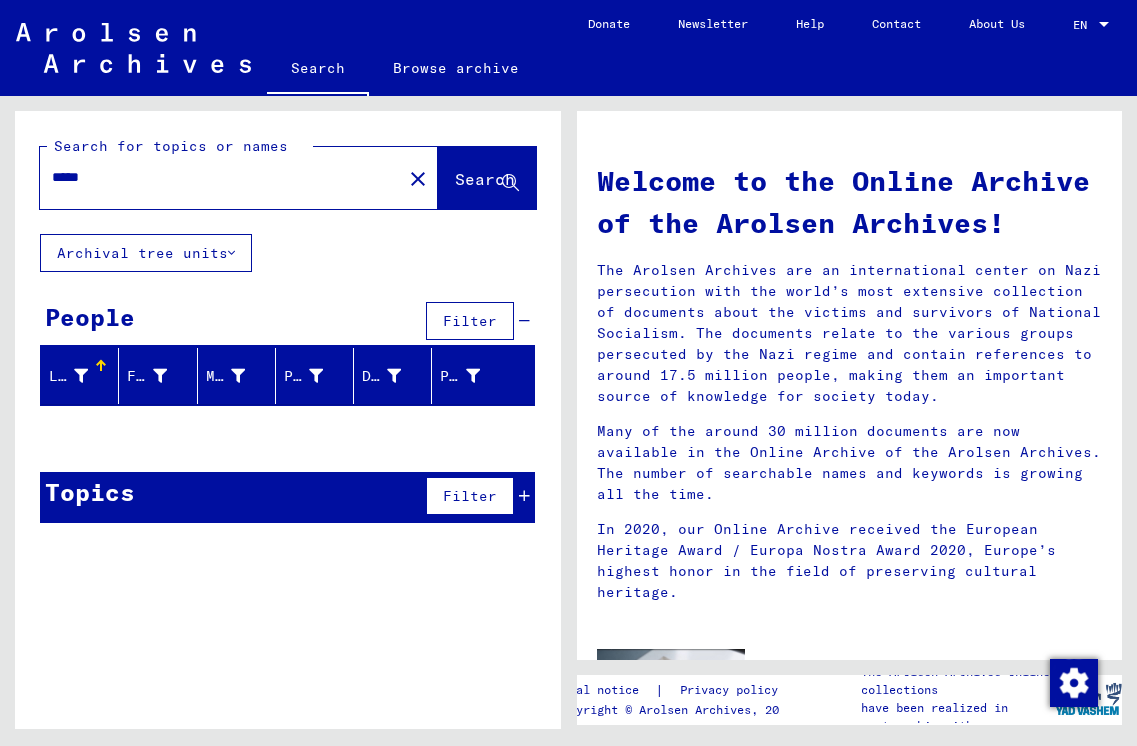 click on "*****" 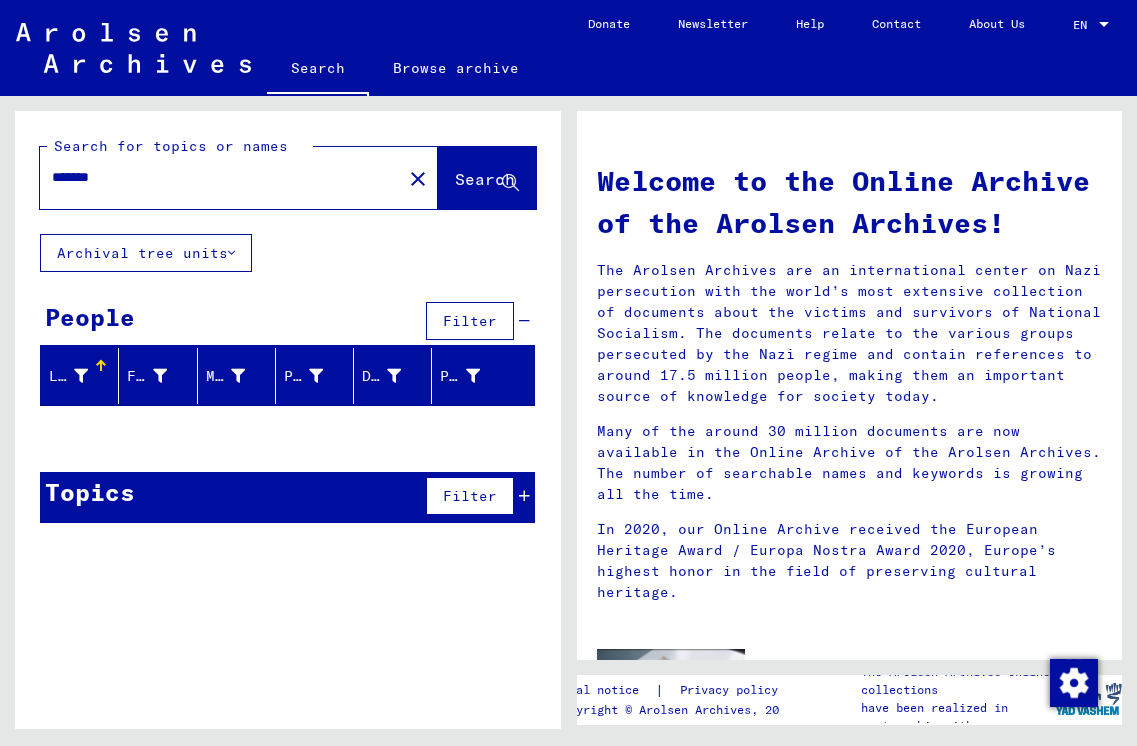 type on "*******" 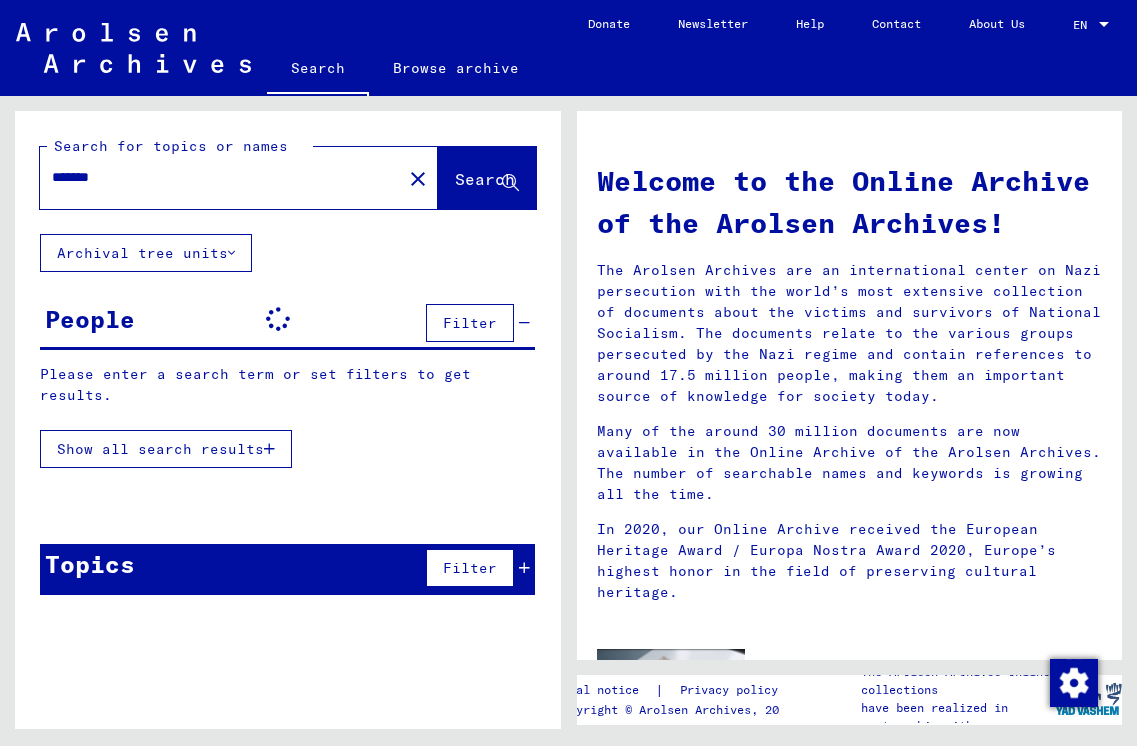 scroll, scrollTop: 0, scrollLeft: 0, axis: both 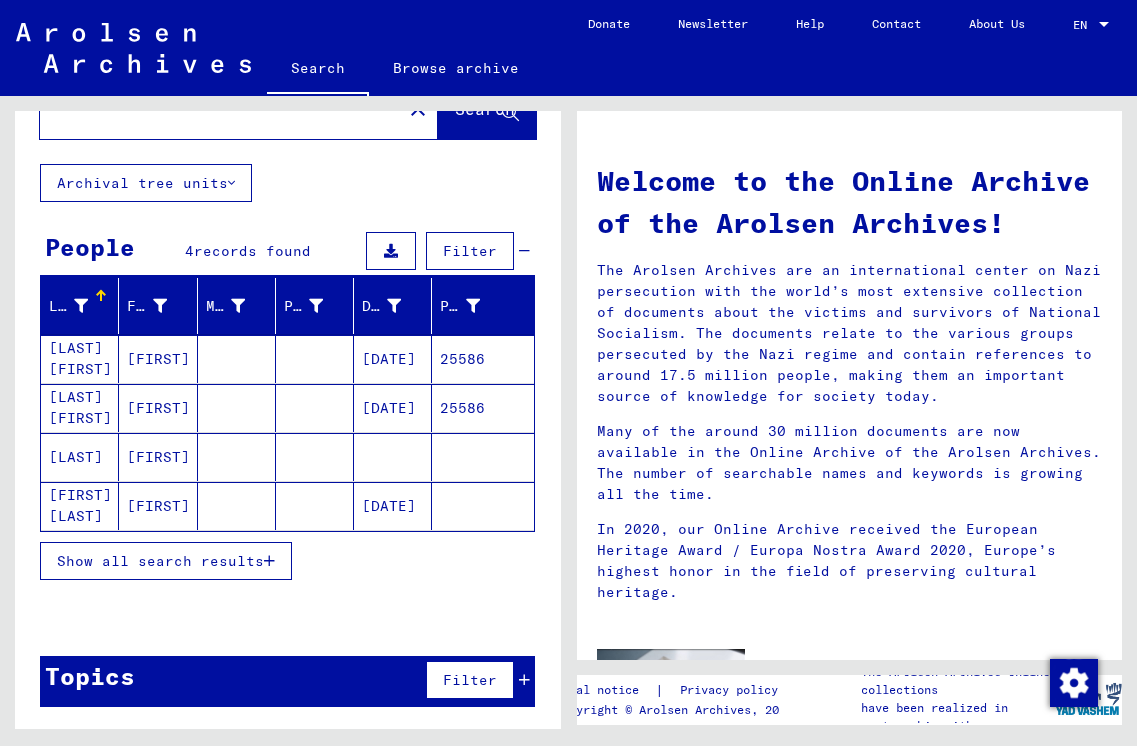 click on "Show all search results" at bounding box center [160, 561] 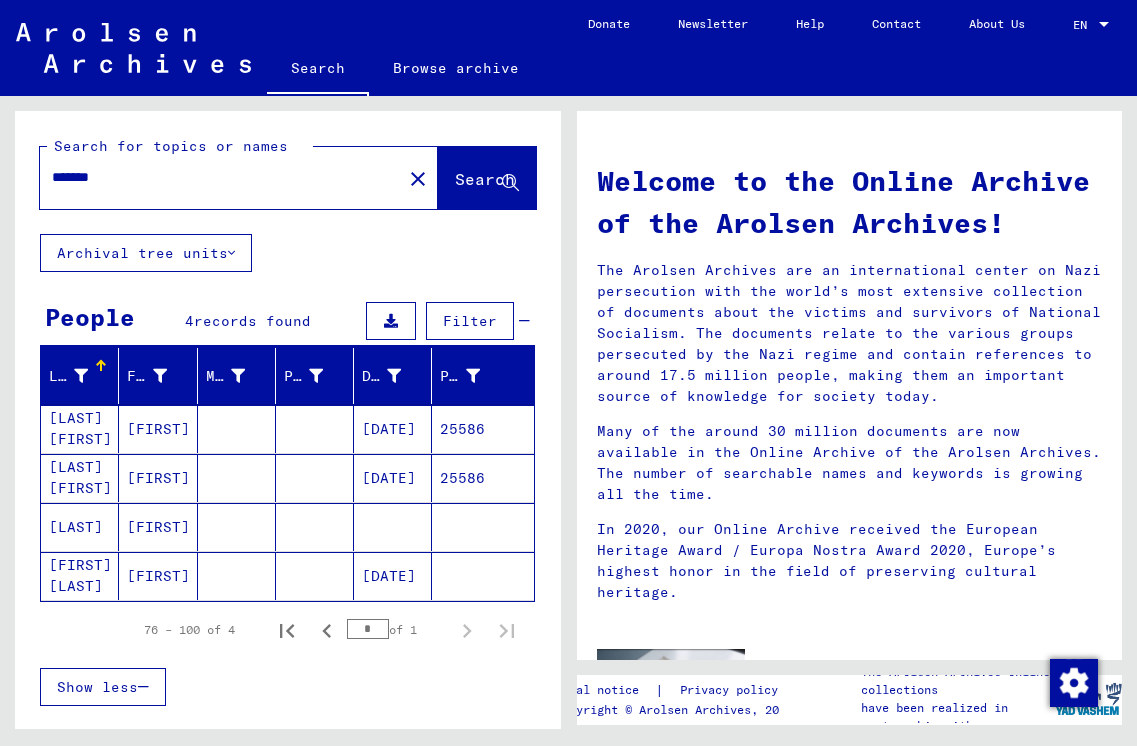 scroll, scrollTop: 0, scrollLeft: 0, axis: both 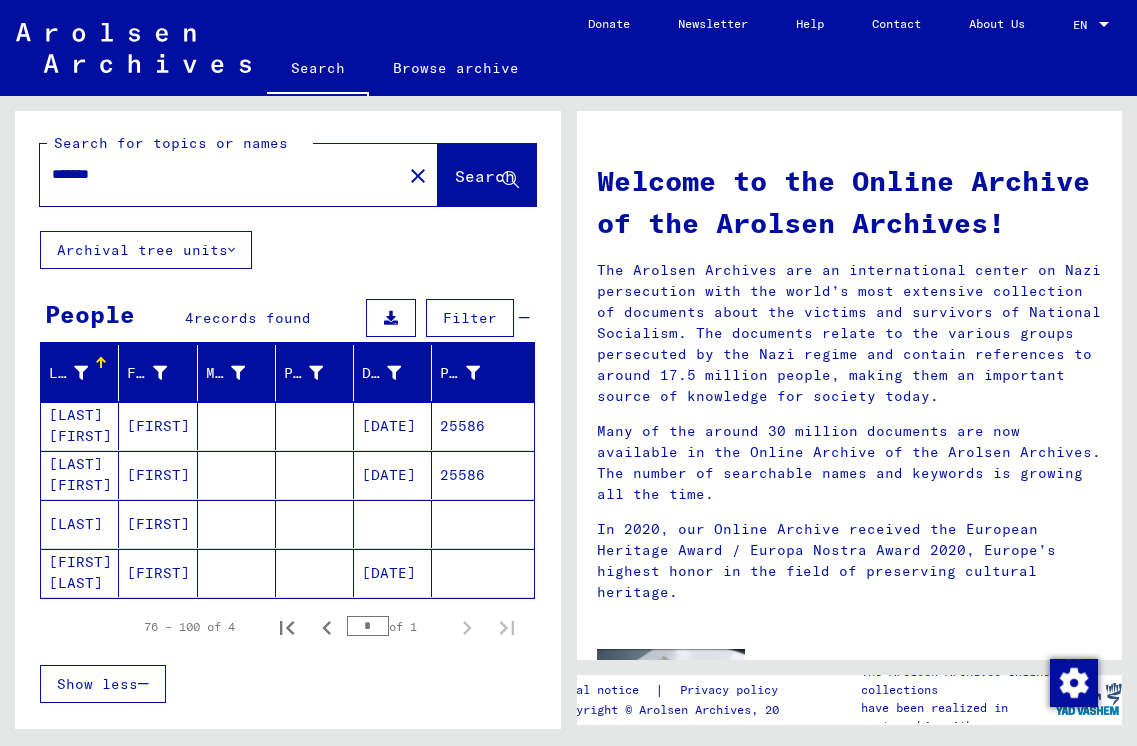click on "[FIRST]" at bounding box center [158, 573] 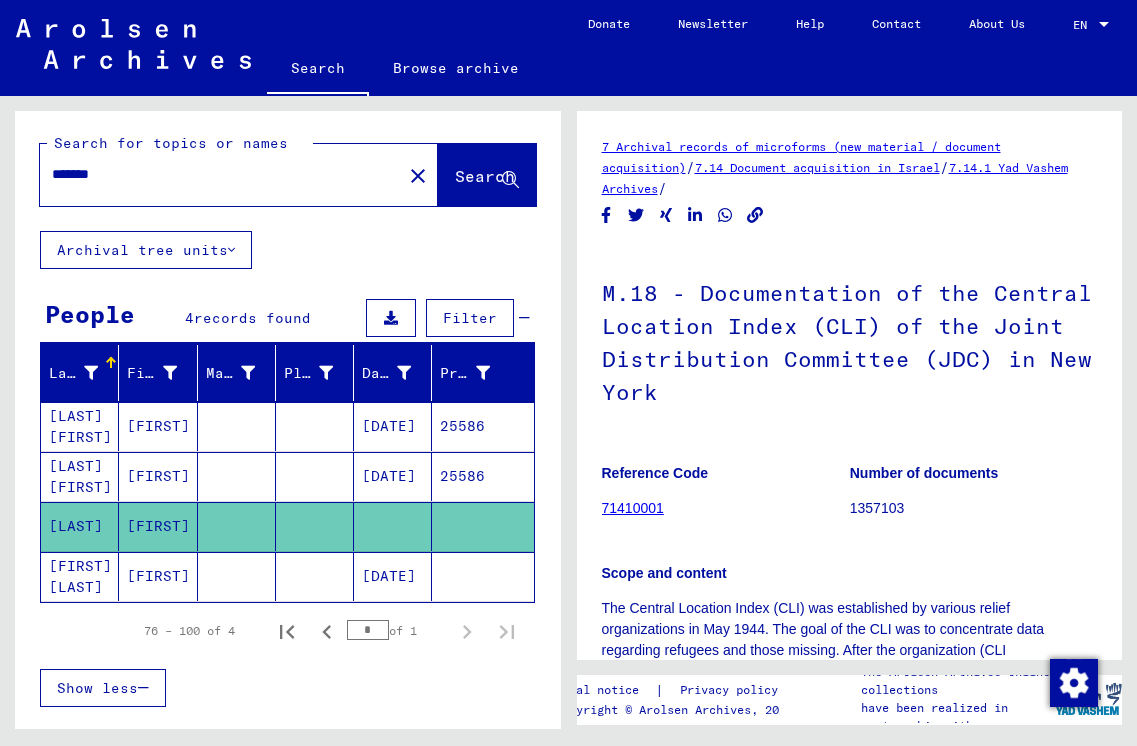scroll, scrollTop: 0, scrollLeft: 0, axis: both 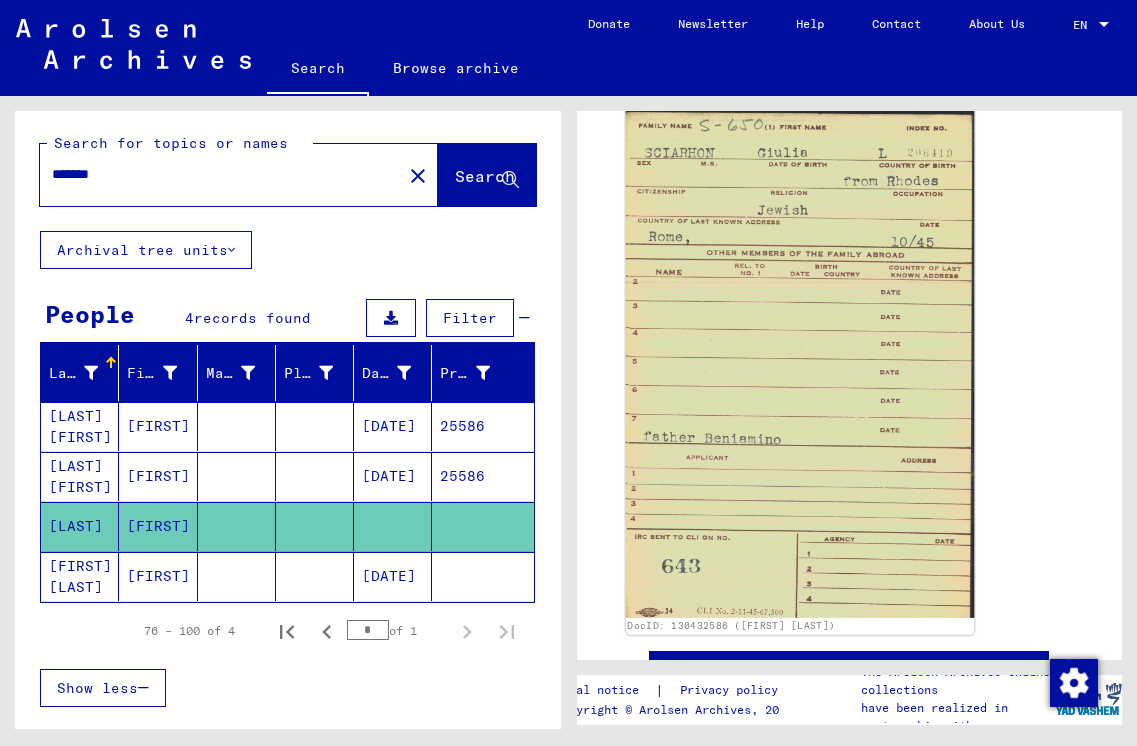 click 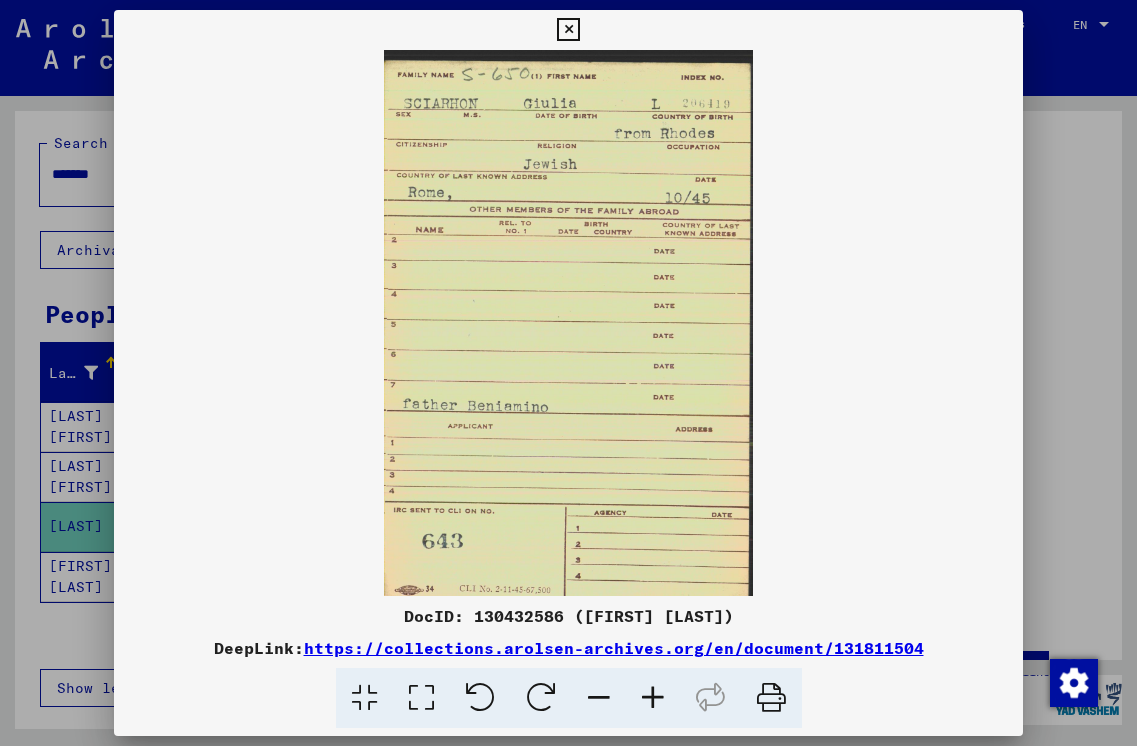type 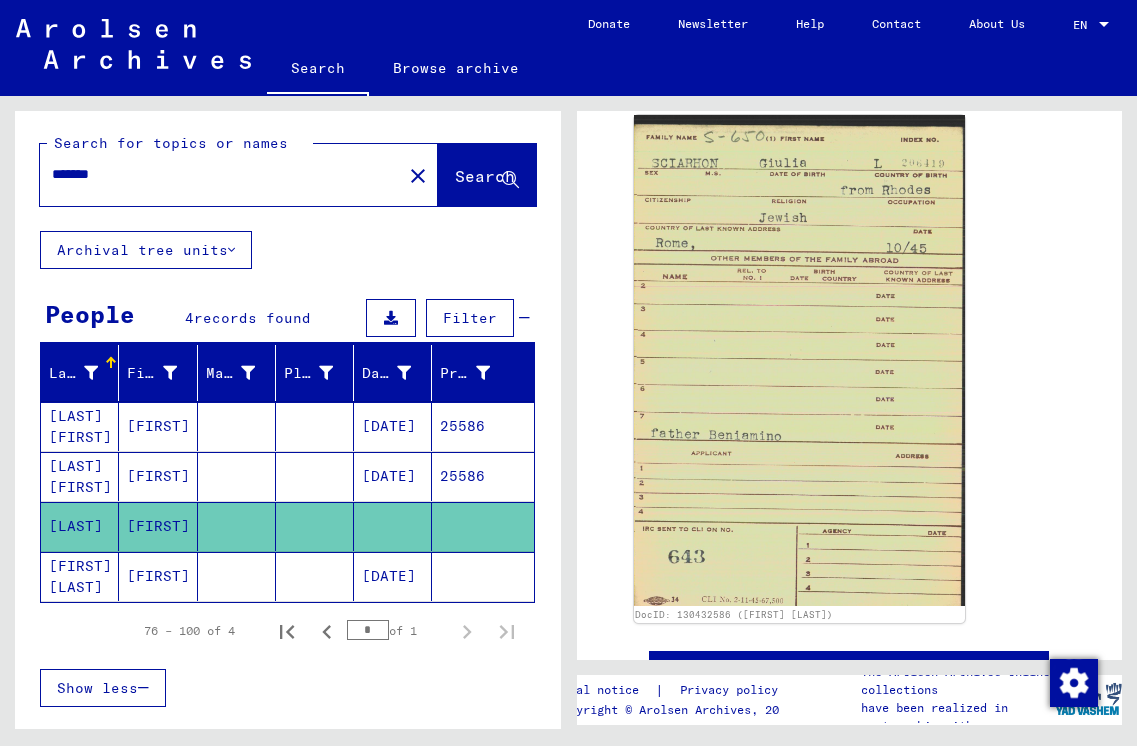 scroll, scrollTop: 0, scrollLeft: 0, axis: both 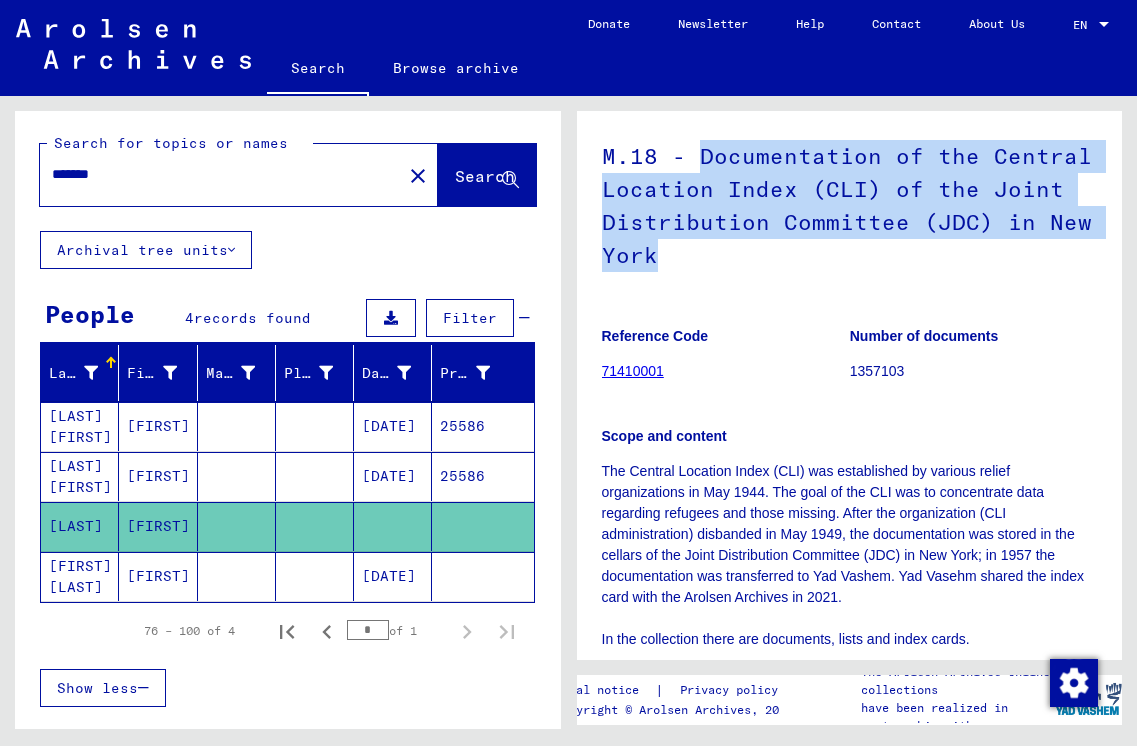 drag, startPoint x: 657, startPoint y: 267, endPoint x: 697, endPoint y: 165, distance: 109.56277 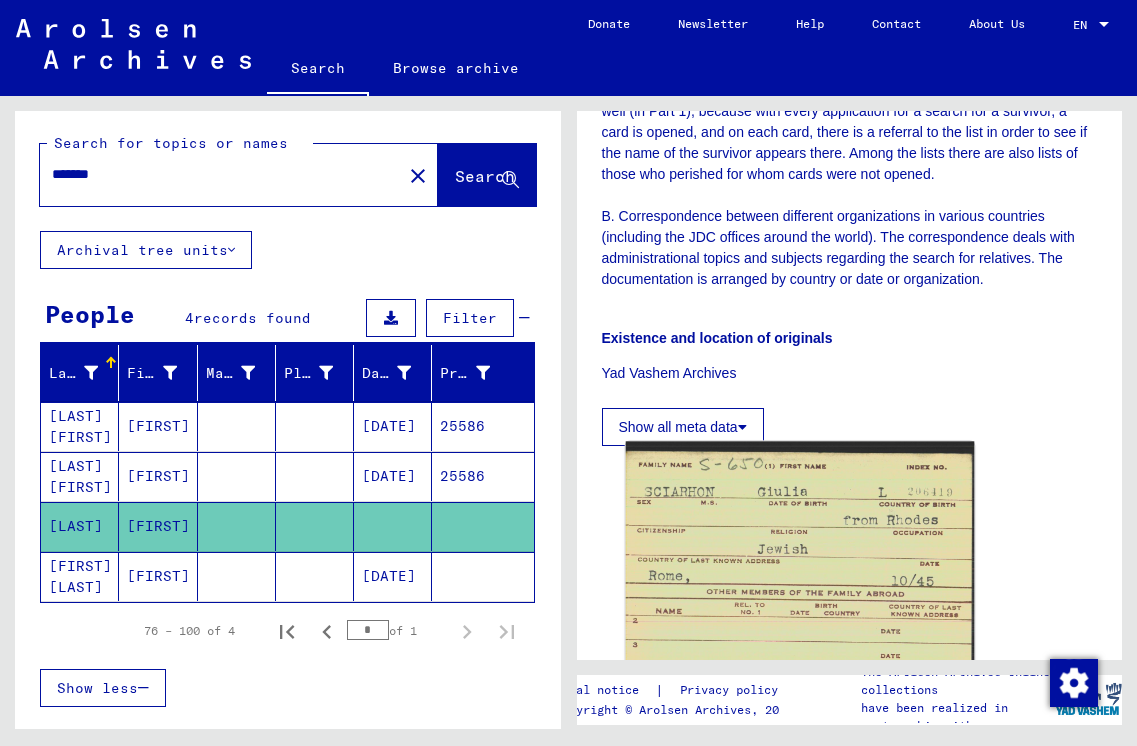 scroll, scrollTop: 915, scrollLeft: 0, axis: vertical 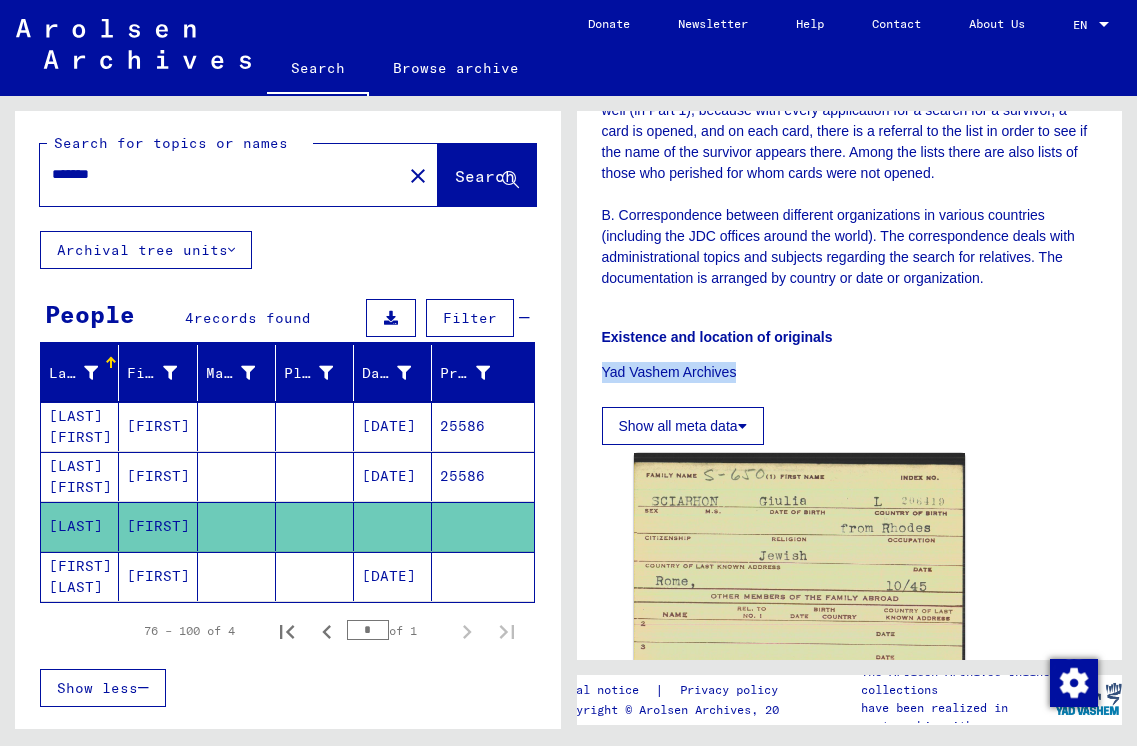 drag, startPoint x: 738, startPoint y: 376, endPoint x: 597, endPoint y: 370, distance: 141.12761 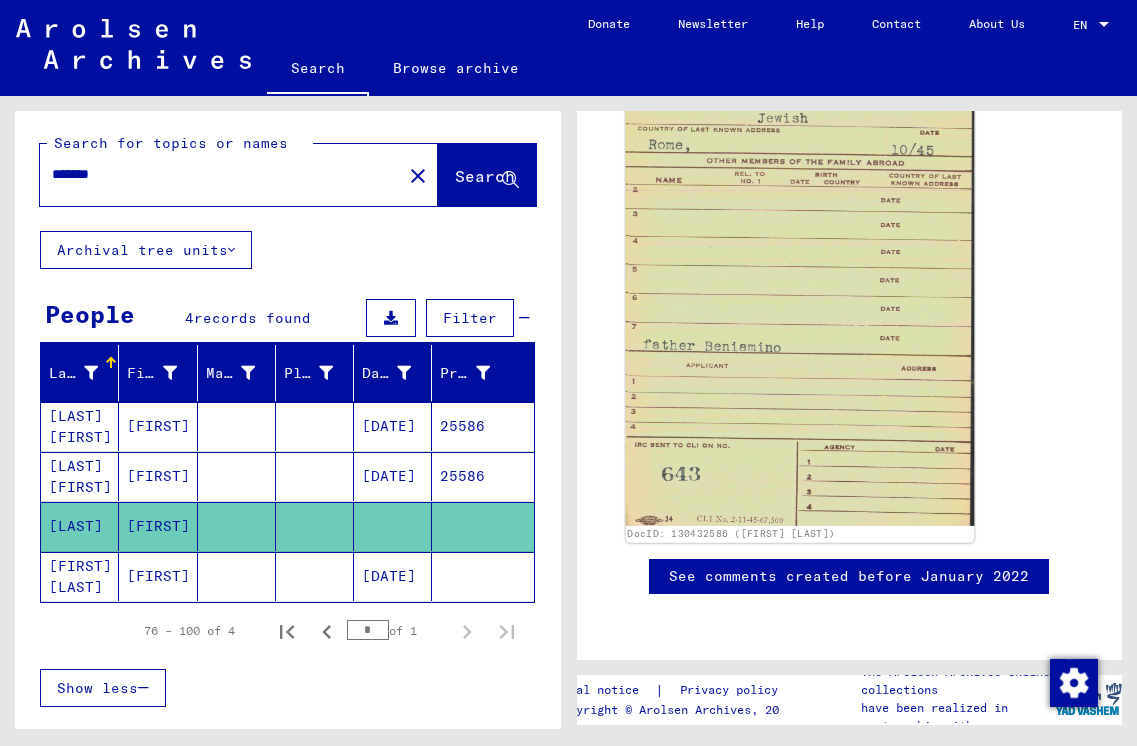 scroll, scrollTop: 1496, scrollLeft: 0, axis: vertical 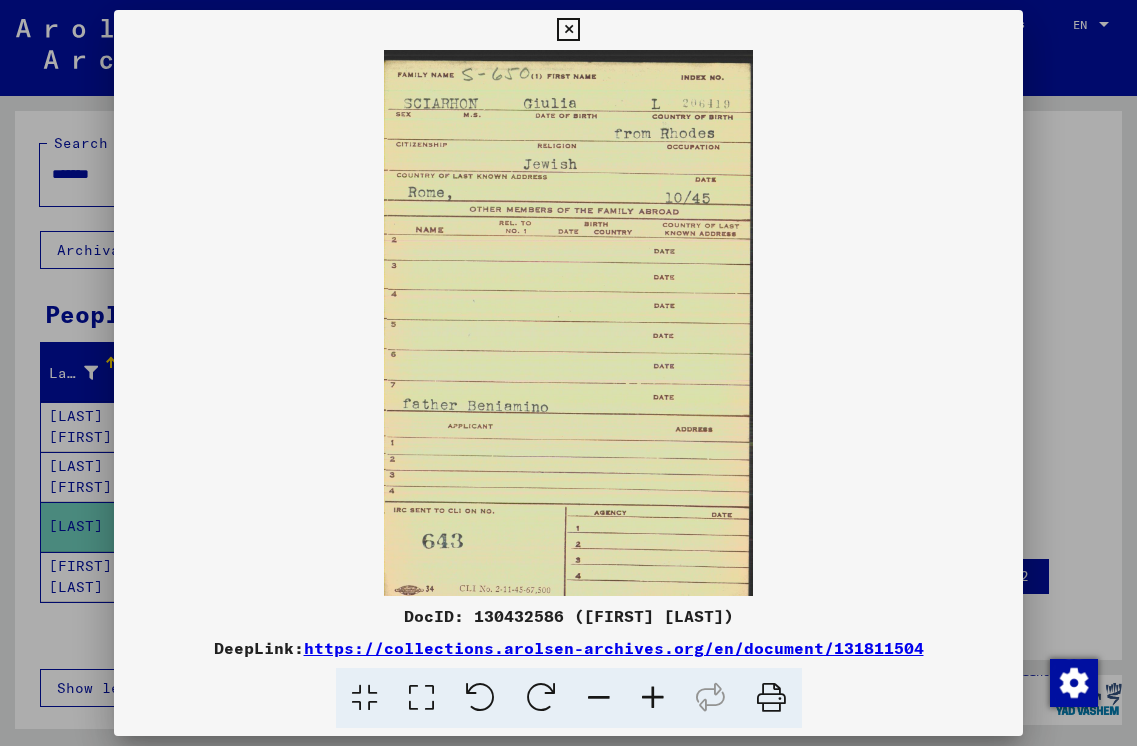 drag, startPoint x: 927, startPoint y: 647, endPoint x: 310, endPoint y: 642, distance: 617.02026 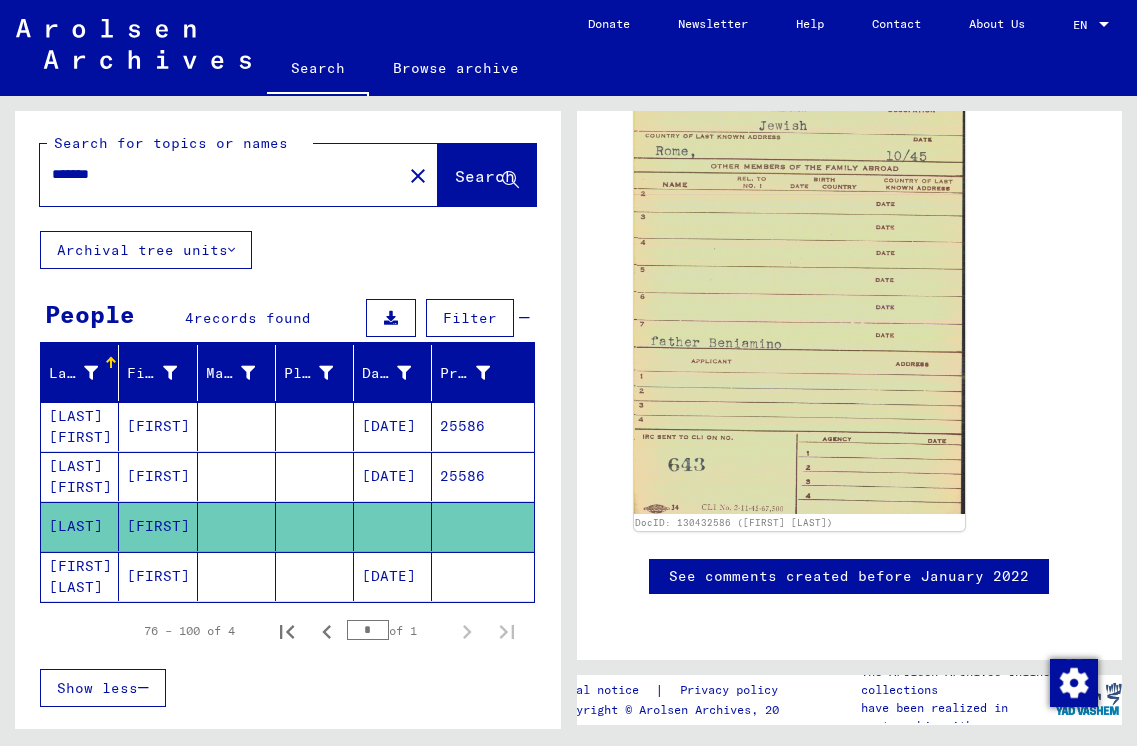 drag, startPoint x: 130, startPoint y: 169, endPoint x: 6, endPoint y: 162, distance: 124.197426 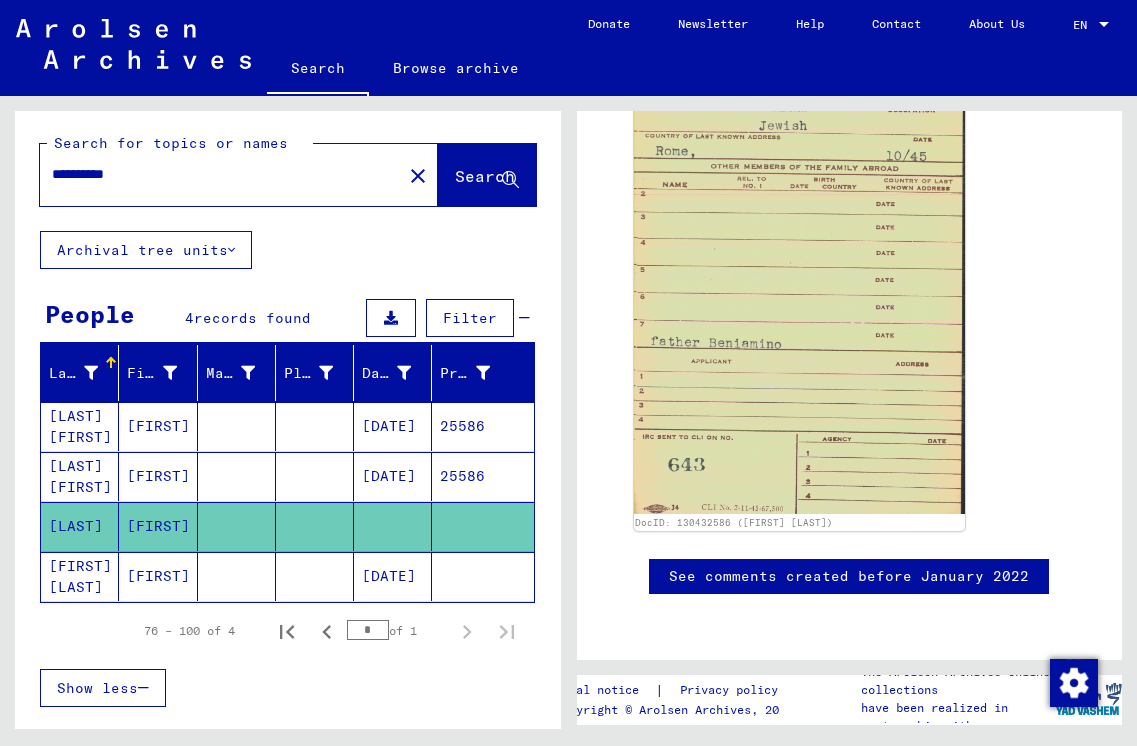 type on "**********" 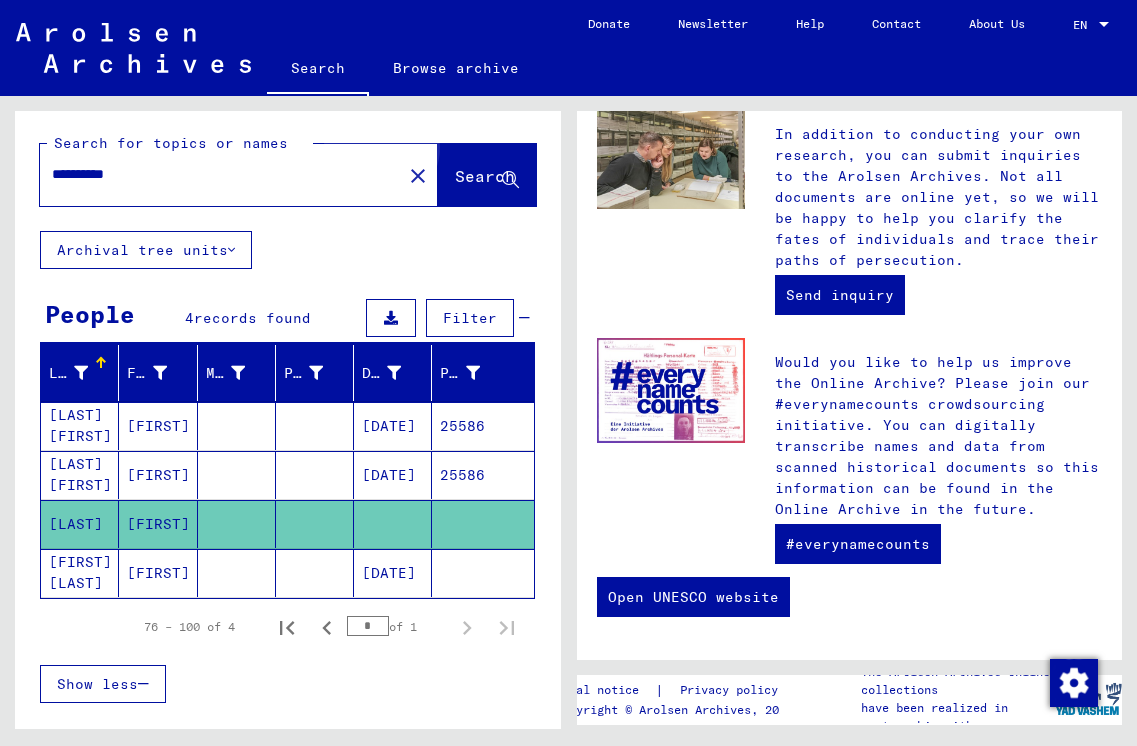 scroll, scrollTop: 848, scrollLeft: 0, axis: vertical 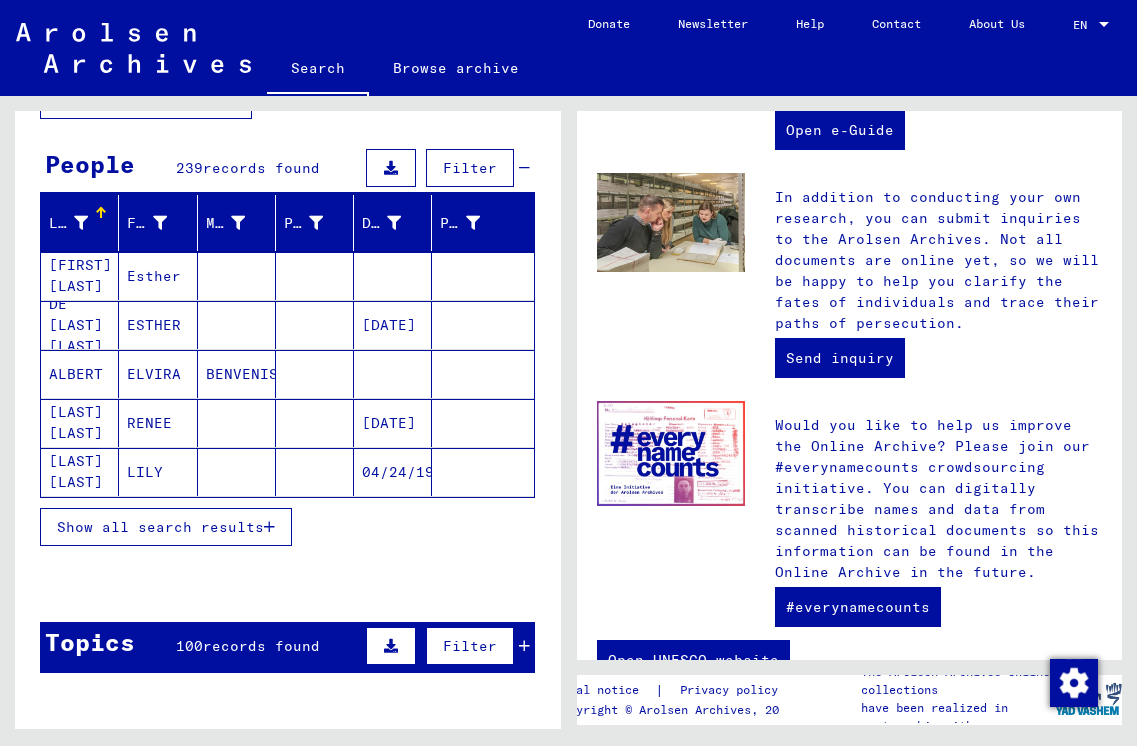 click on "Show all search results" at bounding box center [160, 527] 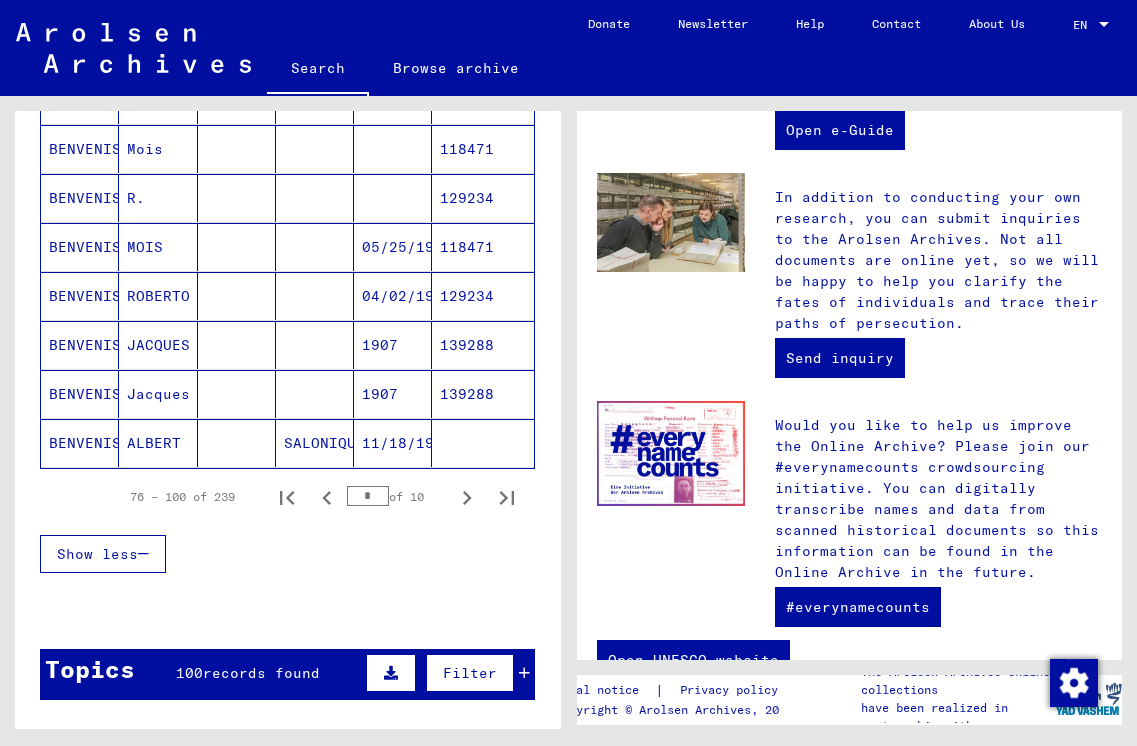 scroll, scrollTop: 1174, scrollLeft: 0, axis: vertical 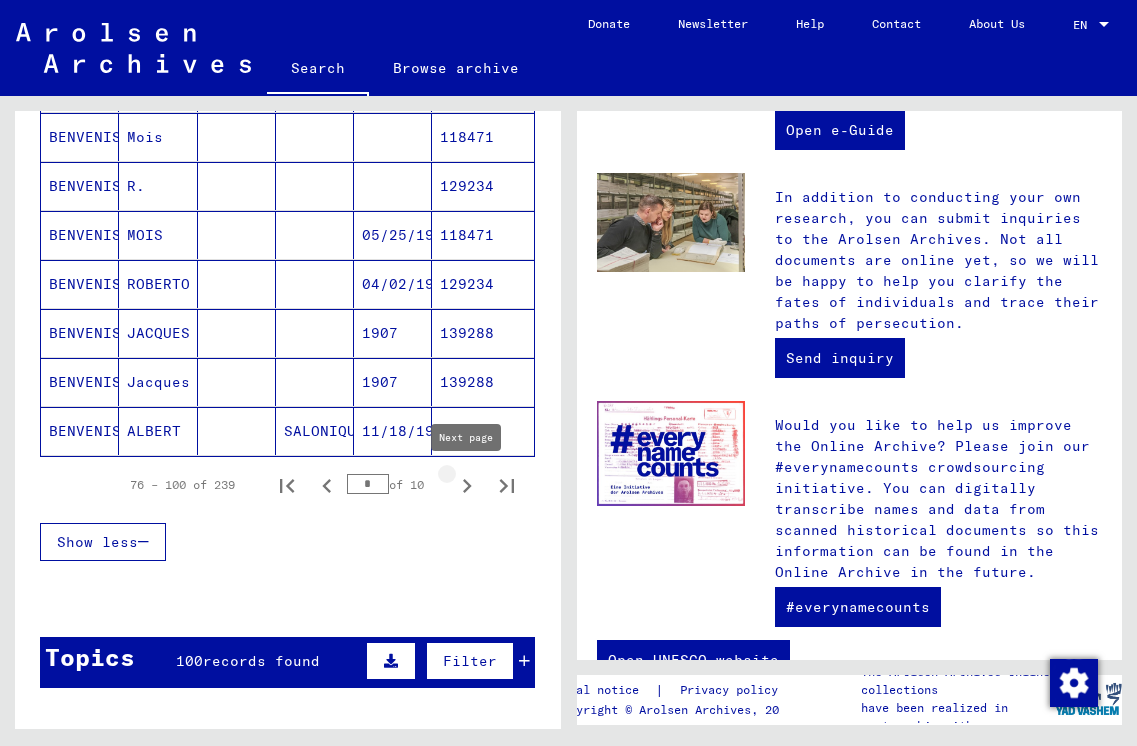 click 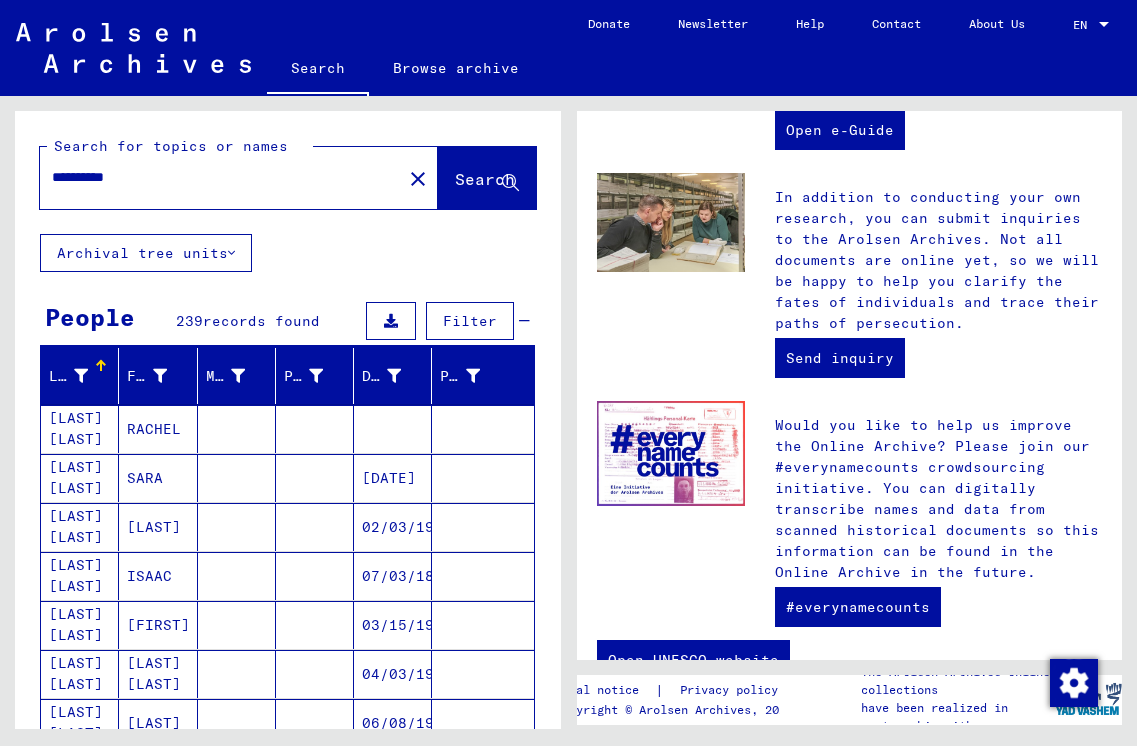 scroll, scrollTop: 0, scrollLeft: 0, axis: both 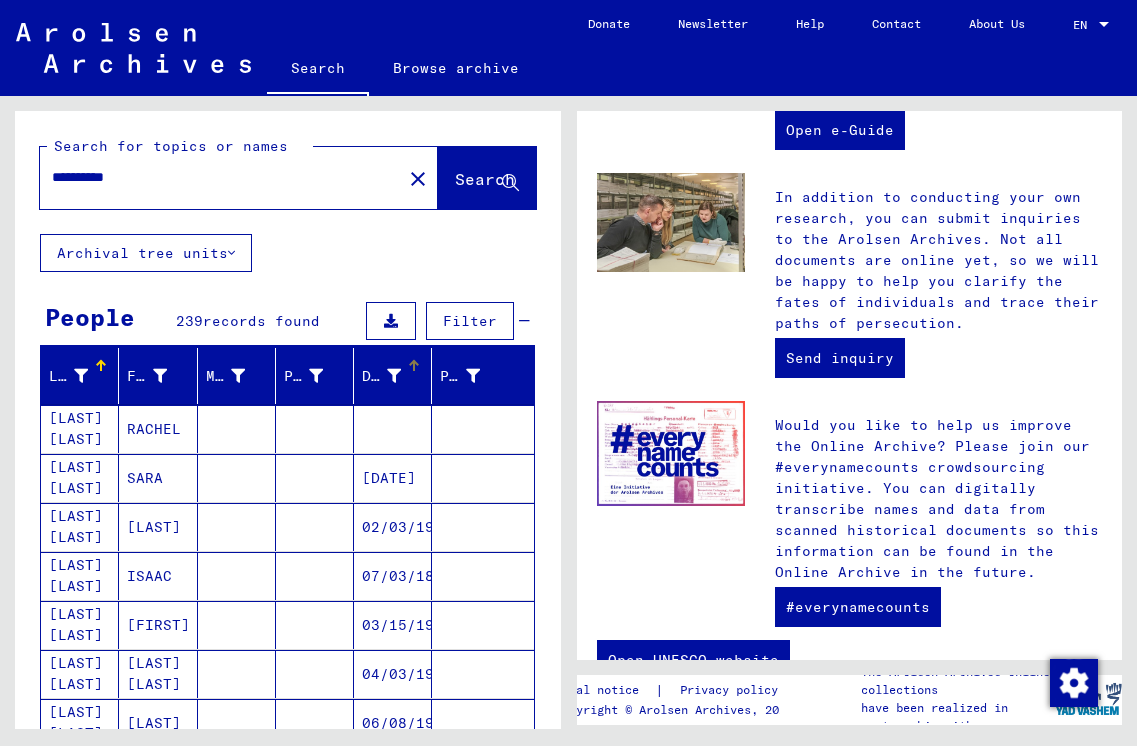 click at bounding box center [394, 376] 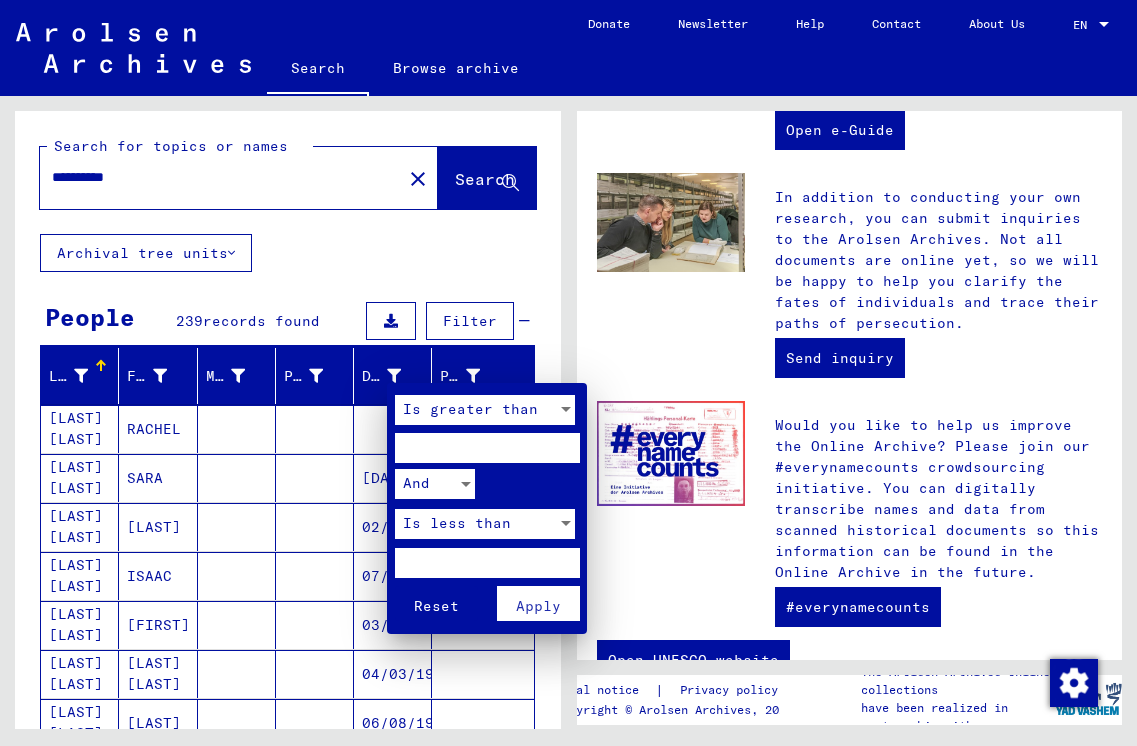 click at bounding box center [568, 373] 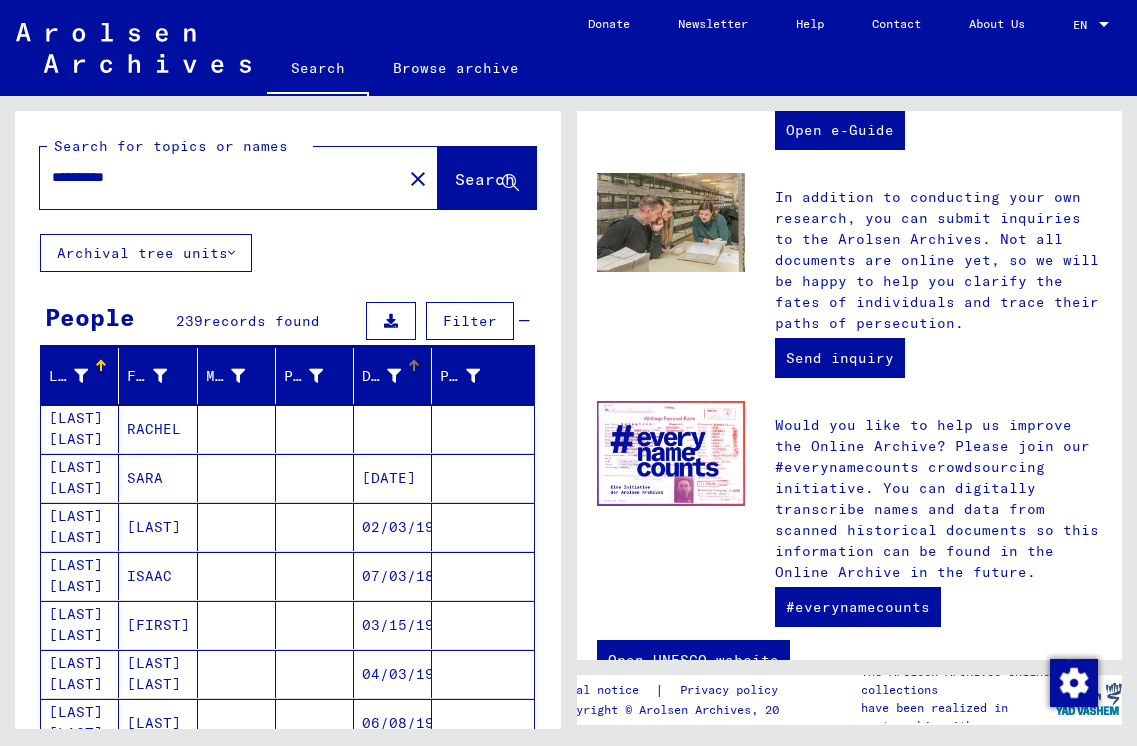 click at bounding box center (412, 363) 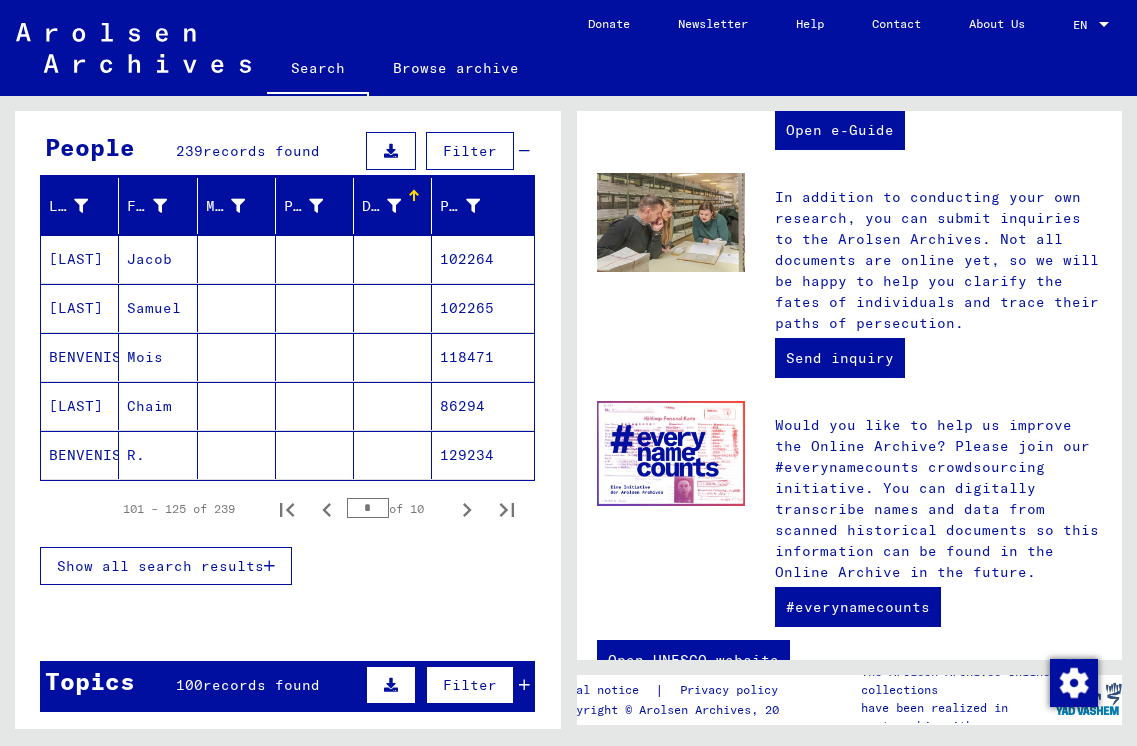 scroll, scrollTop: 160, scrollLeft: 0, axis: vertical 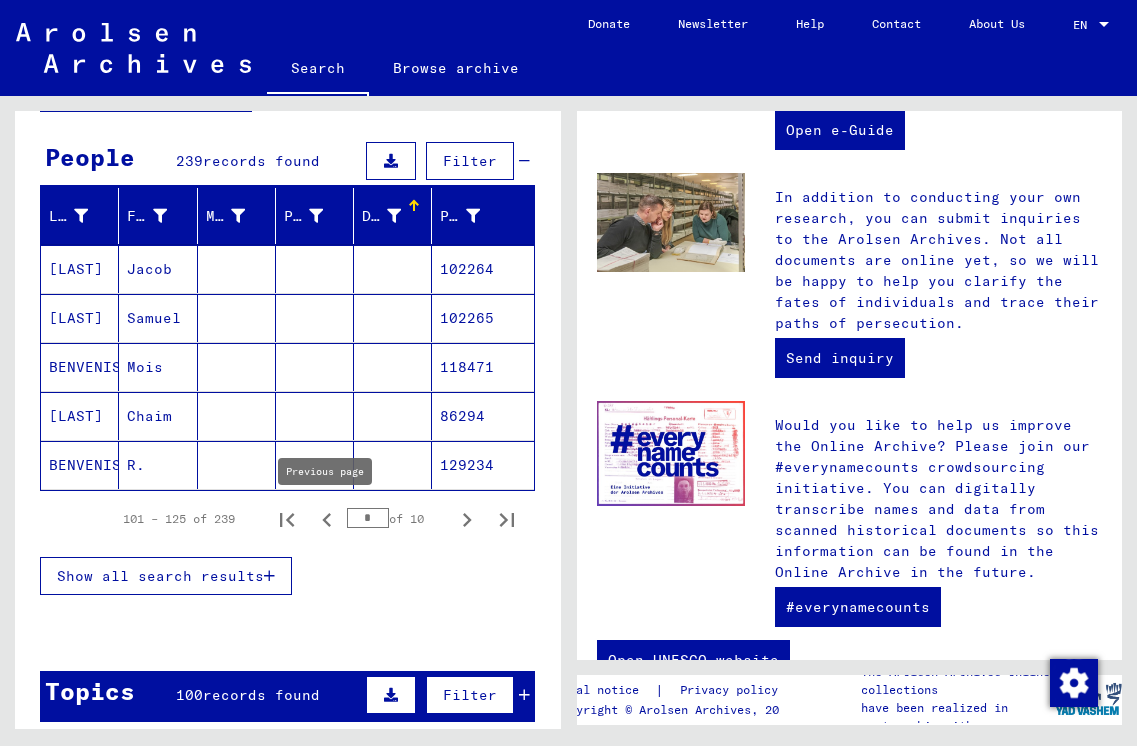 click 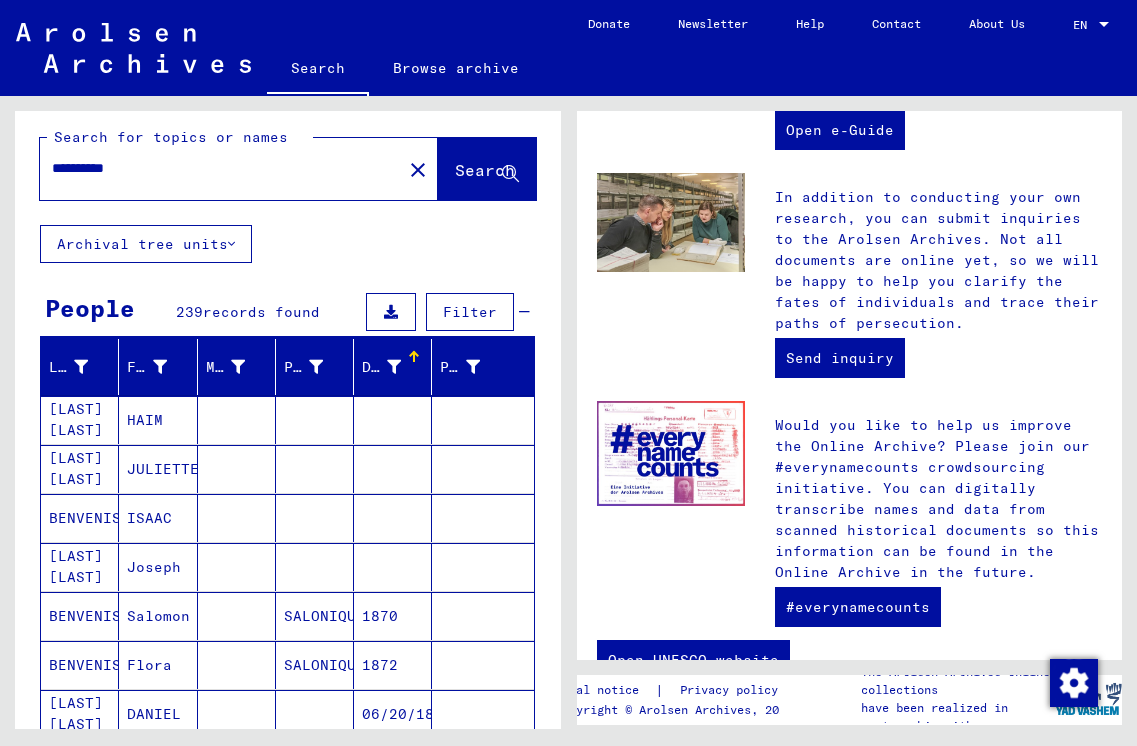 scroll, scrollTop: 13, scrollLeft: 0, axis: vertical 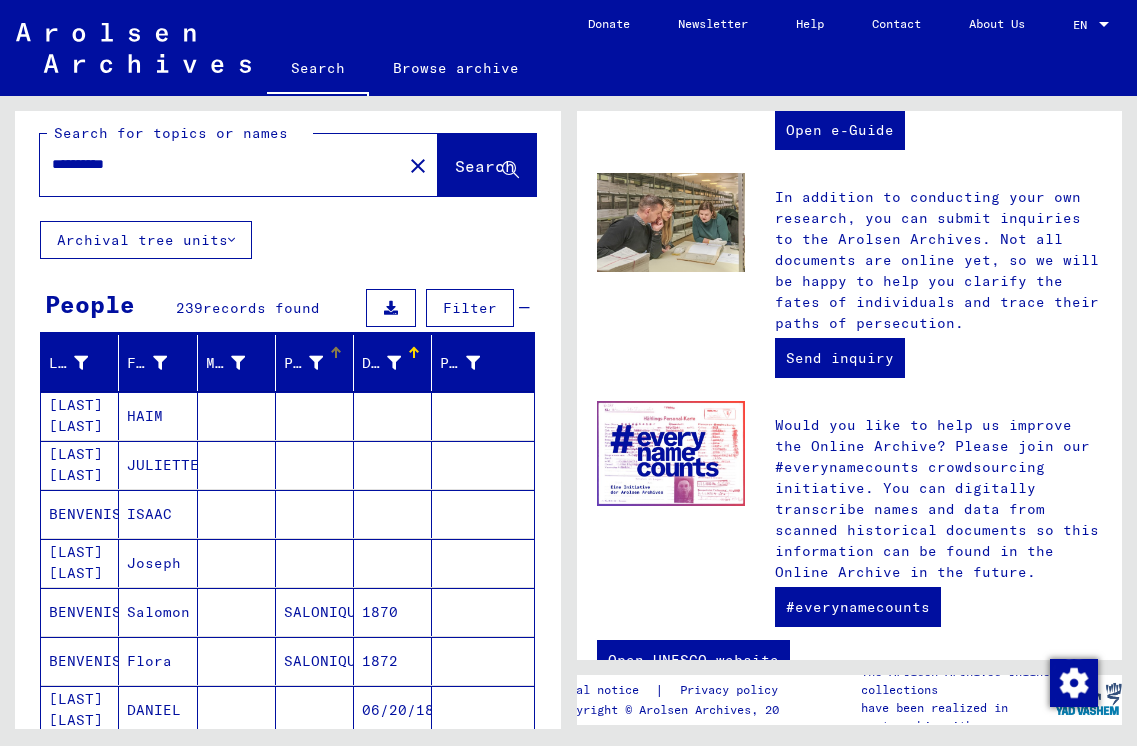 click at bounding box center [336, 353] 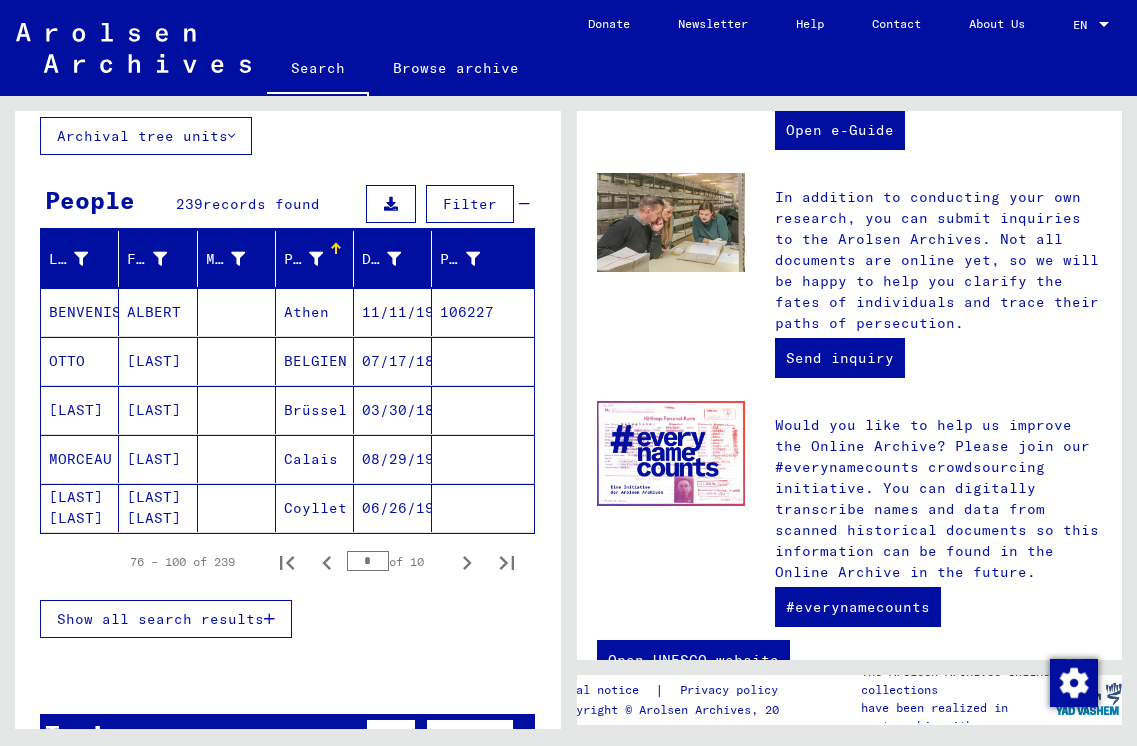 scroll, scrollTop: 119, scrollLeft: 0, axis: vertical 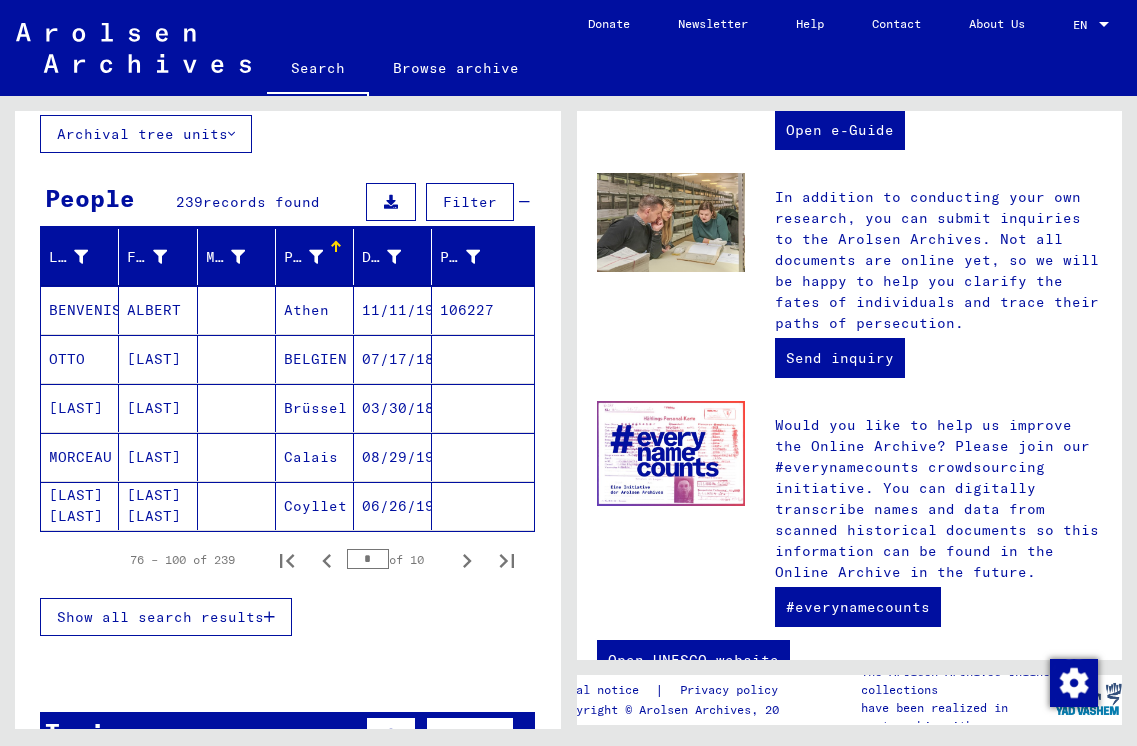 click on "Show all search results" at bounding box center [160, 617] 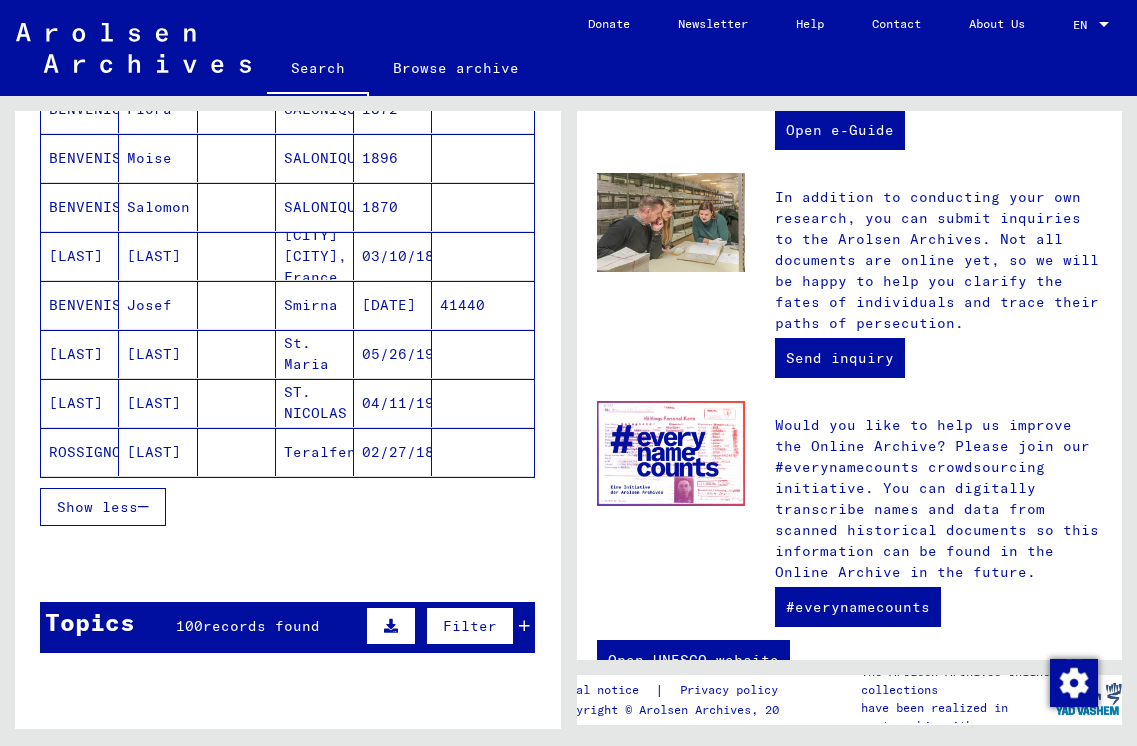 scroll, scrollTop: 1160, scrollLeft: 0, axis: vertical 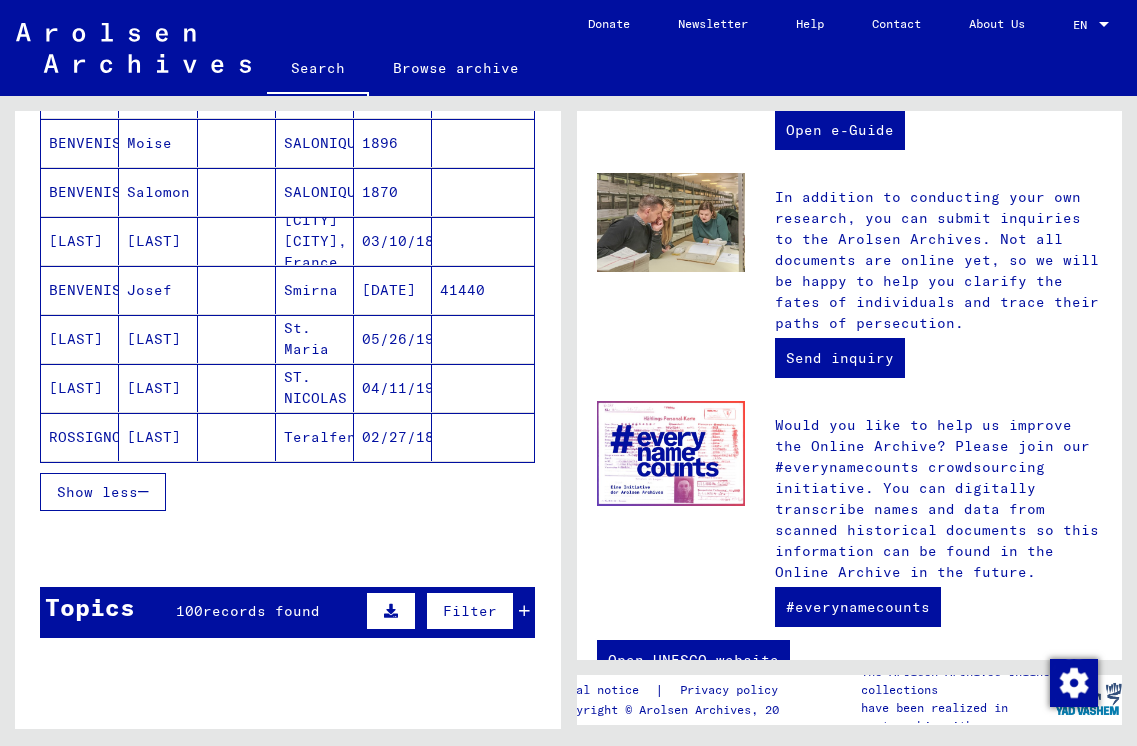 click on "Smirna" at bounding box center (315, 339) 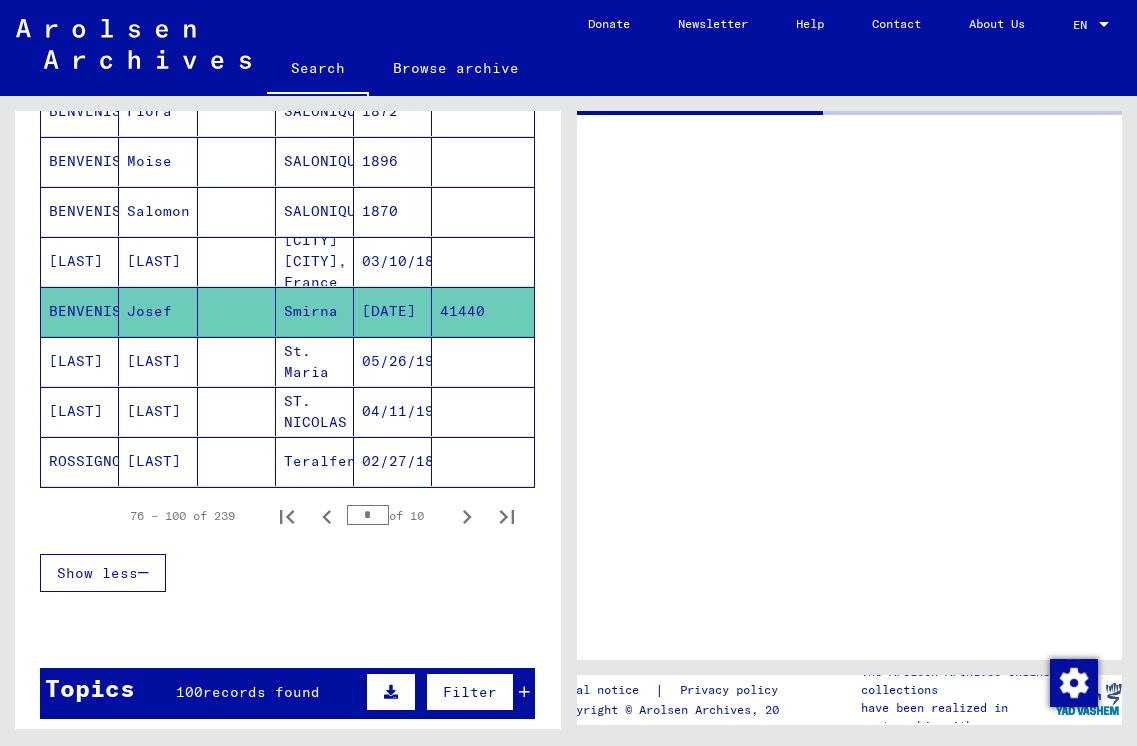 scroll, scrollTop: 1156, scrollLeft: 0, axis: vertical 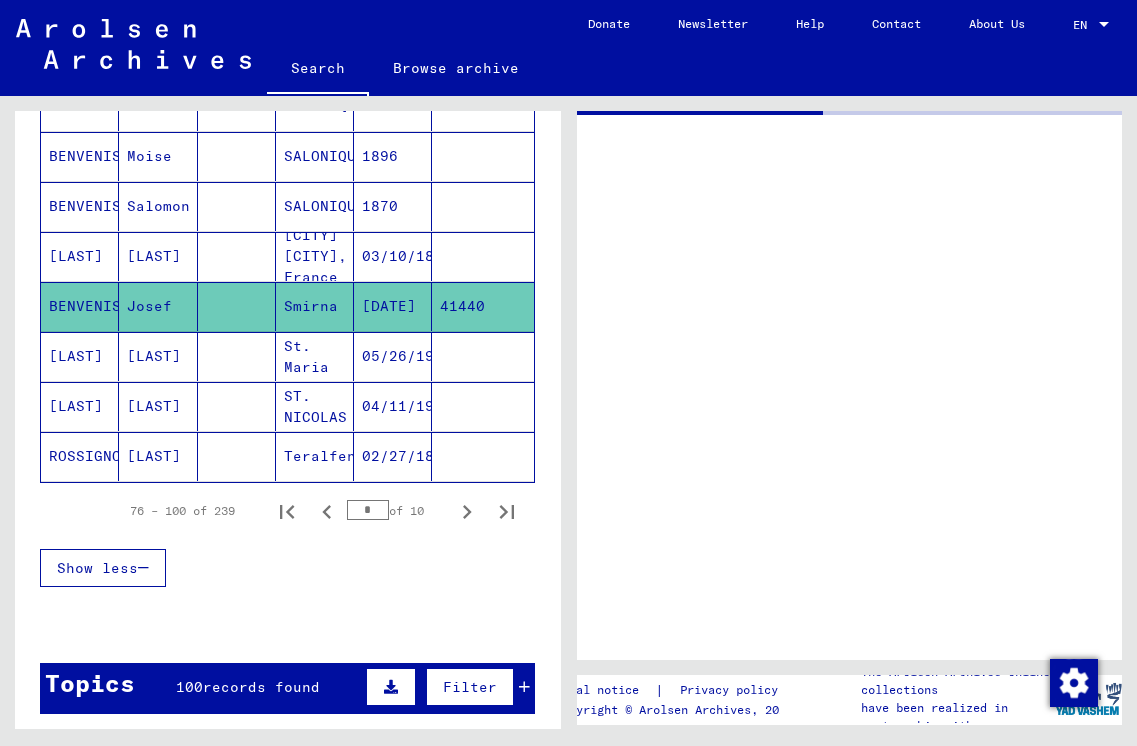 click on "Josef" 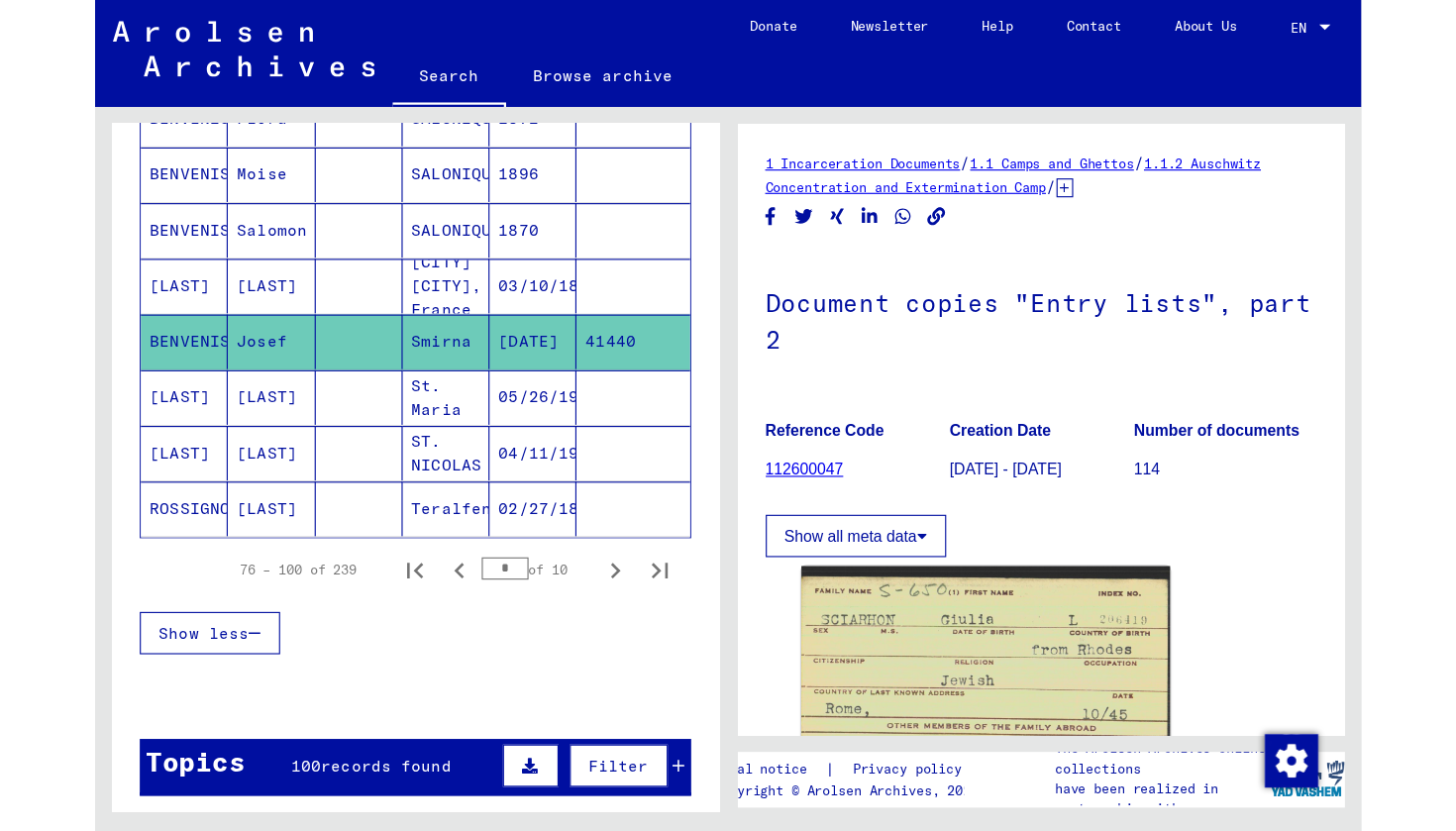 scroll, scrollTop: 0, scrollLeft: 0, axis: both 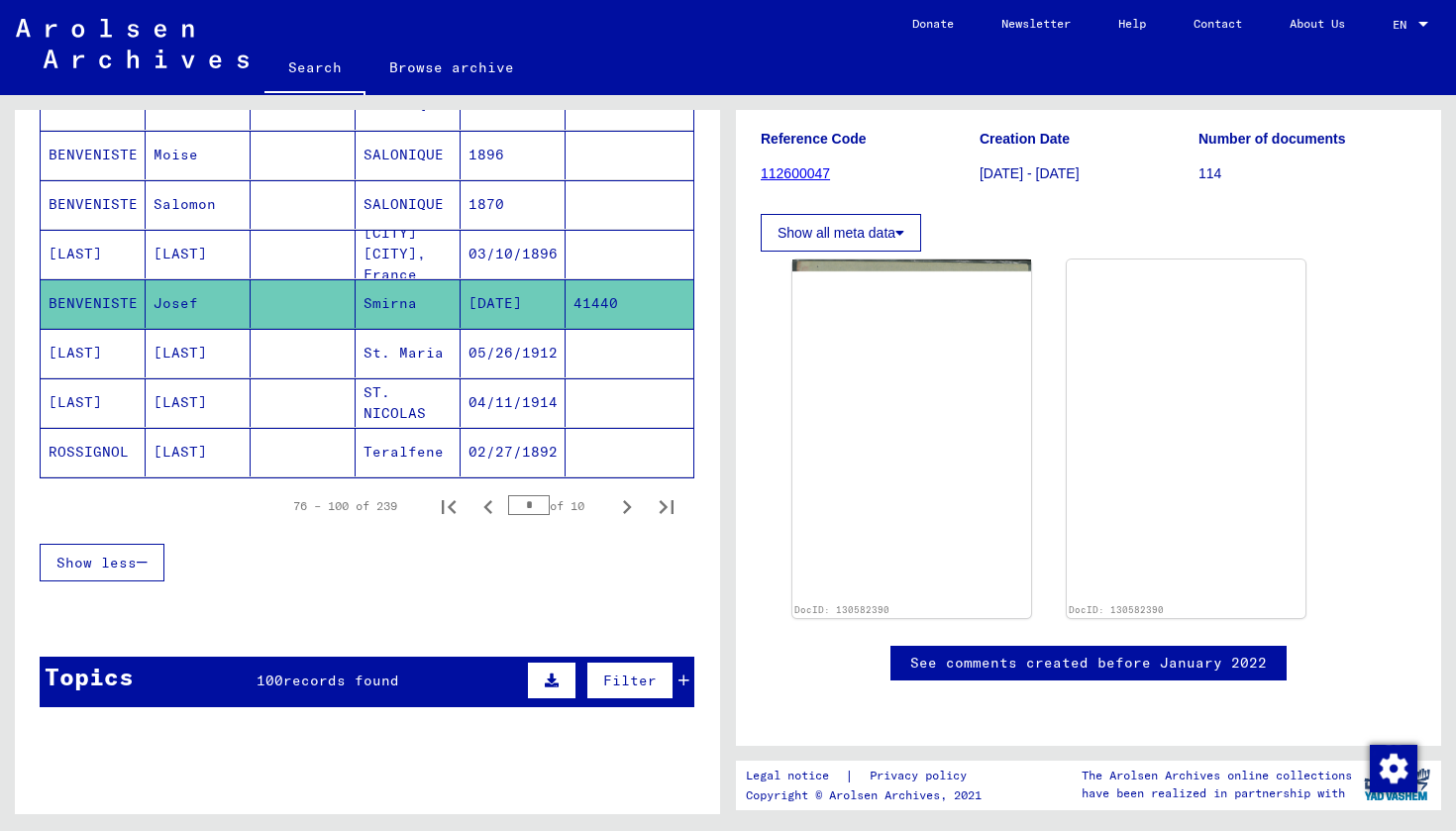 click on "Josef" 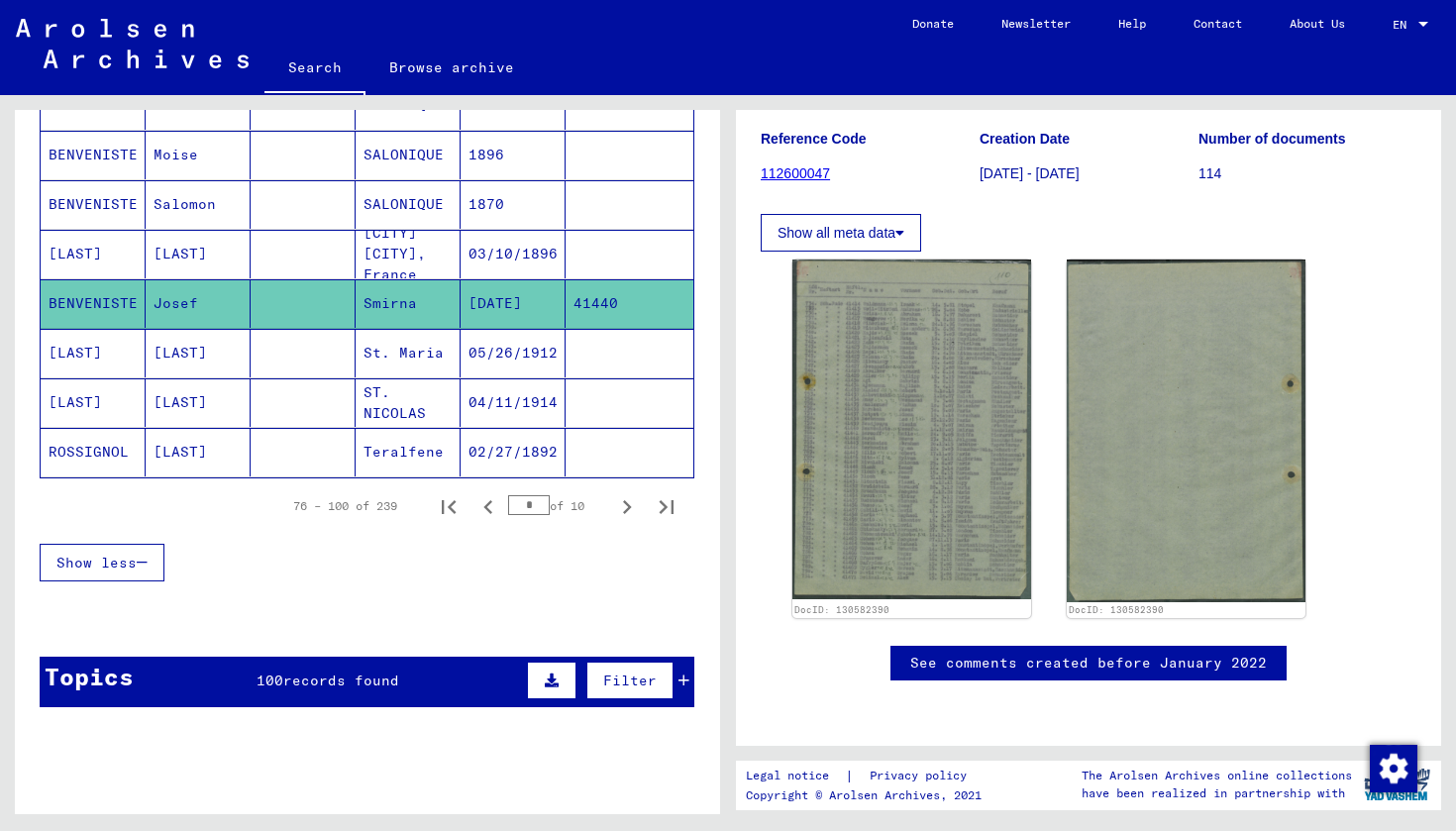 scroll, scrollTop: 1161, scrollLeft: 0, axis: vertical 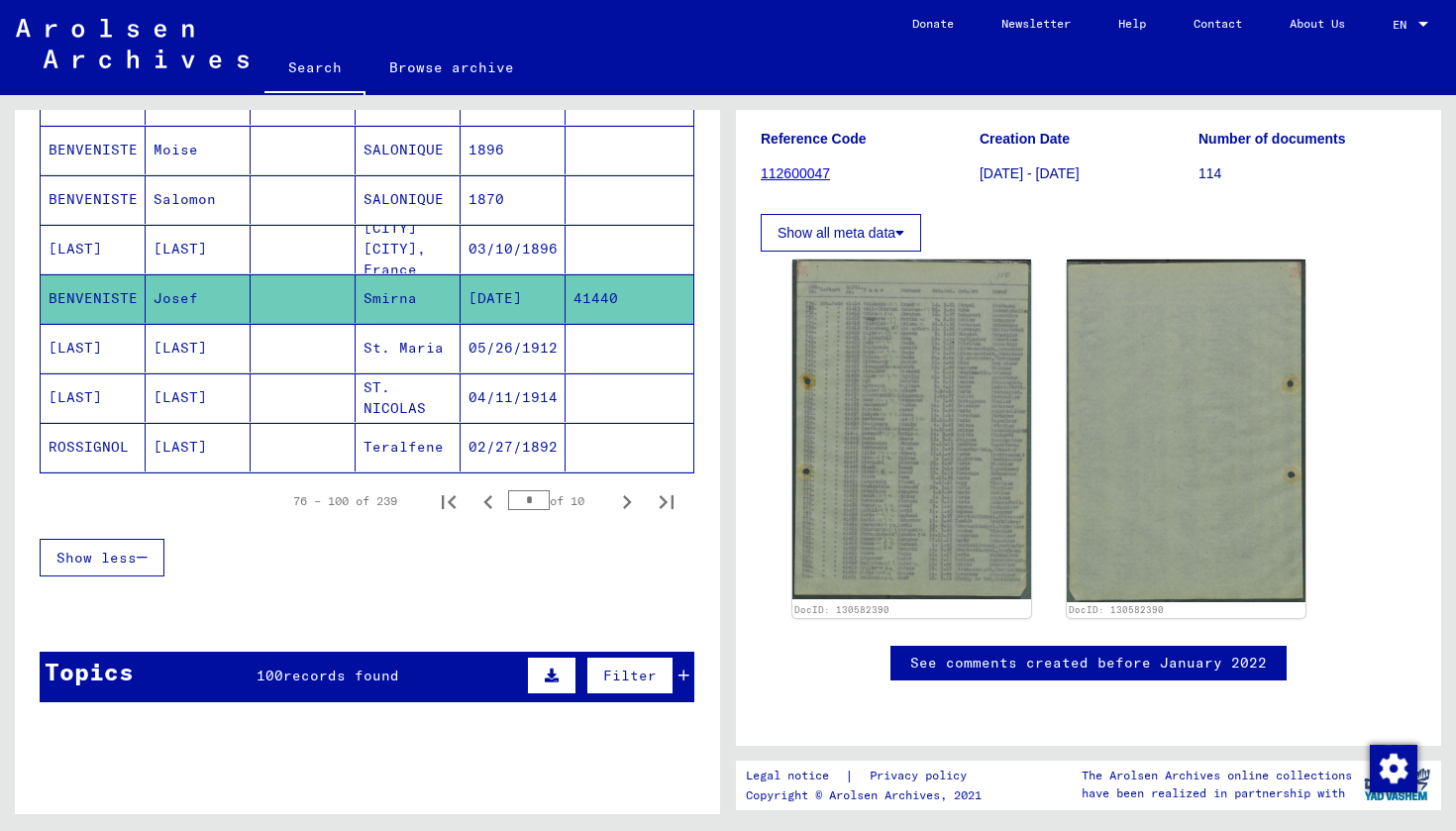click on "Josef" 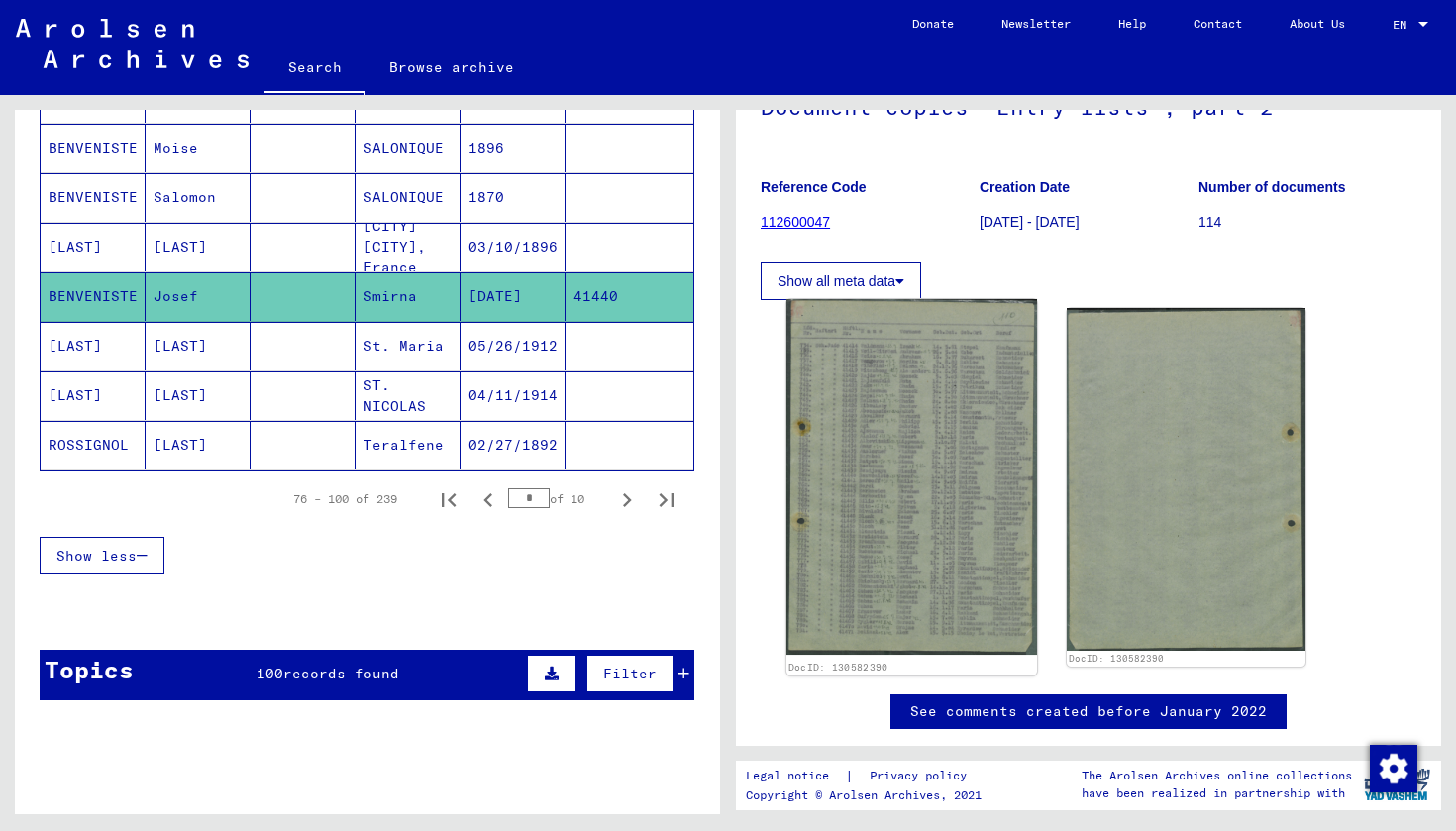 scroll, scrollTop: 161, scrollLeft: 0, axis: vertical 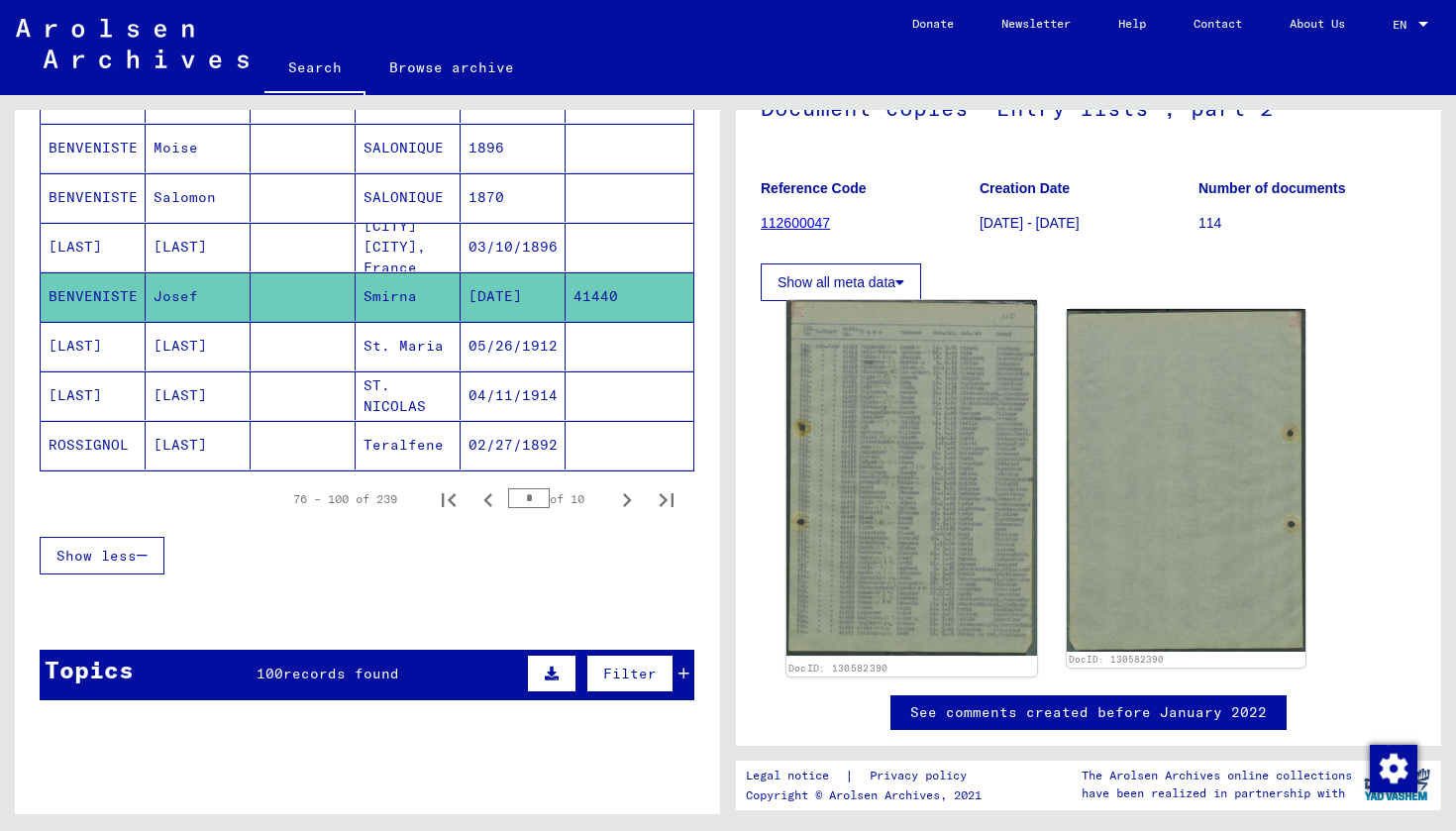 click 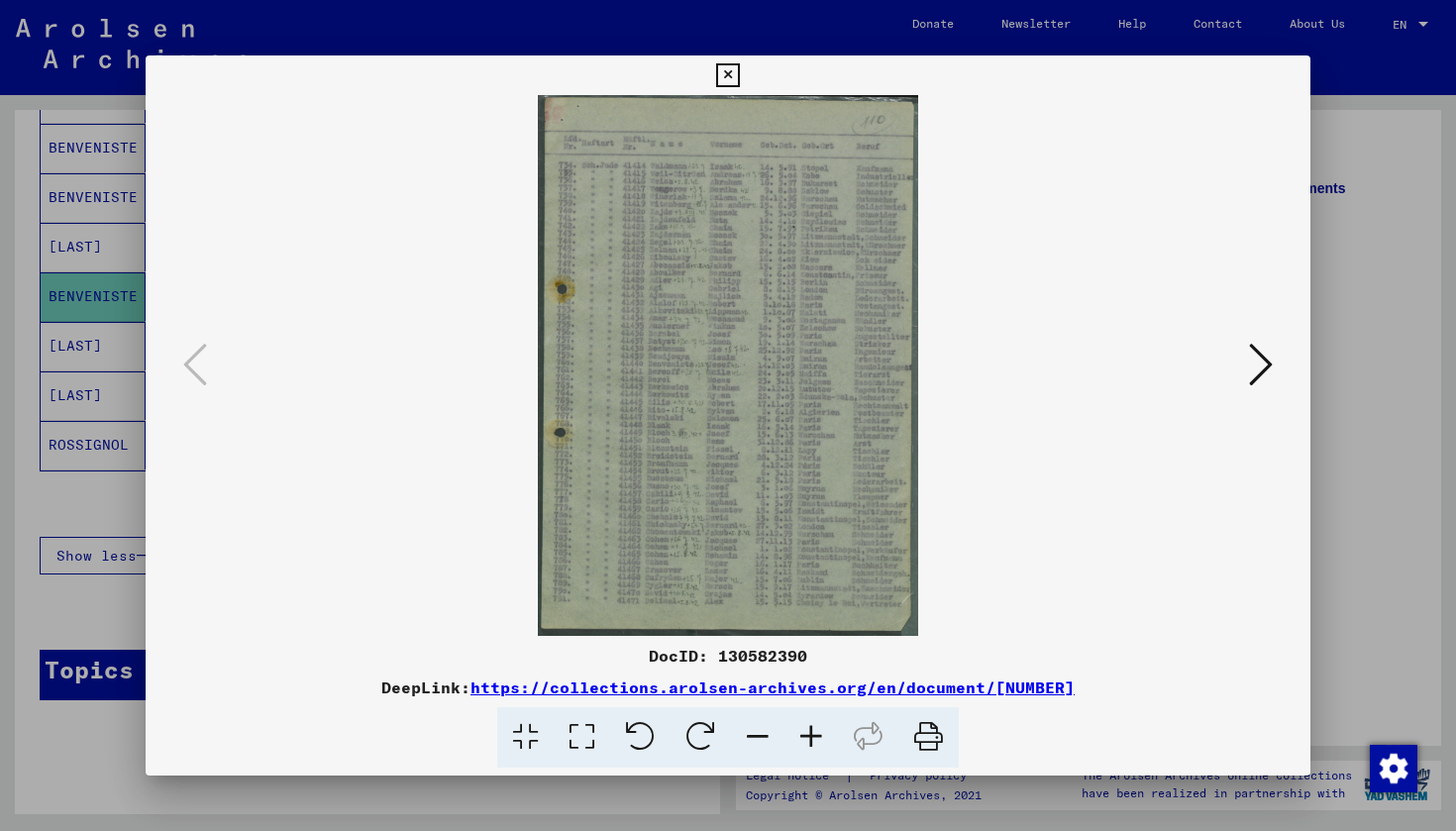 click at bounding box center (811, 737) 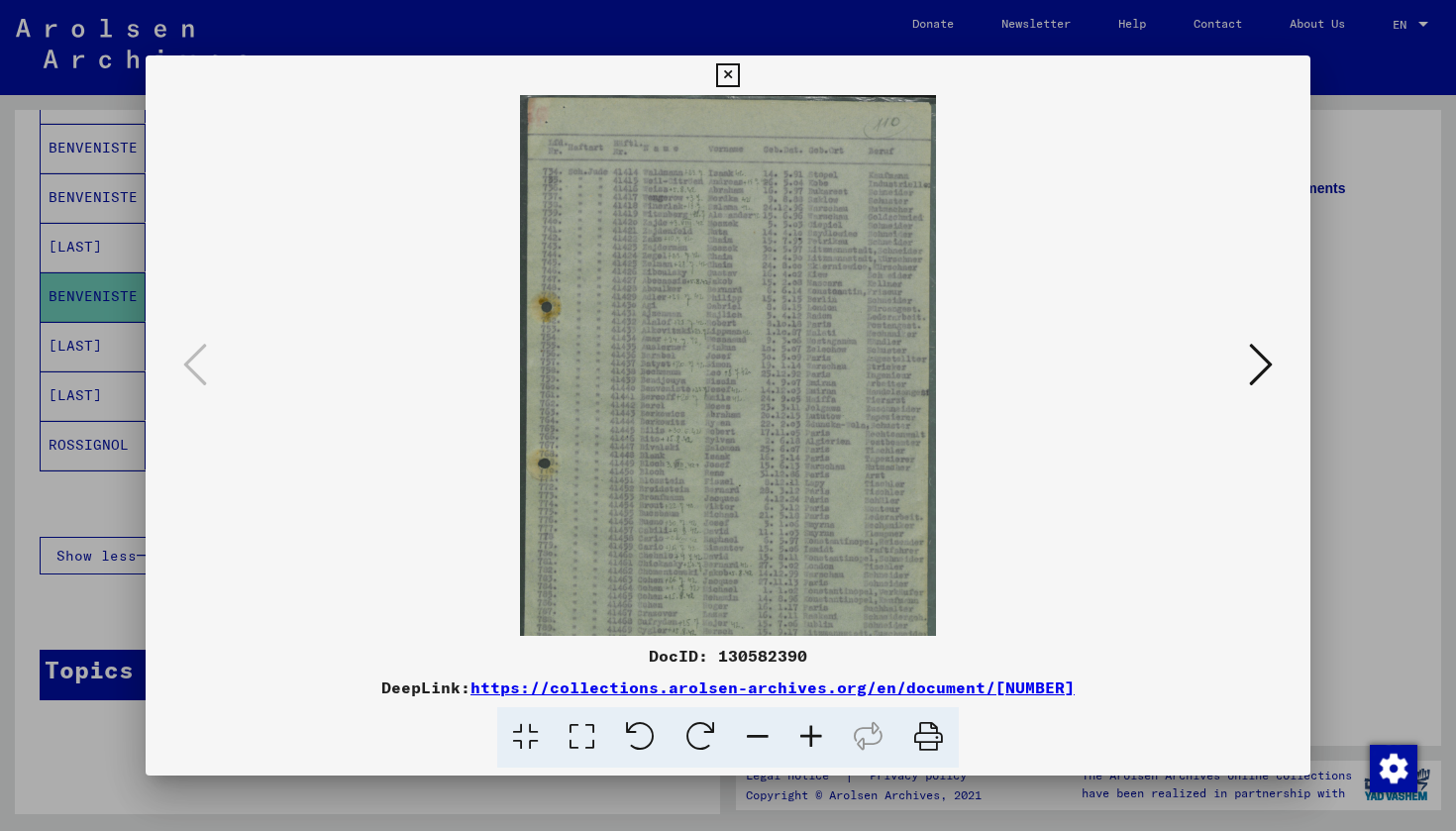 click at bounding box center [811, 737] 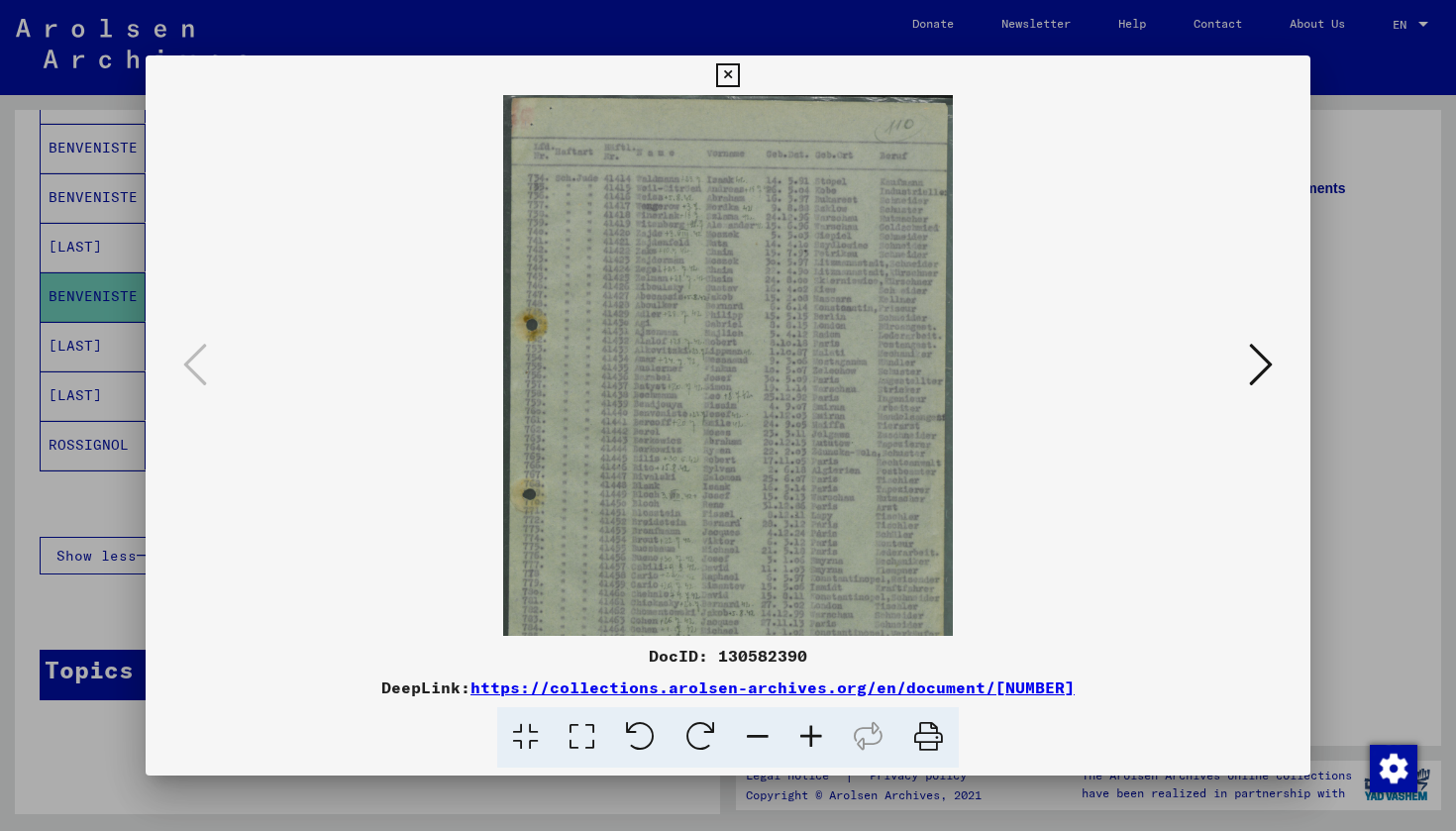 click at bounding box center [811, 737] 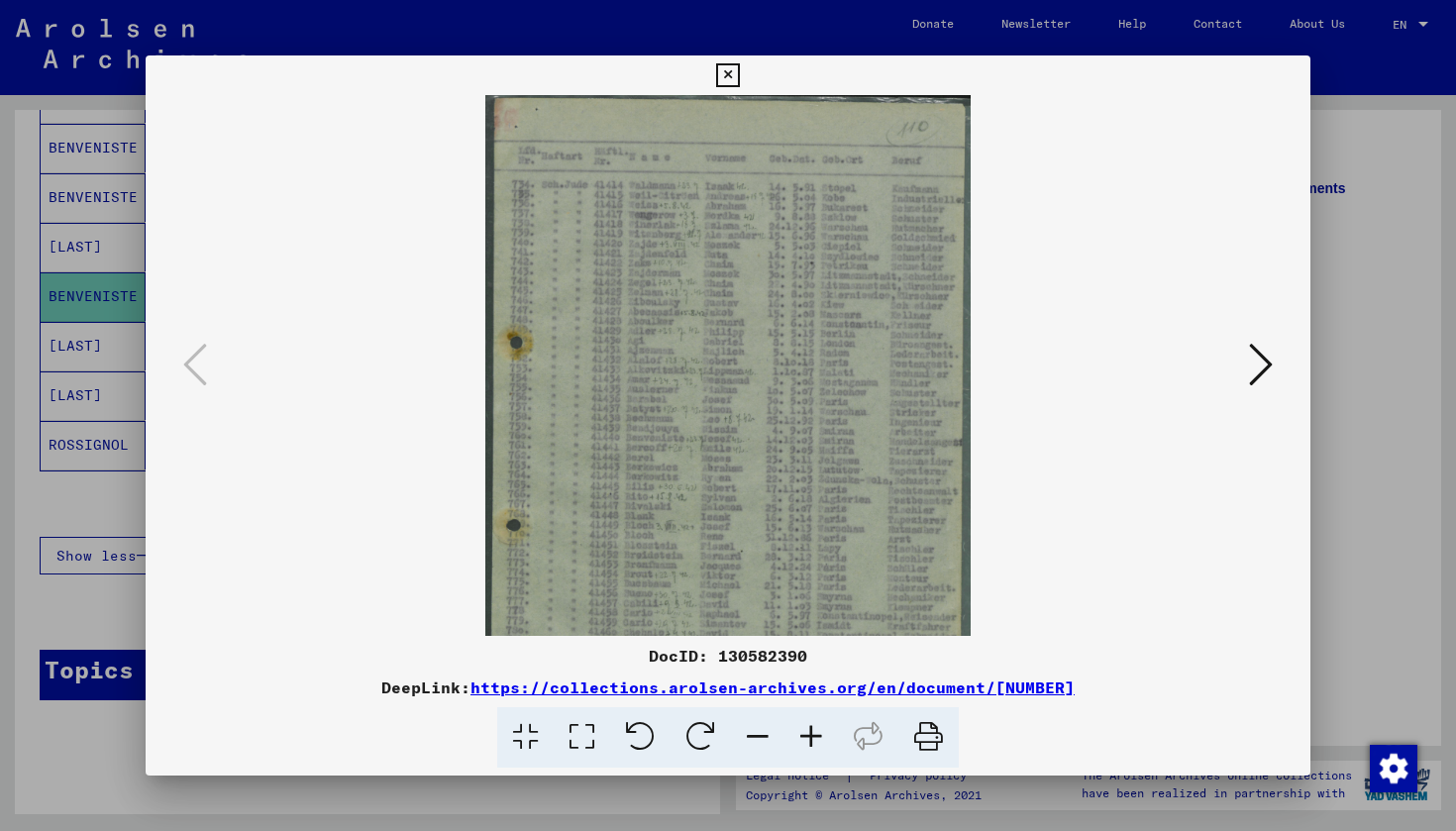 click at bounding box center [811, 737] 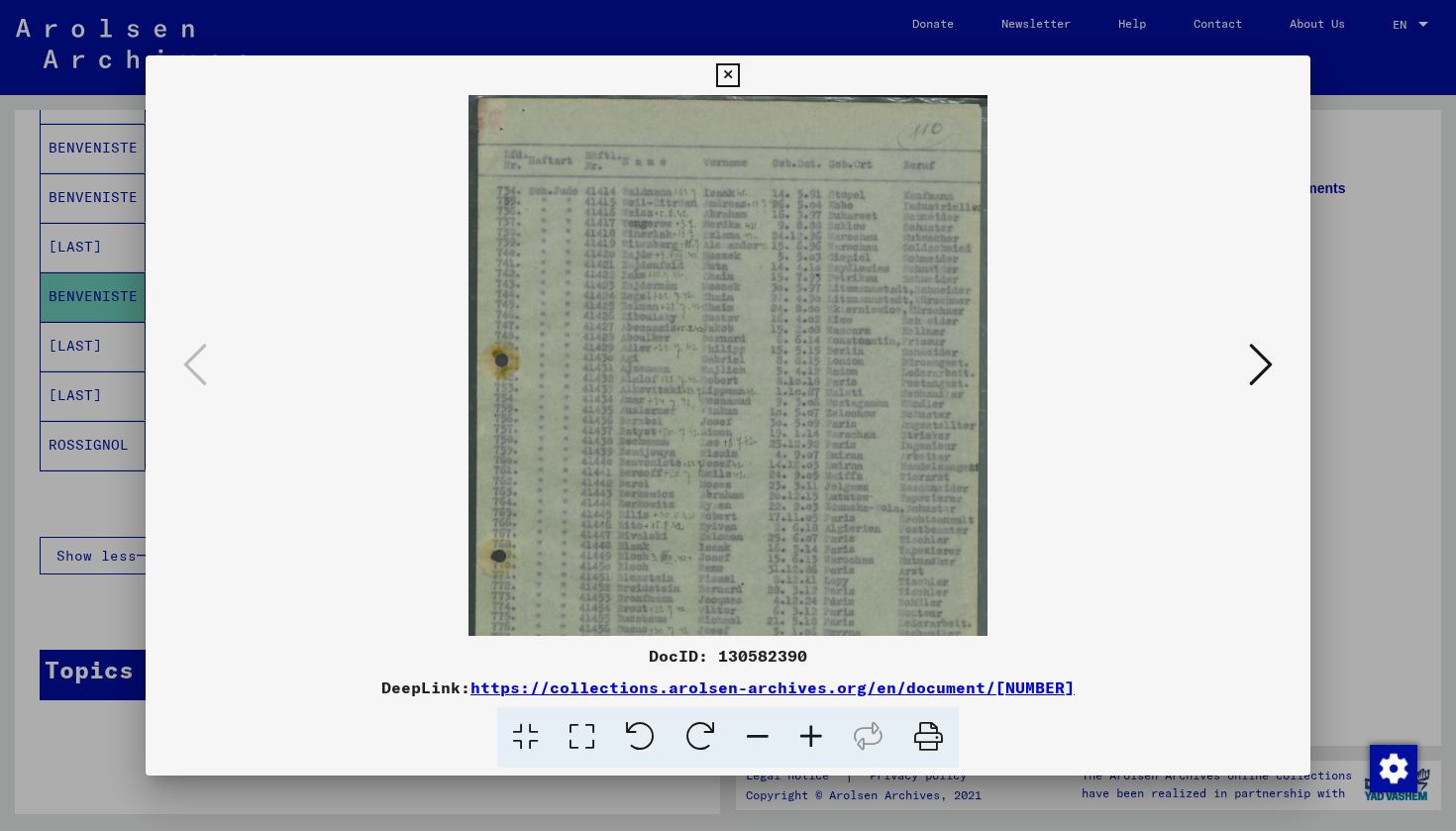 click at bounding box center (811, 737) 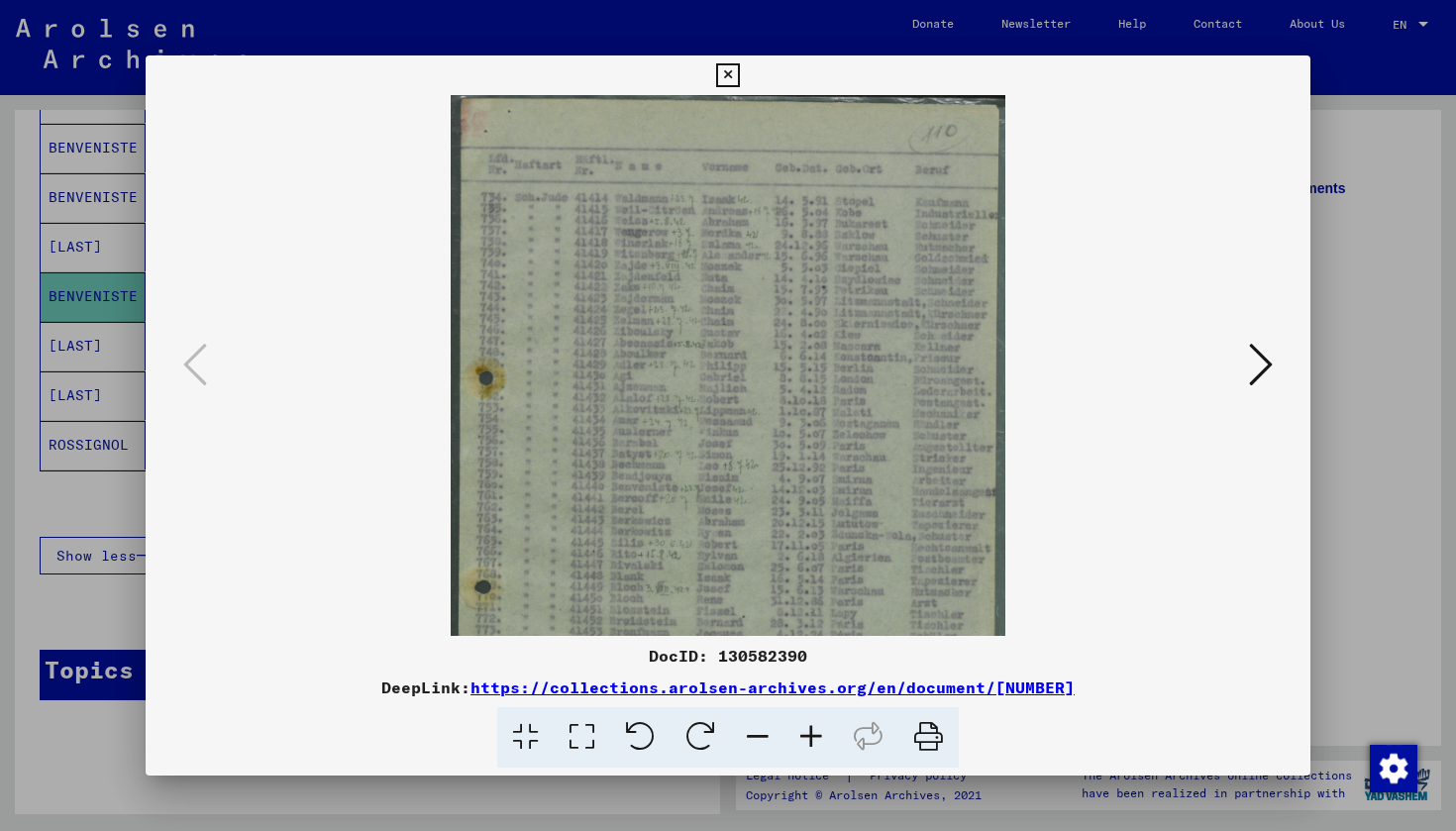 click at bounding box center [811, 737] 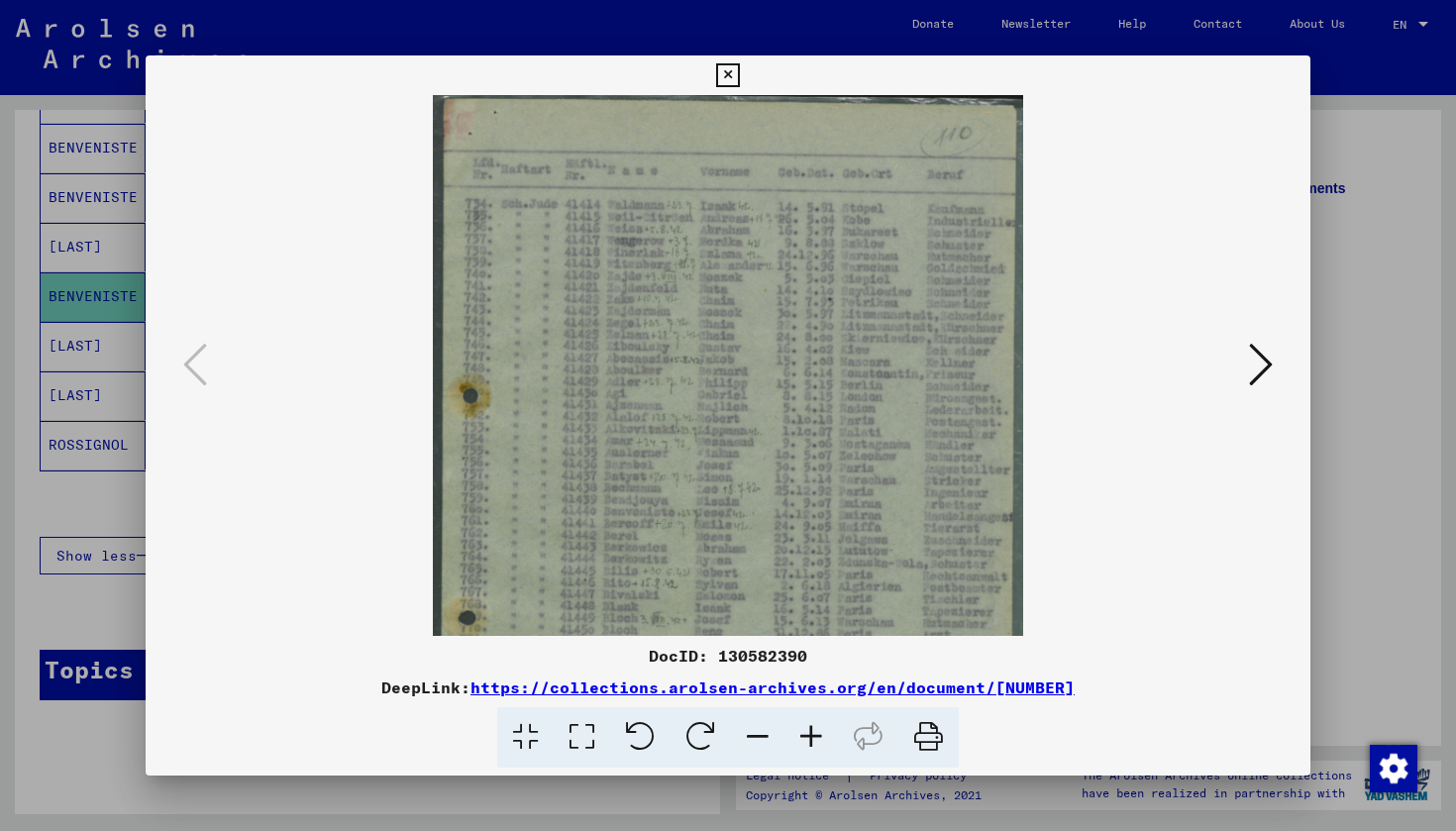 click at bounding box center (811, 737) 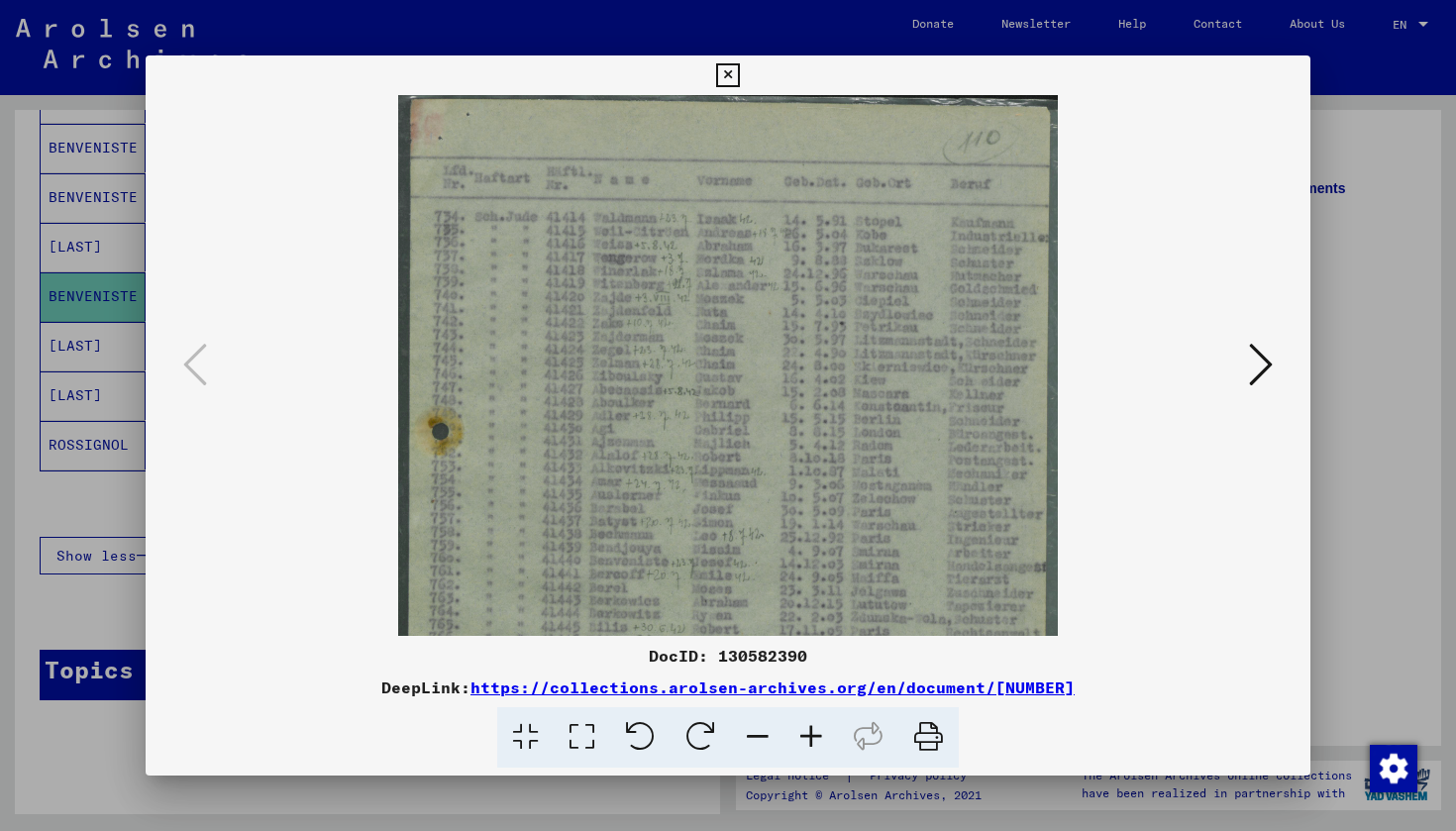 click at bounding box center [811, 737] 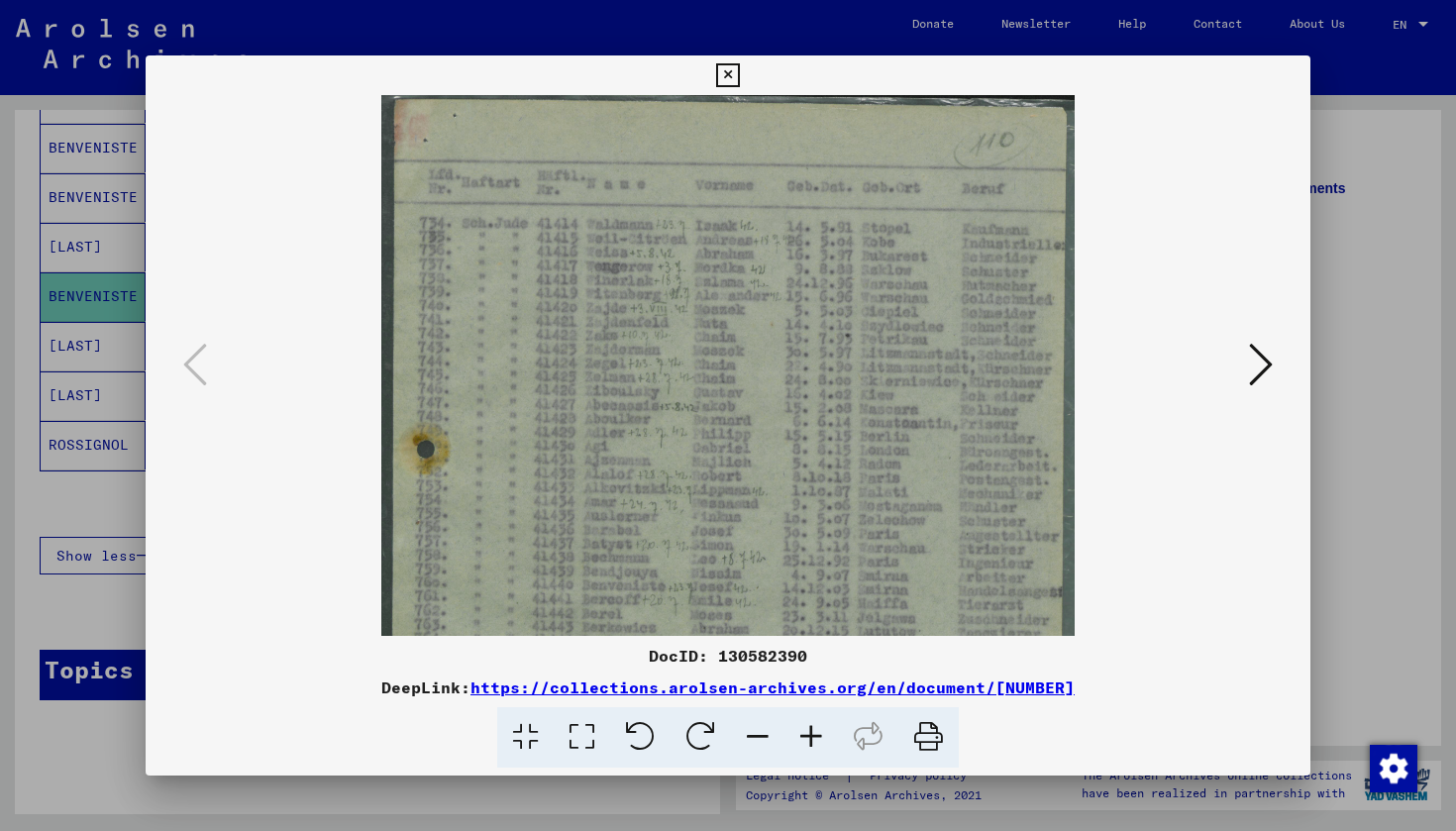 click at bounding box center (811, 737) 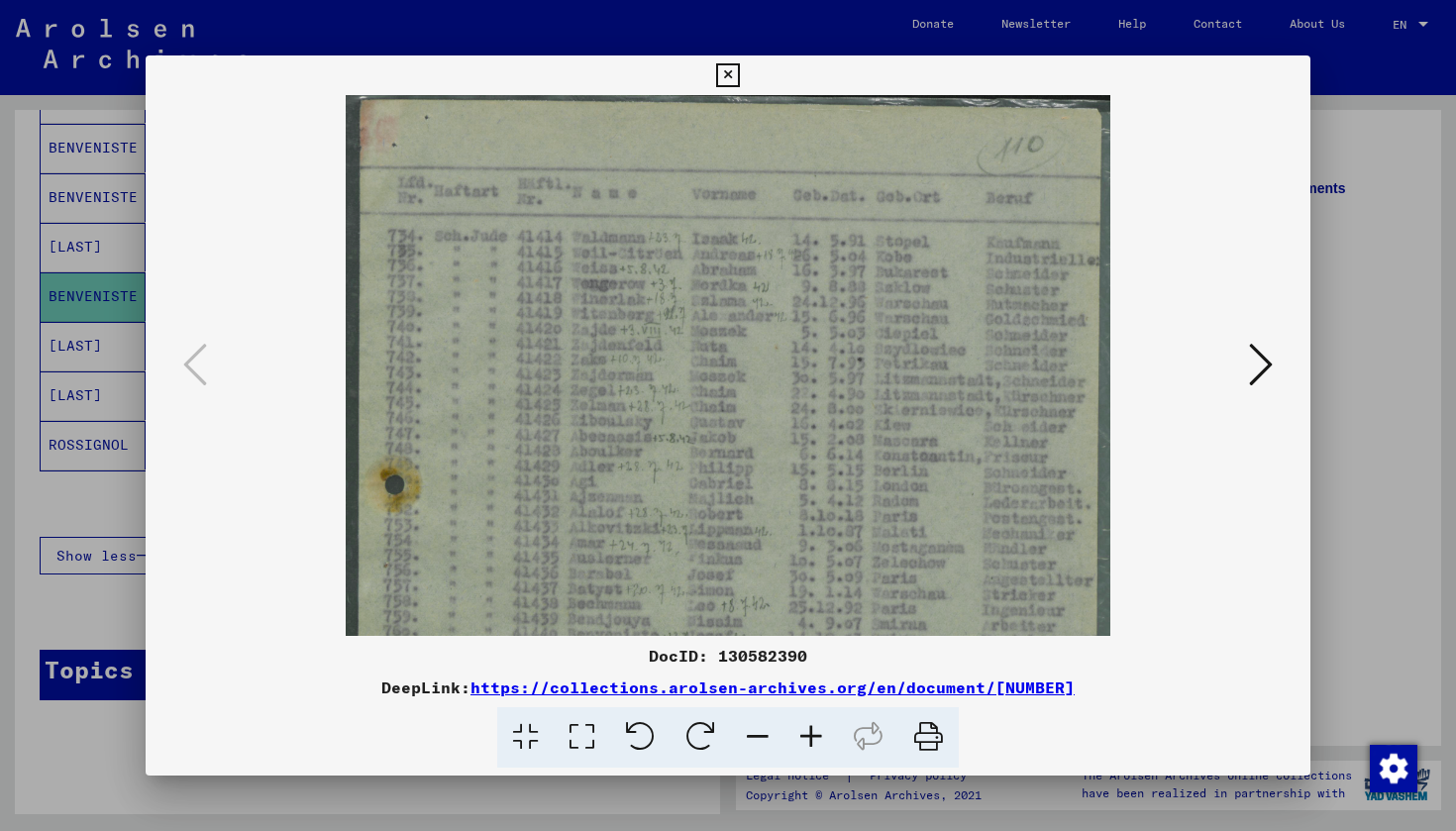 click at bounding box center (811, 737) 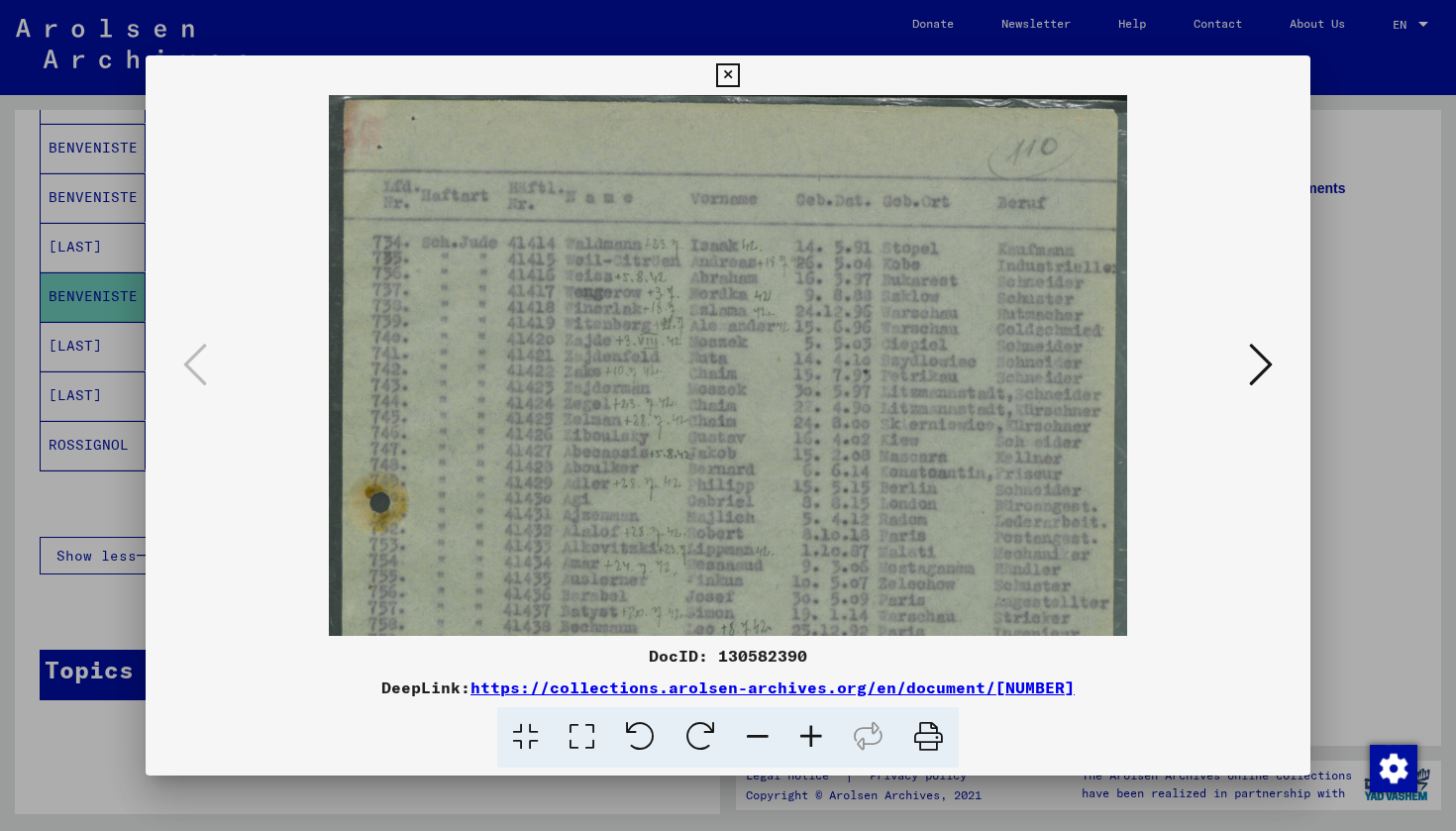 click at bounding box center (811, 737) 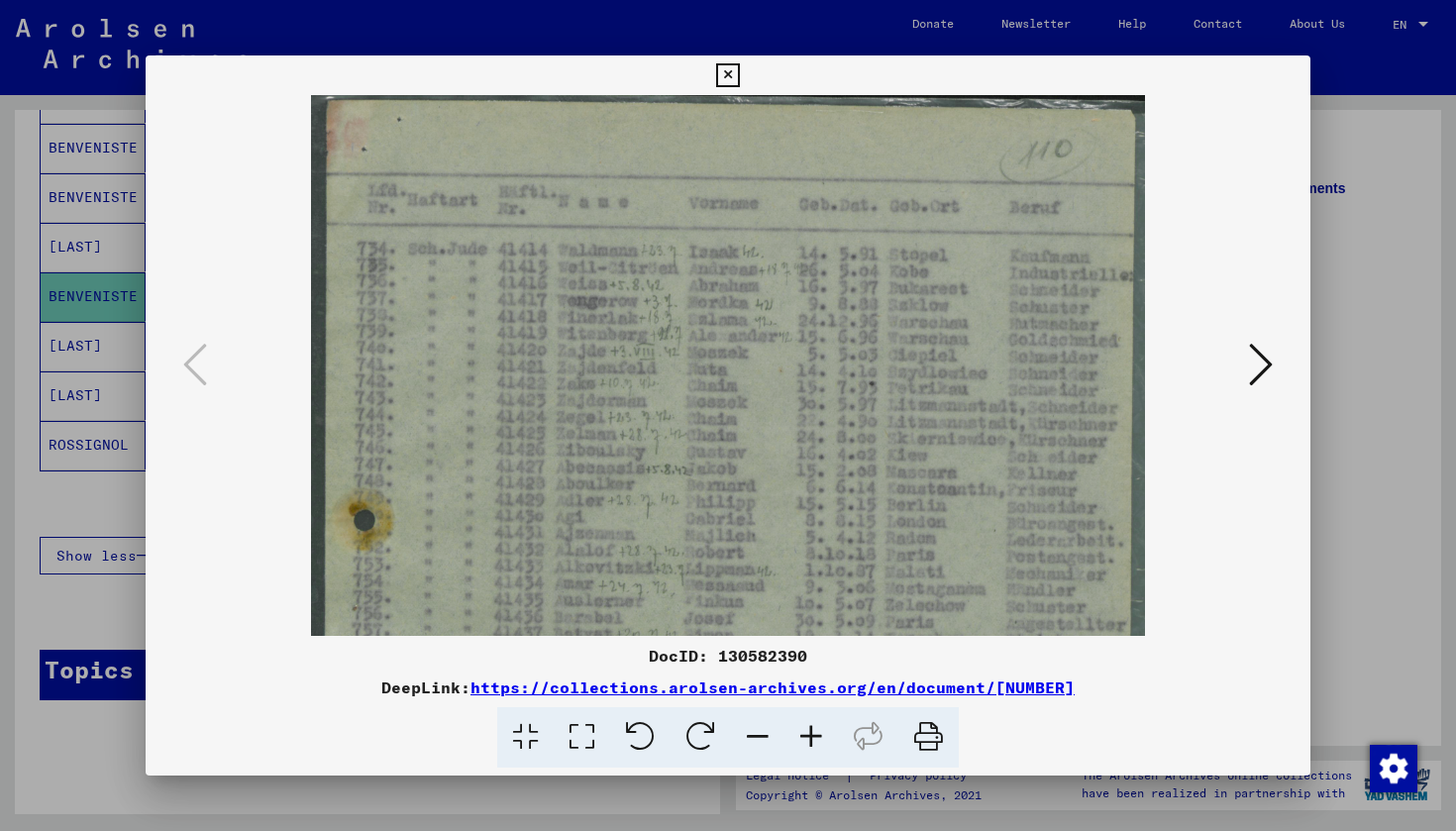 scroll, scrollTop: 1, scrollLeft: 0, axis: vertical 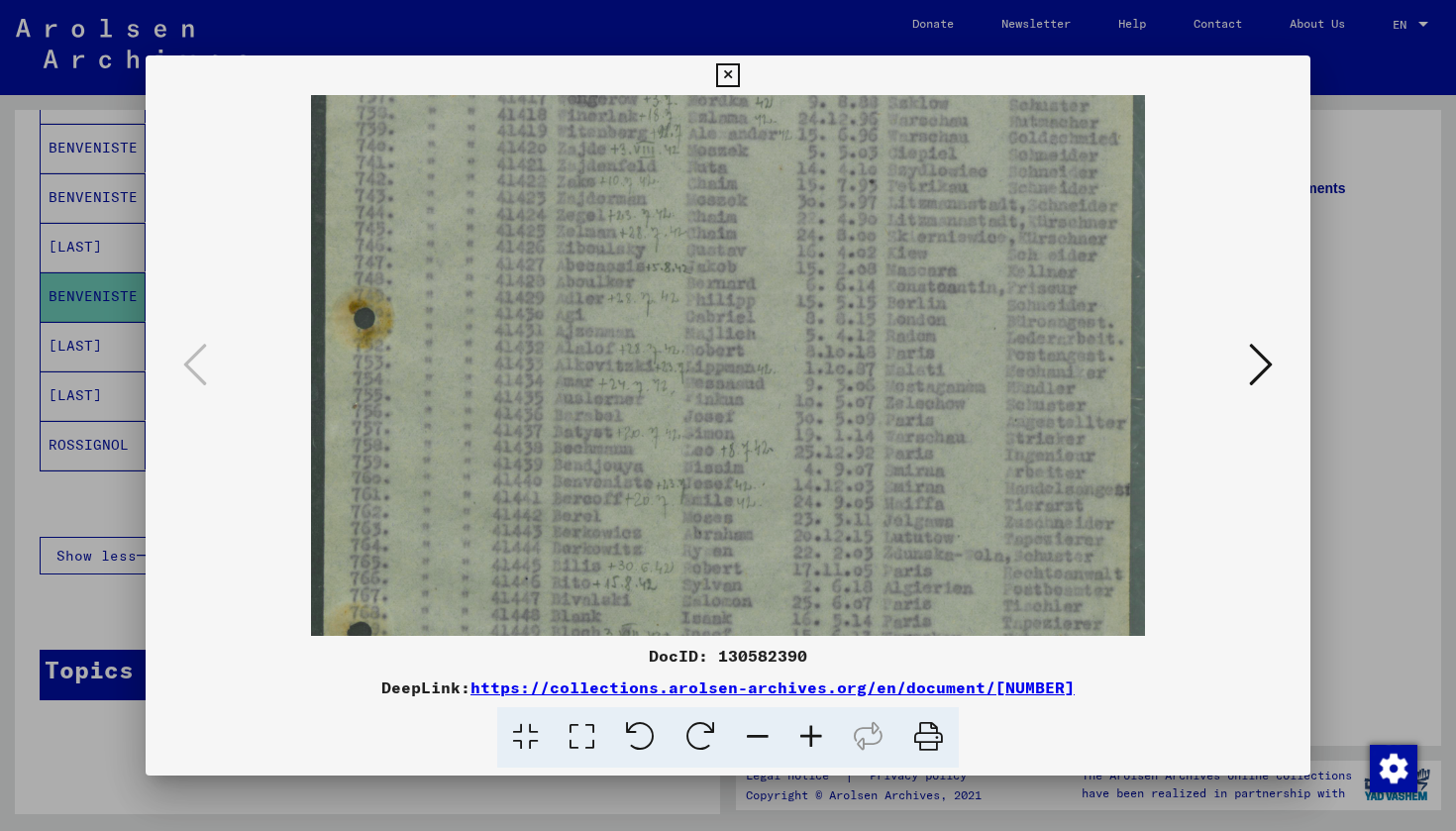 drag, startPoint x: 819, startPoint y: 442, endPoint x: 848, endPoint y: 242, distance: 202.09156 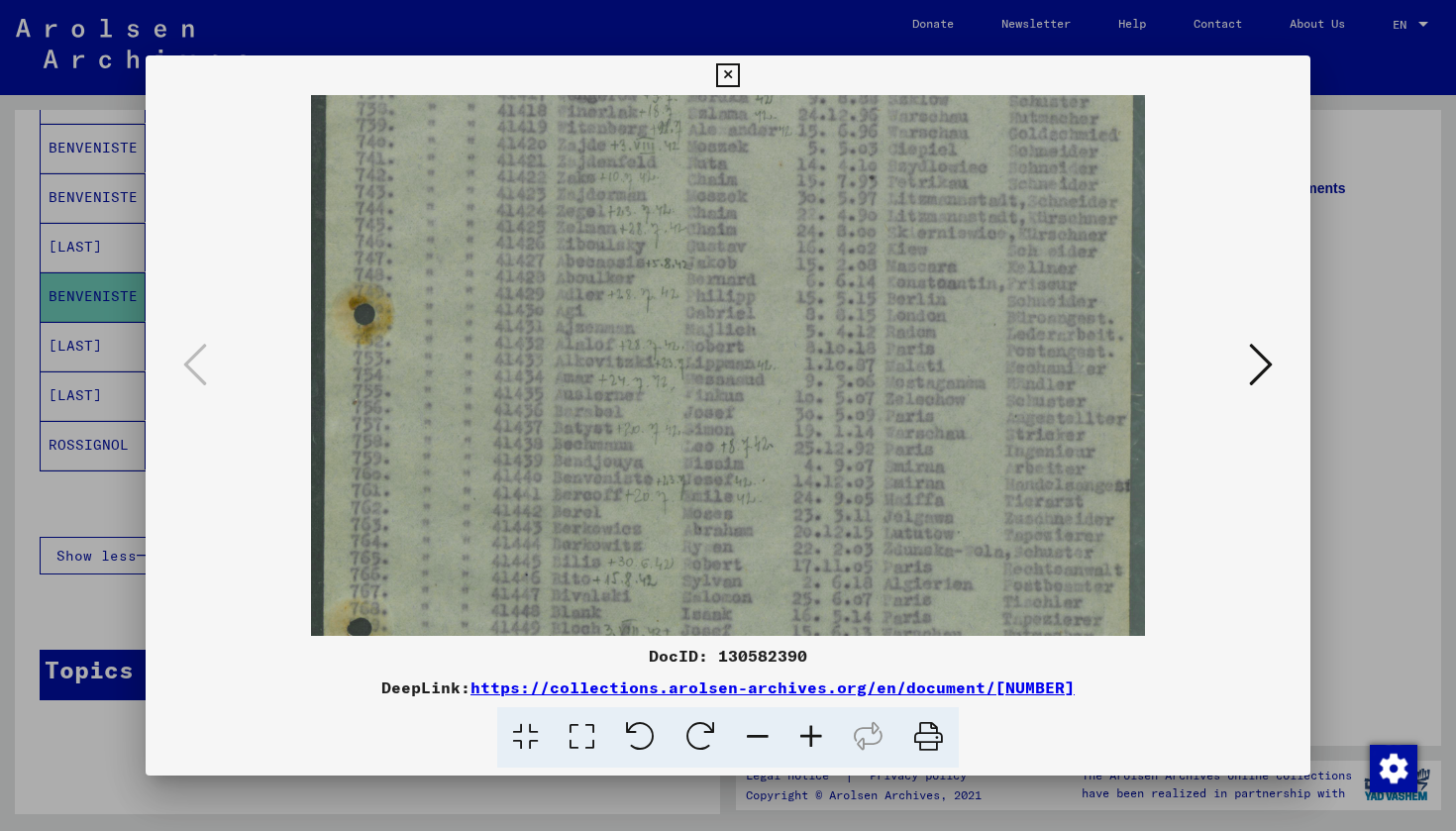 drag, startPoint x: 871, startPoint y: 486, endPoint x: 809, endPoint y: 482, distance: 62.1289 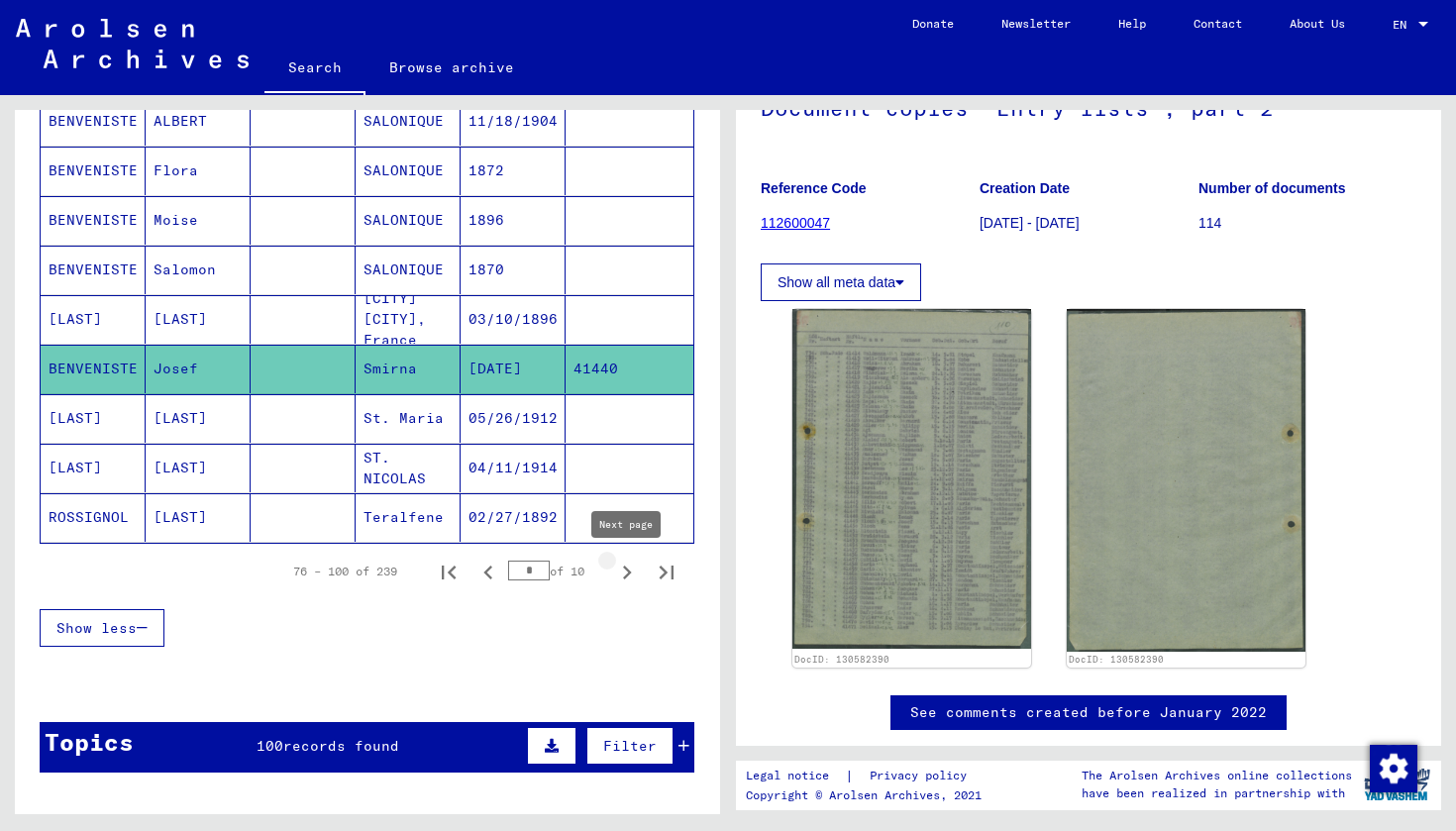 click 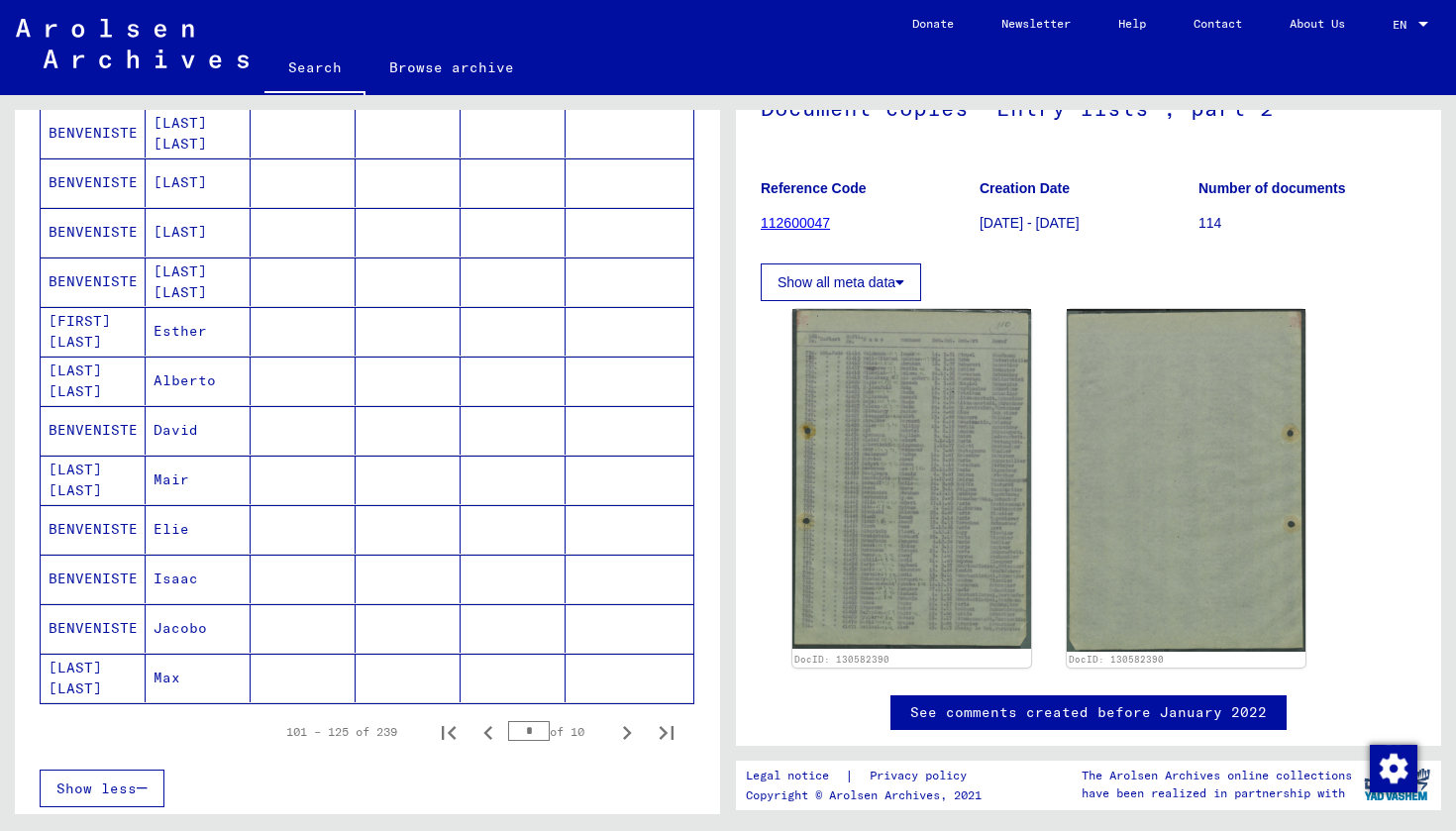 scroll, scrollTop: 1006, scrollLeft: 0, axis: vertical 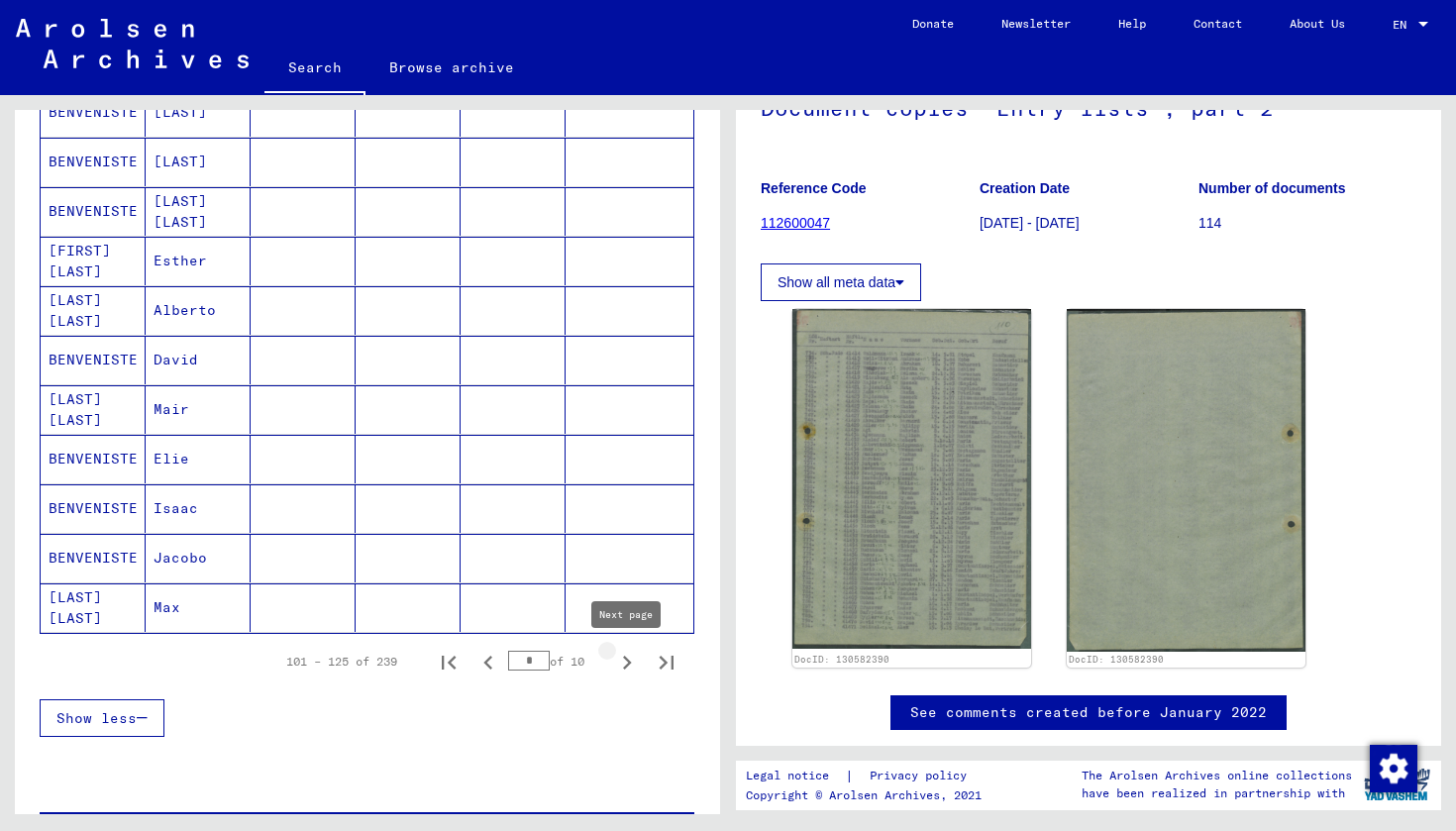 click 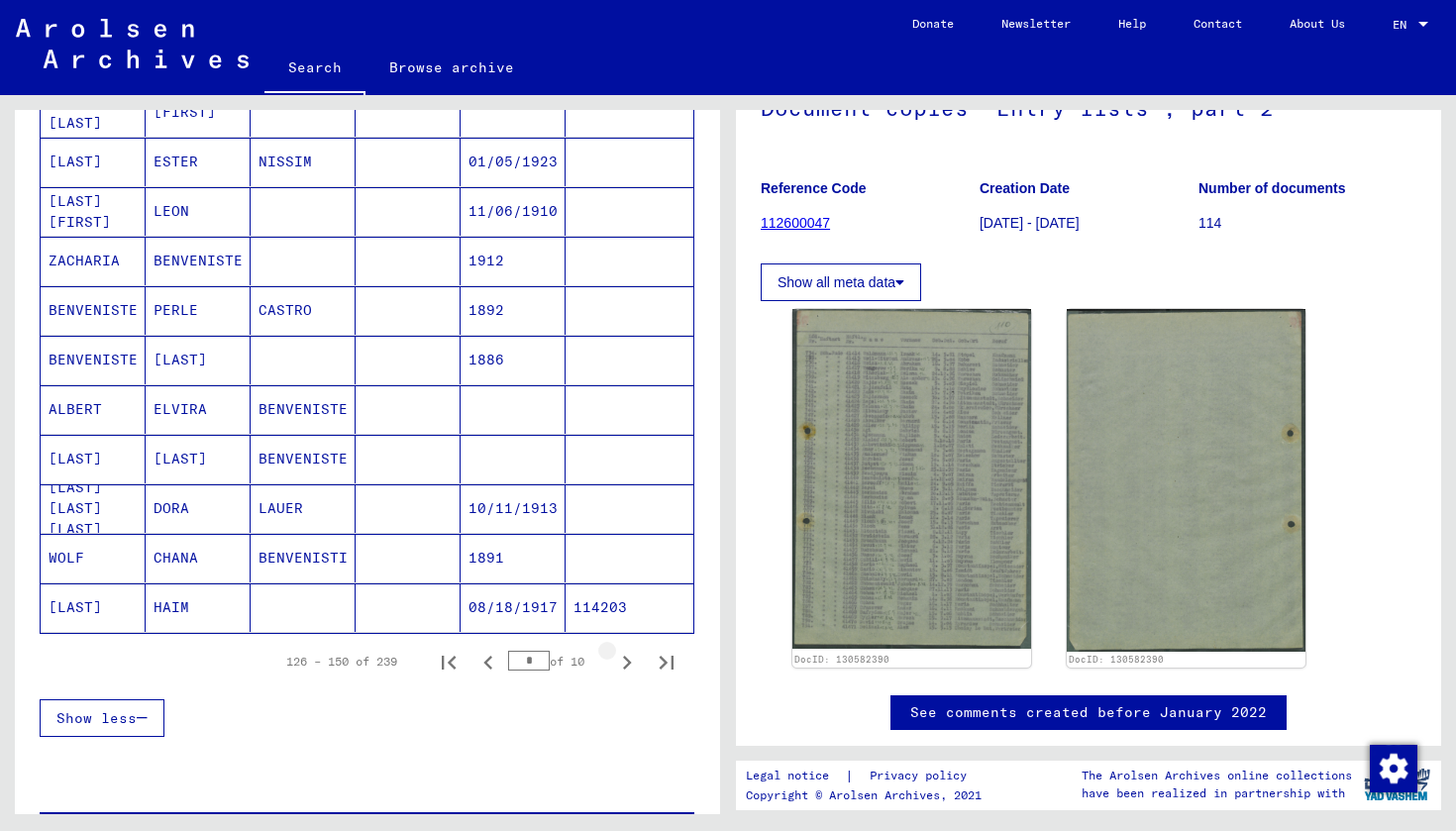 click 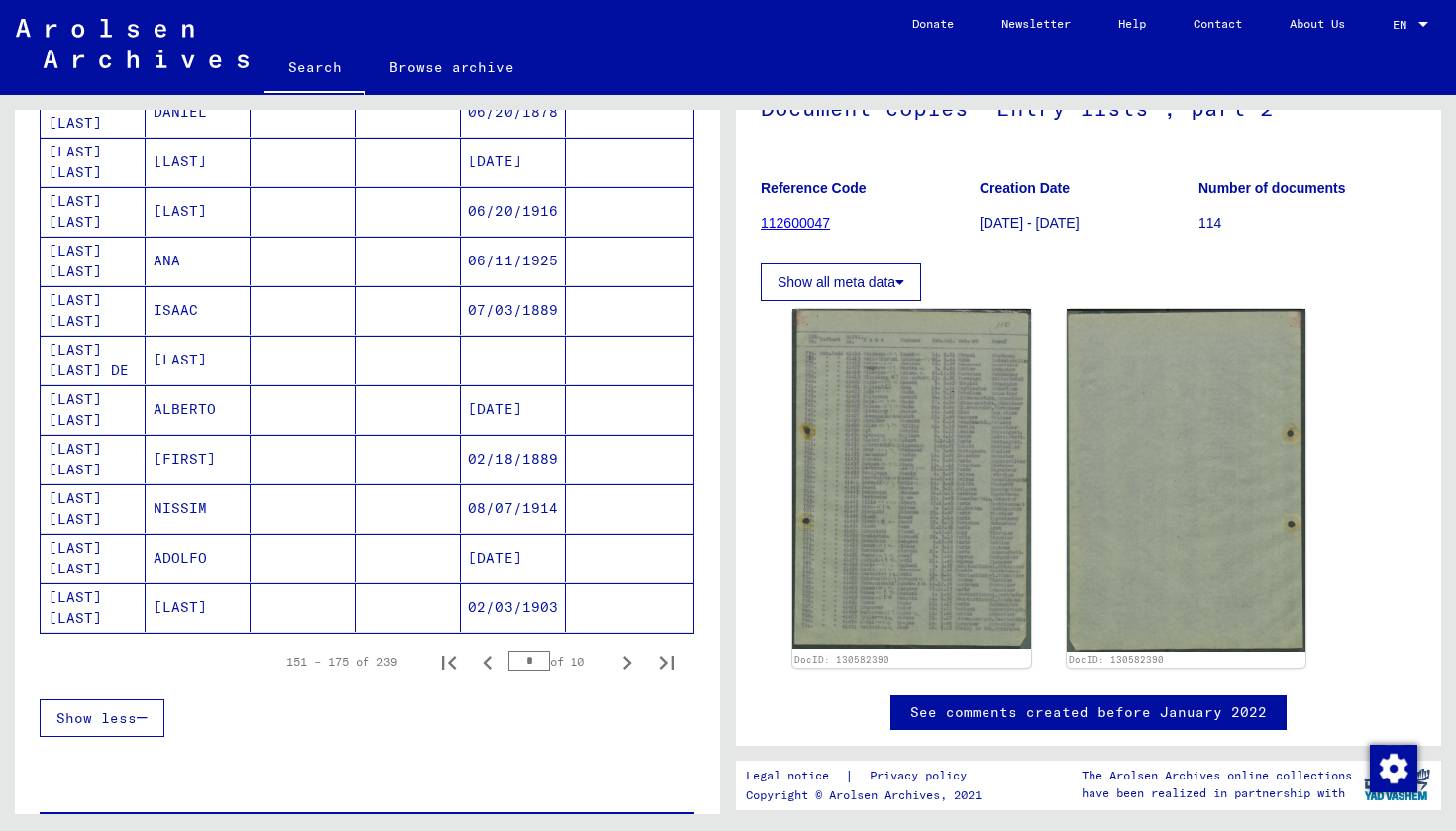 click 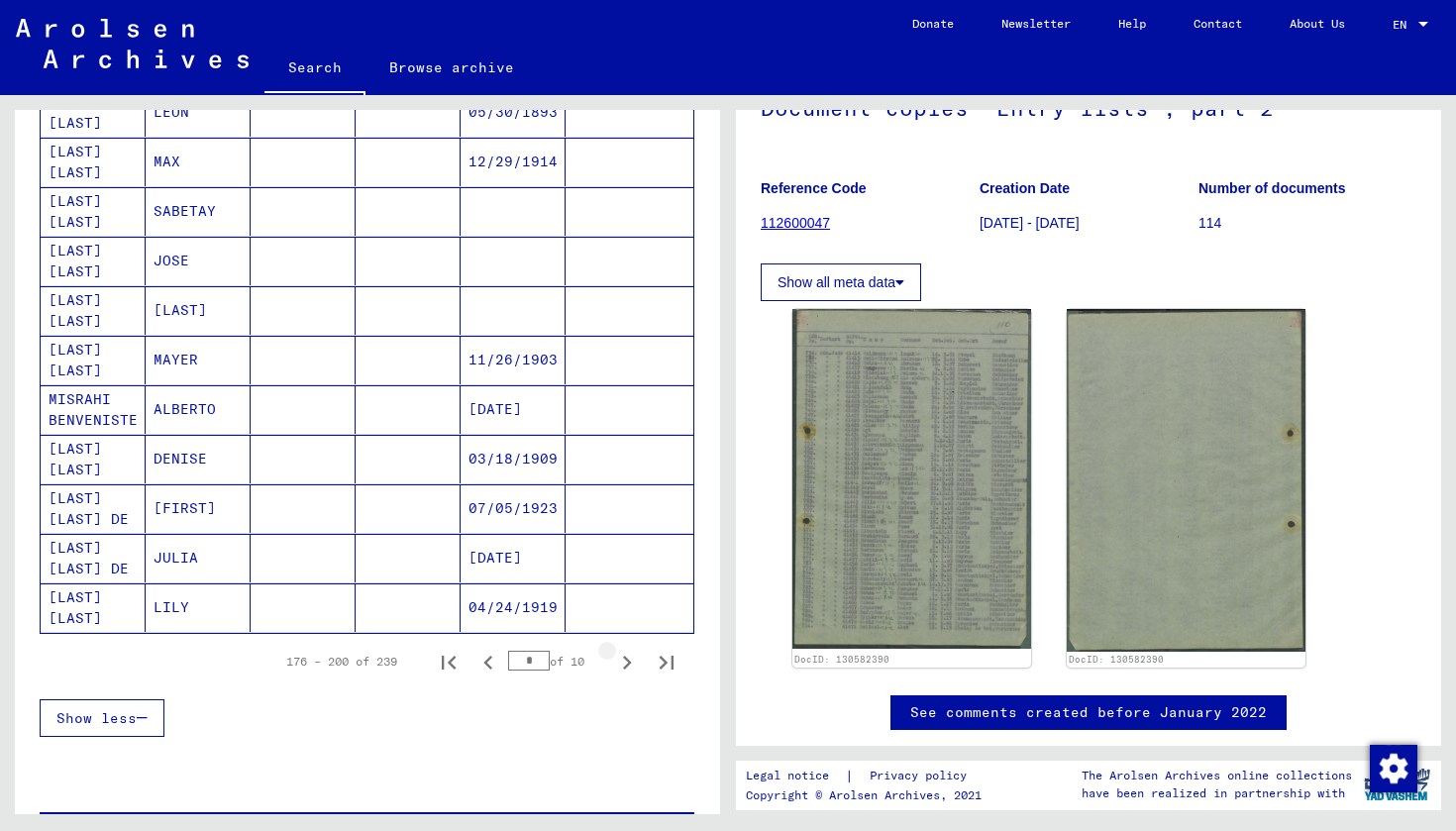click 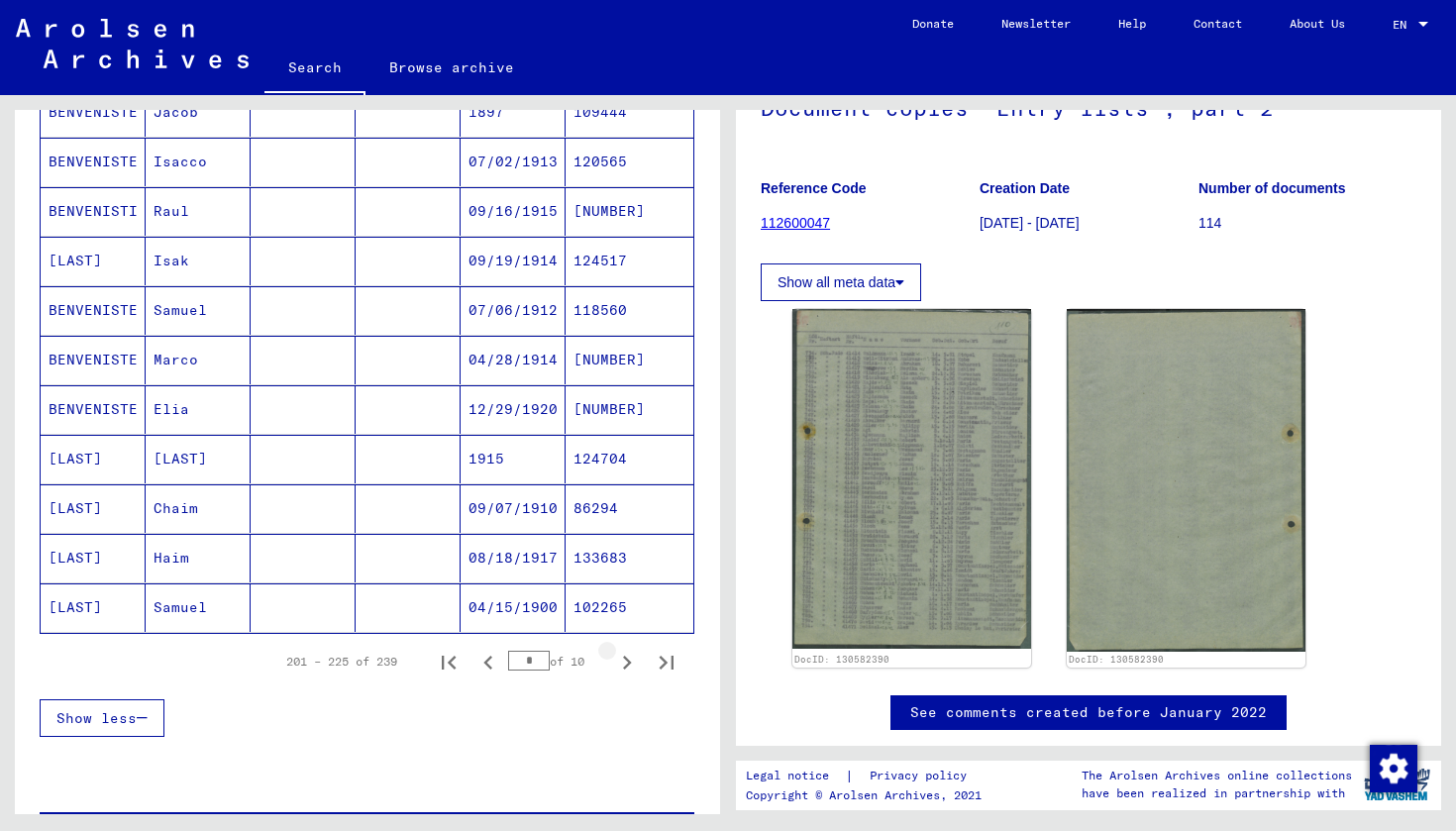 click 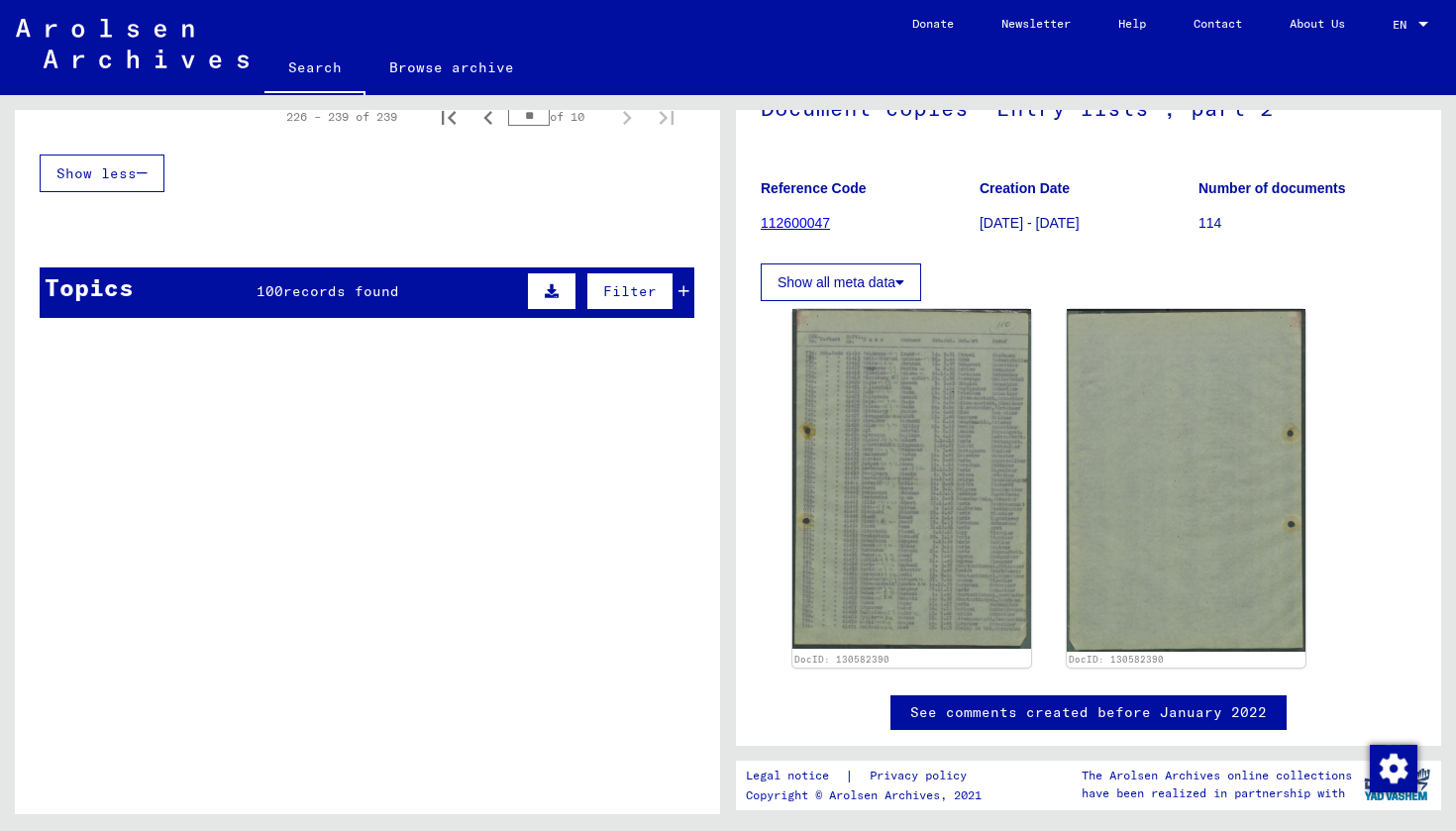 click on "Incarceration Documents / Camps and Ghettos / [CAMP] Concentration Camp / Individual Documents Regarding Male Detainees Mauthausen / Personal Files (male) - Concentration Camp Mauthausen / Files with names from [LAST] Personal file of [LAST], [LAST], born on [DATE] 3" at bounding box center (436, 673) 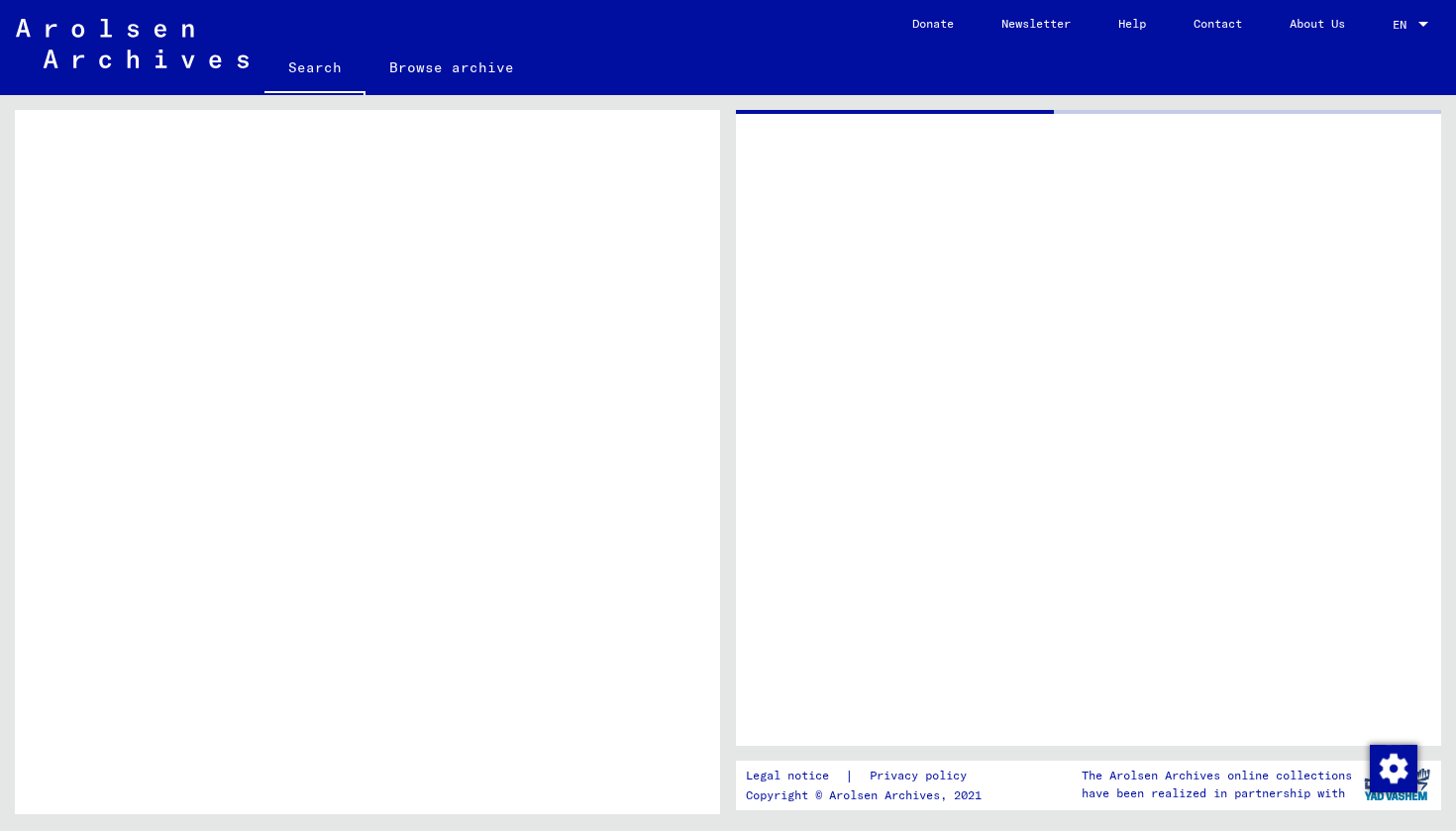 scroll, scrollTop: 0, scrollLeft: 0, axis: both 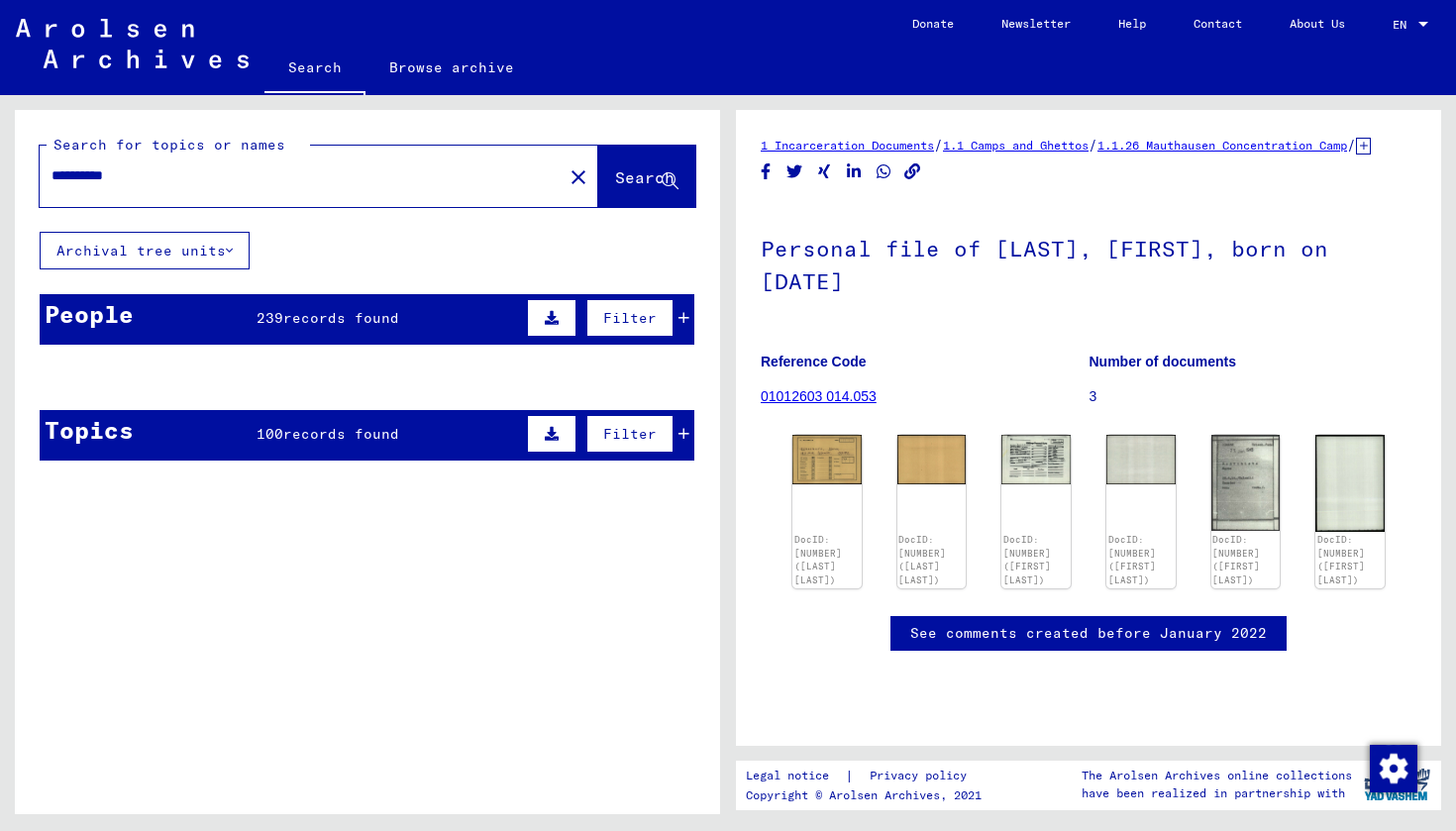 click on "Search" 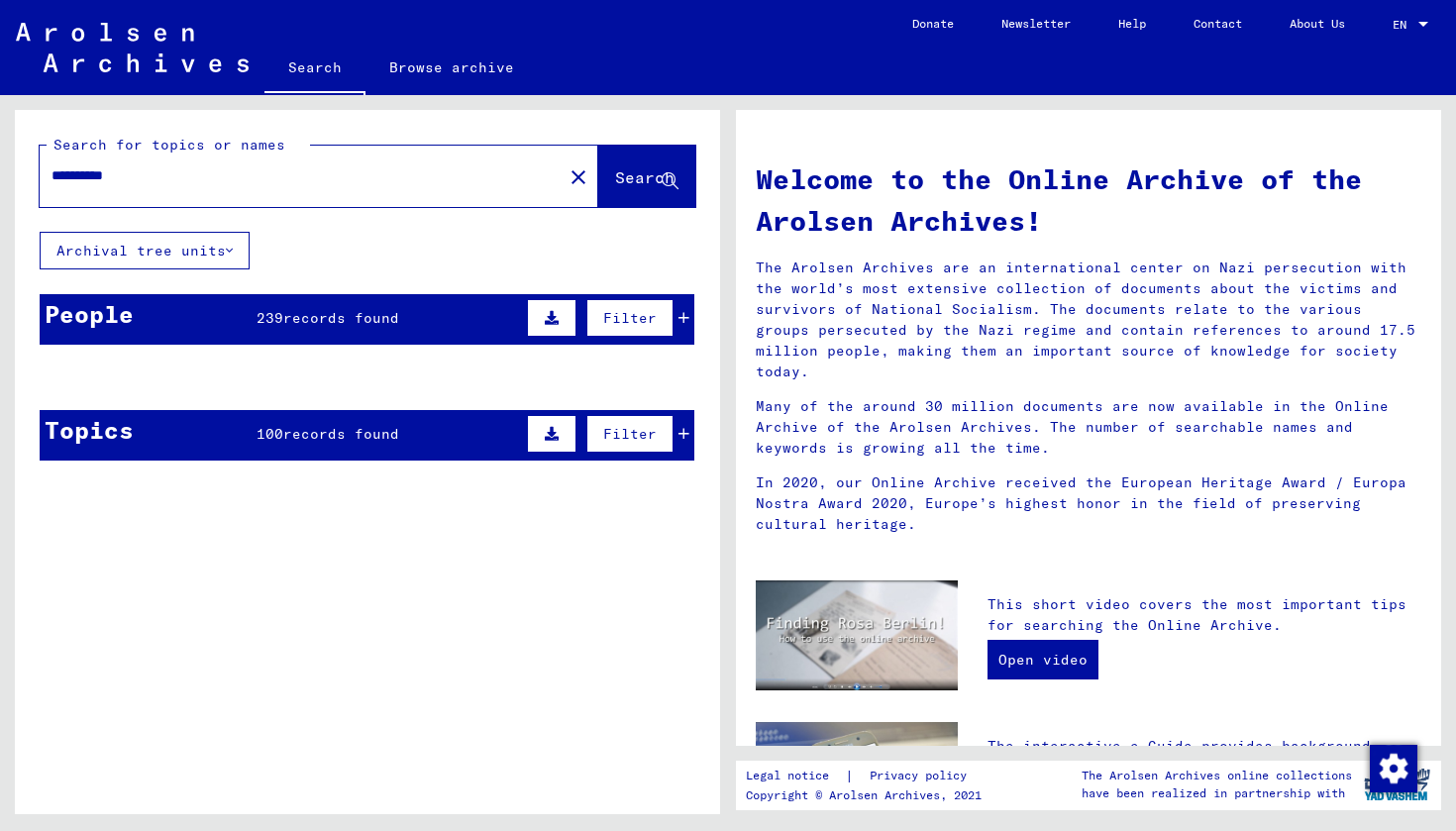 scroll, scrollTop: 0, scrollLeft: 0, axis: both 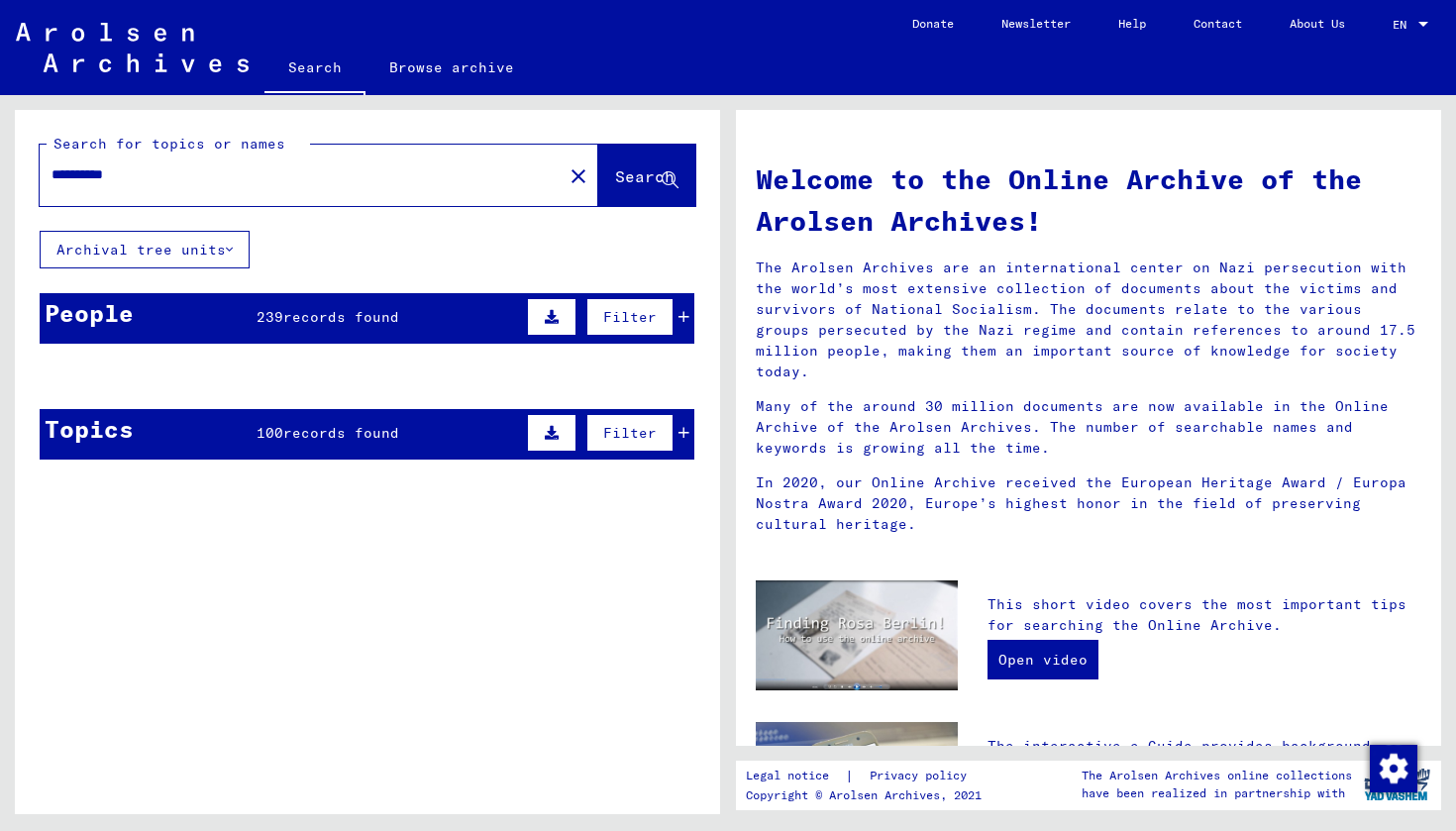click on "records found" at bounding box center [341, 317] 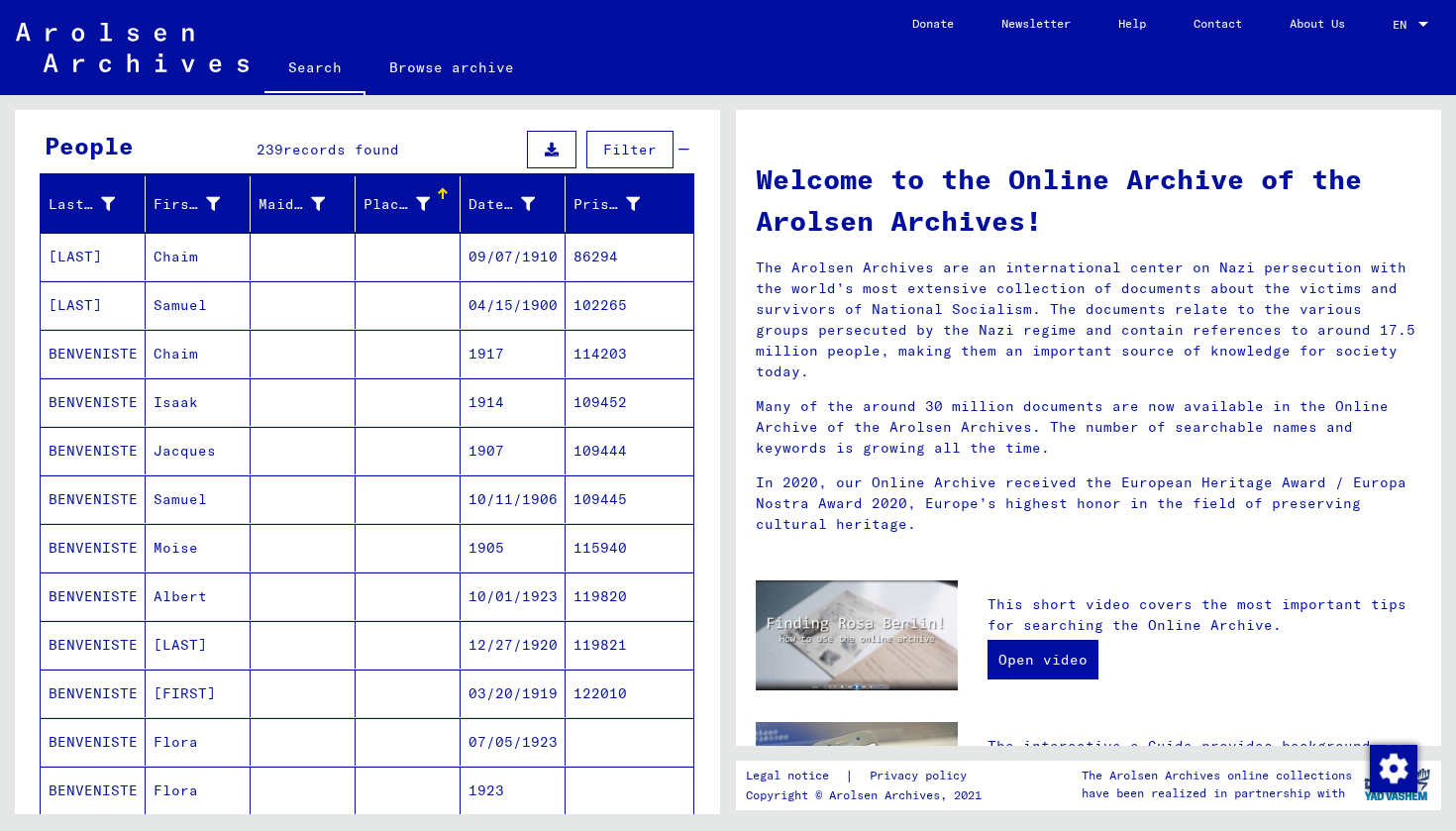 scroll, scrollTop: 84, scrollLeft: 0, axis: vertical 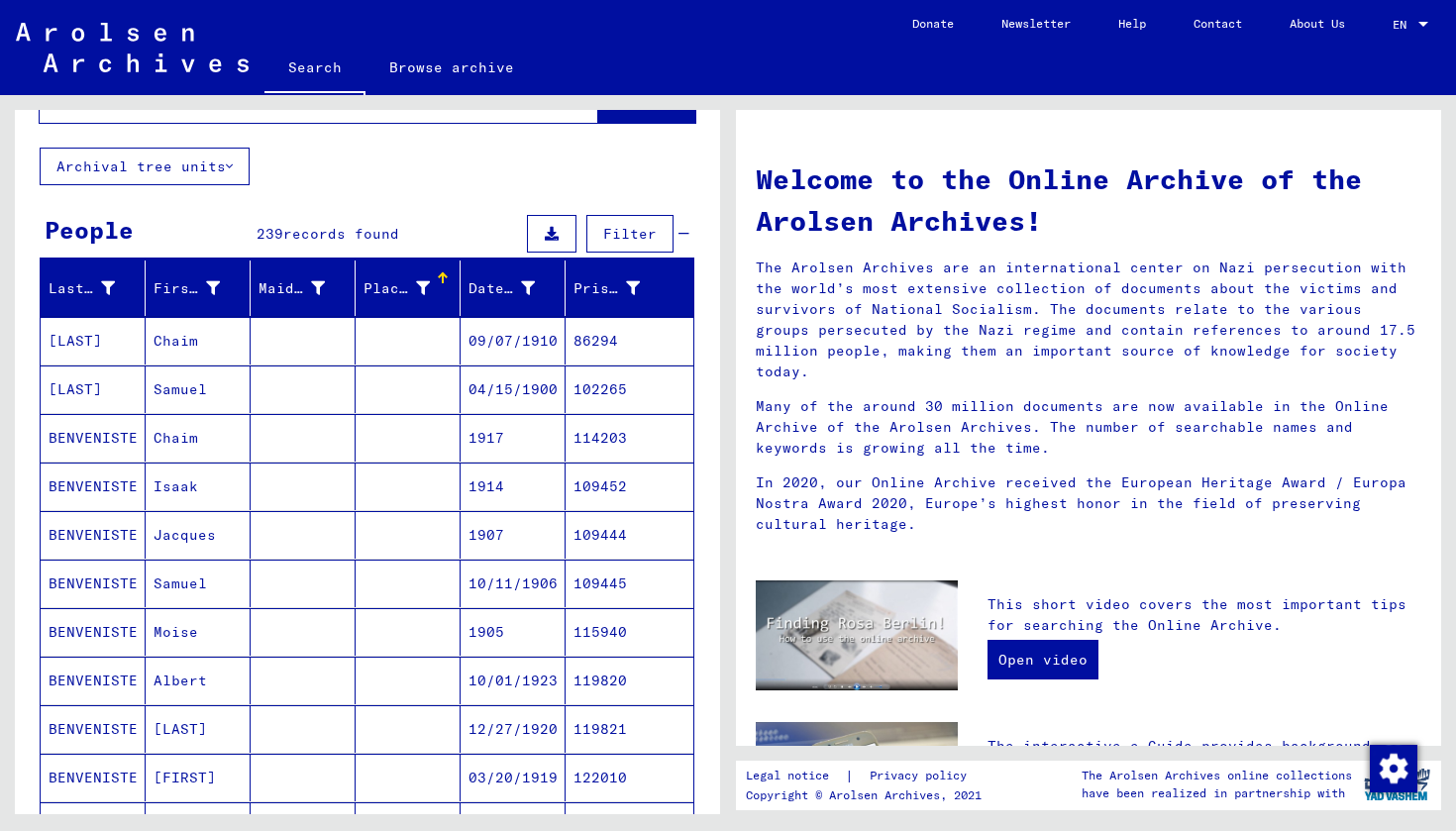 click at bounding box center (443, 278) 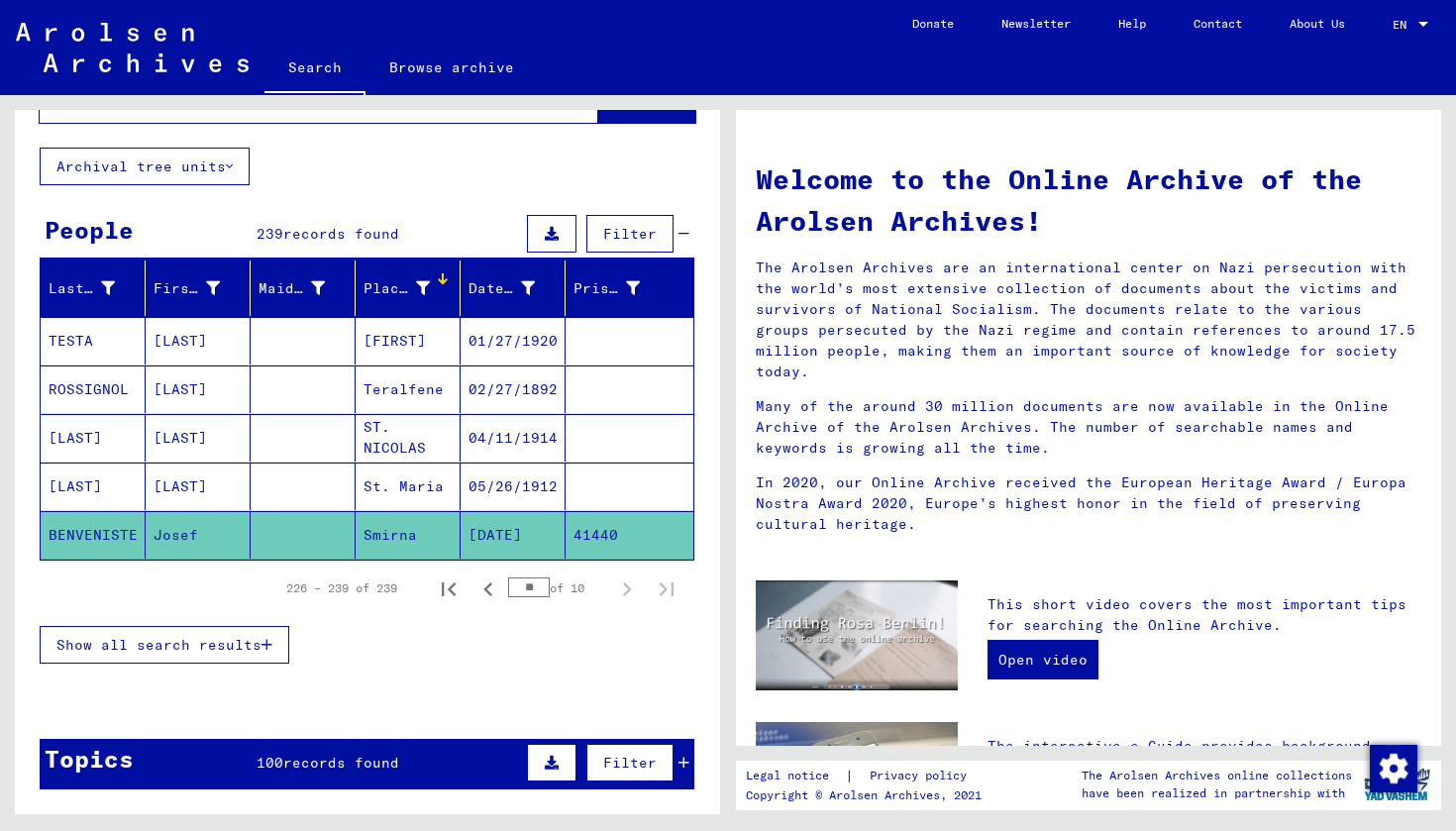 click at bounding box center [443, 278] 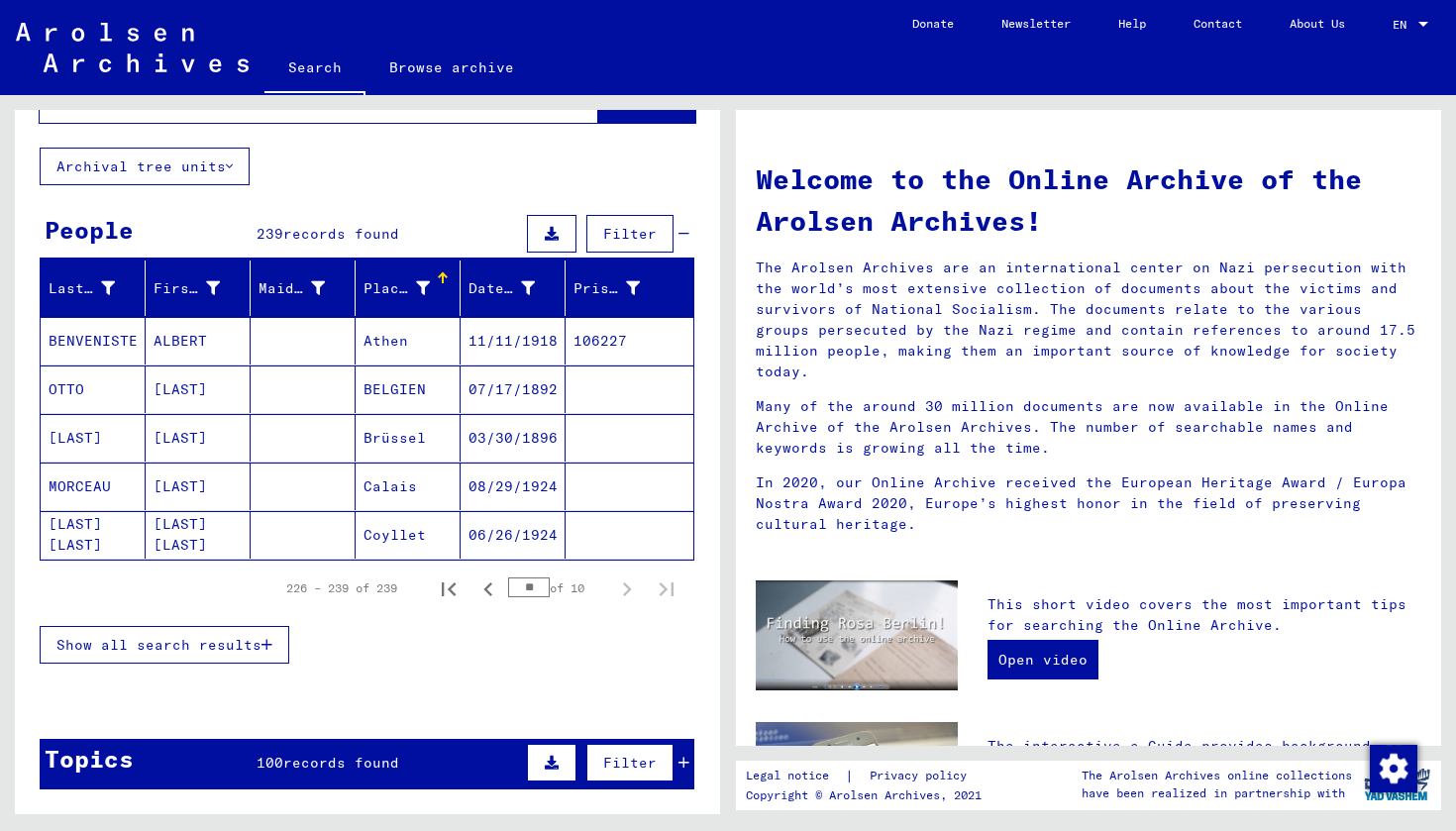 click at bounding box center (443, 278) 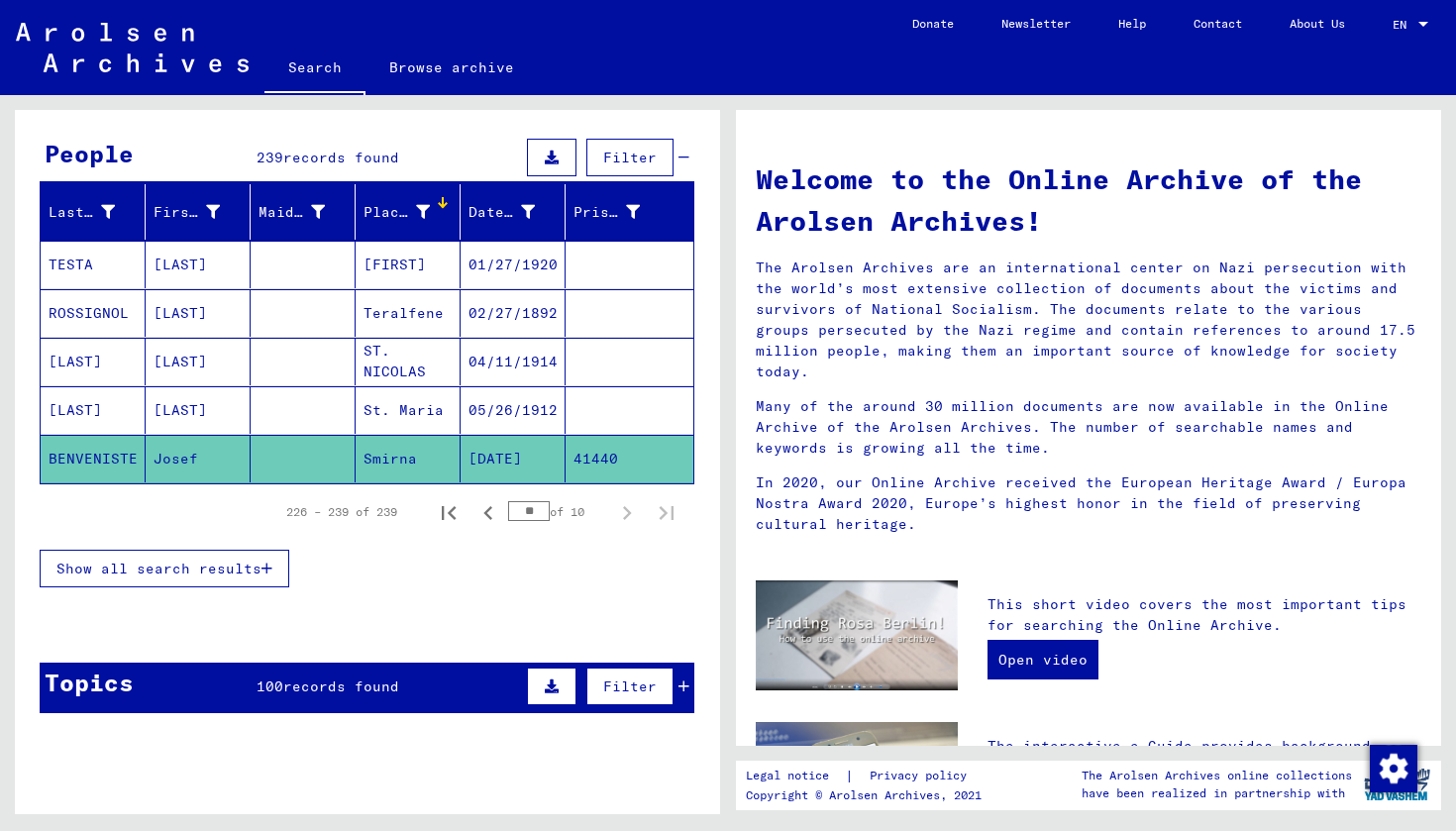 scroll, scrollTop: 166, scrollLeft: 0, axis: vertical 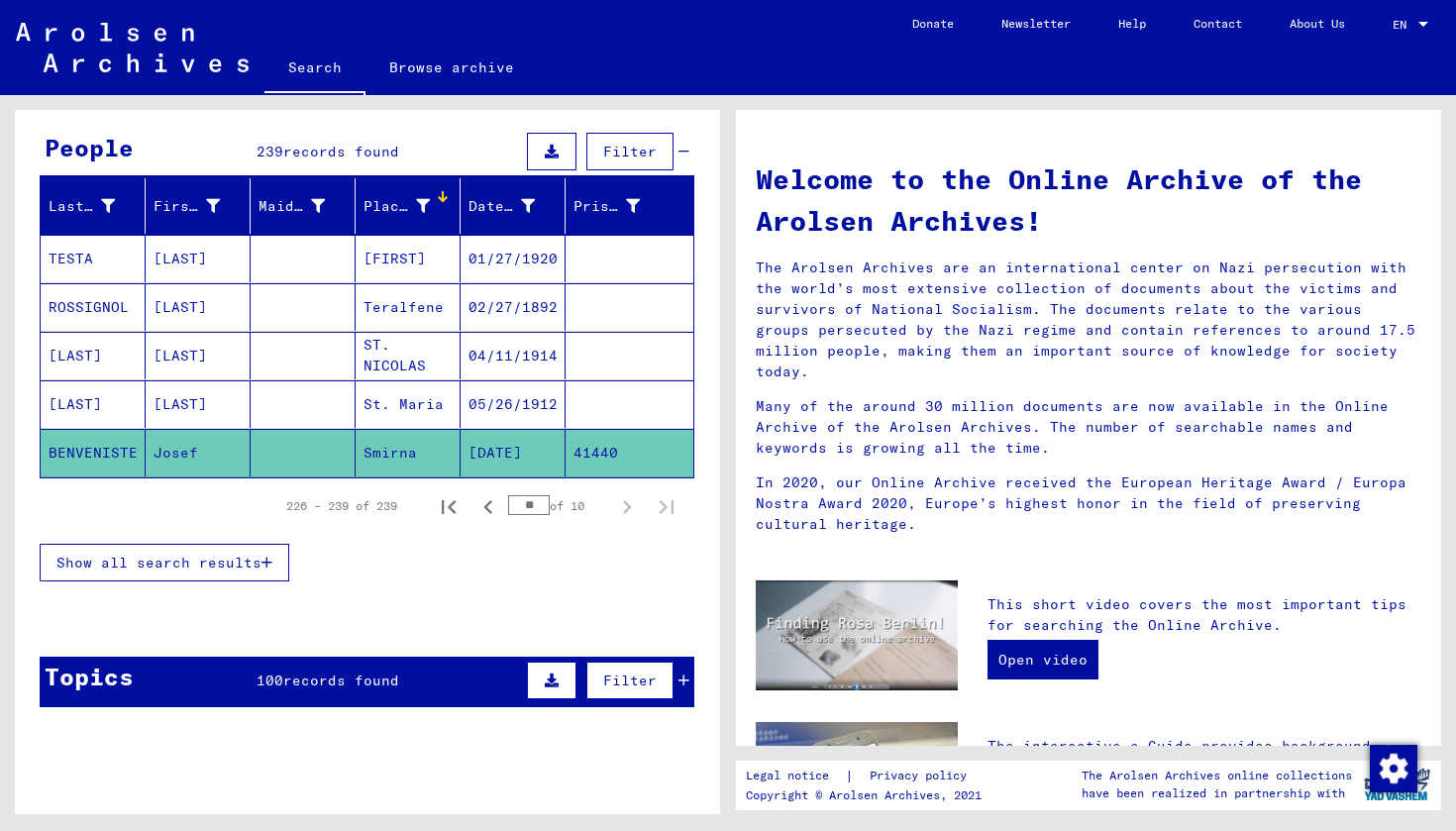 click on "Show all search results" at bounding box center (158, 563) 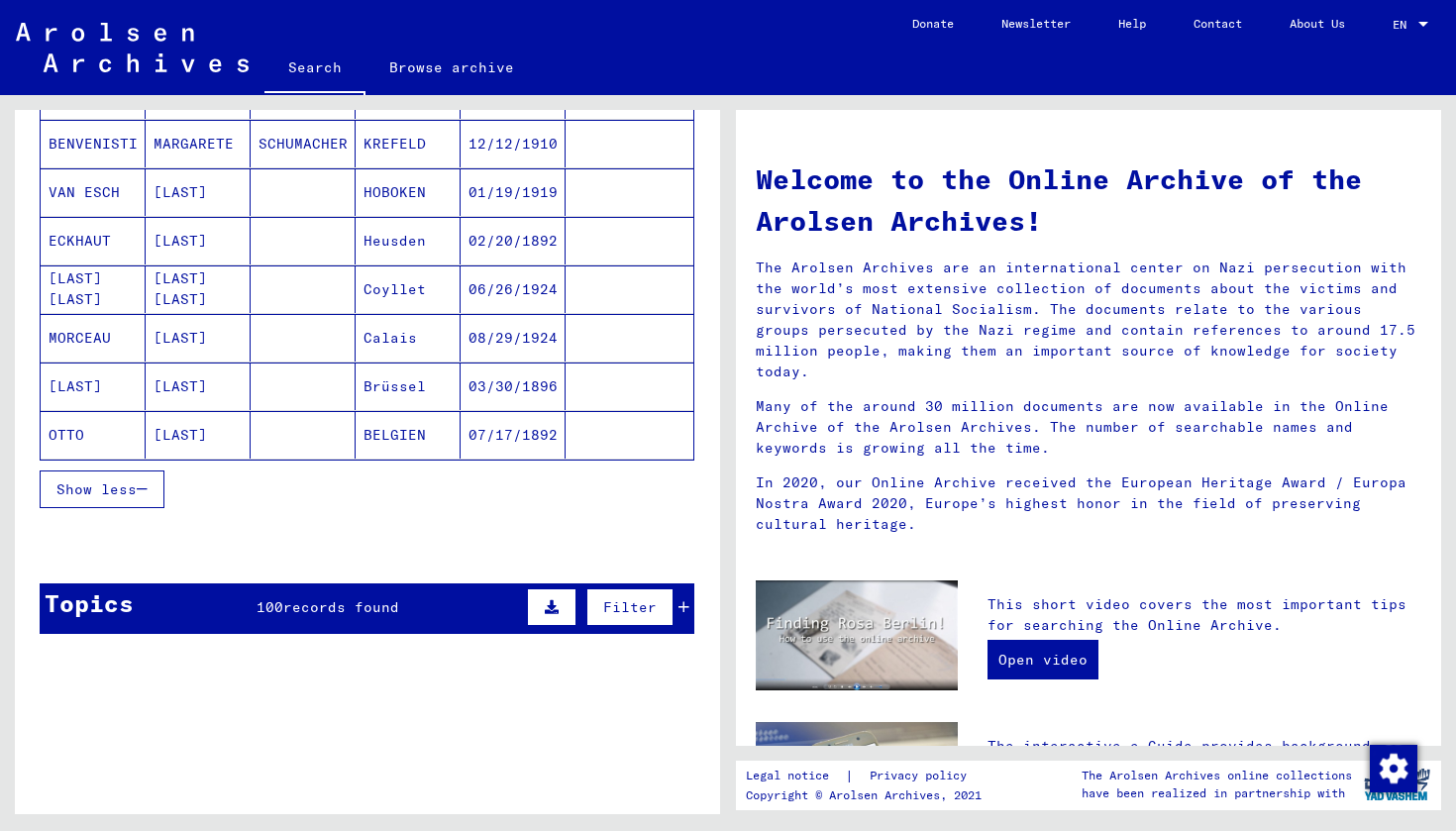 scroll, scrollTop: 1174, scrollLeft: 0, axis: vertical 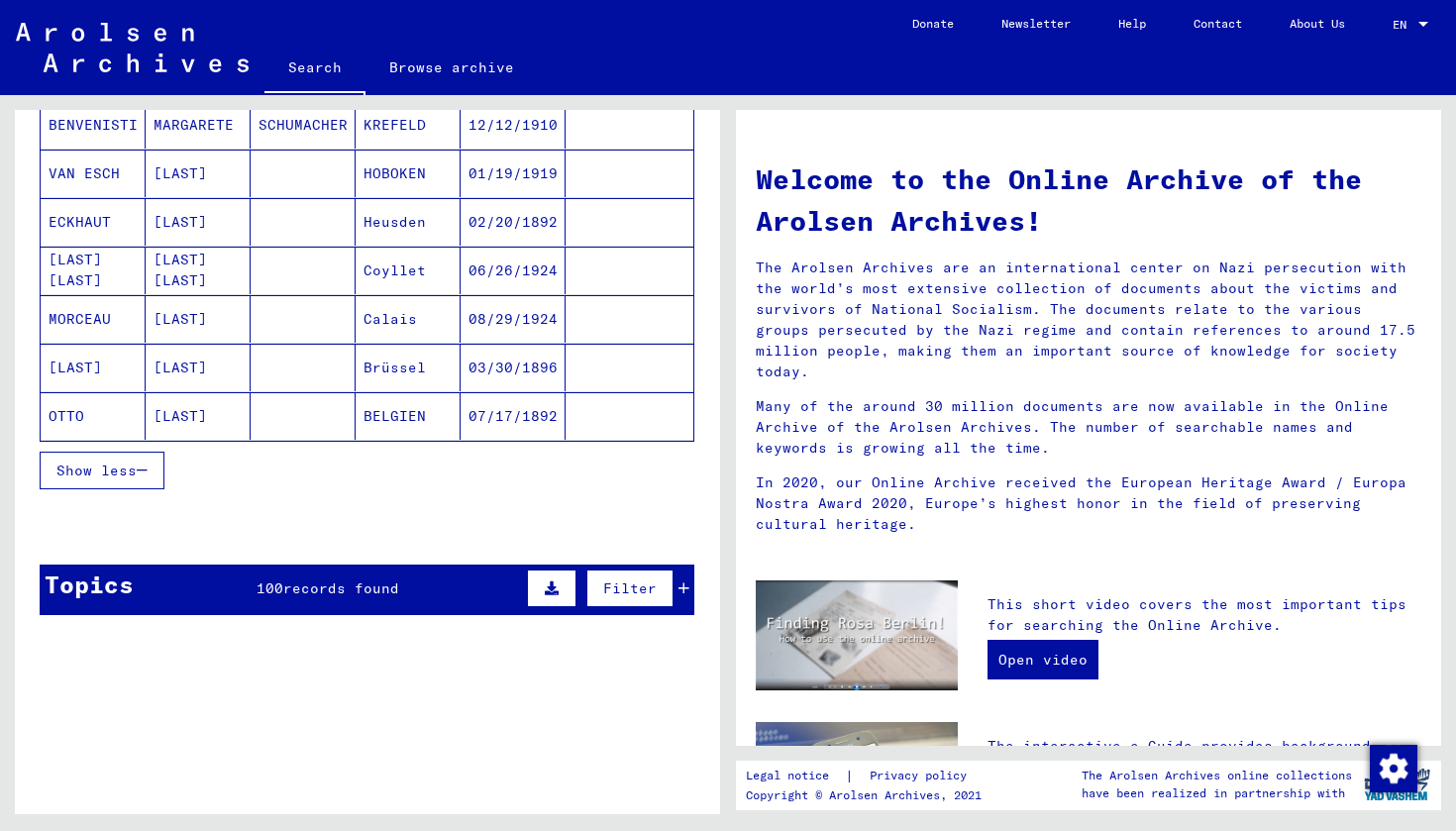 click on "Show less" at bounding box center [366, 470] 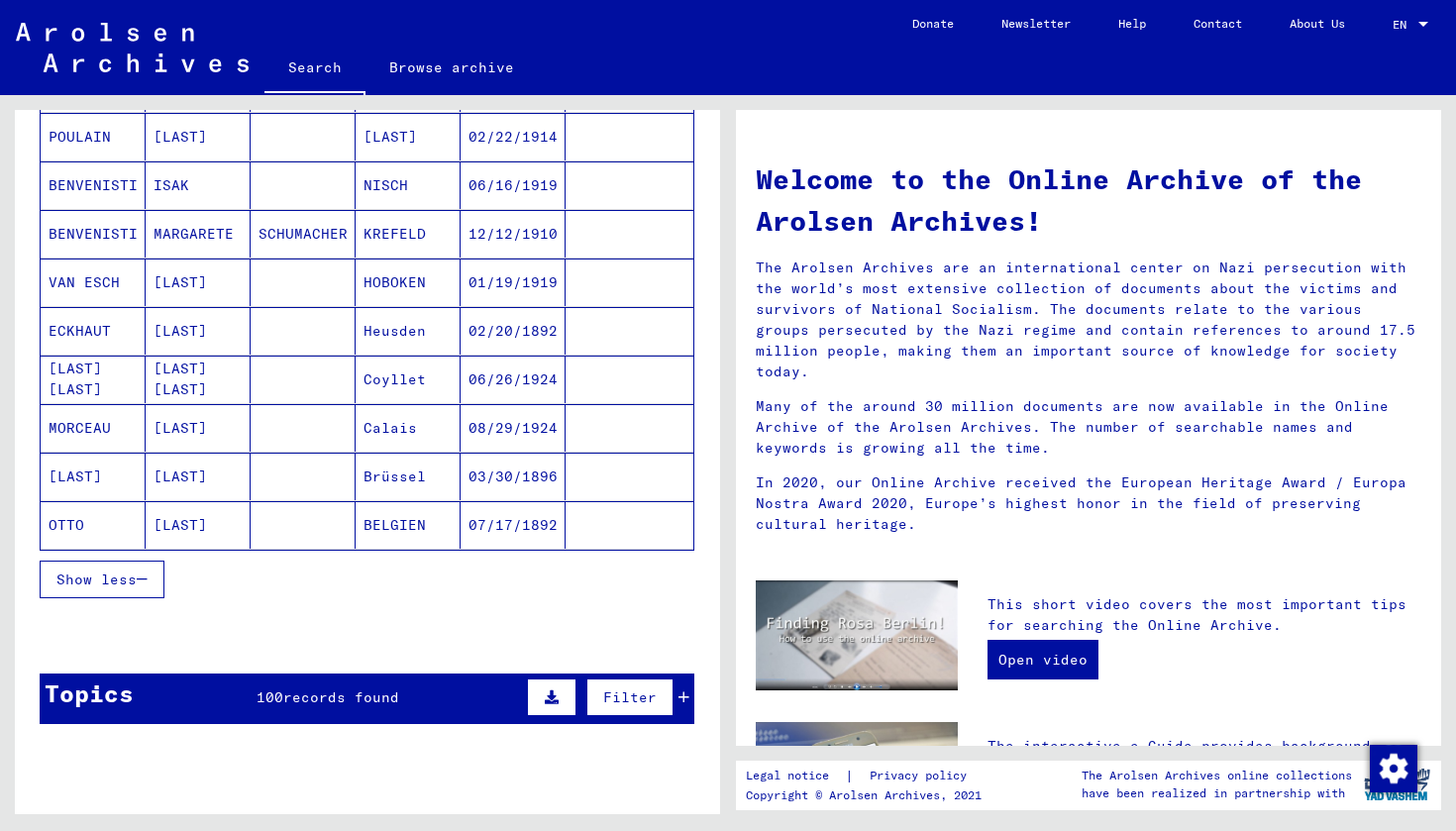 scroll, scrollTop: 1068, scrollLeft: 0, axis: vertical 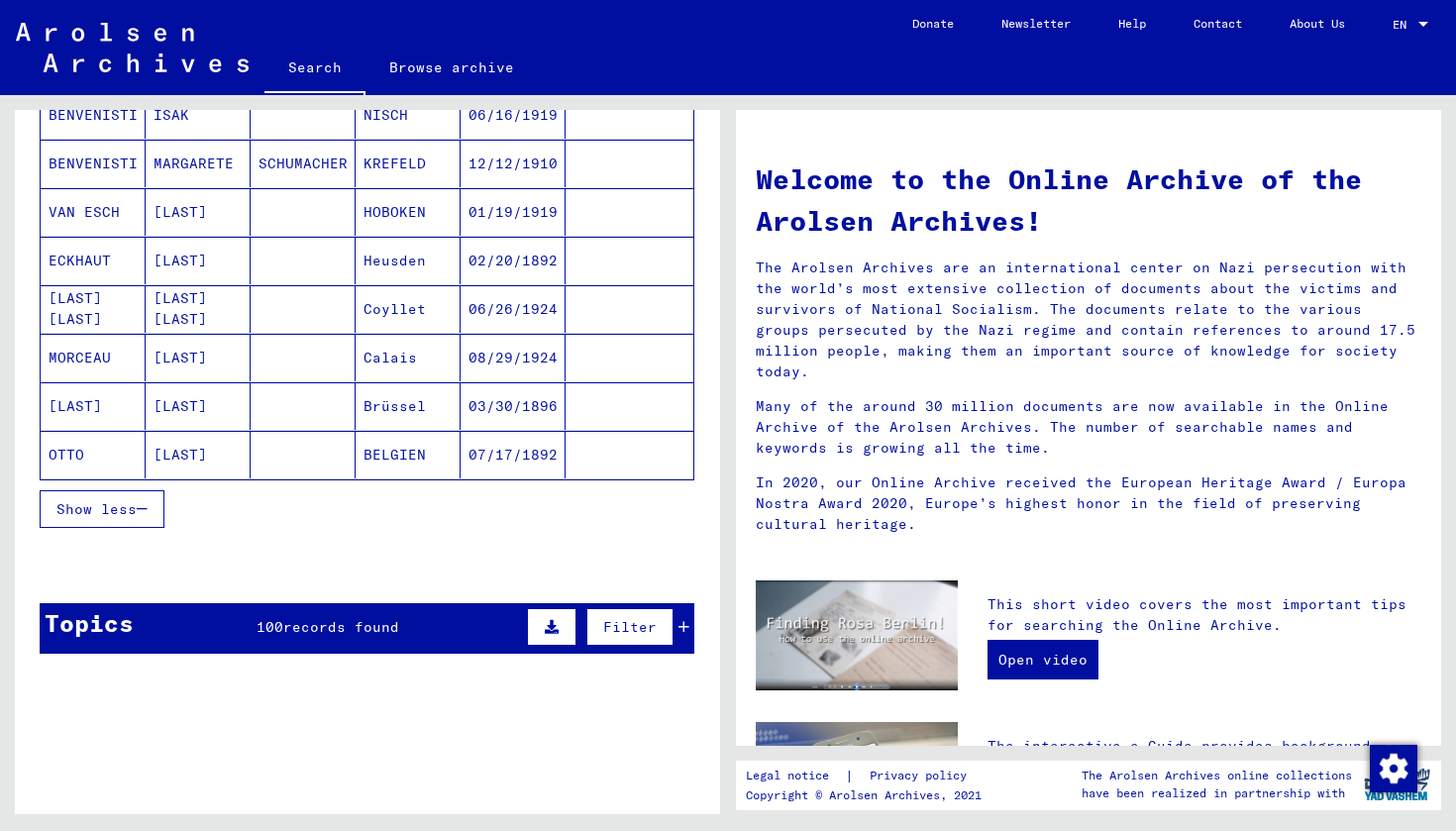 click on "Filter" at bounding box center [630, 627] 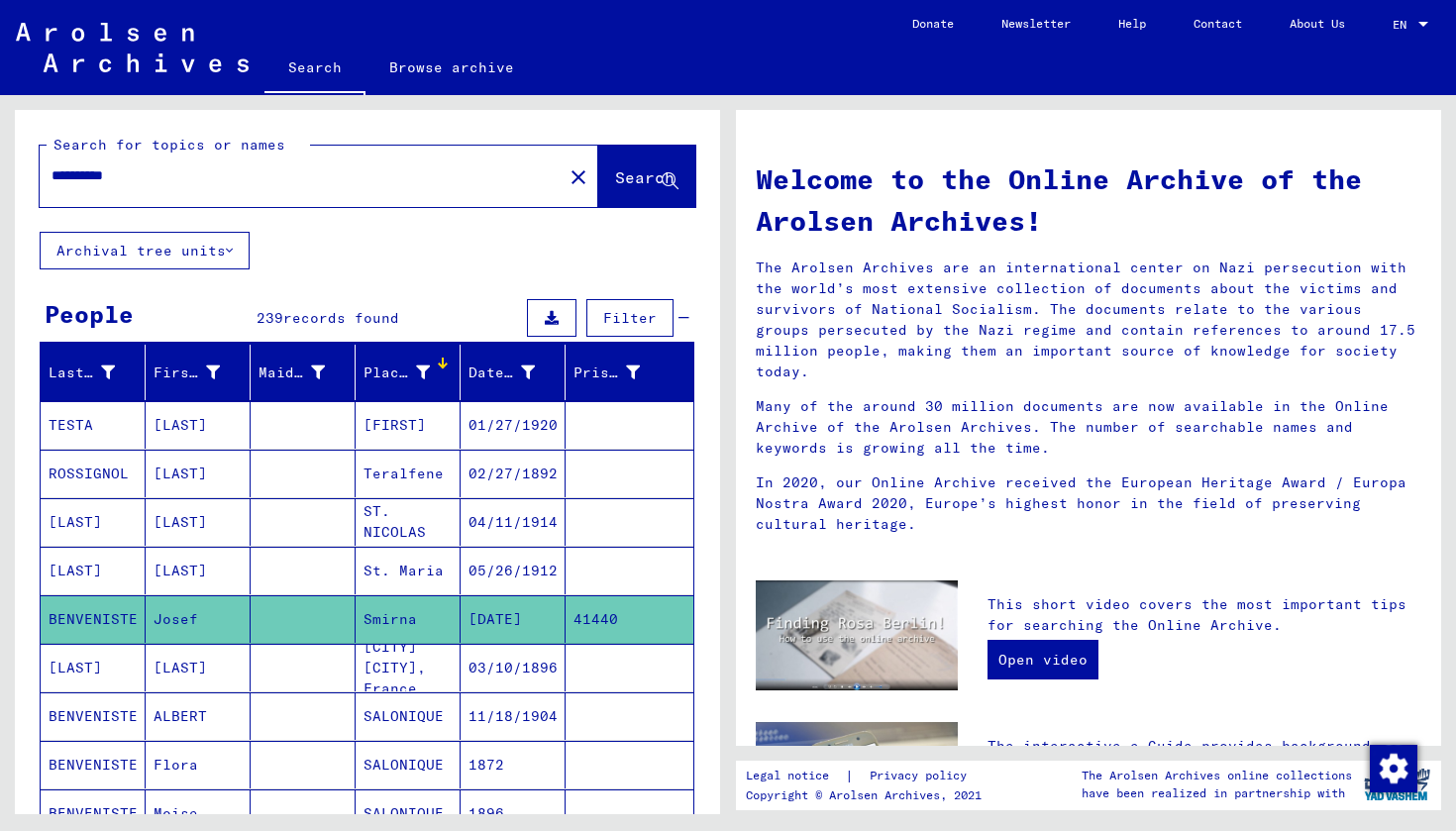 scroll, scrollTop: 0, scrollLeft: 0, axis: both 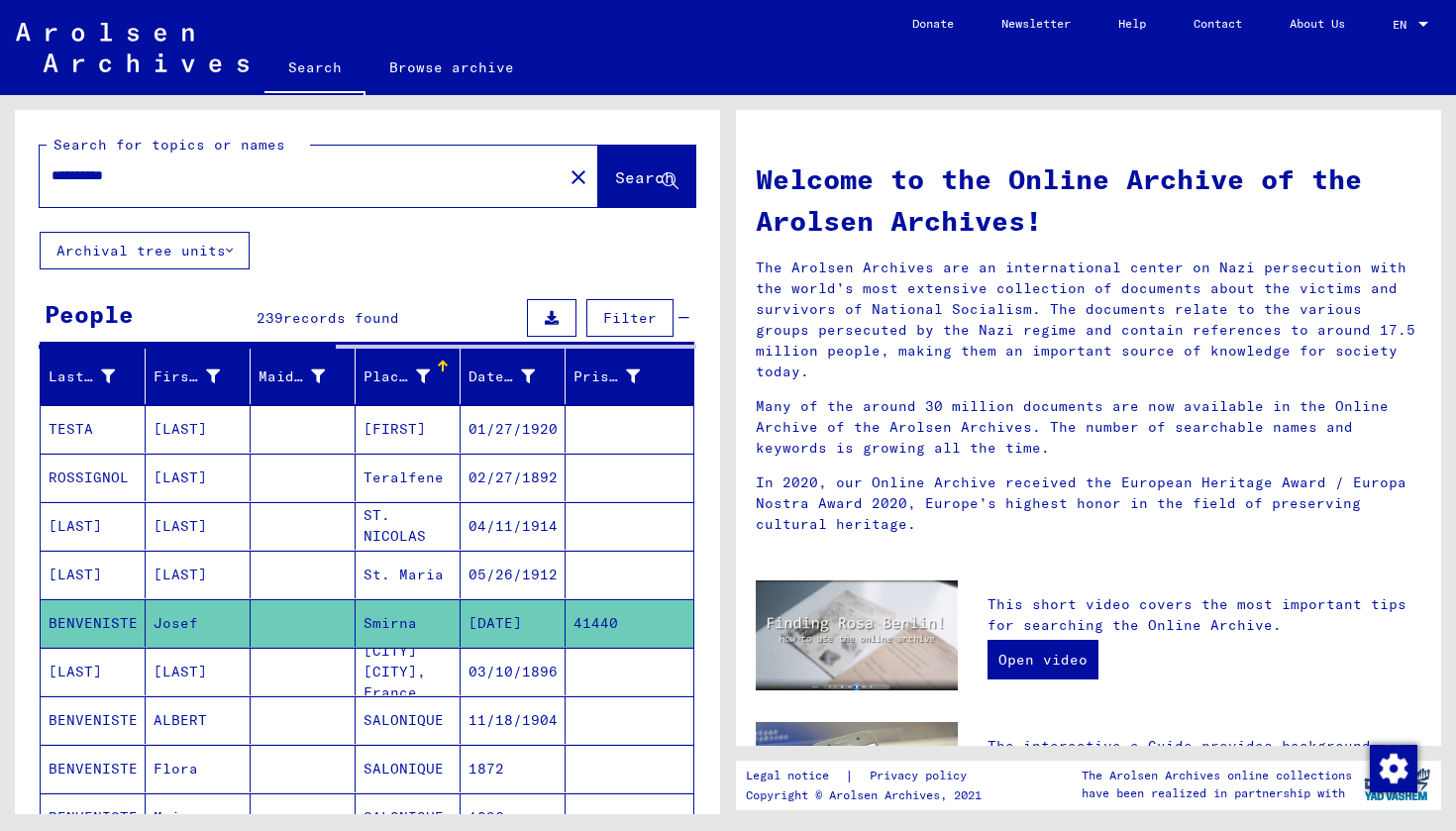 click at bounding box center [423, 376] 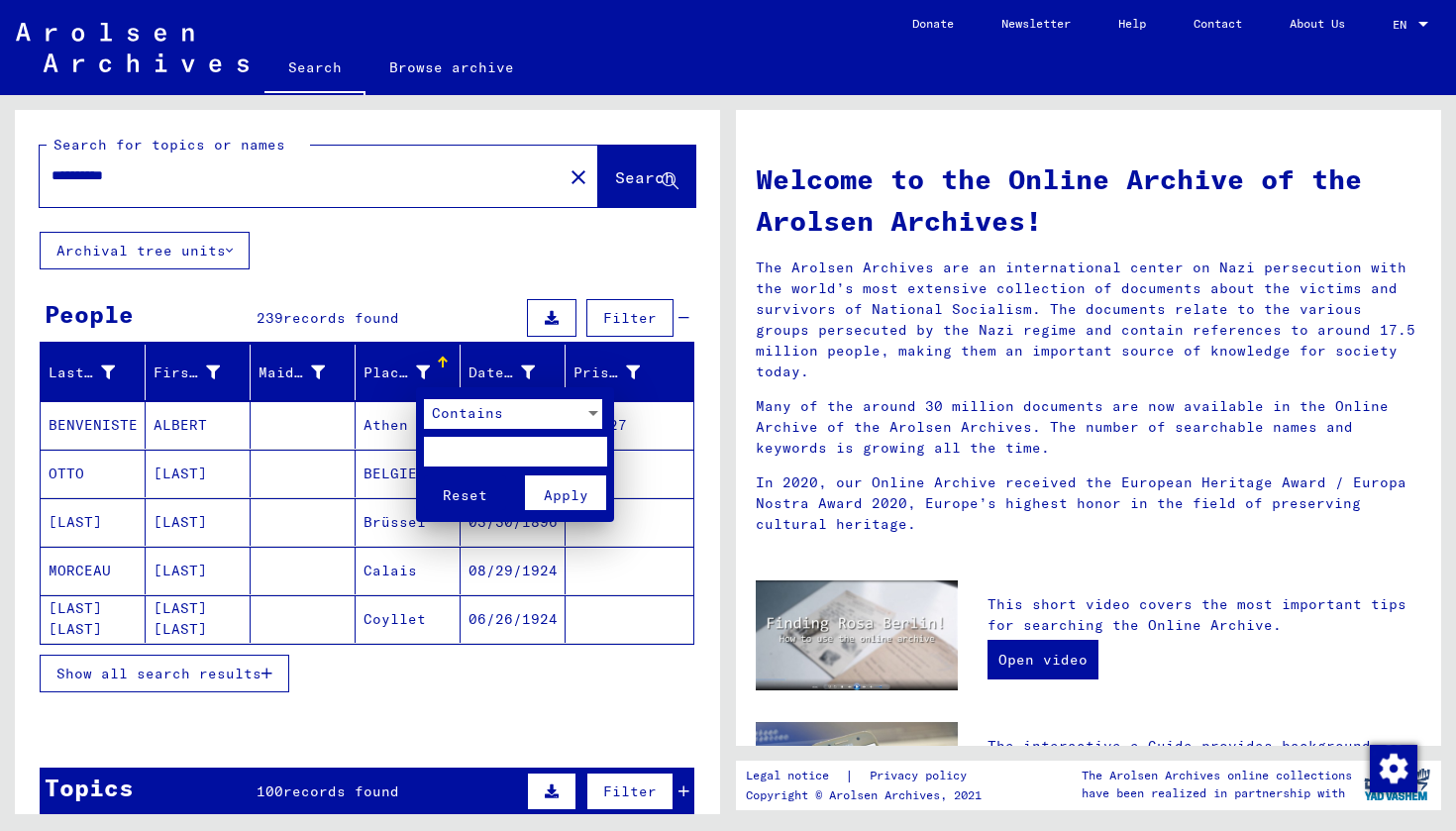 click at bounding box center (515, 452) 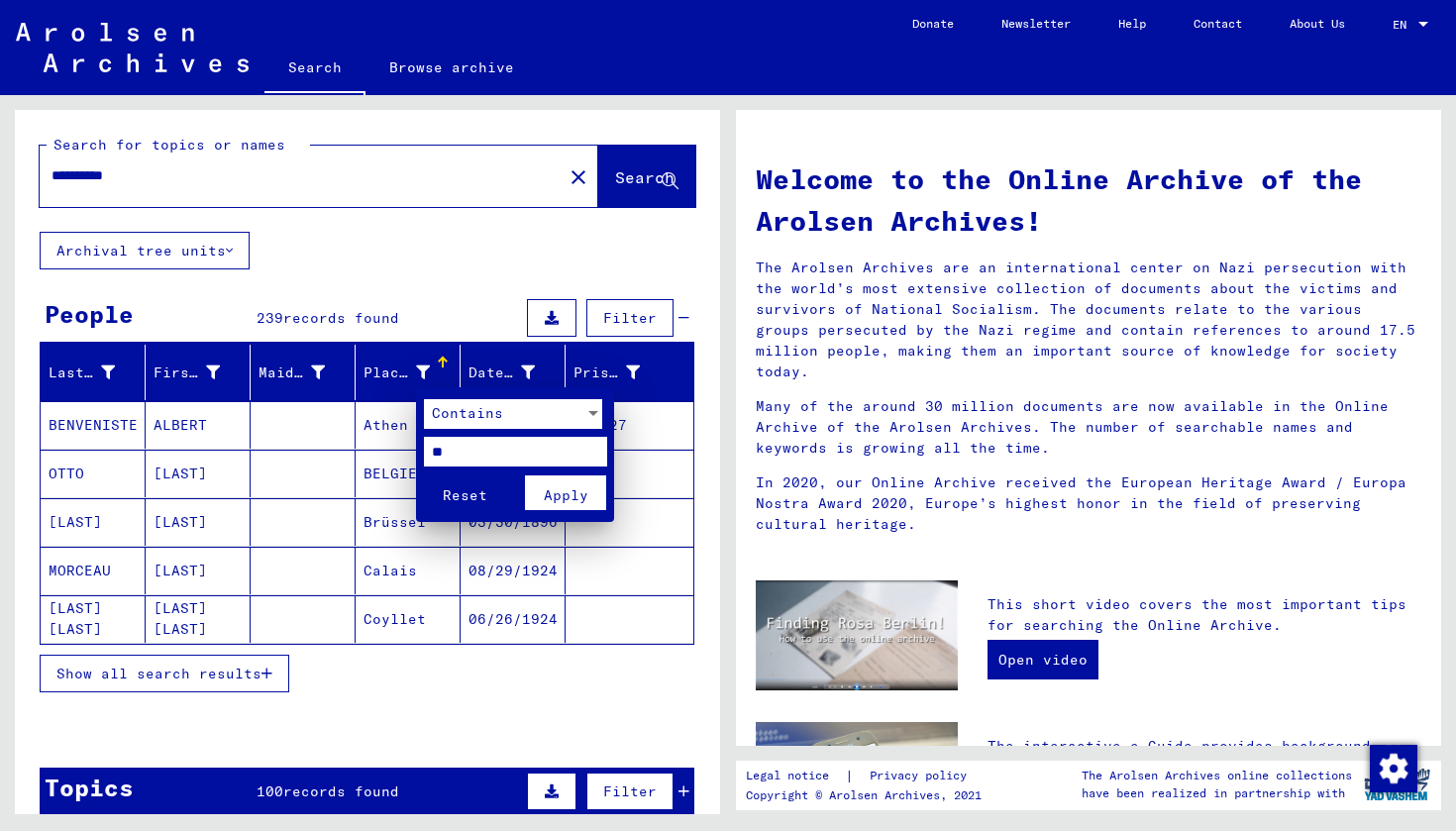 type on "*" 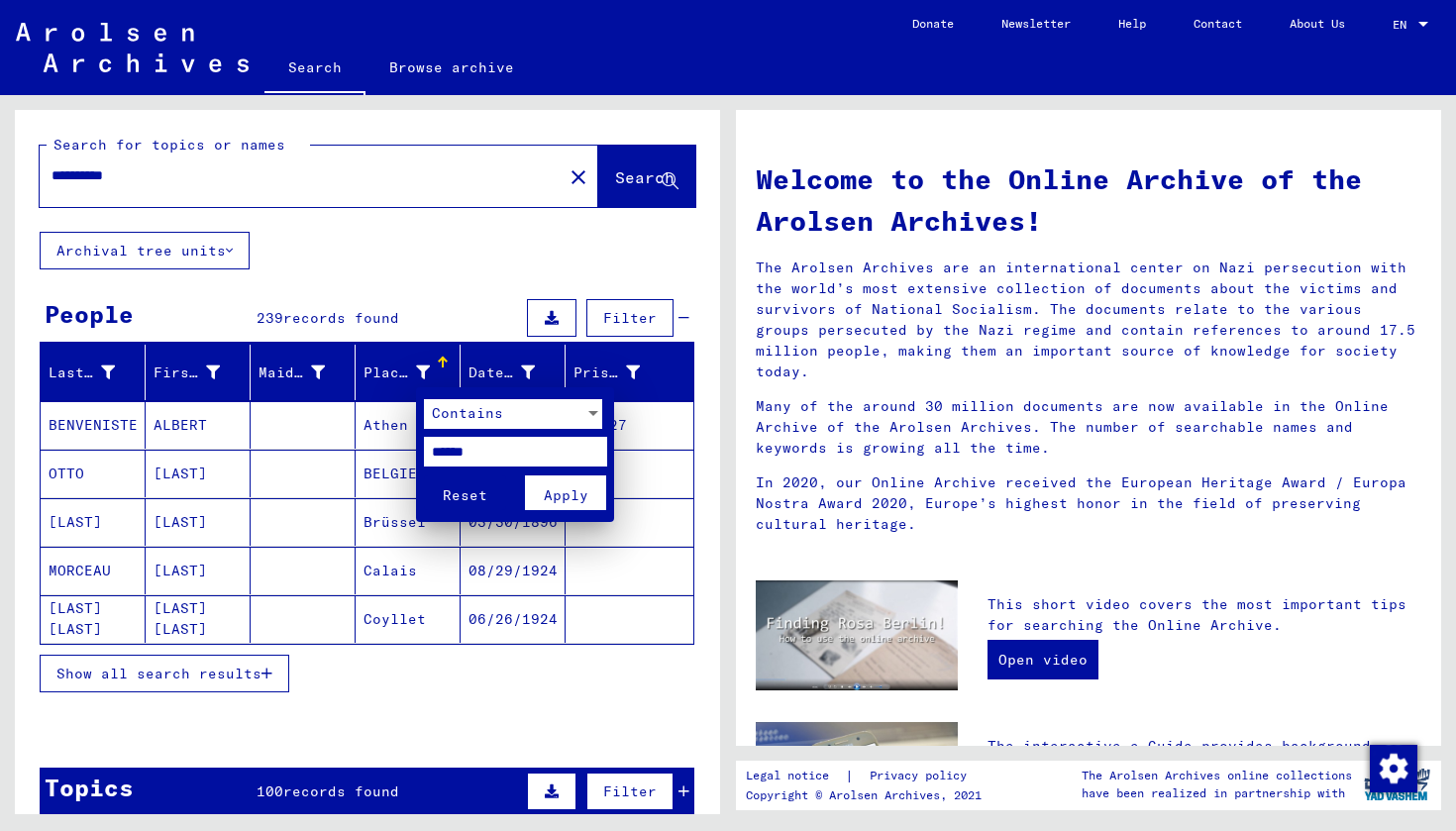 type on "******" 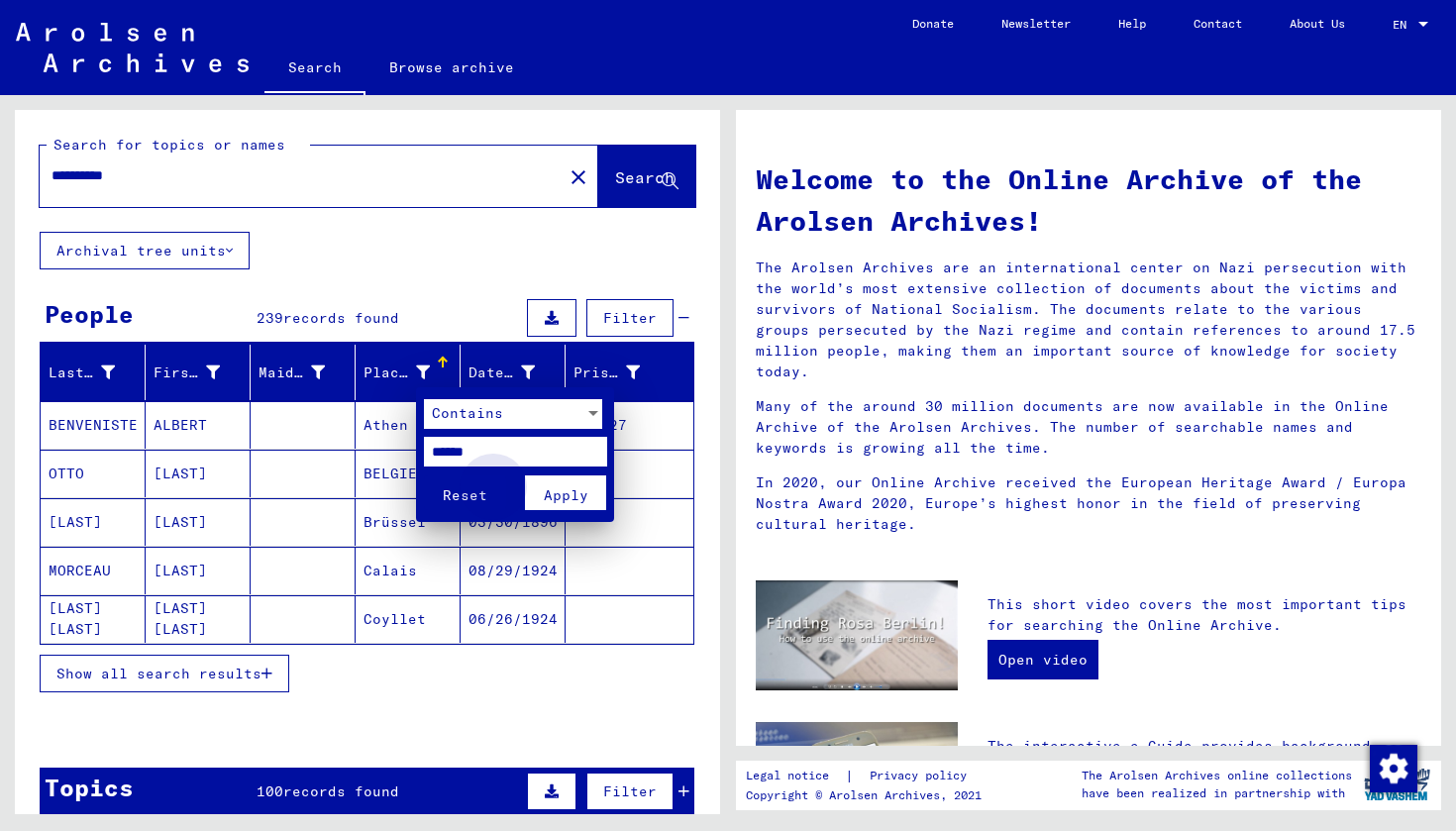 click on "Apply" at bounding box center [566, 495] 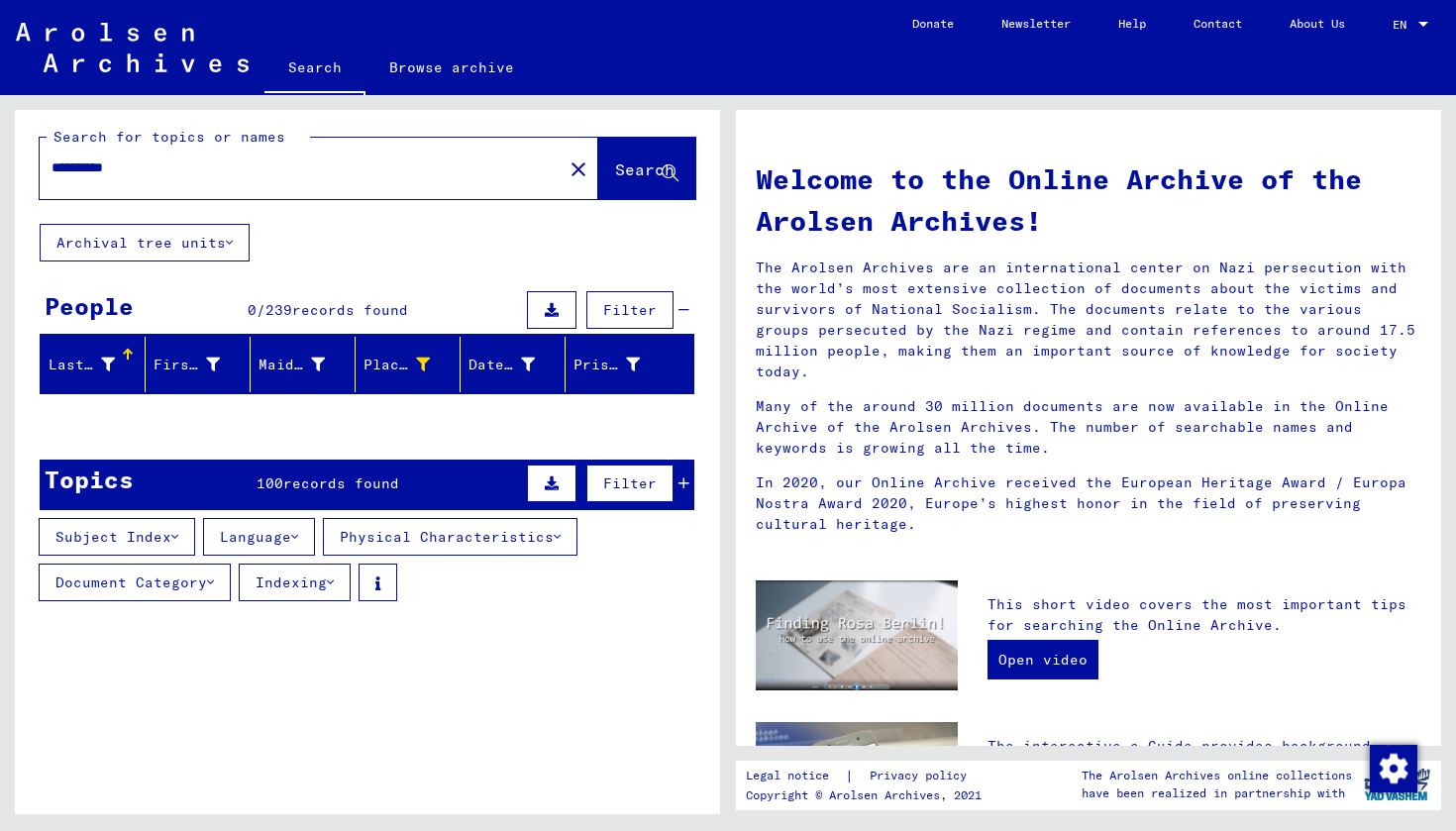 scroll, scrollTop: 15, scrollLeft: 0, axis: vertical 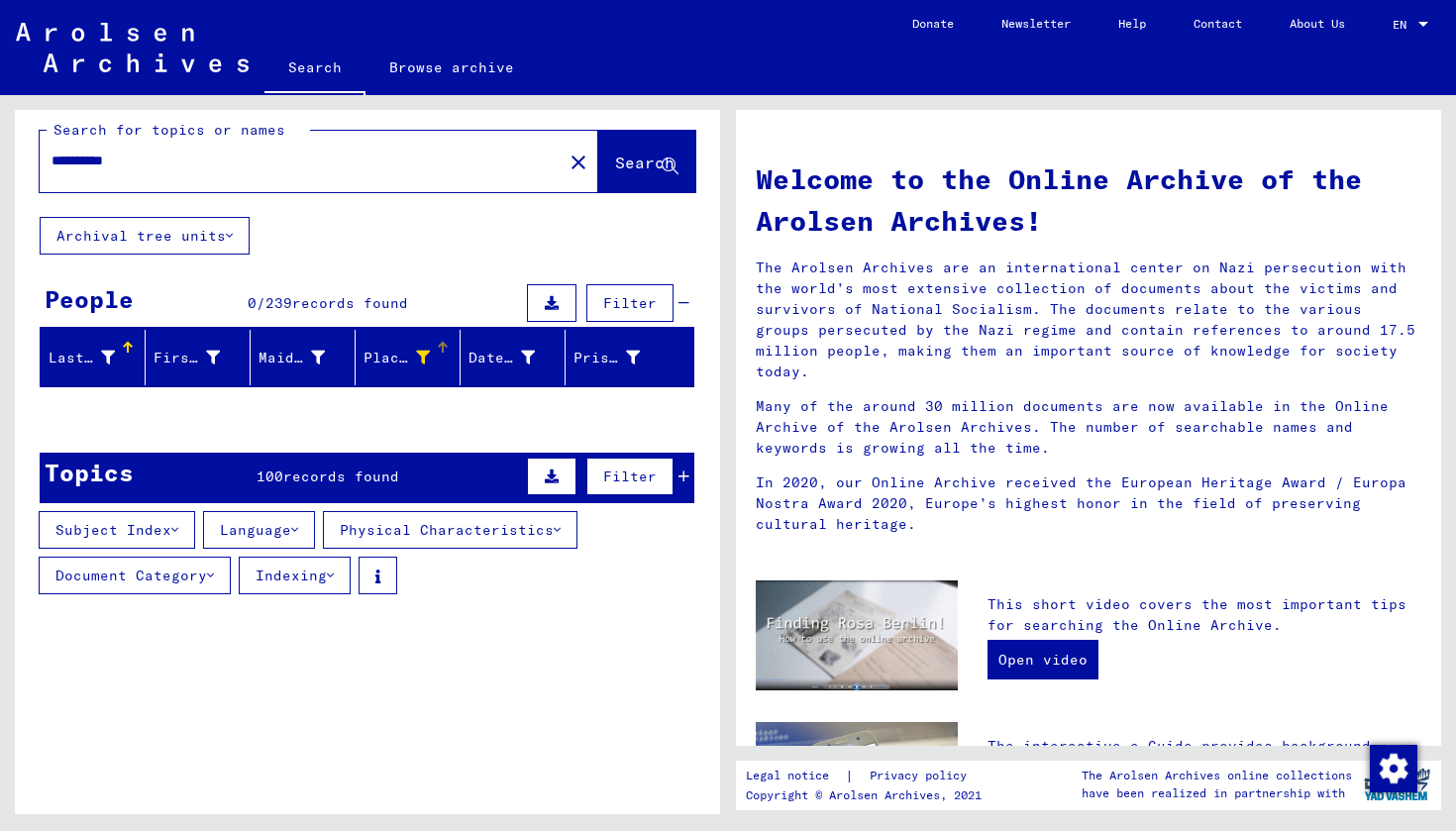 click at bounding box center [423, 358] 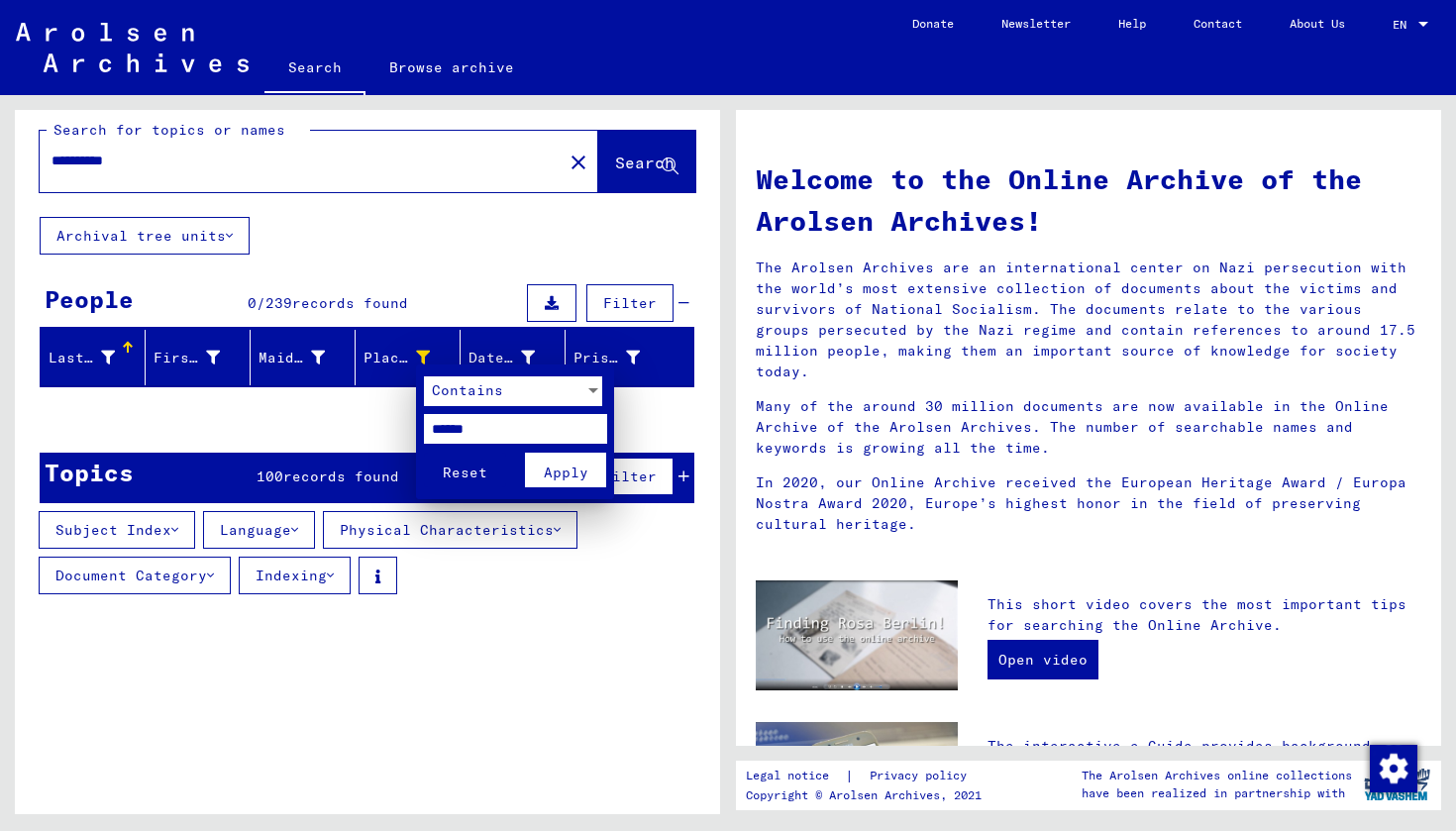 drag, startPoint x: 482, startPoint y: 420, endPoint x: 404, endPoint y: 416, distance: 78.102497 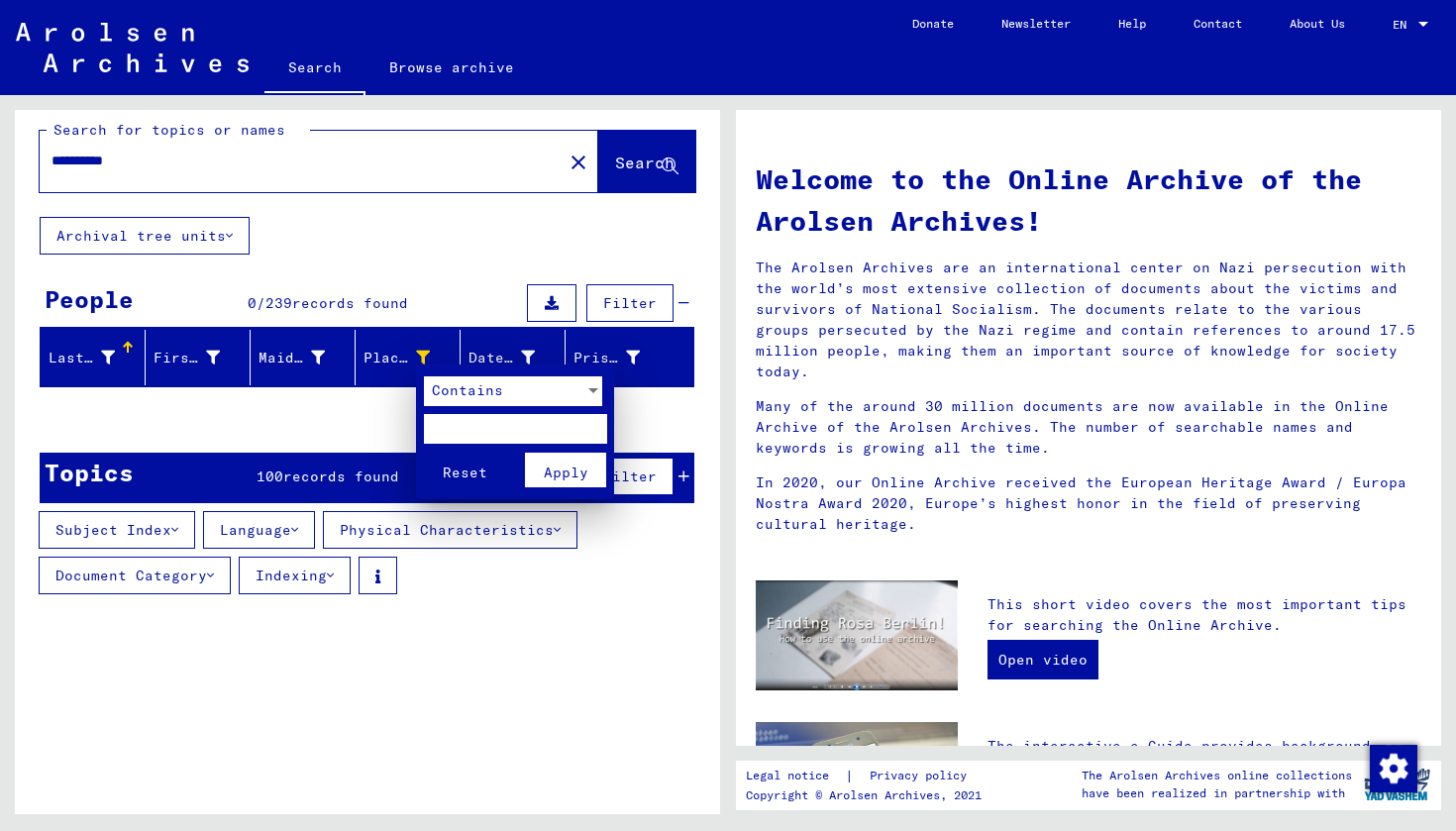 type 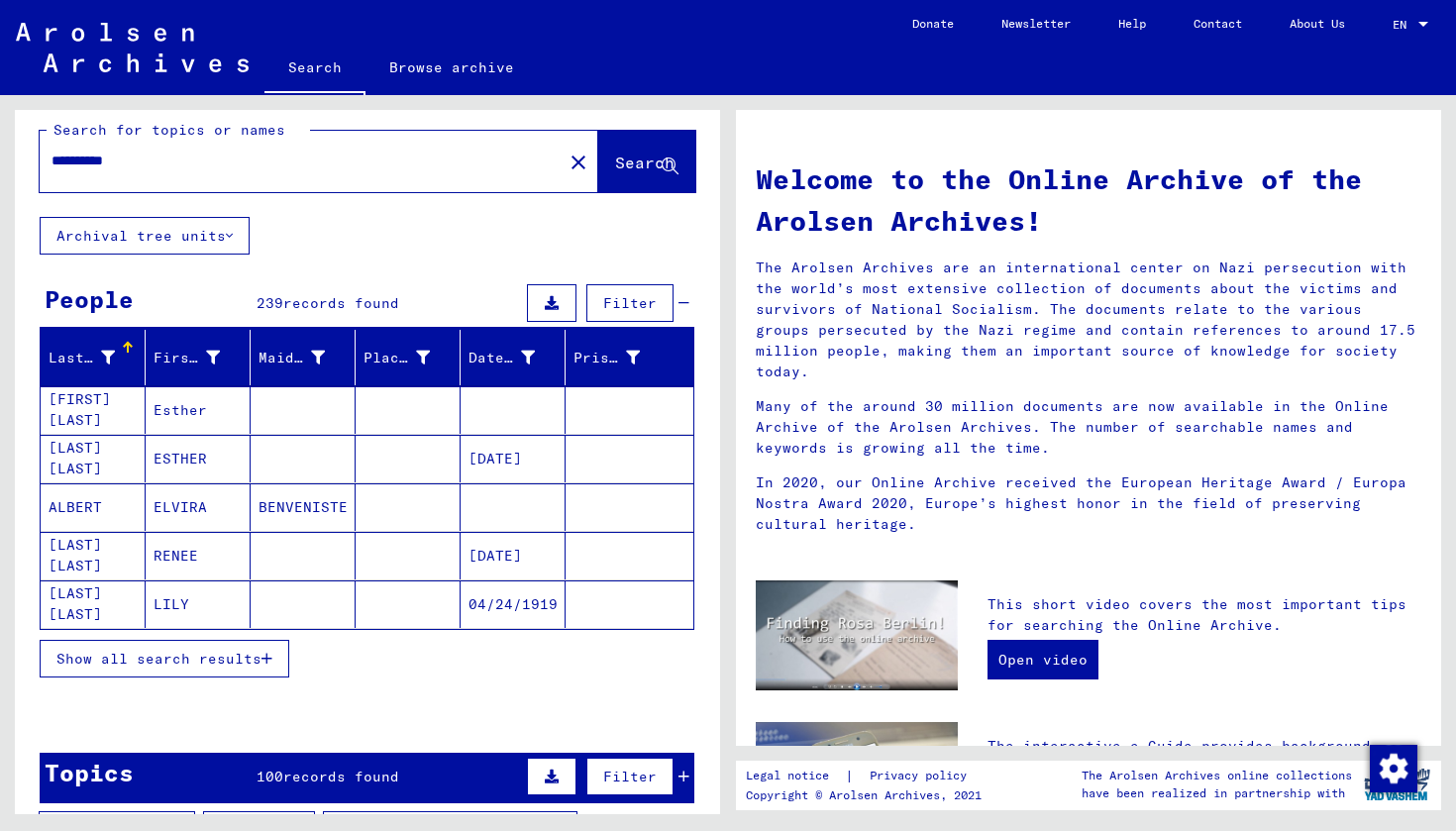 click on "Show all search results" at bounding box center [158, 659] 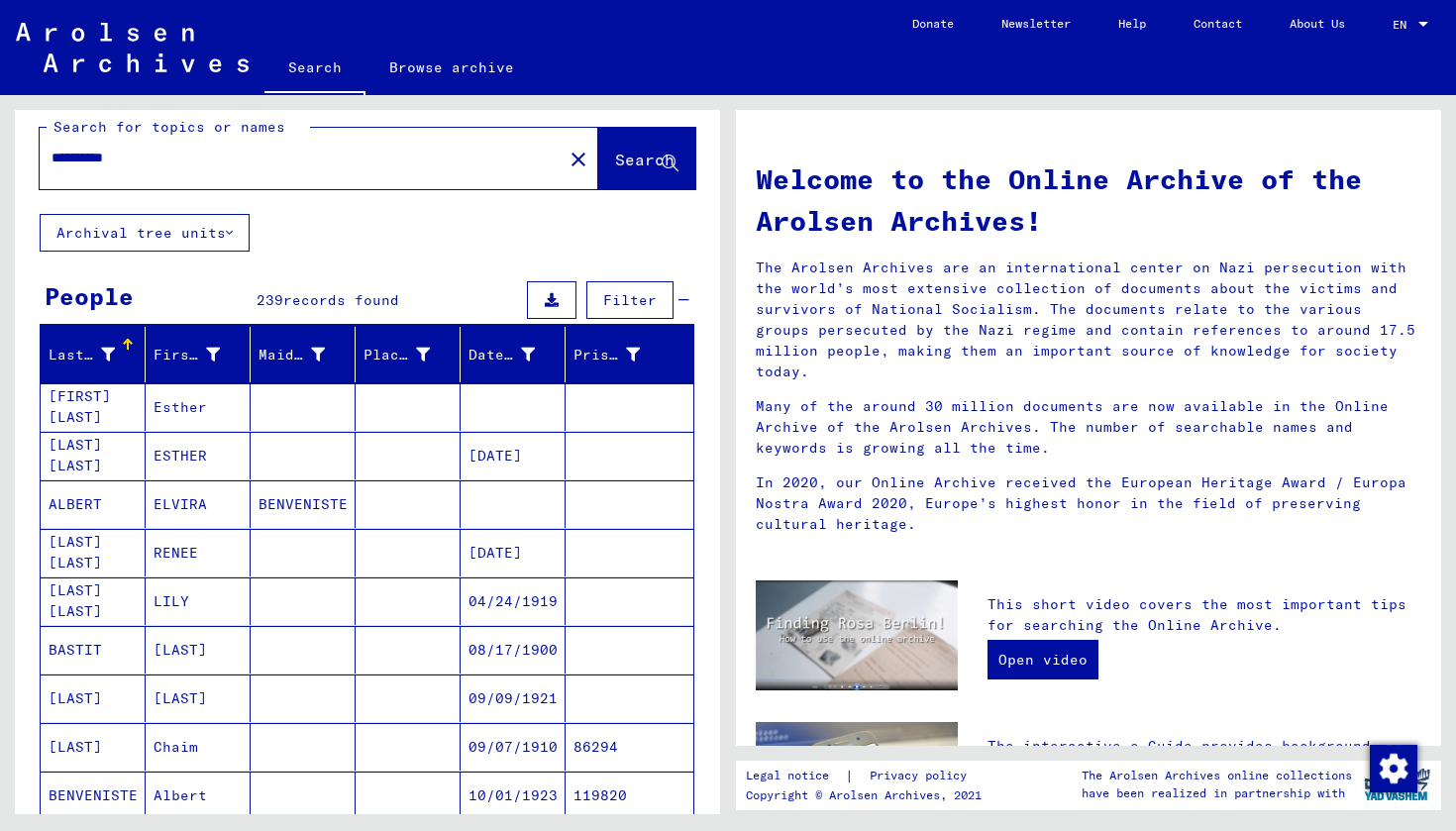 scroll, scrollTop: 0, scrollLeft: 0, axis: both 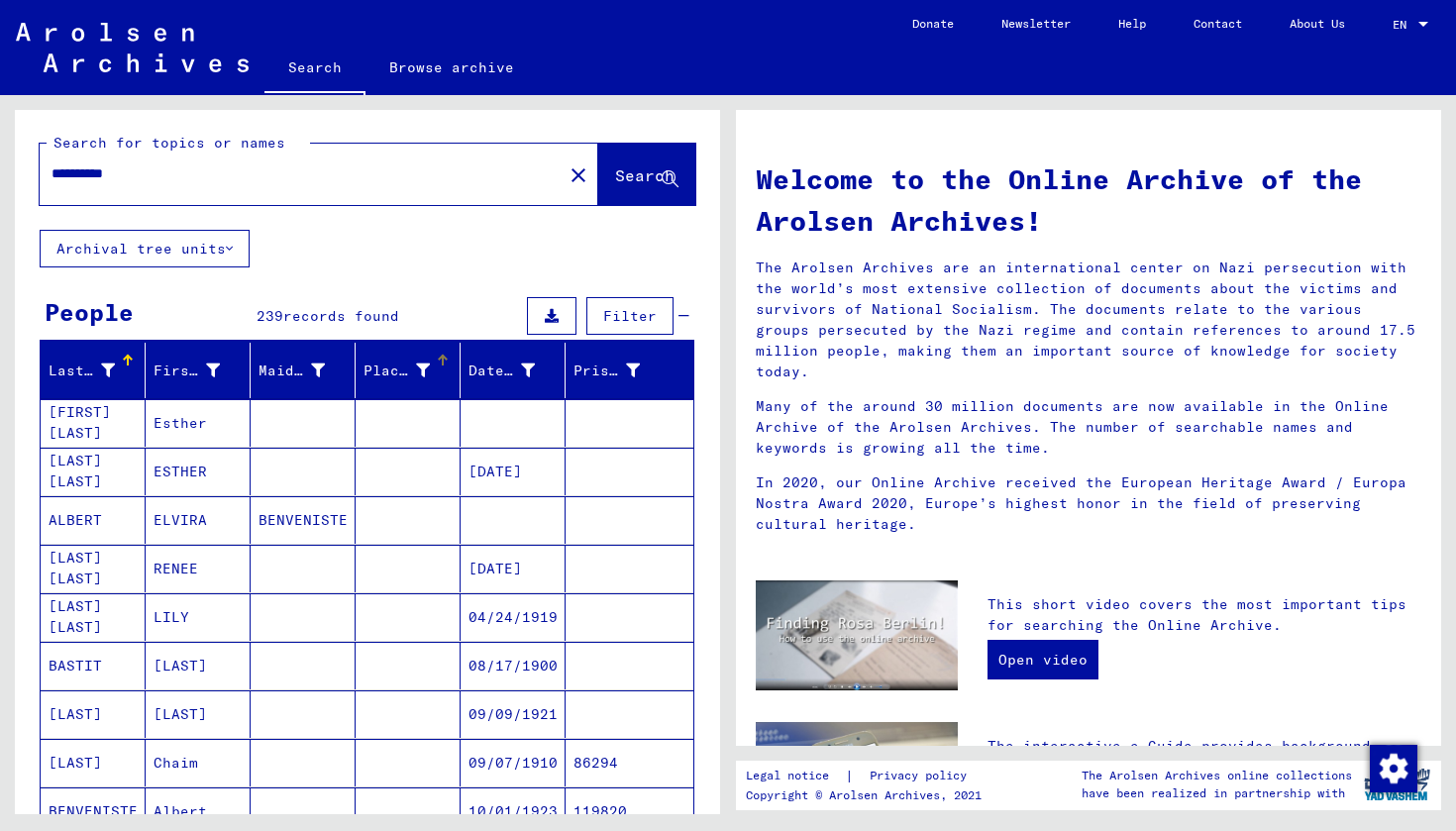 click at bounding box center [423, 370] 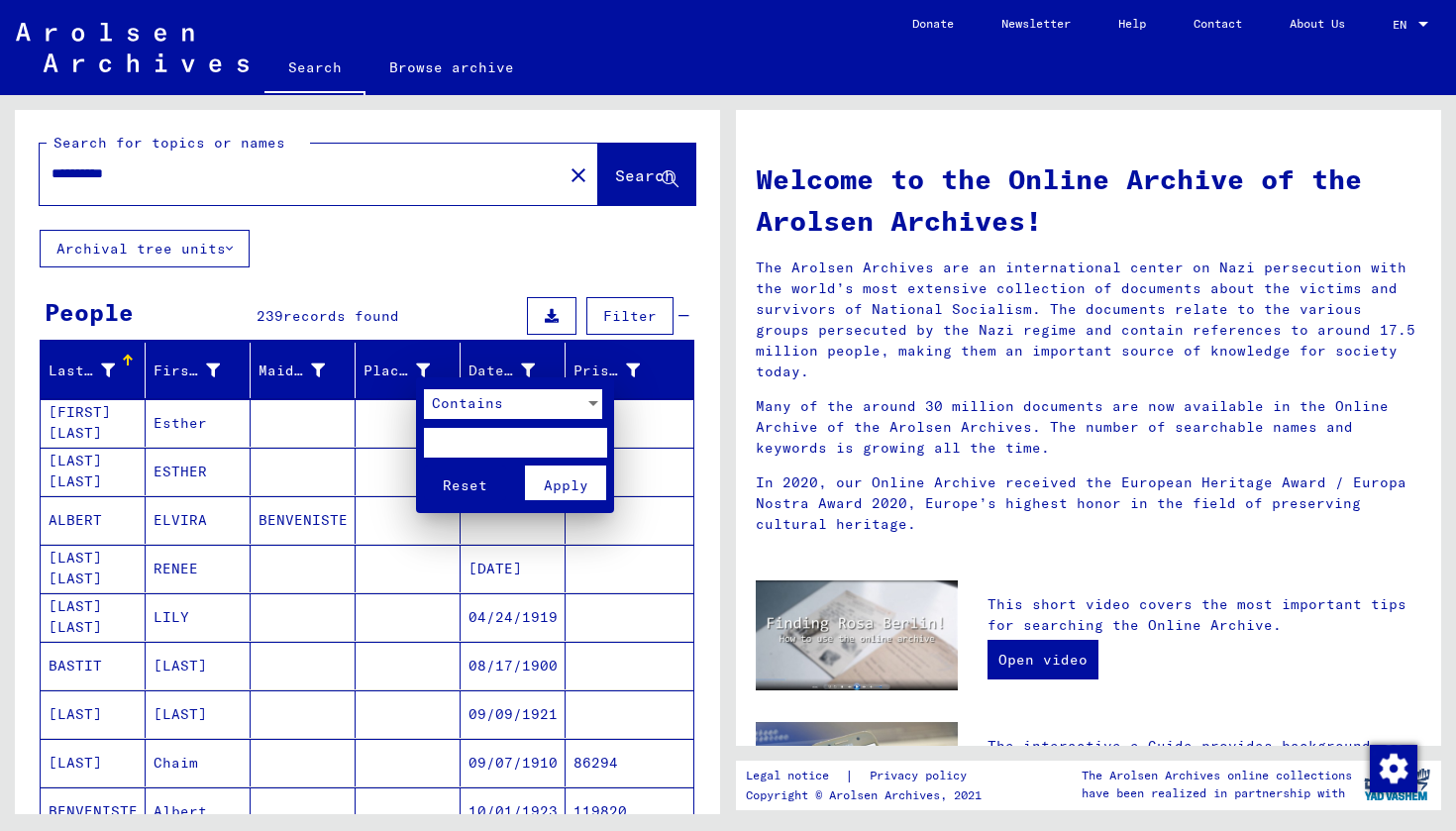 scroll, scrollTop: 0, scrollLeft: 0, axis: both 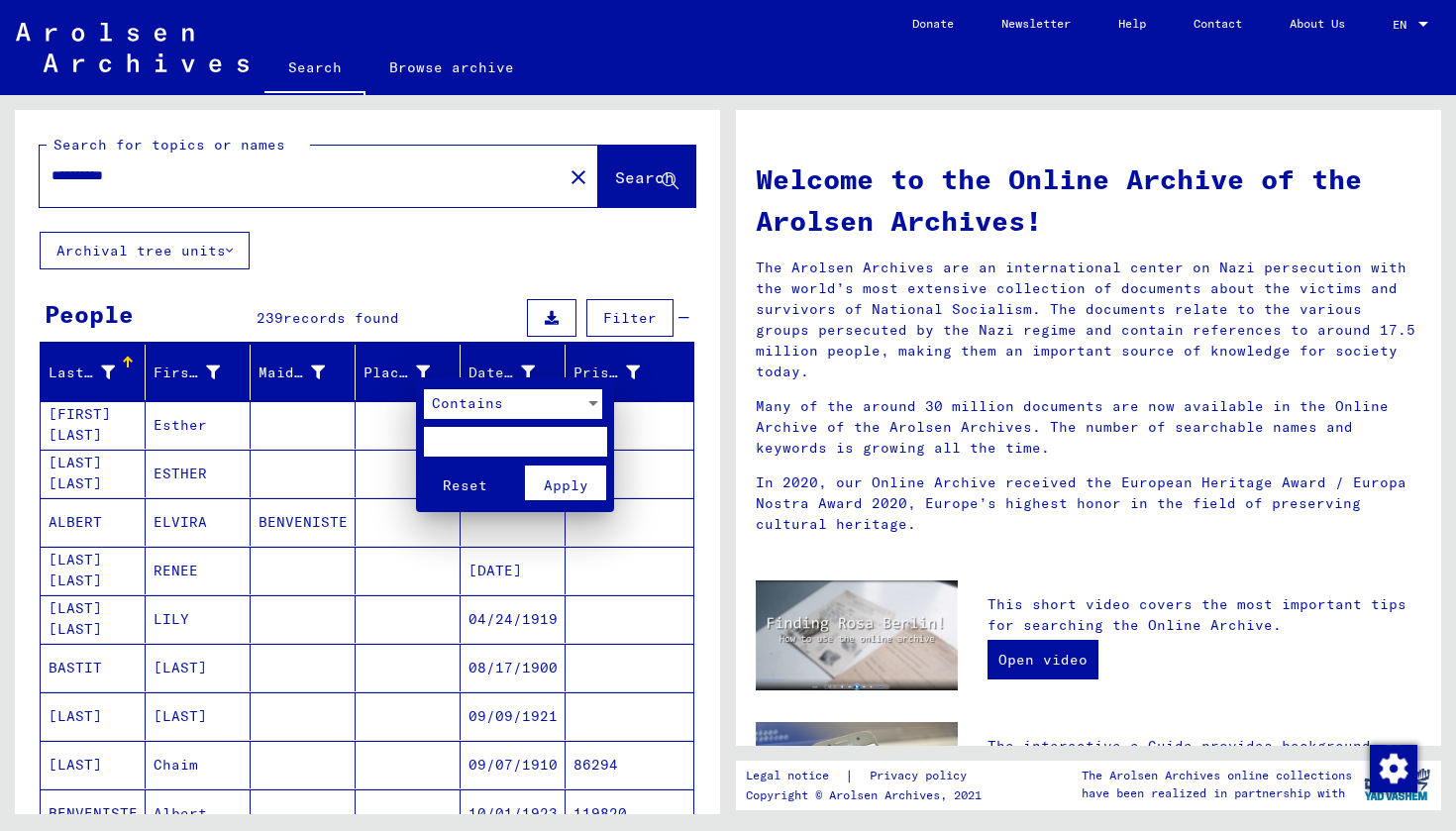 click at bounding box center (728, 415) 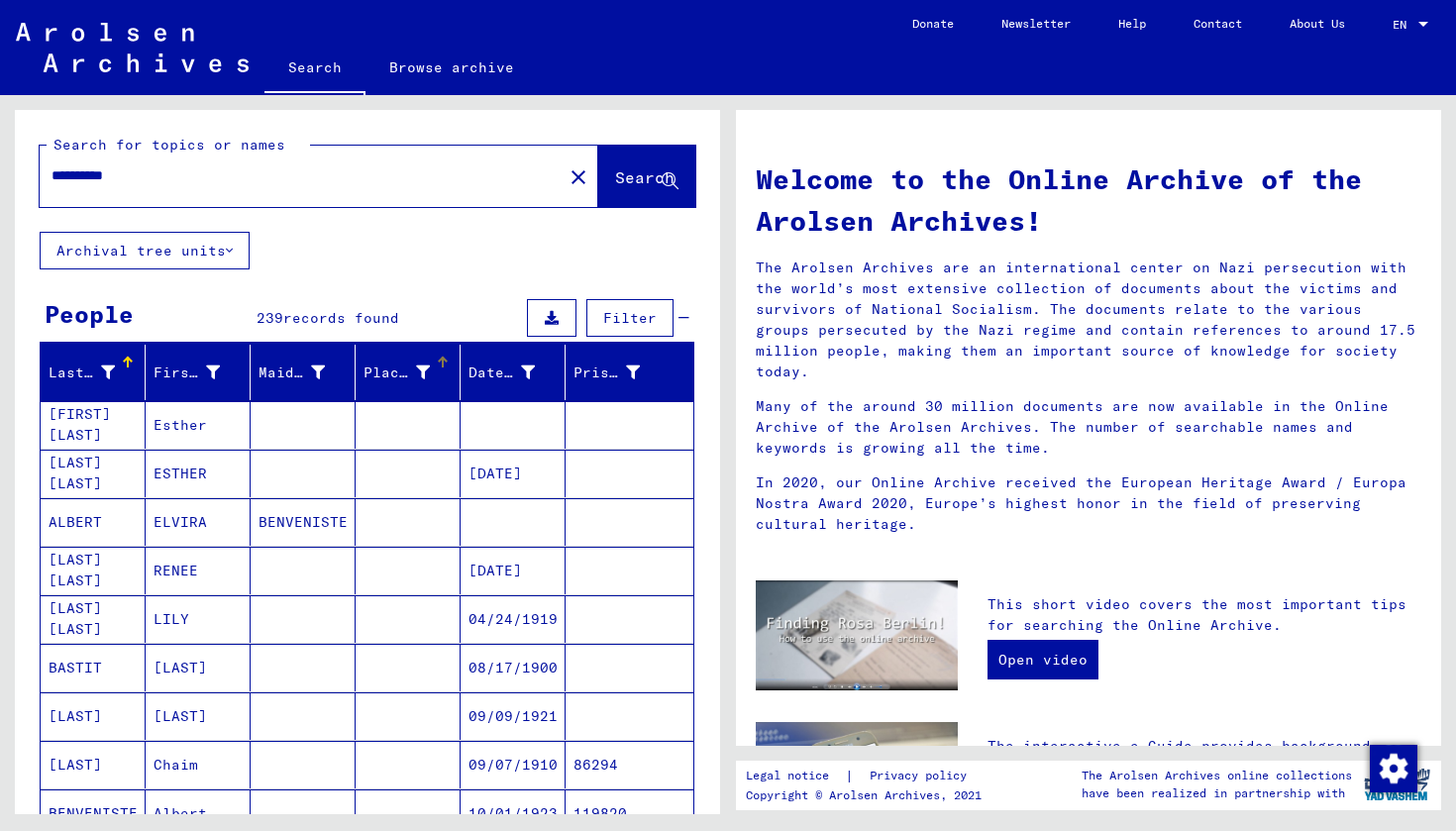 click at bounding box center [443, 363] 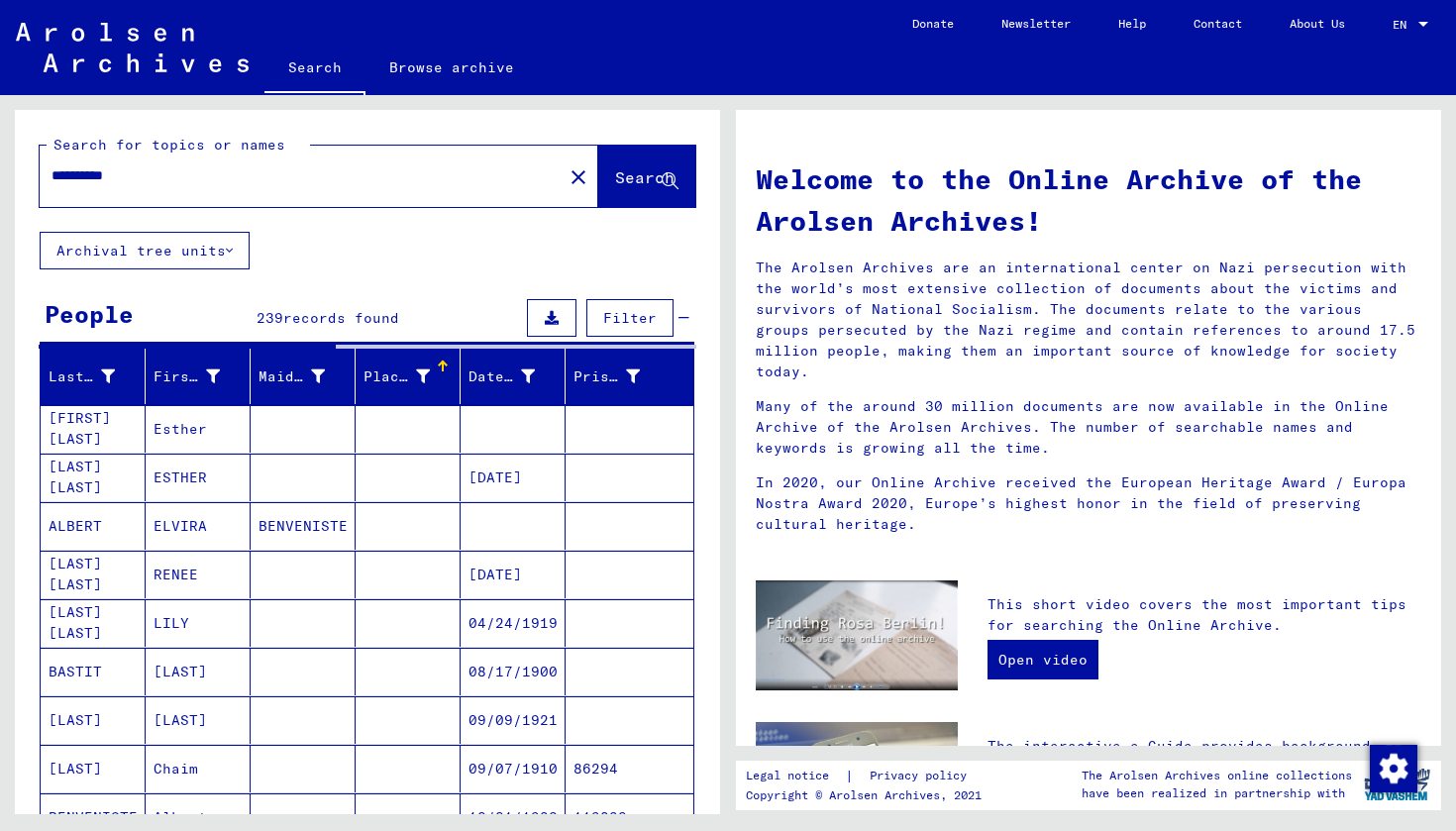 click at bounding box center (443, 366) 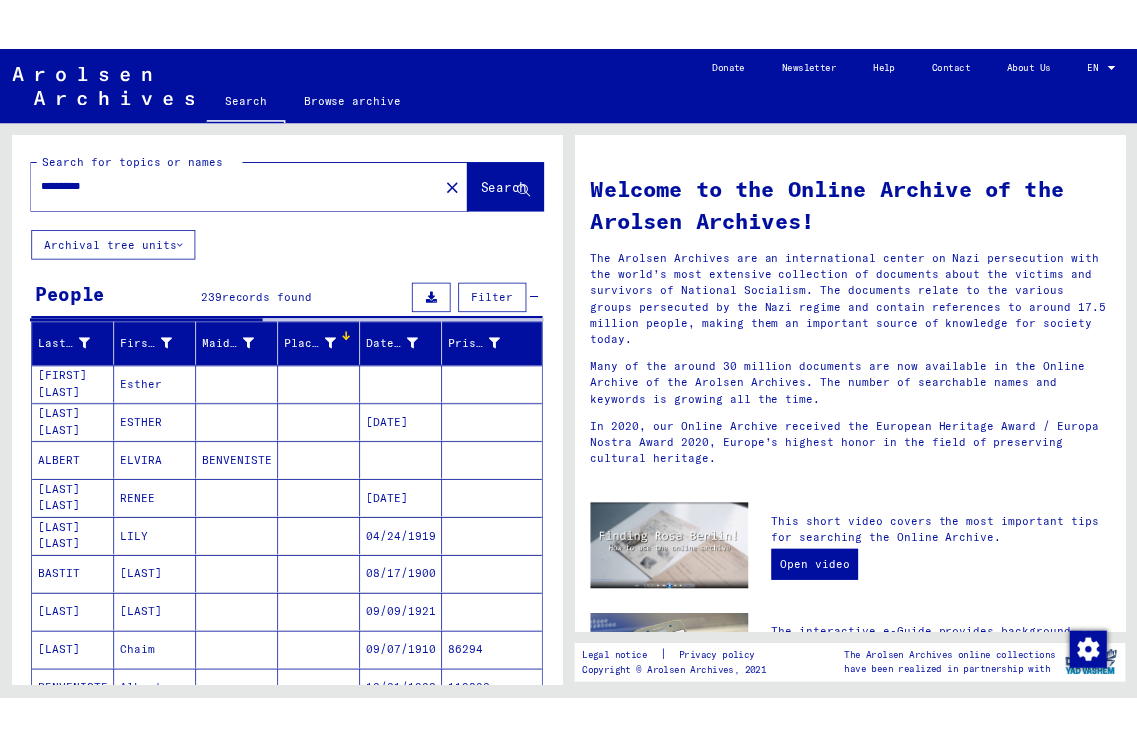 scroll, scrollTop: 2, scrollLeft: 0, axis: vertical 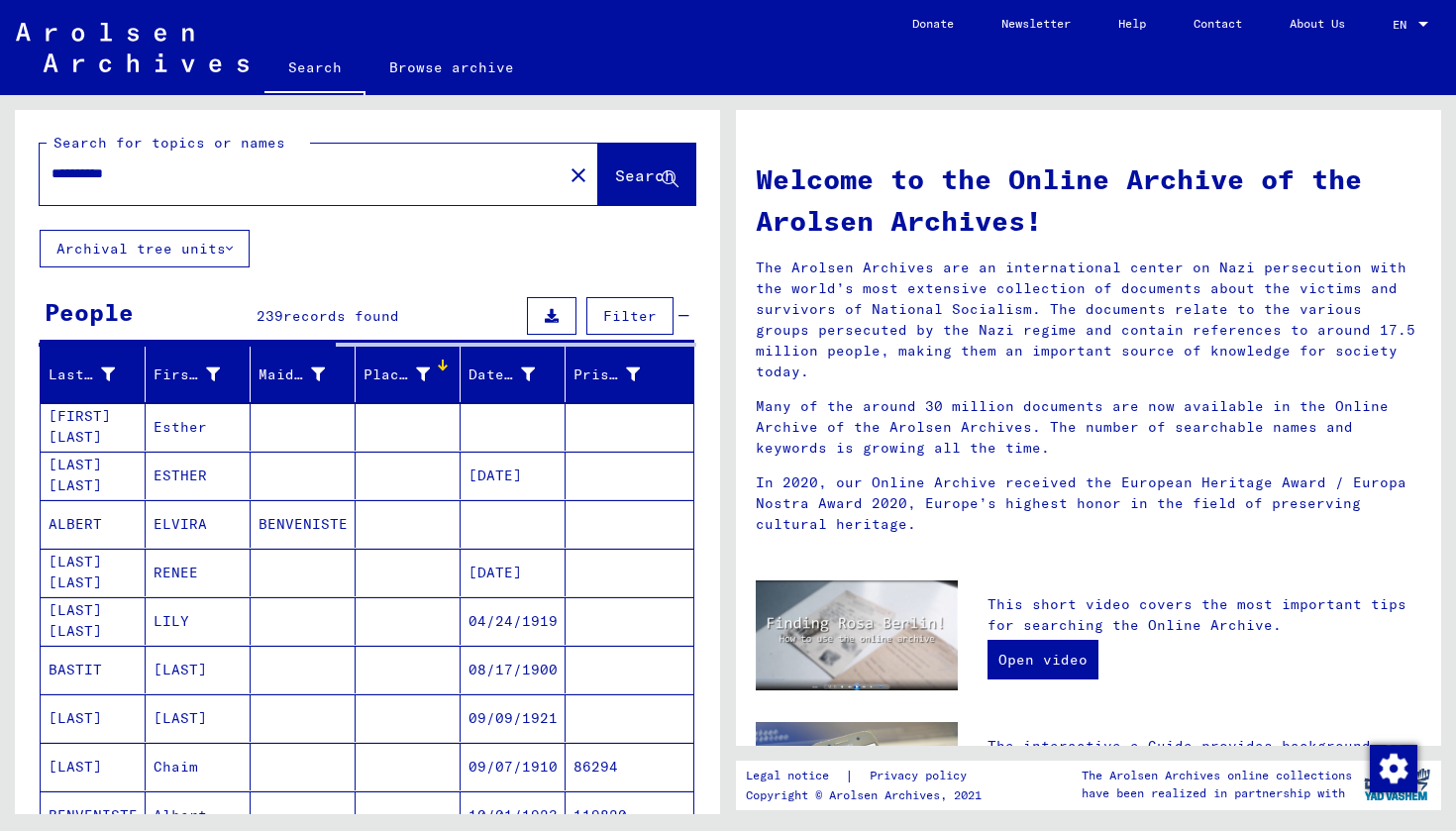 click at bounding box center (443, 364) 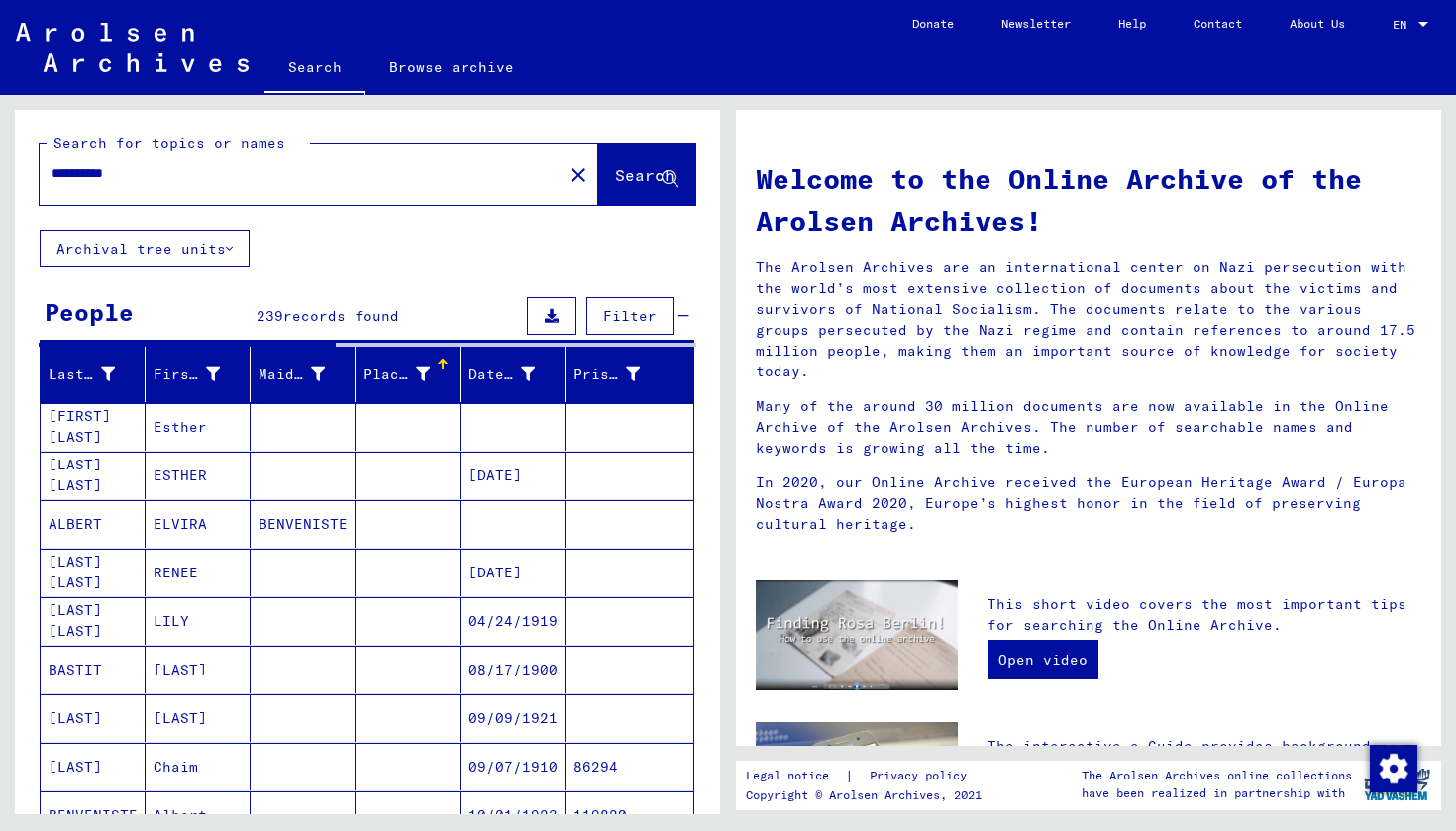 click at bounding box center (443, 364) 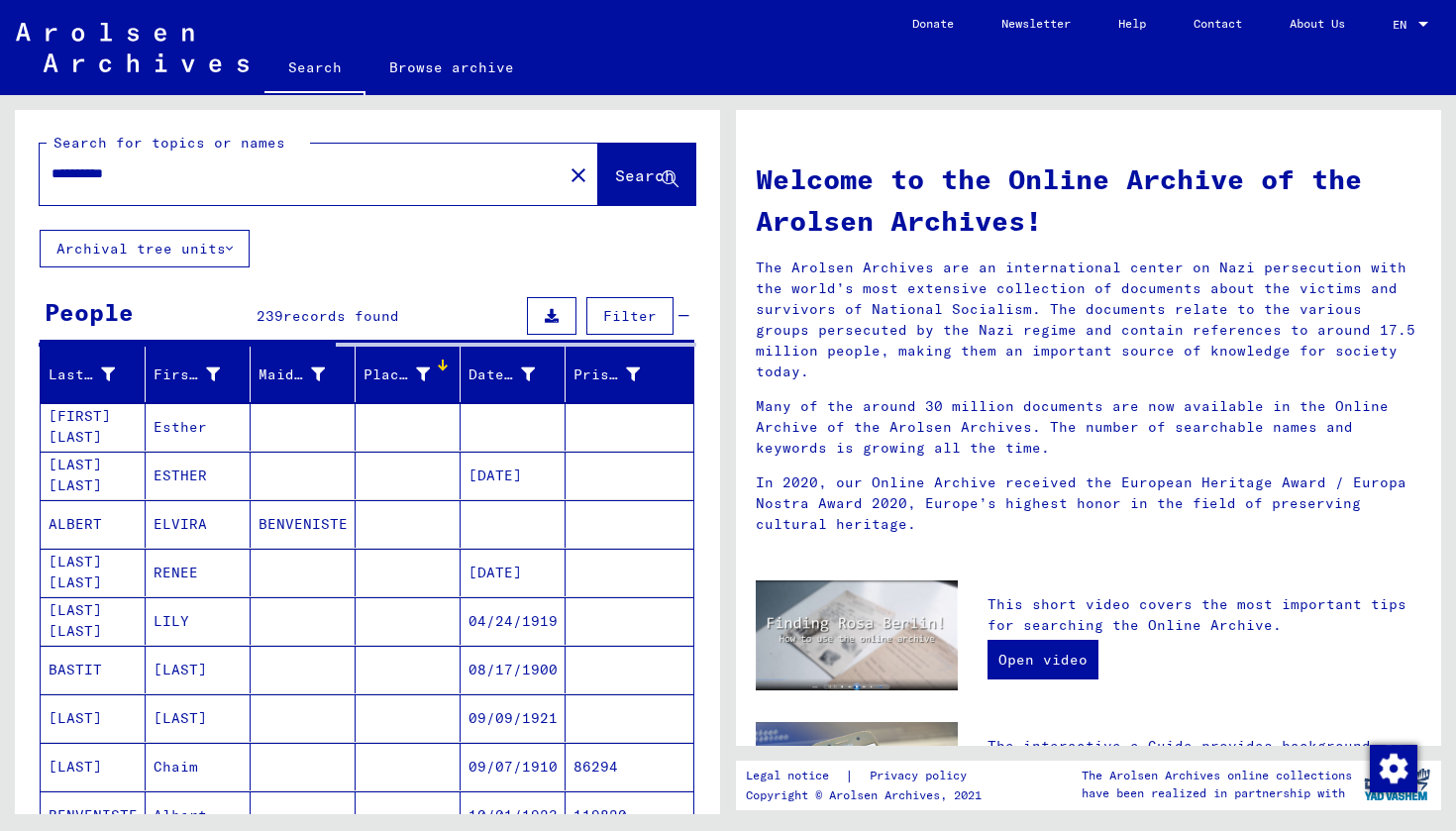 click on "Place of Birth" at bounding box center [396, 374] 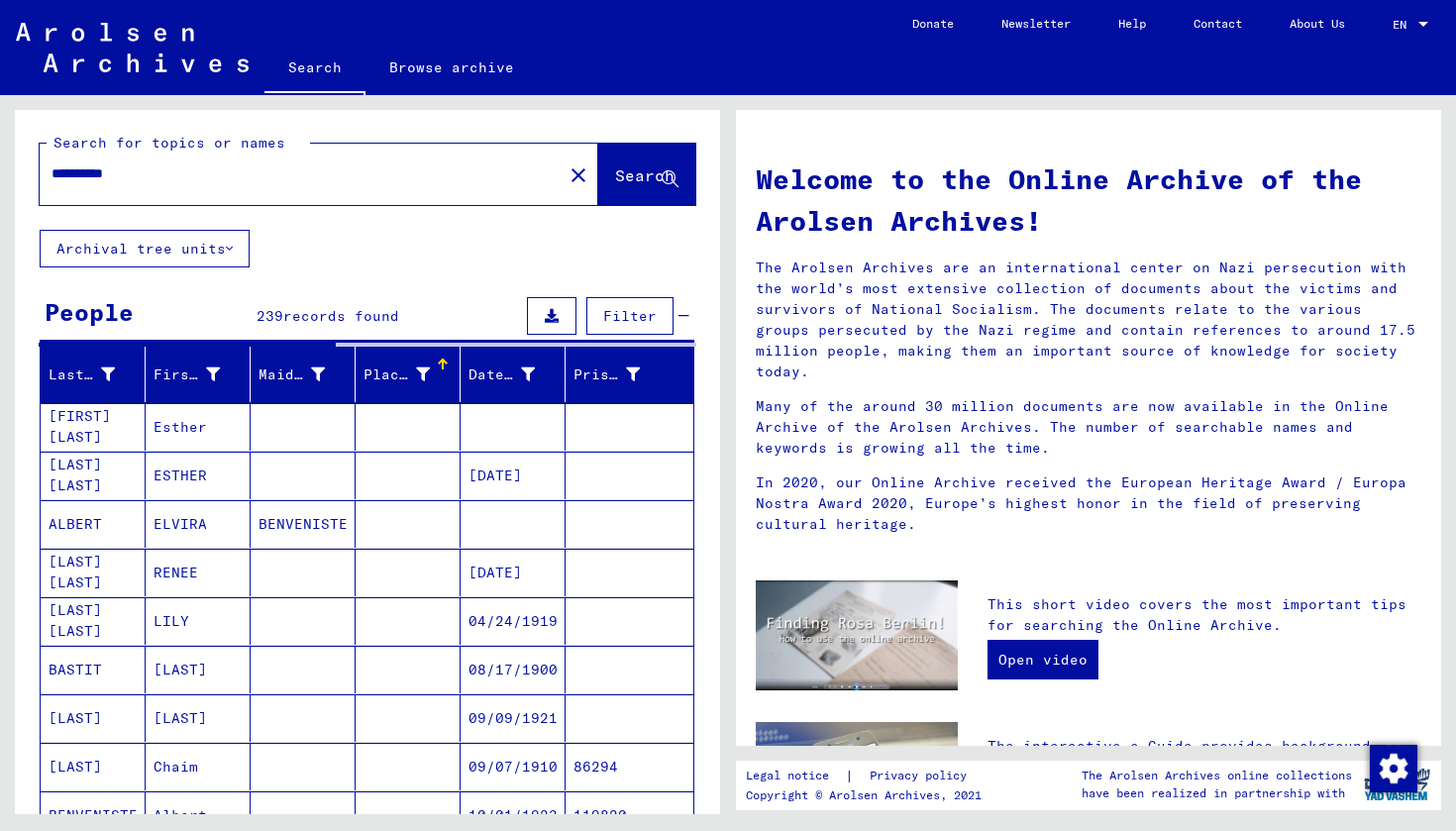 click on "Place of Birth" at bounding box center (396, 374) 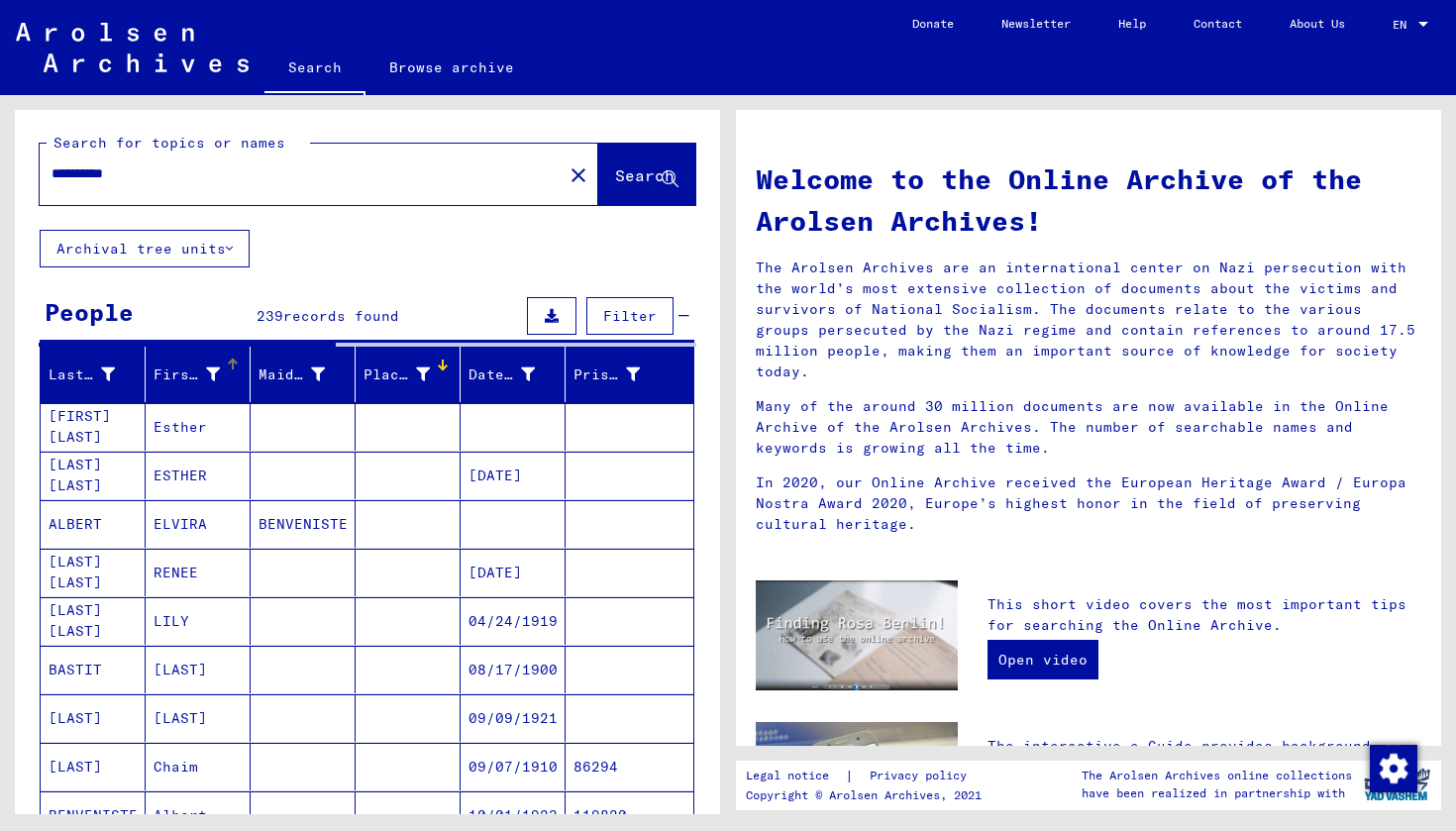 click on "First Name" at bounding box center (186, 374) 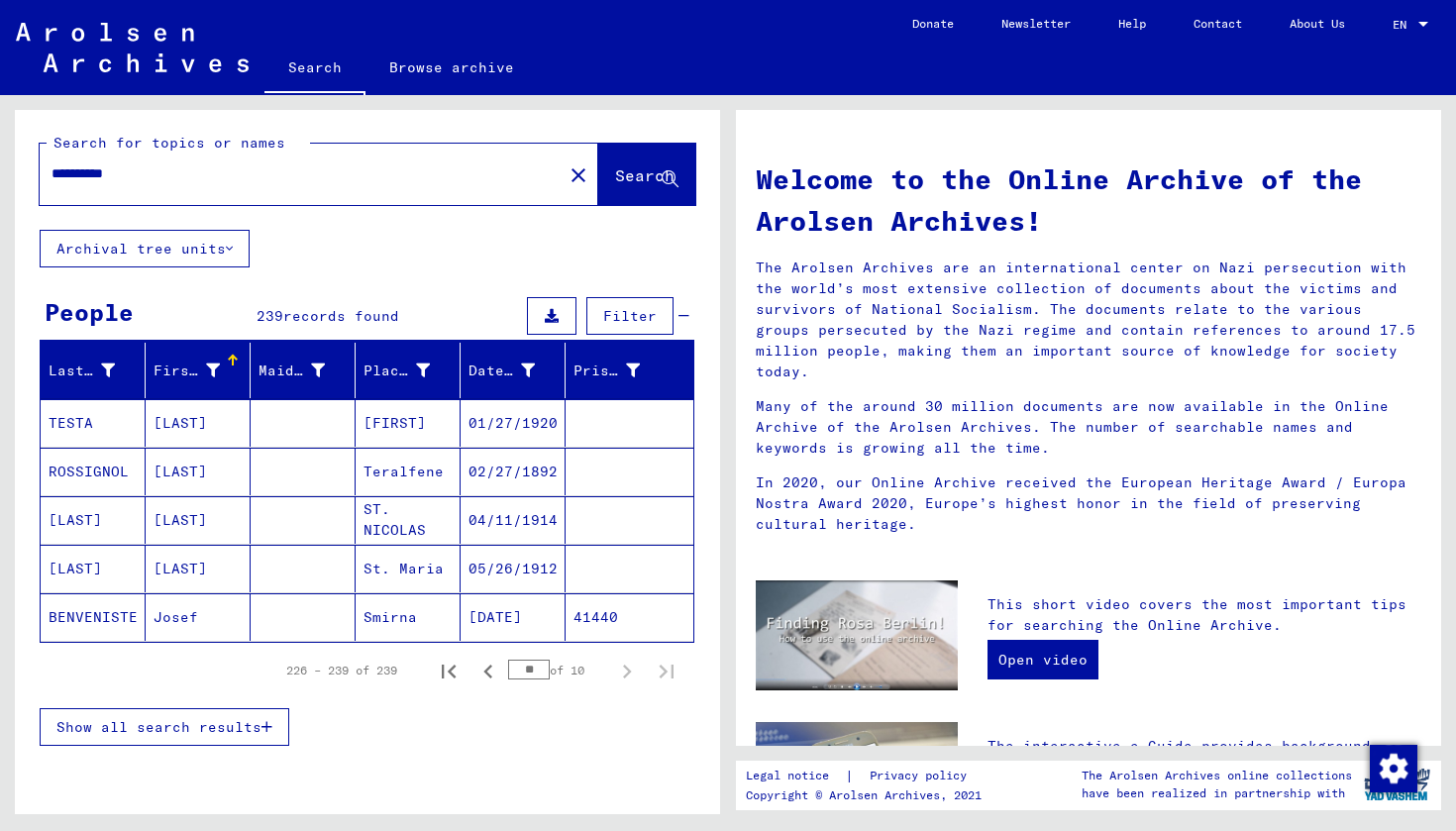 click on "First Name" at bounding box center (186, 370) 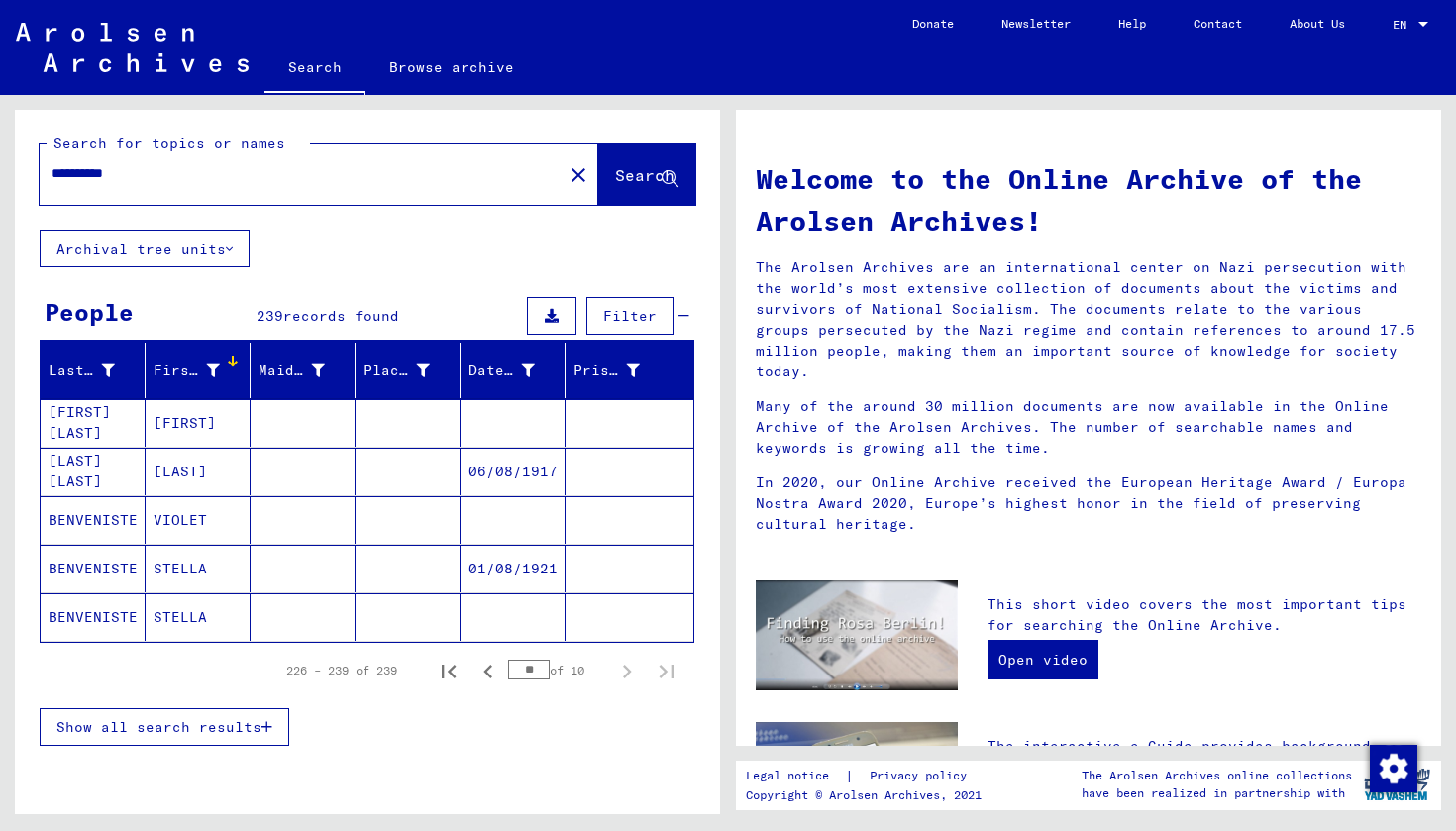 click on "First Name" at bounding box center (186, 370) 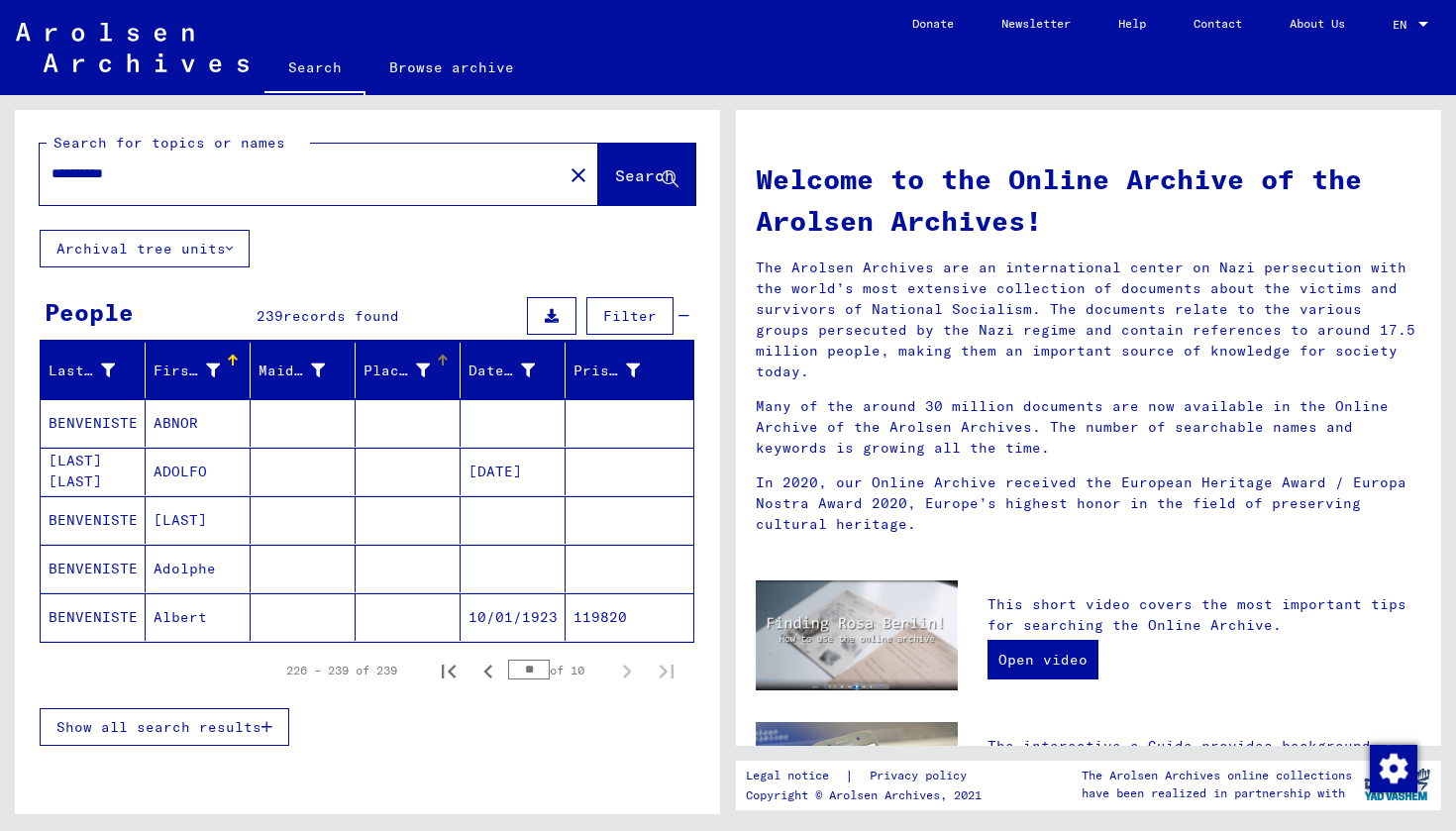 click on "Place of Birth" at bounding box center (396, 370) 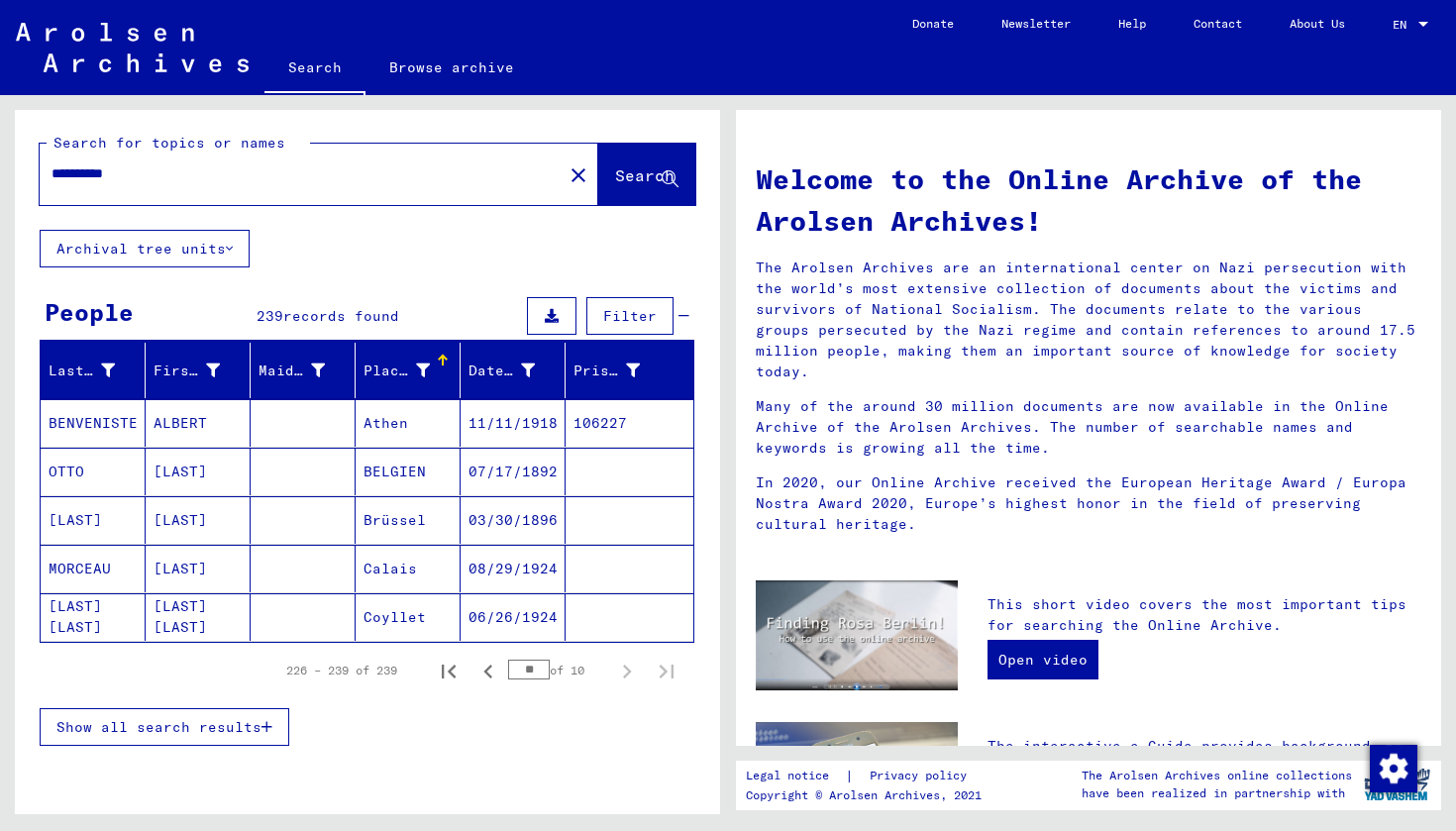 click on "Place of Birth" at bounding box center (396, 370) 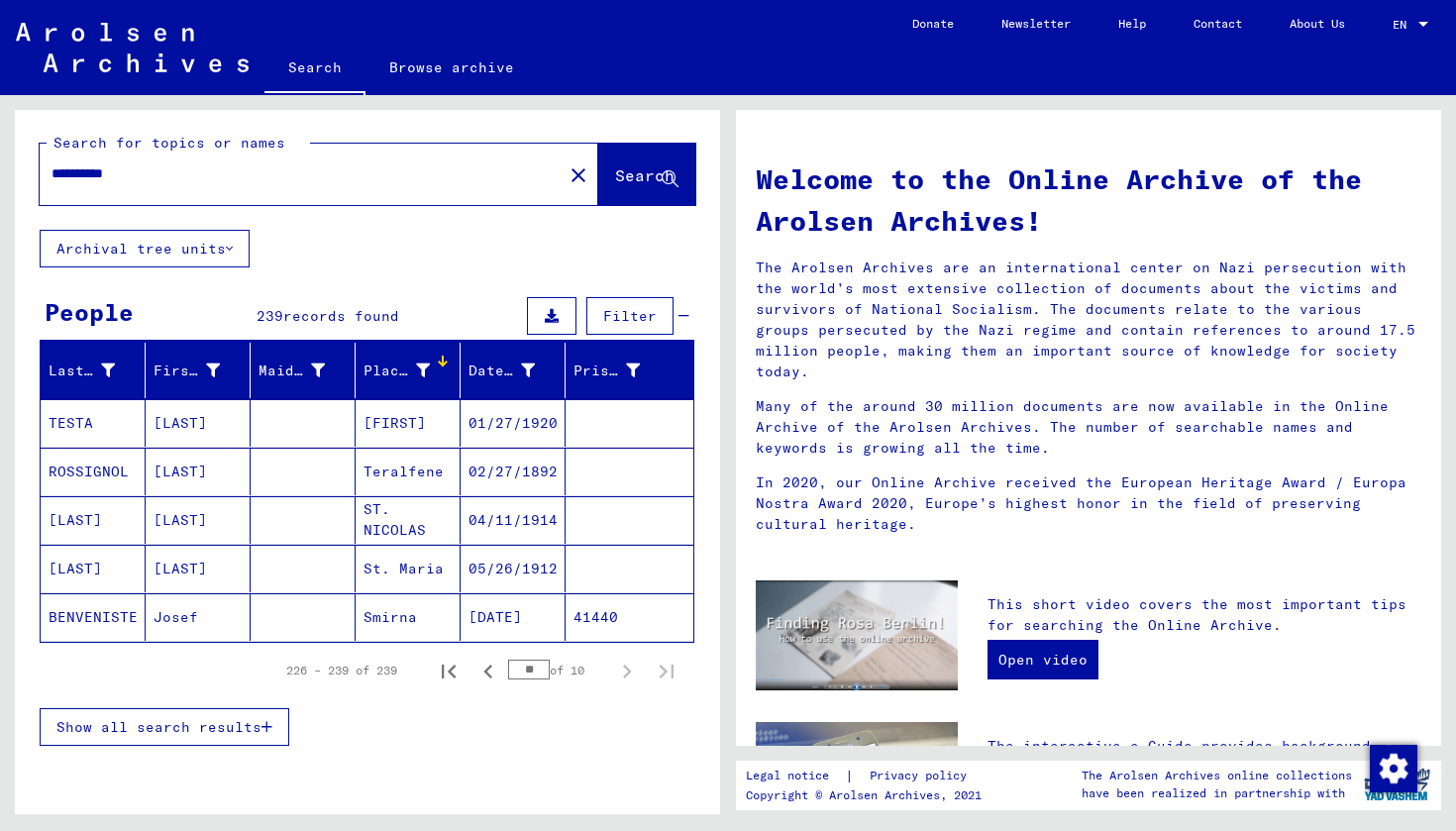 click at bounding box center (423, 370) 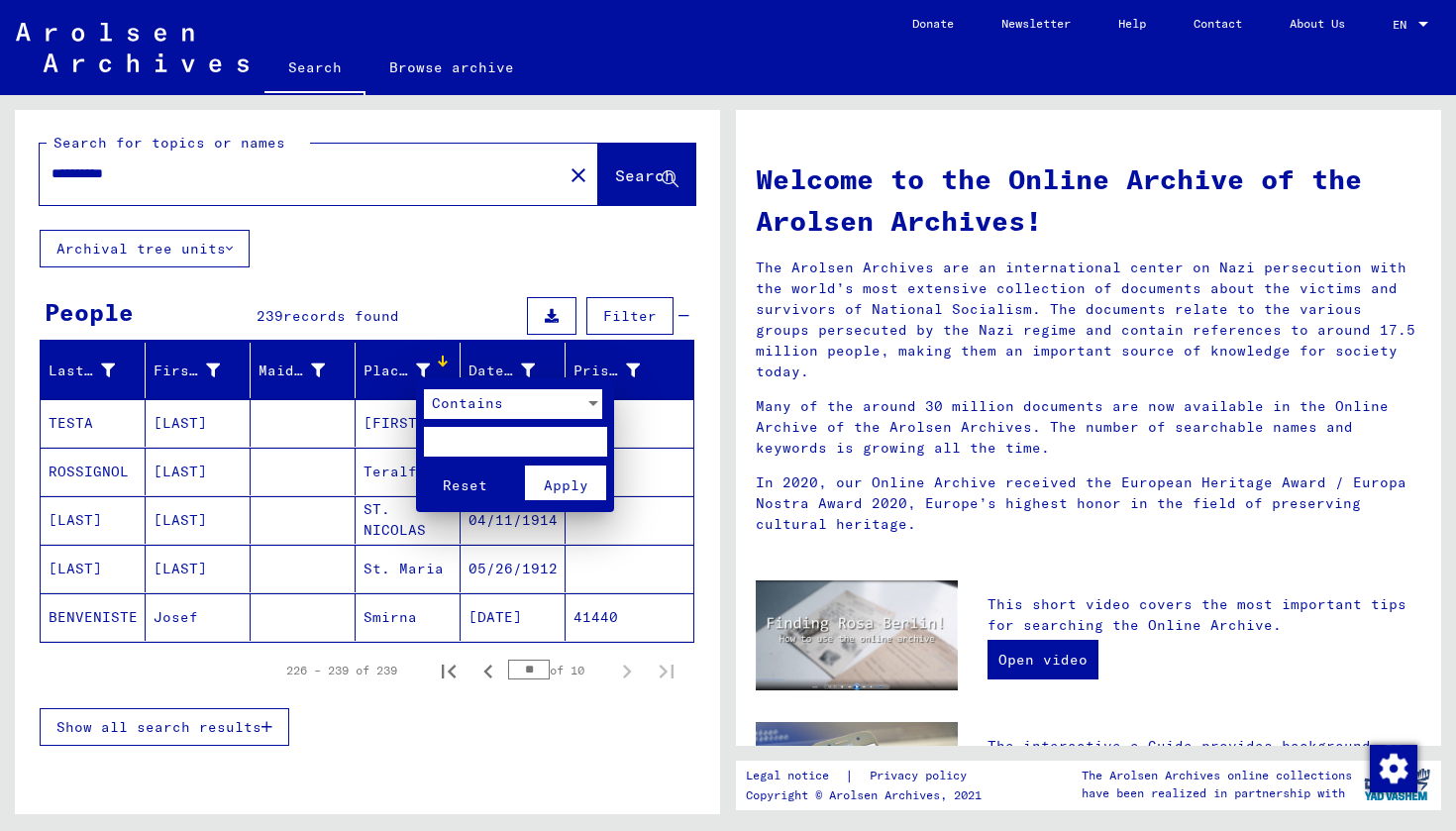 click at bounding box center [515, 442] 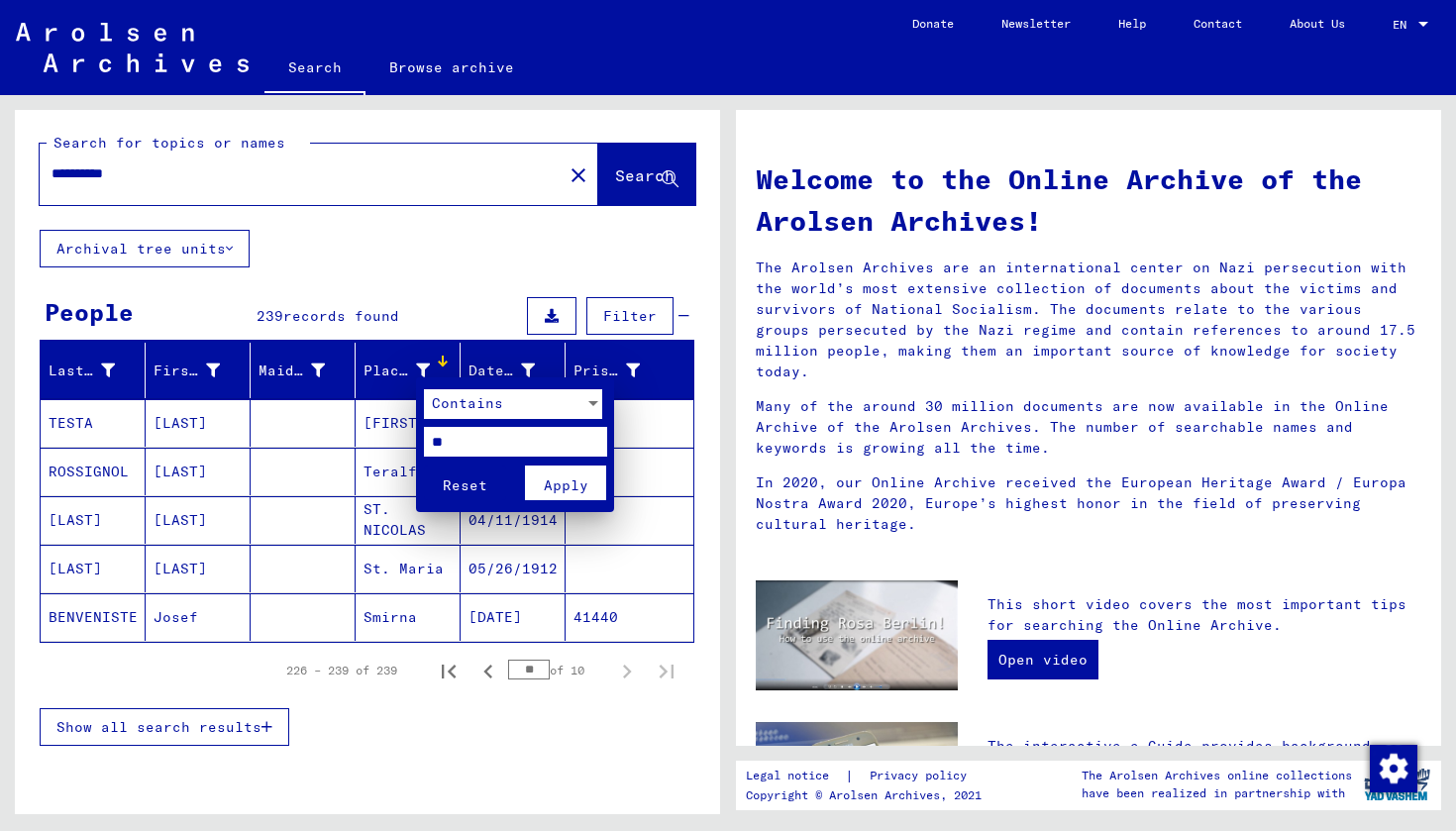 type on "*" 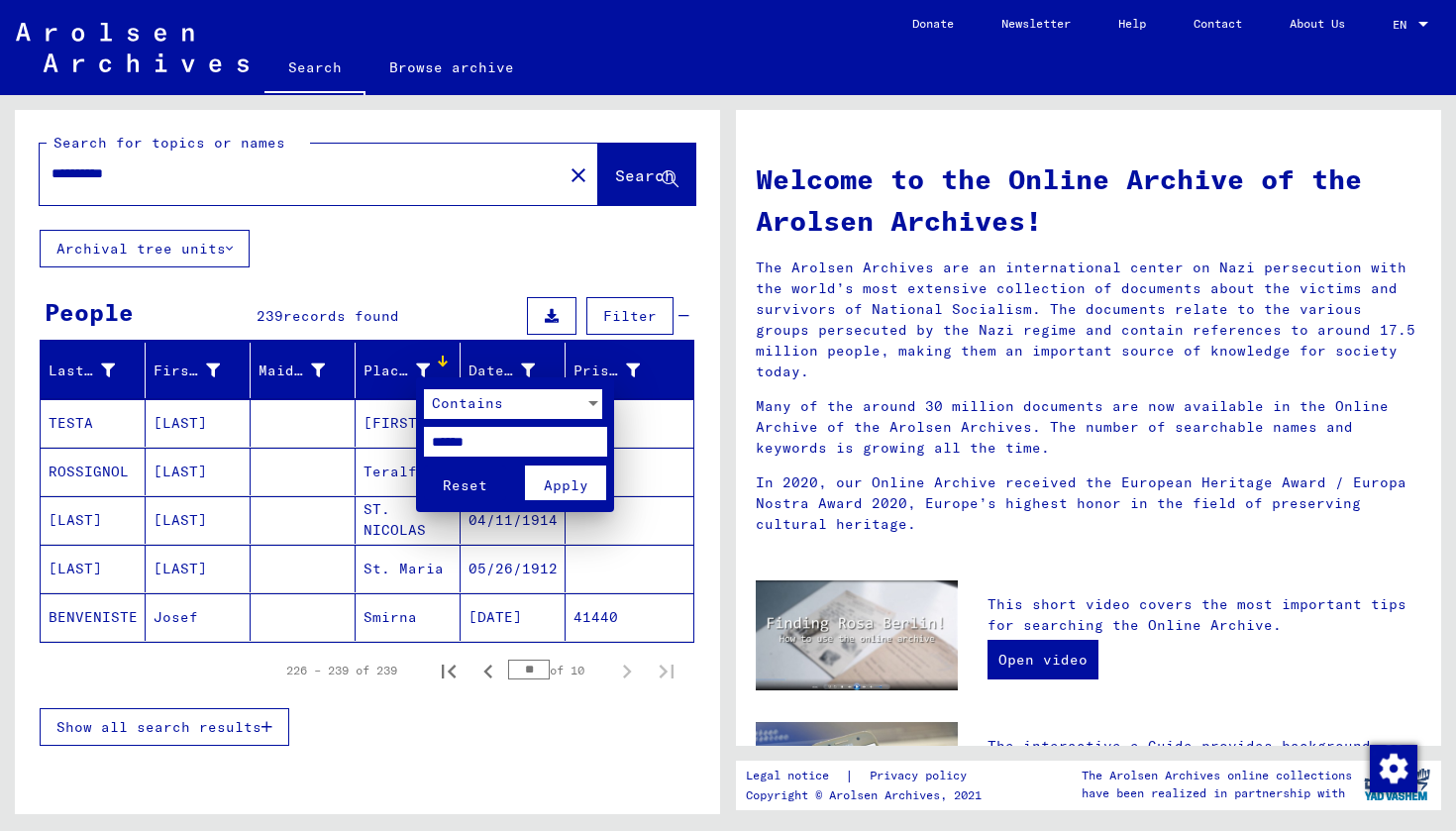 type on "******" 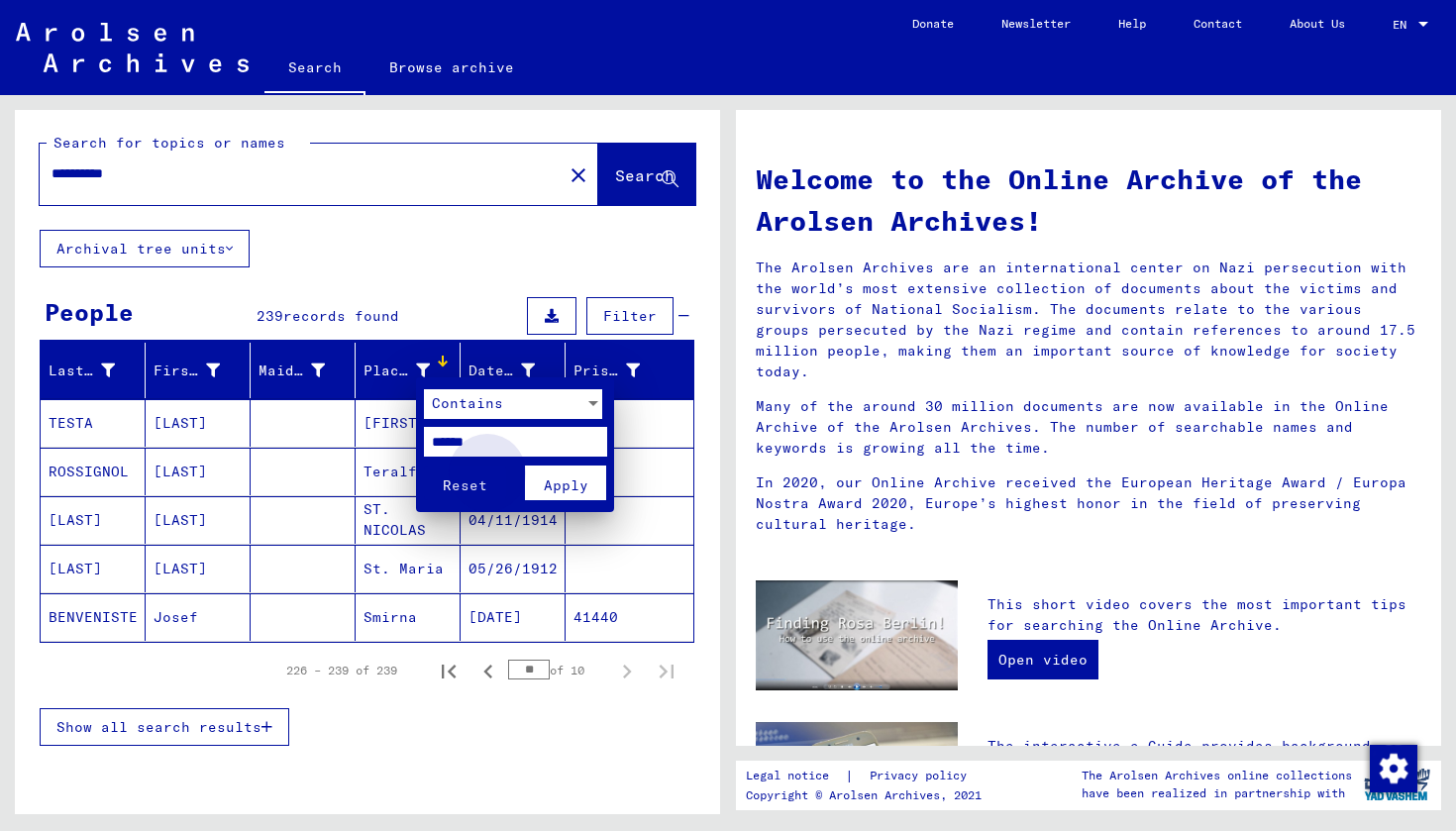 click on "Apply" at bounding box center (566, 485) 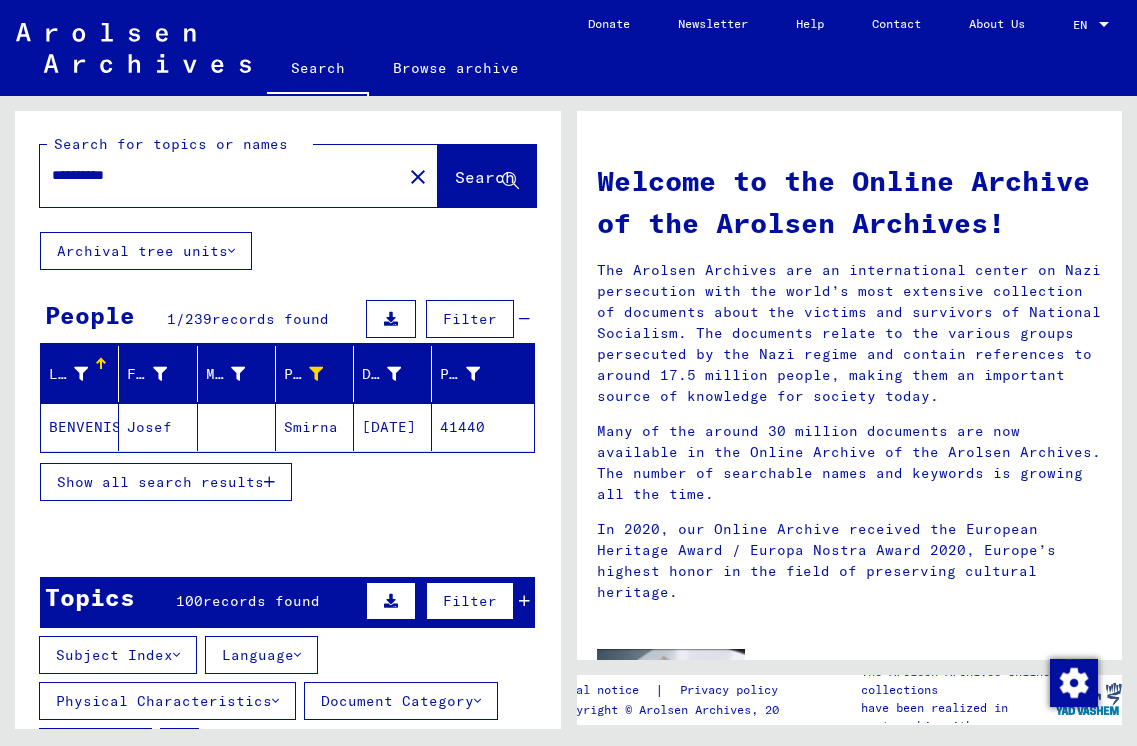 drag, startPoint x: 152, startPoint y: 176, endPoint x: 13, endPoint y: 179, distance: 139.03236 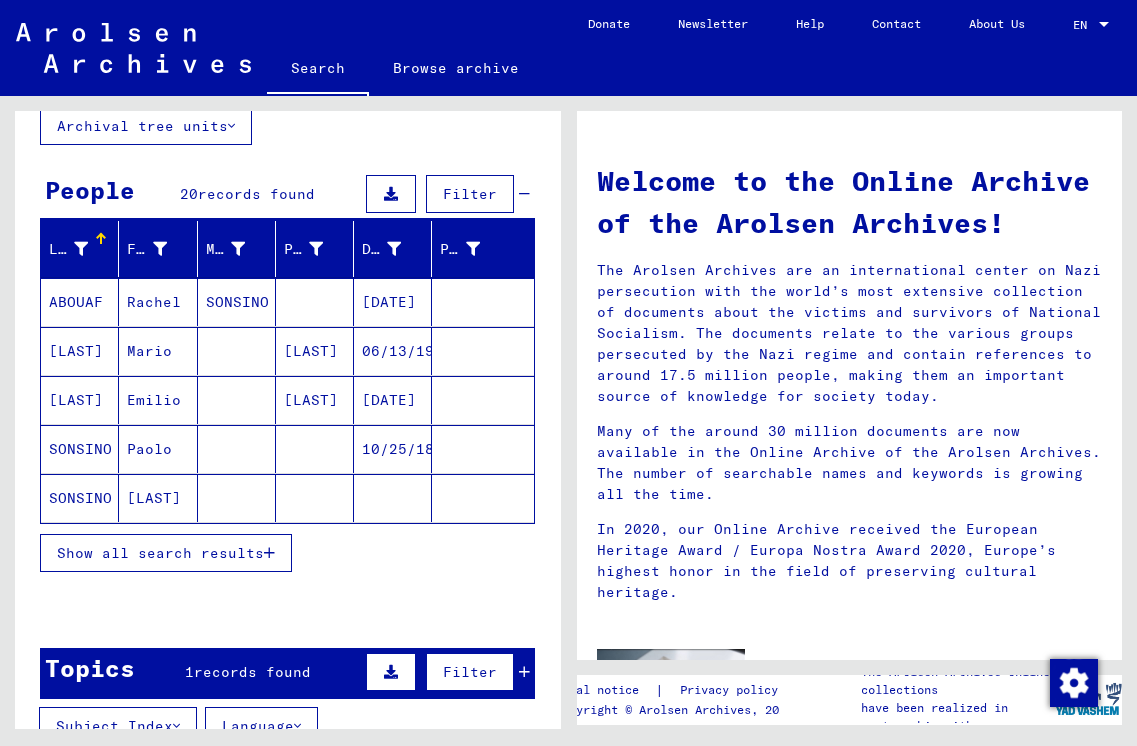 scroll, scrollTop: 151, scrollLeft: 0, axis: vertical 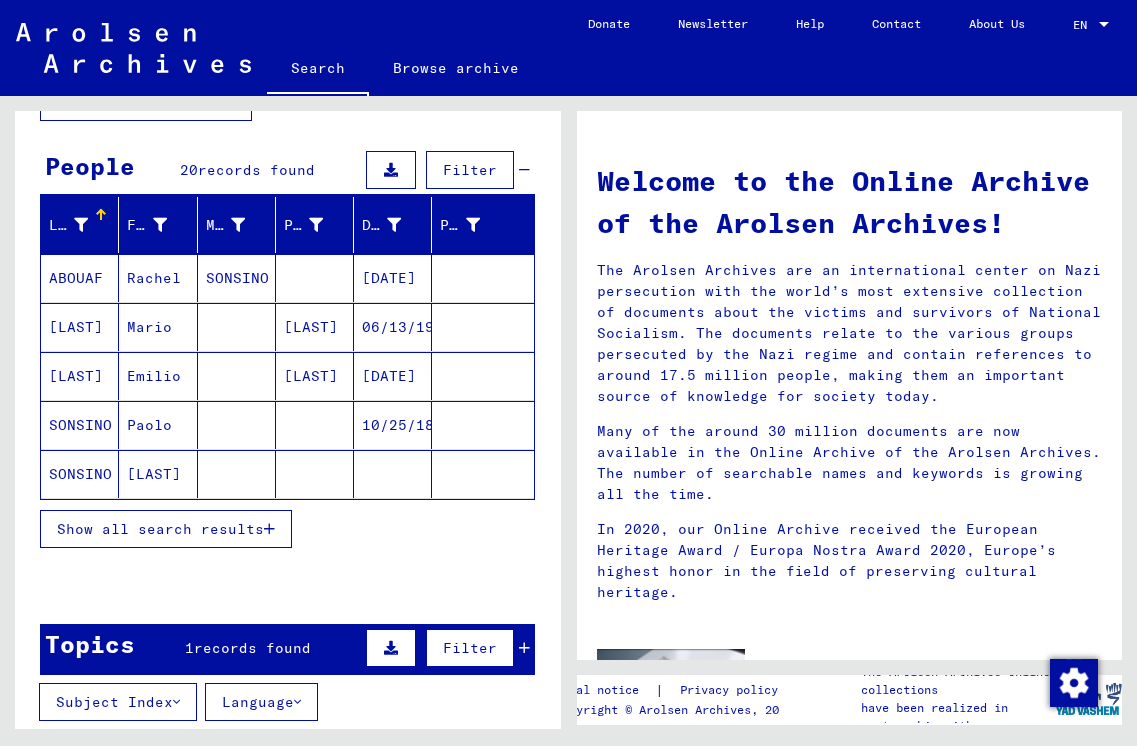 type on "*******" 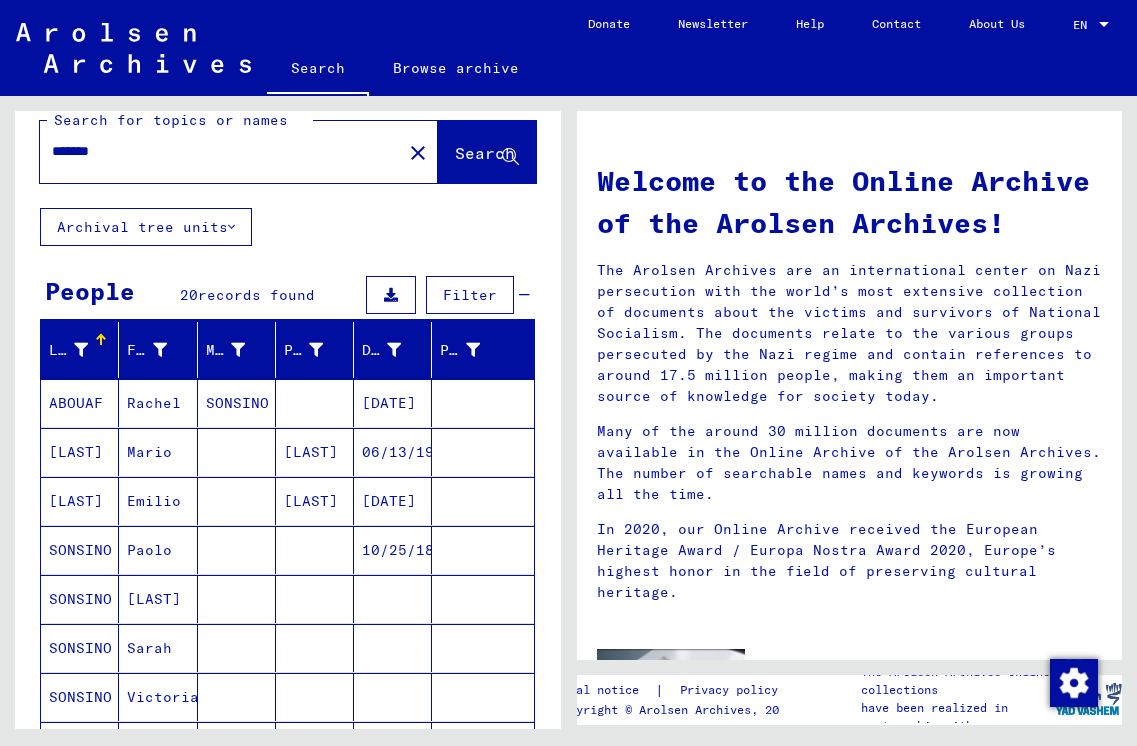 scroll, scrollTop: 28, scrollLeft: 0, axis: vertical 